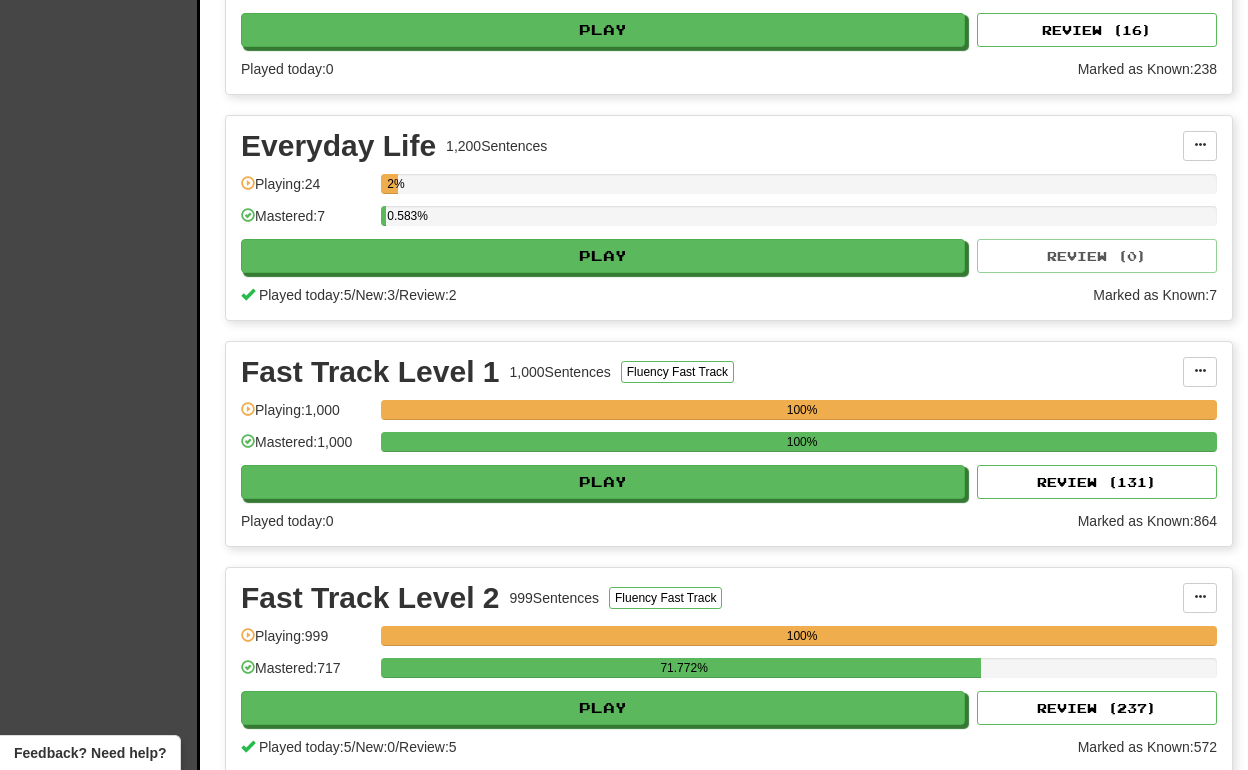 scroll, scrollTop: 595, scrollLeft: 0, axis: vertical 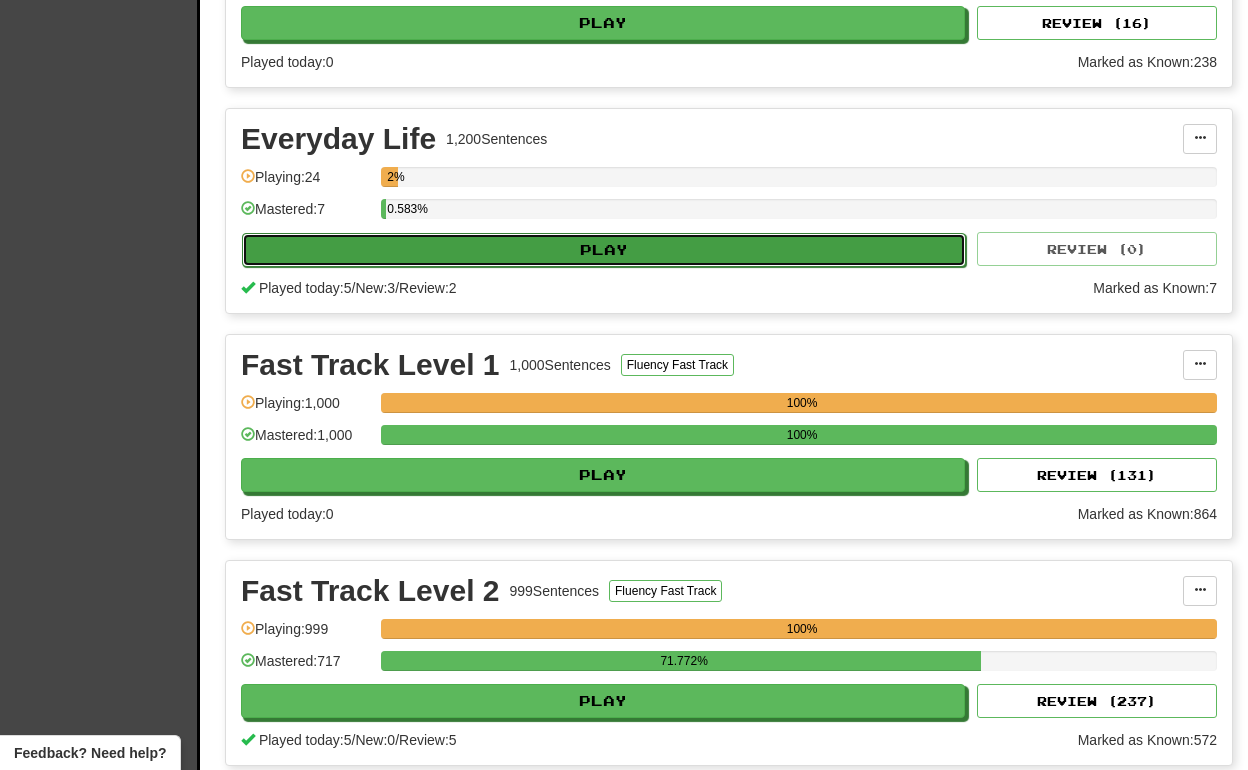 click on "Play" at bounding box center (604, 250) 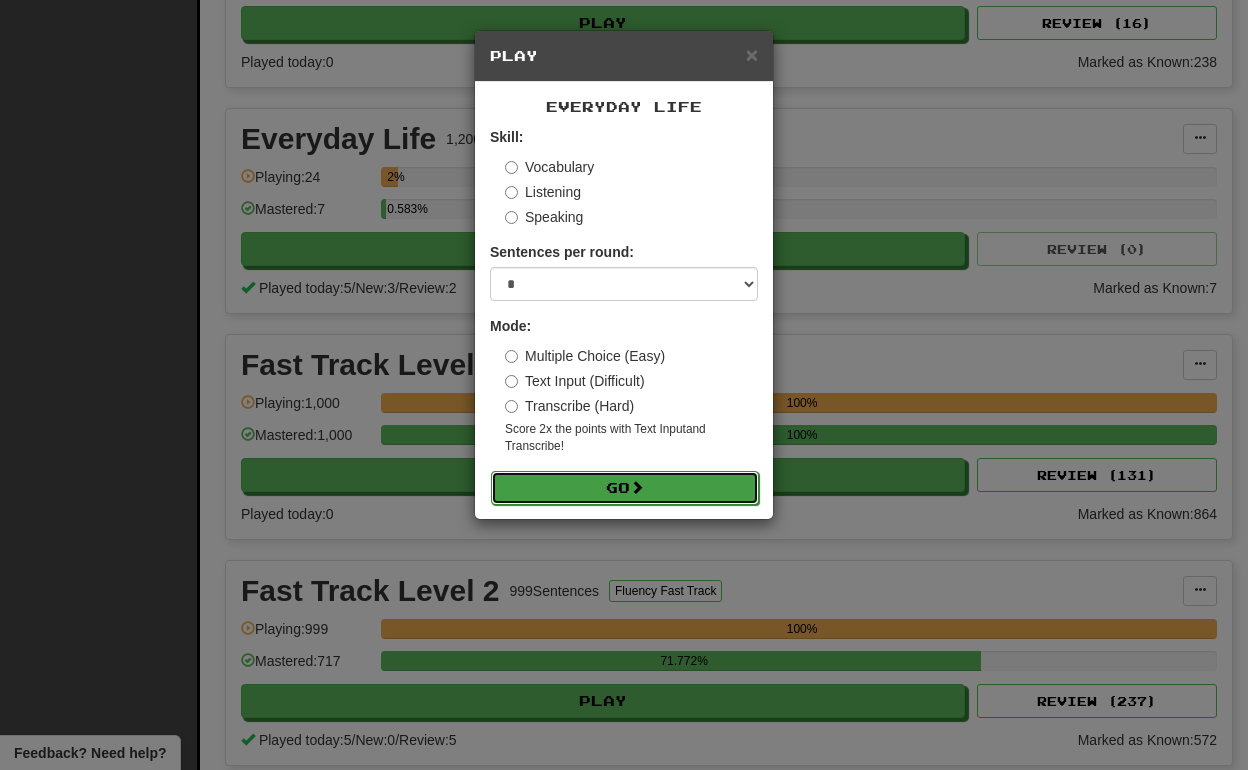 click on "Go" at bounding box center (625, 488) 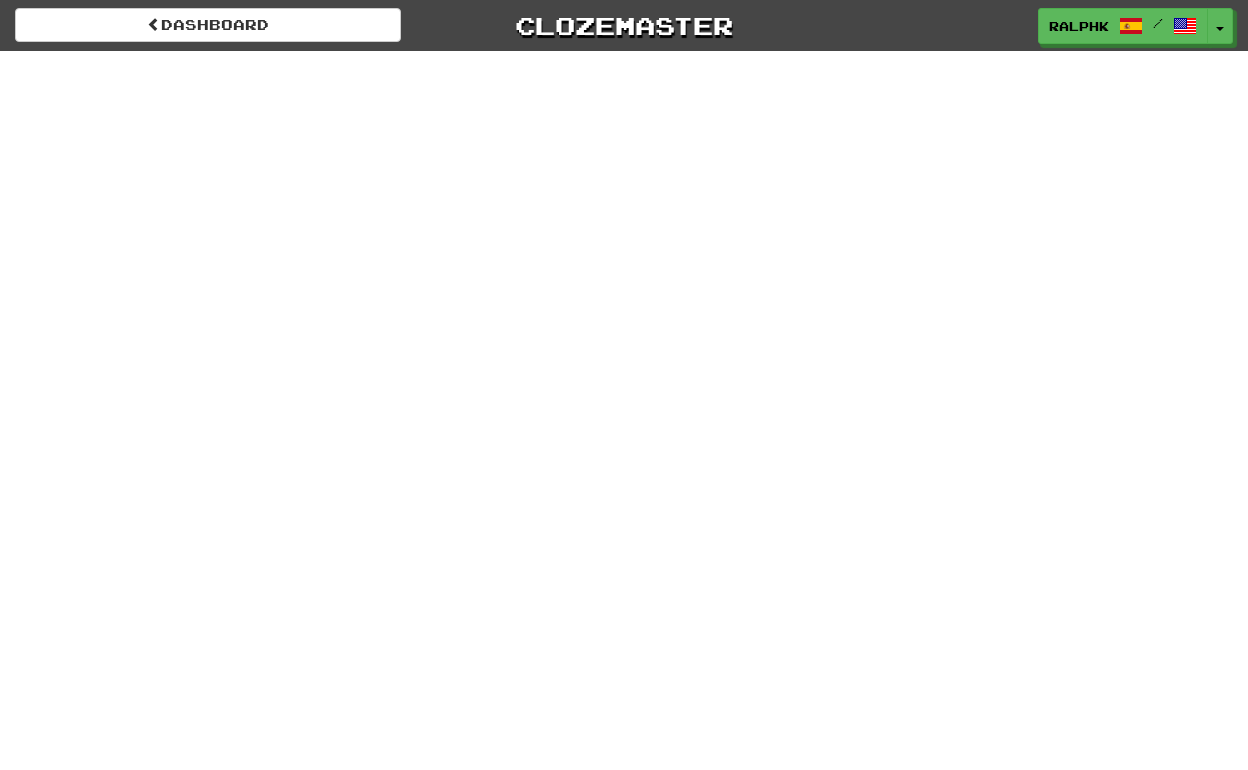 scroll, scrollTop: 0, scrollLeft: 0, axis: both 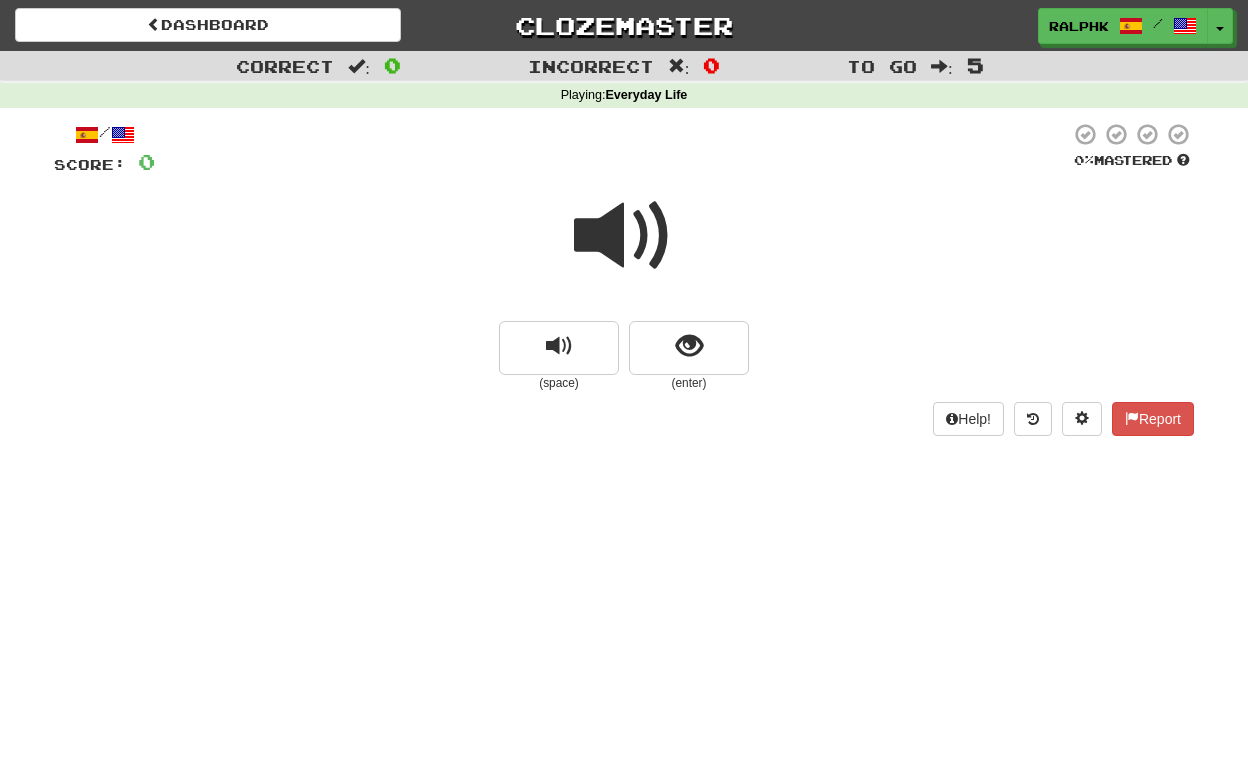 click at bounding box center [624, 236] 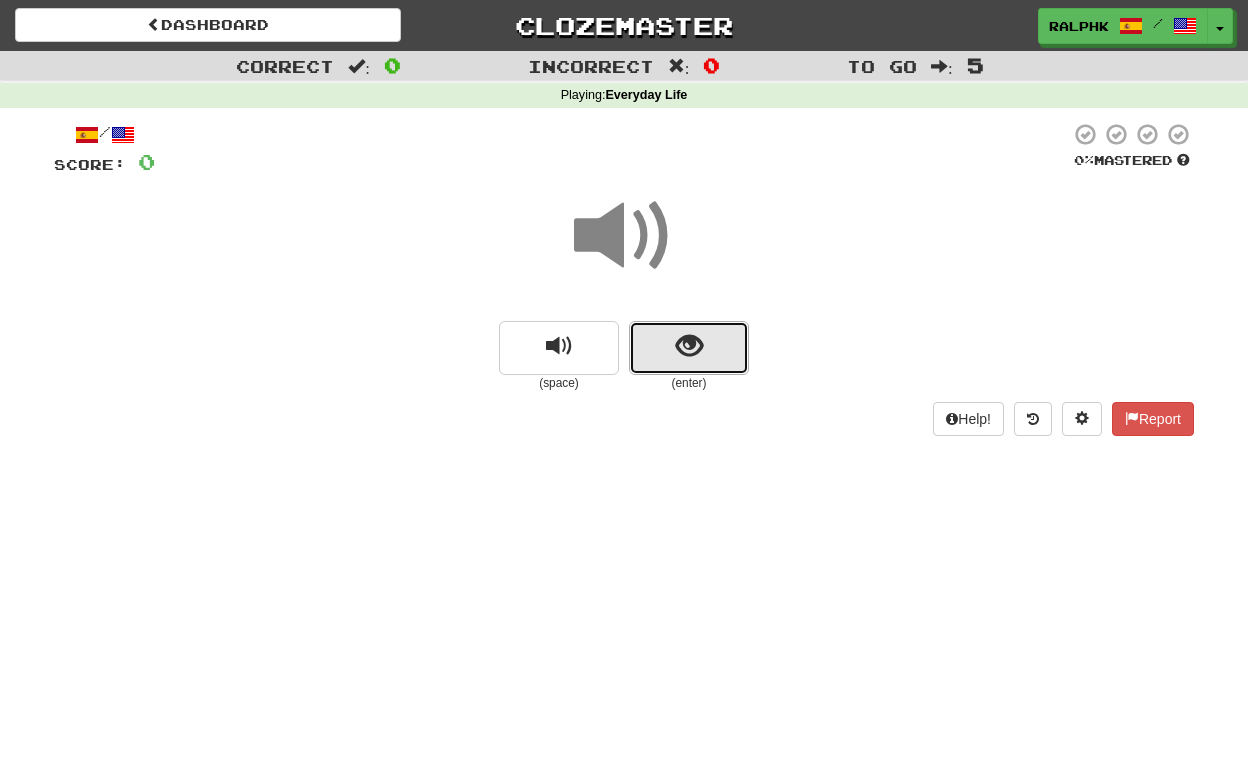 click at bounding box center (689, 346) 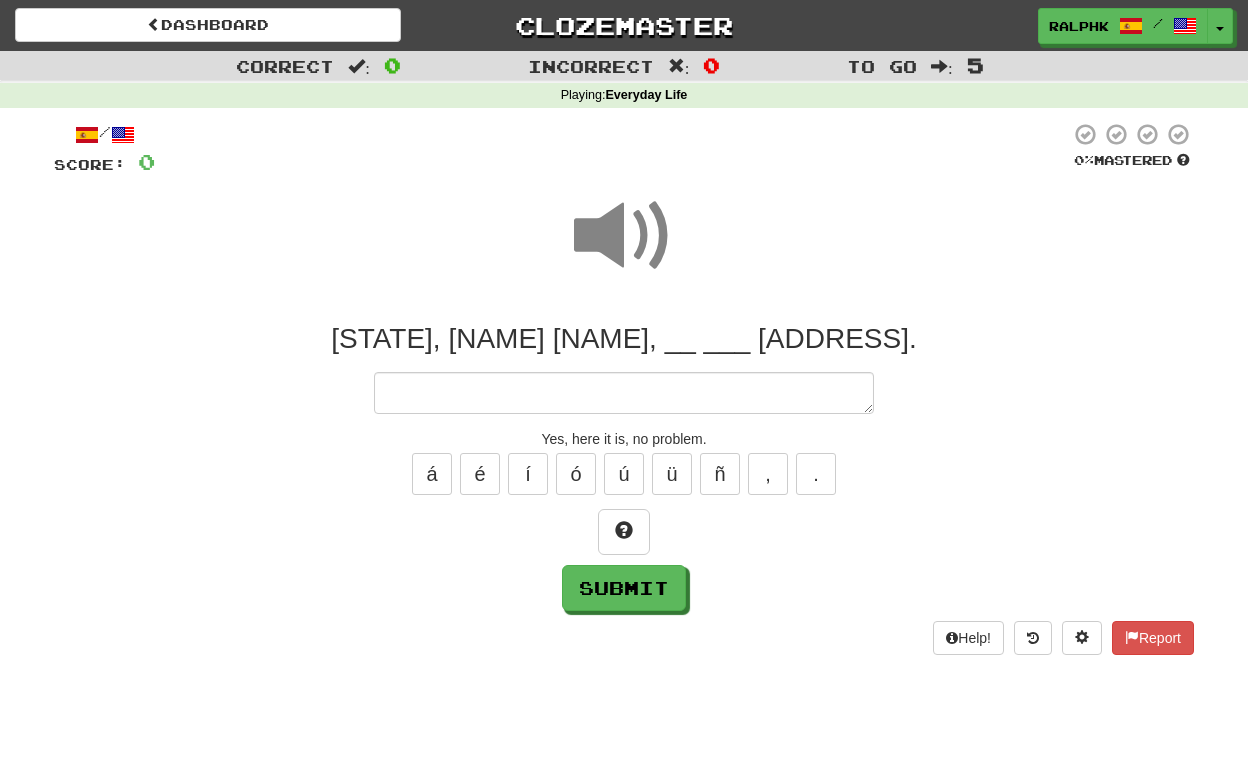 type on "*" 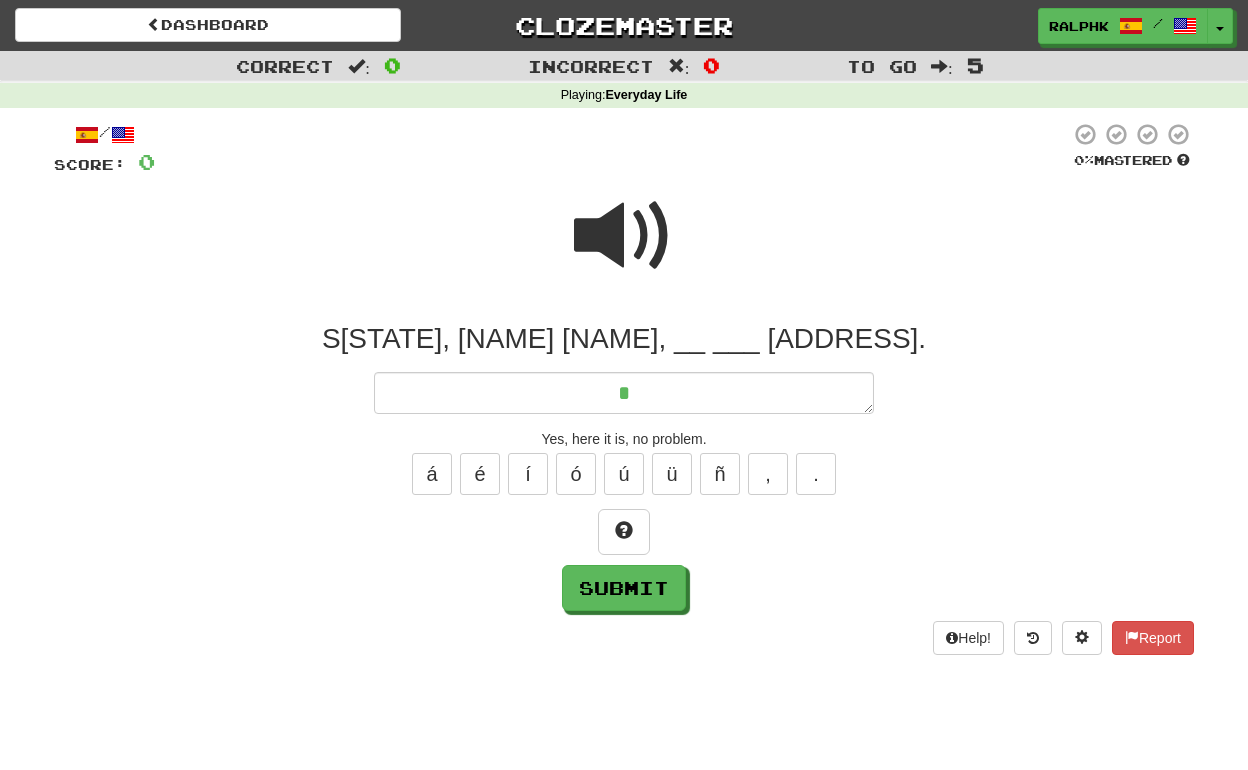 type on "*" 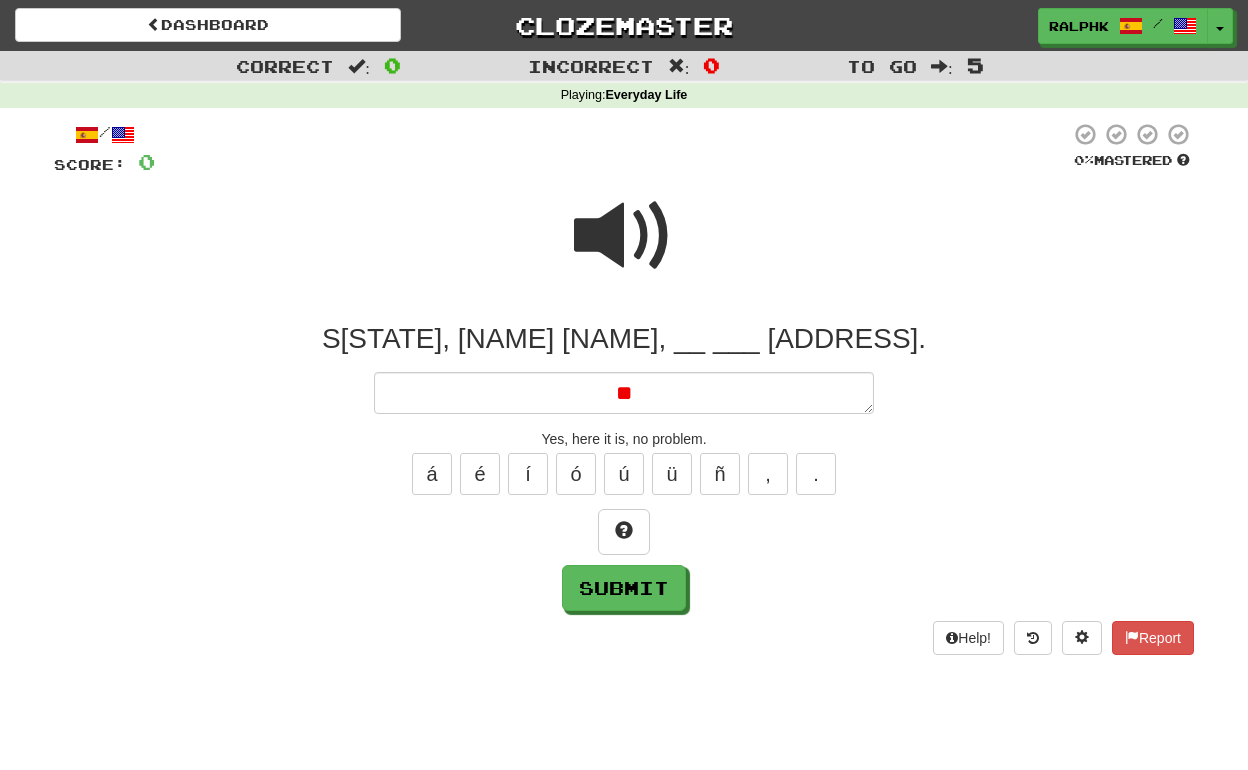 type on "*" 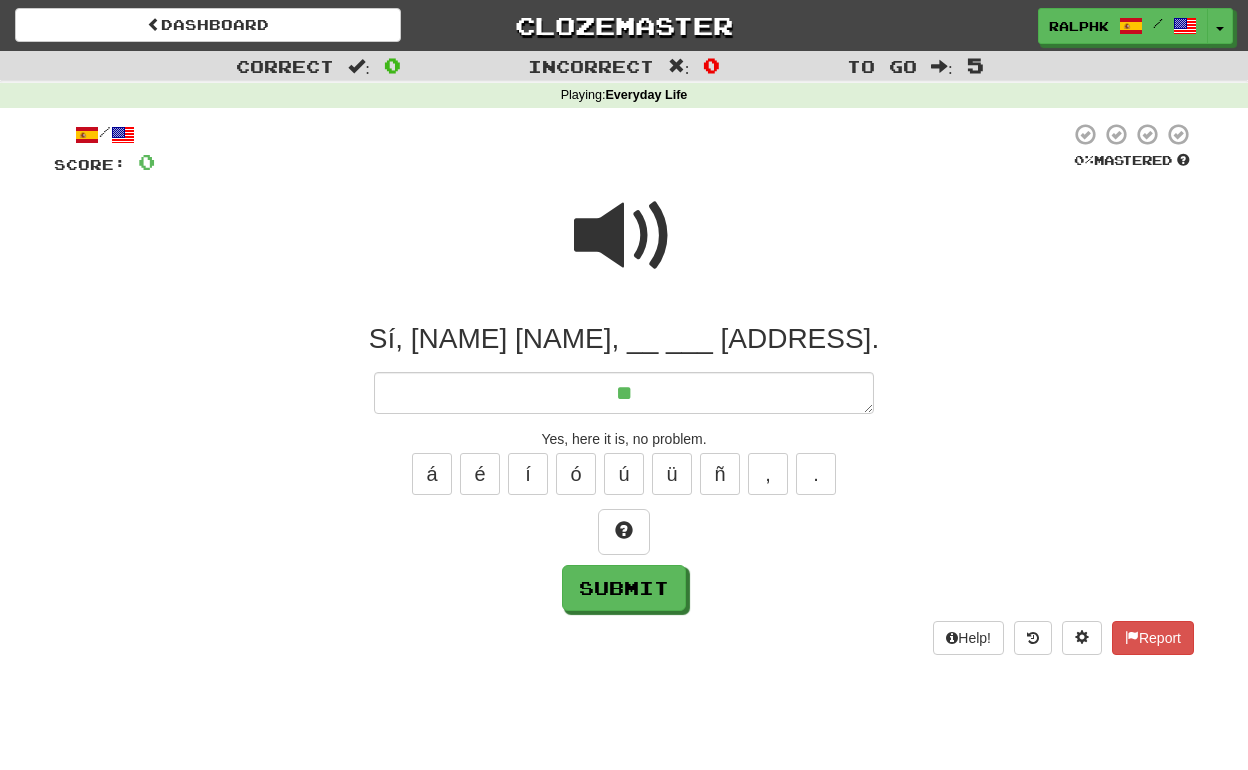 type on "*" 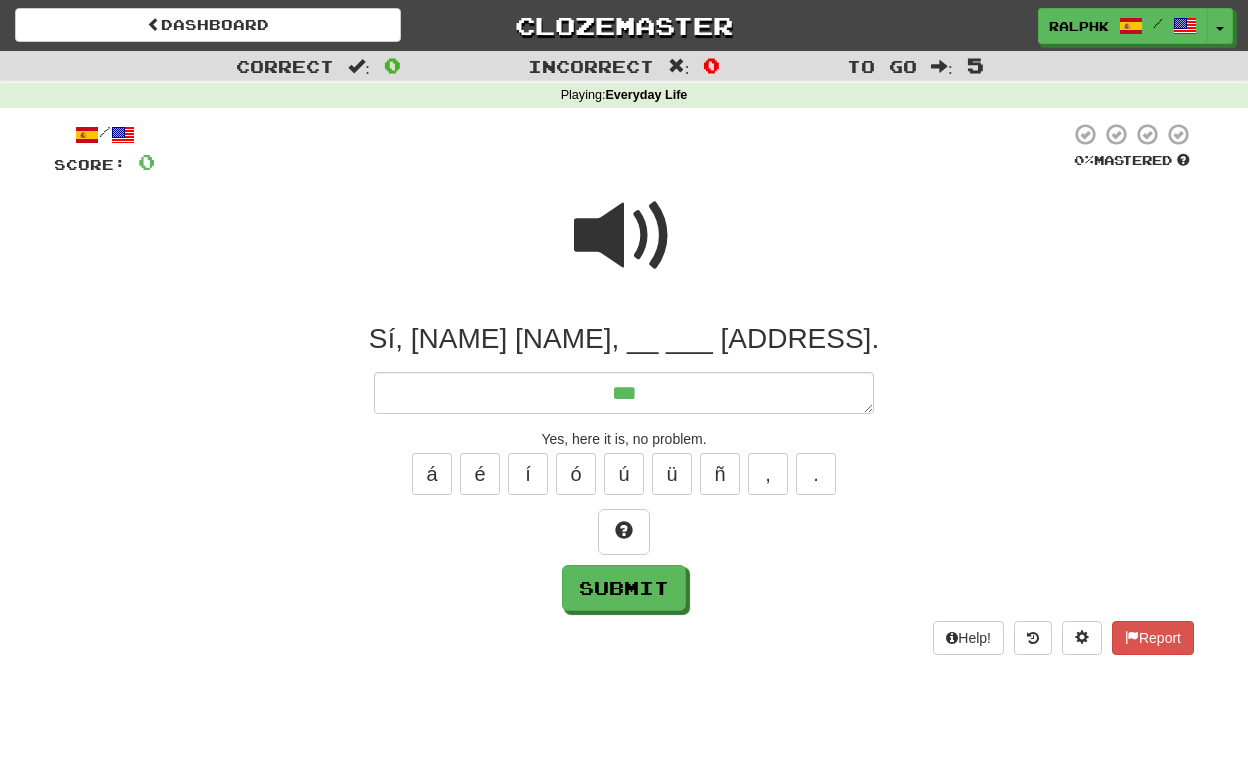 type on "*" 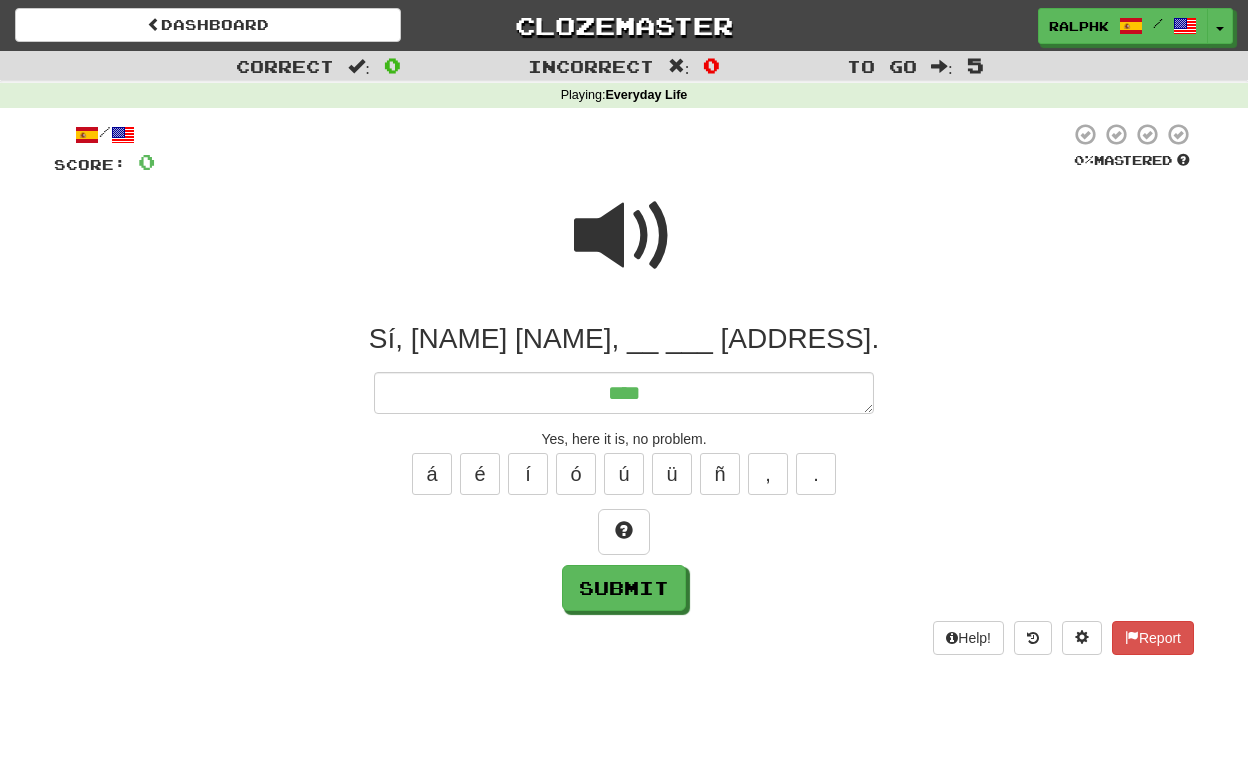 type on "*" 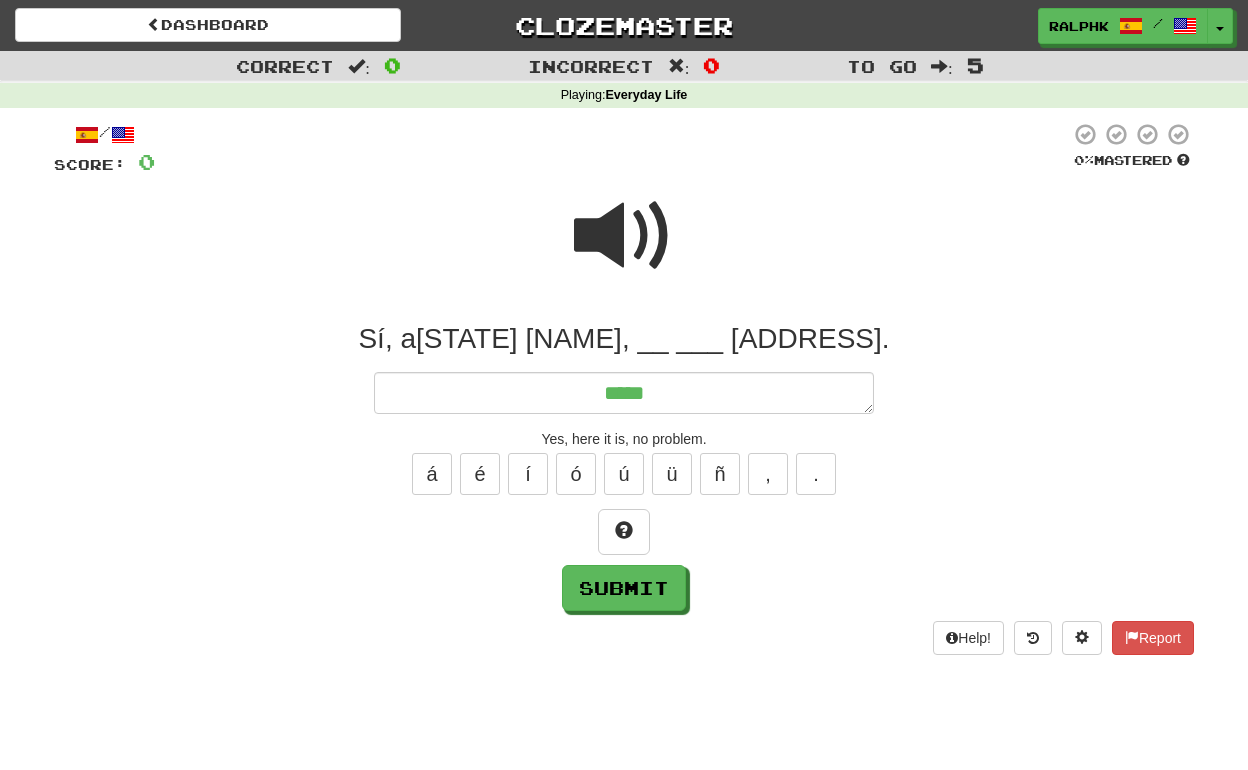 type on "*" 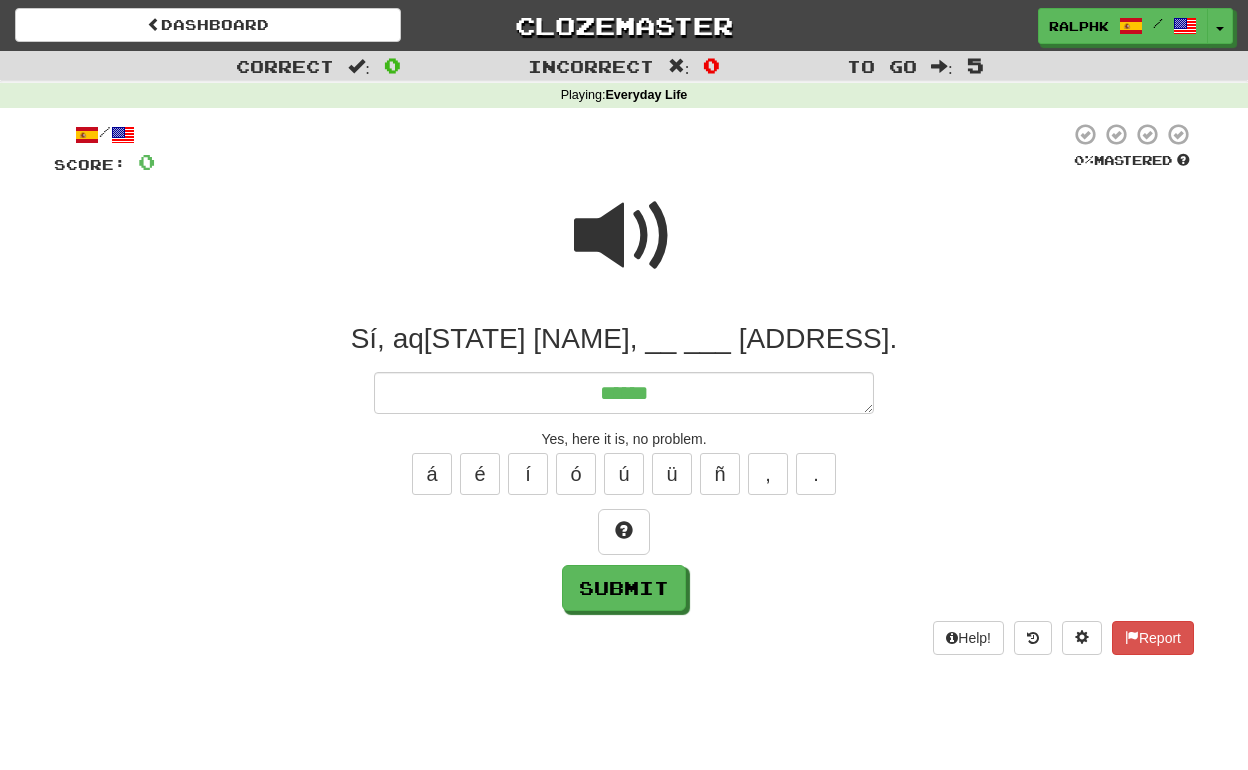 type on "*" 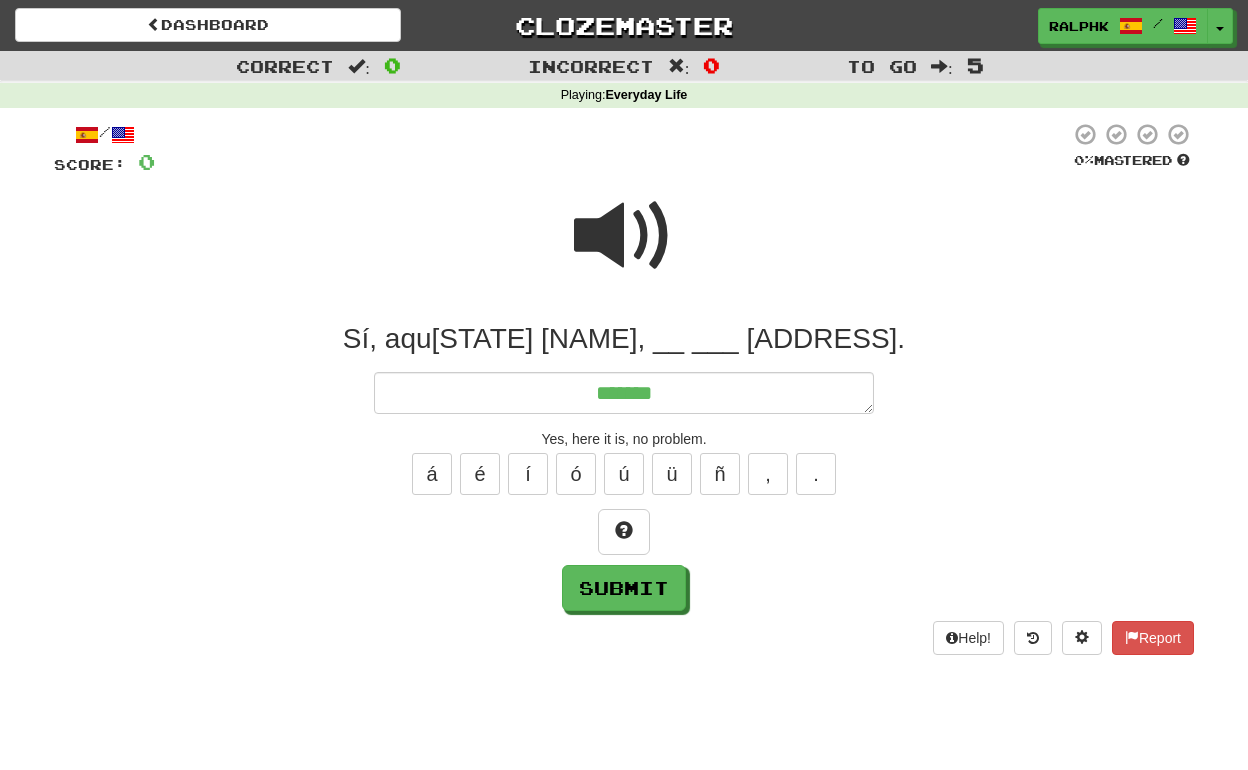 type on "*" 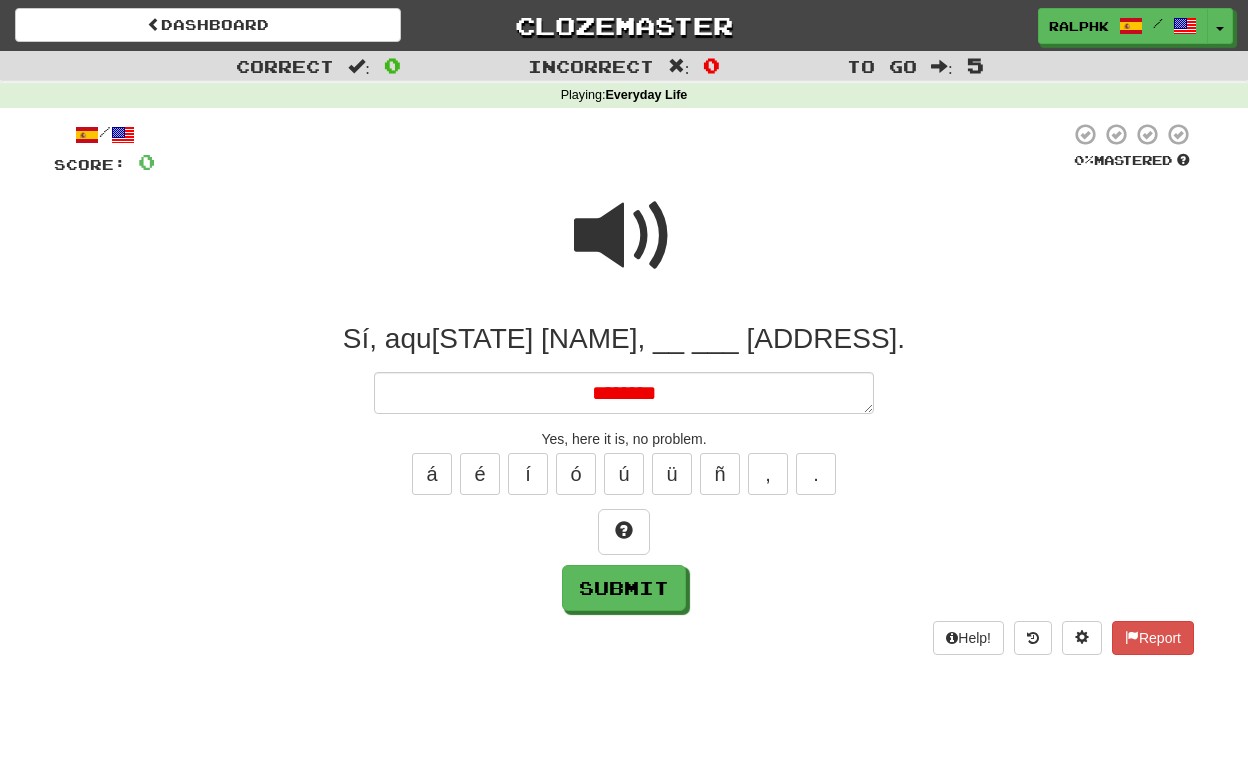 type on "*" 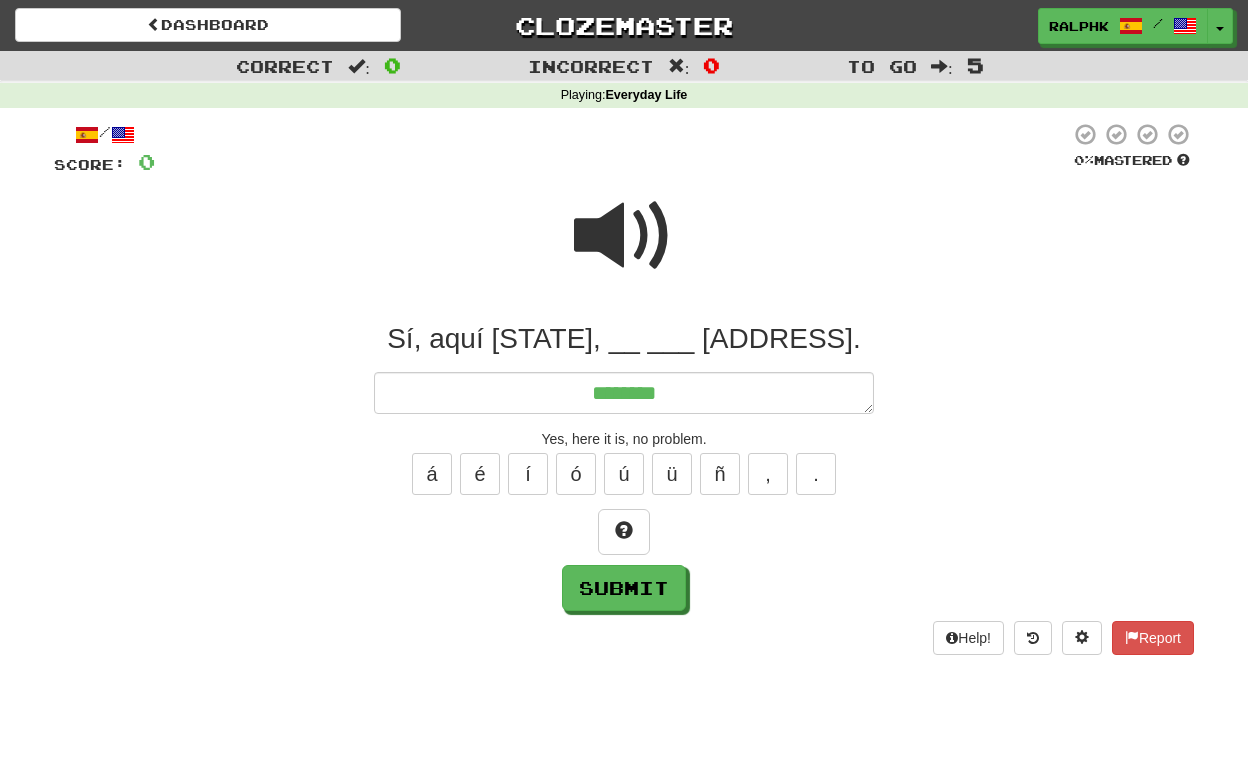 type on "*" 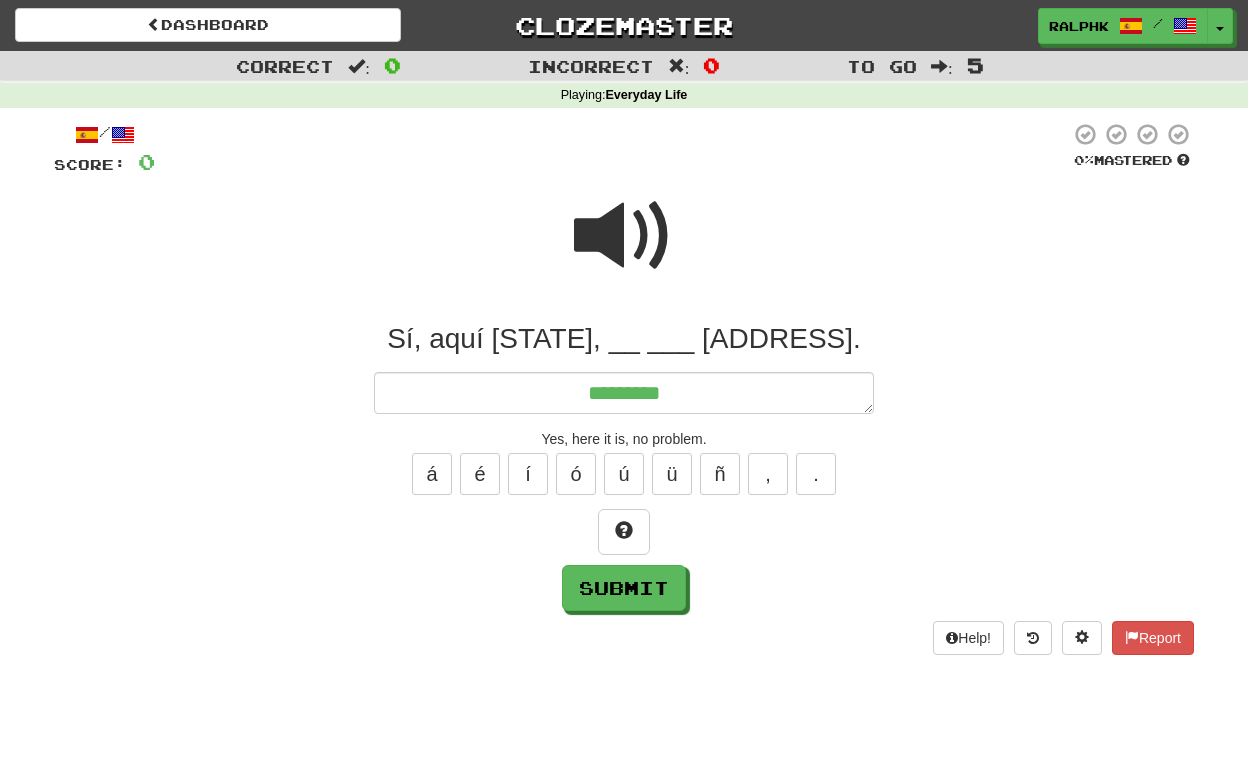type on "*" 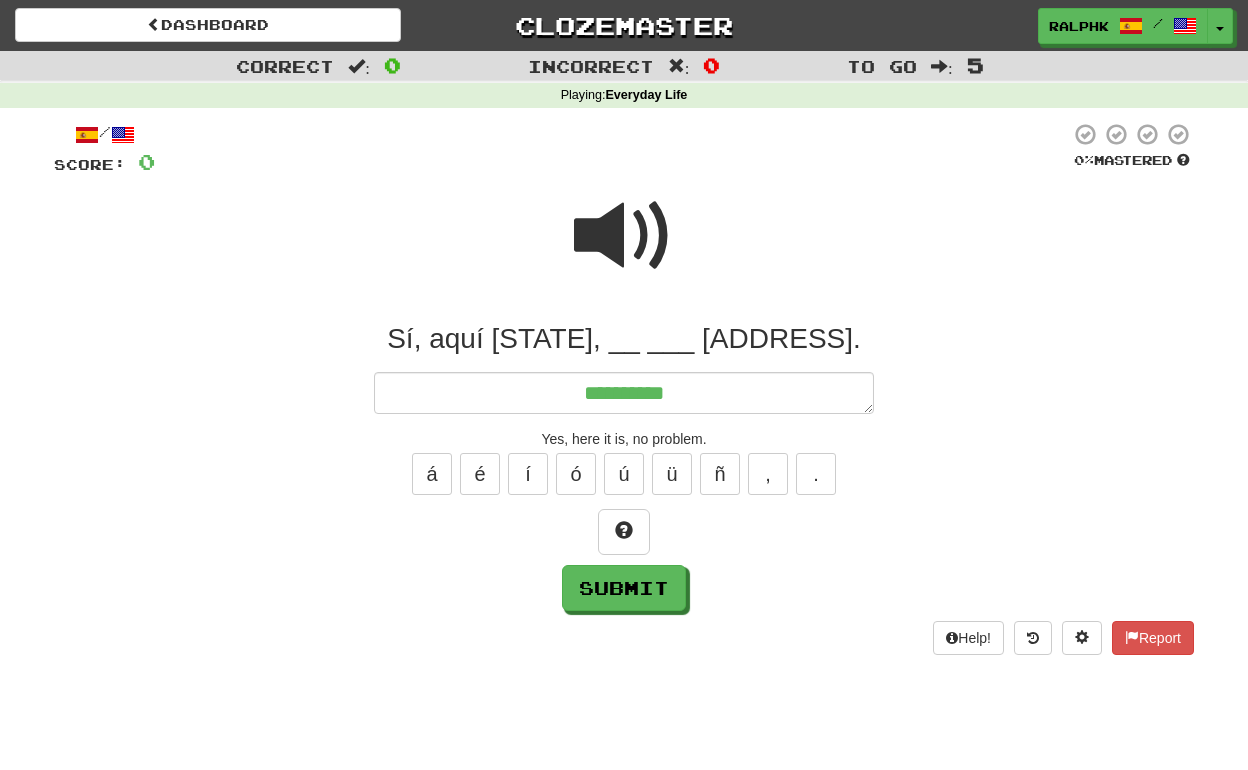 type on "*" 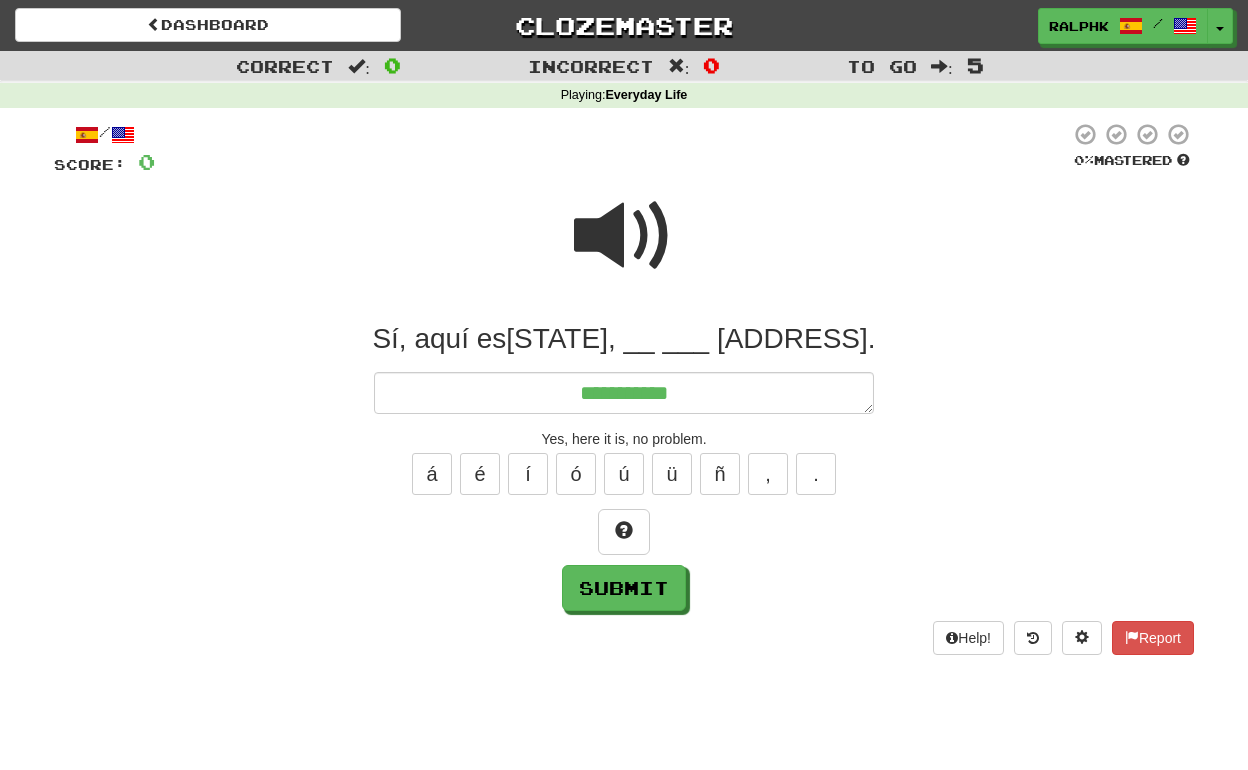 type on "*" 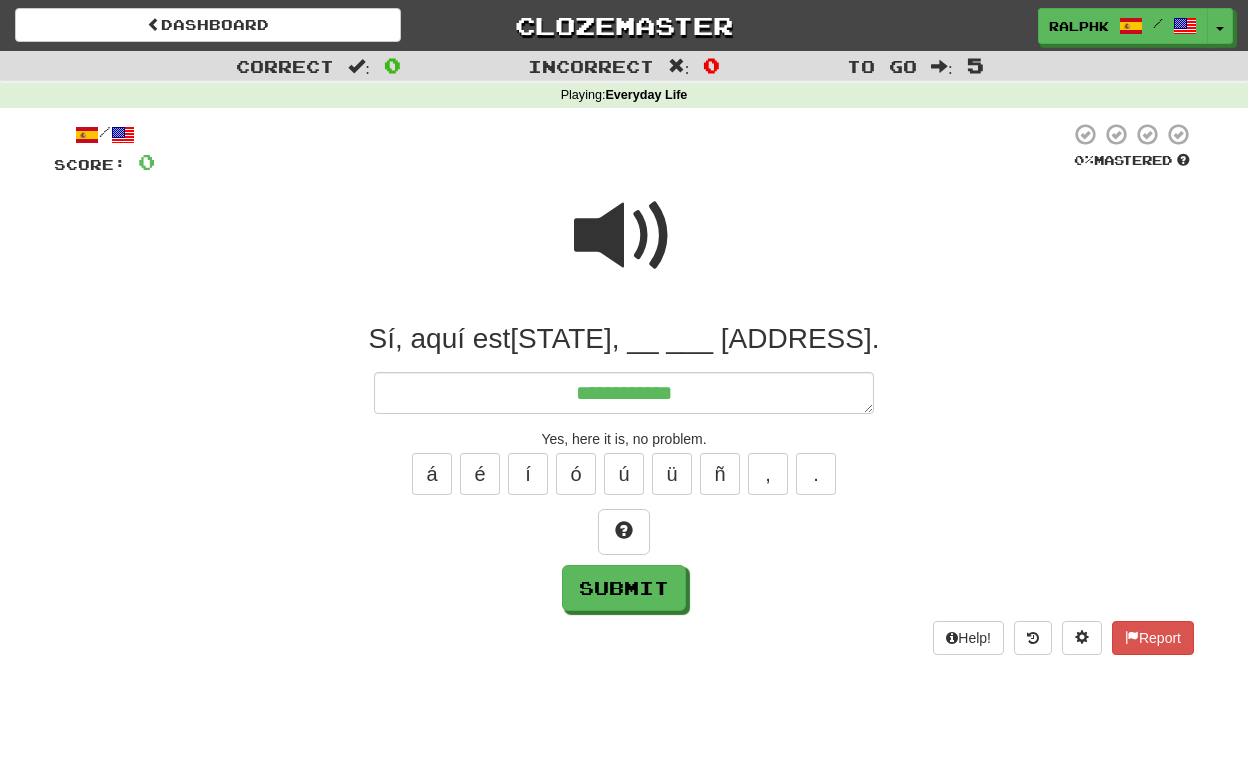 type on "*" 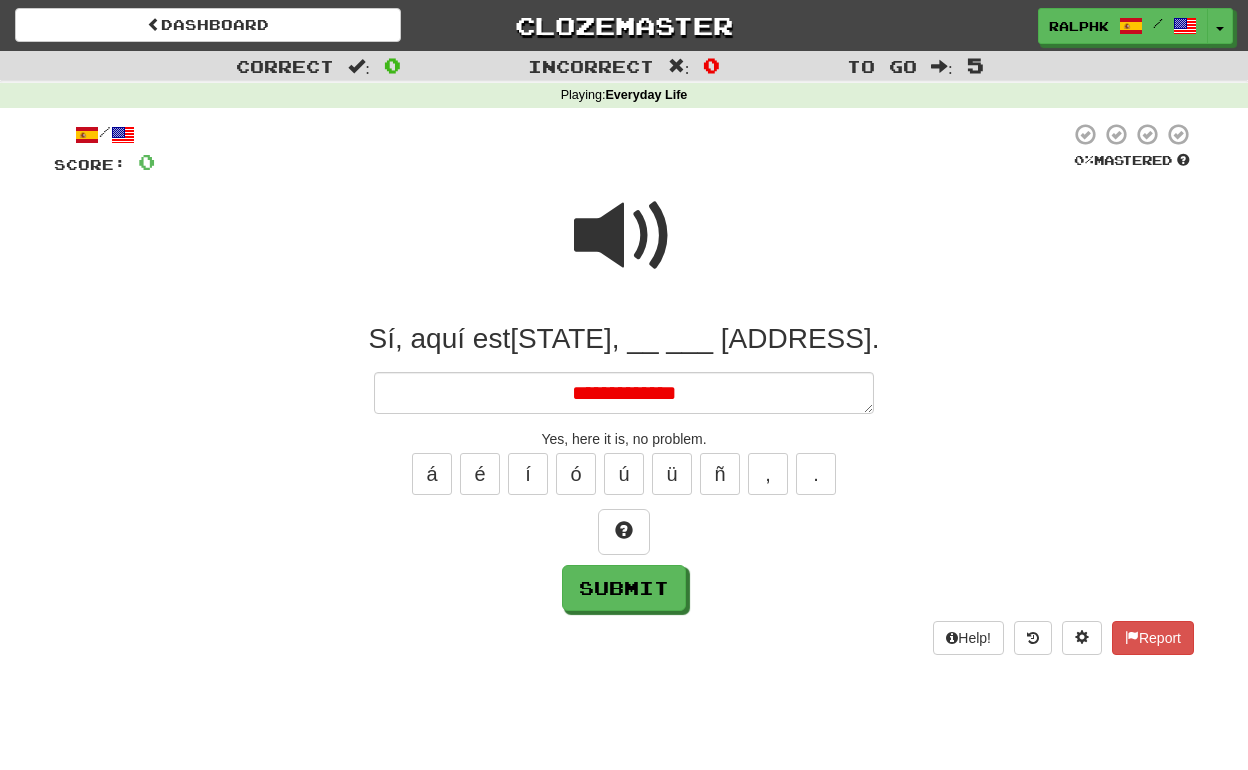 type on "*" 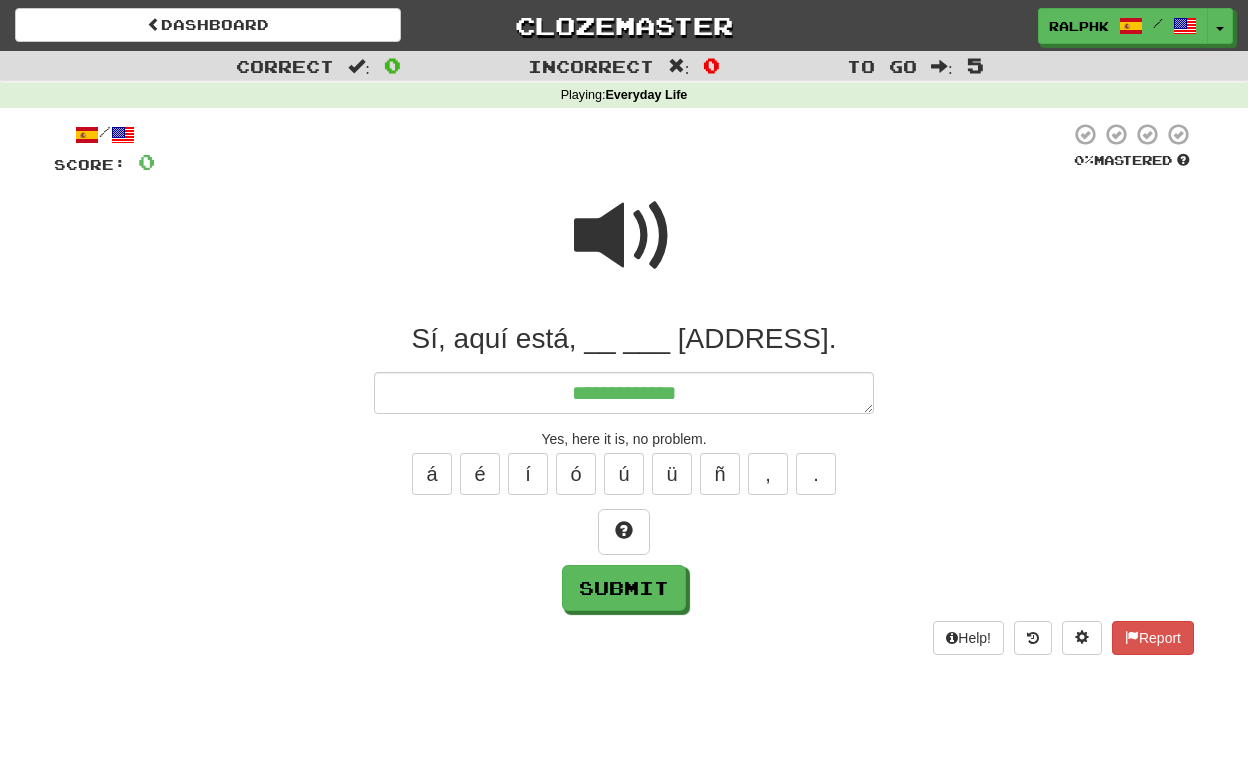 type on "*" 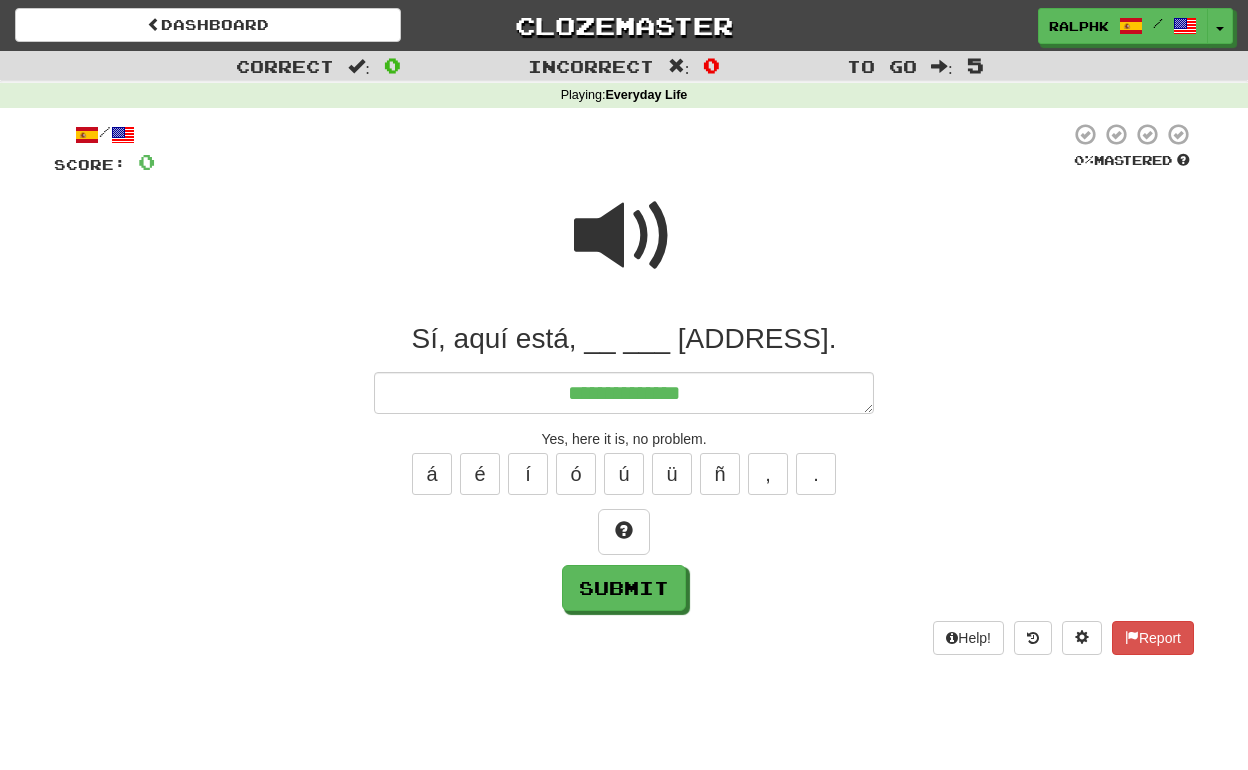 type on "*" 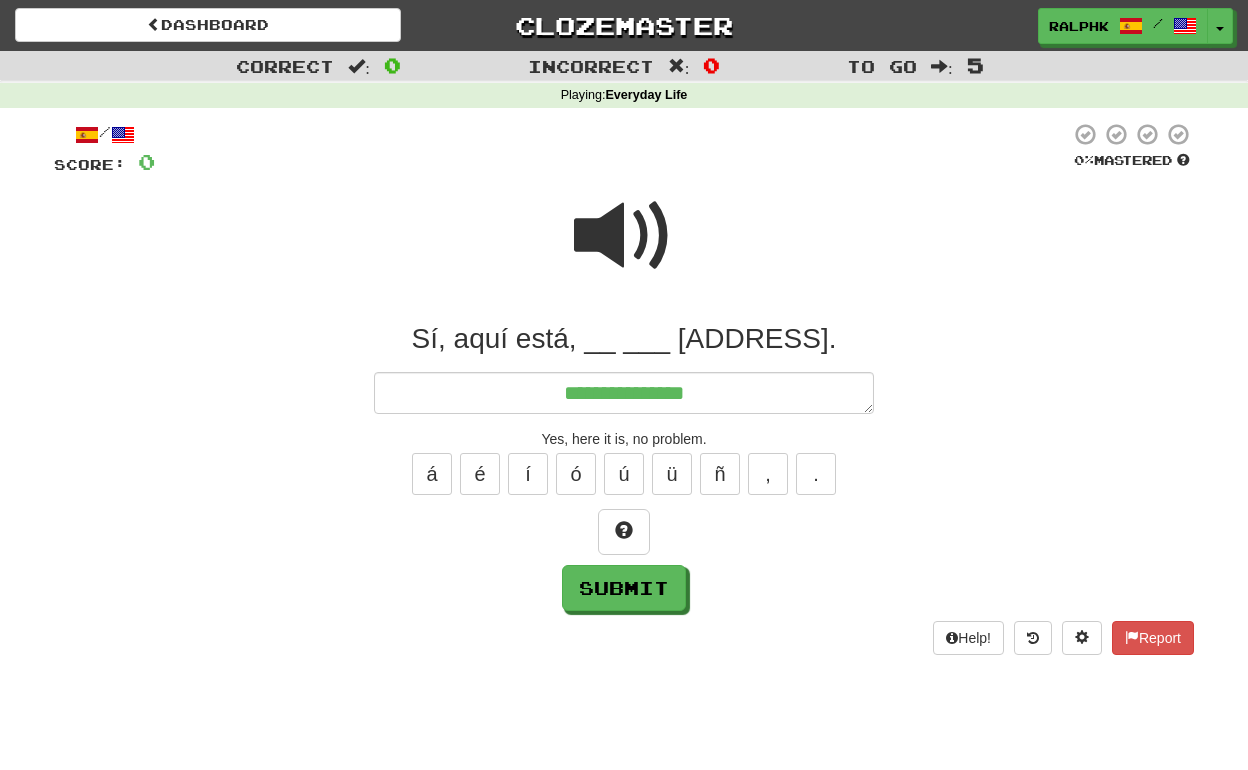 type on "*" 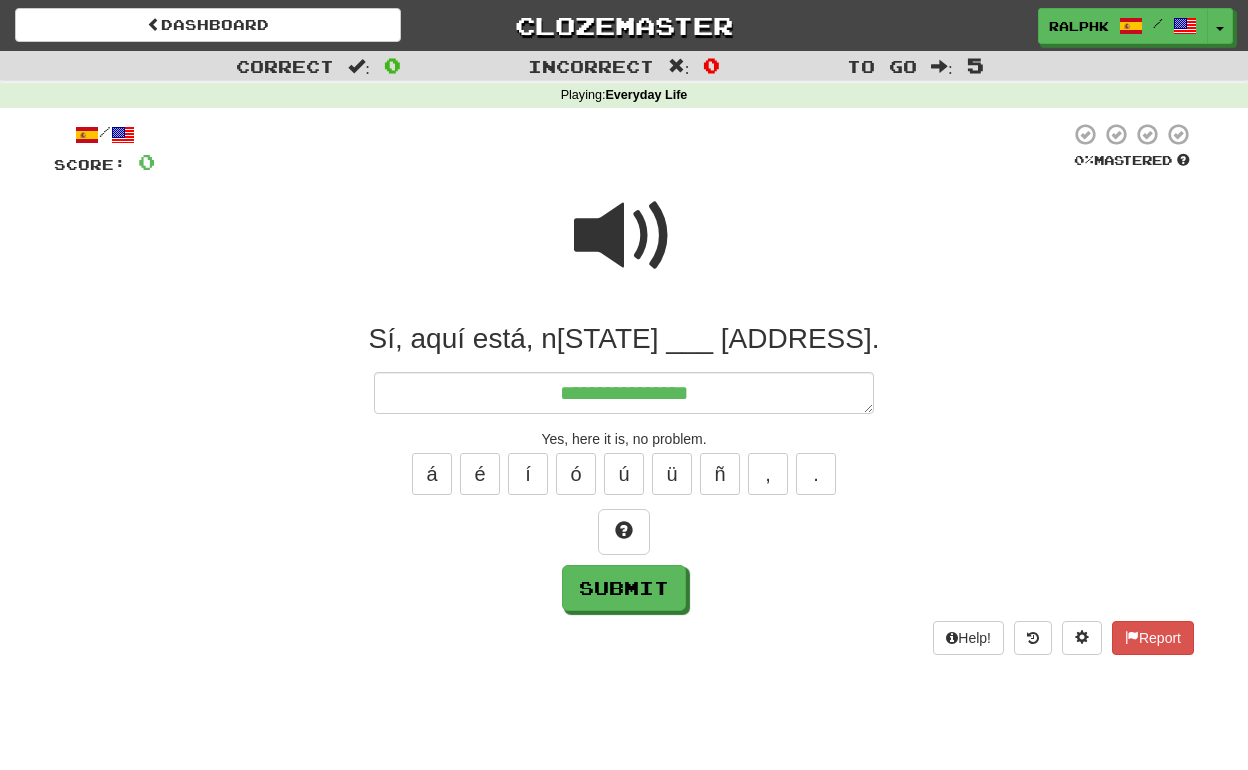 type on "*" 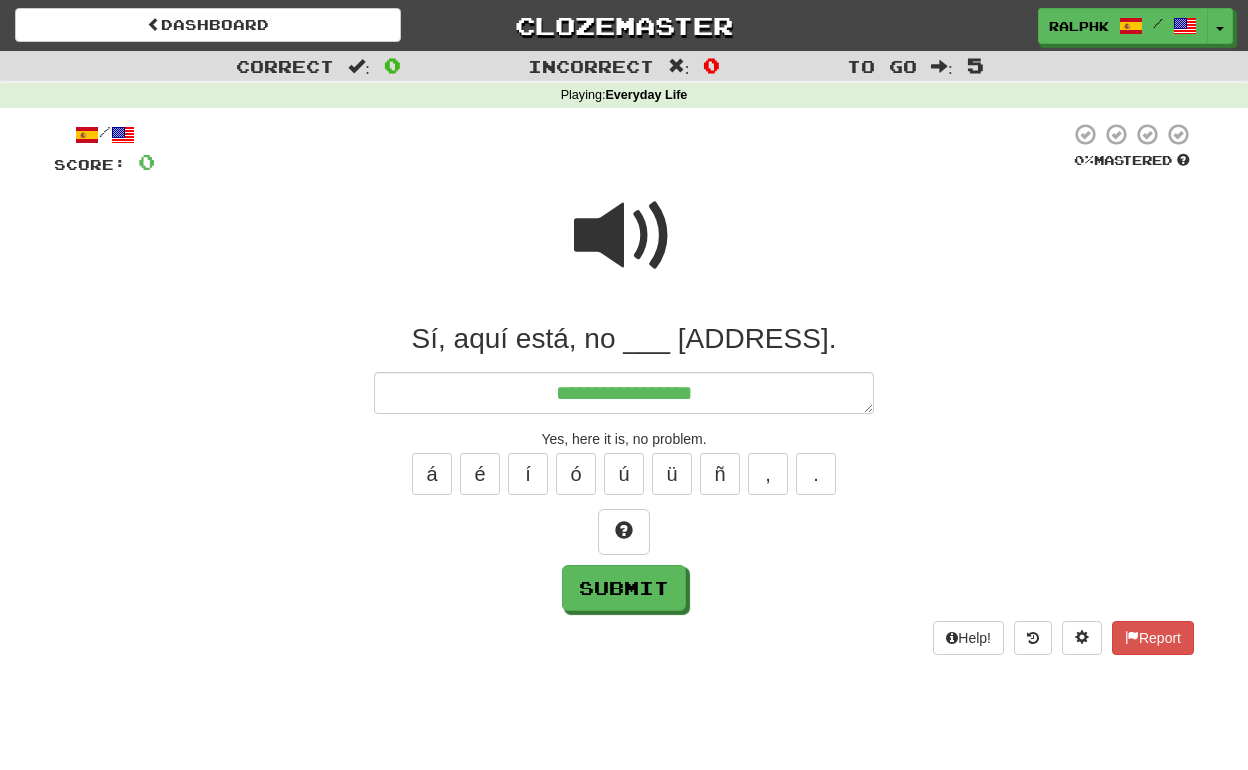 type on "*" 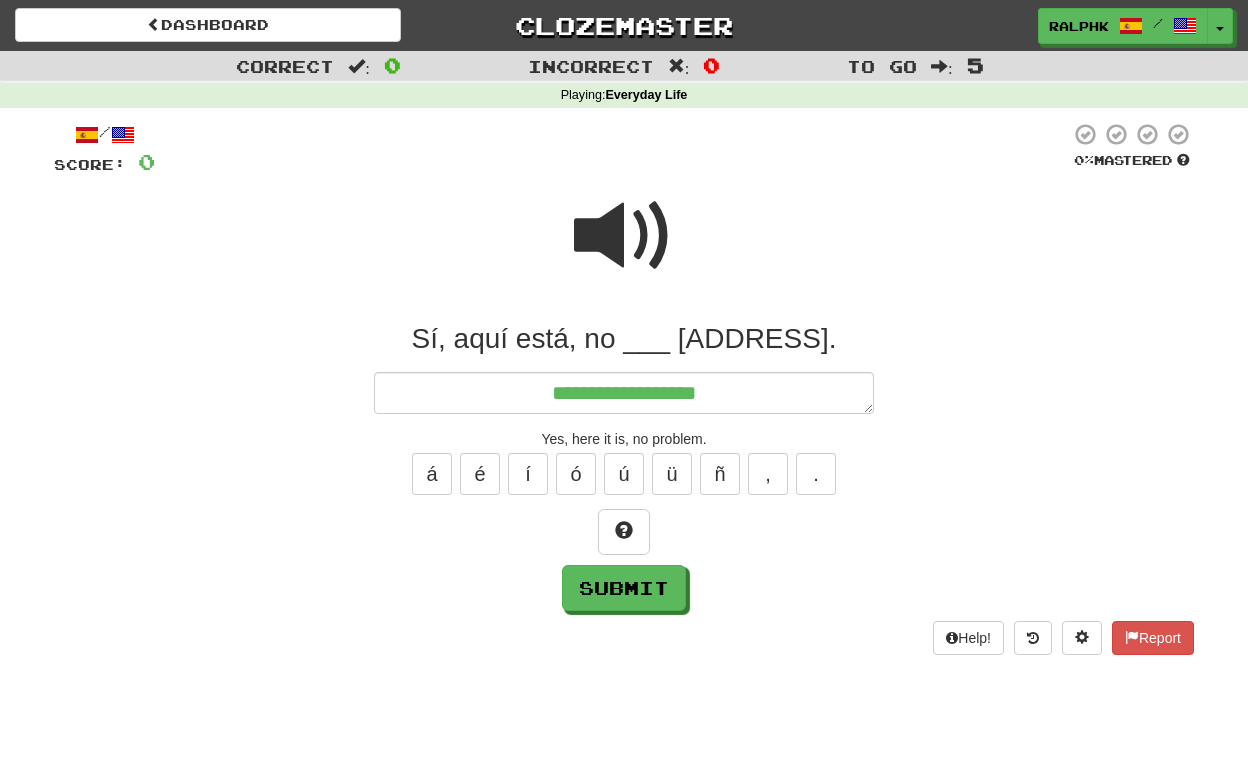 type on "*" 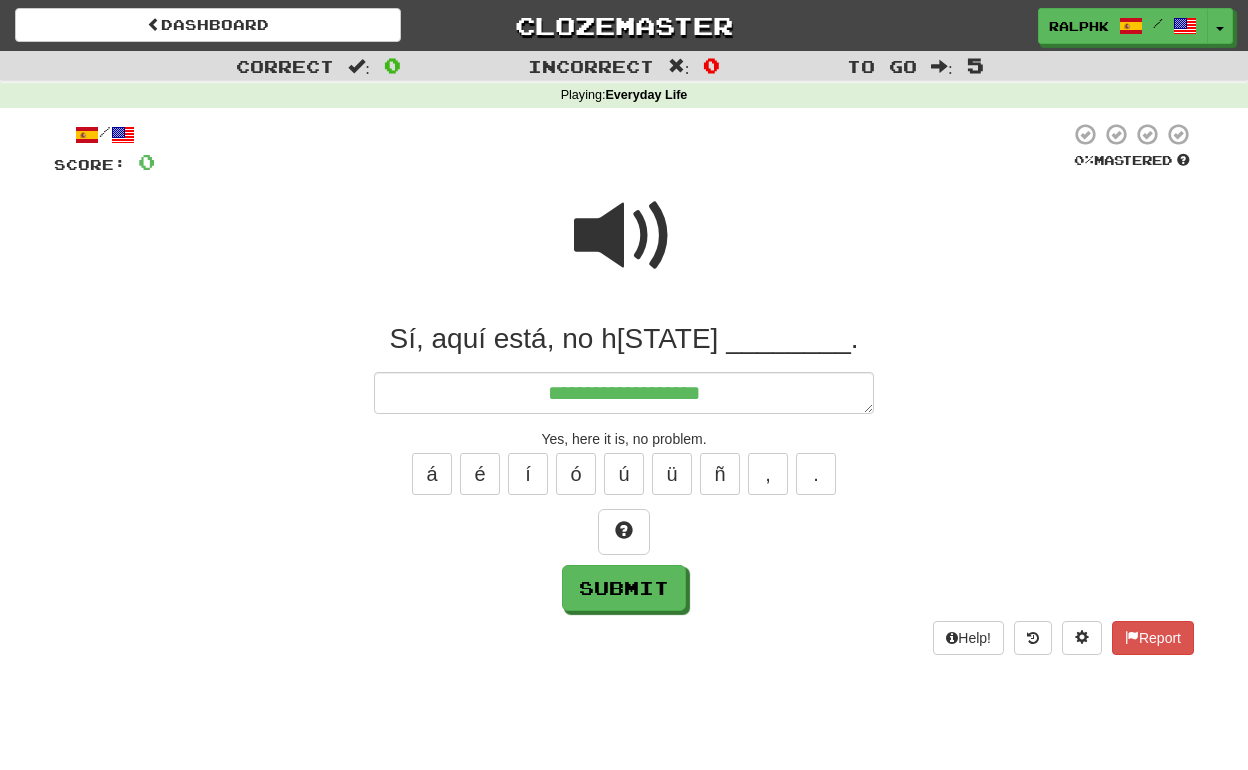 type on "*" 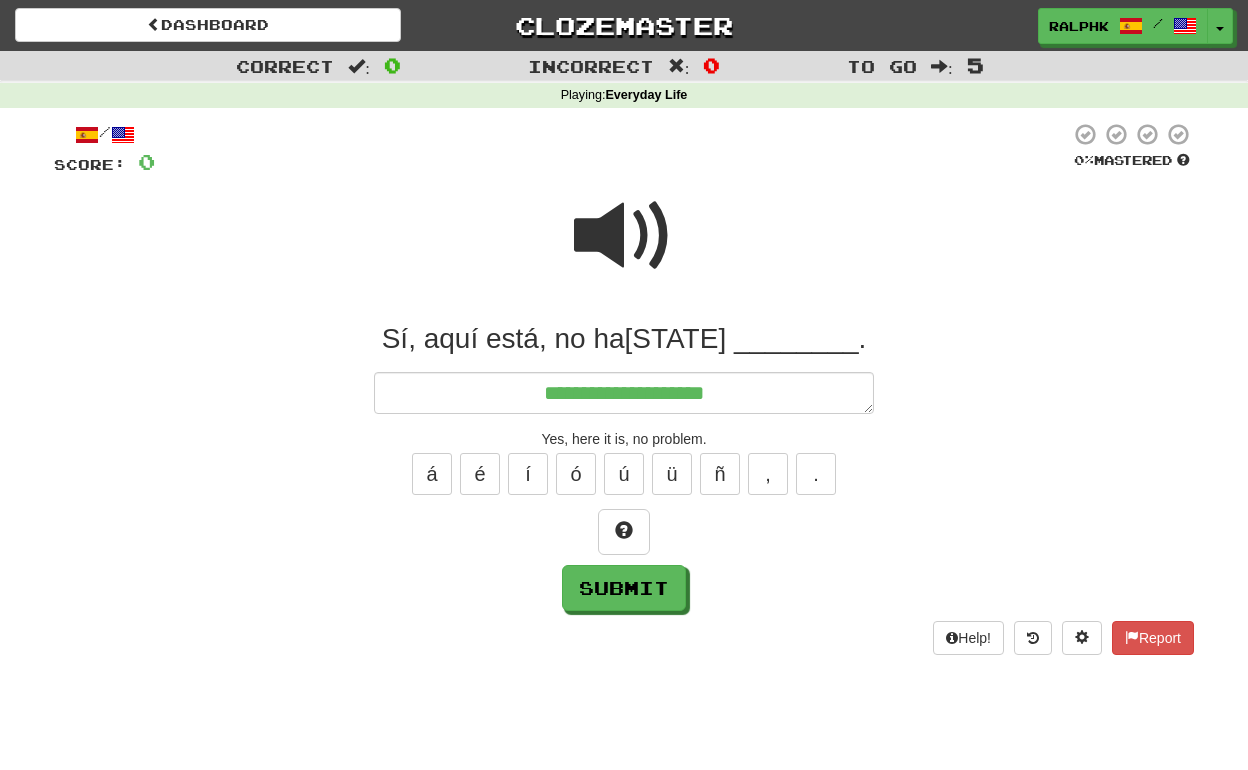 type on "*" 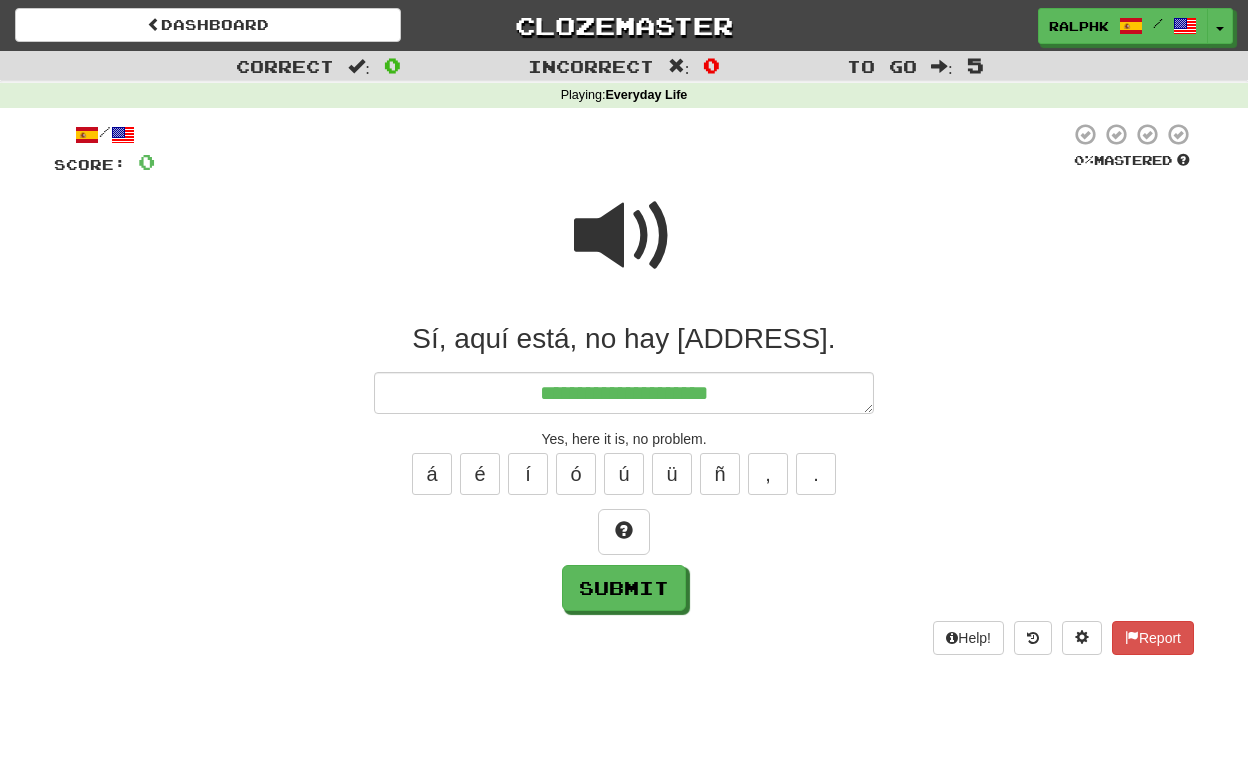 type on "*" 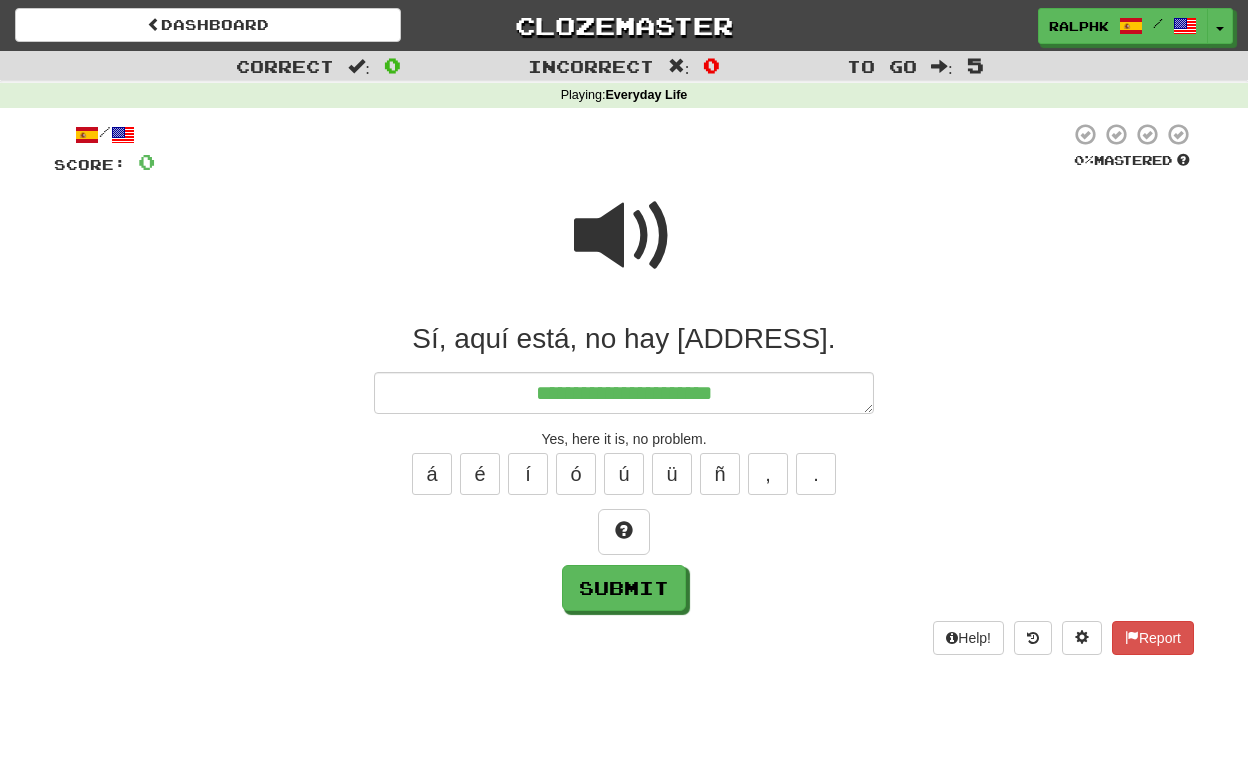 type on "*" 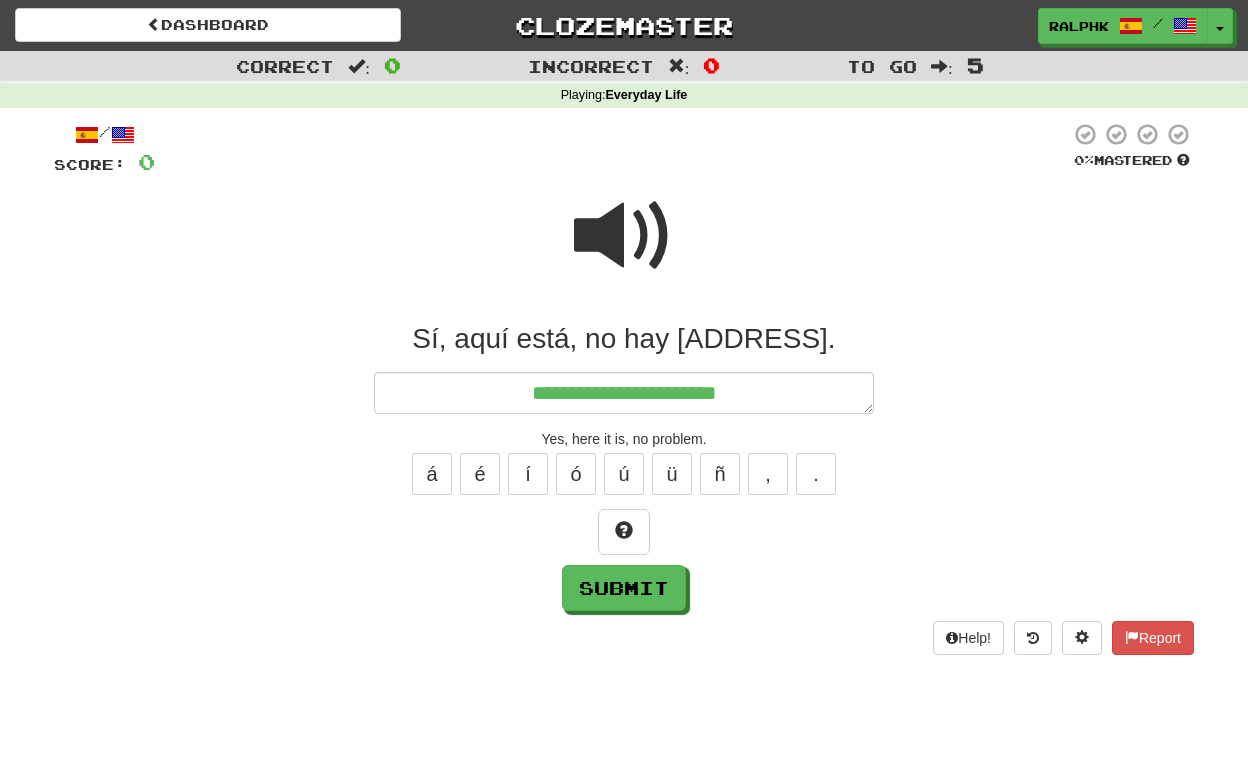 type on "*" 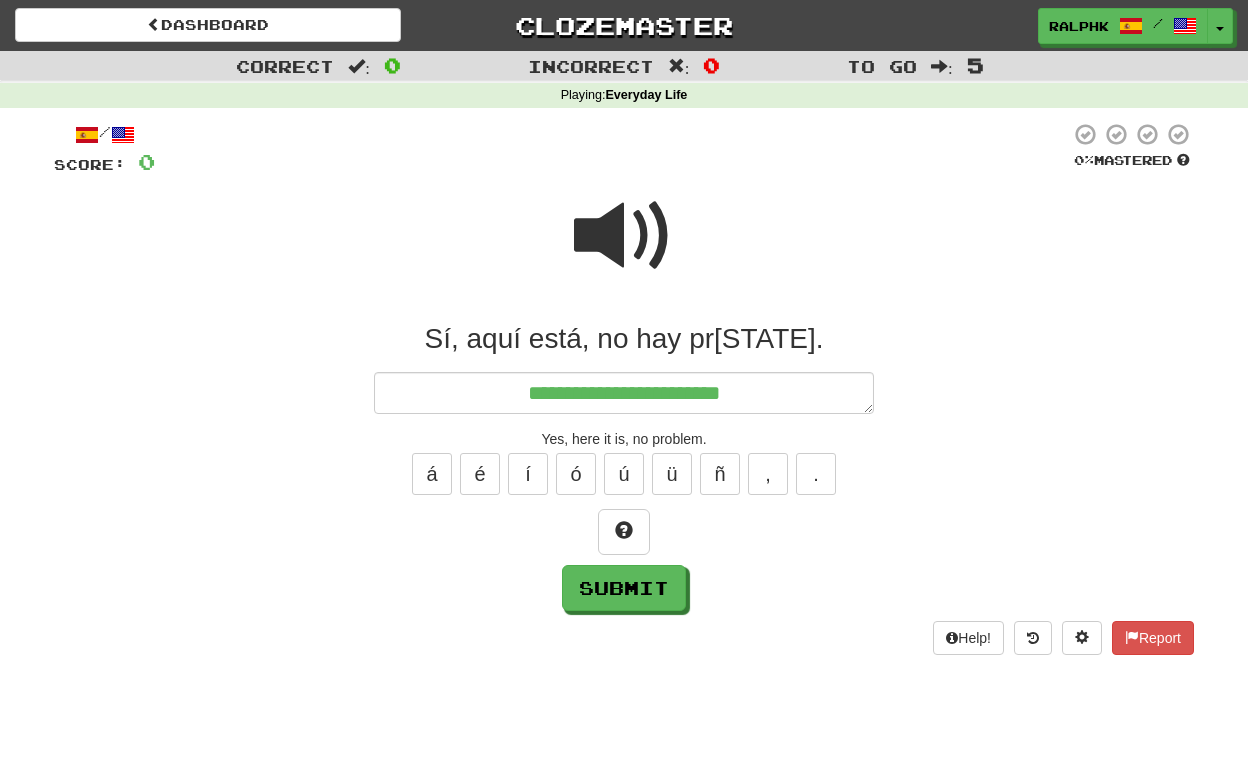 type on "*" 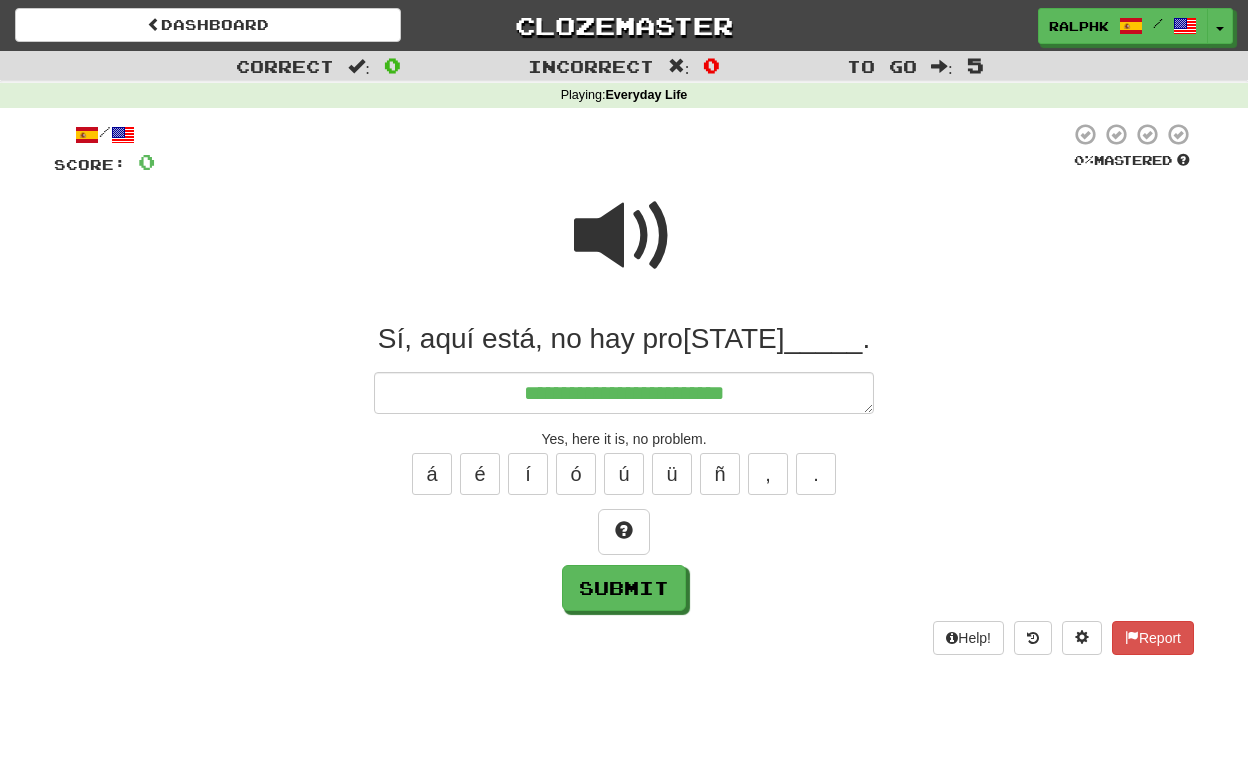 type on "*" 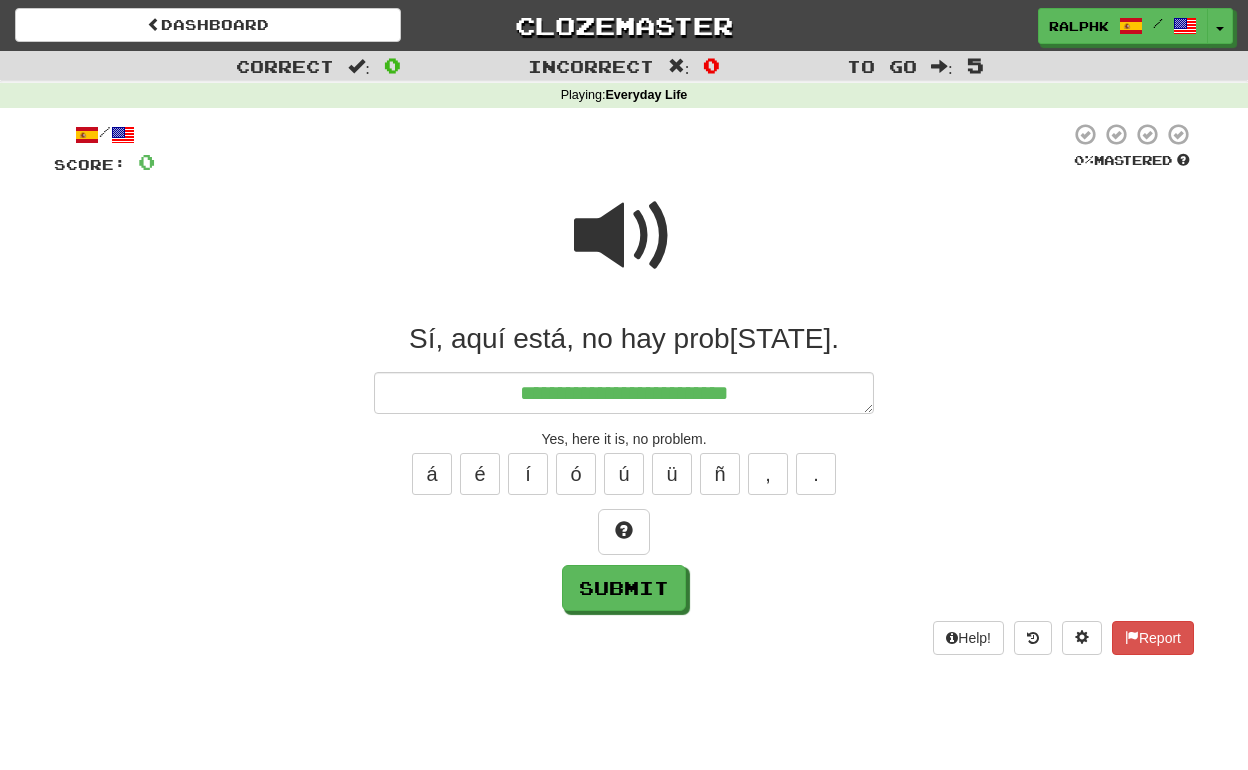 type on "*" 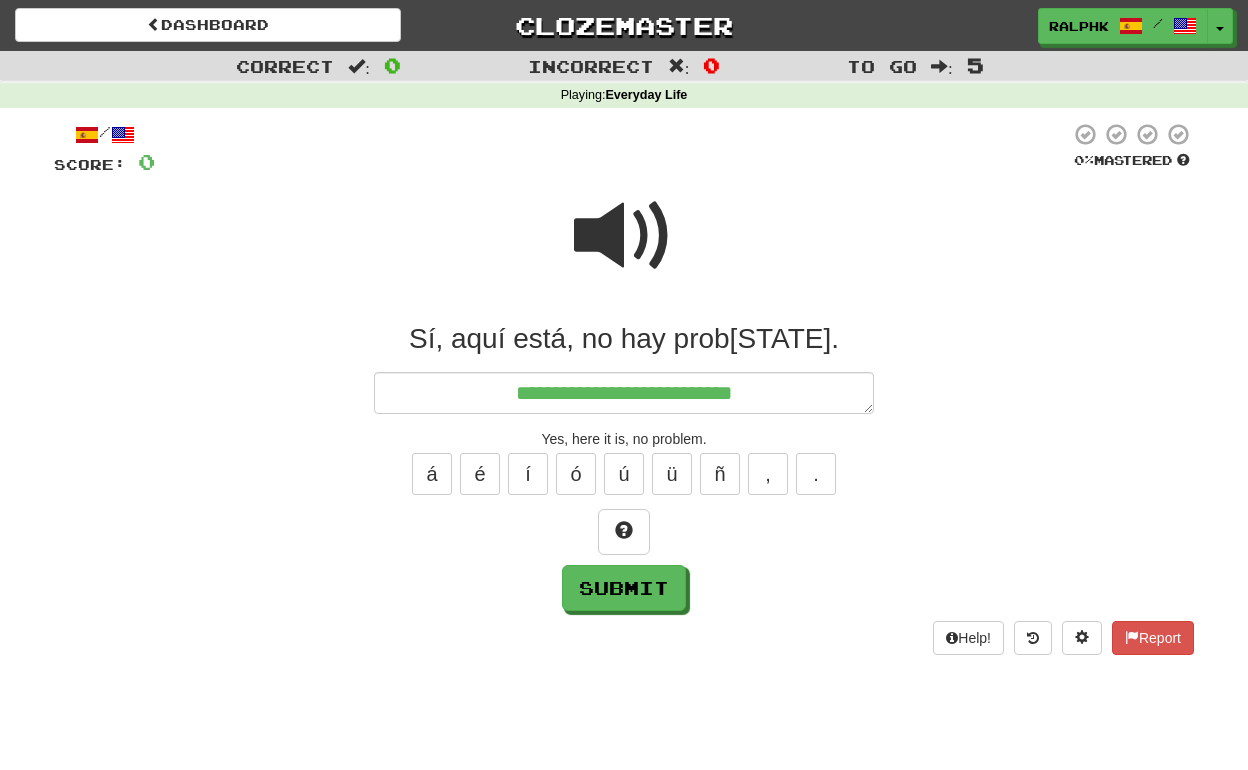 type on "*" 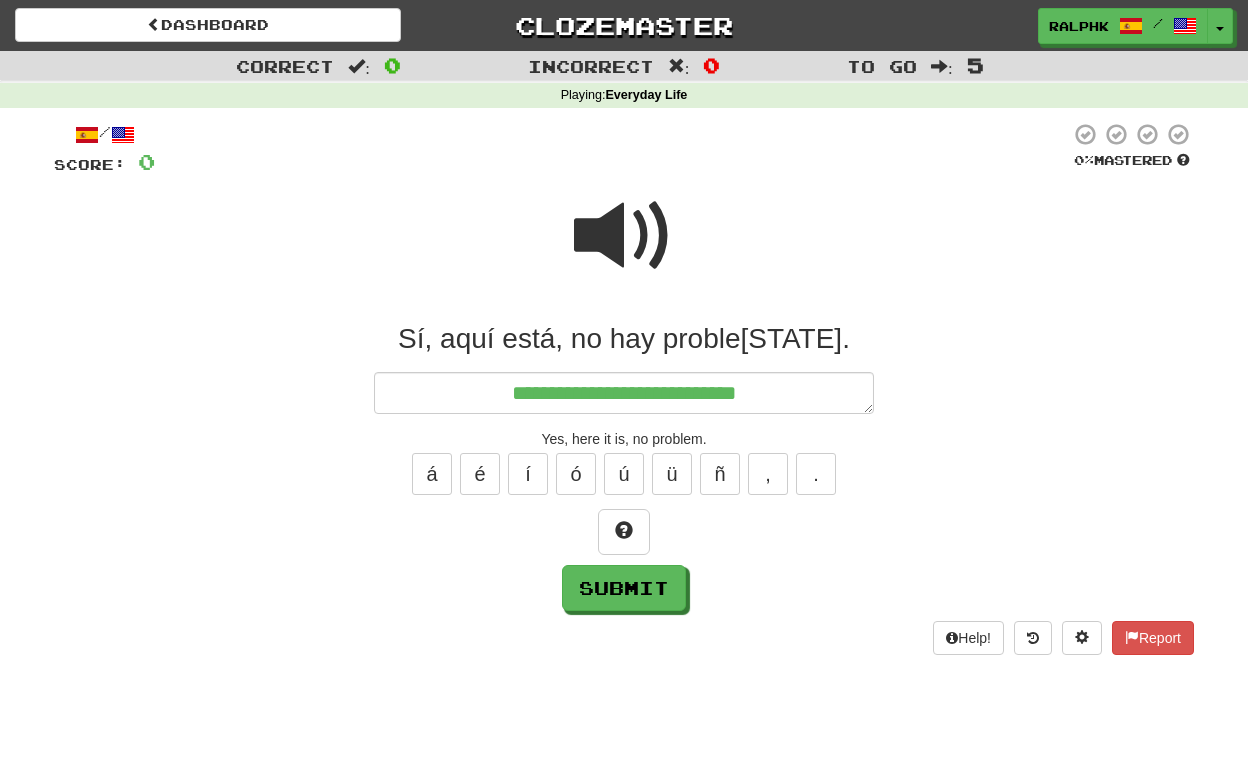 type on "*" 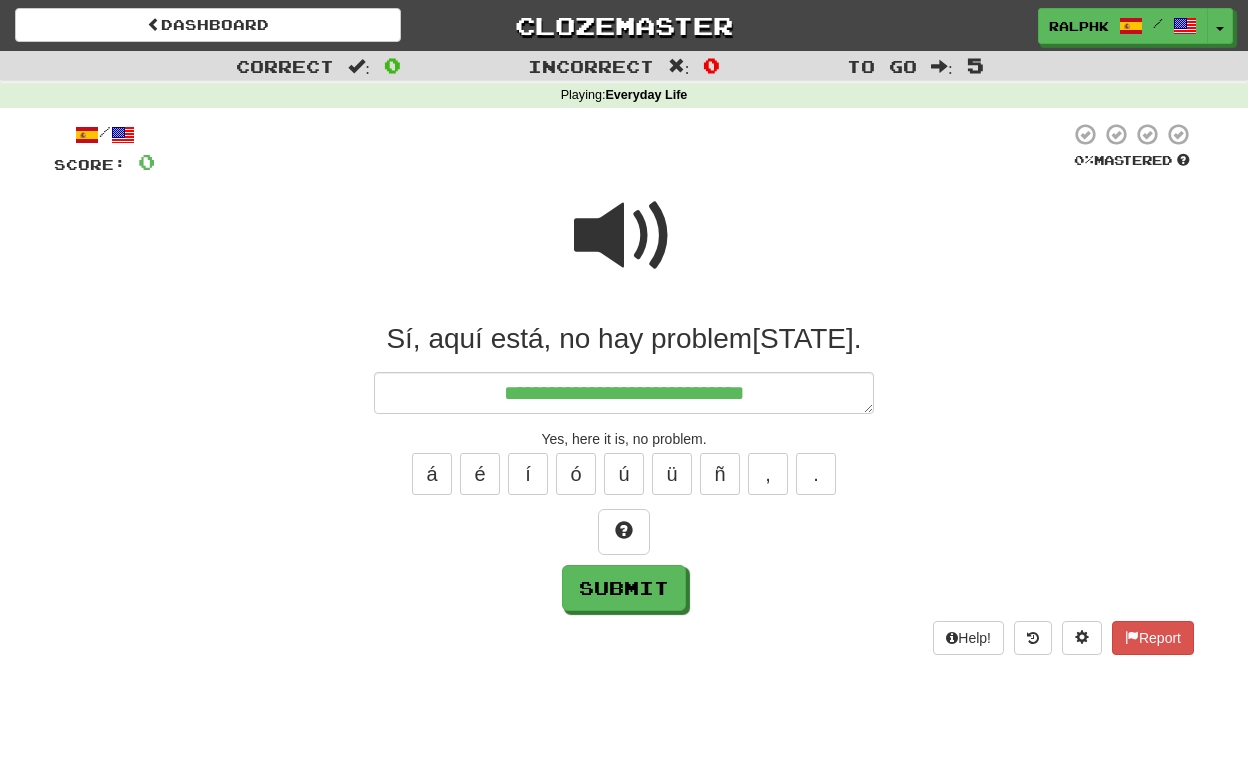 type on "*" 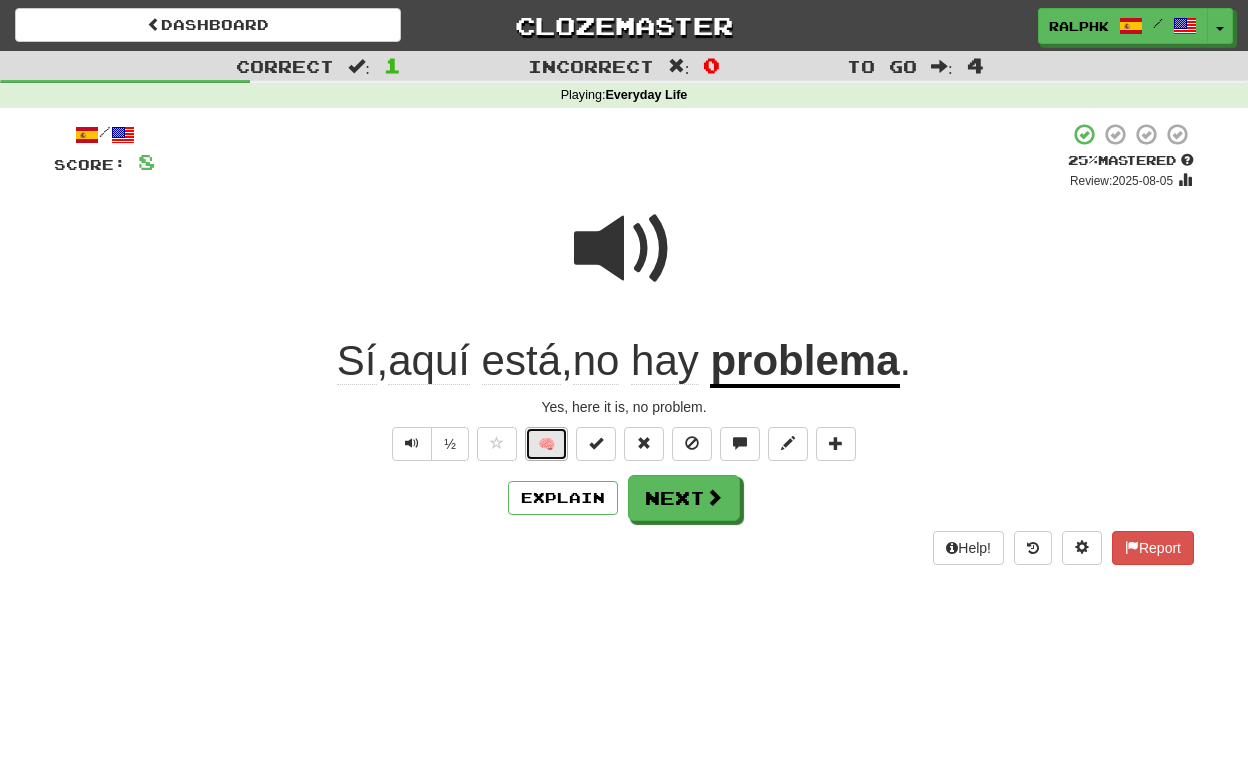 click on "🧠" at bounding box center [546, 444] 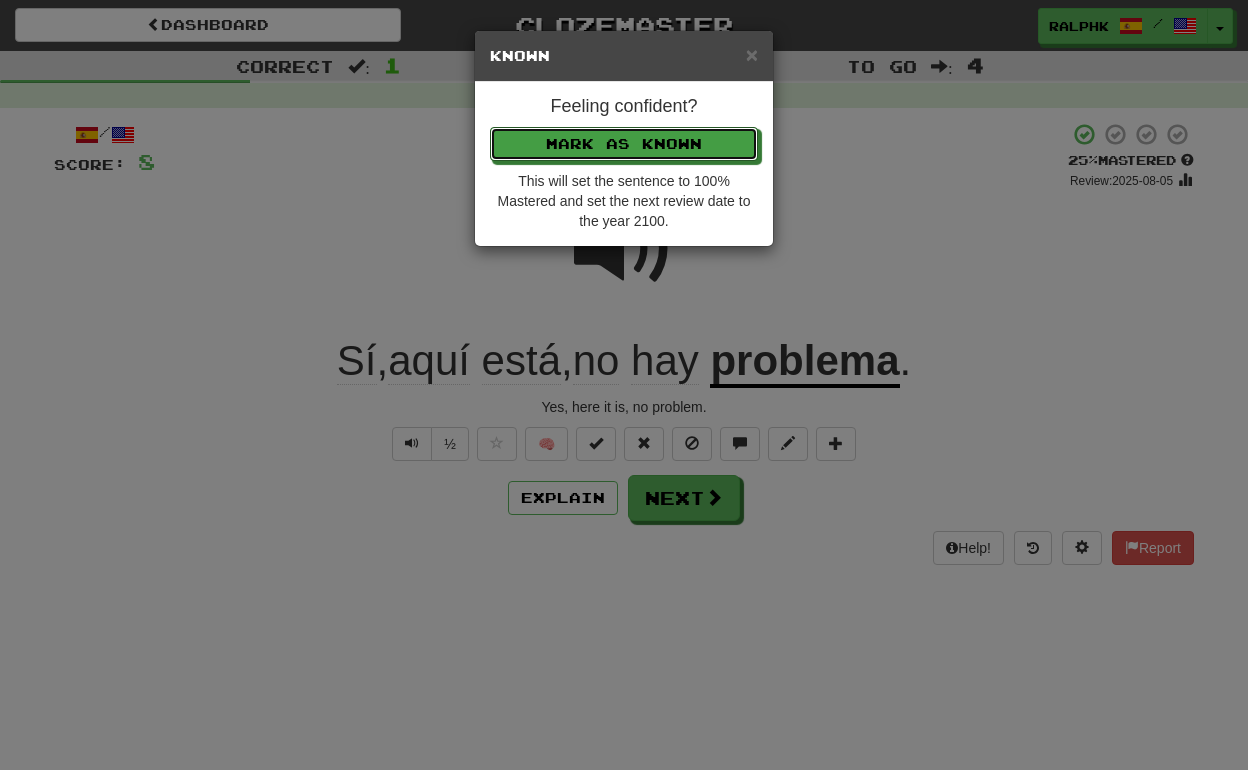 type 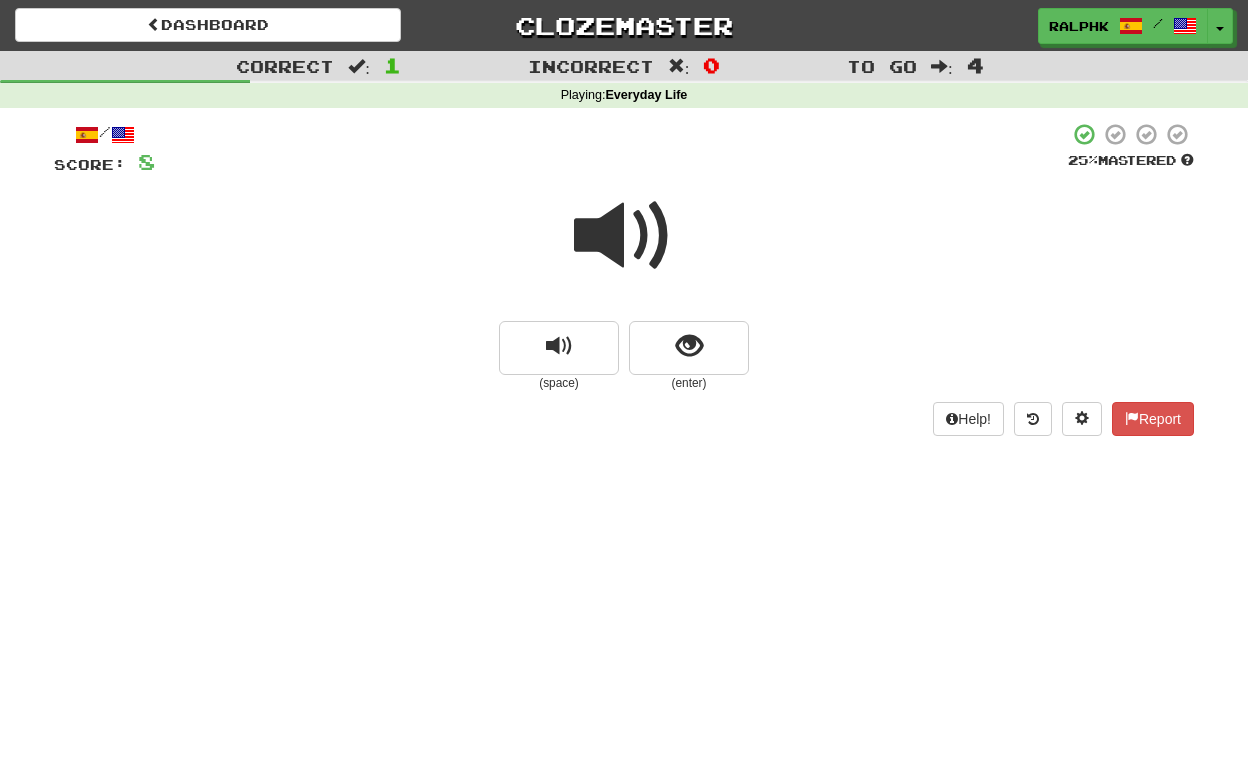 click at bounding box center [624, 236] 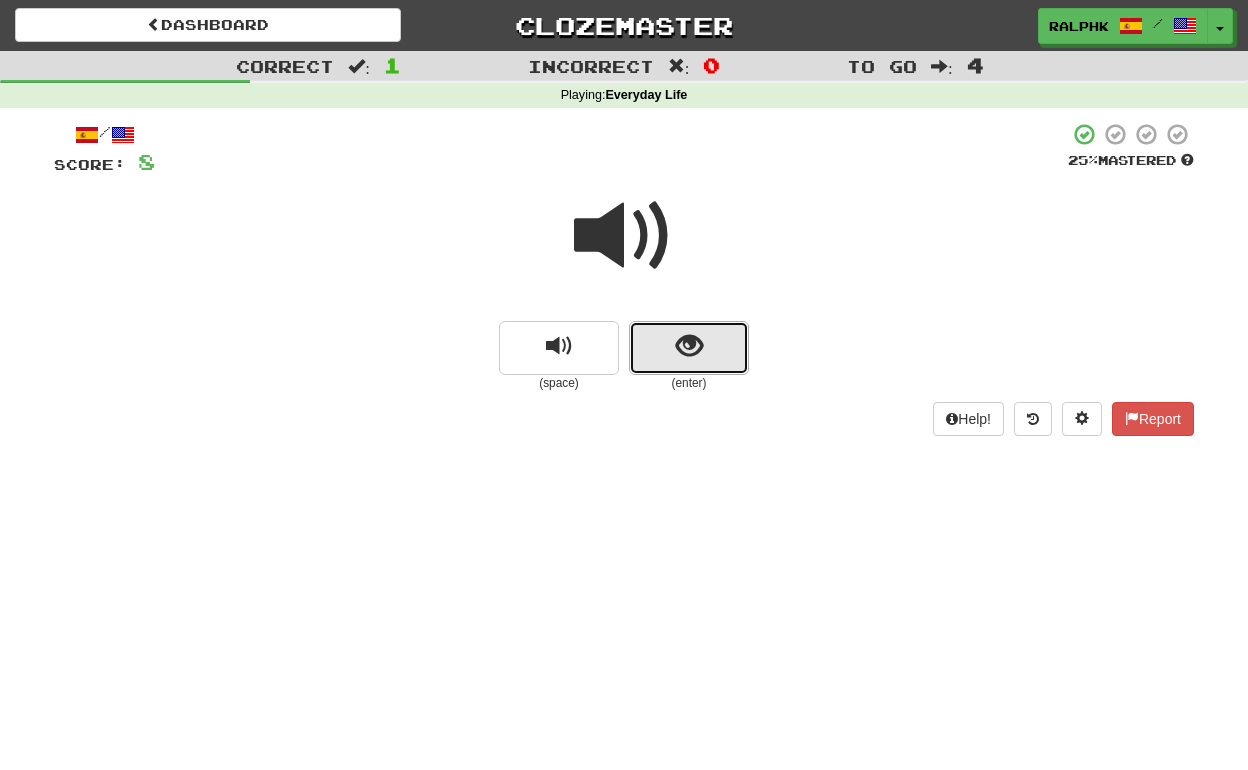 click at bounding box center (689, 346) 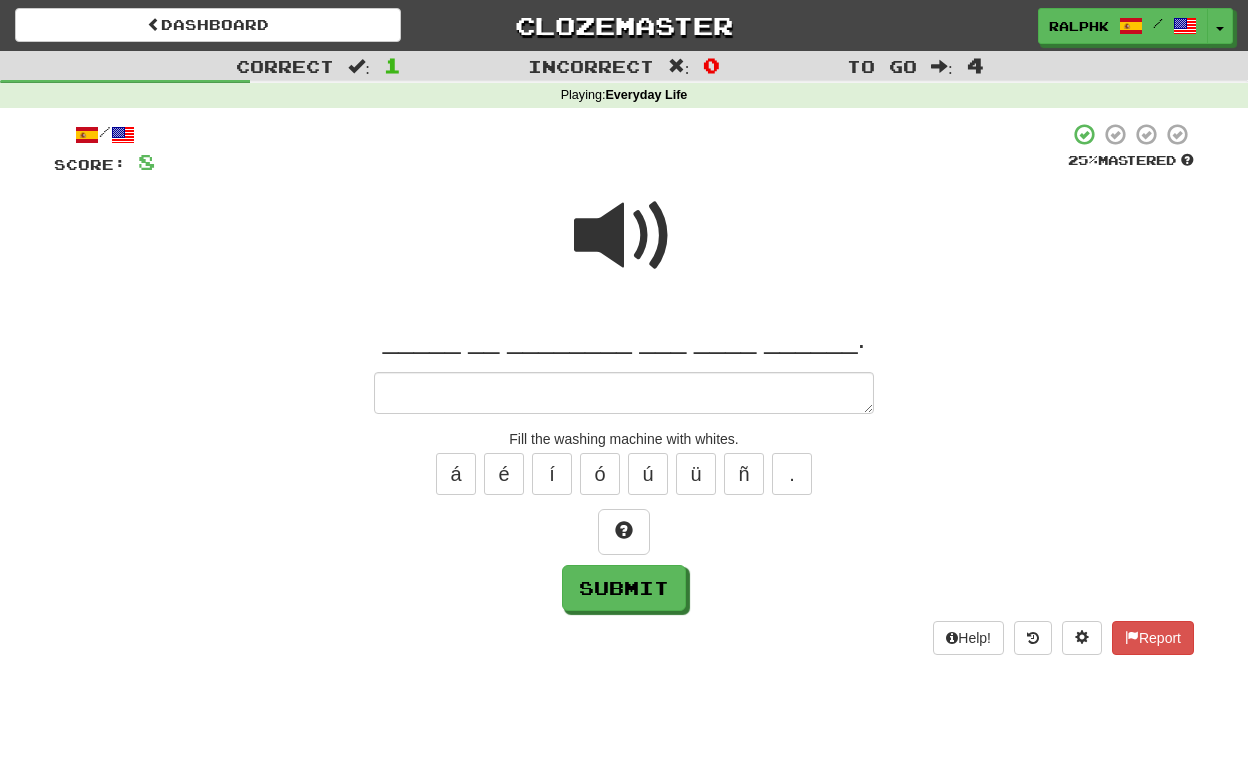 type on "*" 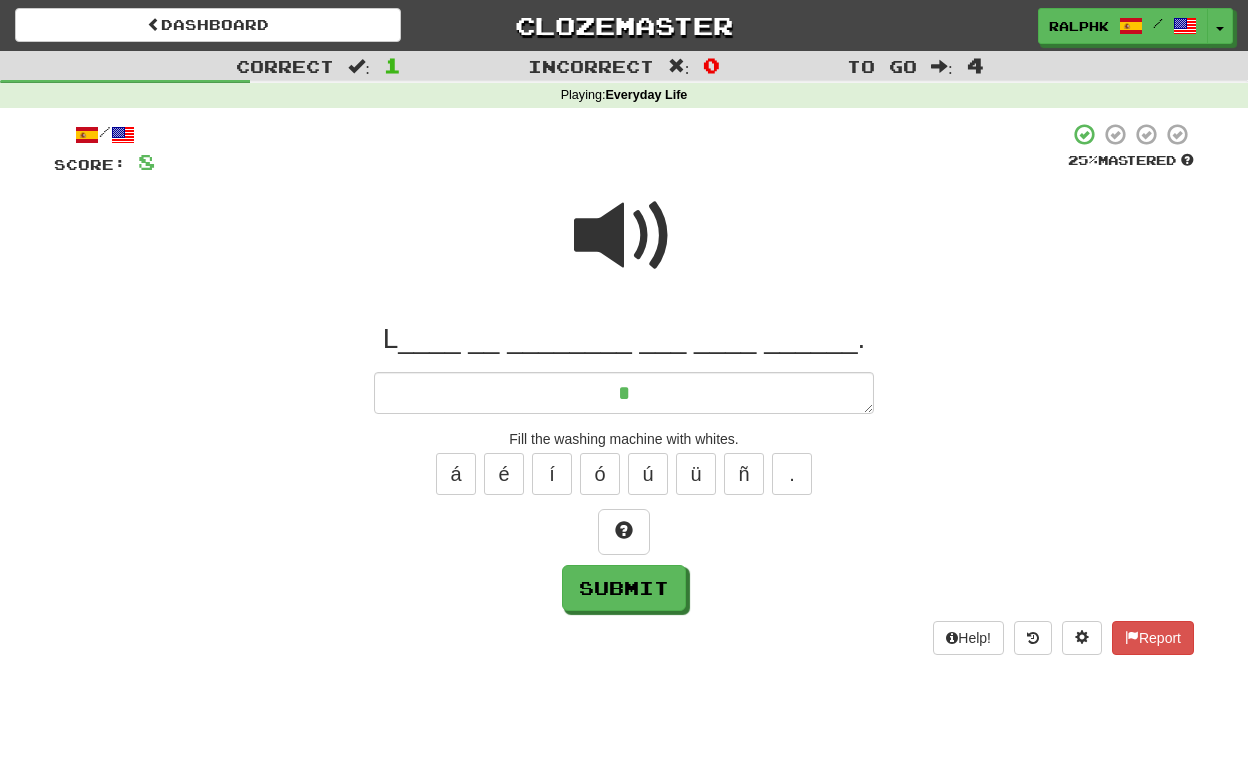 type on "*" 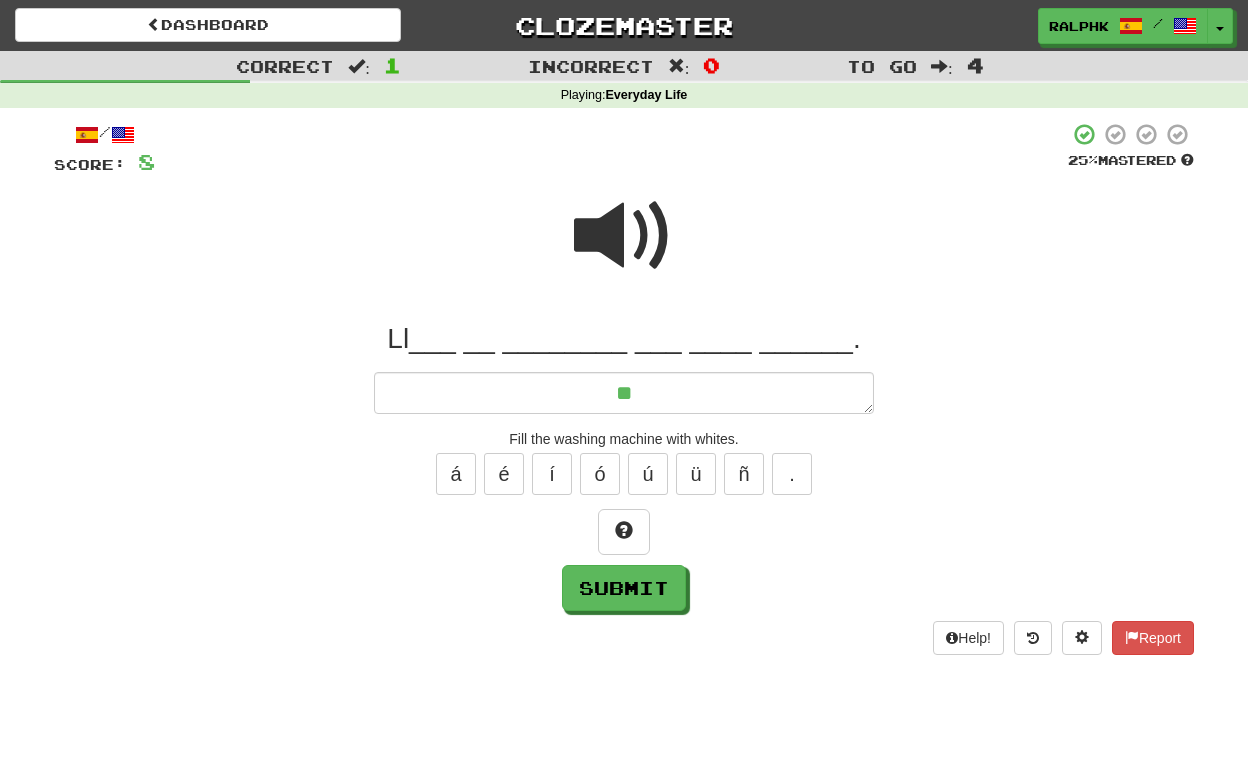 type on "*" 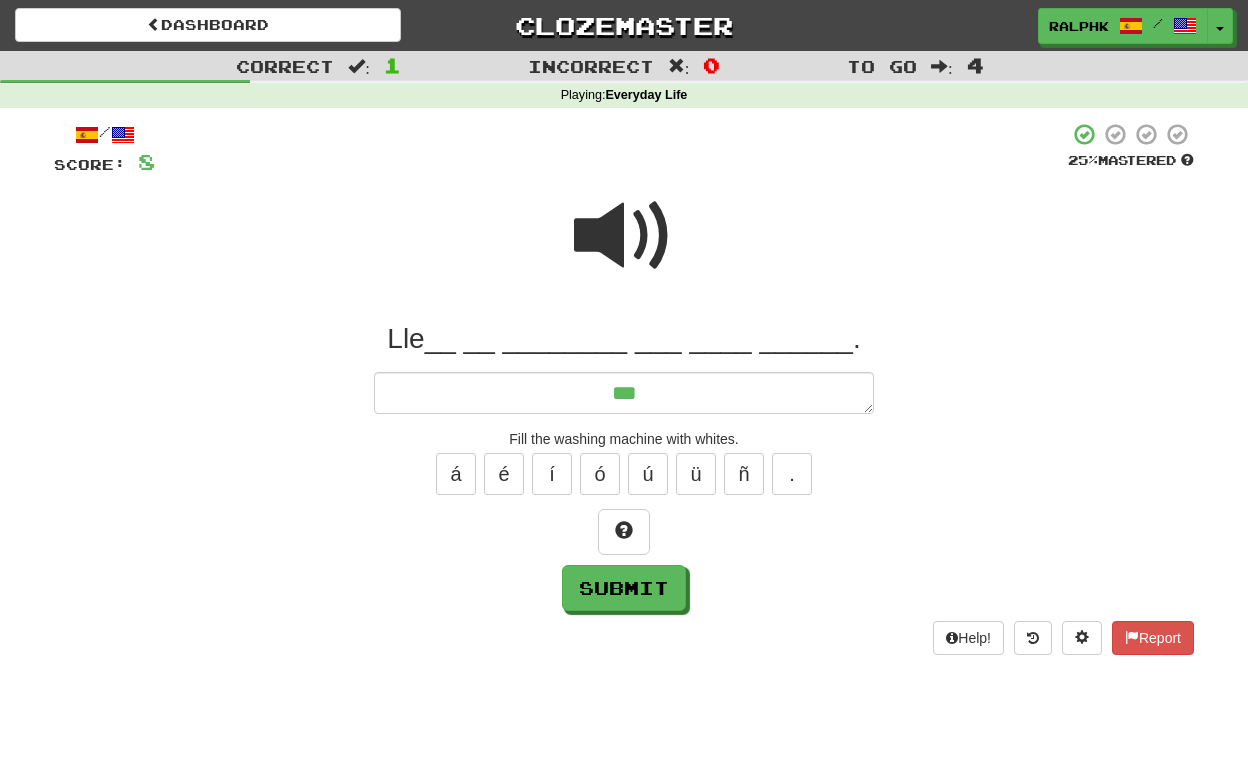 type on "*" 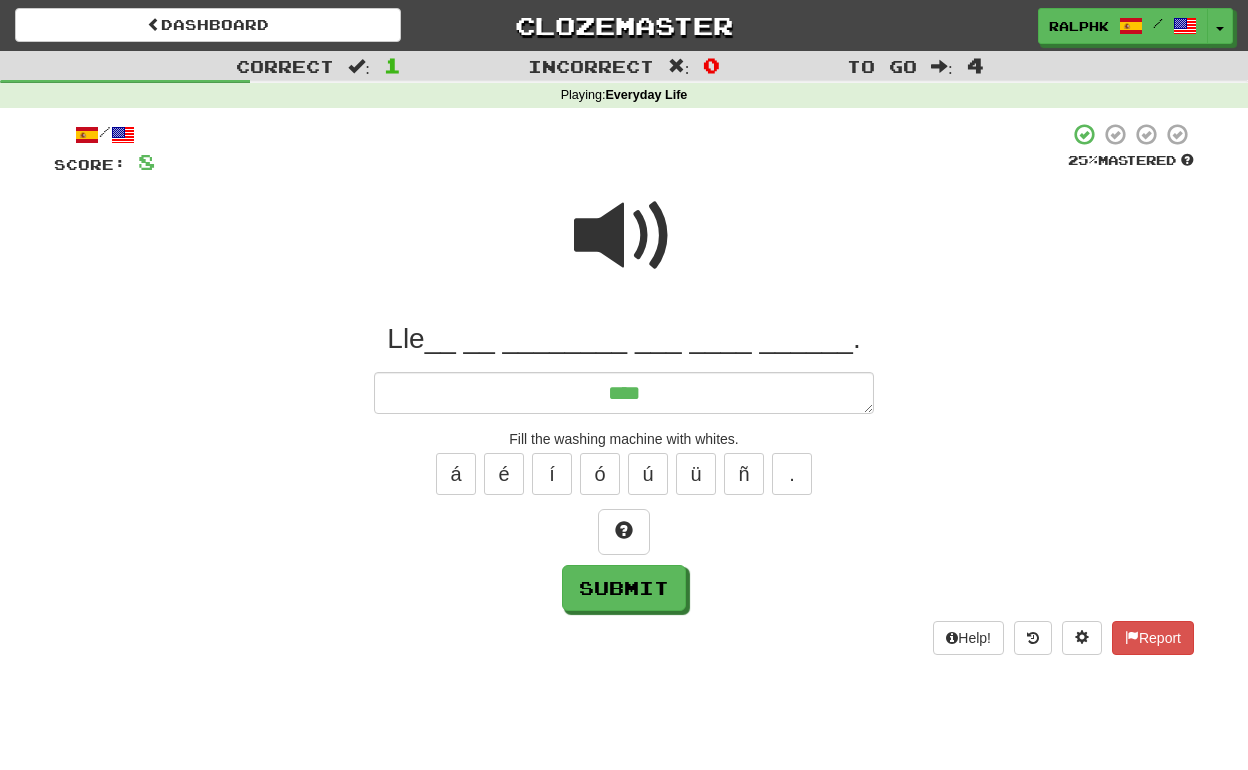 type on "*" 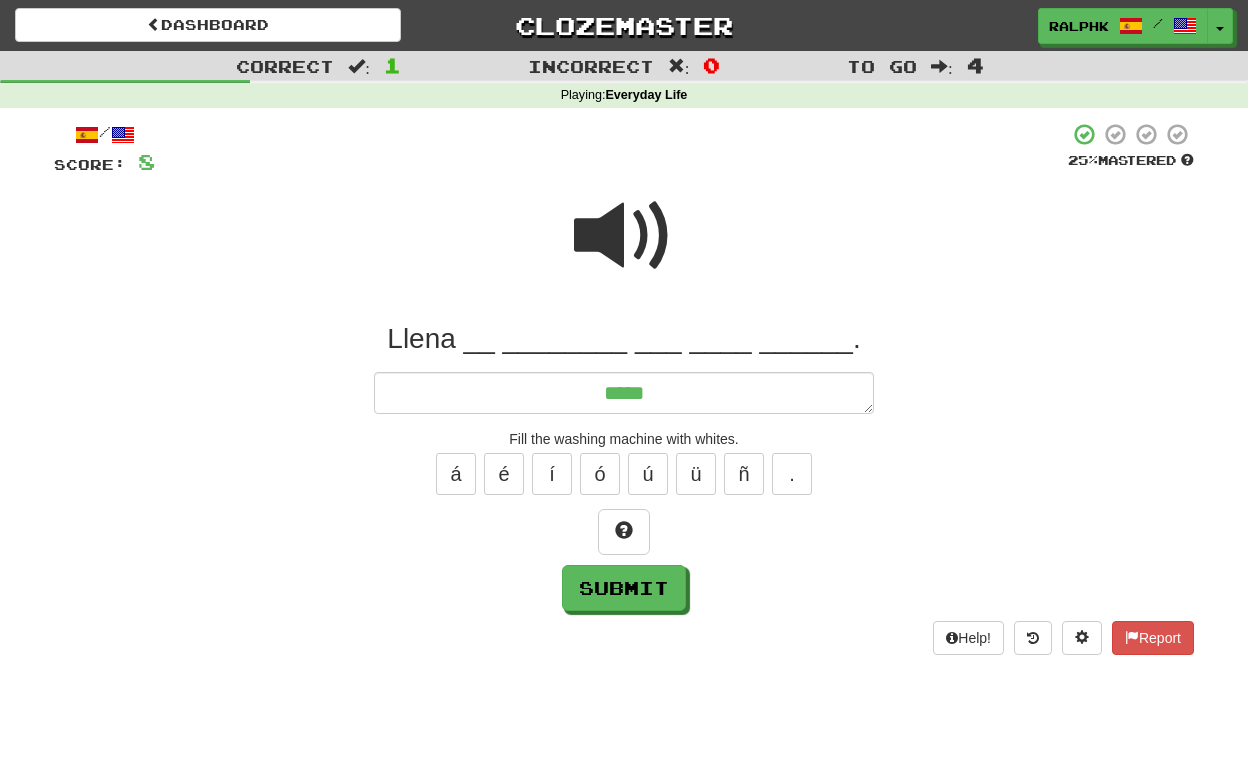 type on "*" 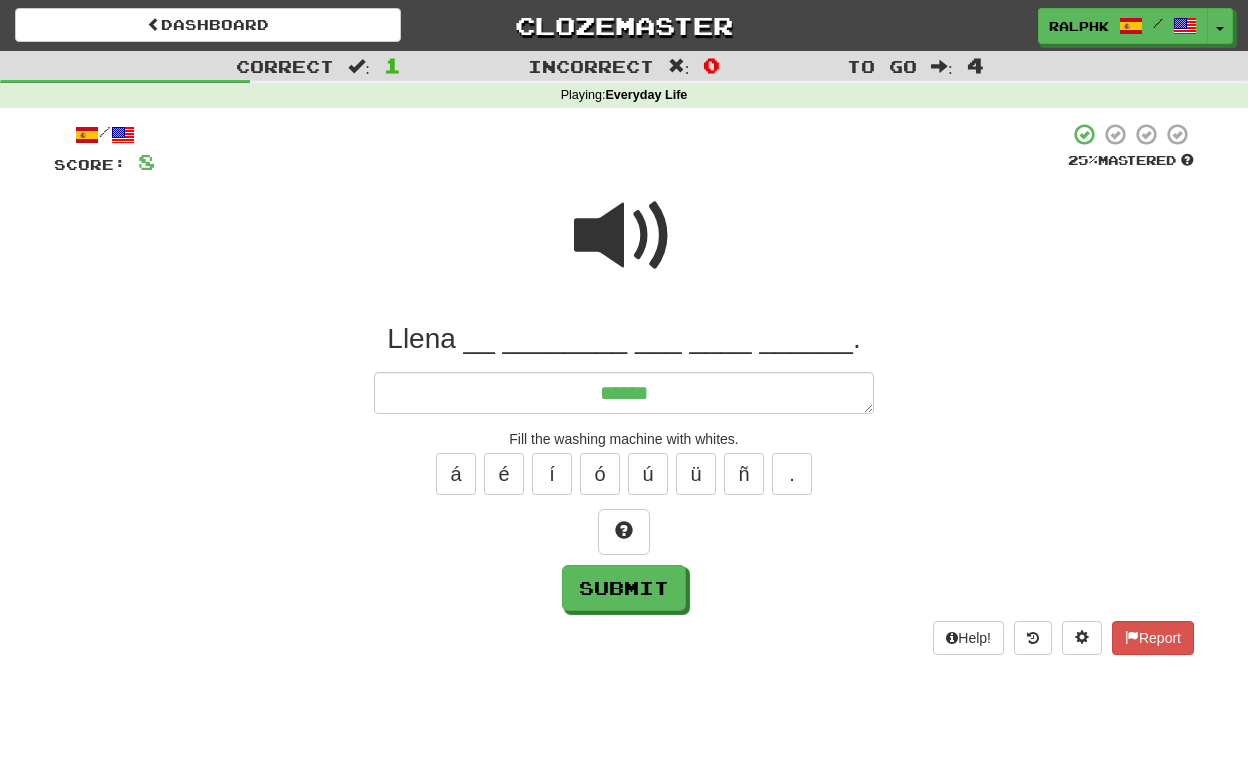 type on "*" 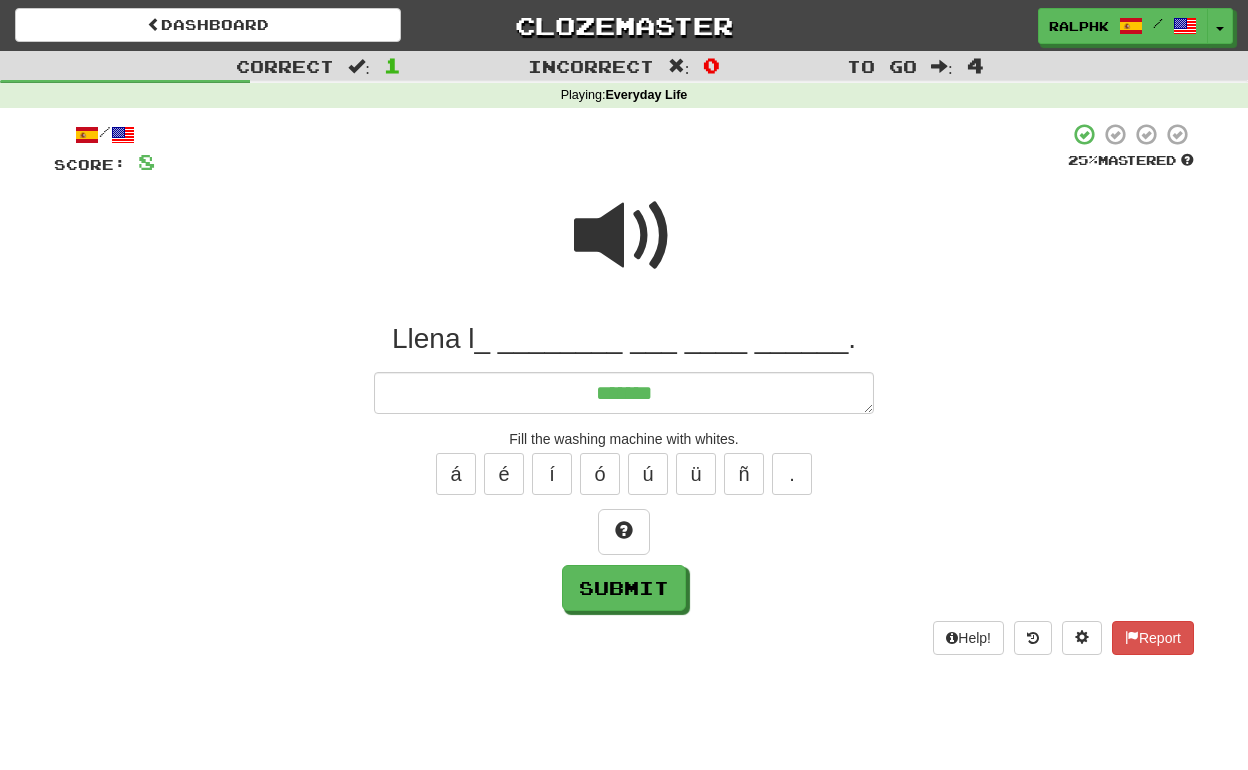 type on "*" 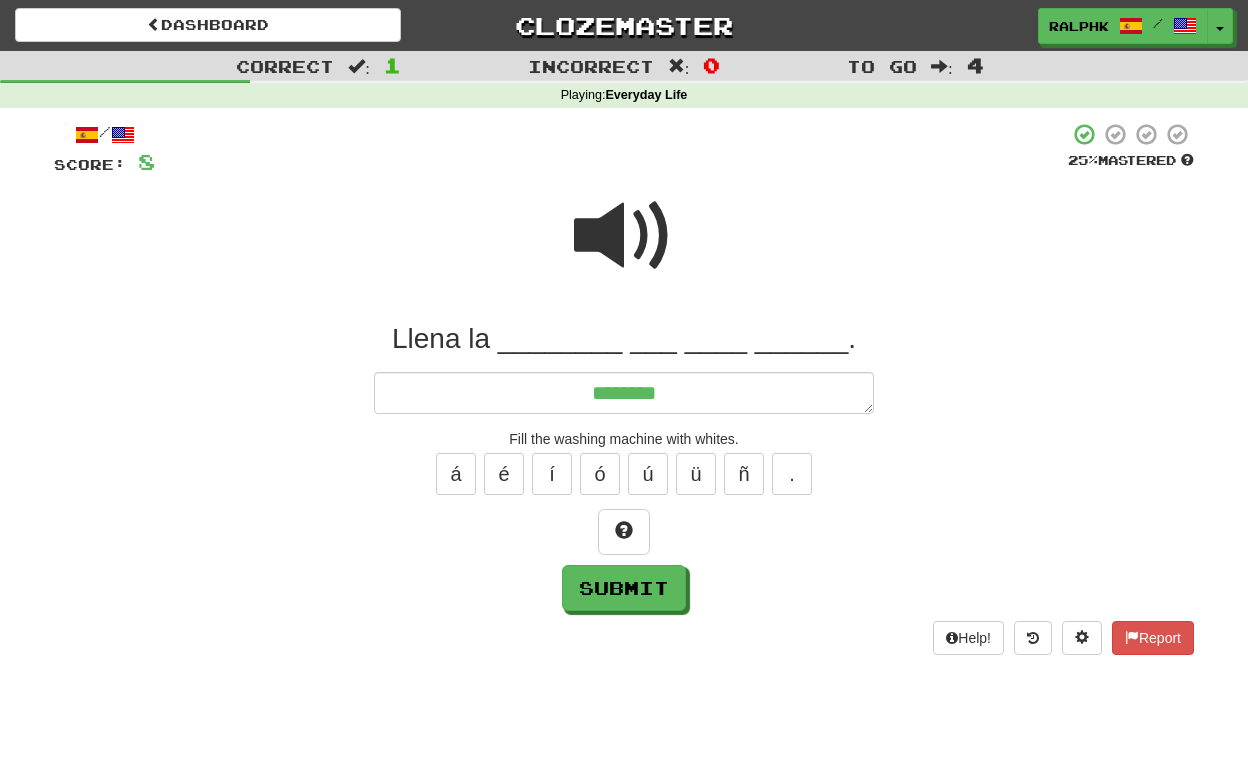 type on "*" 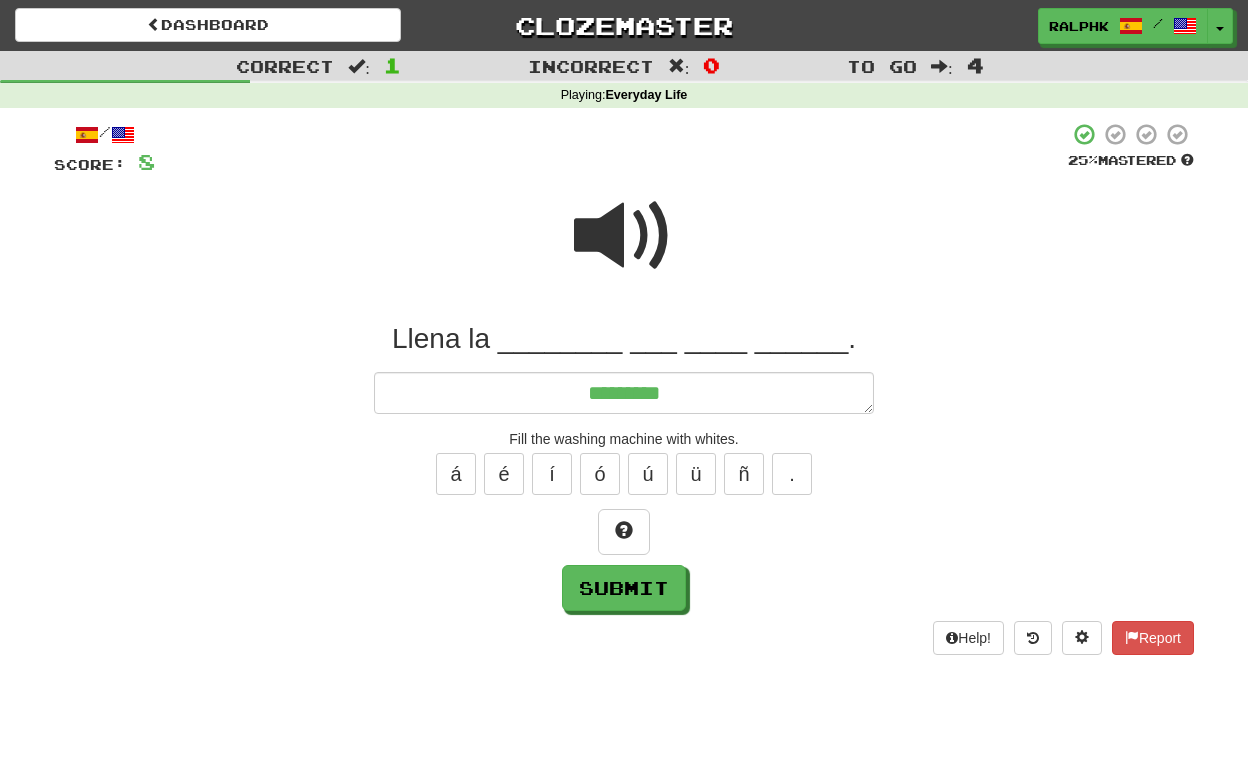 type on "*" 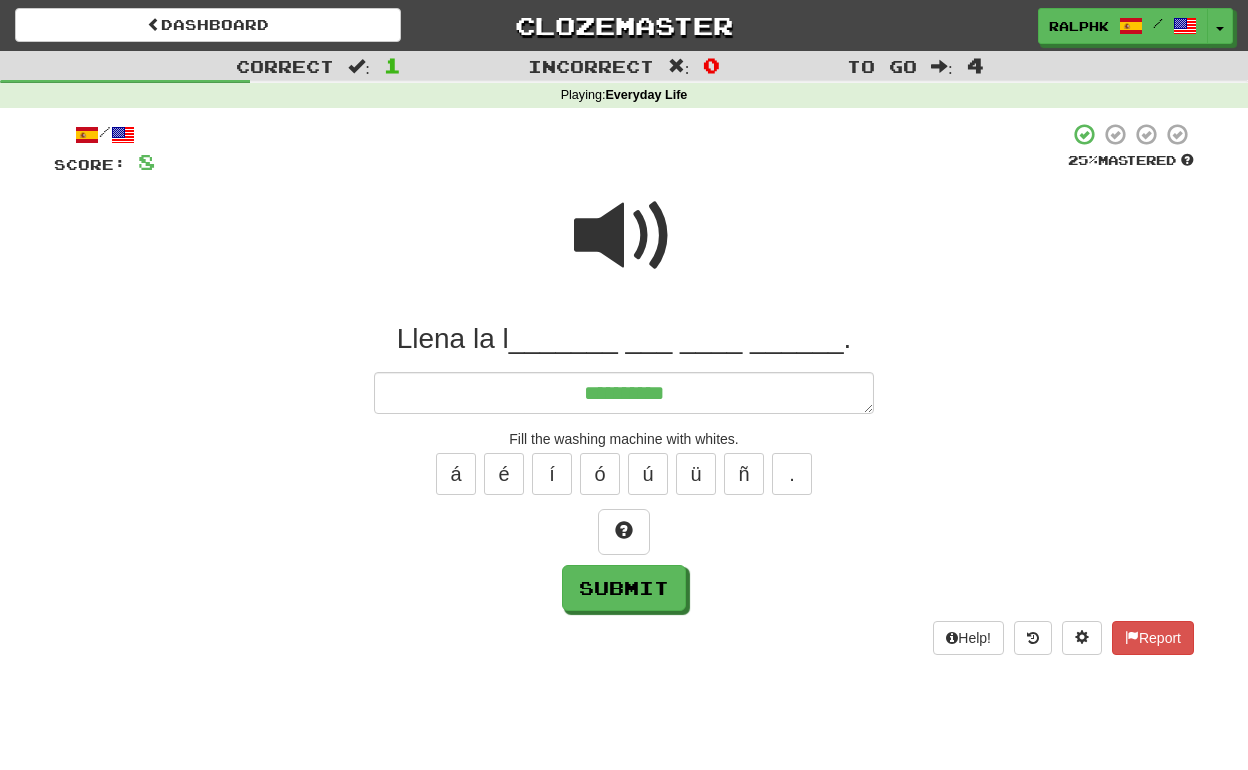 type on "*" 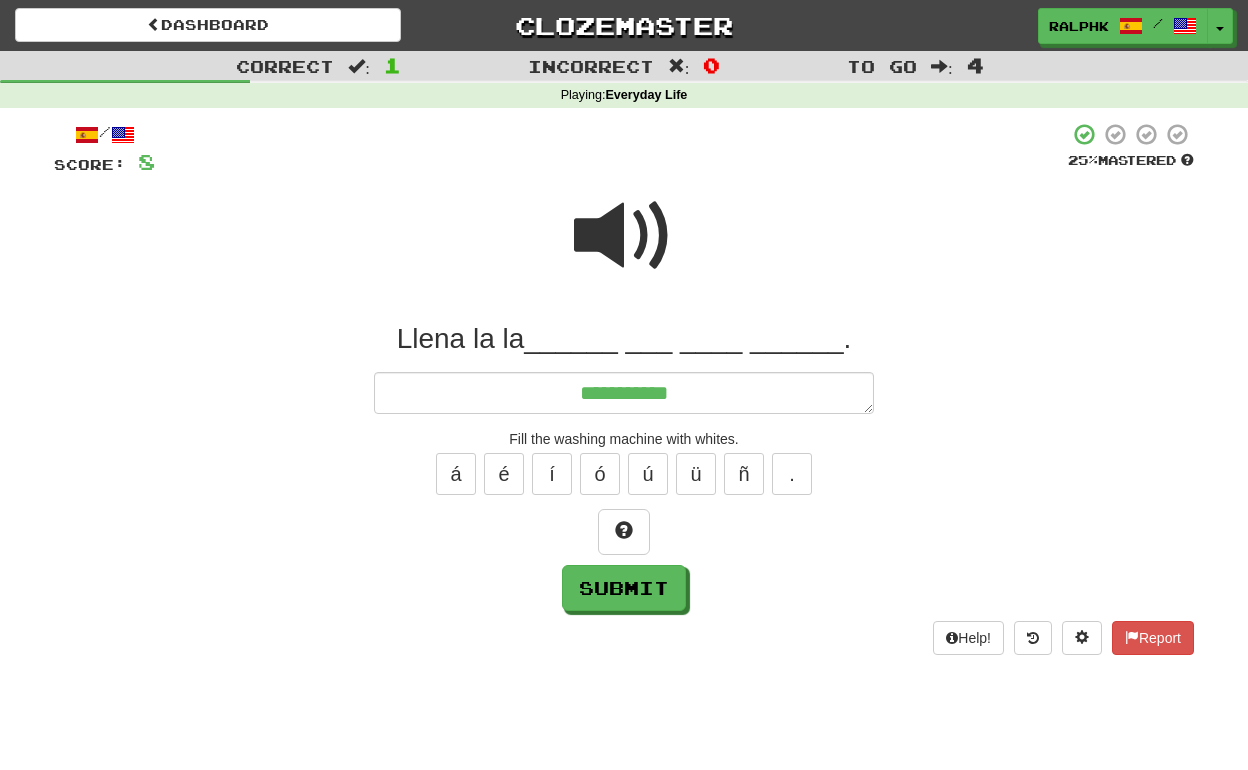 type on "*" 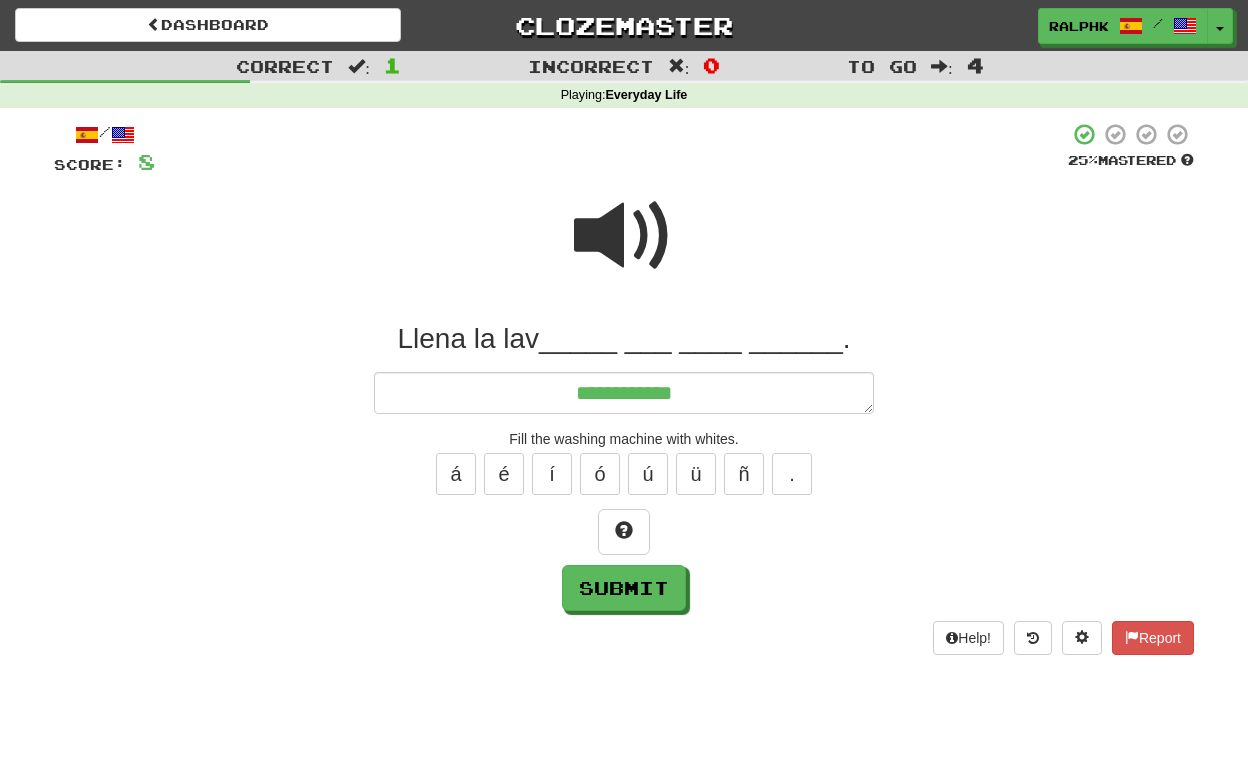 type on "*" 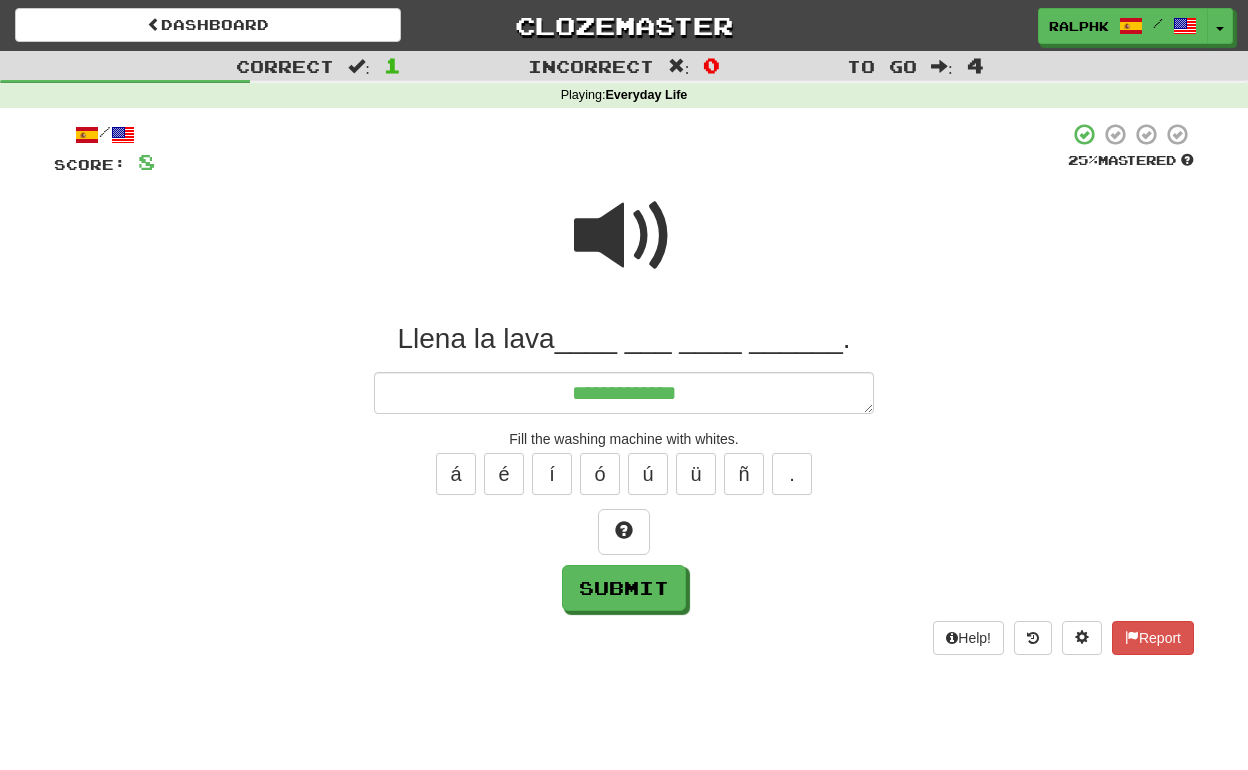 type on "*" 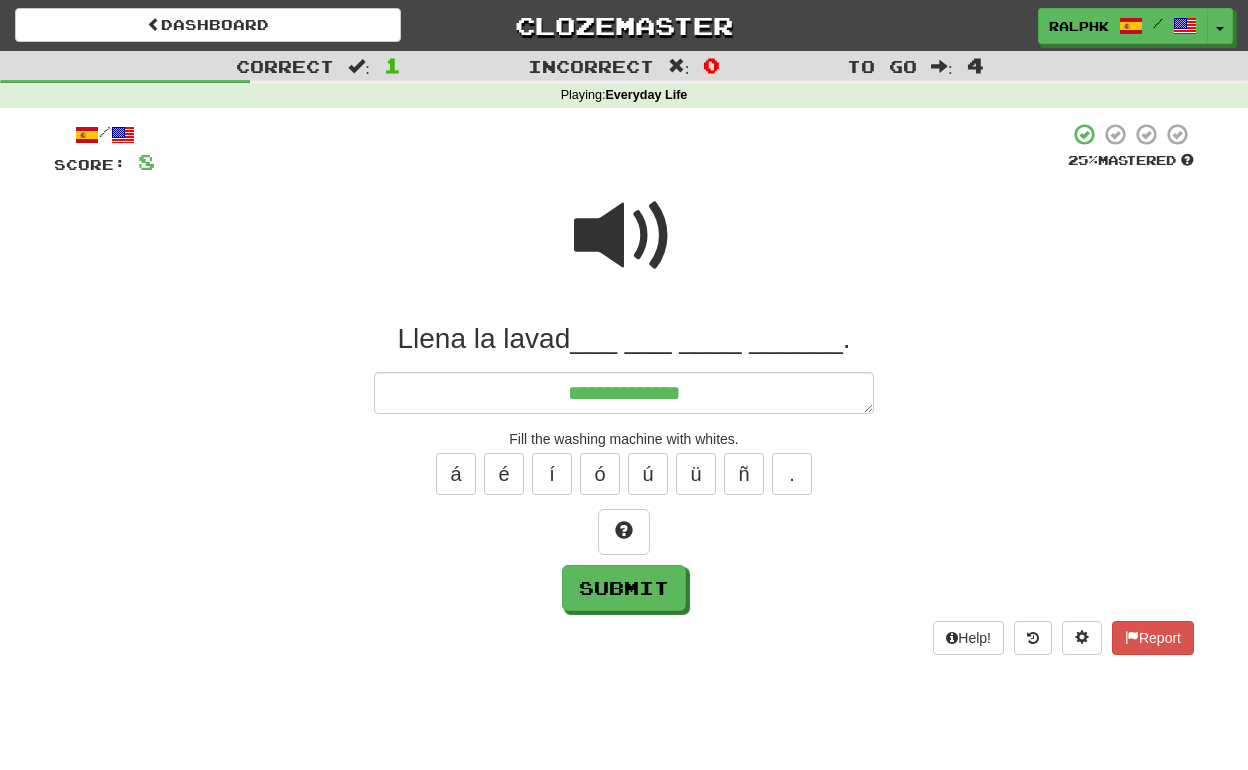 type on "*" 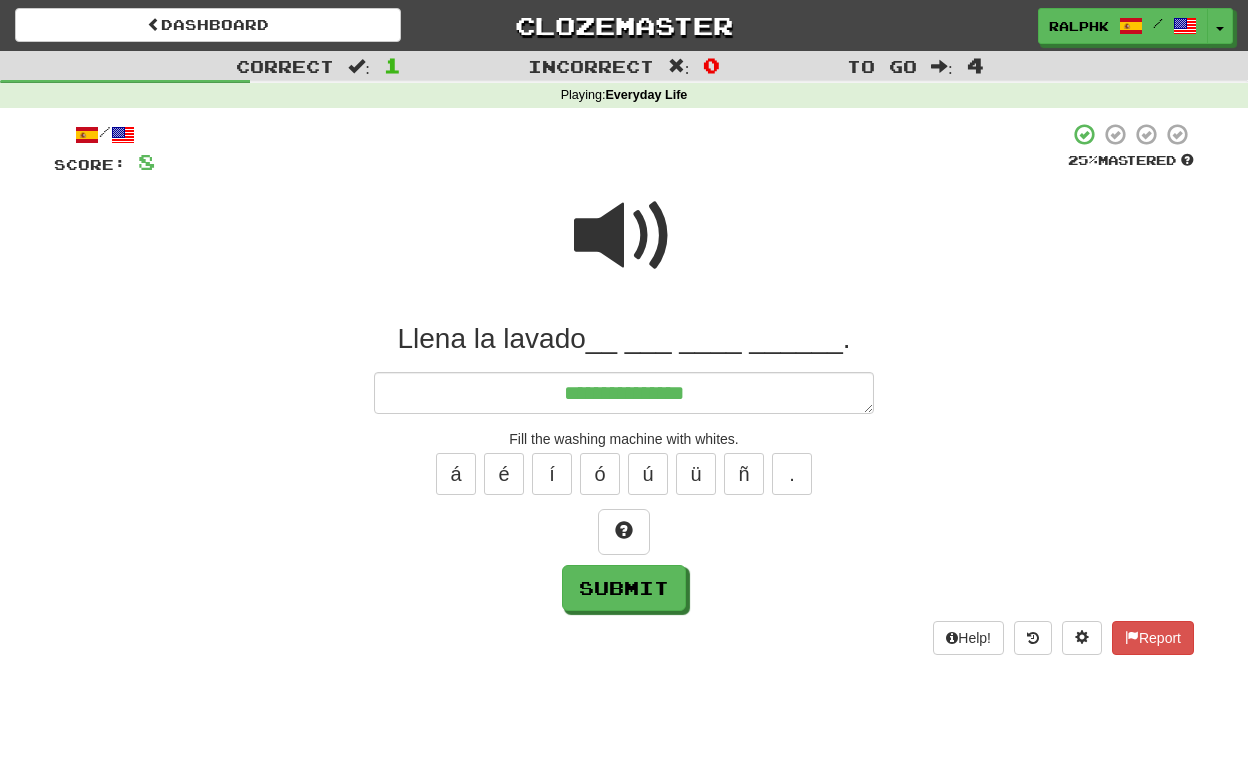 type on "*" 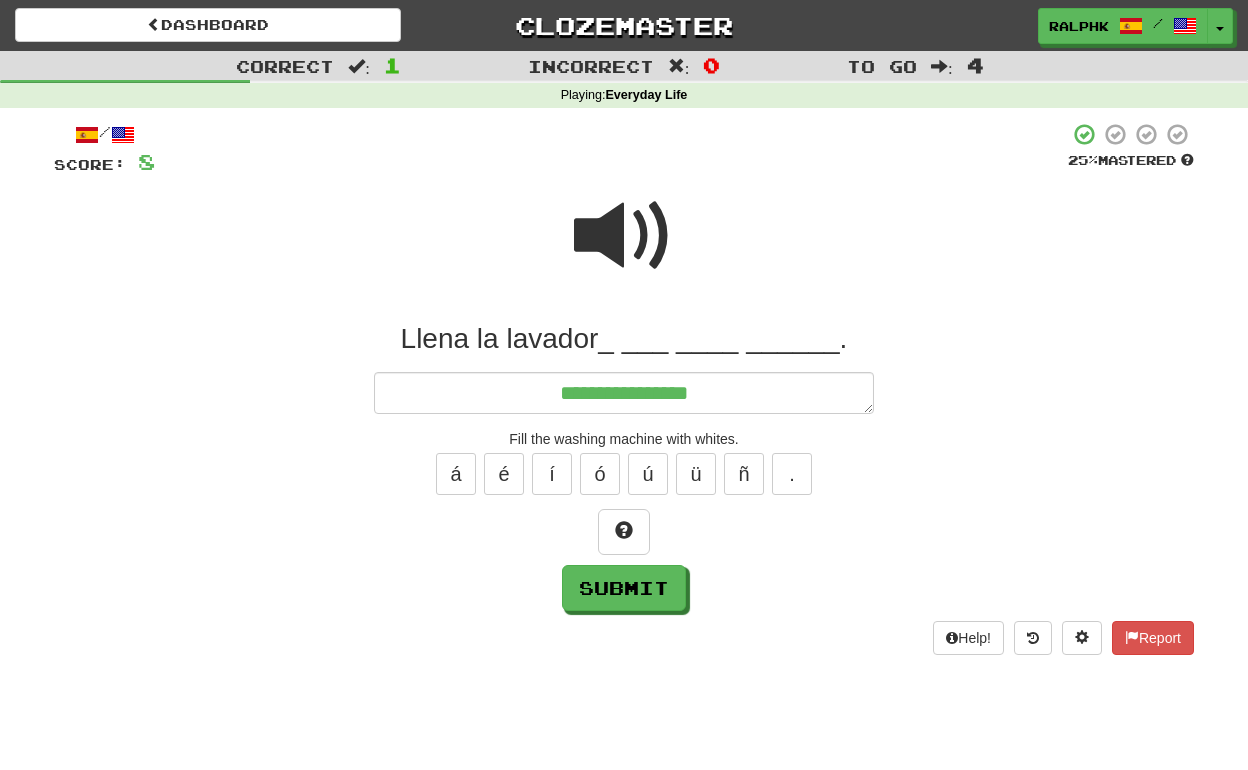 type on "*" 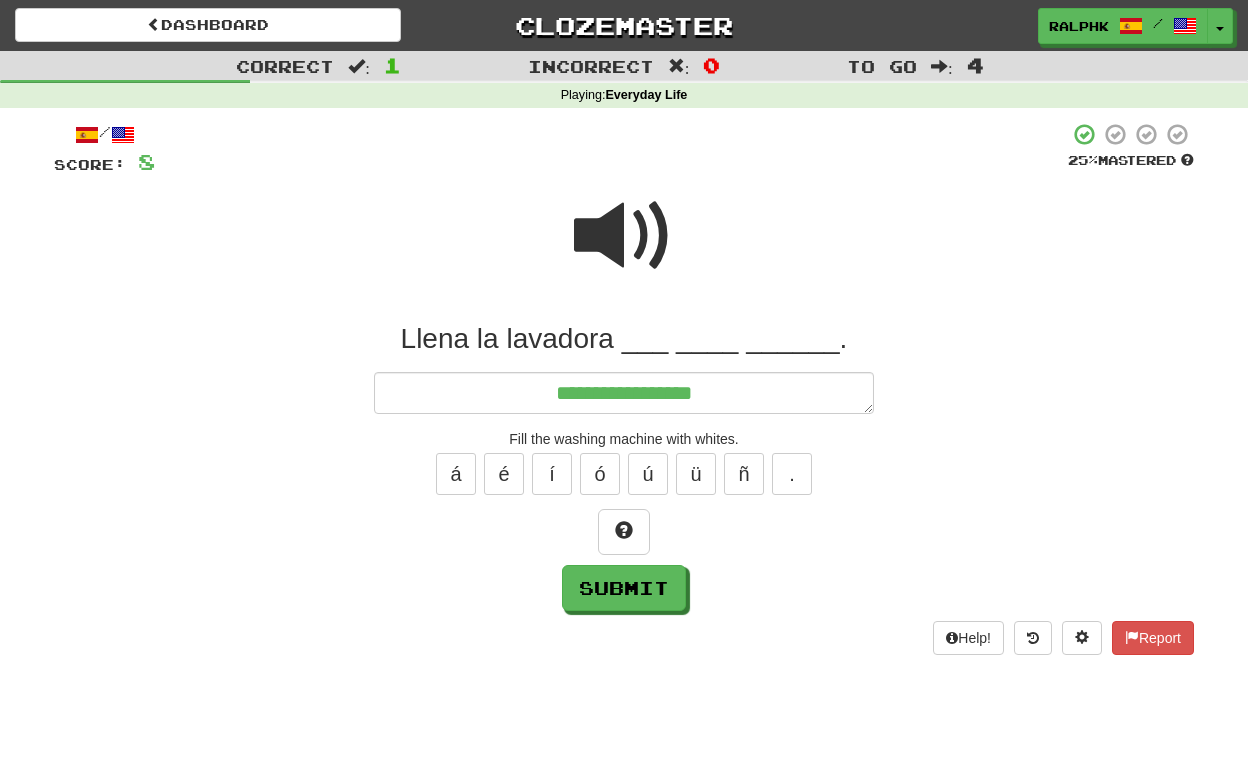 type on "*" 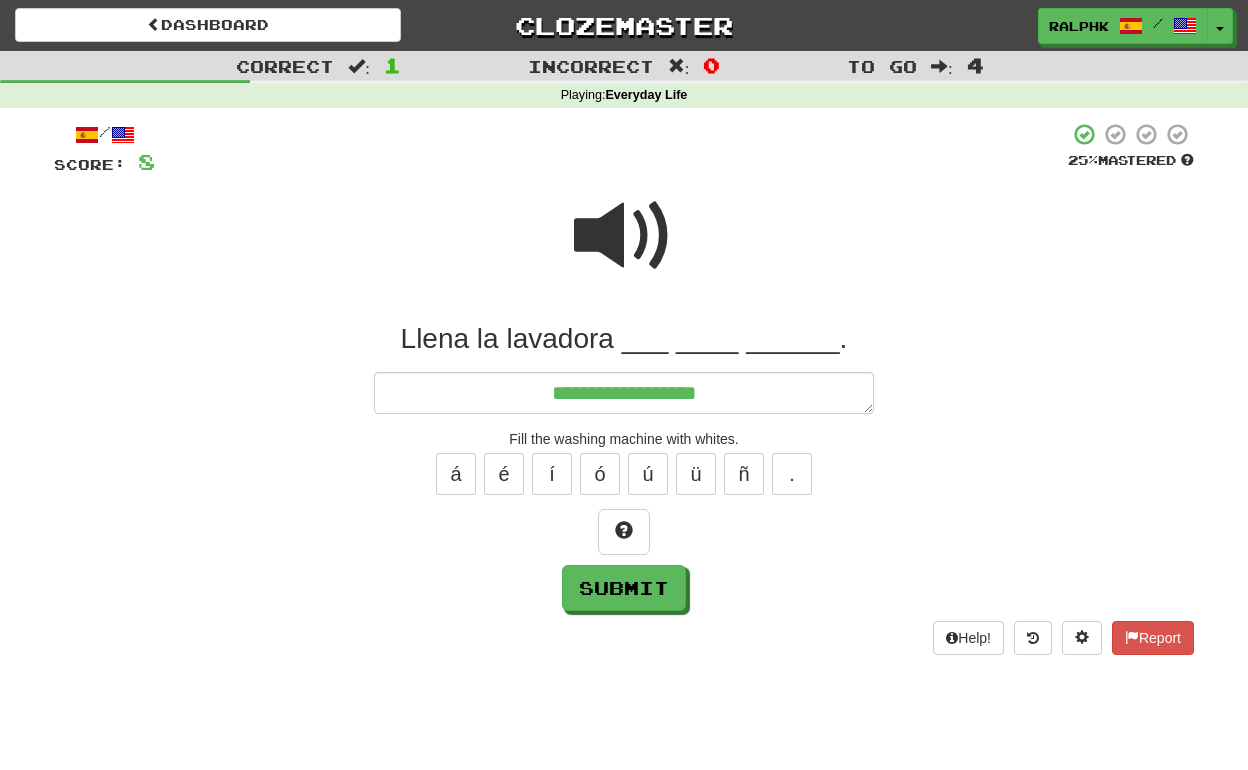 type on "*" 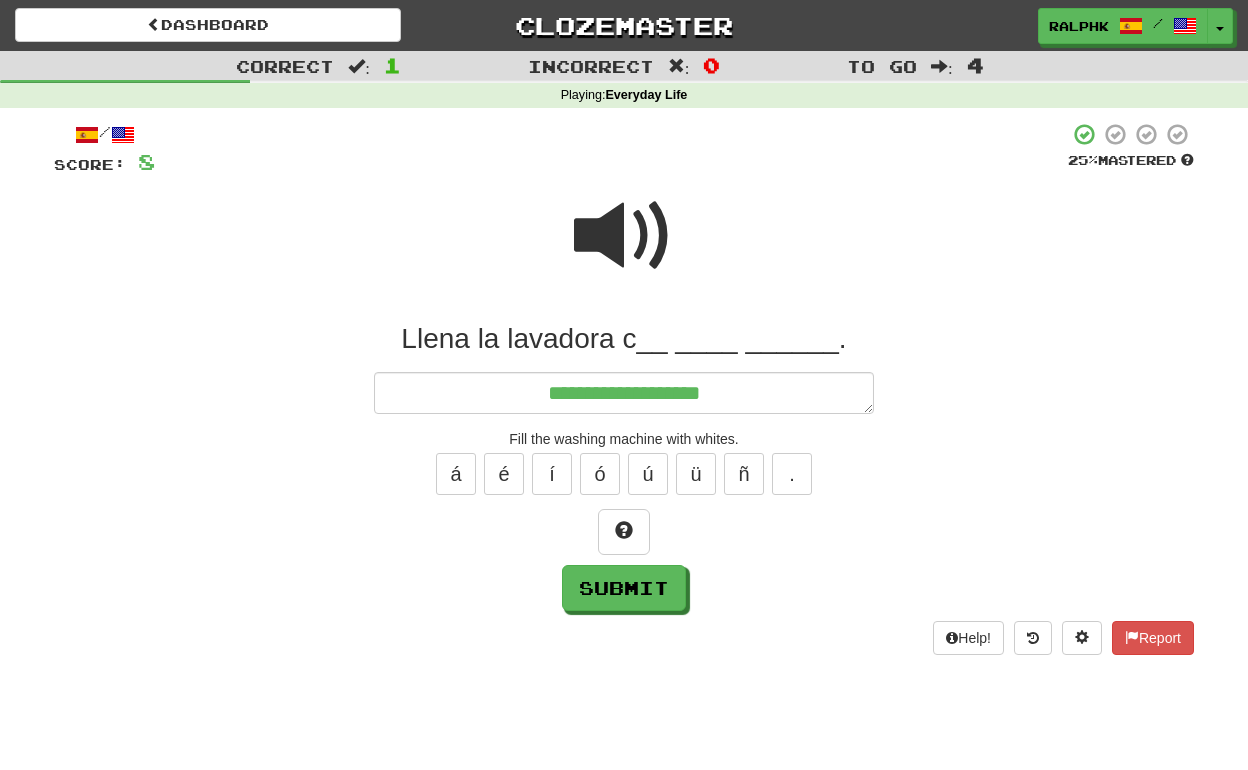 type on "*" 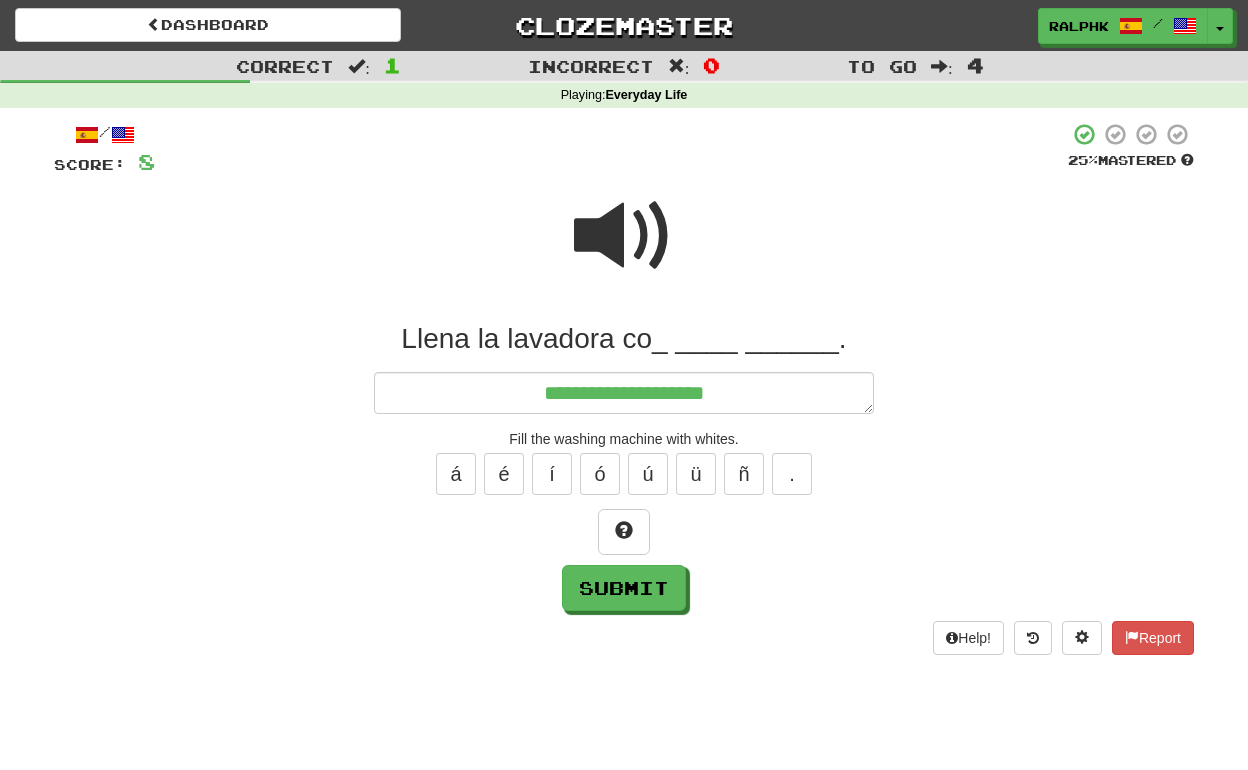 type on "*" 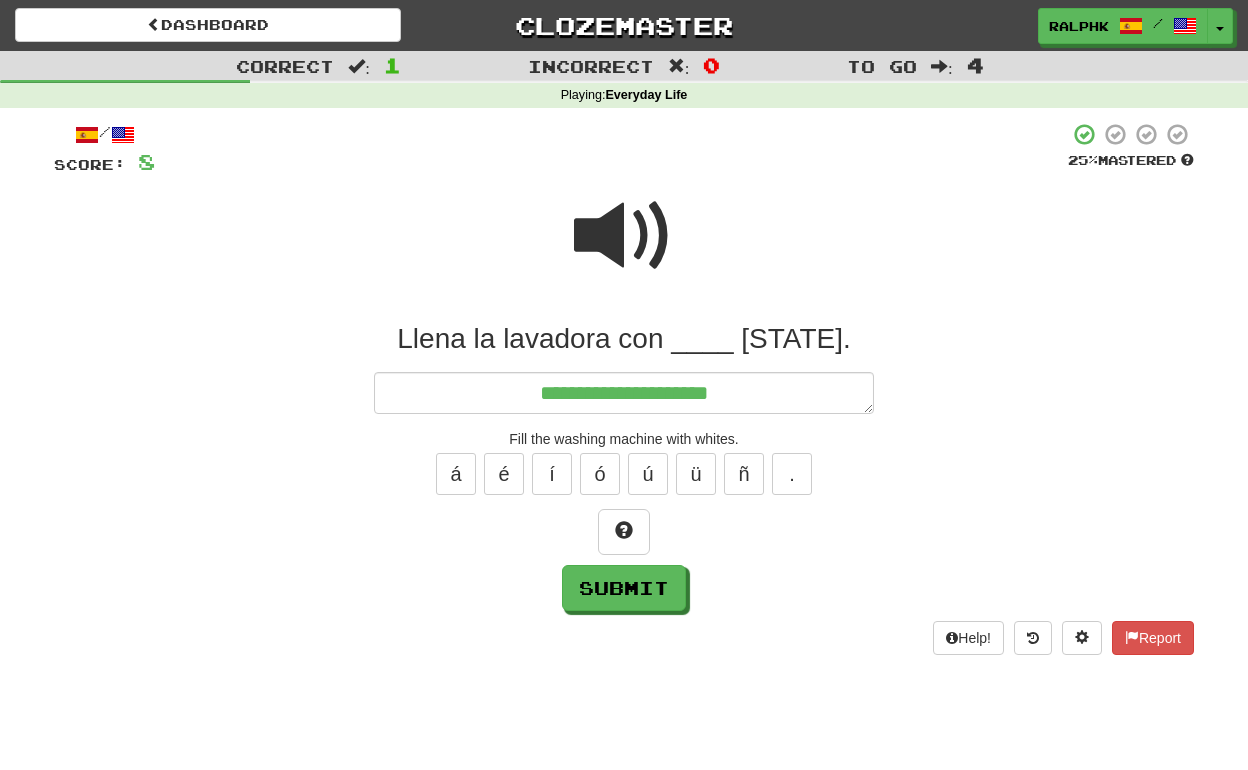 type on "*" 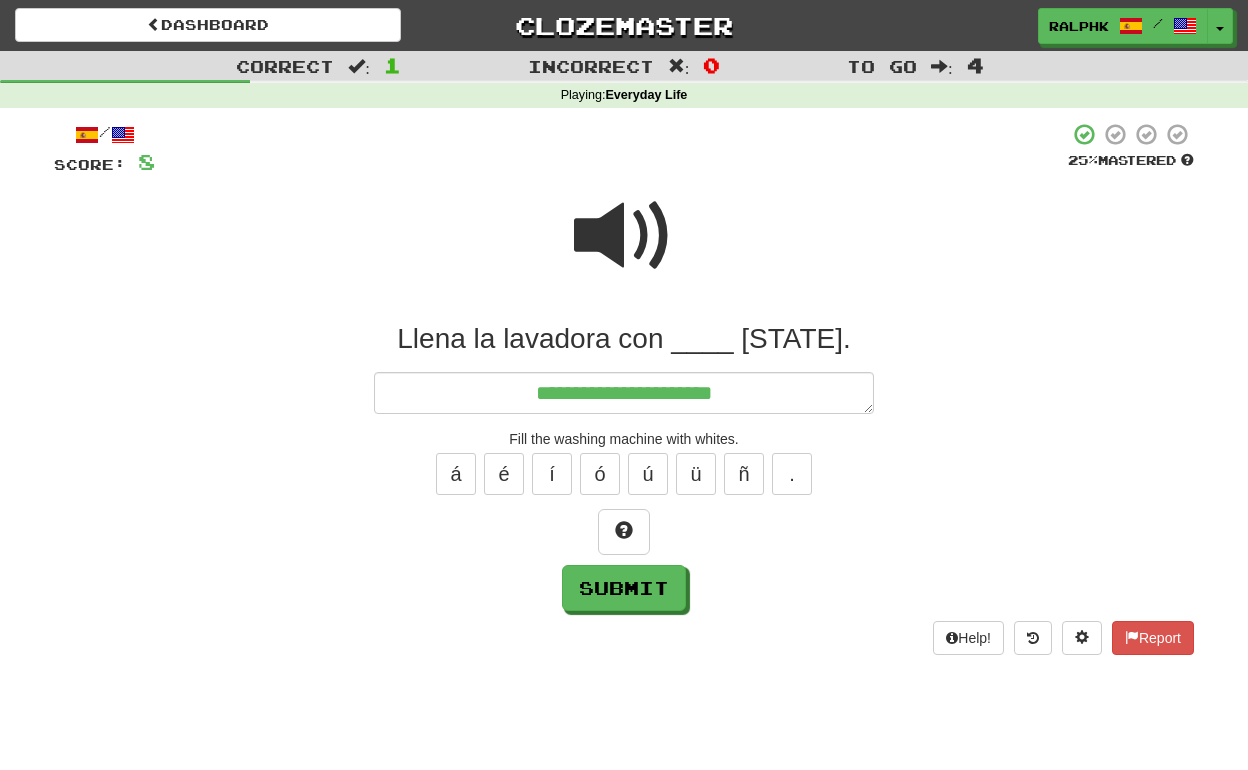 type on "*" 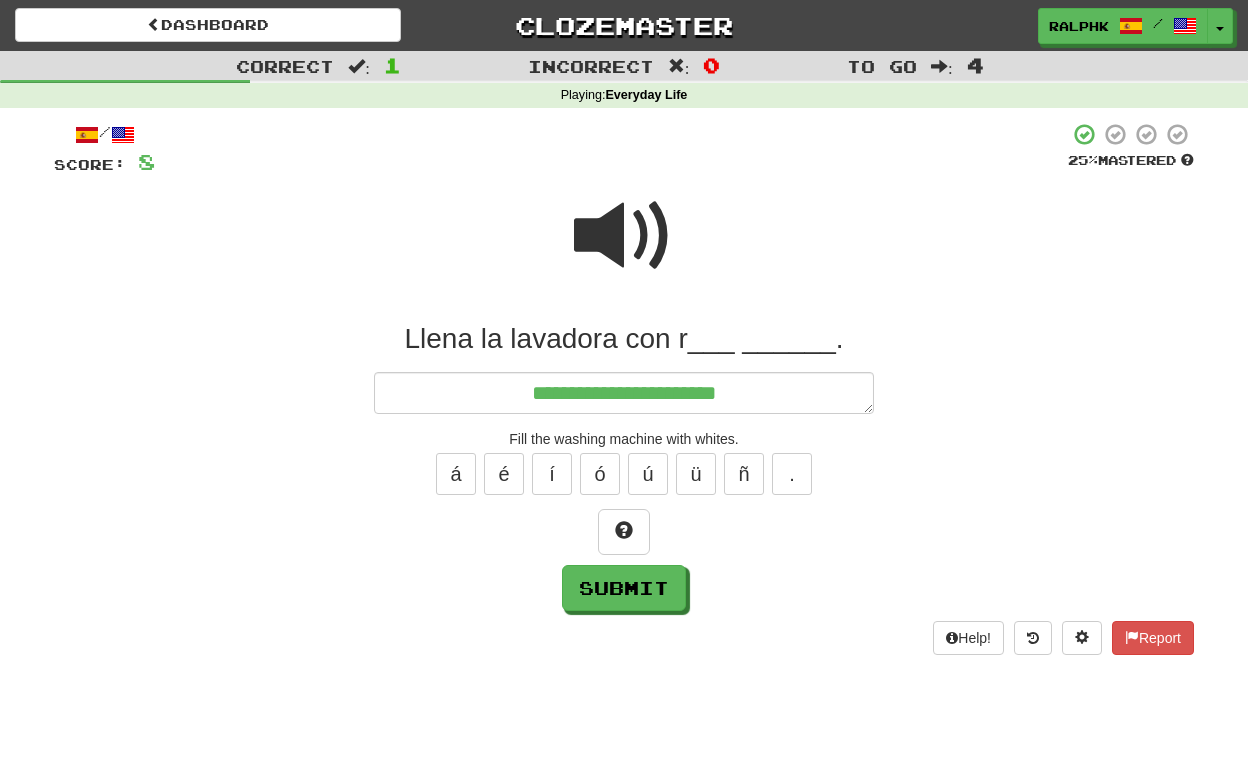 type on "*" 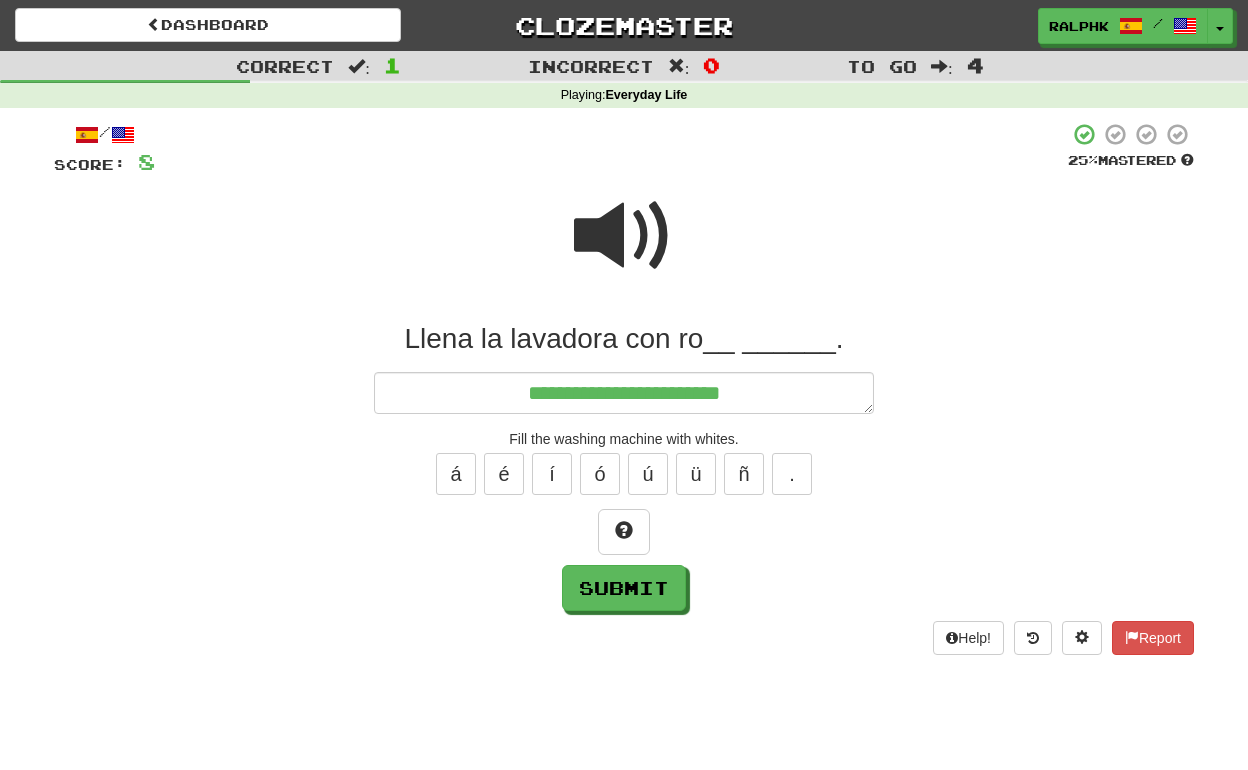 type on "*" 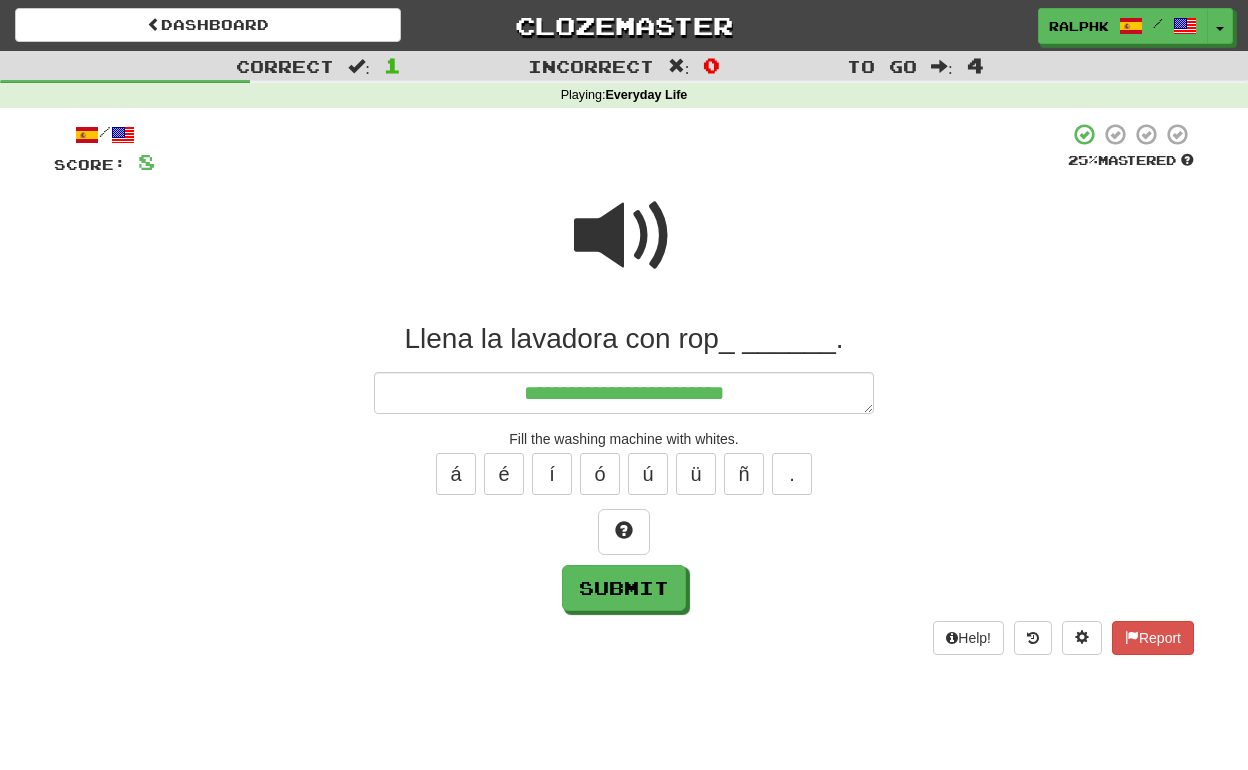 type on "*" 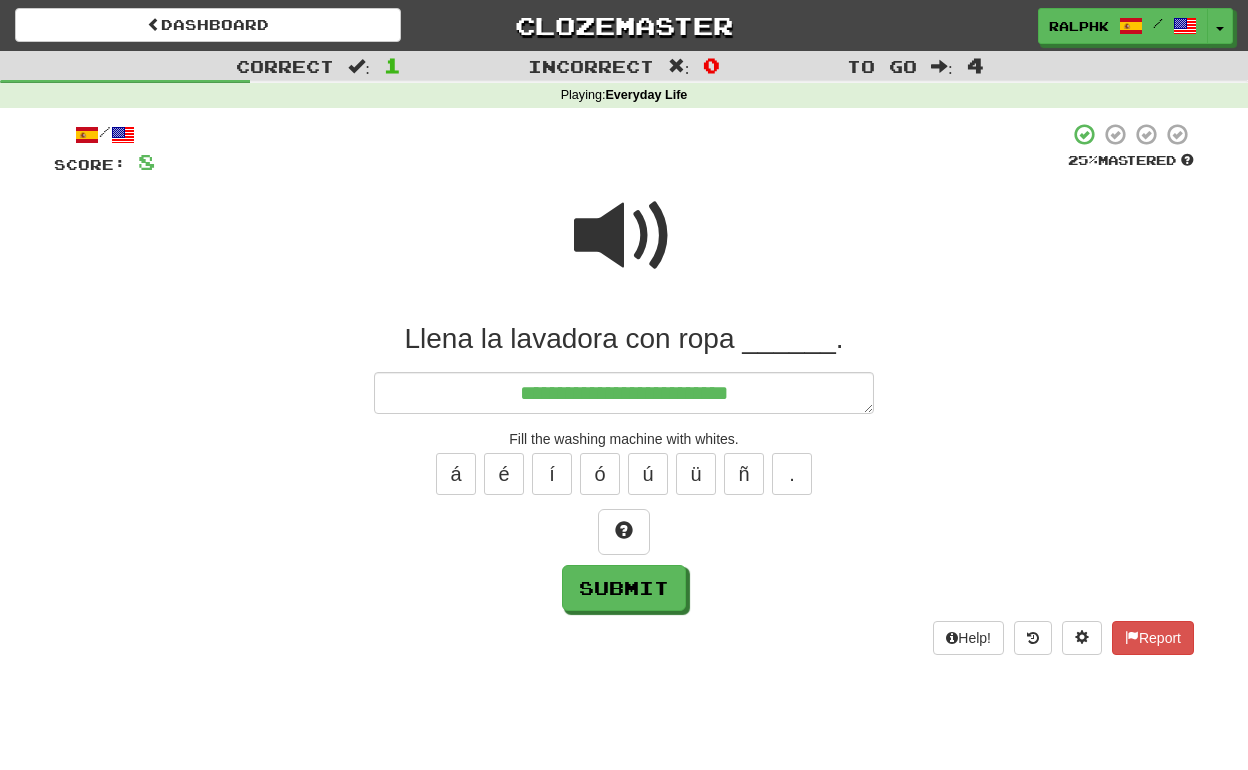 type on "*" 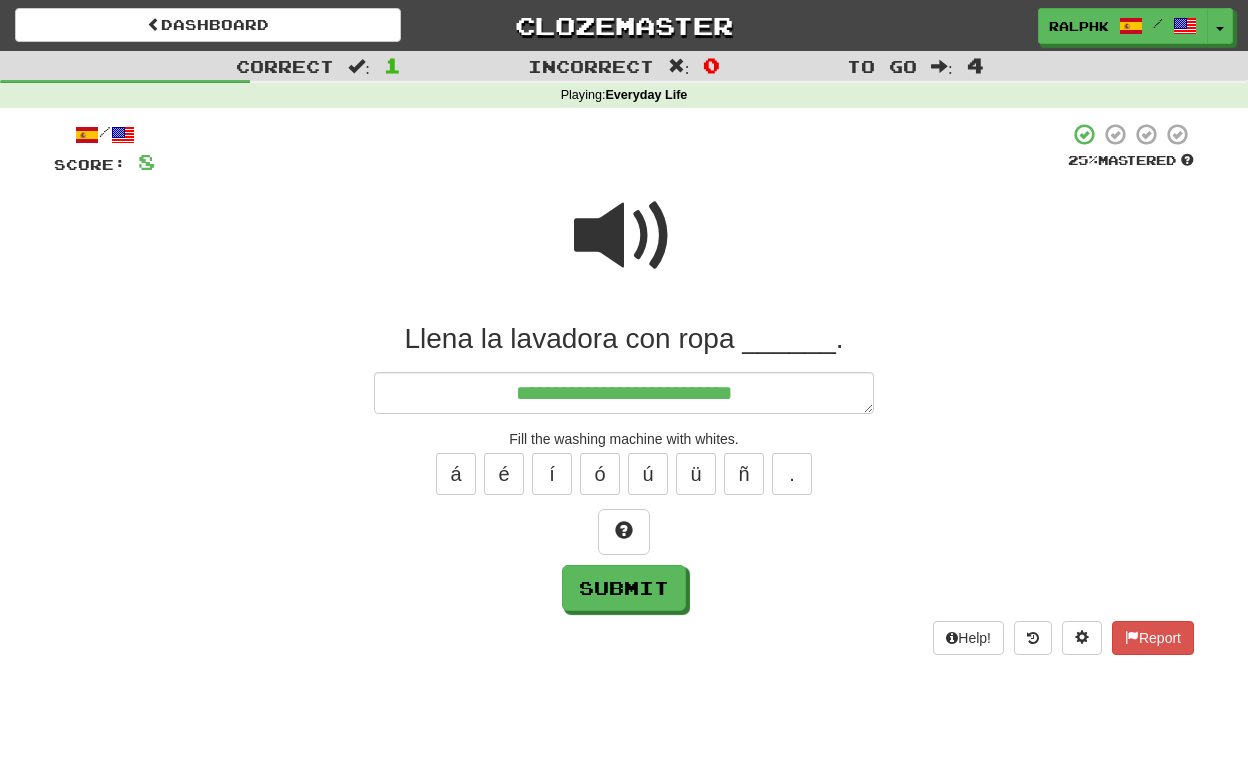 type on "*" 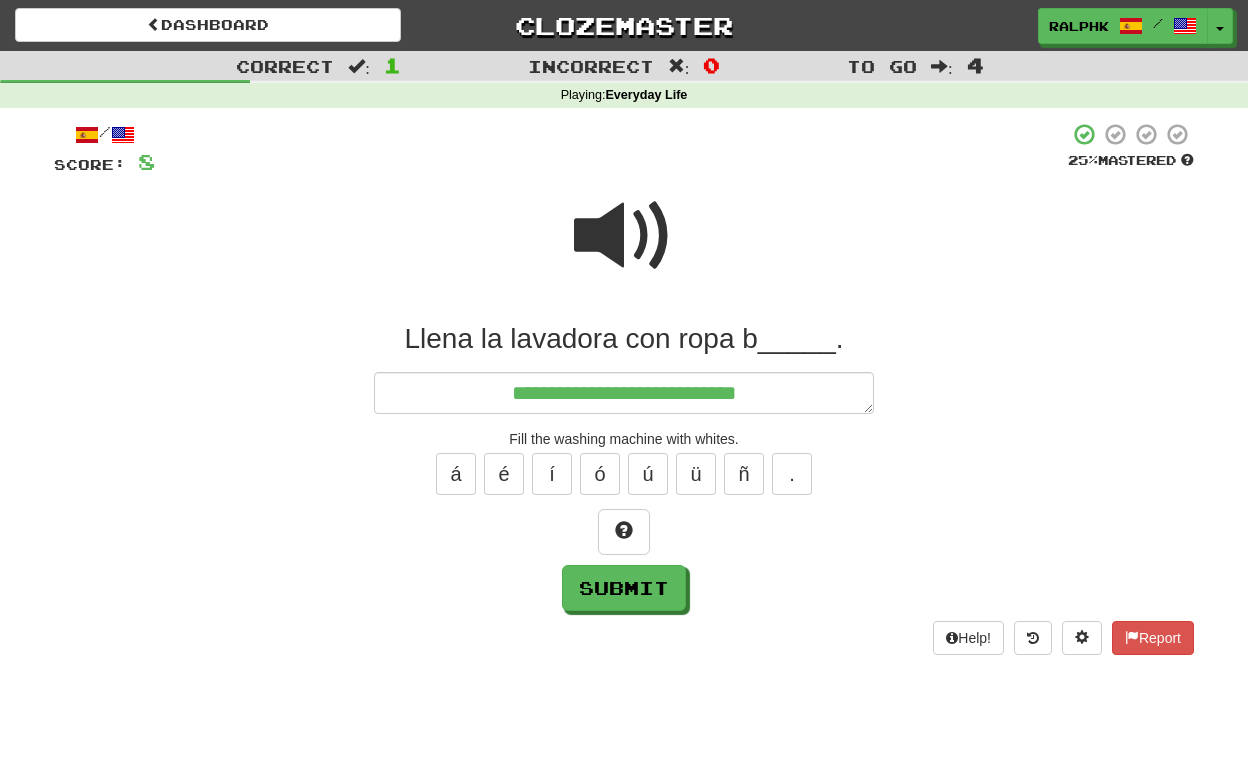type on "*" 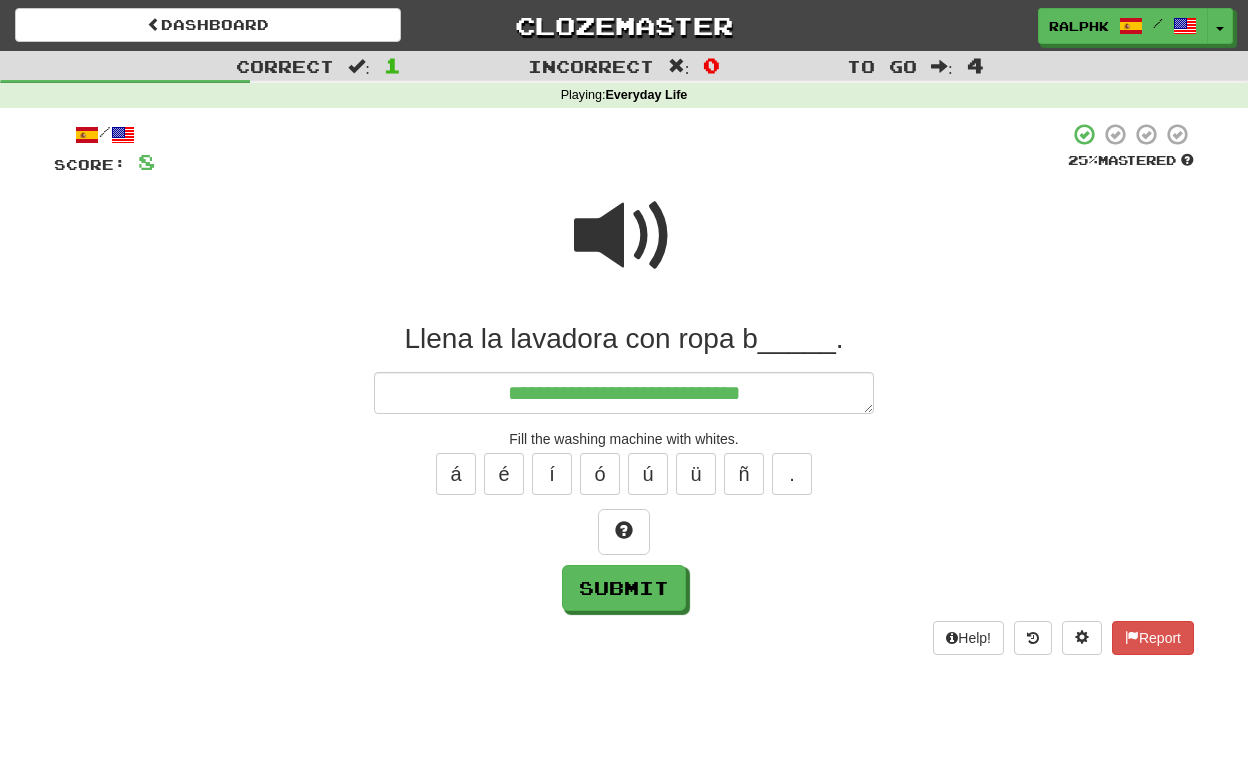 type on "*" 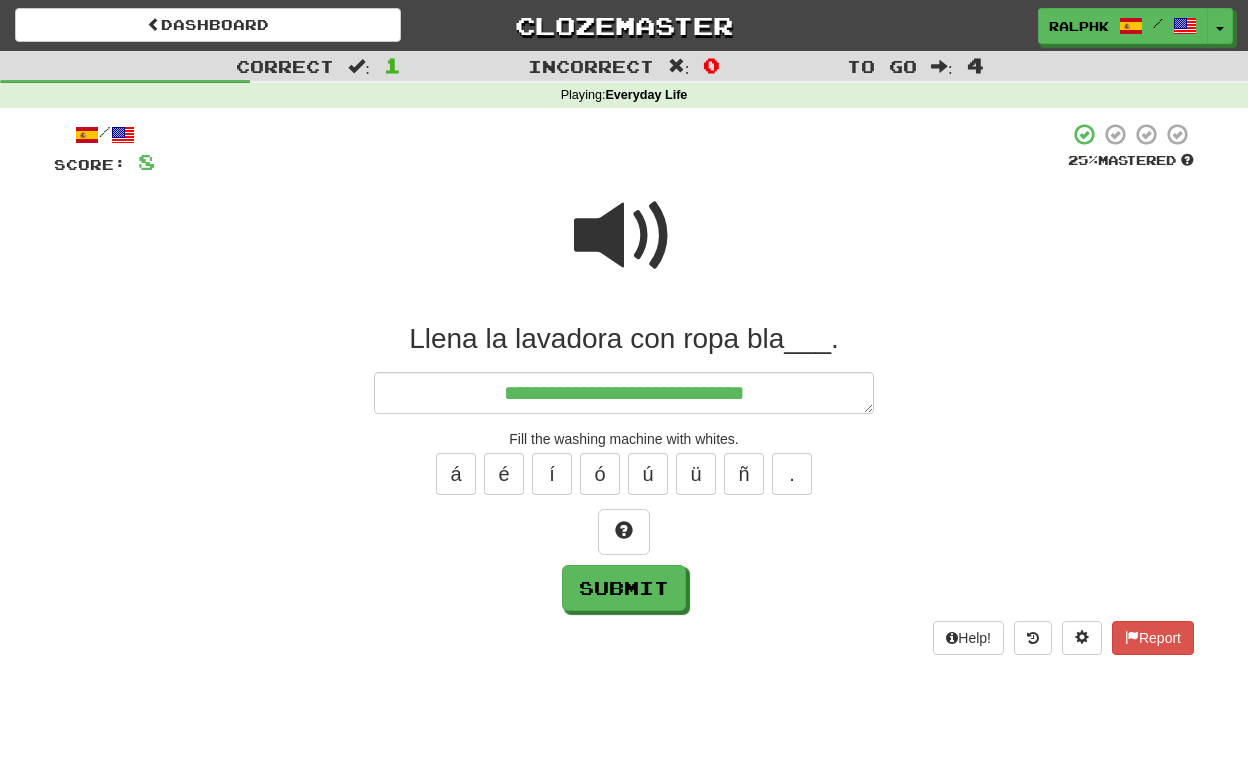 type on "*" 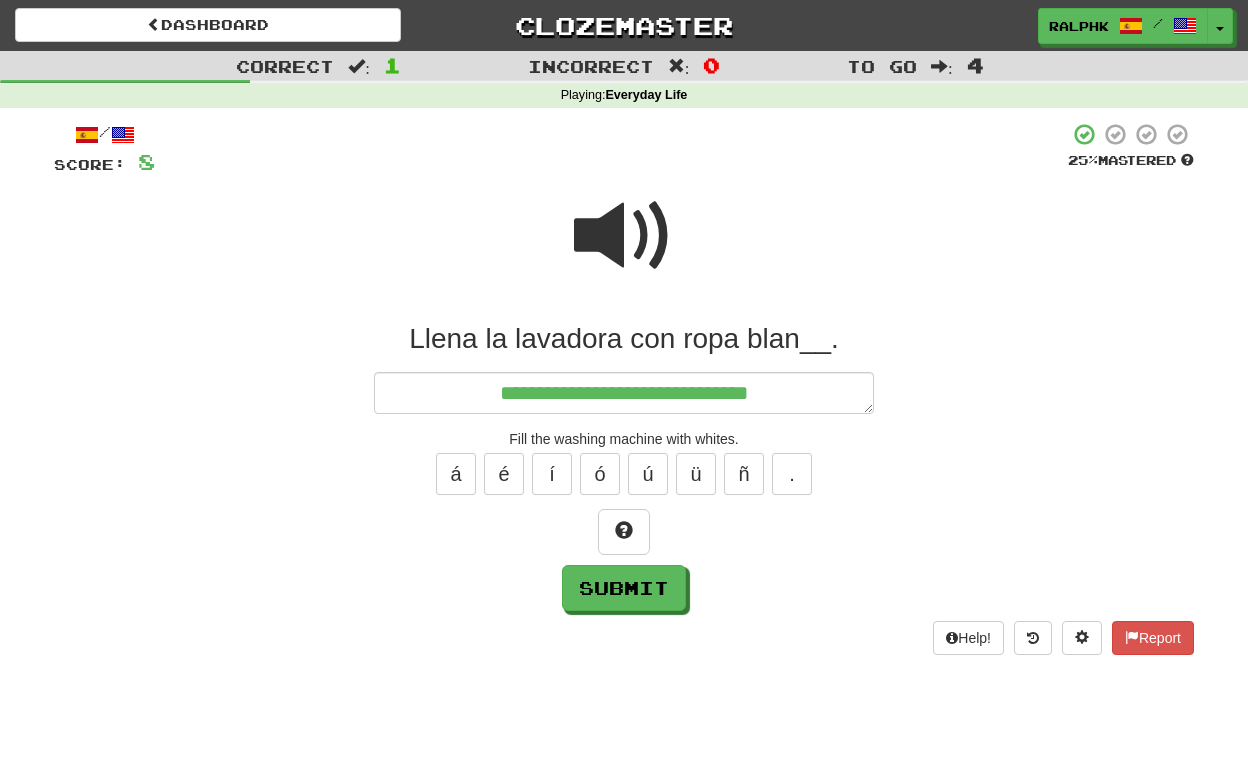 type on "*" 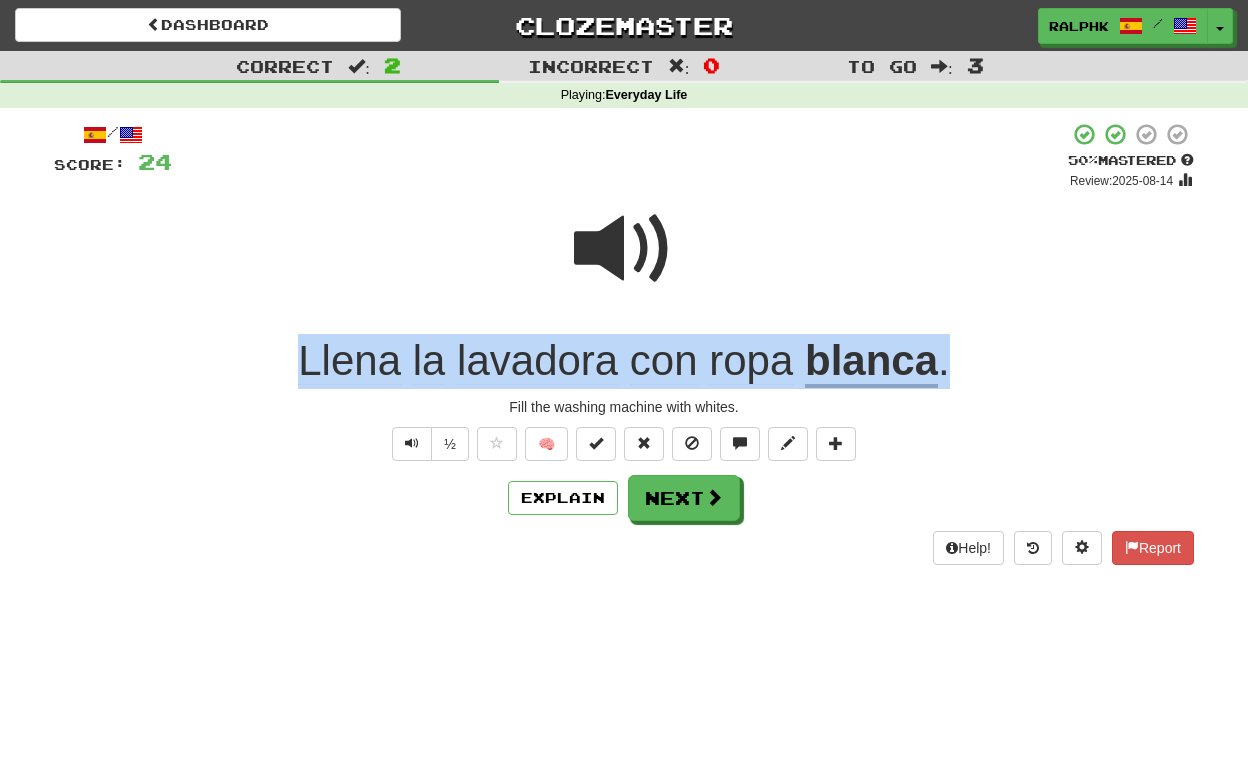 drag, startPoint x: 949, startPoint y: 361, endPoint x: 301, endPoint y: 346, distance: 648.1736 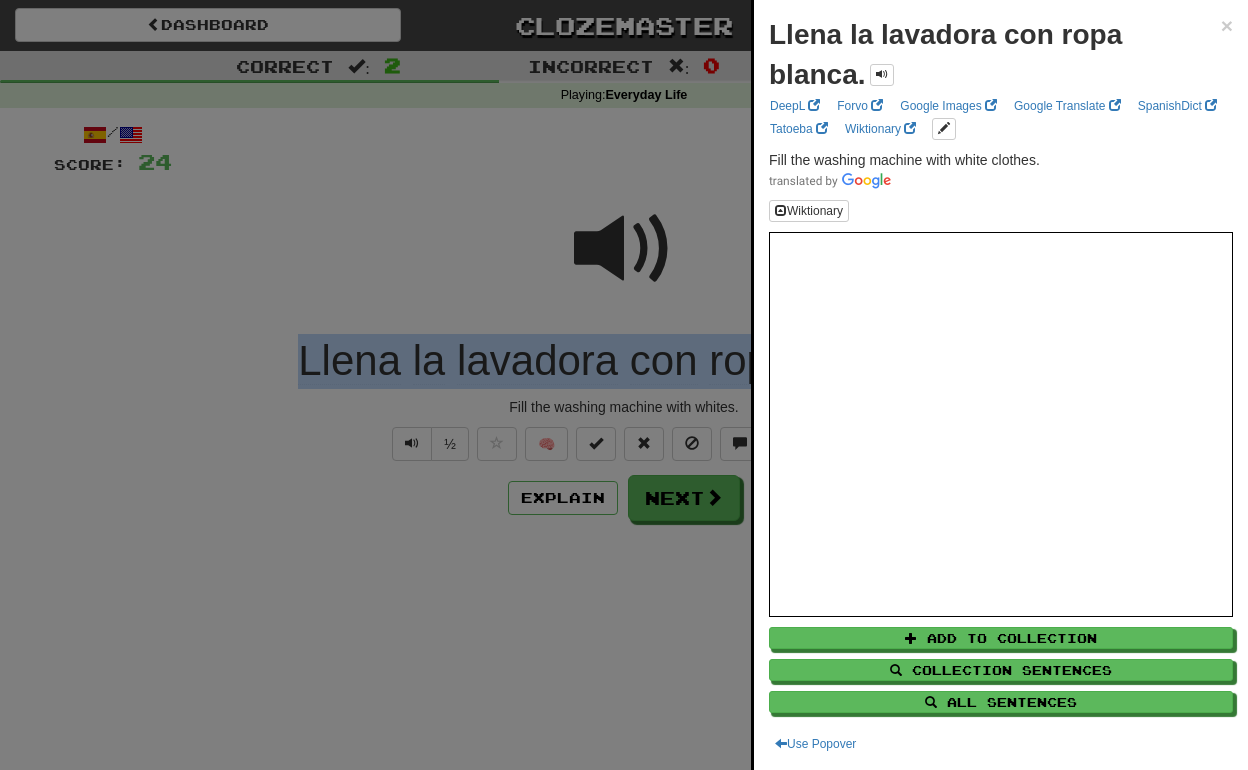 copy on "Llena   la   lavadora   con   ropa   blanca ." 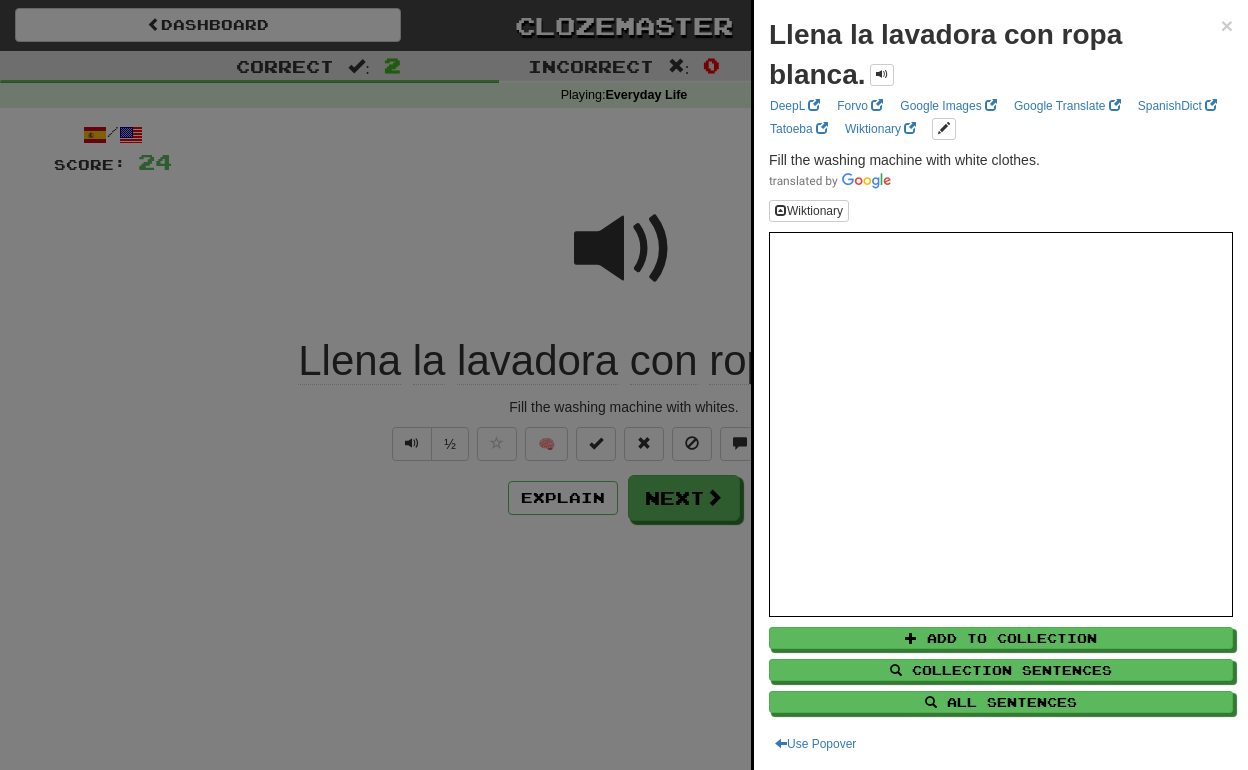 click at bounding box center (624, 385) 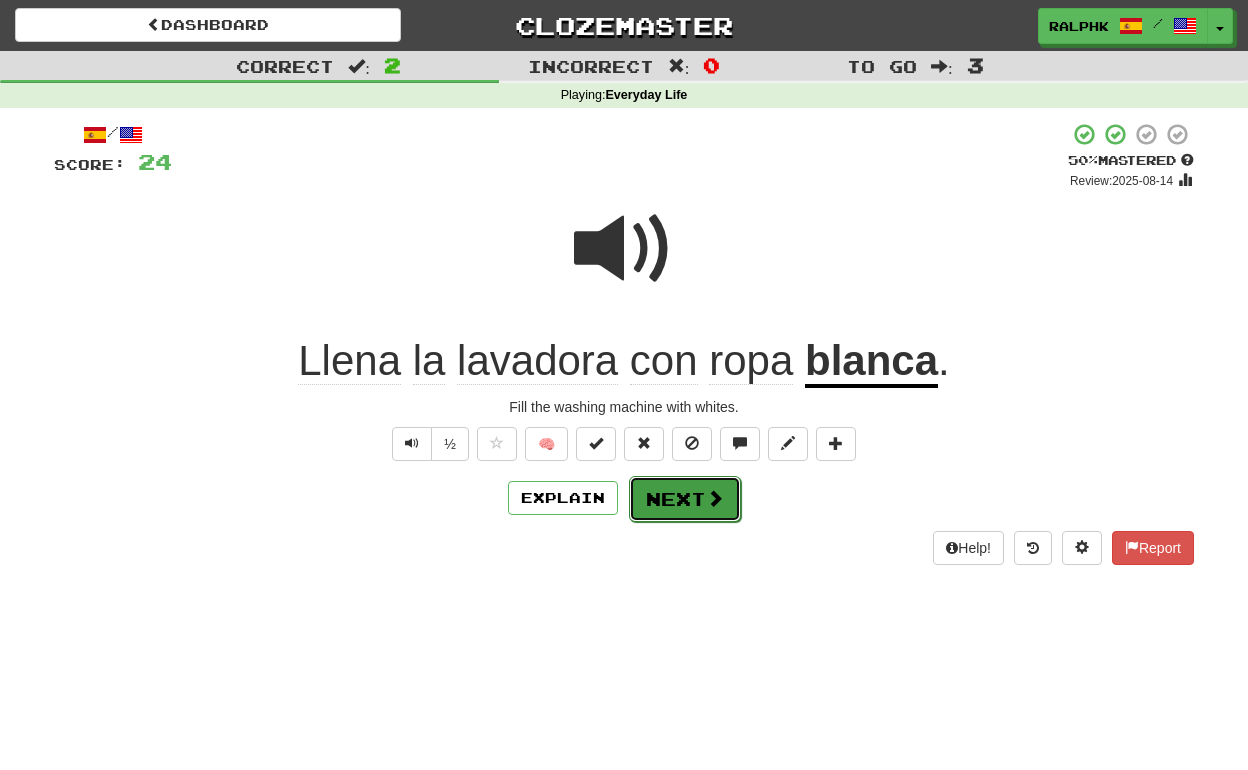 click on "Next" at bounding box center [685, 499] 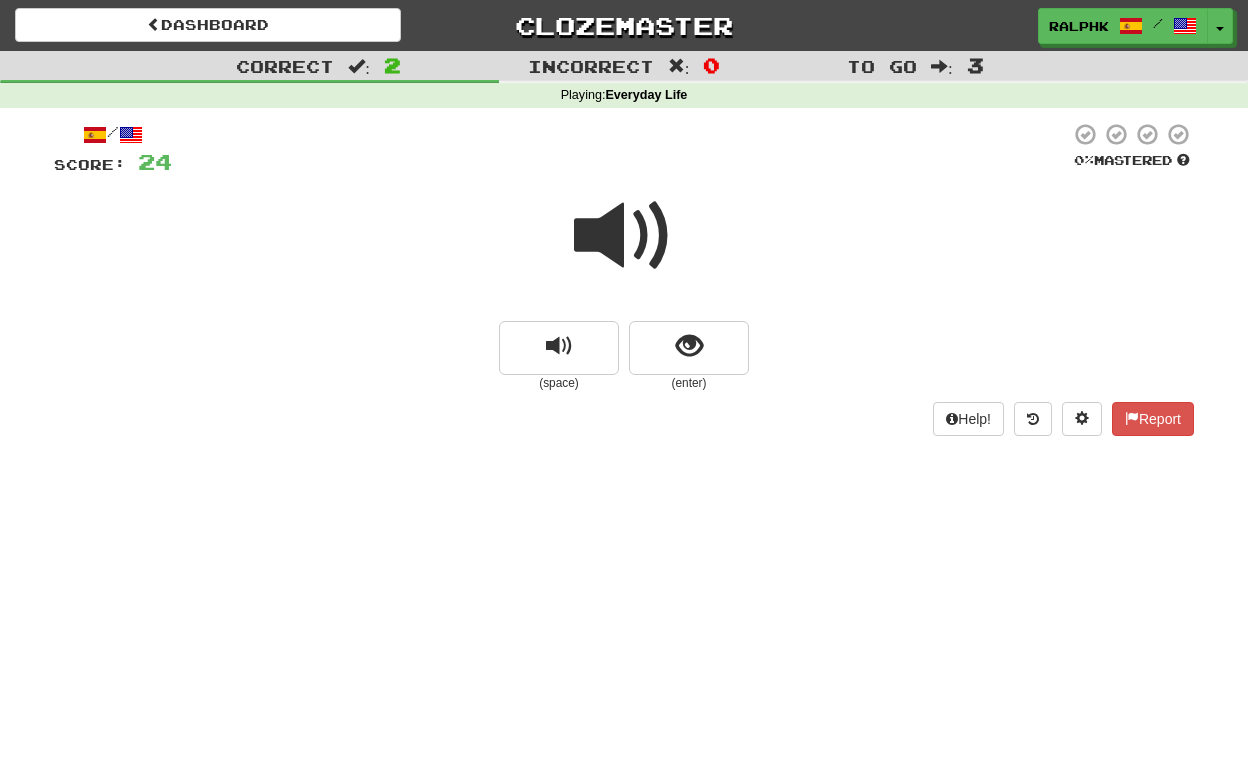 click at bounding box center [624, 236] 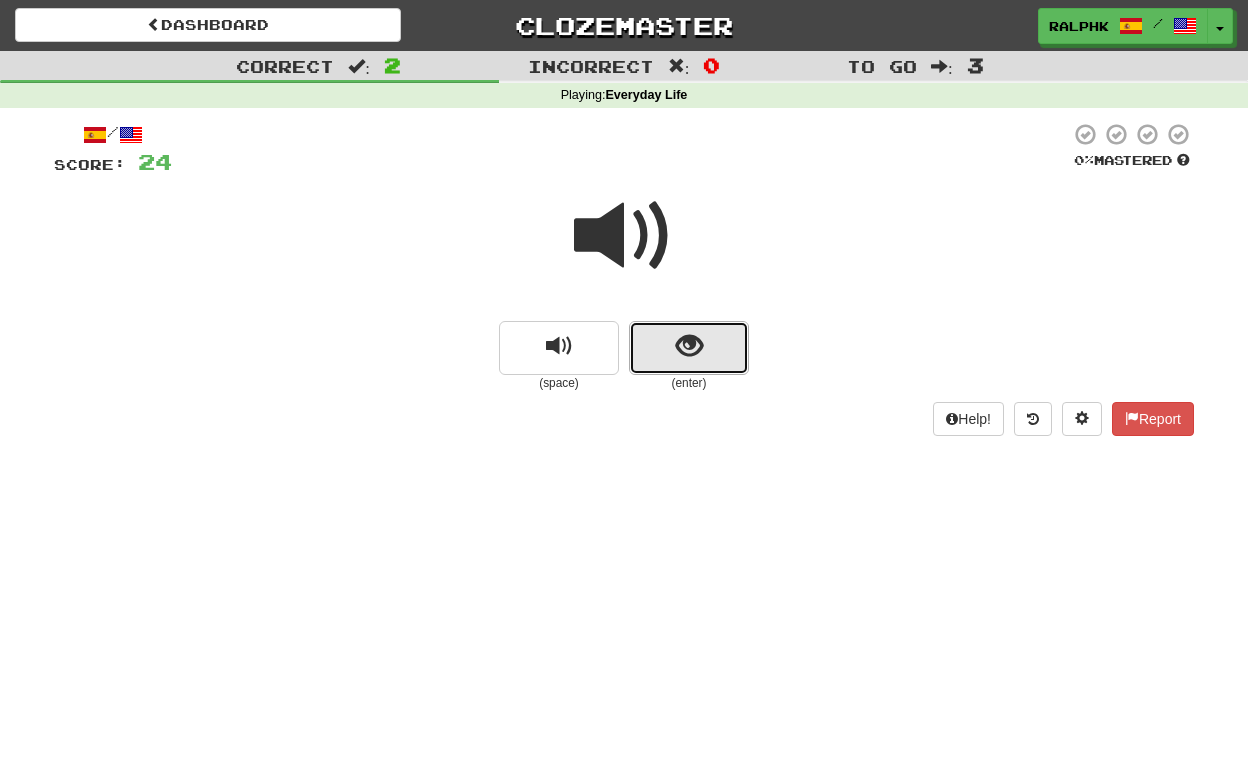 click at bounding box center (689, 348) 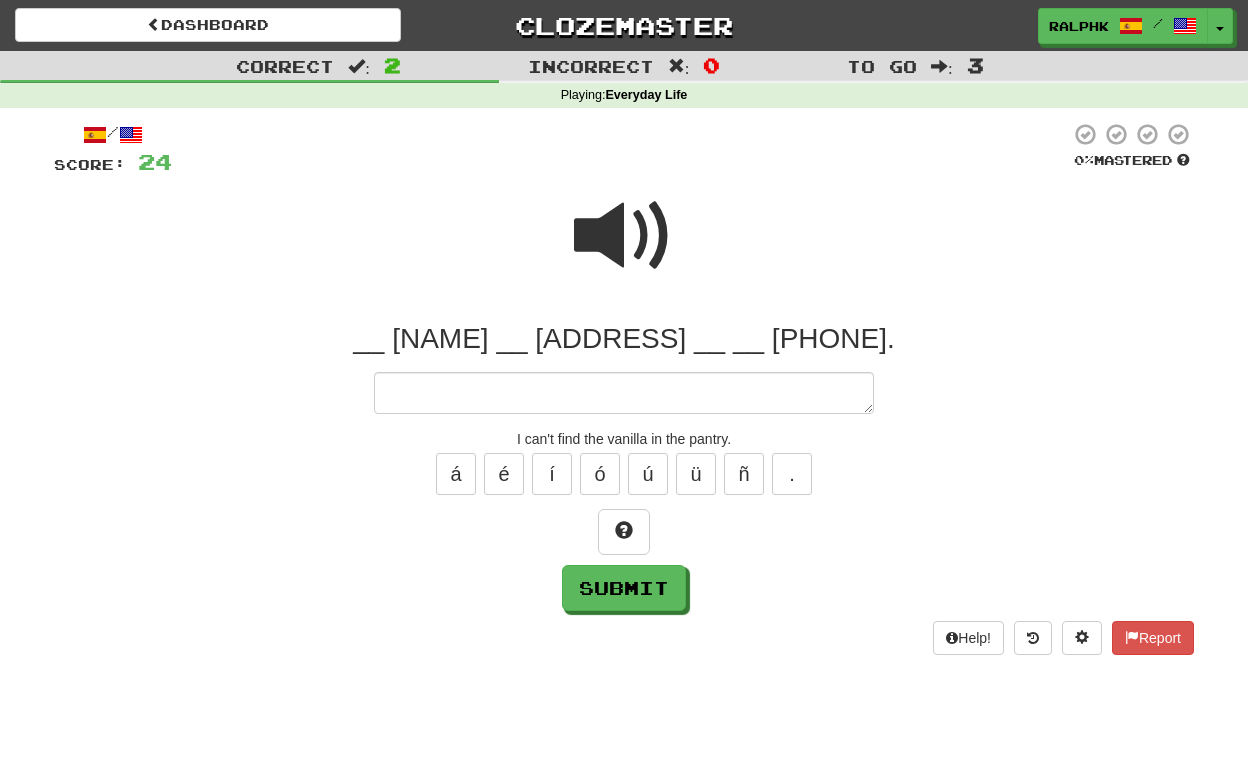click at bounding box center [624, 236] 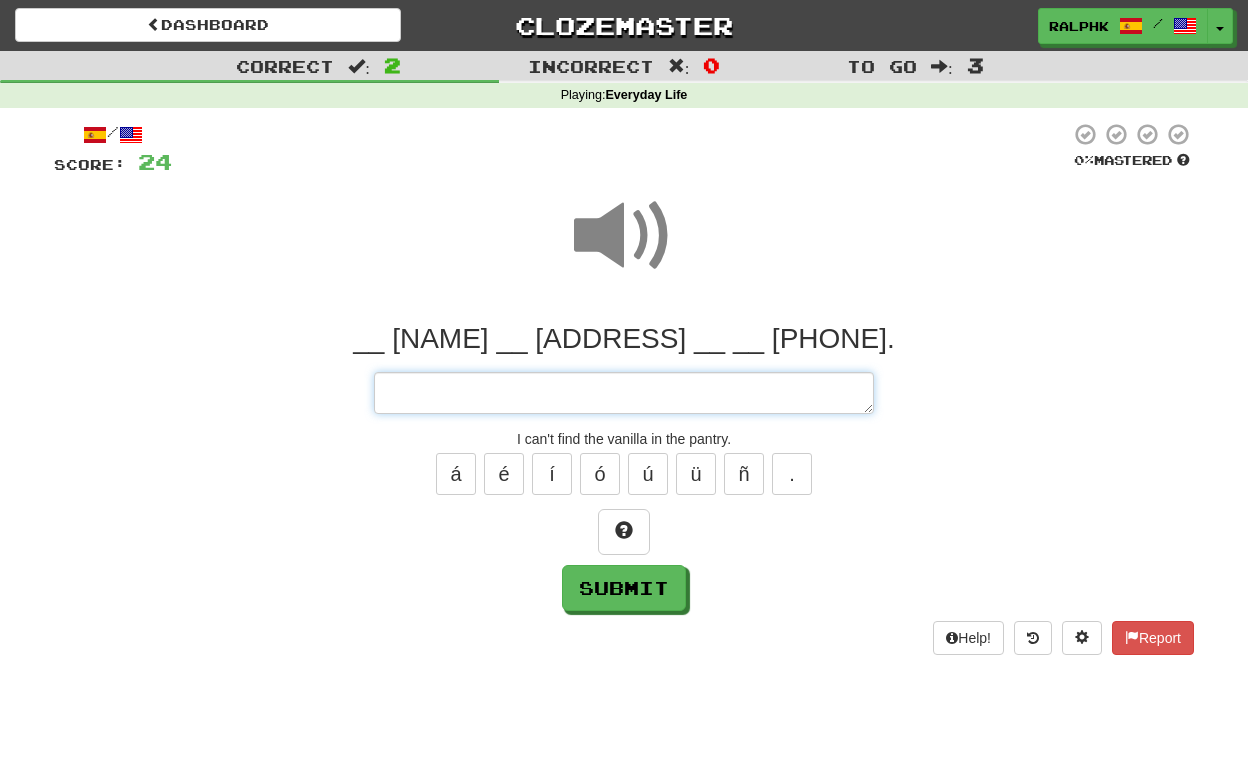 click at bounding box center [624, 393] 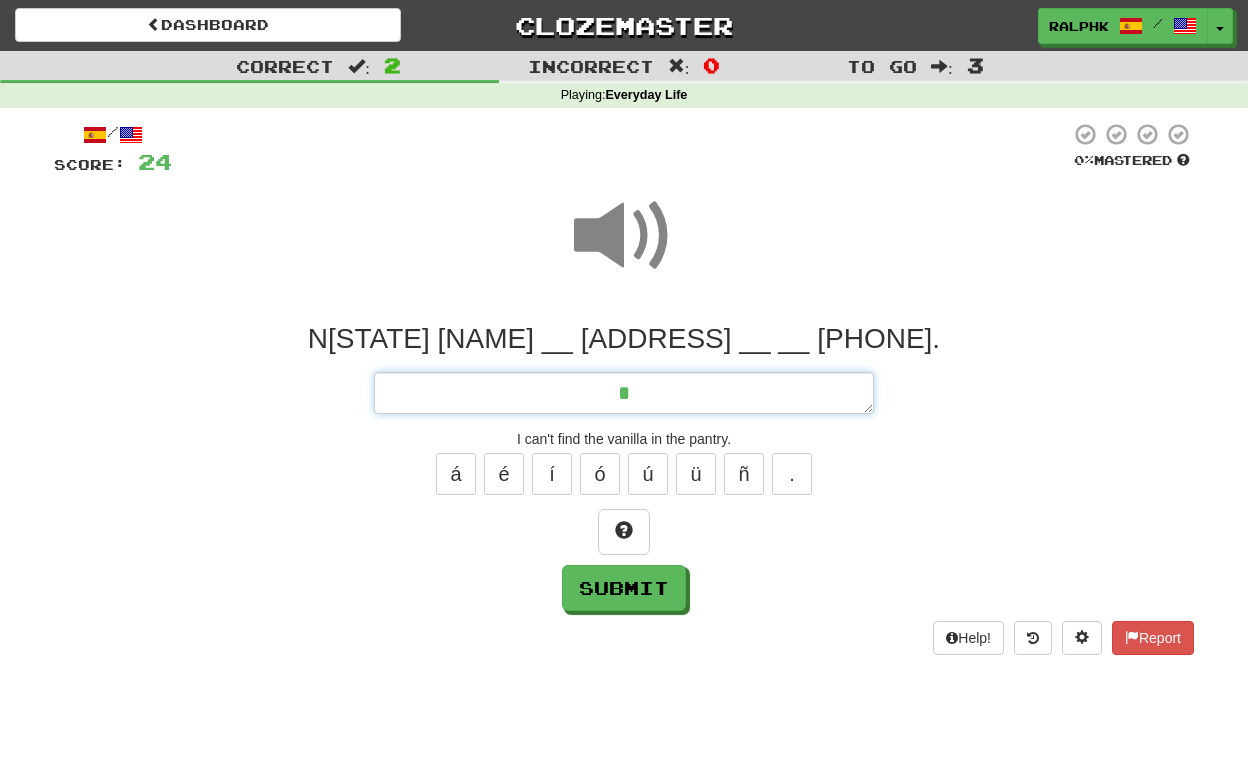 type on "*" 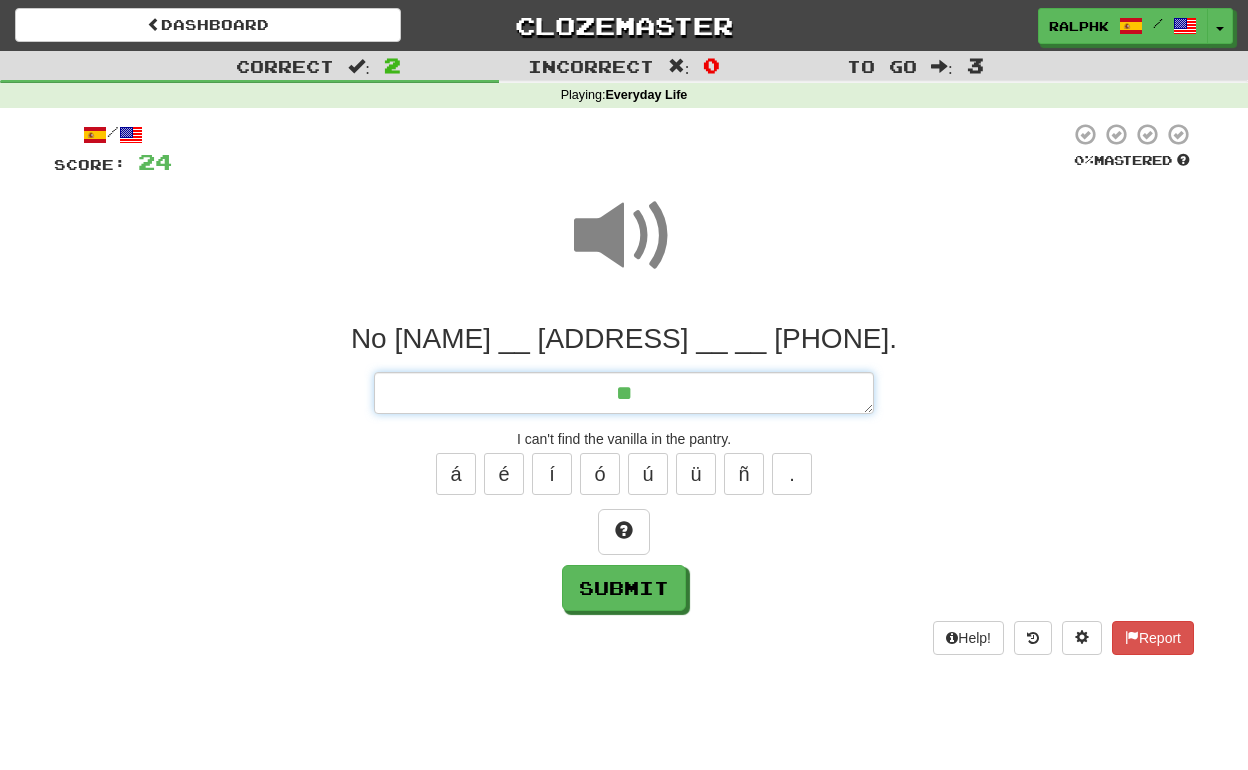 type on "*" 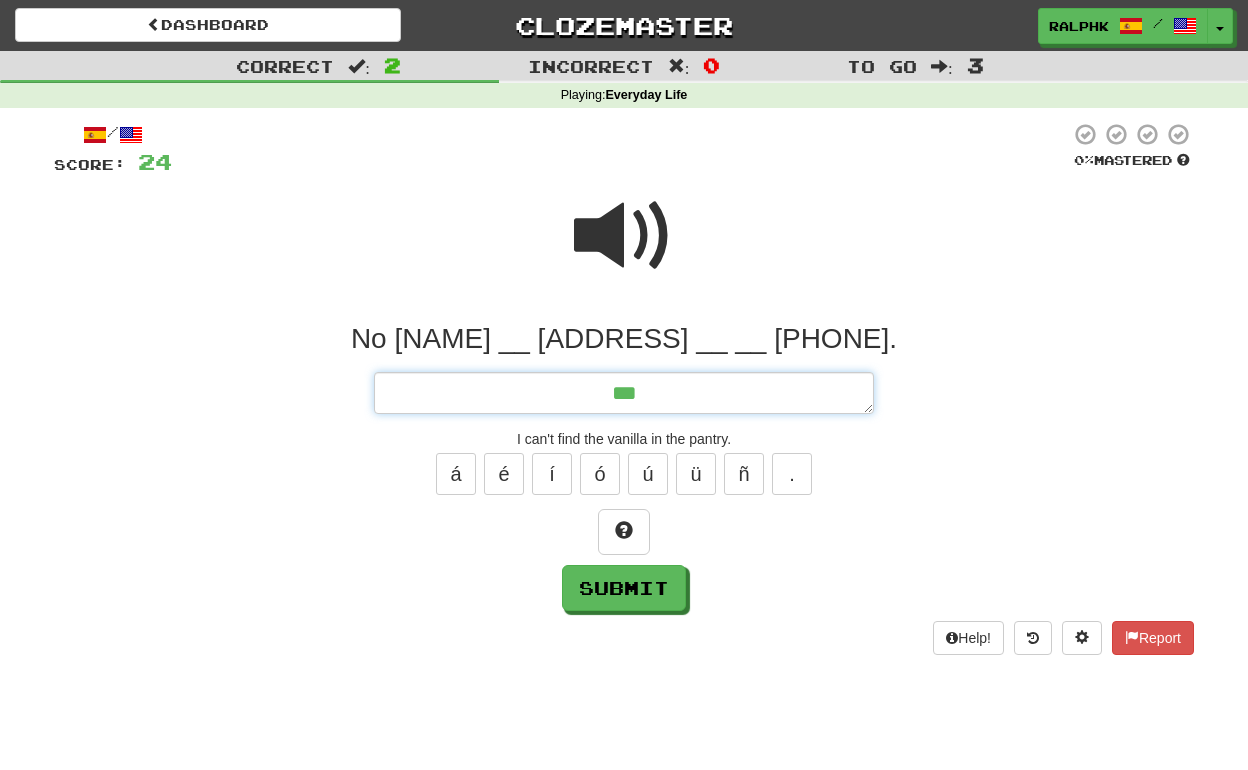 type on "*" 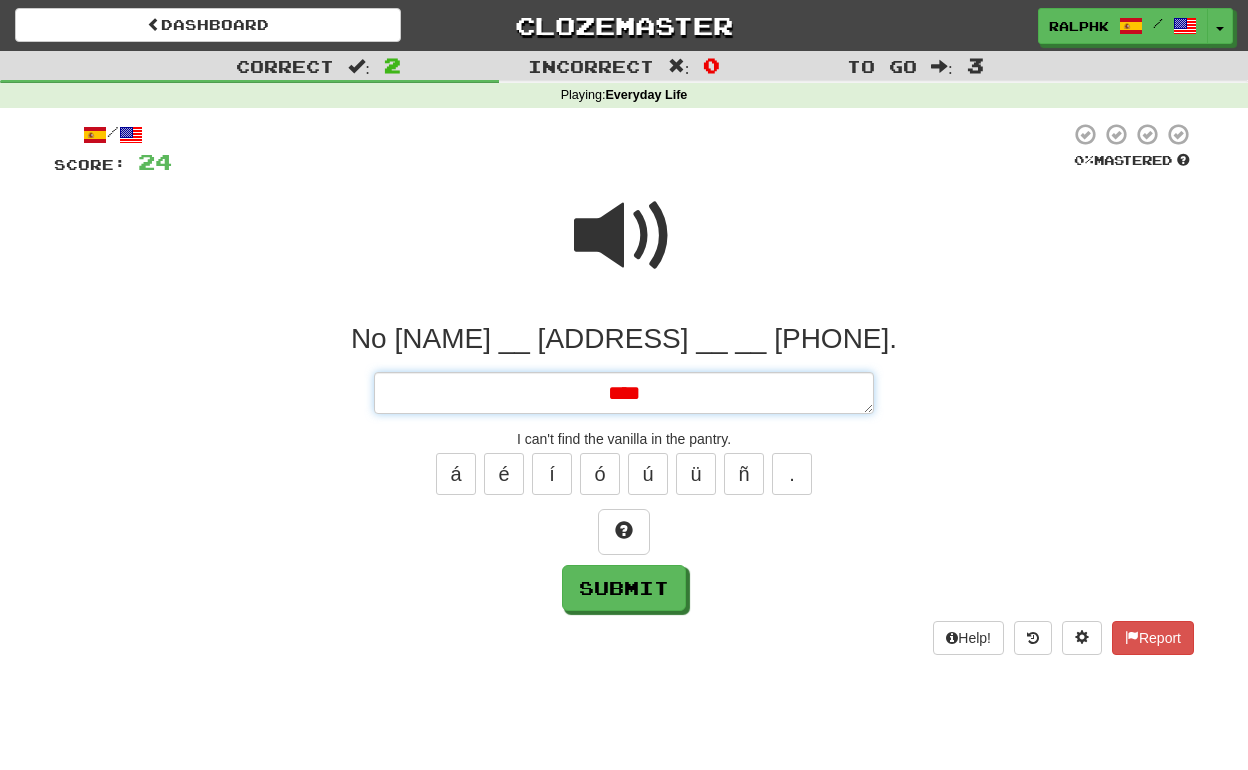 type on "*" 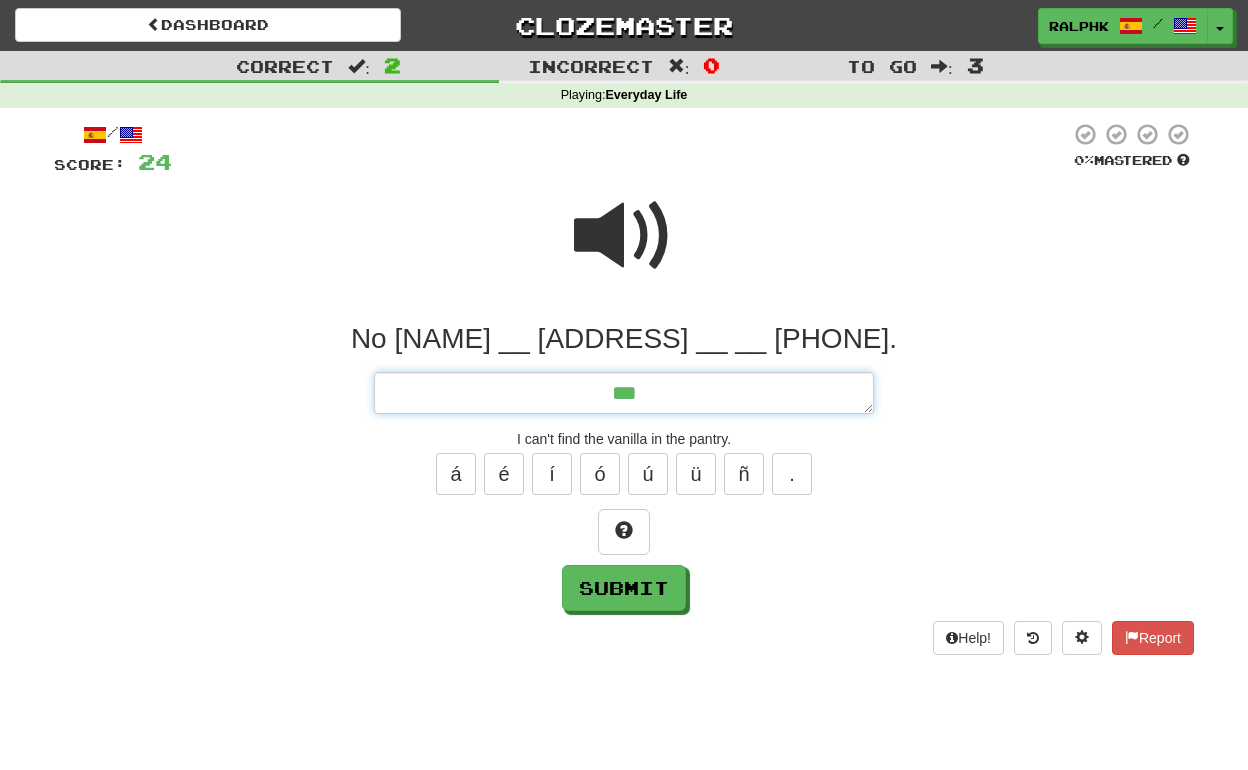 type on "*" 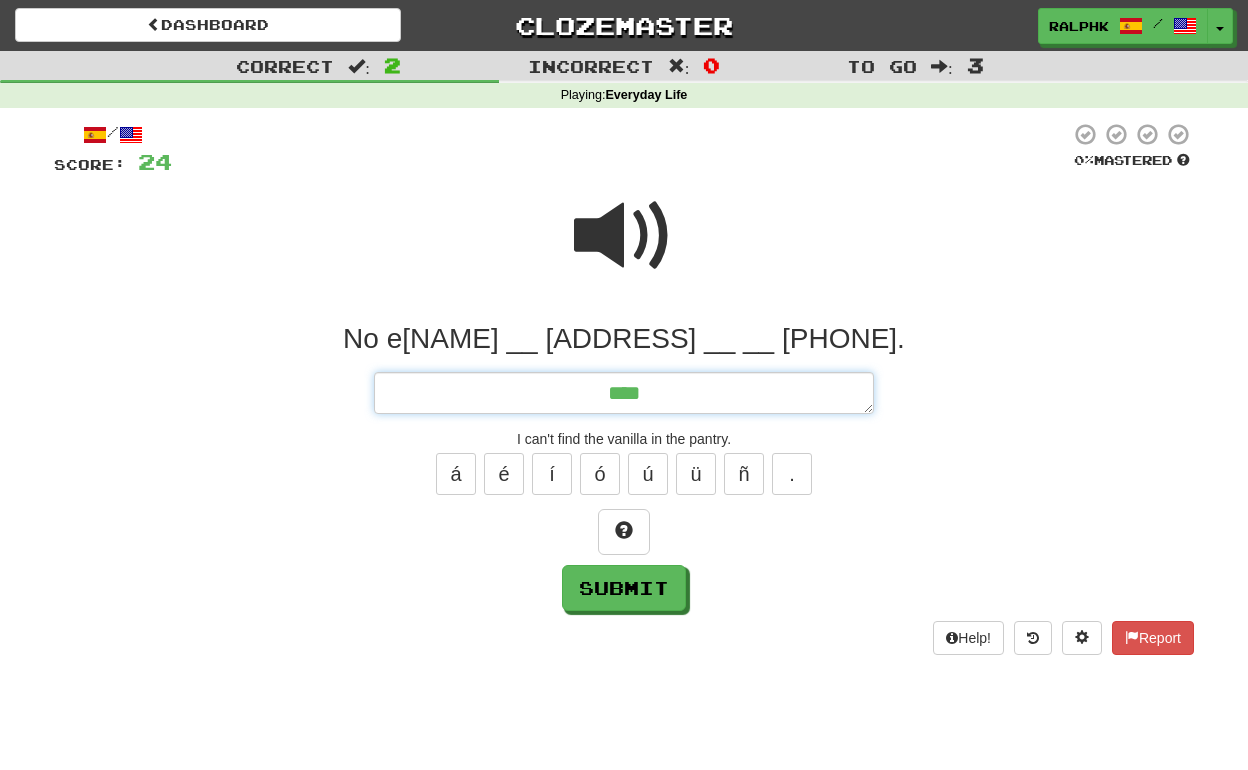 type on "*" 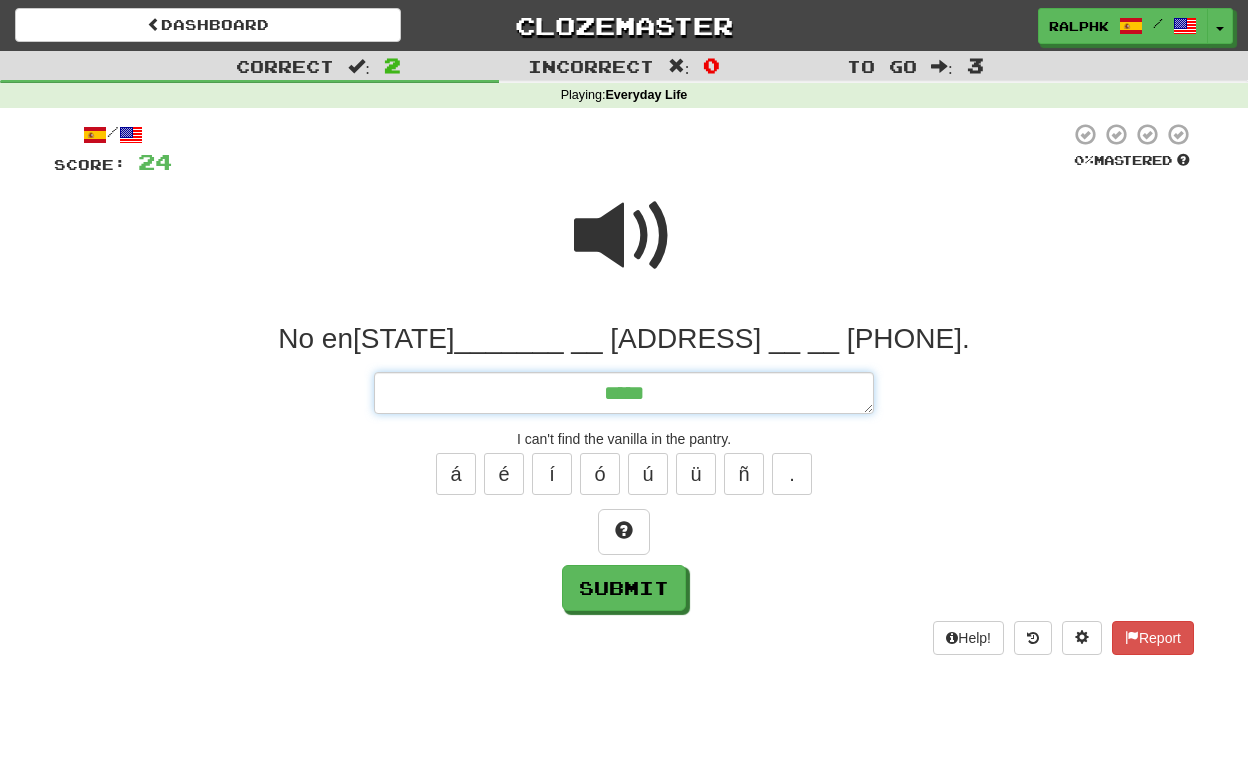 type on "*" 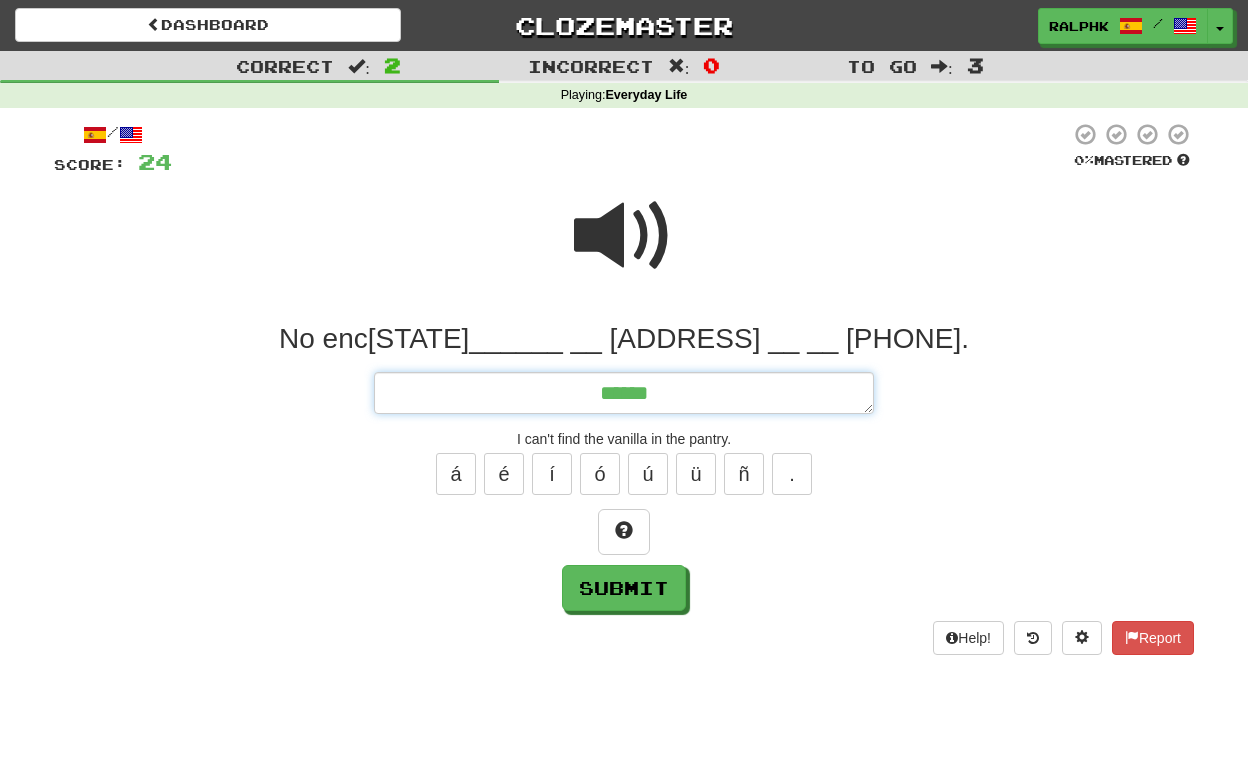 type on "*" 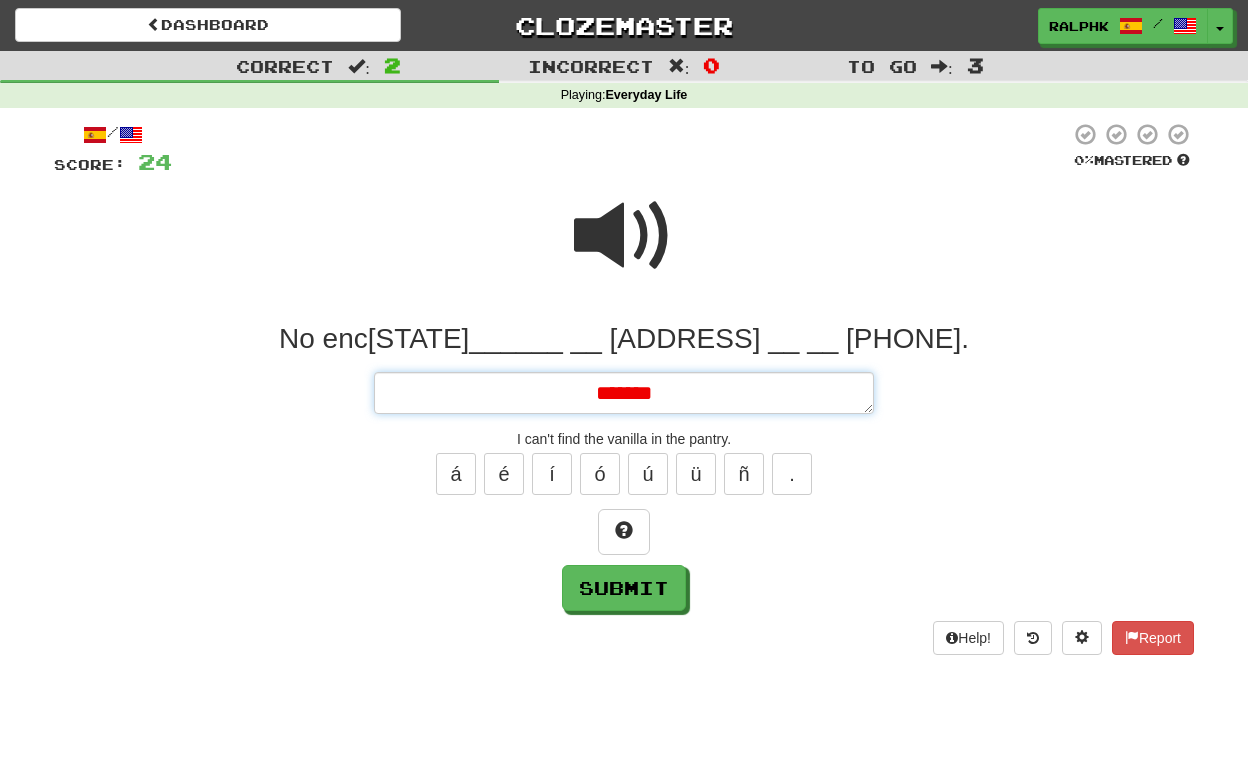 type on "*" 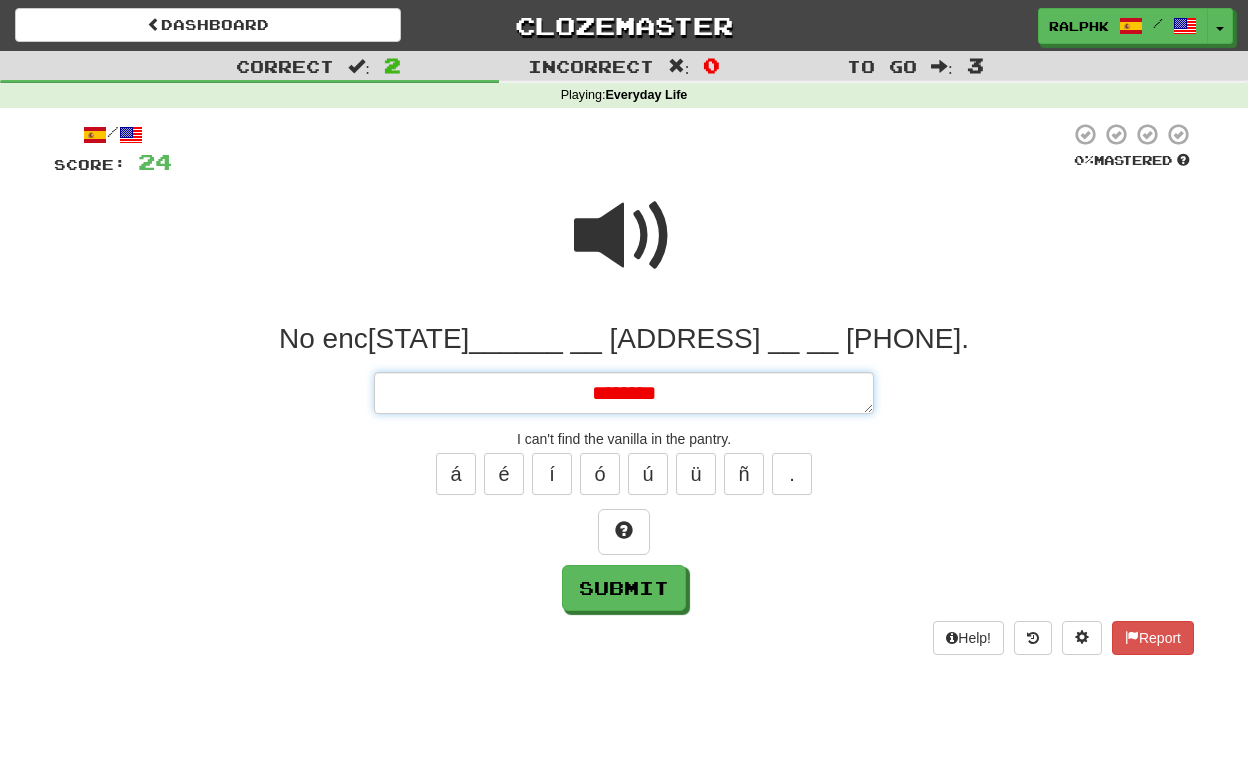 type on "*" 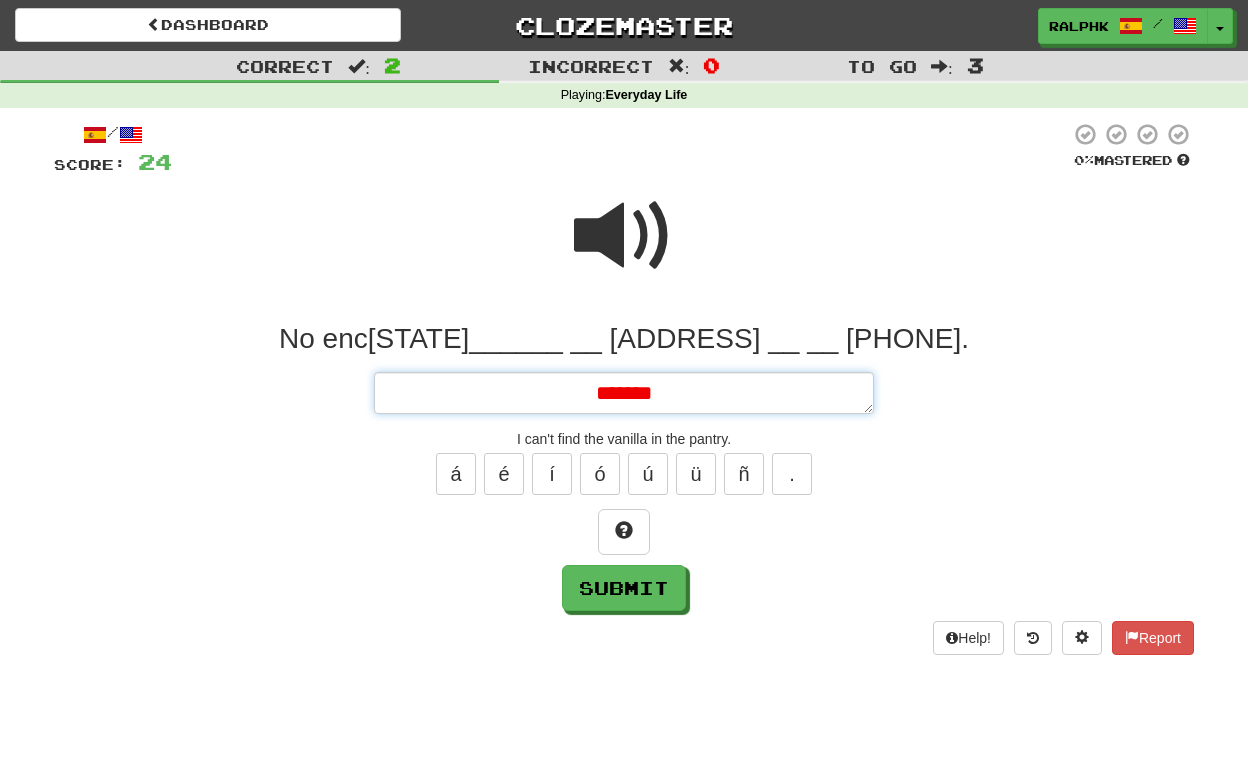 type on "*" 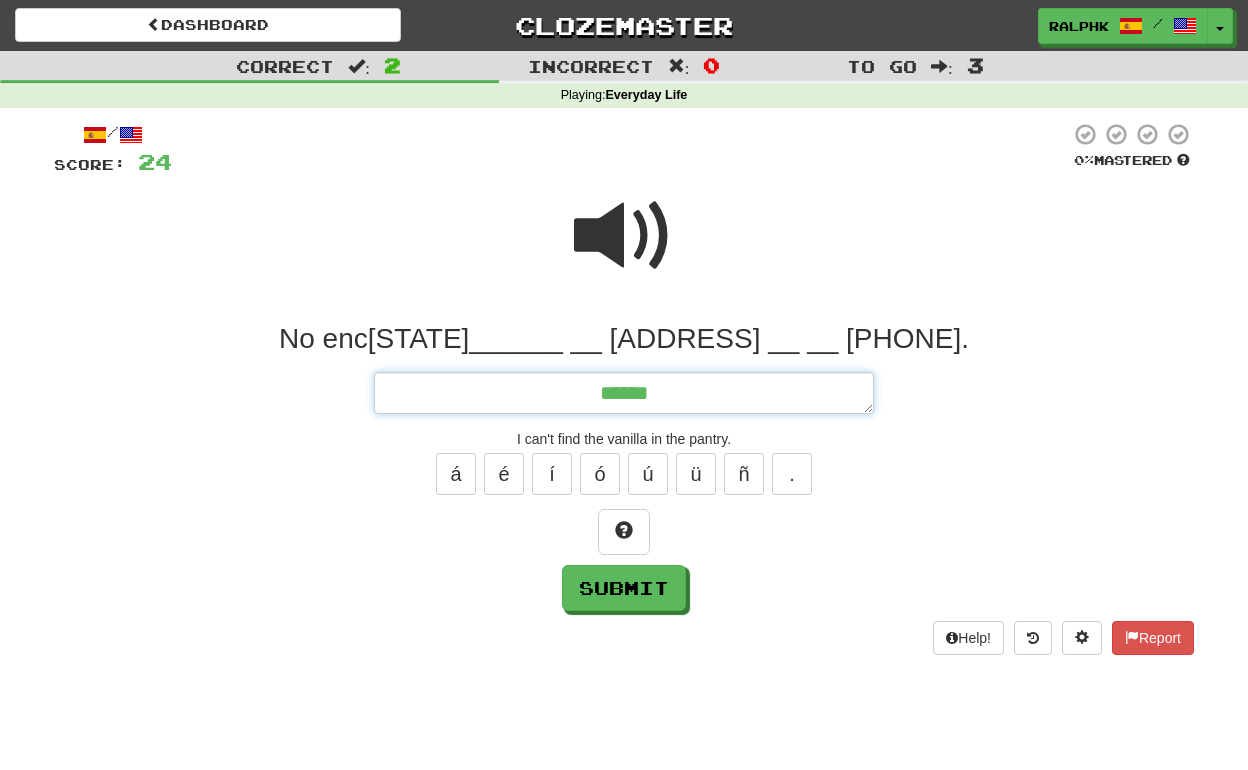 type on "*" 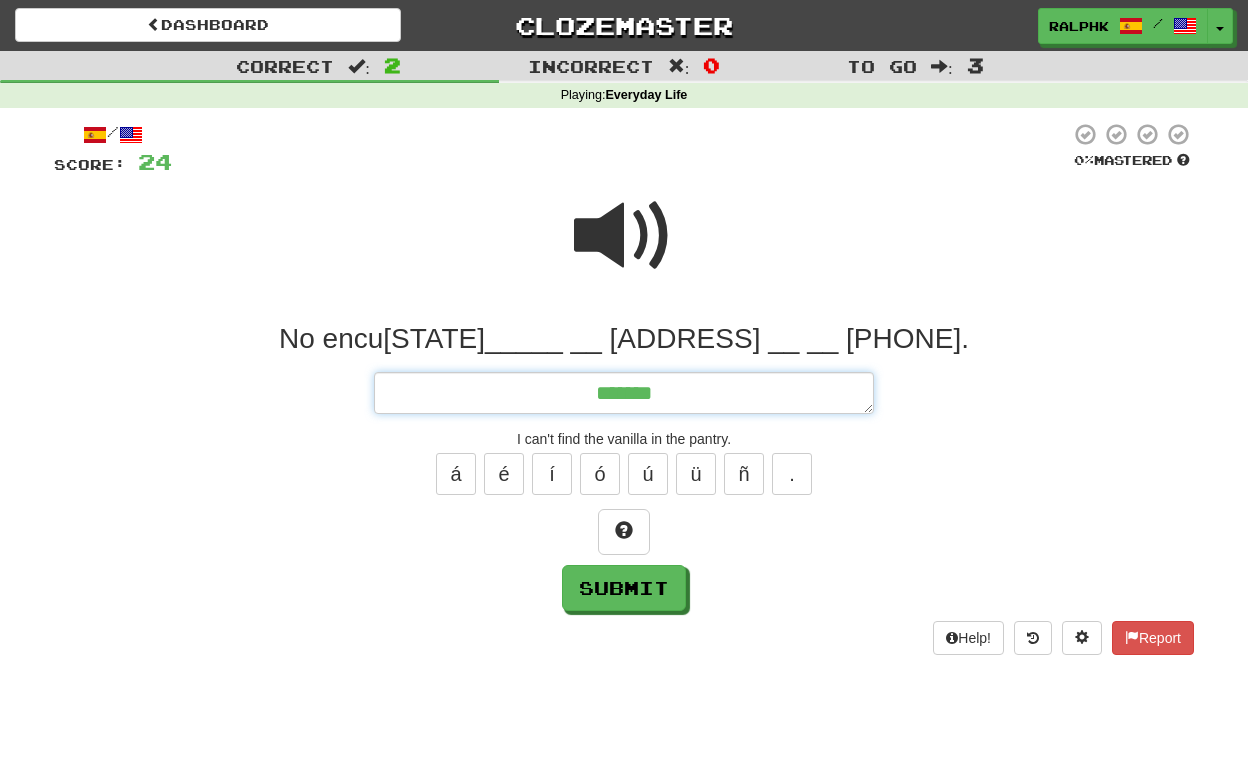 type on "*" 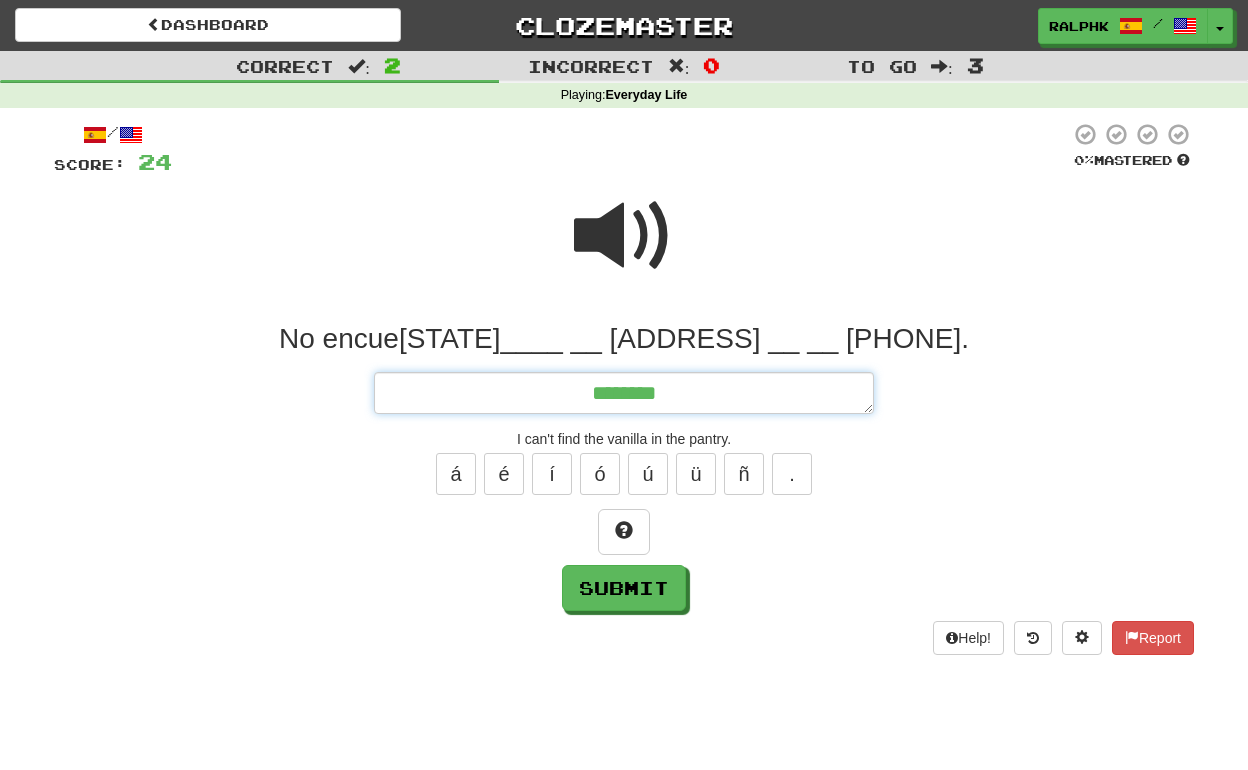 type on "*" 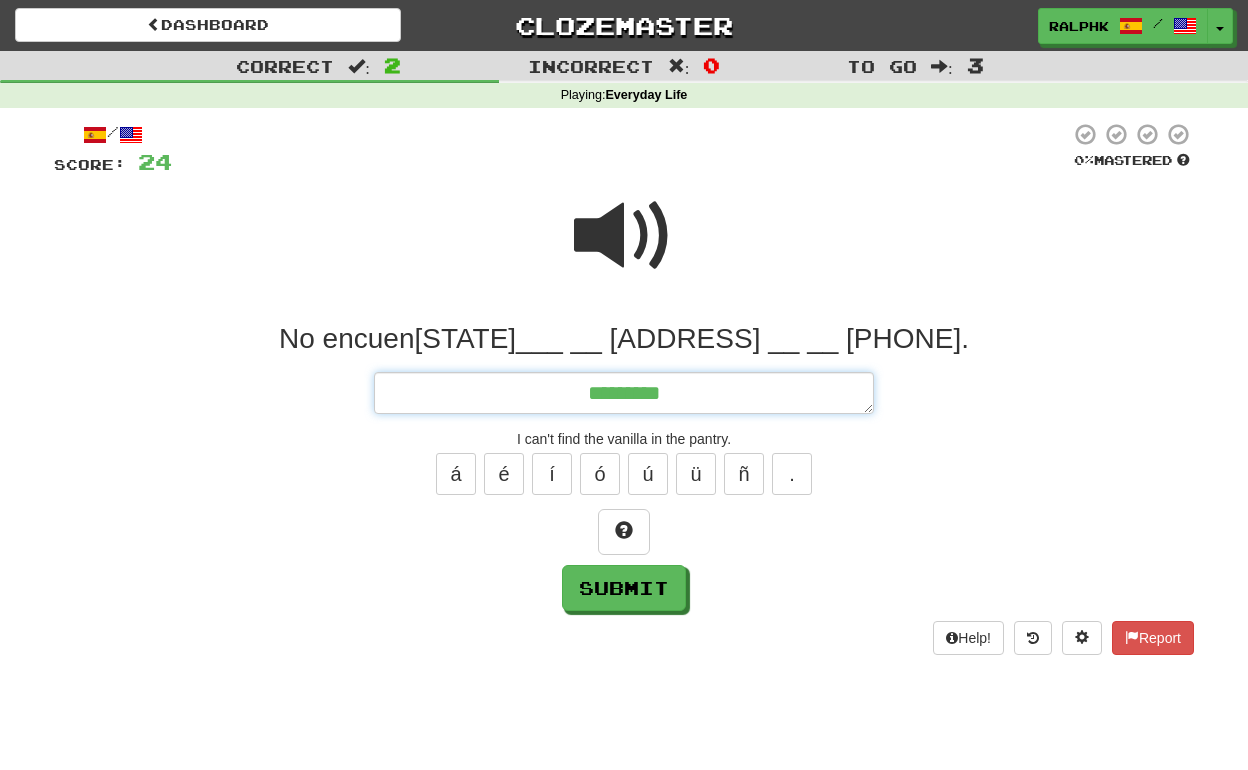 type on "*" 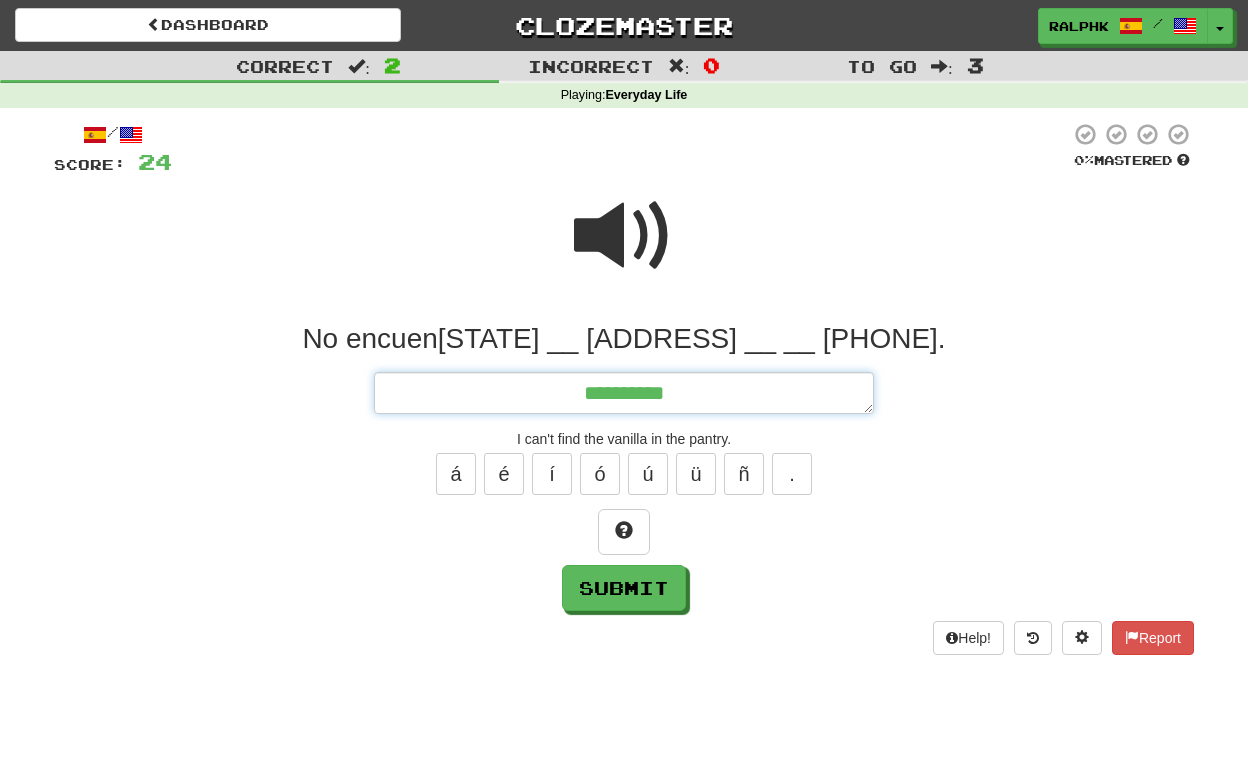 type on "*" 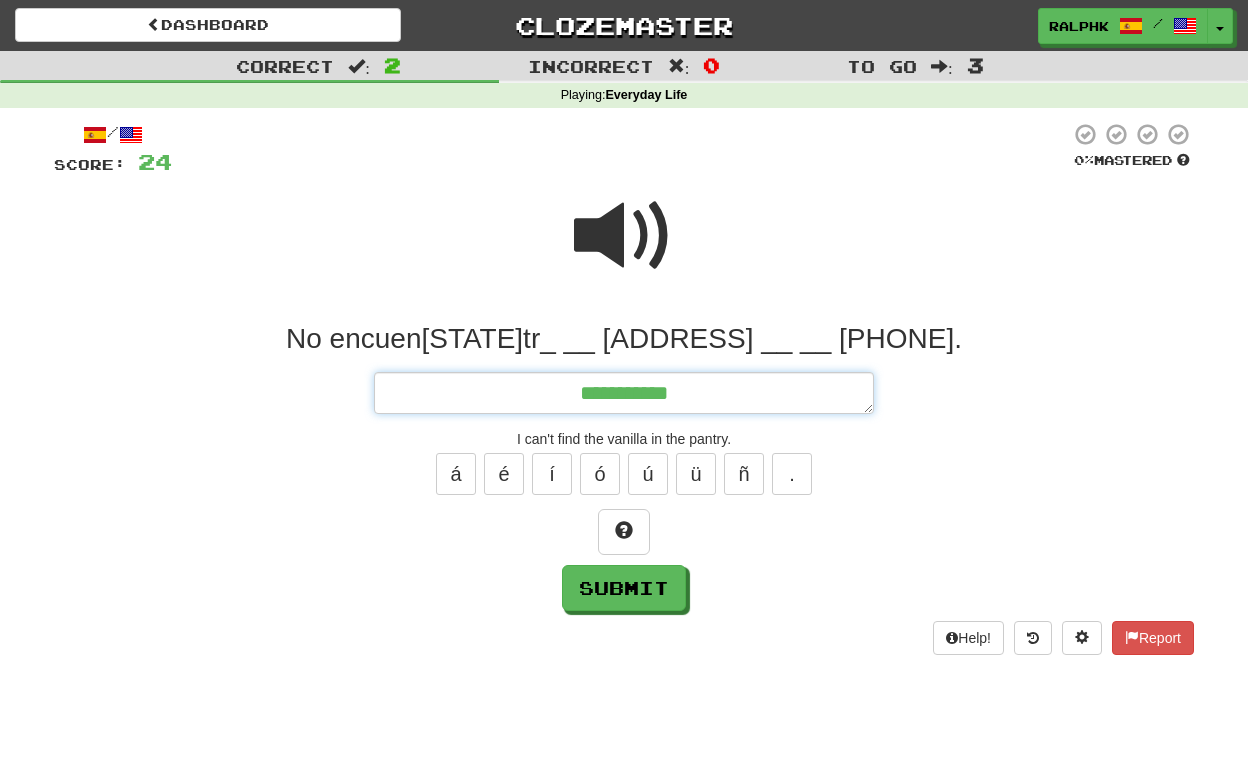 type on "*" 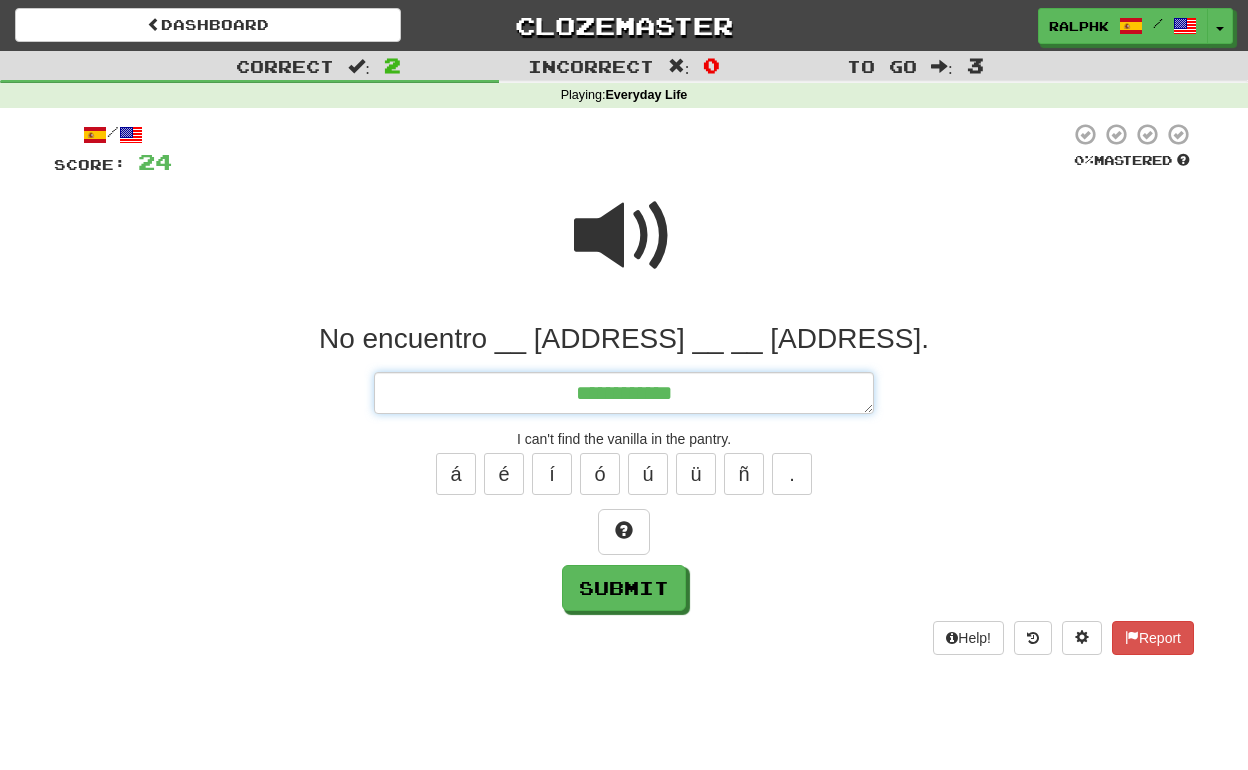 type on "*" 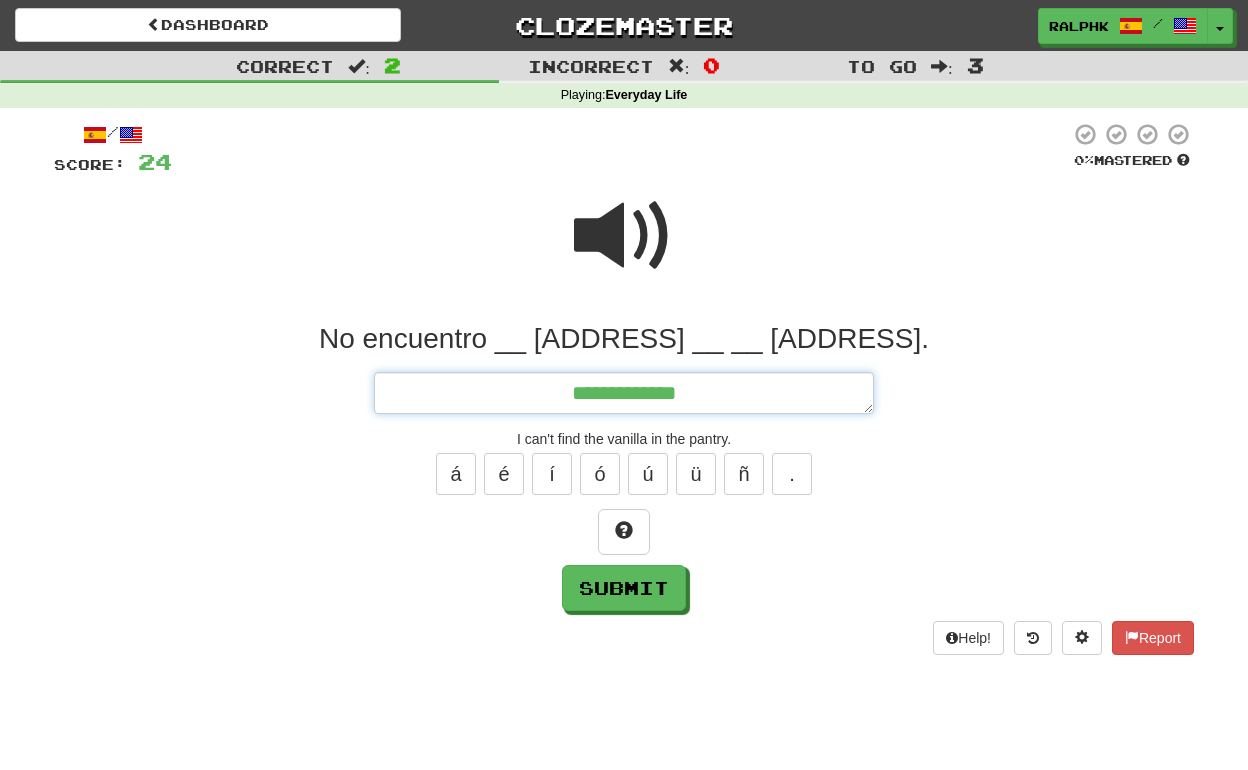 type on "*" 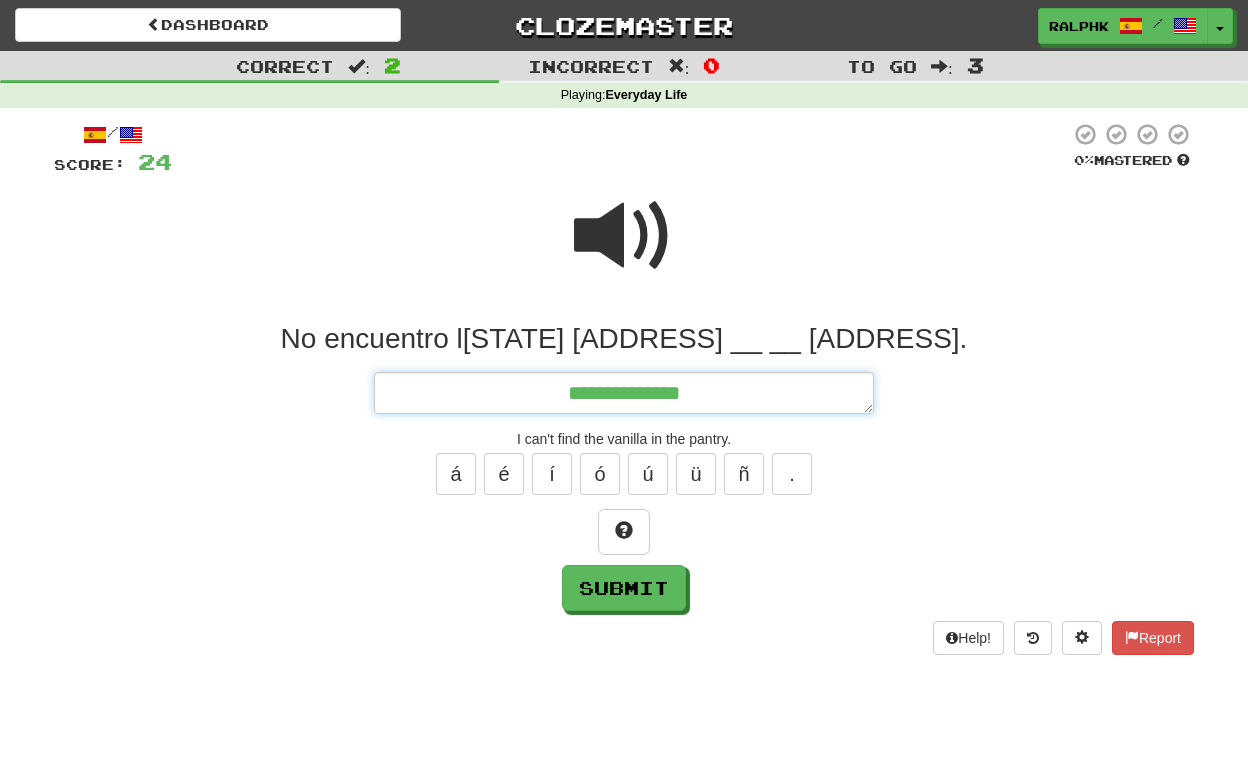 type on "*" 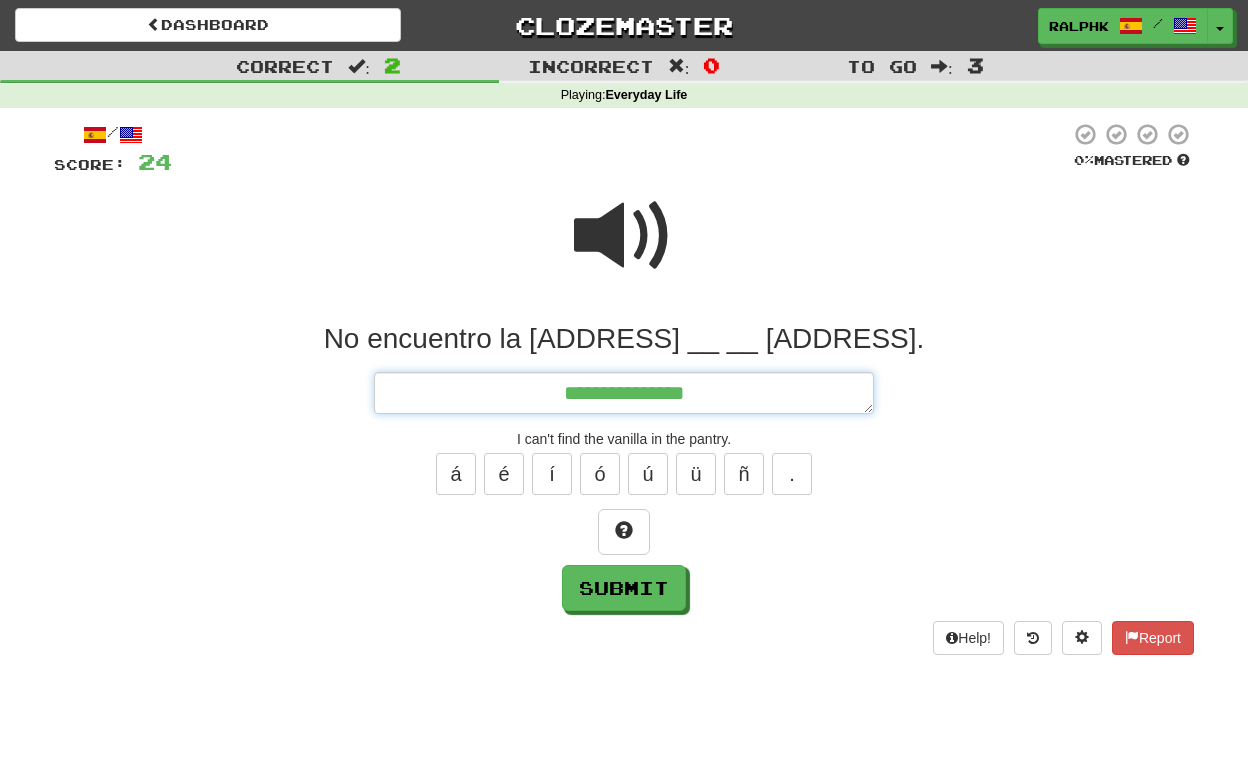 type on "*" 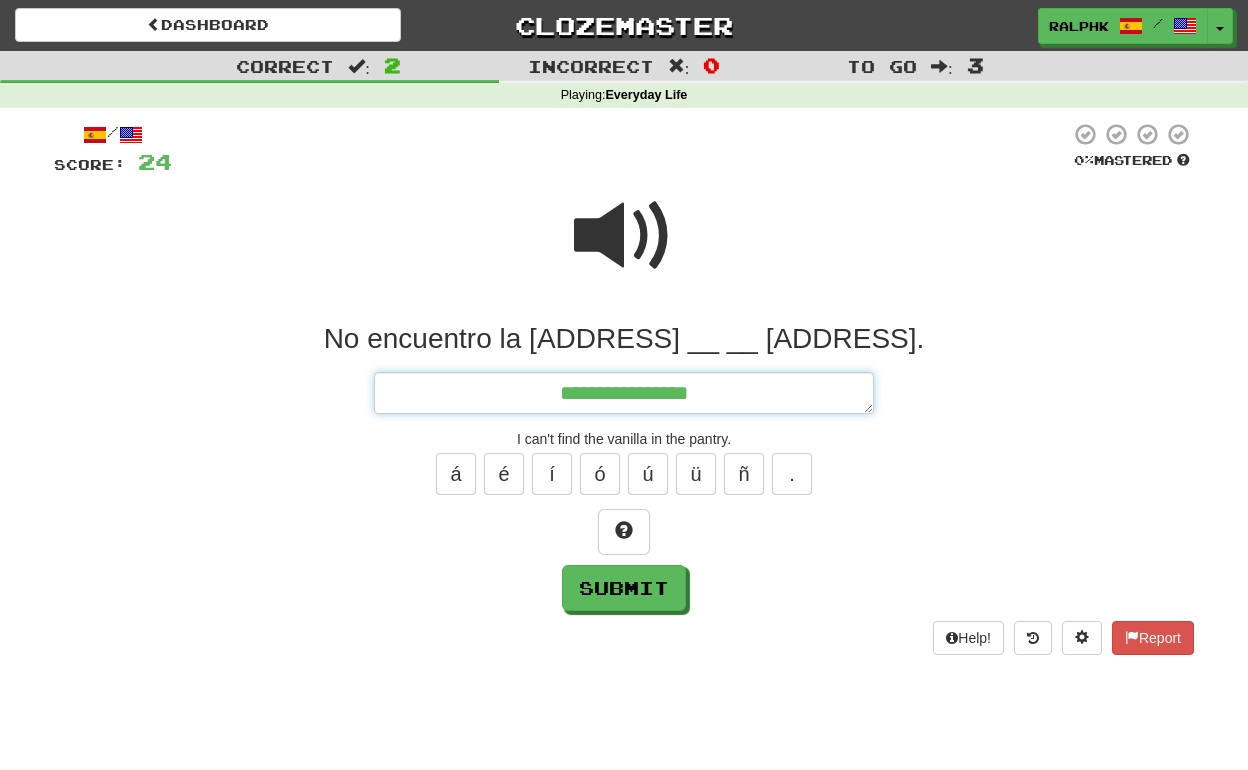 type on "**********" 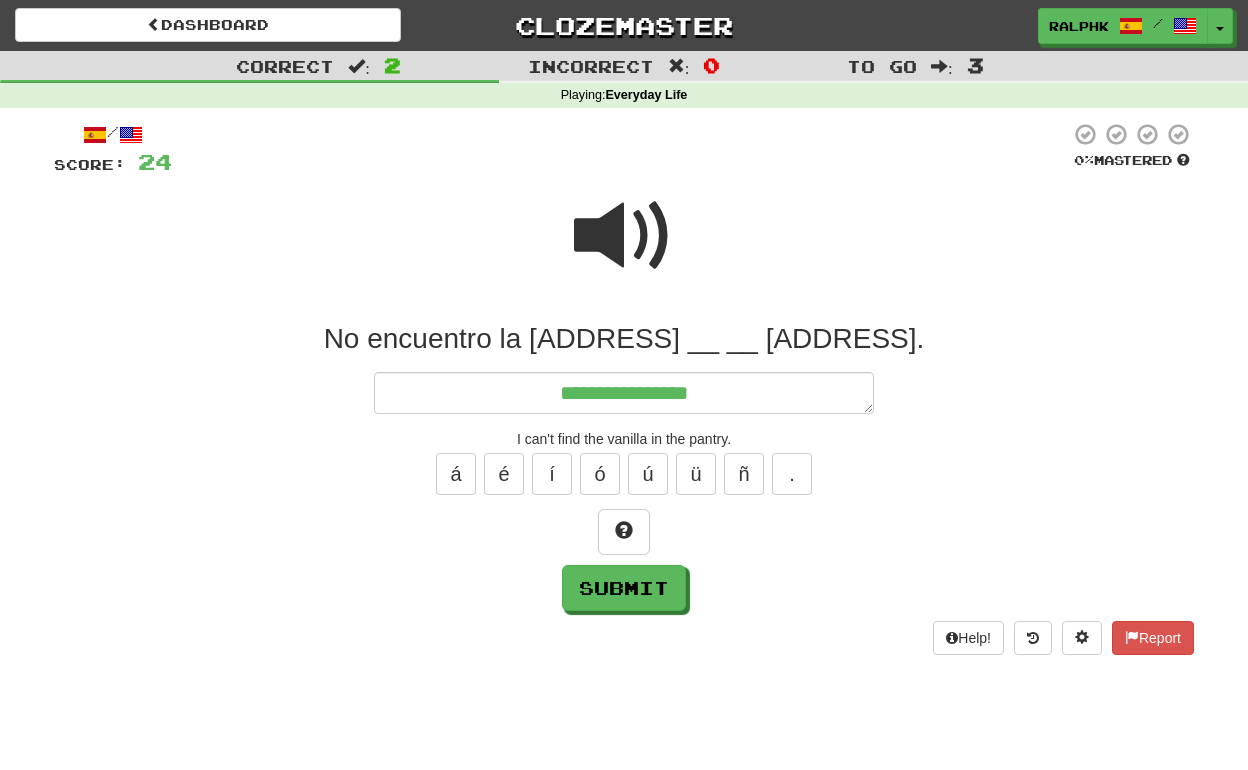 click at bounding box center (624, 236) 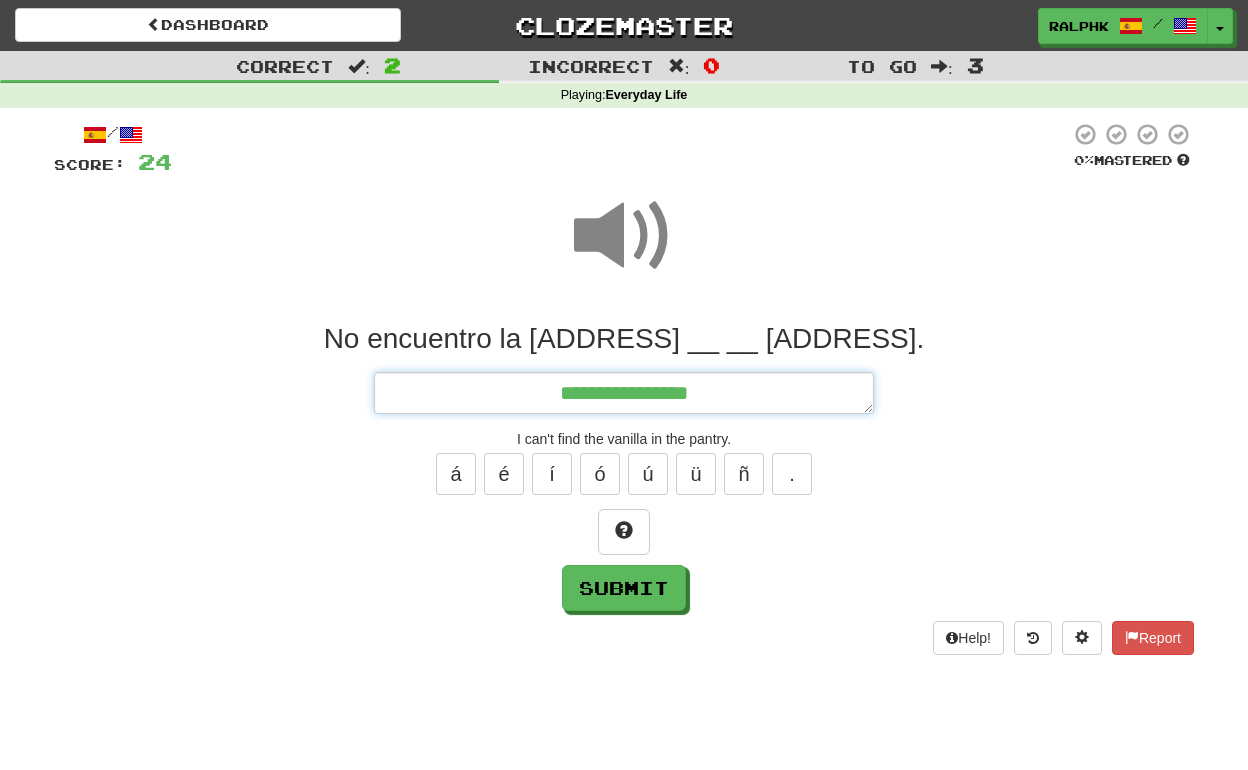 click on "**********" at bounding box center [624, 393] 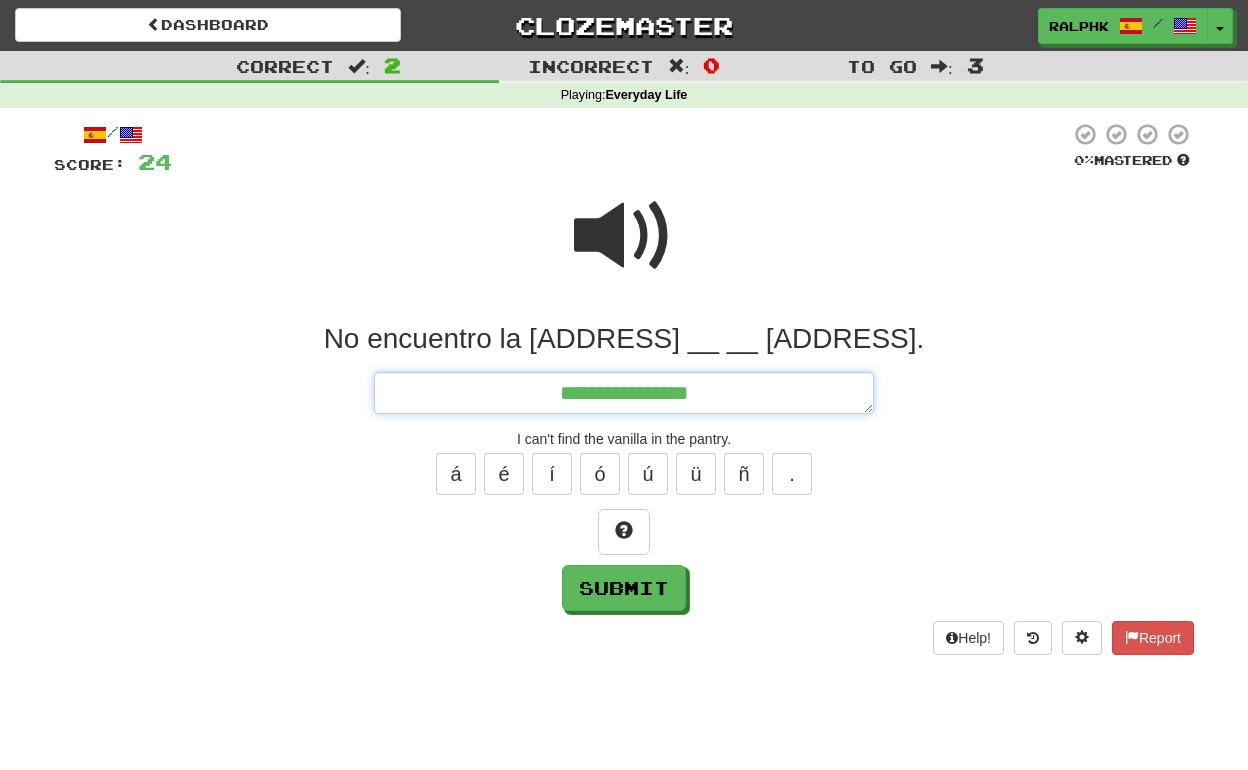 type on "*" 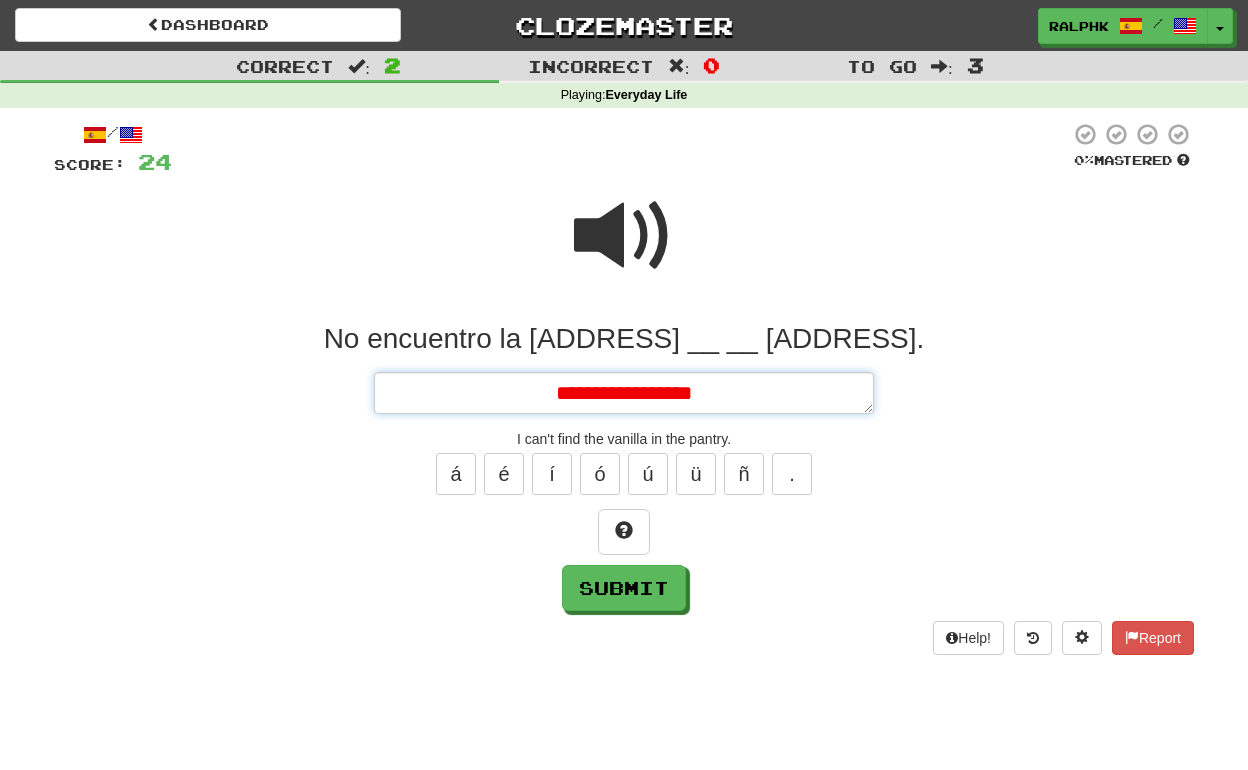 type on "*" 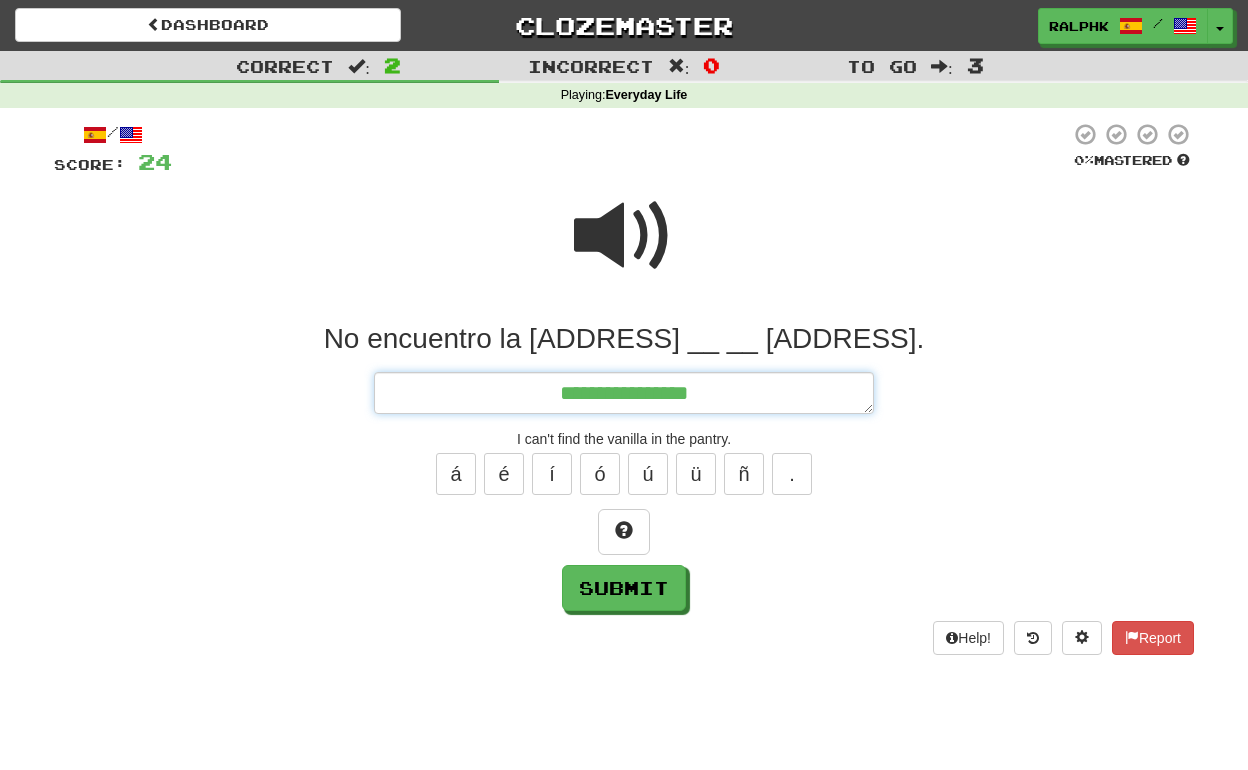 type on "*" 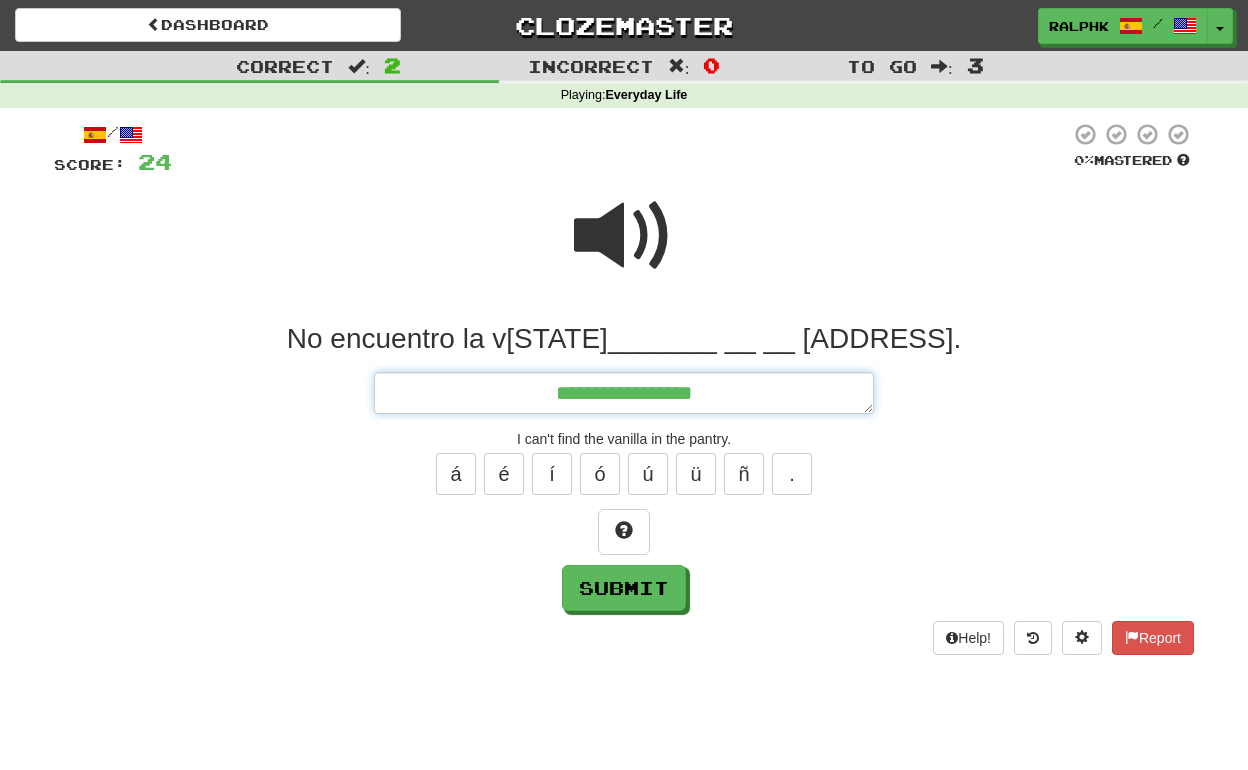 type on "*" 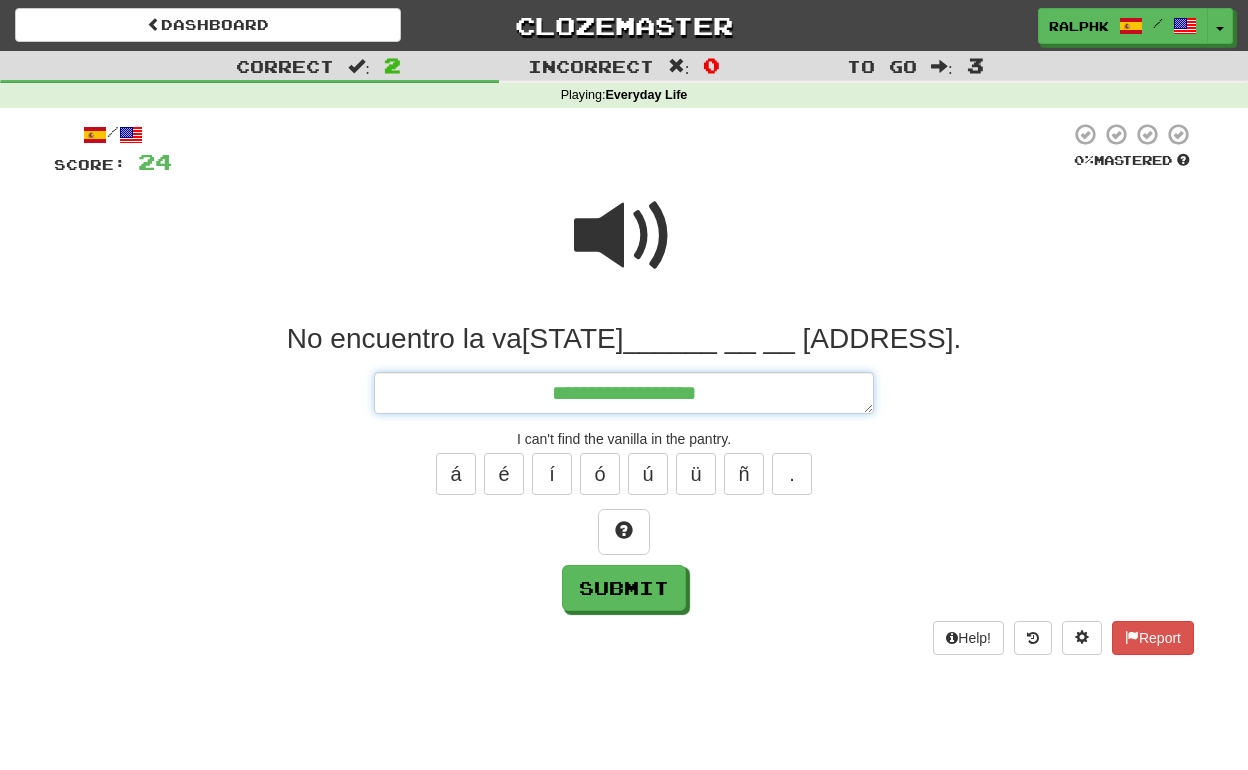 type on "*" 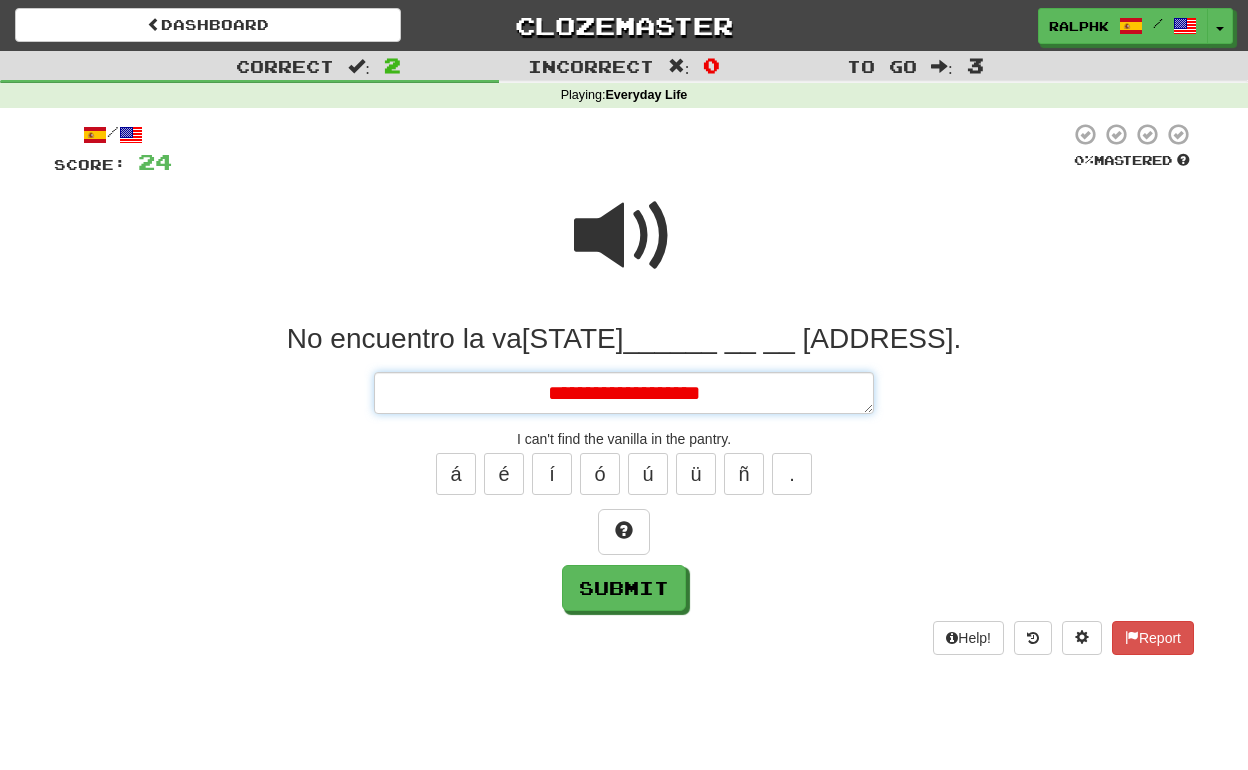 type on "*" 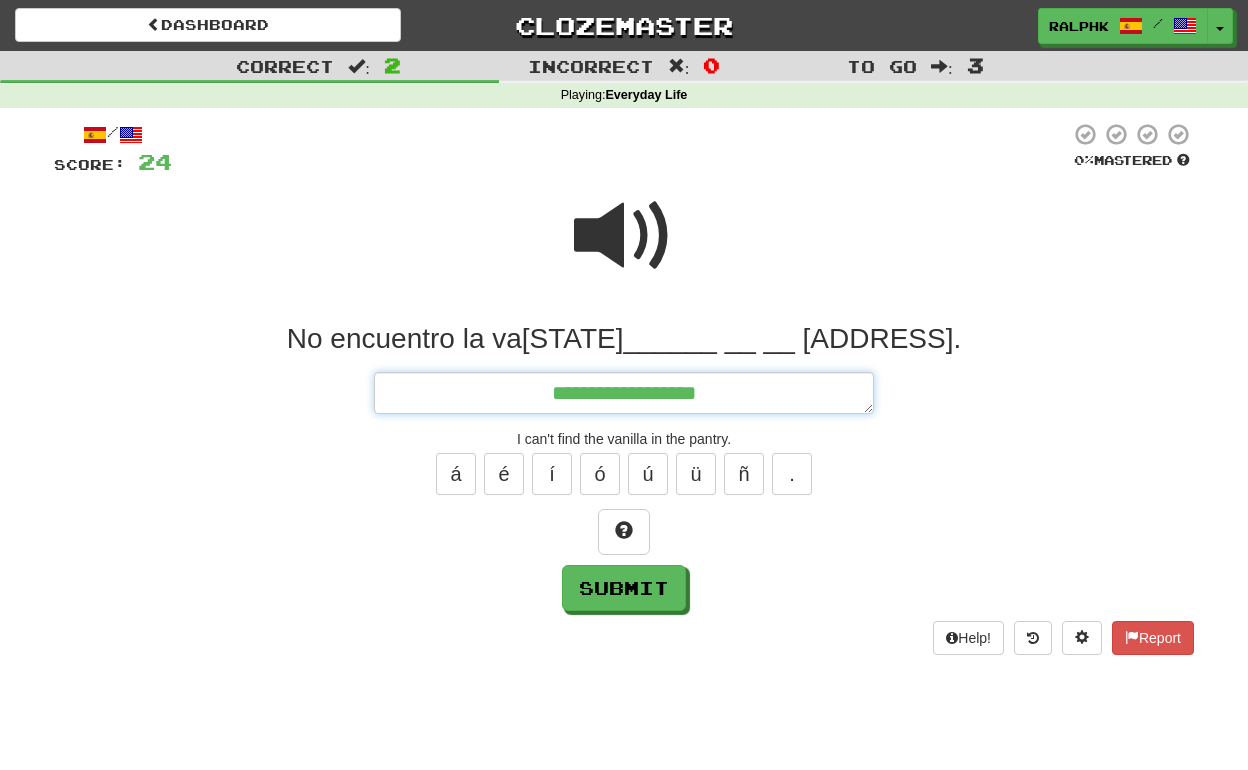 type on "*" 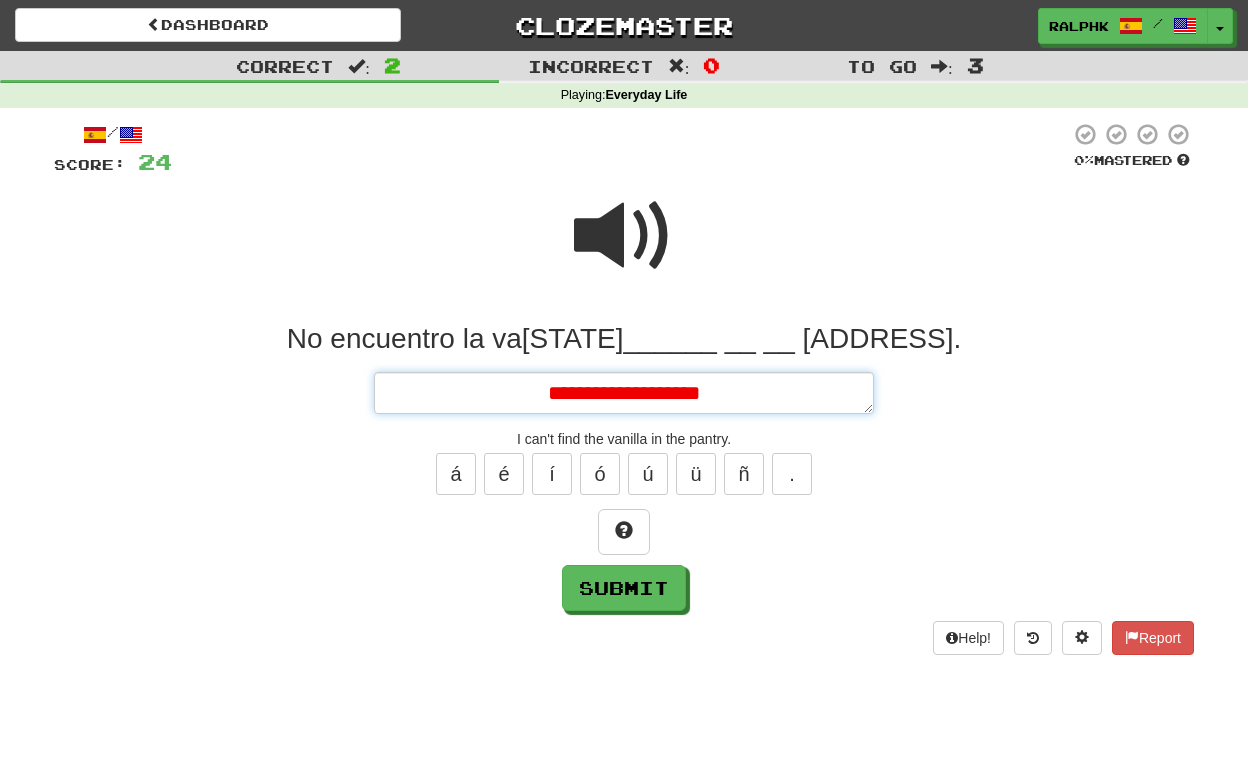 type on "*" 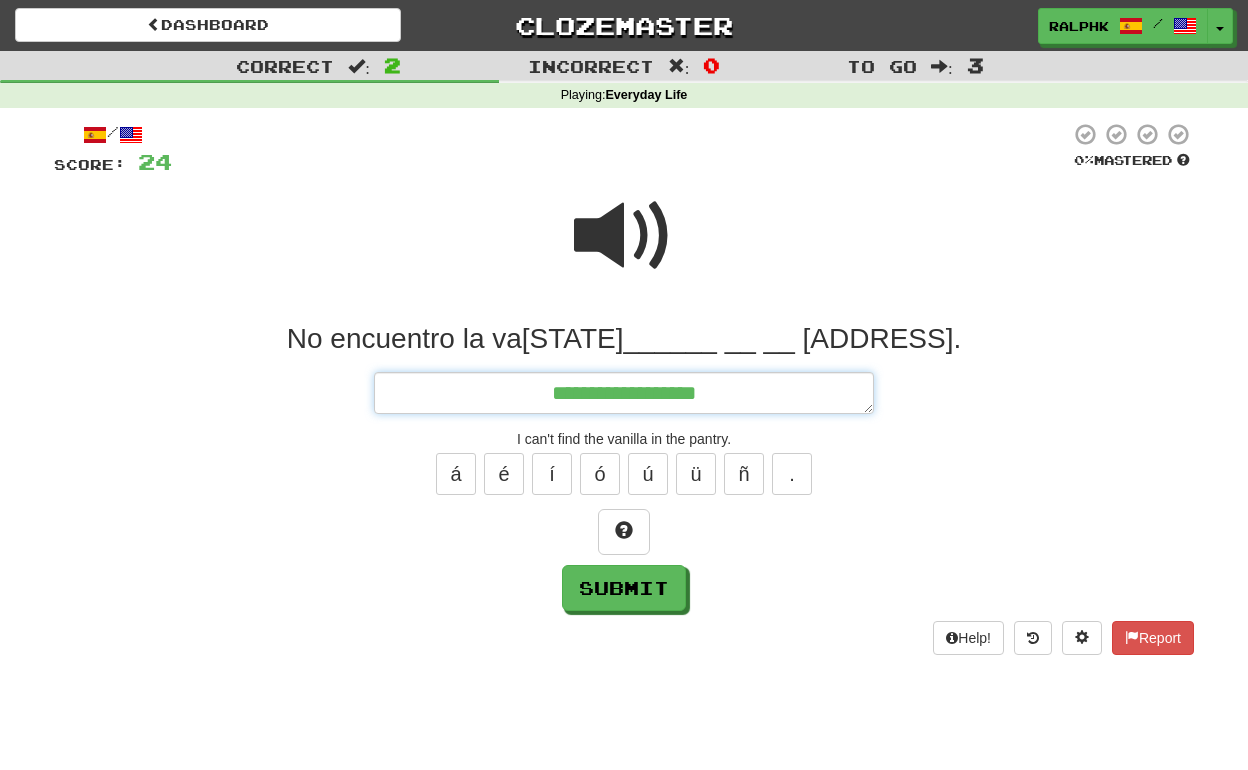 type on "*" 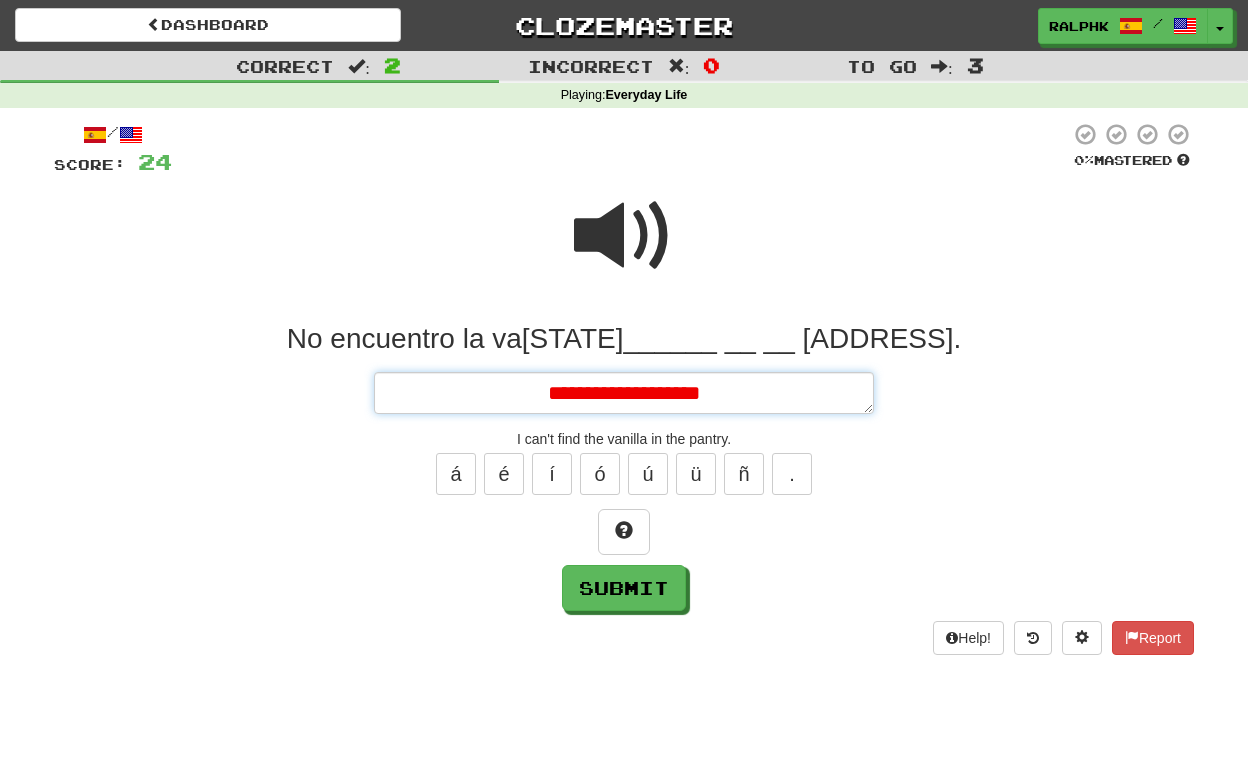 type on "*" 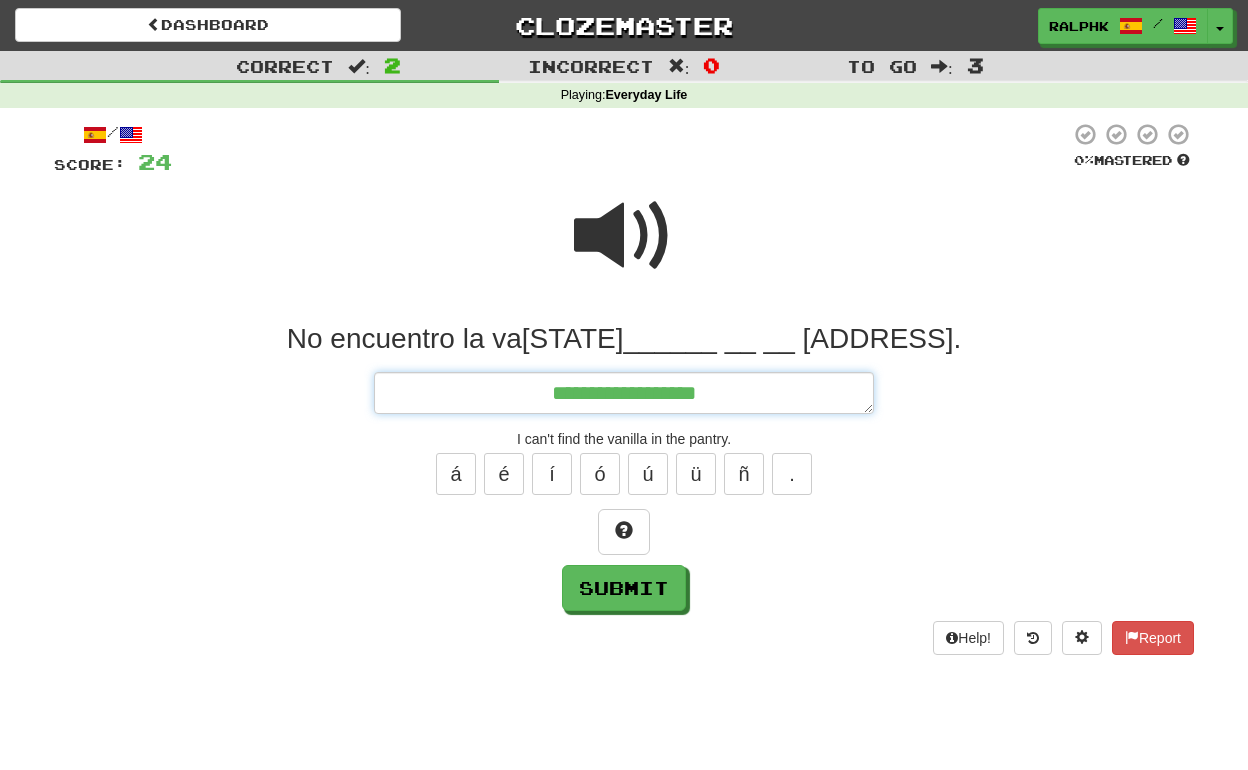 type on "*" 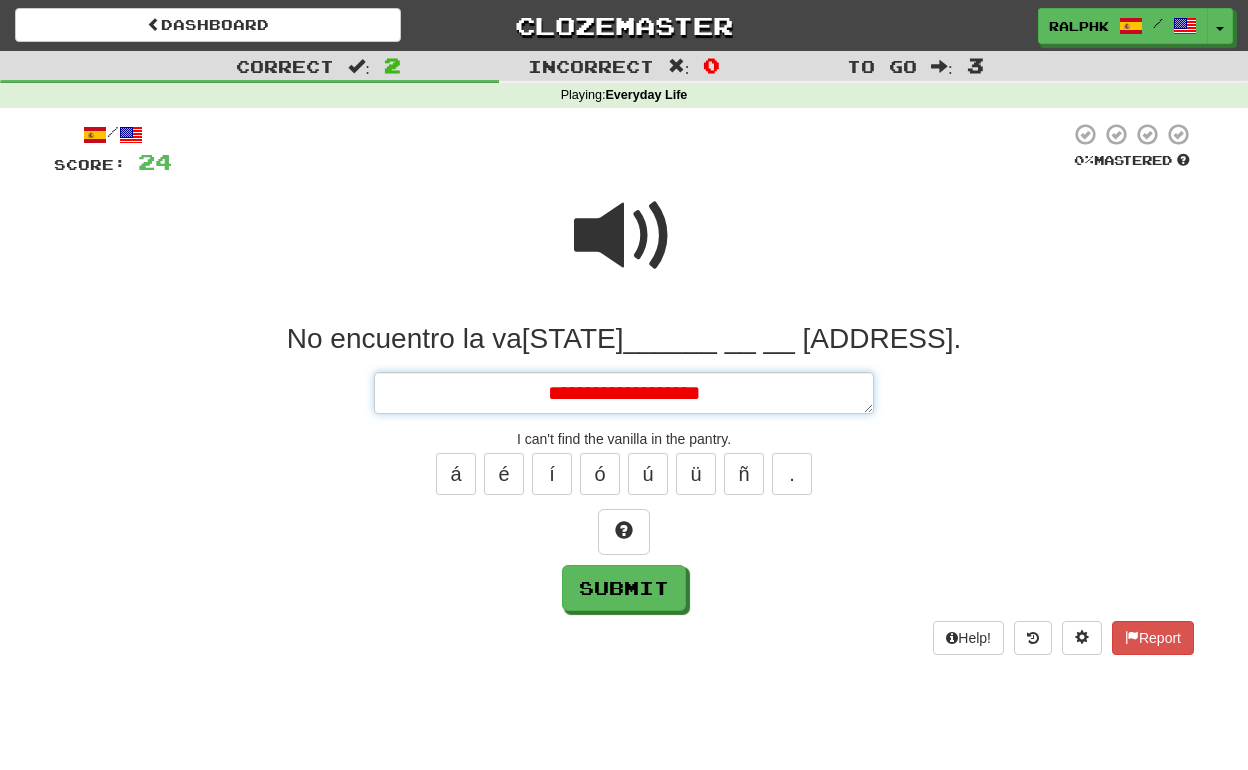 type on "*" 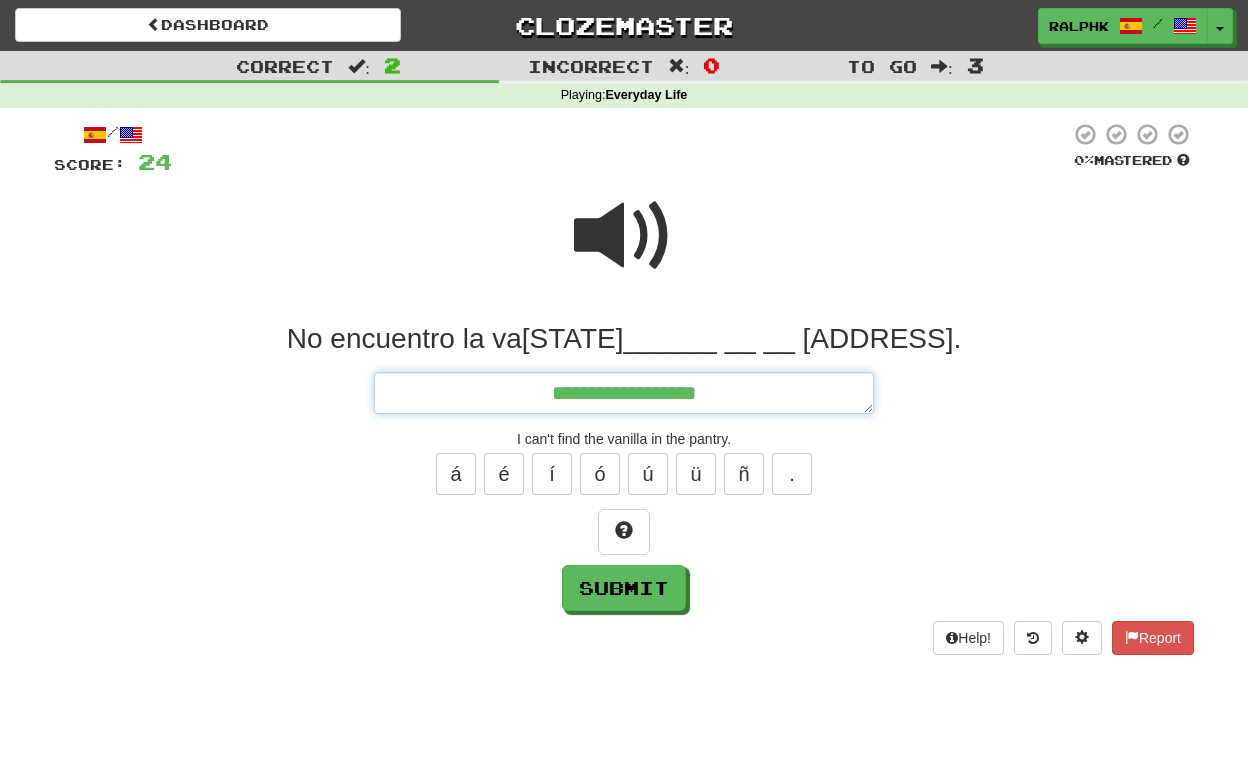 type on "*" 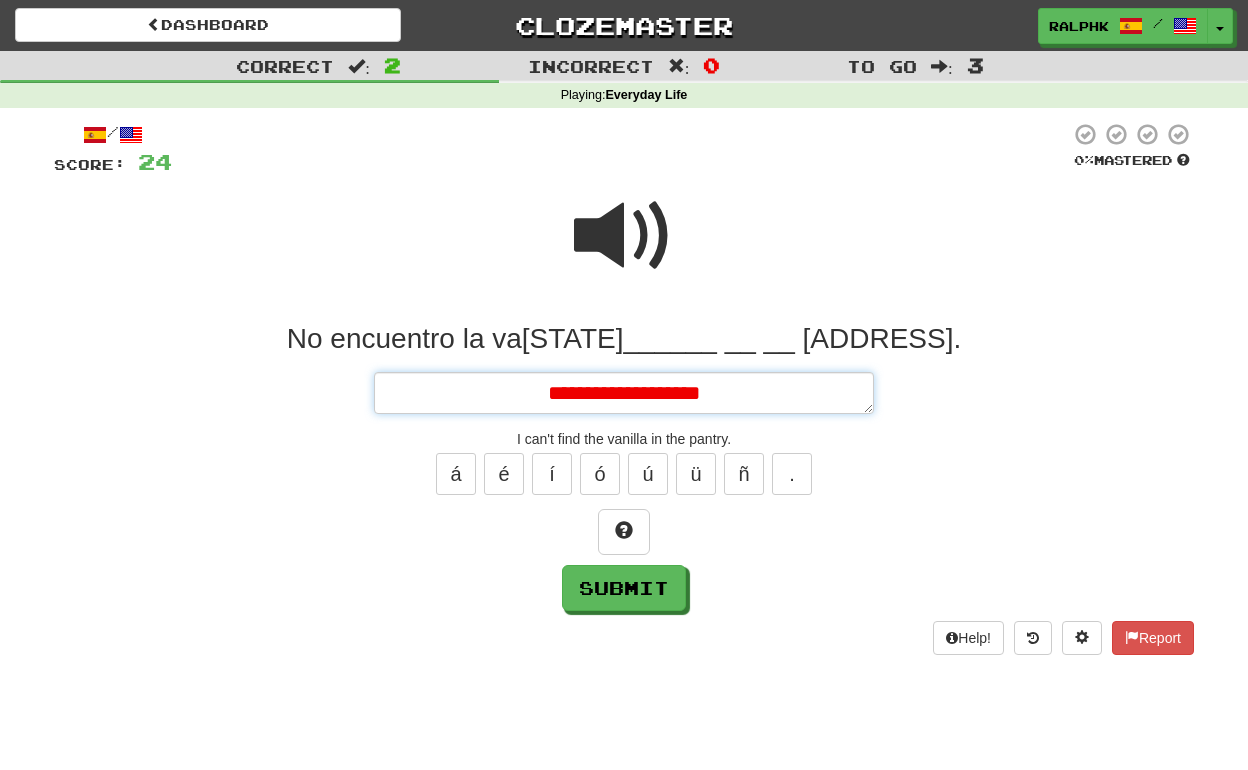 type 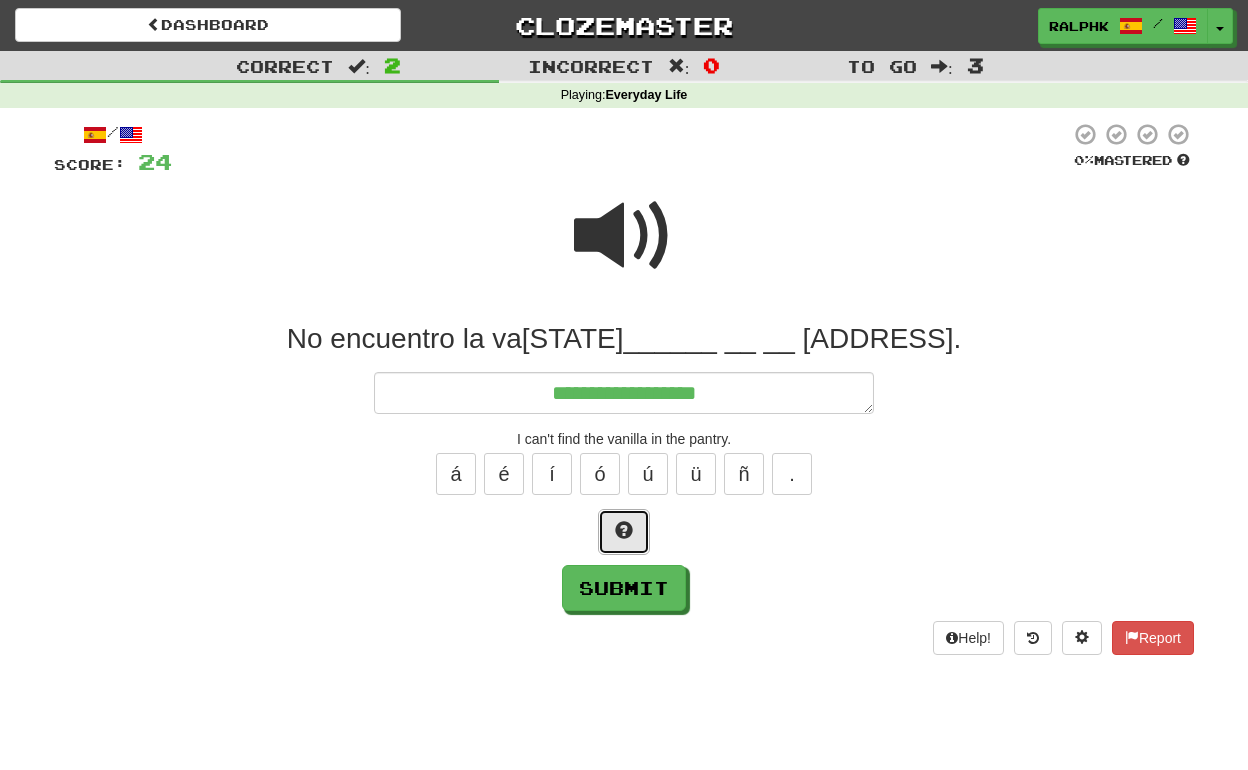 click at bounding box center (624, 530) 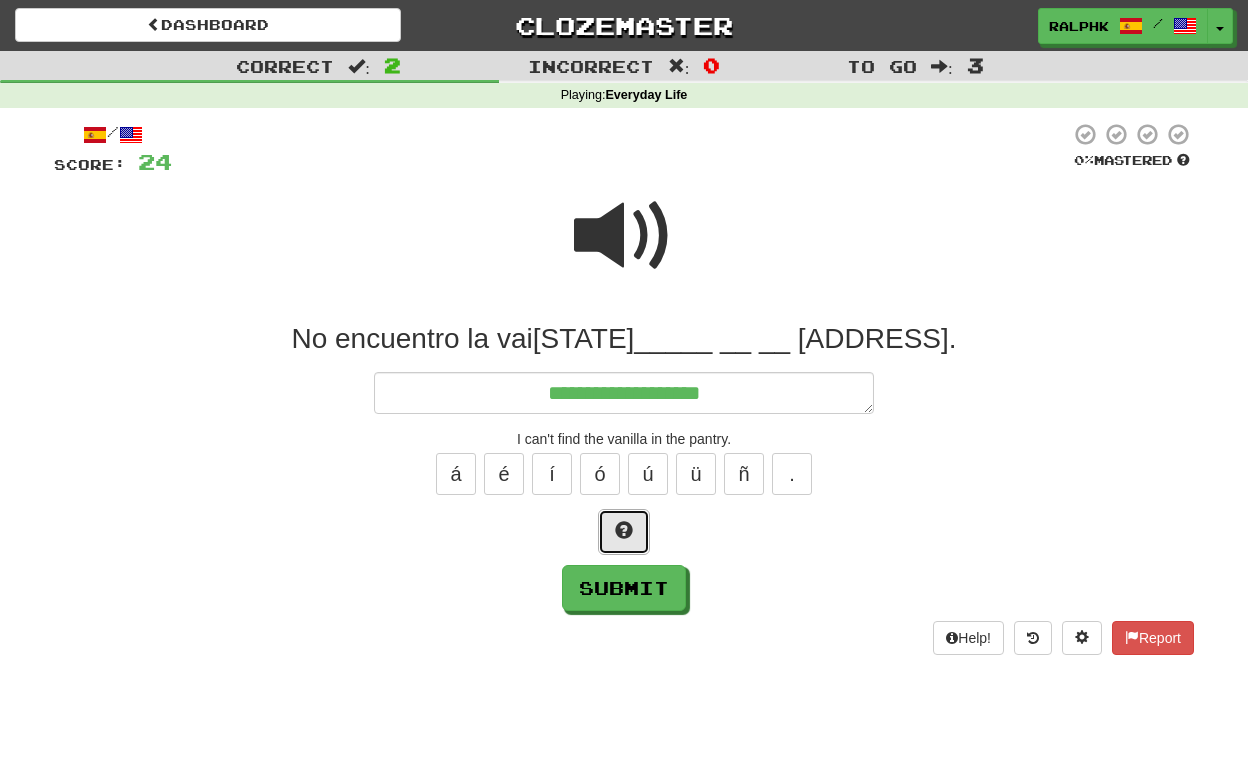 click at bounding box center (624, 532) 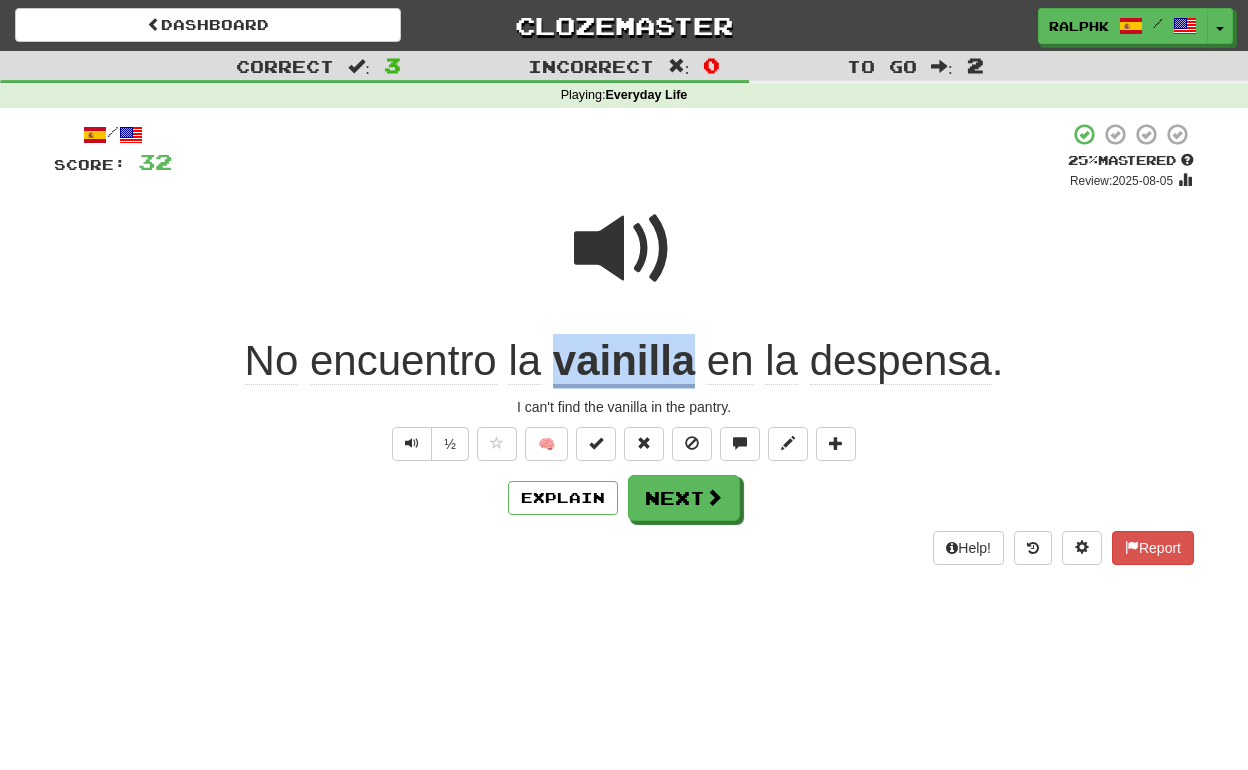 drag, startPoint x: 697, startPoint y: 364, endPoint x: 563, endPoint y: 366, distance: 134.01492 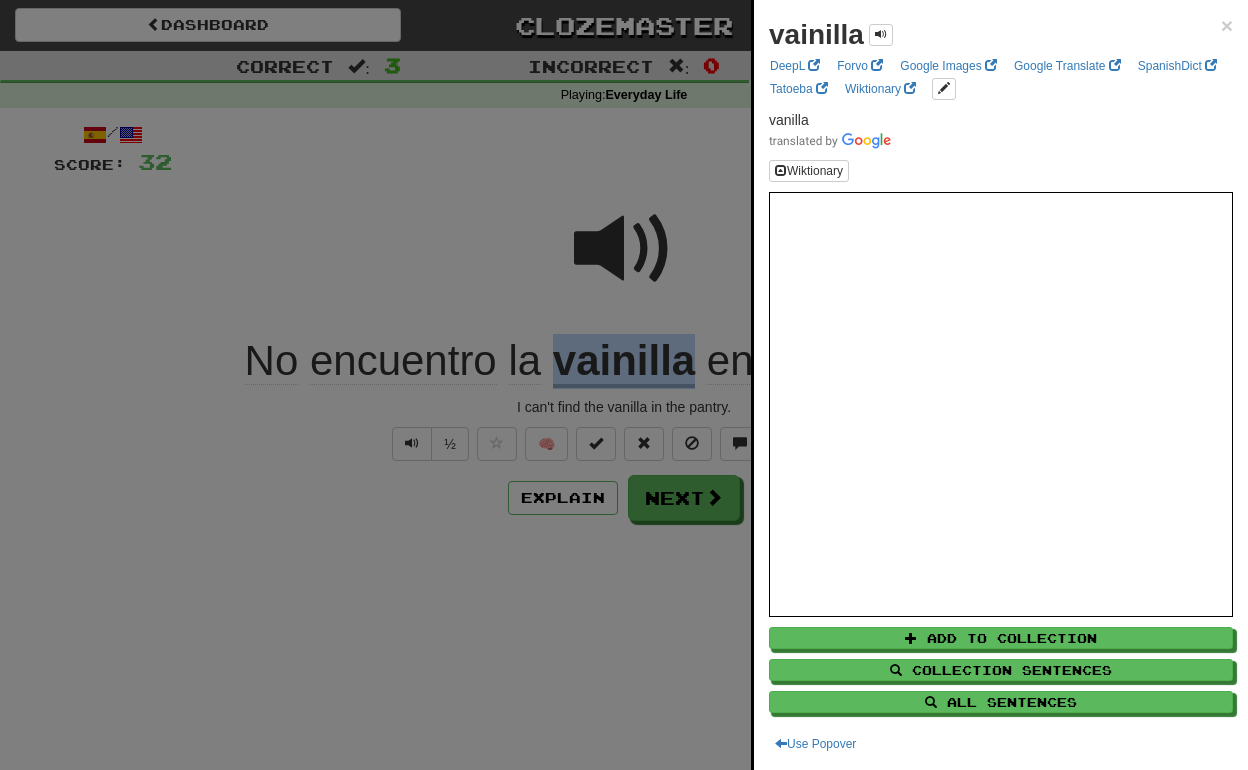 copy on "vainilla" 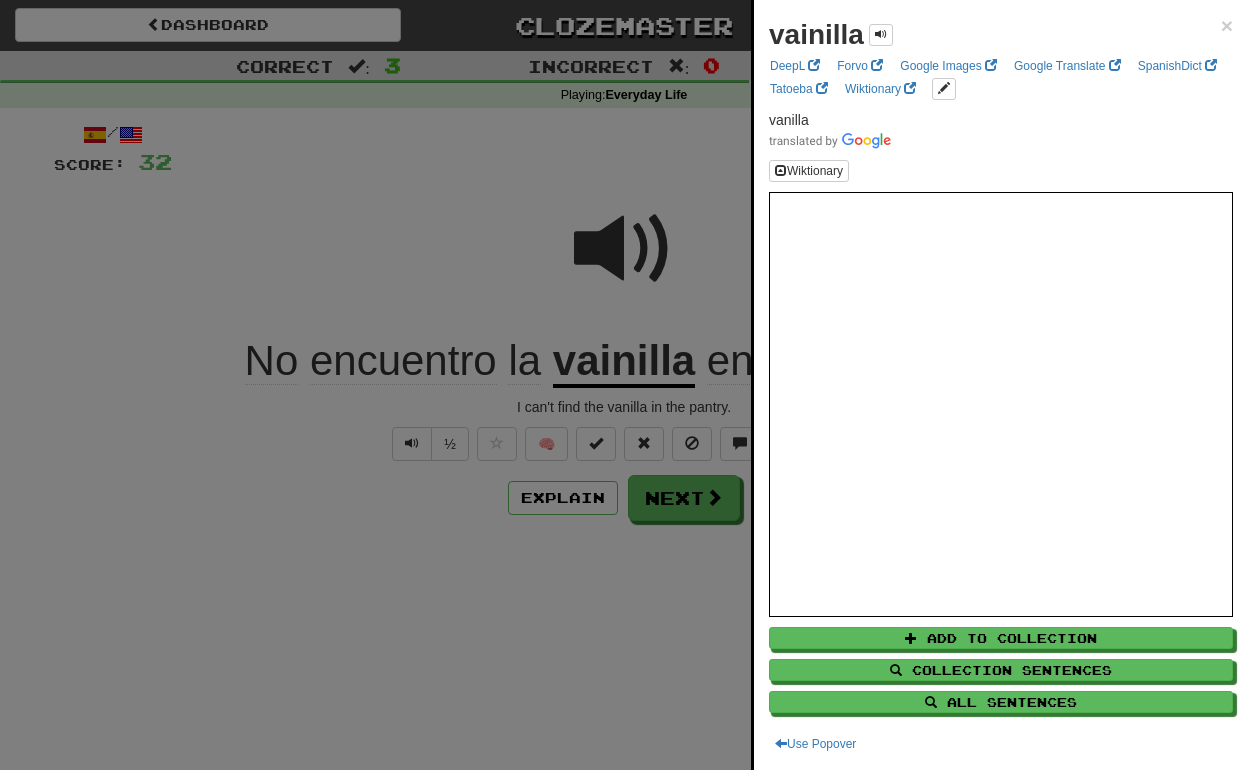click at bounding box center (624, 385) 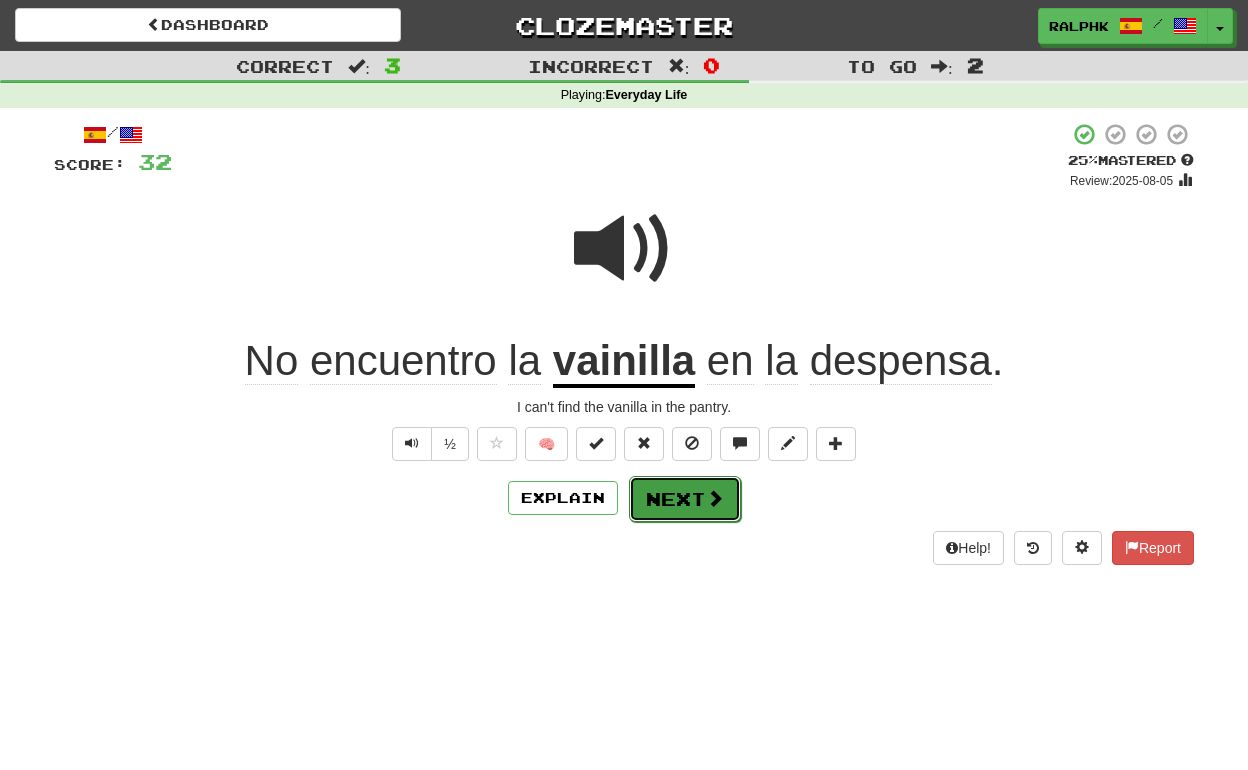 click on "Next" at bounding box center [685, 499] 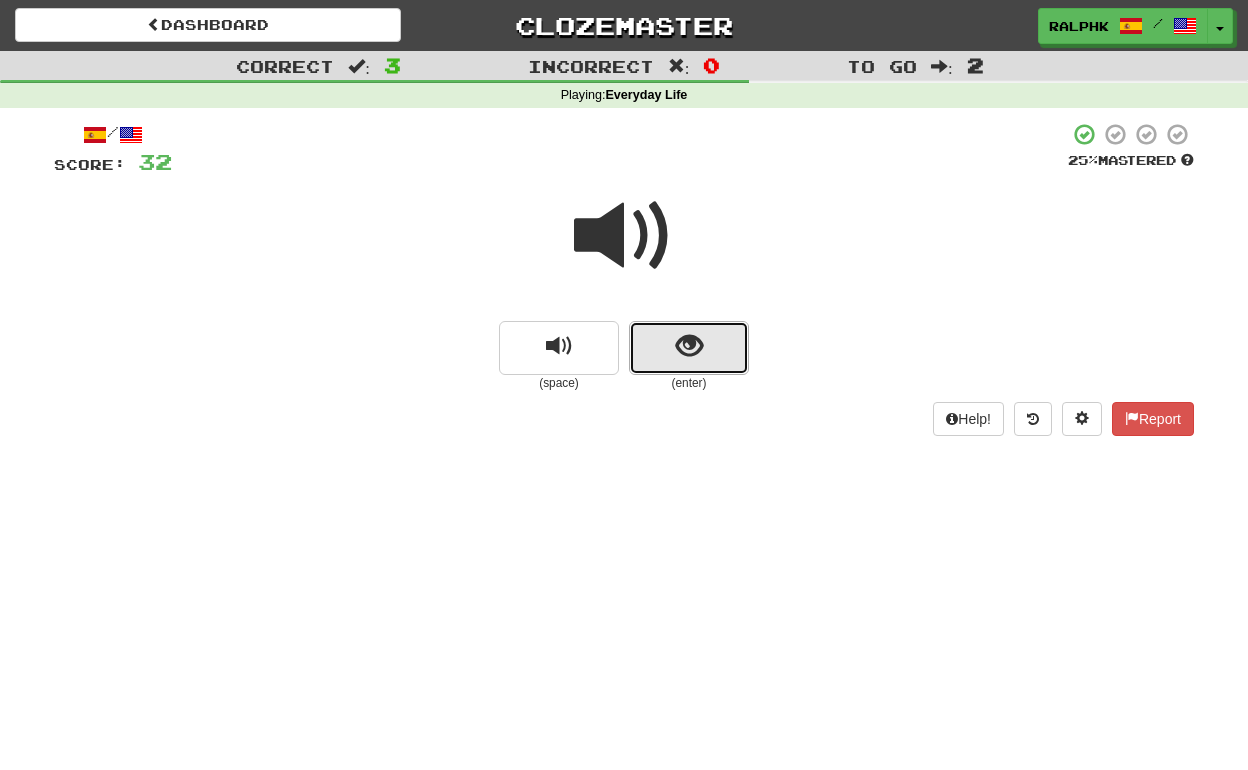 click at bounding box center [689, 348] 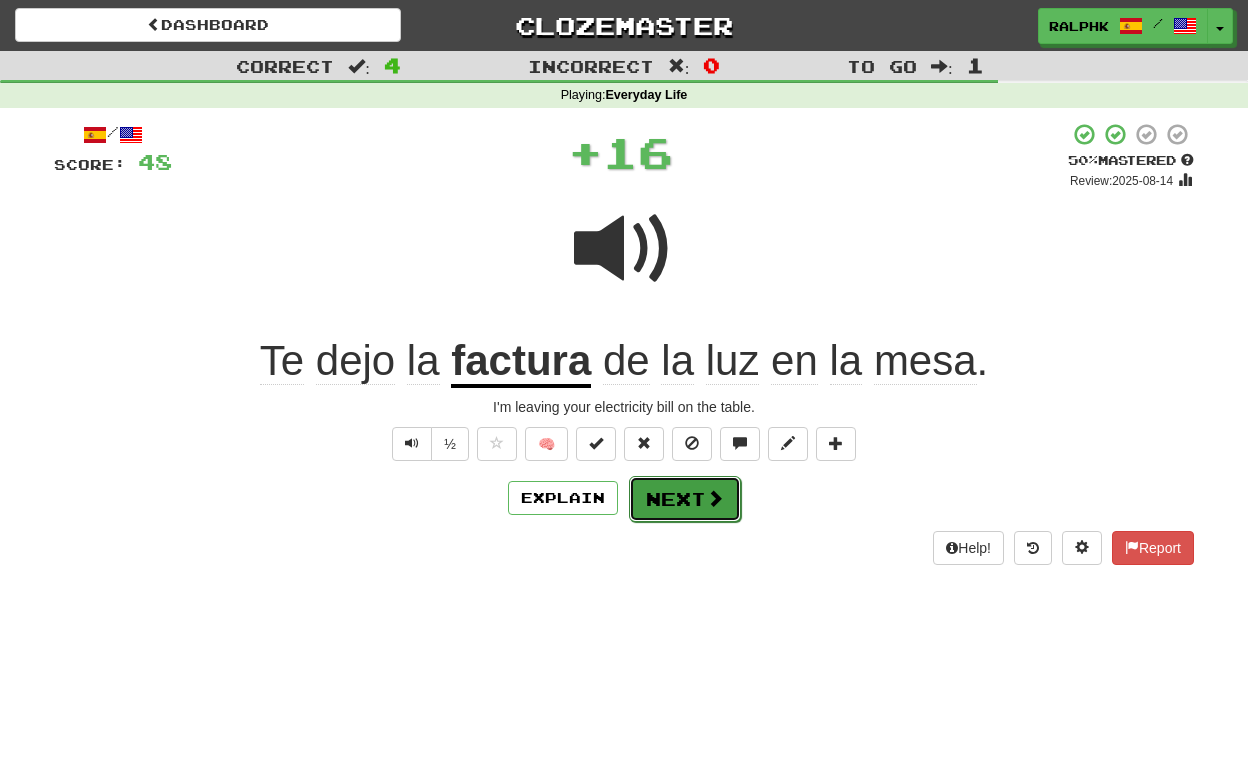 click on "Next" at bounding box center [685, 499] 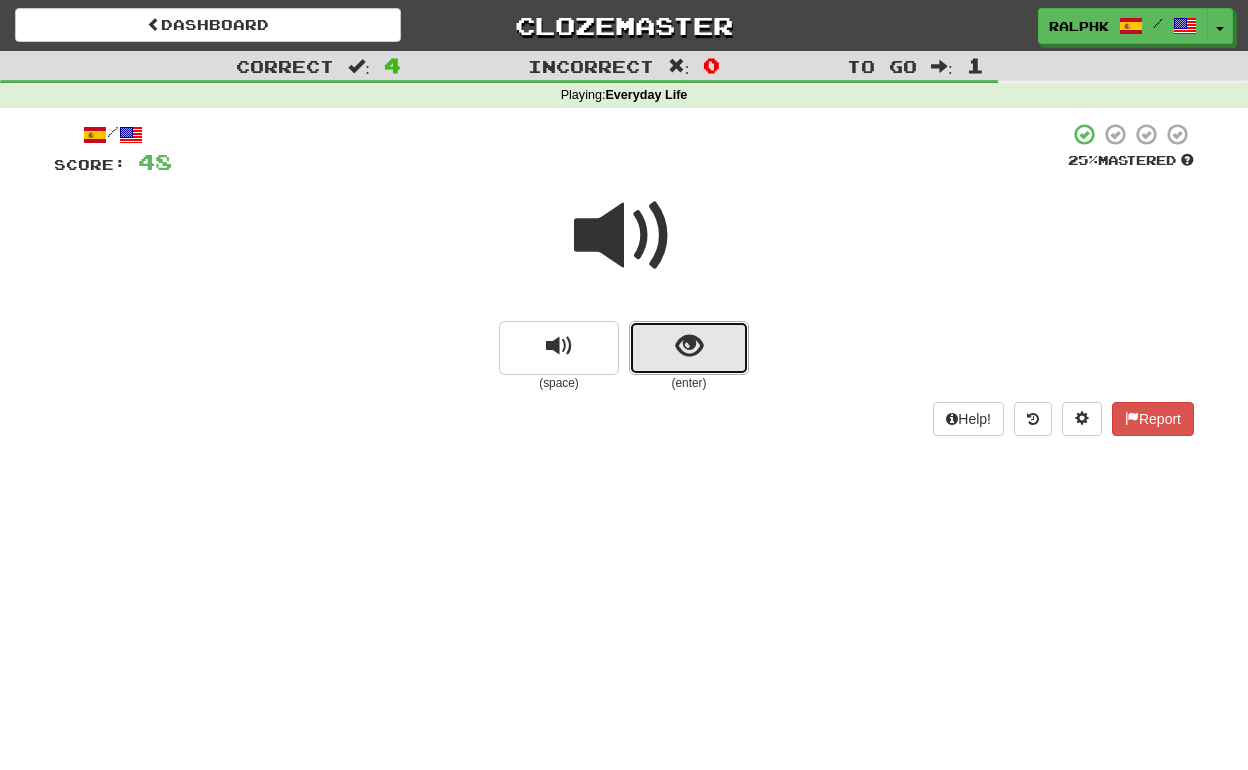 click at bounding box center (689, 346) 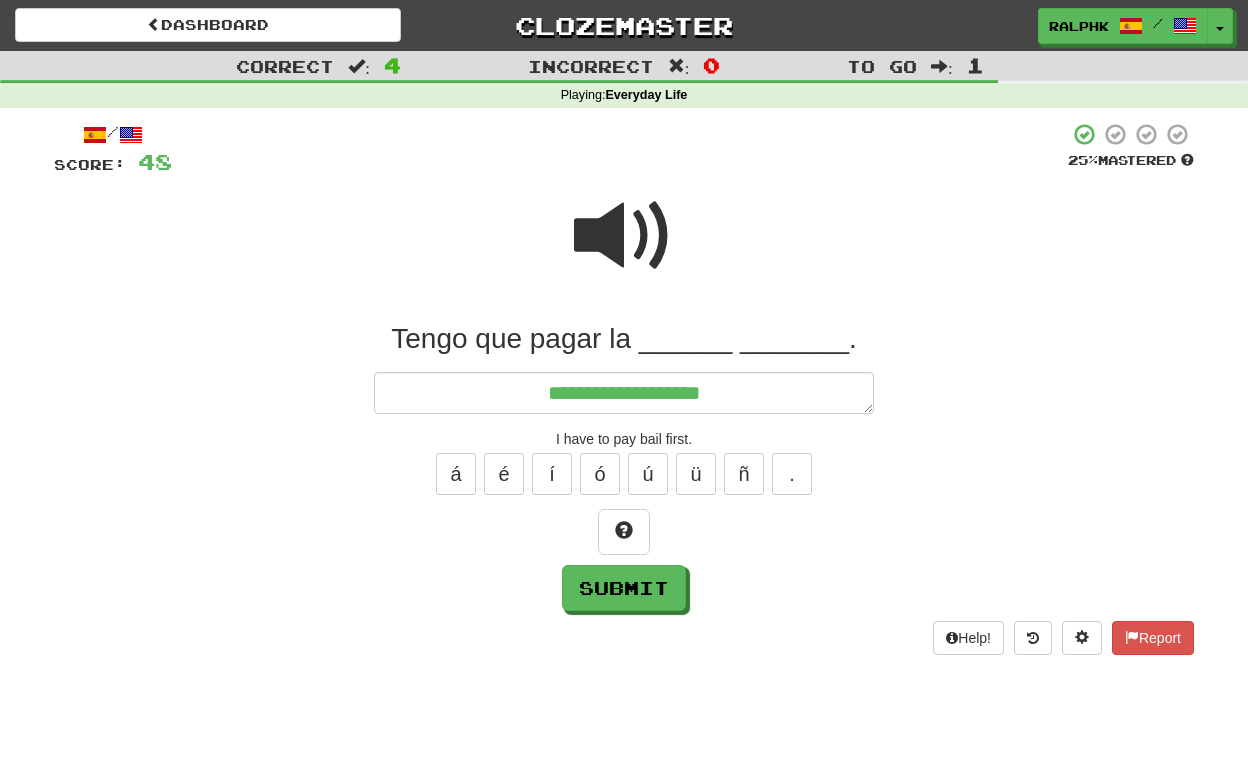 click at bounding box center [624, 236] 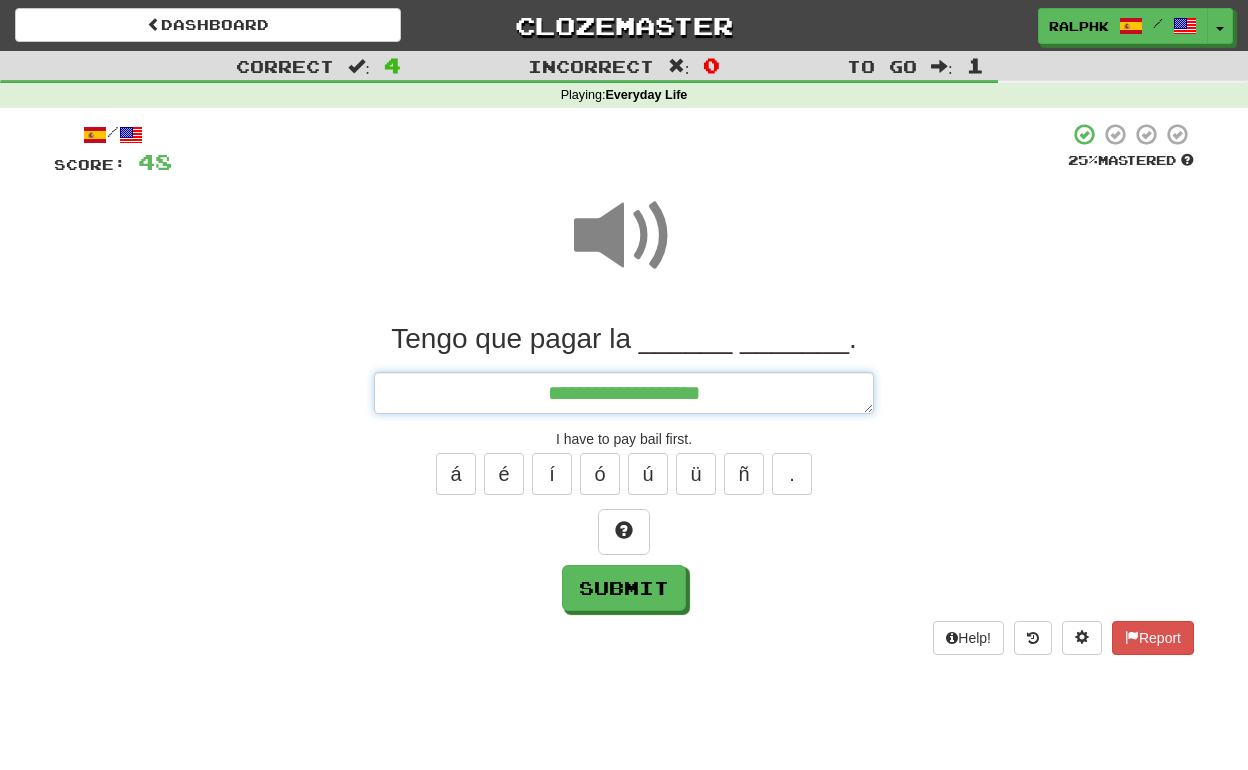 click on "**********" at bounding box center [624, 393] 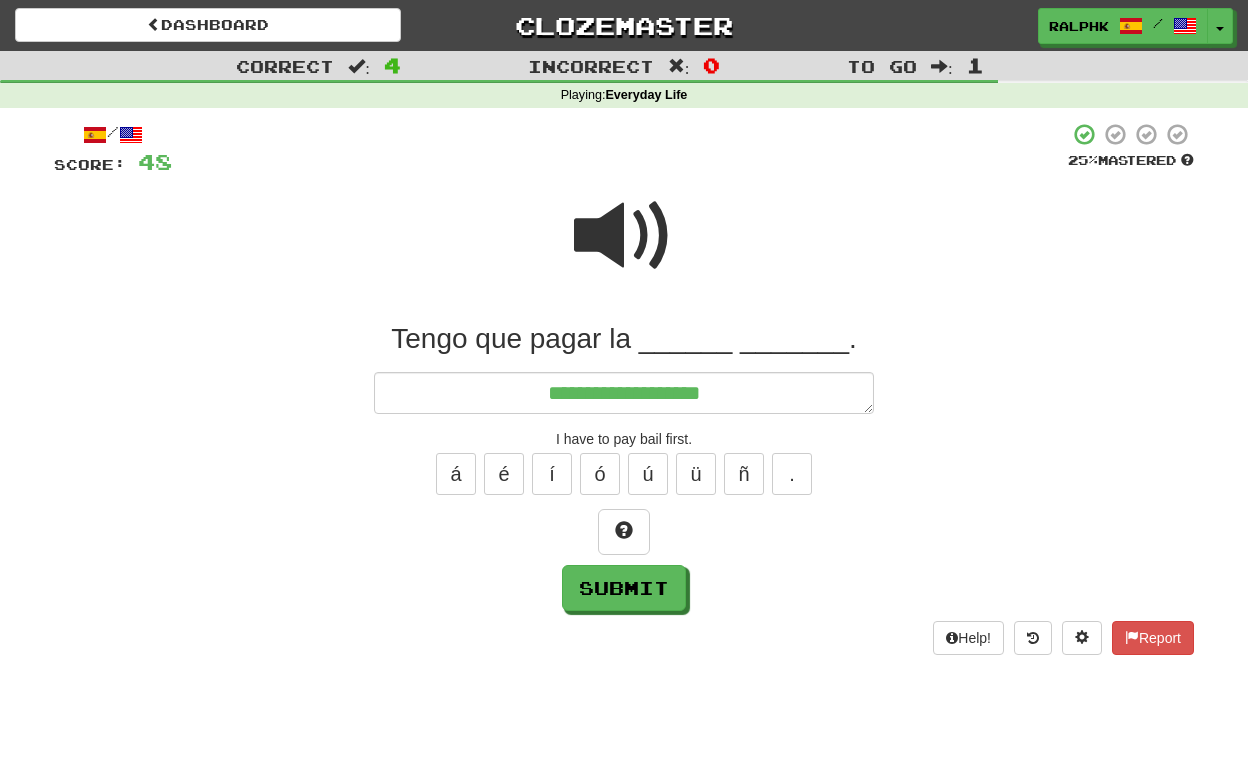 click at bounding box center [624, 236] 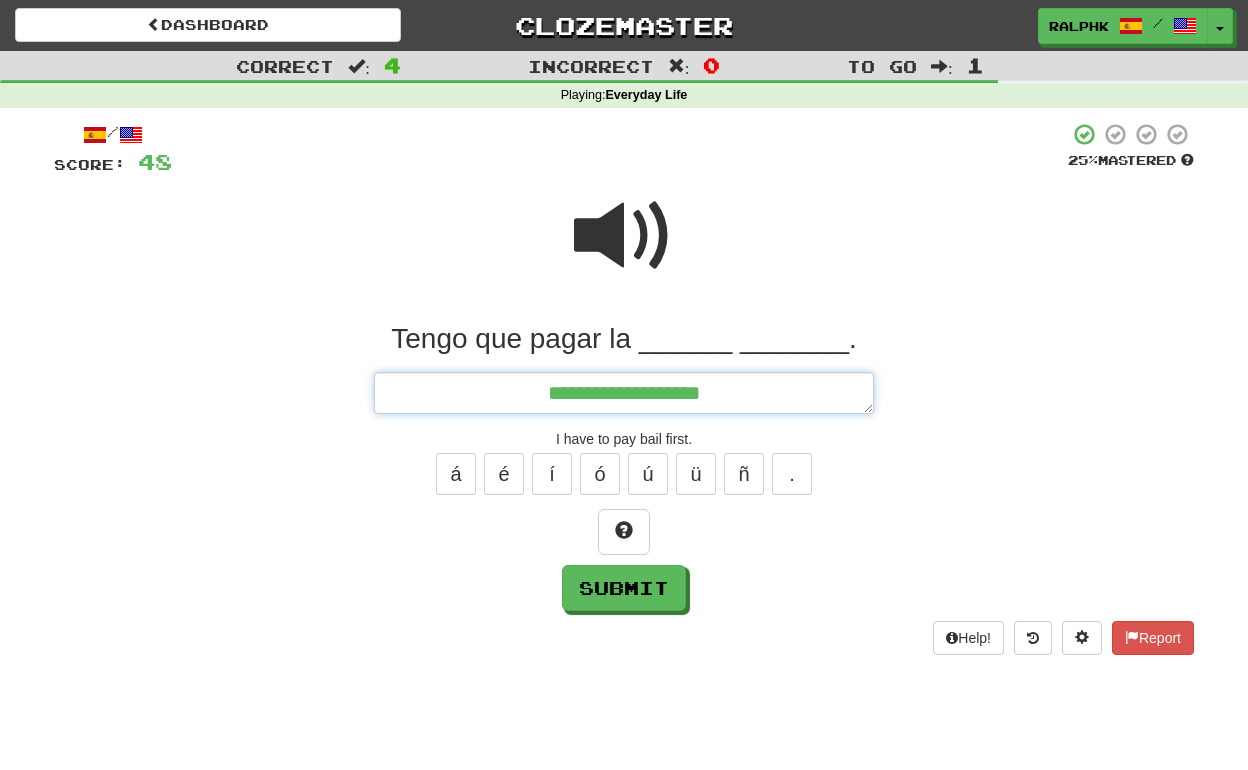 click on "**********" at bounding box center (624, 393) 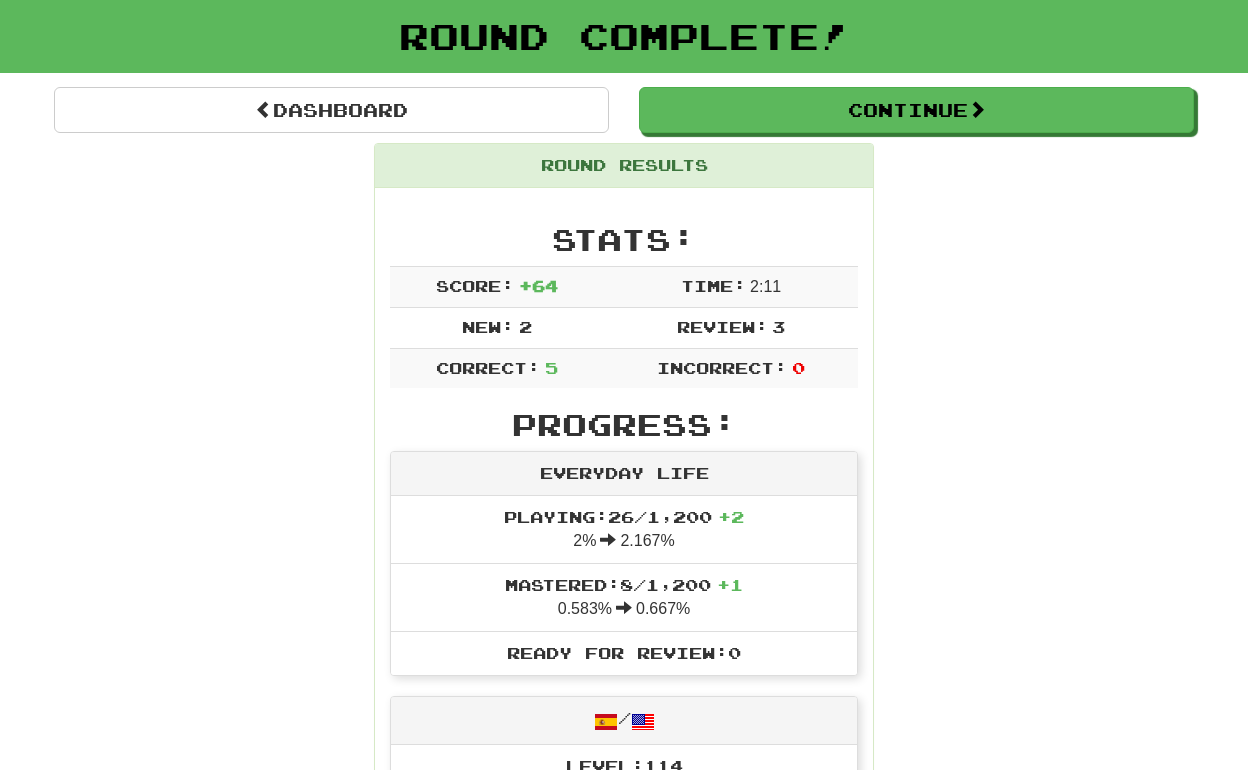 scroll, scrollTop: 0, scrollLeft: 0, axis: both 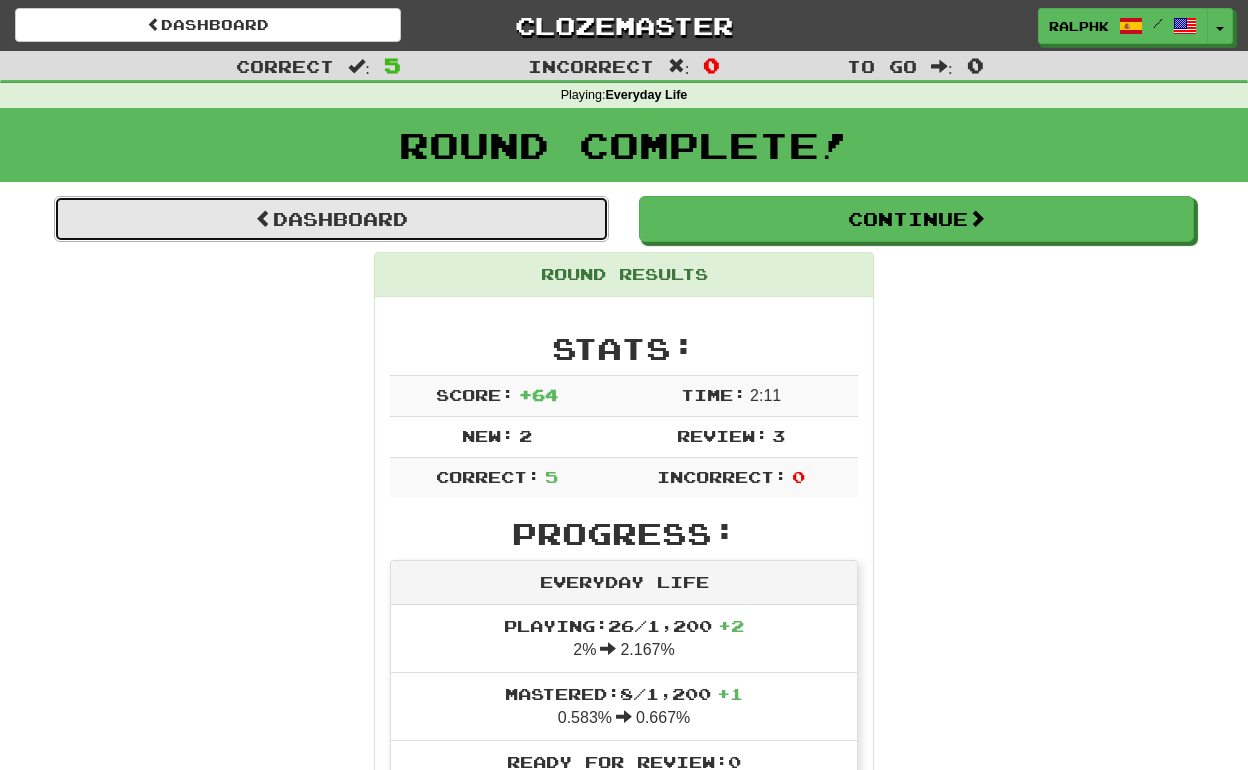 click on "Dashboard" at bounding box center [331, 219] 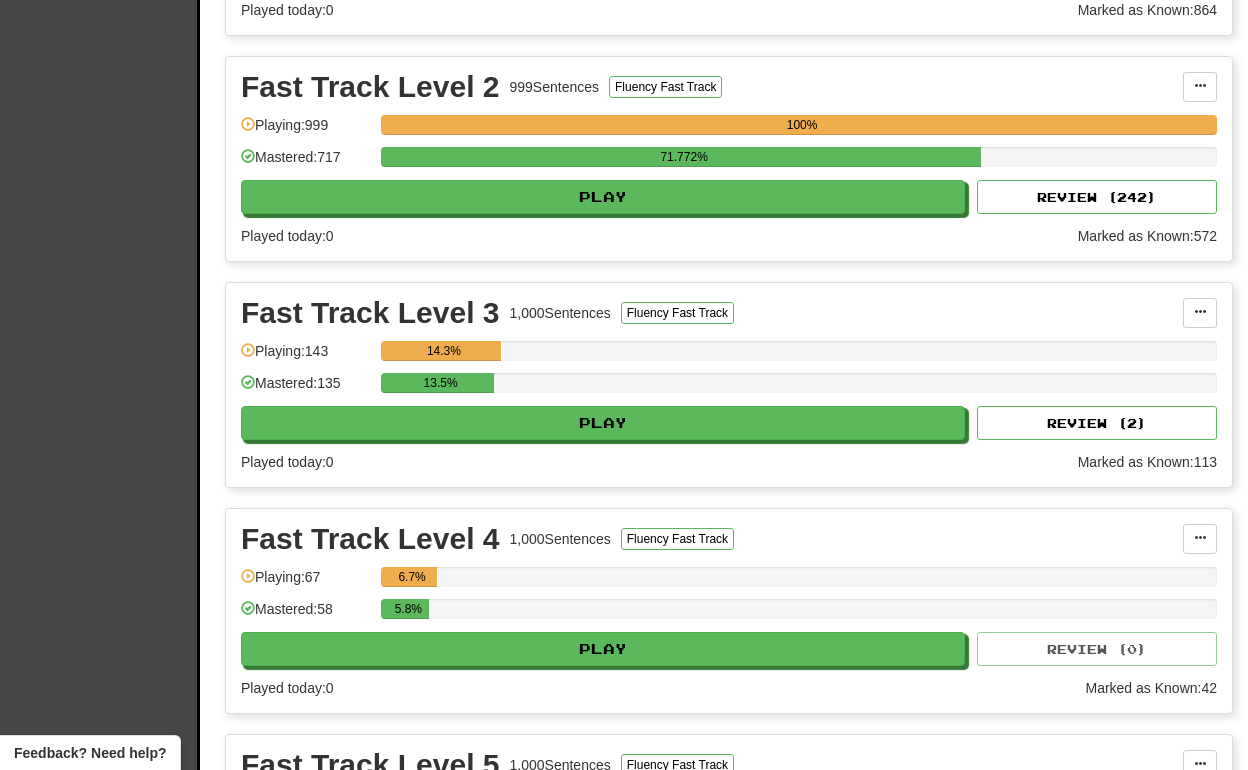 scroll, scrollTop: 1127, scrollLeft: 0, axis: vertical 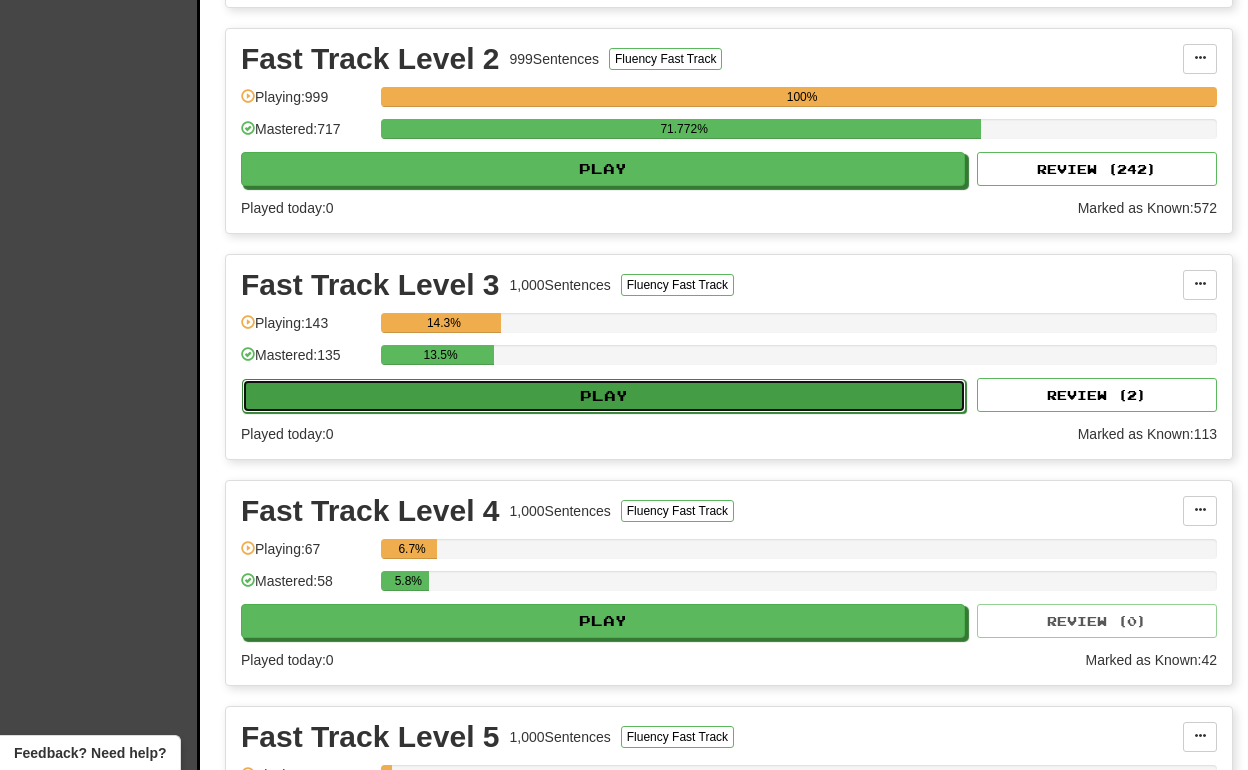 click on "Play" at bounding box center [604, 396] 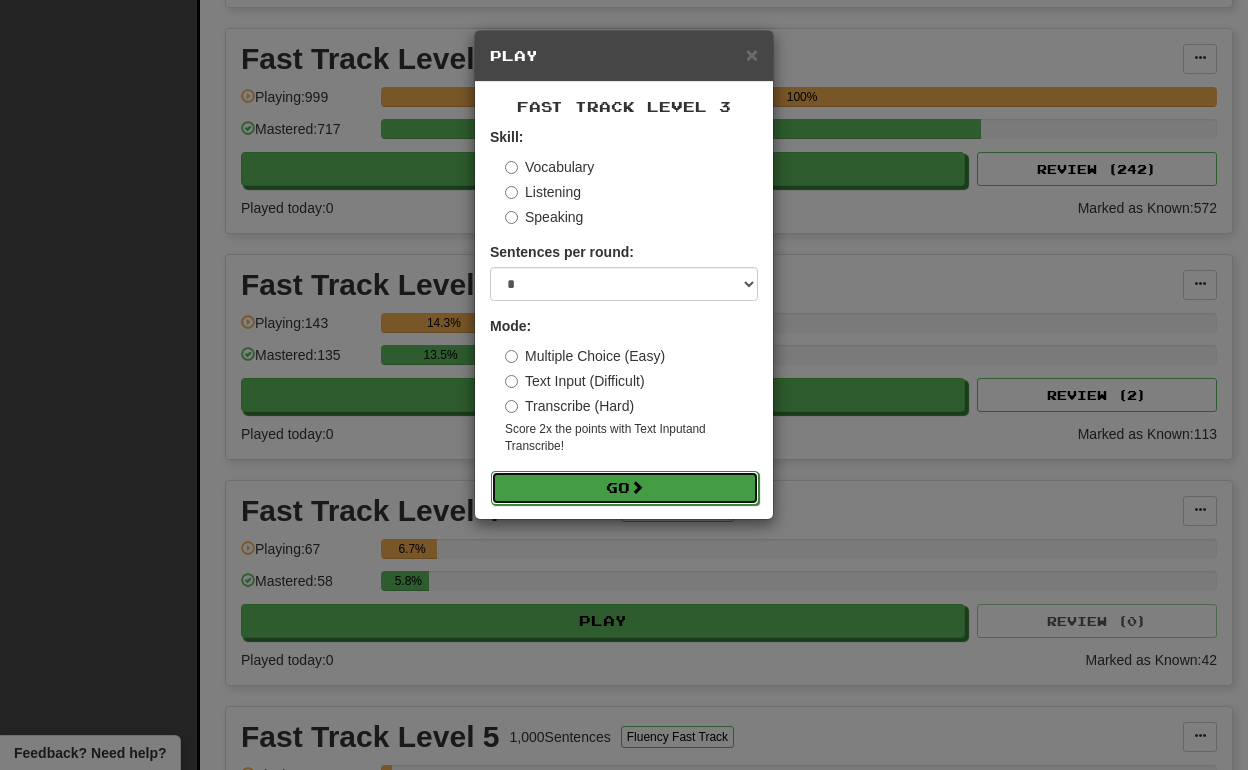 click on "Go" at bounding box center [625, 488] 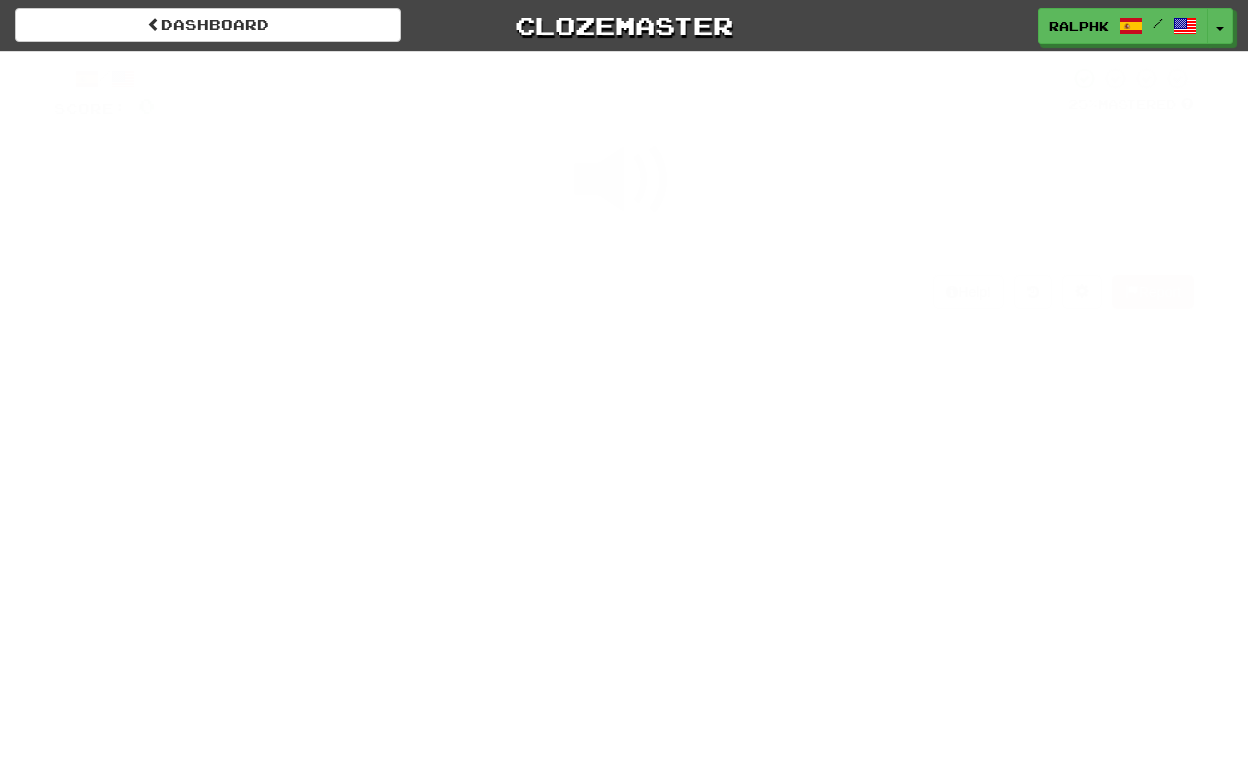 scroll, scrollTop: 0, scrollLeft: 0, axis: both 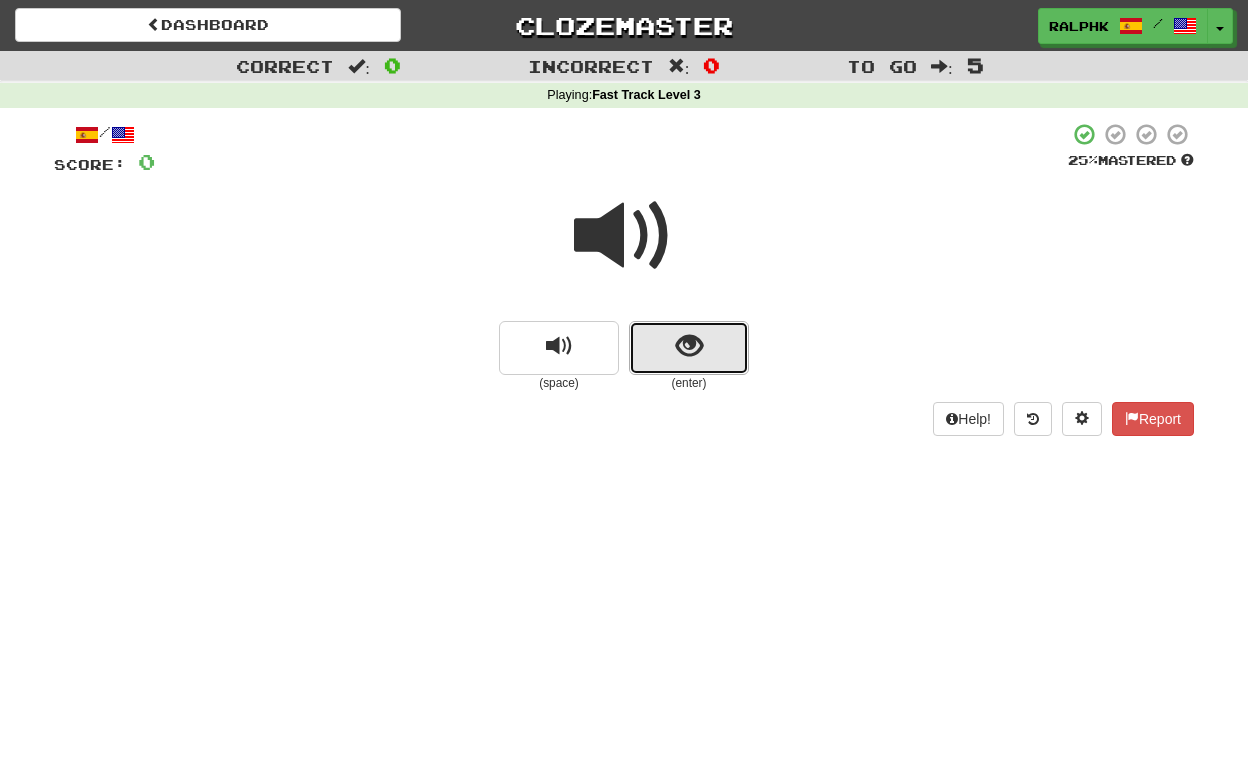 click at bounding box center [689, 346] 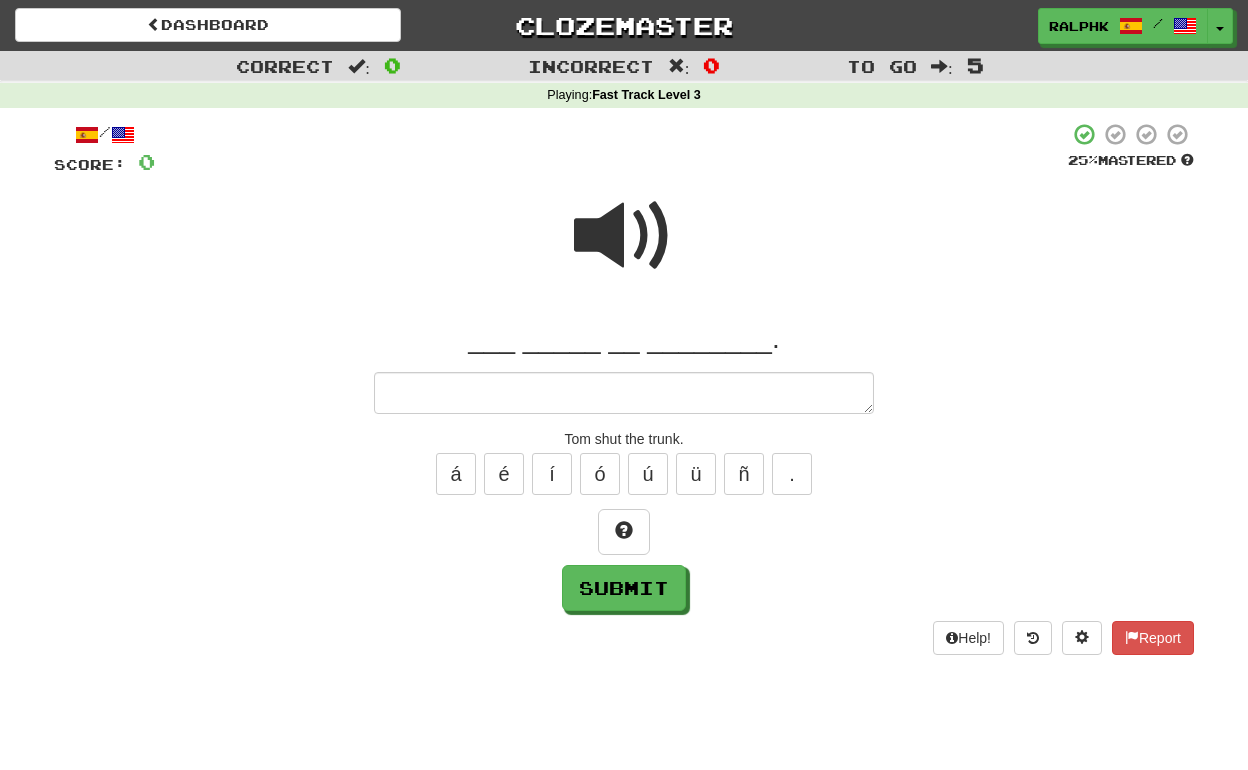 type on "*" 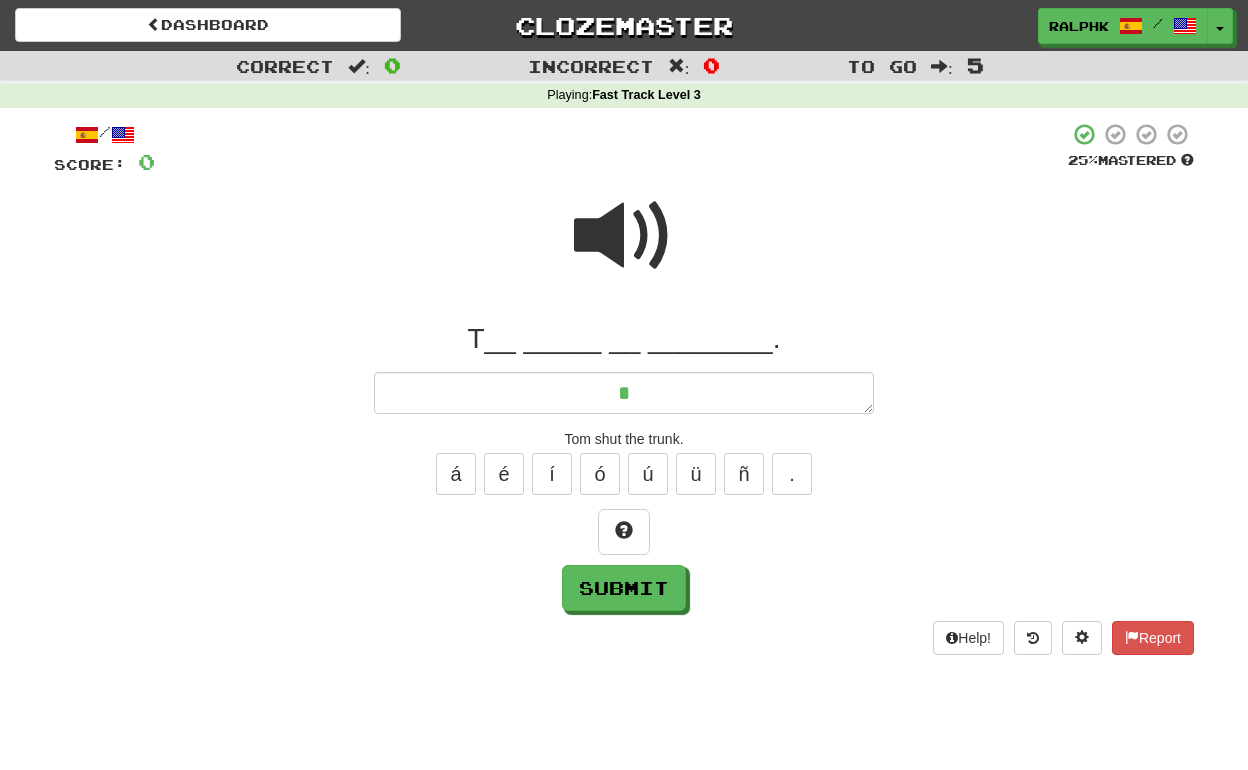 type on "*" 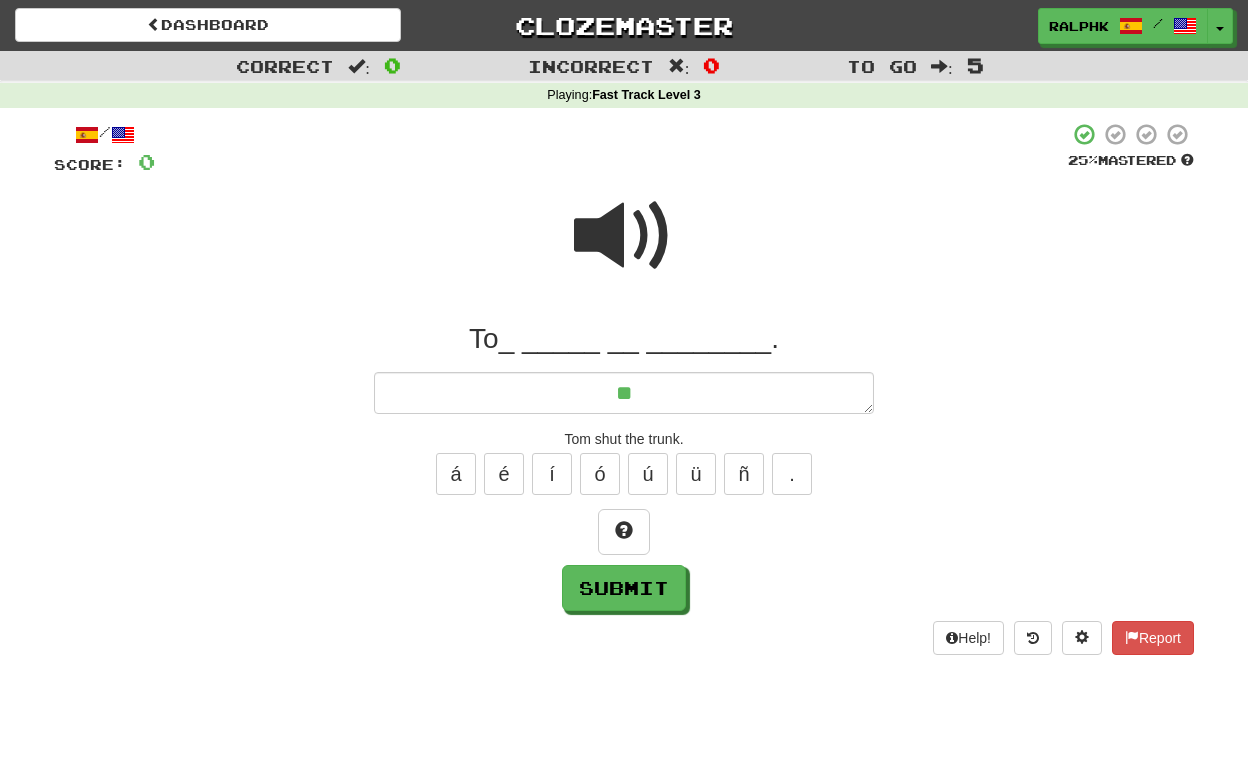 type on "*" 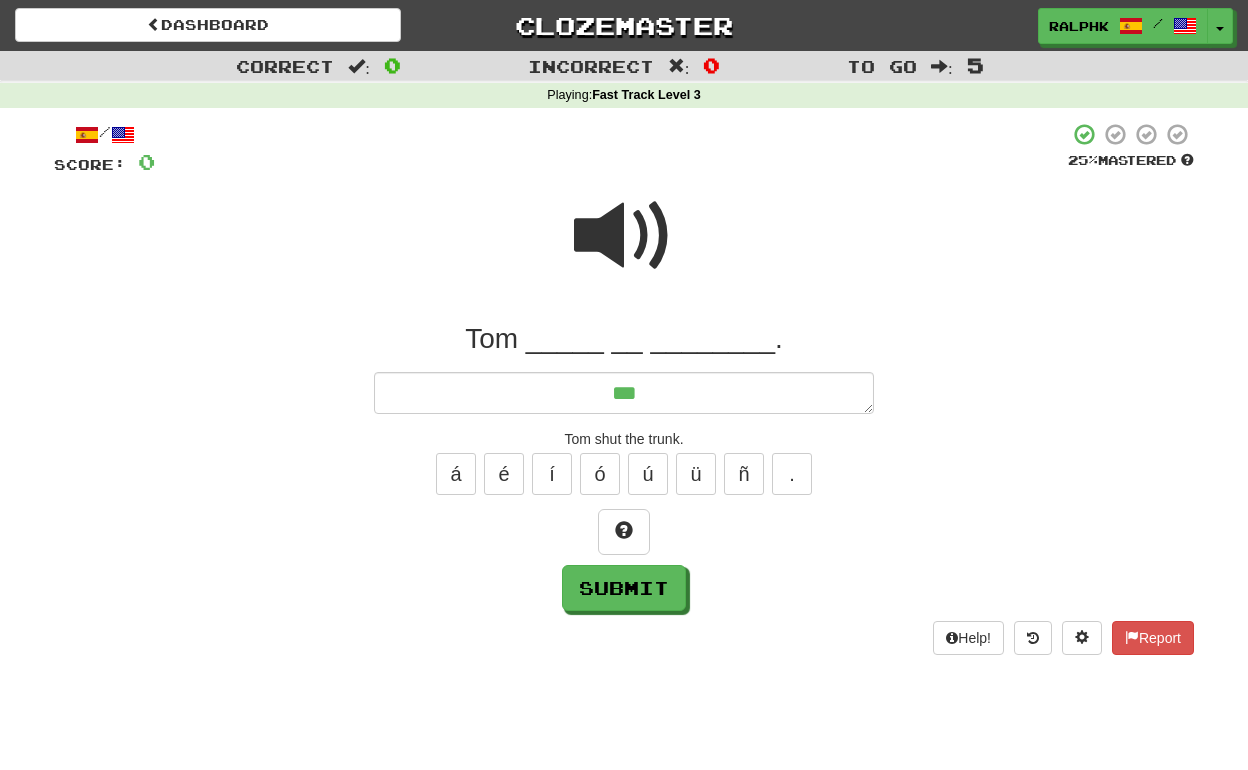 type on "*" 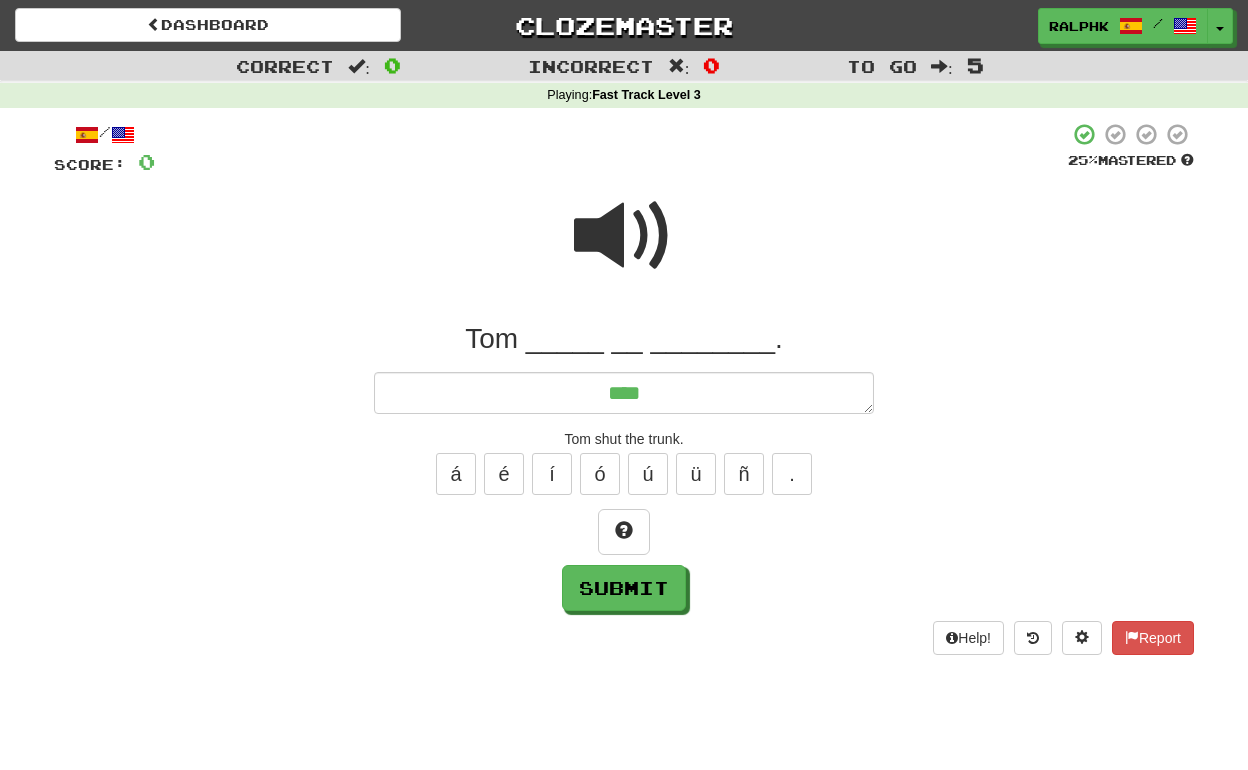 type on "*" 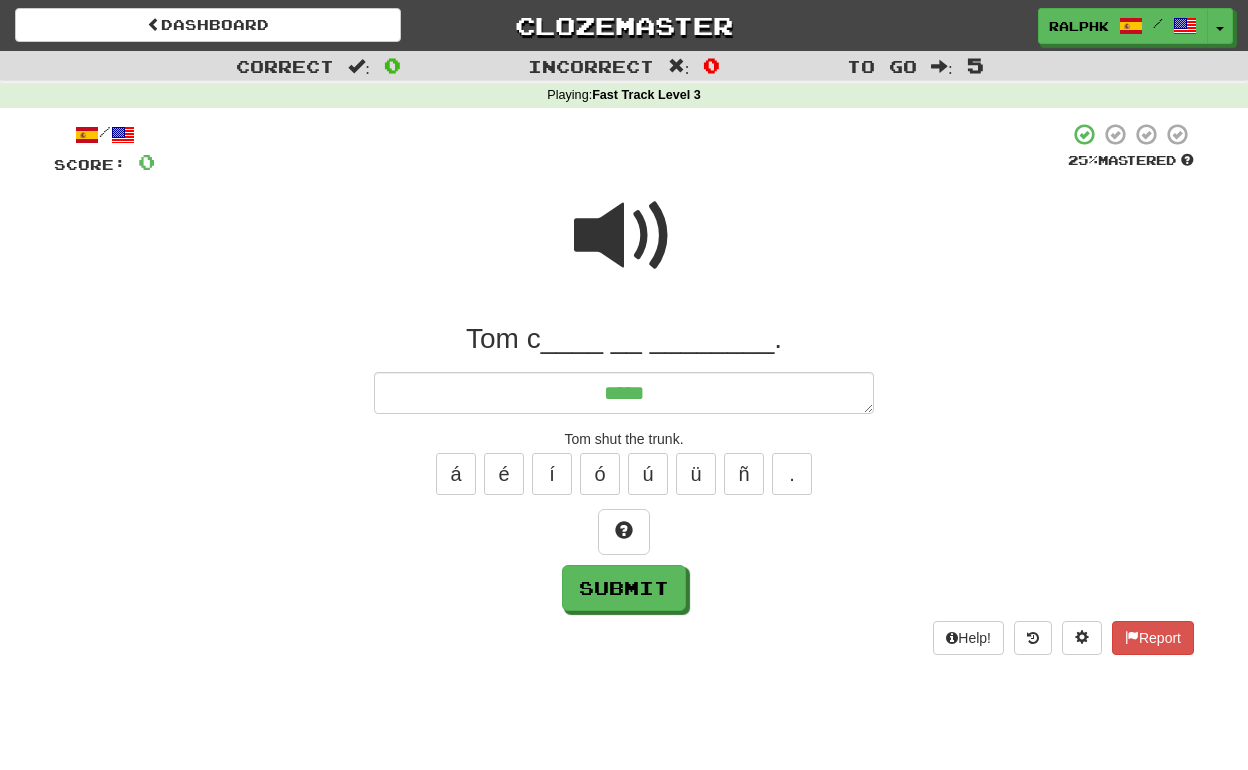 type on "*" 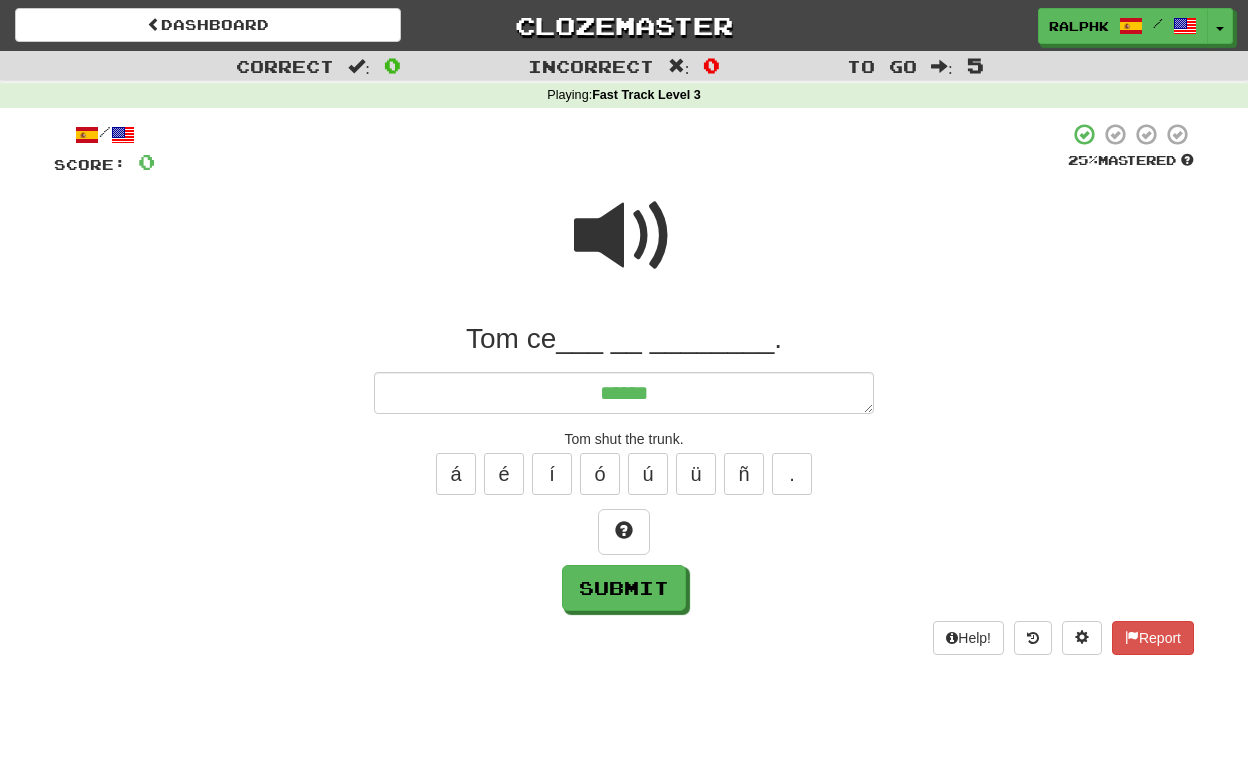 type on "*" 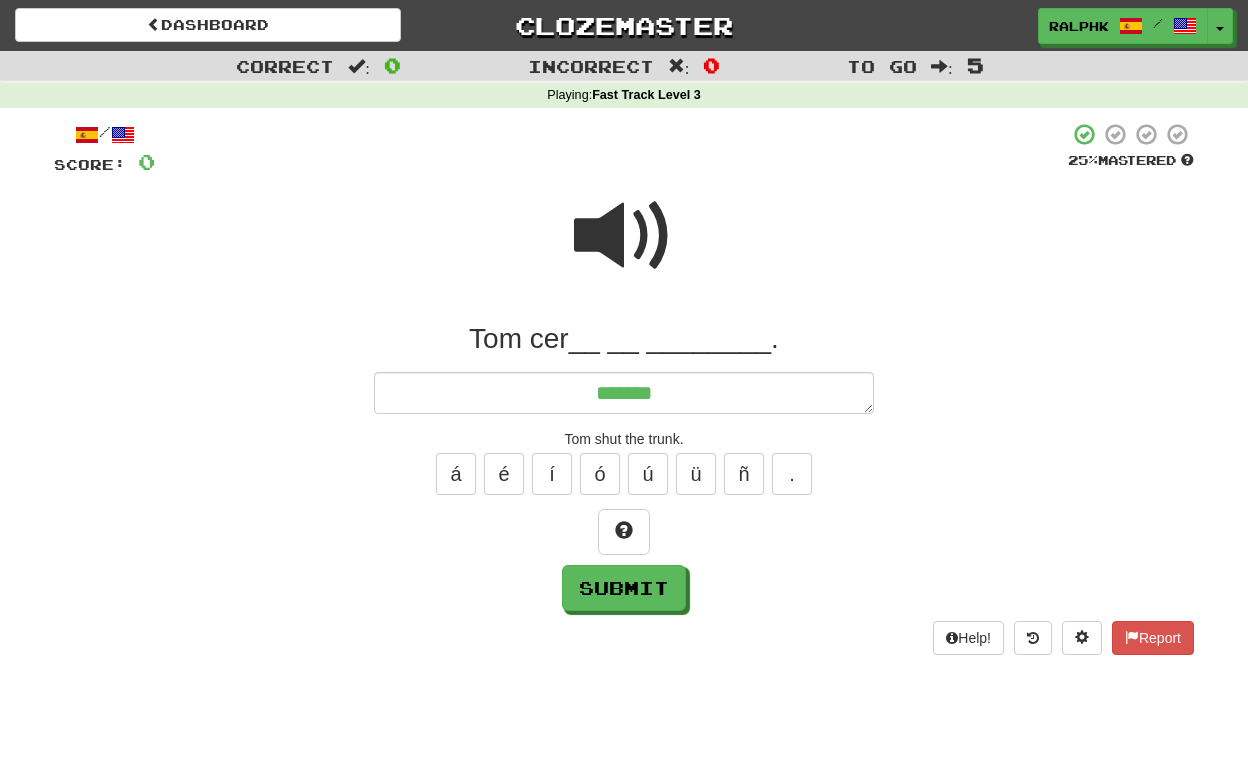 type on "*" 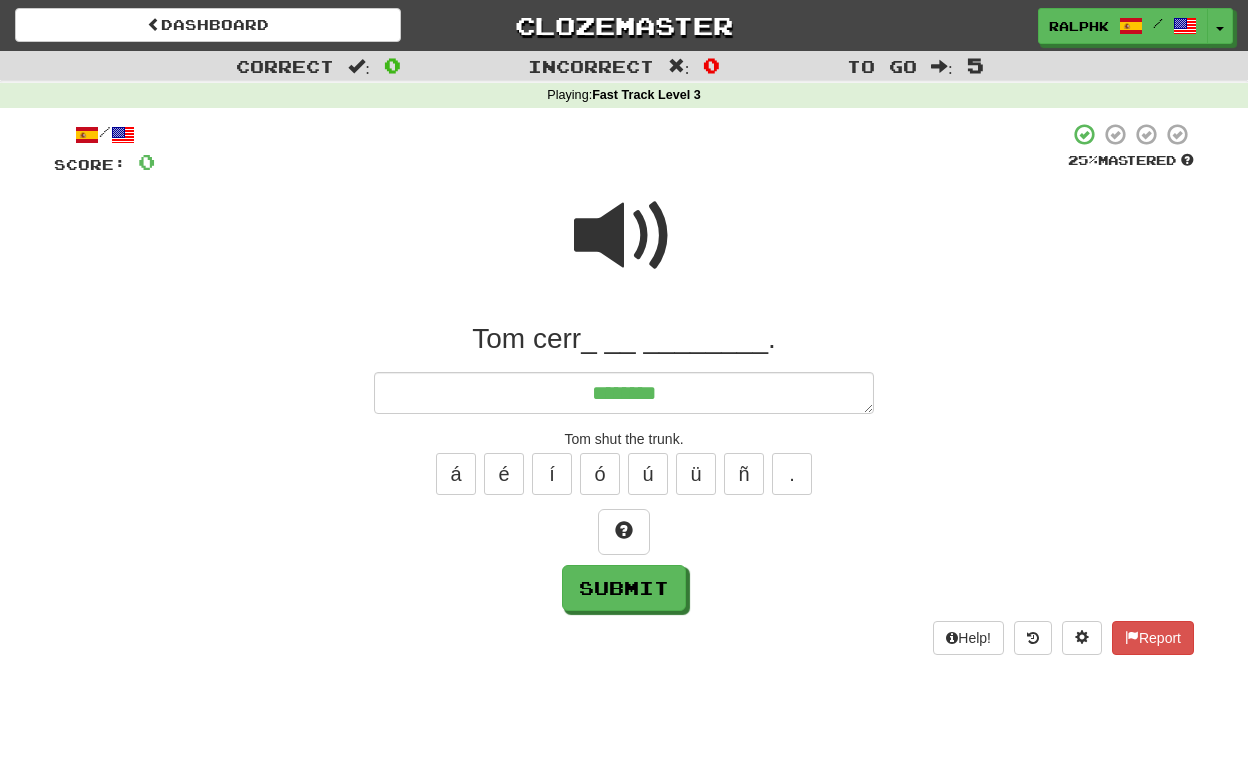 type on "*" 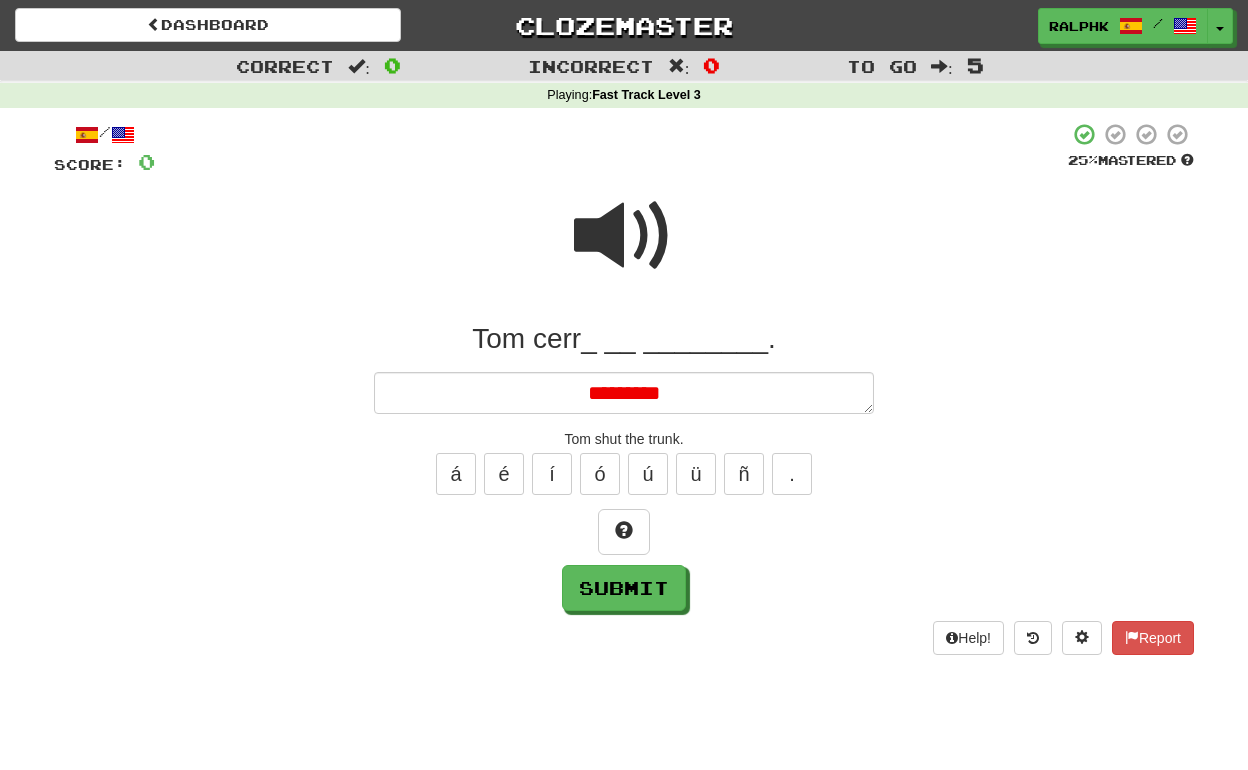 type on "*" 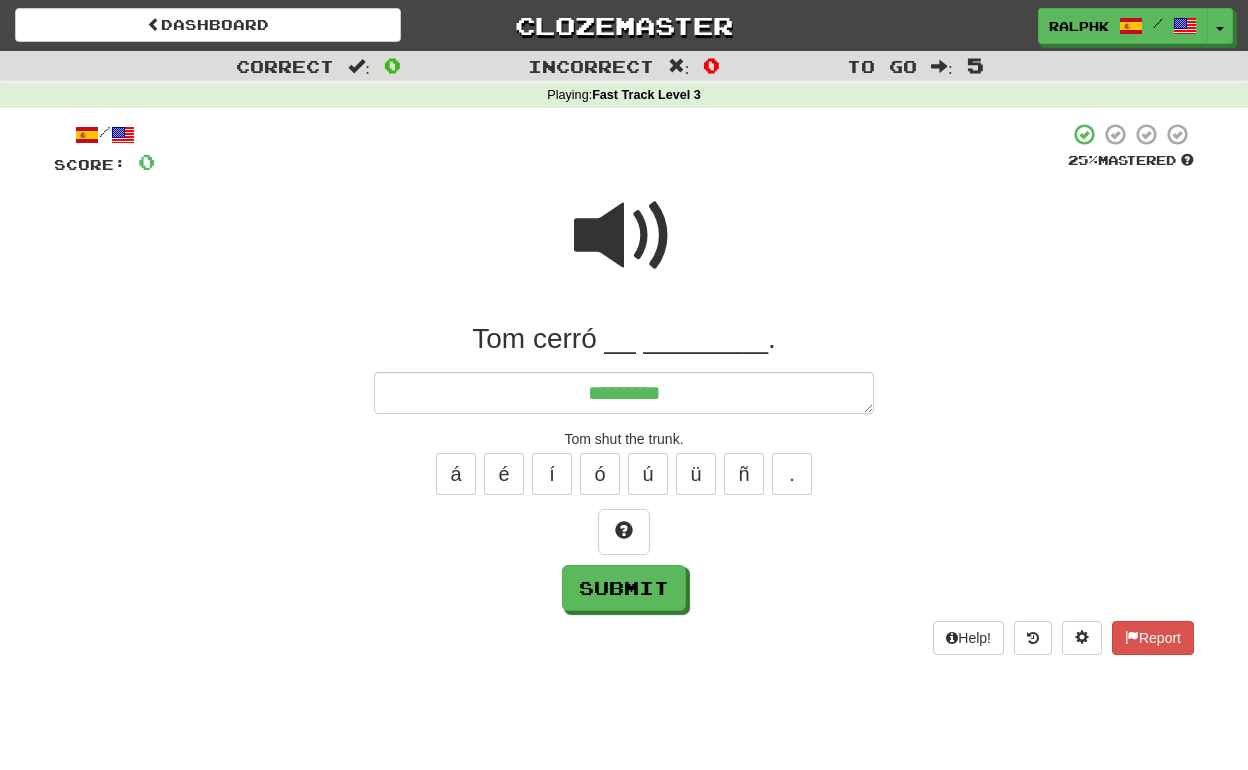 type on "*" 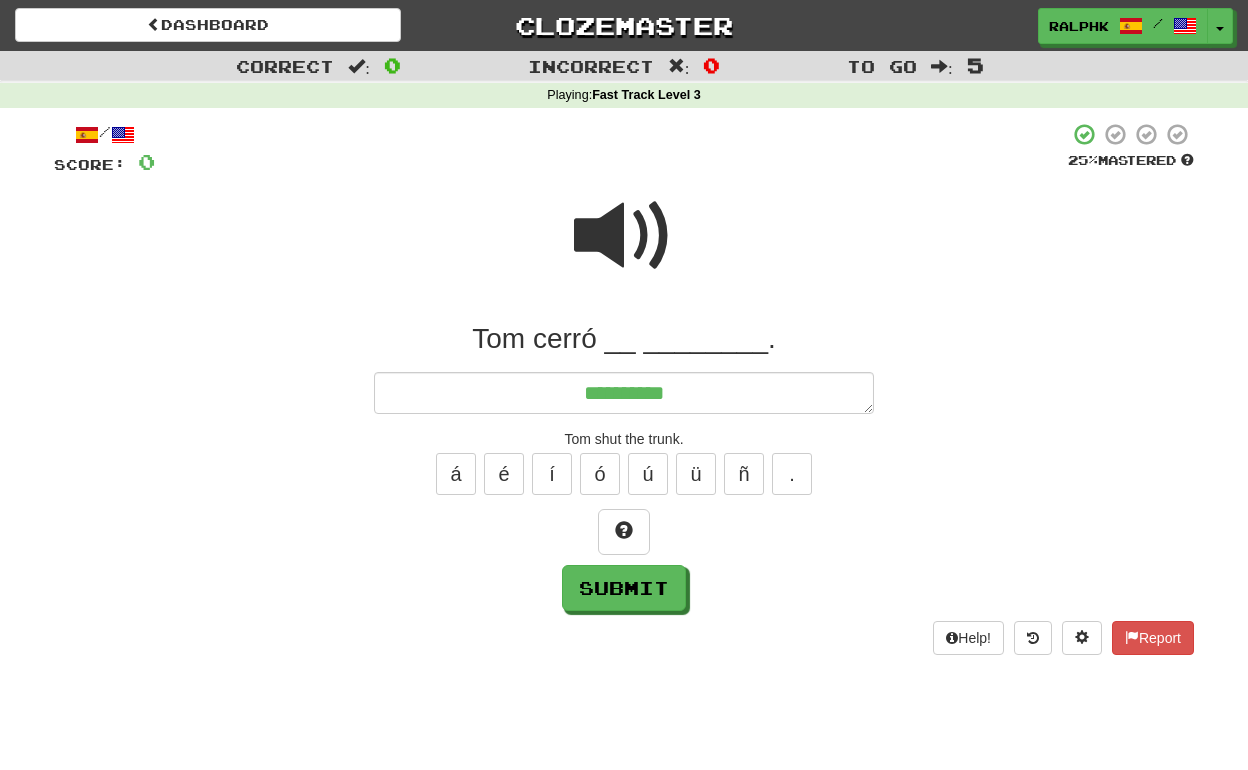 type on "*" 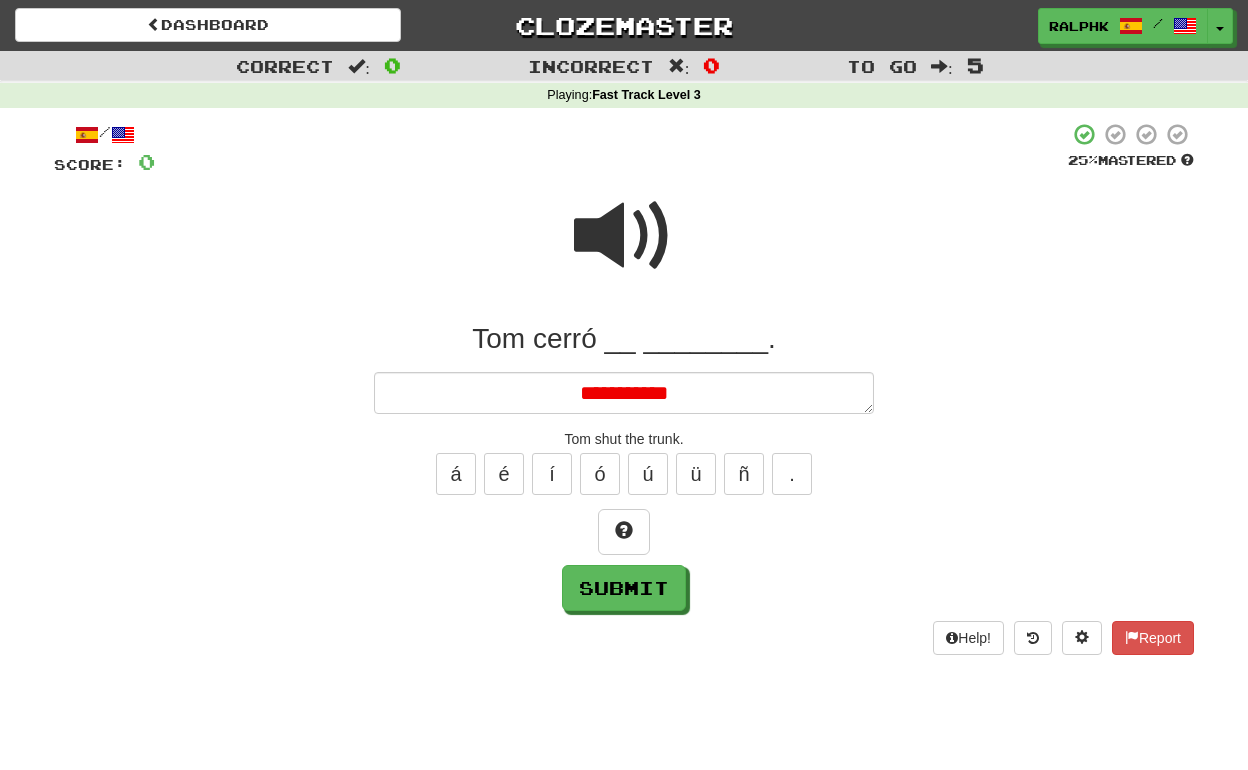 type on "*" 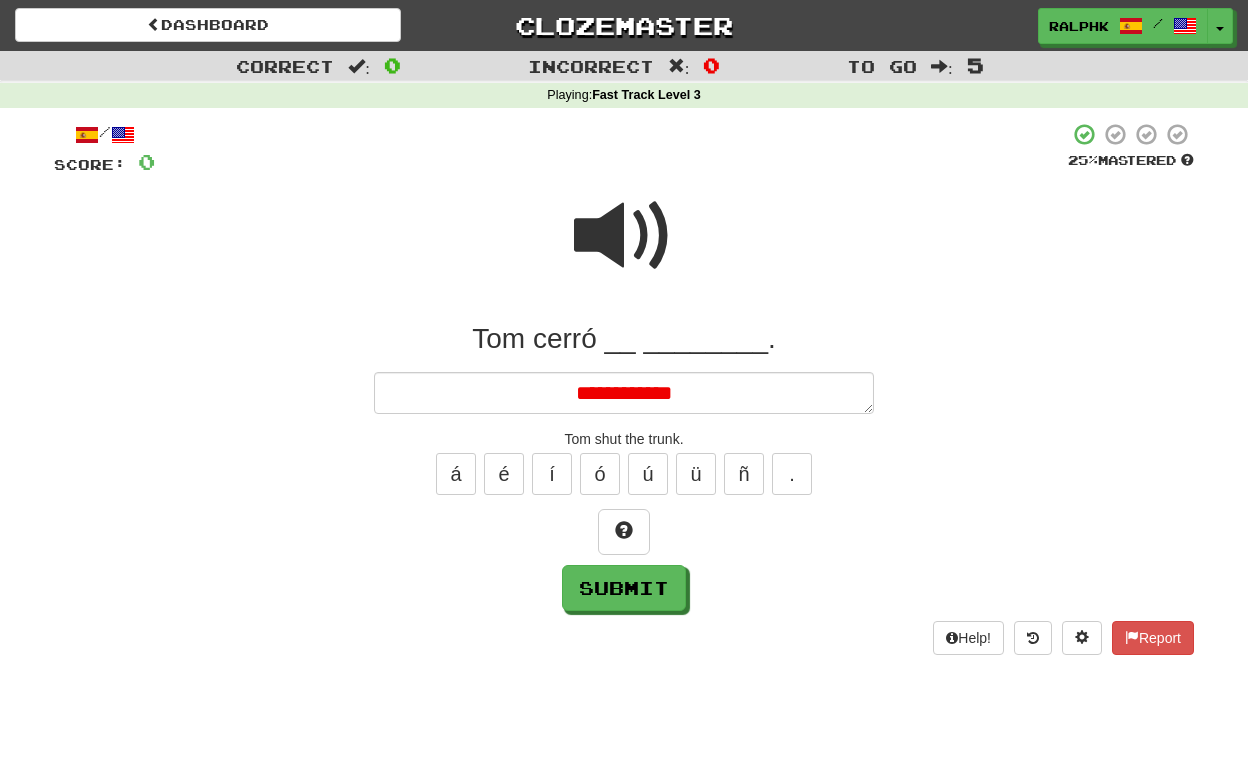 type on "*" 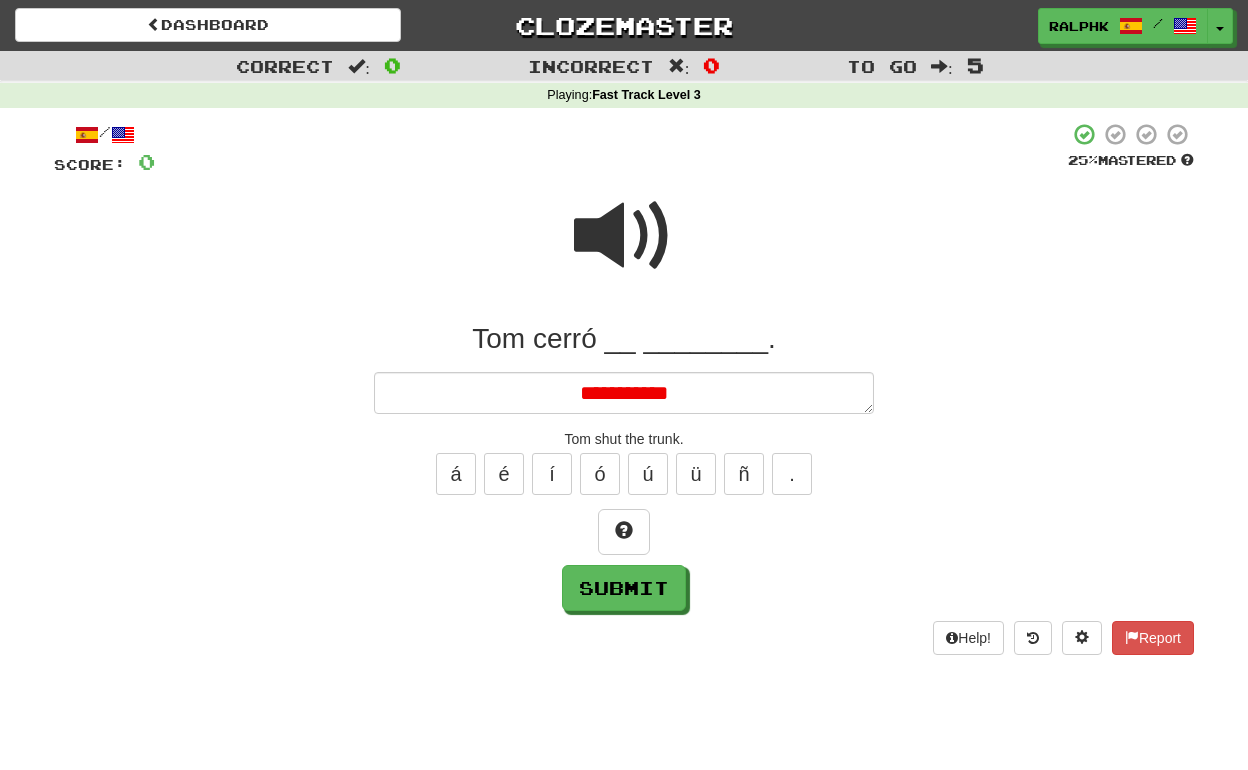 type on "*" 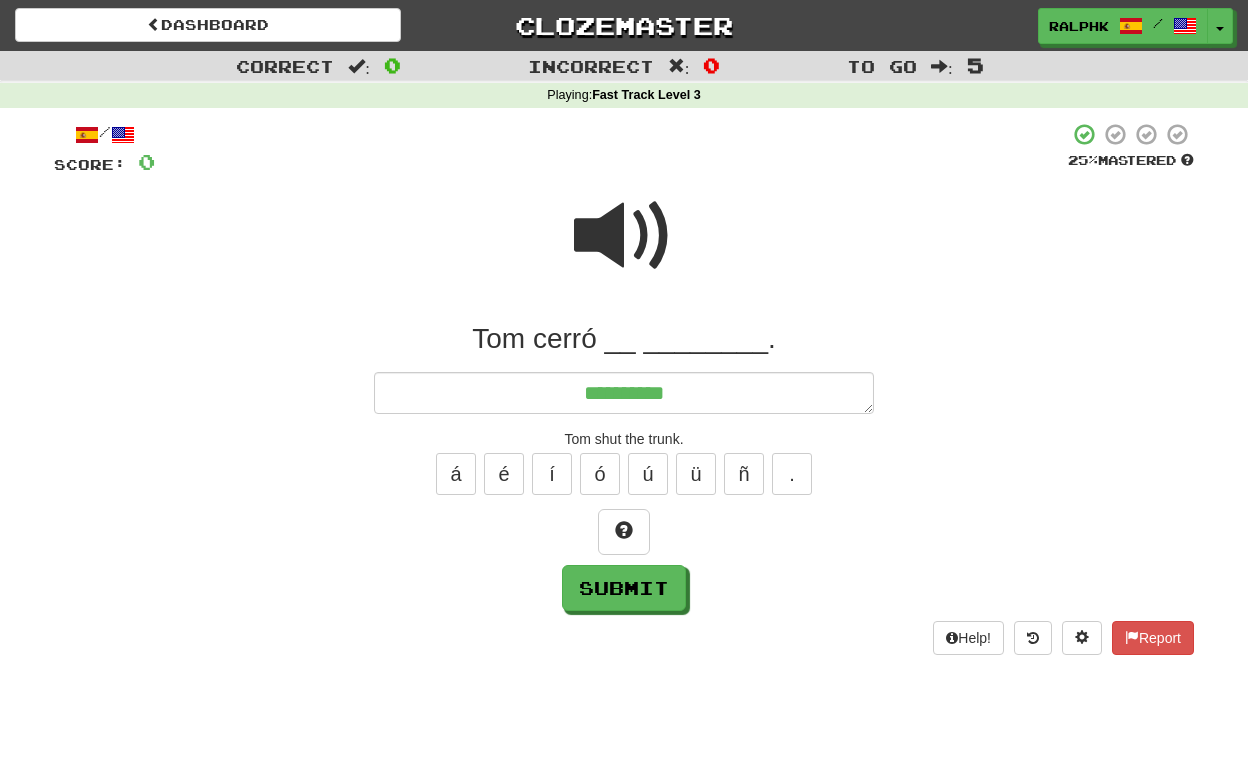 type on "*" 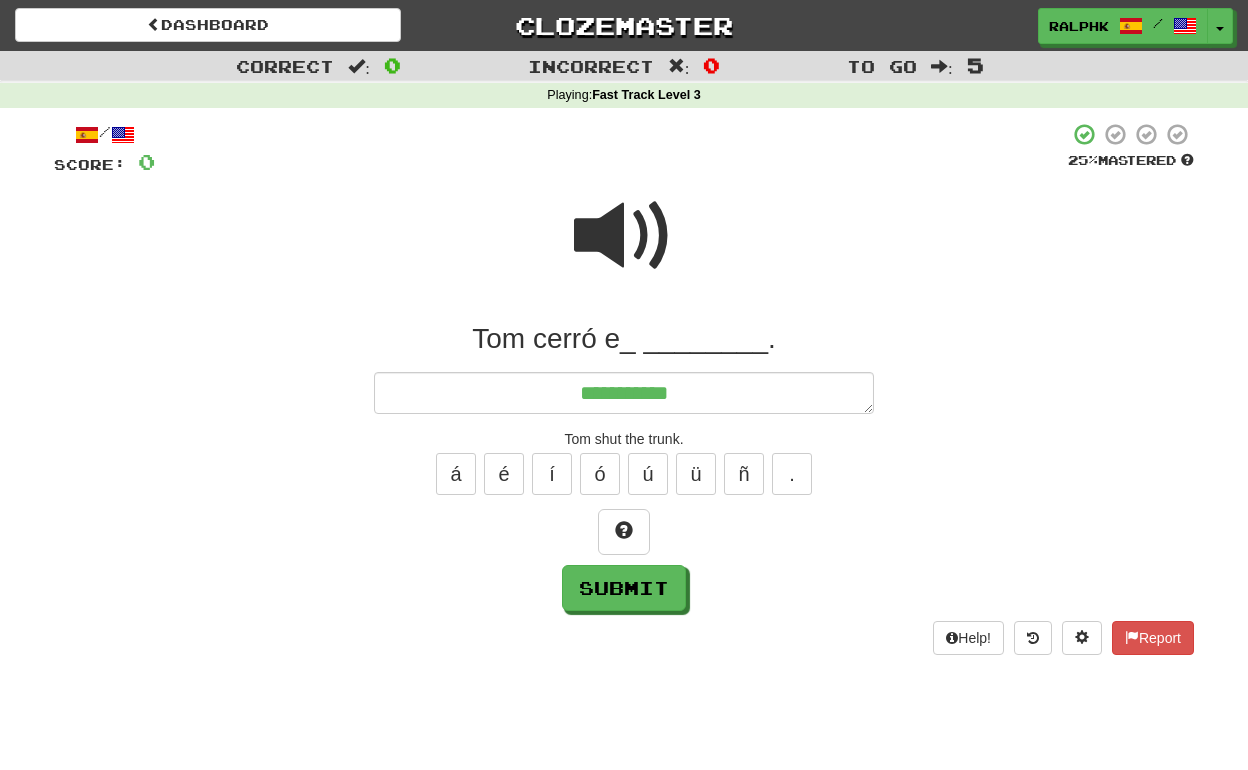 type on "*" 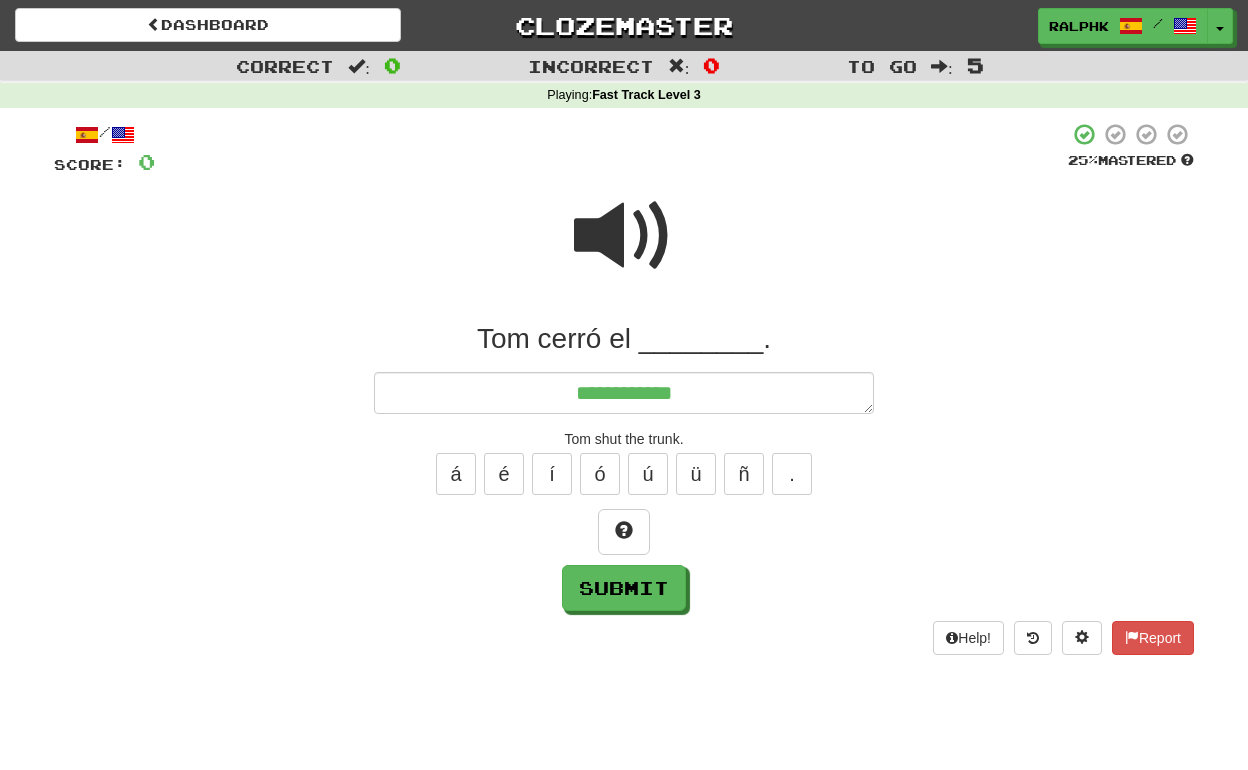 type on "*" 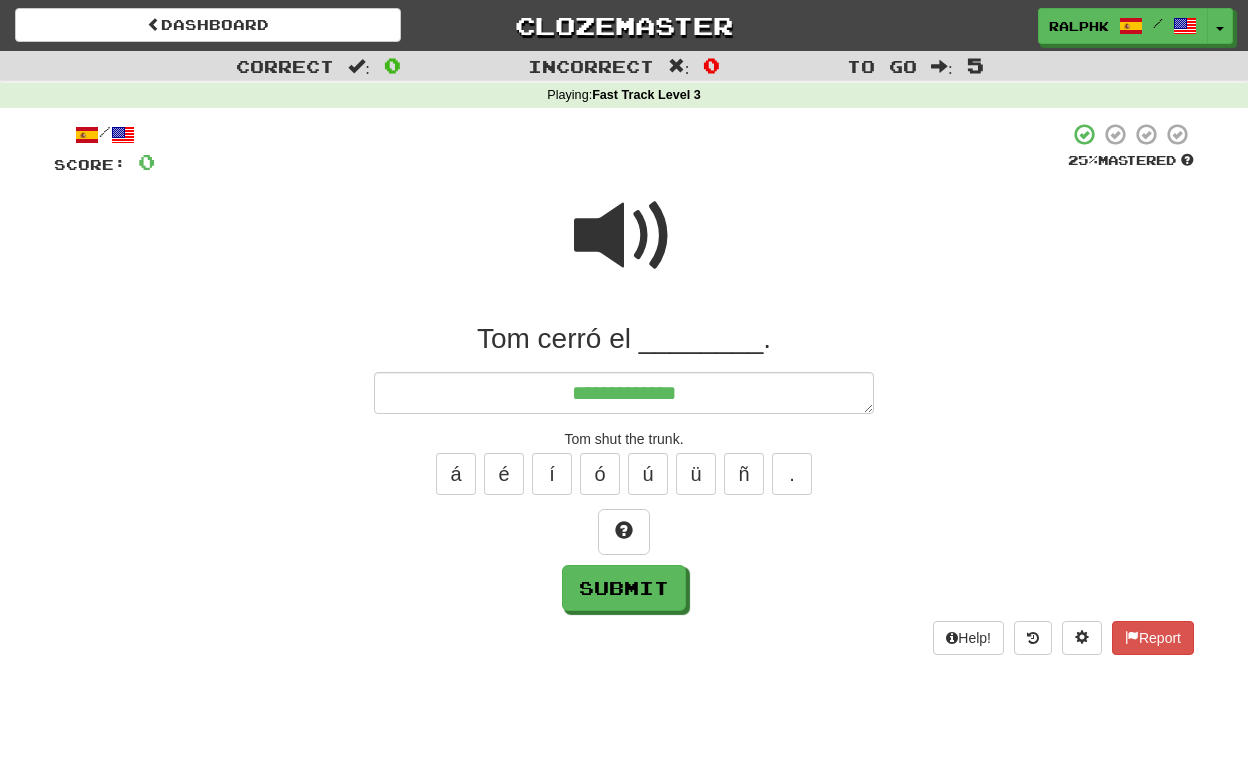 type on "*" 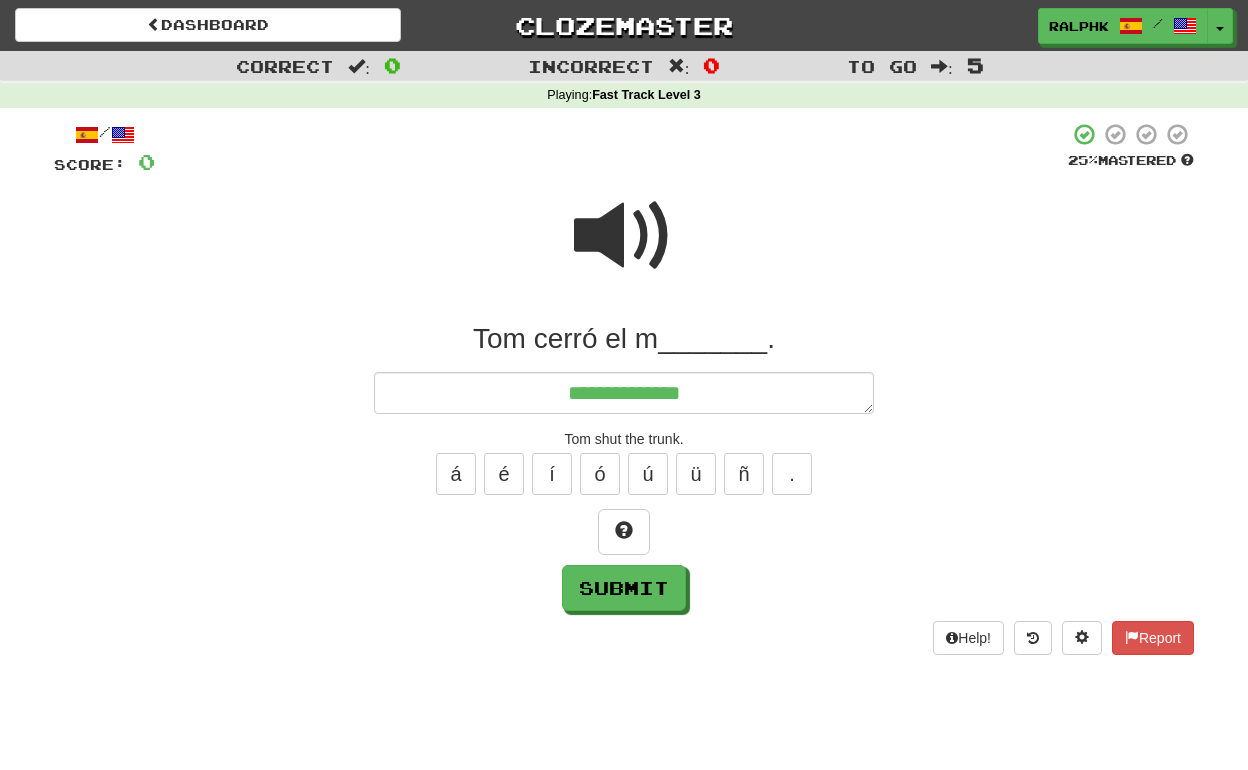 type on "*" 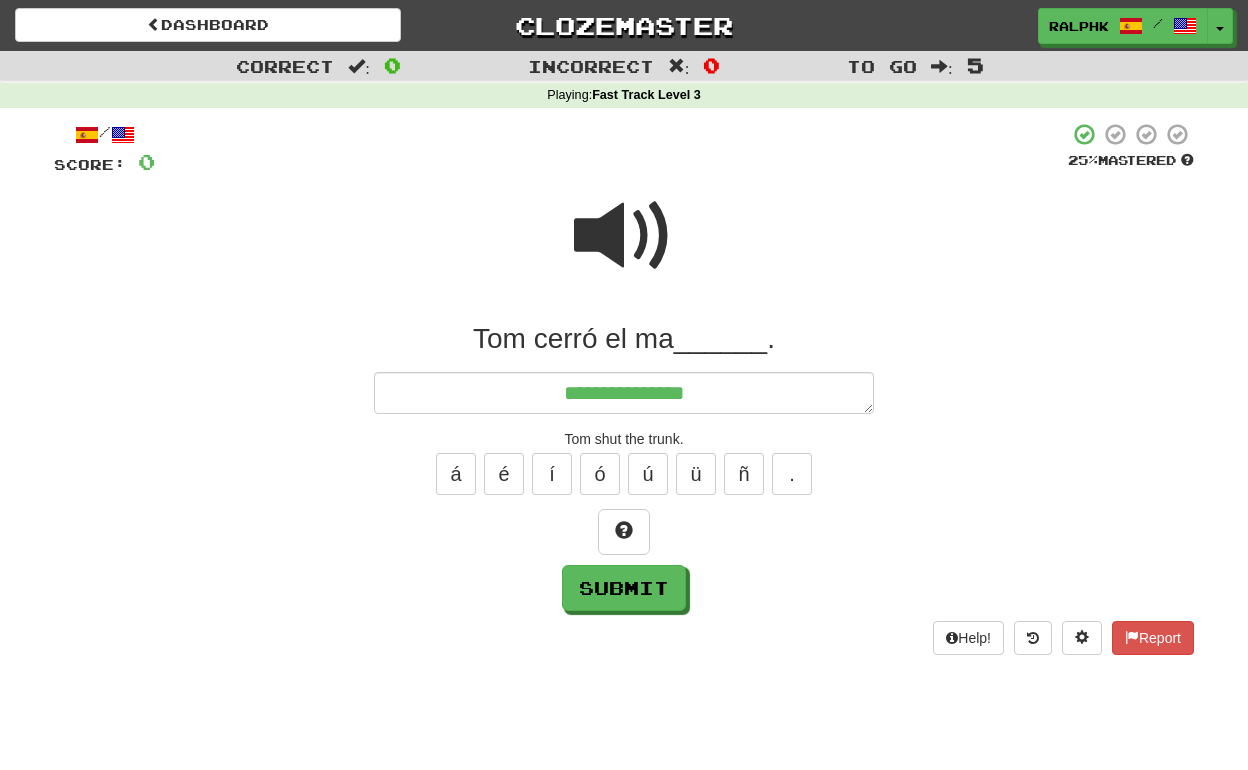 type on "*" 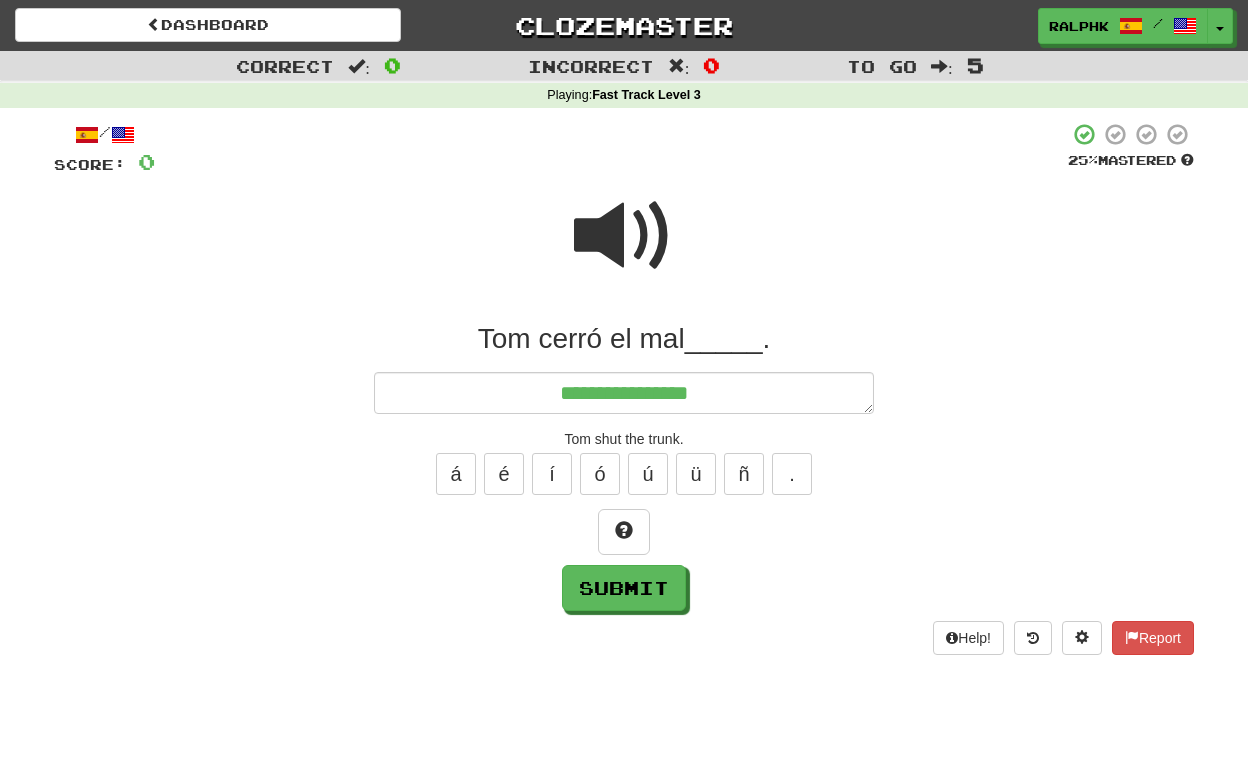 type on "*" 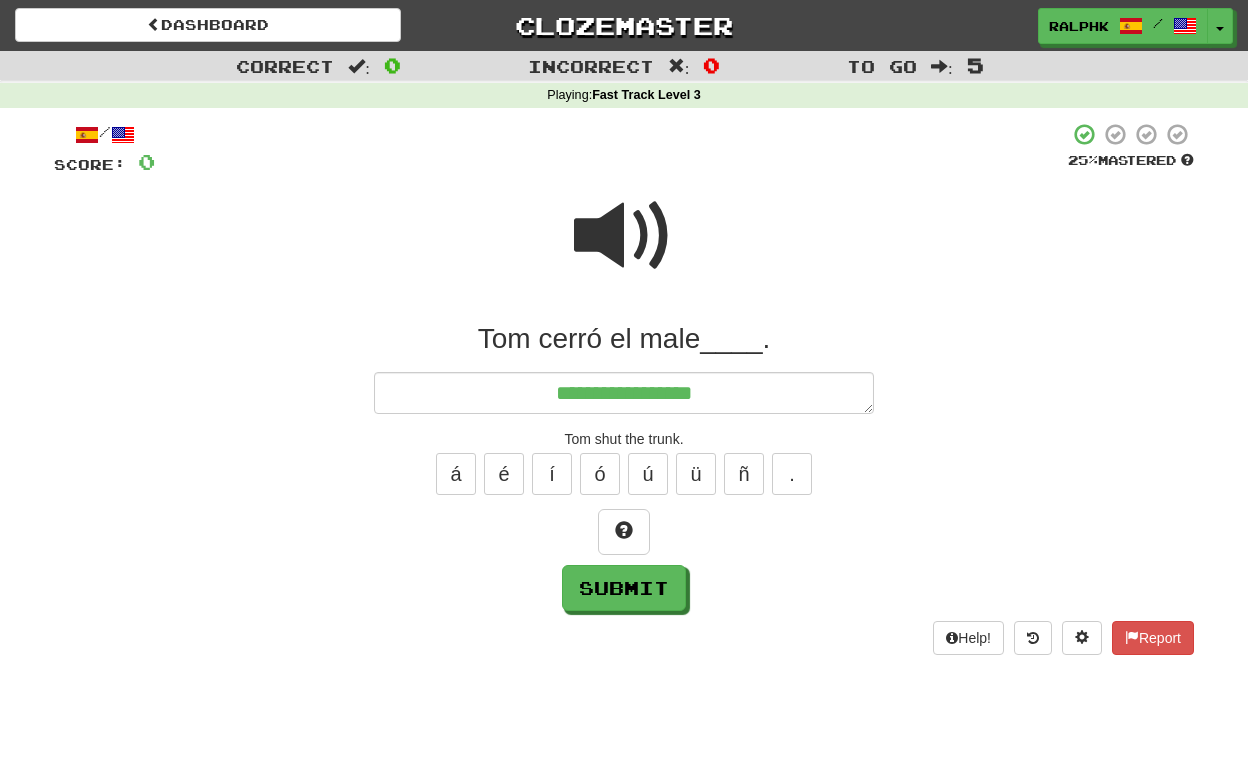 type on "*" 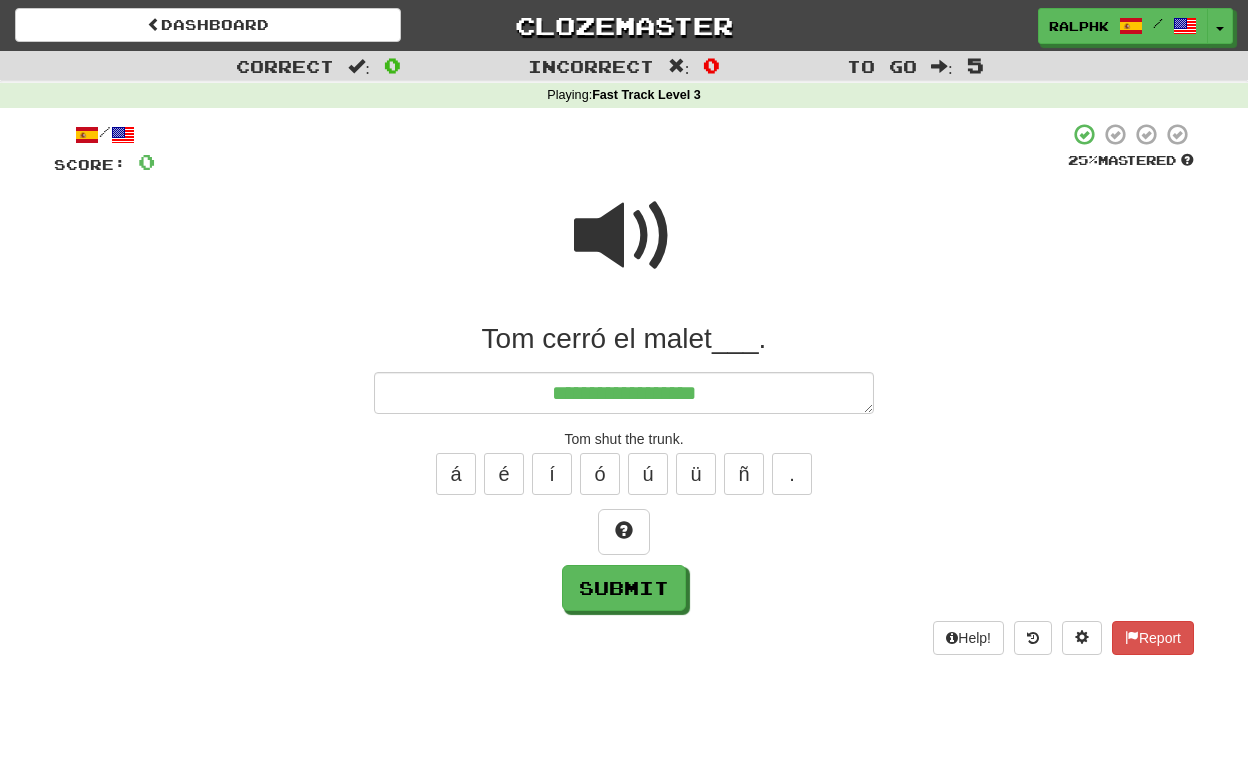 type on "*" 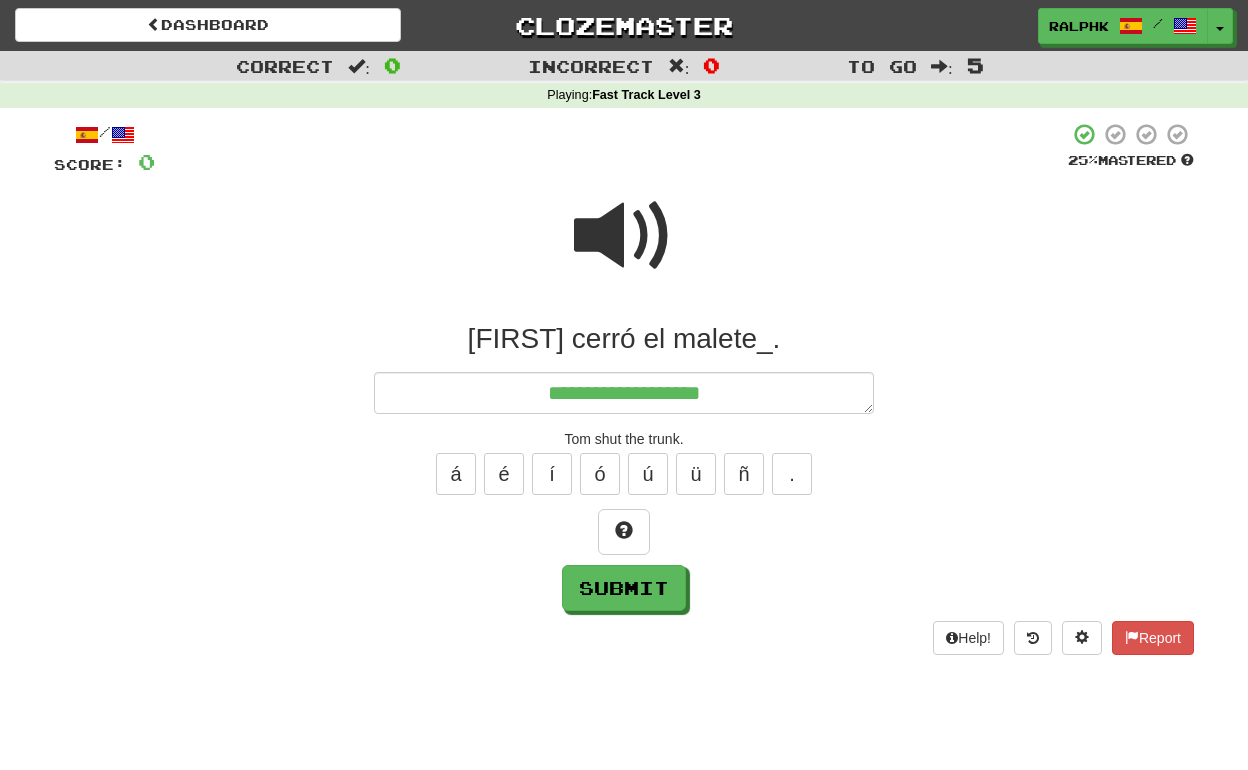 type on "*" 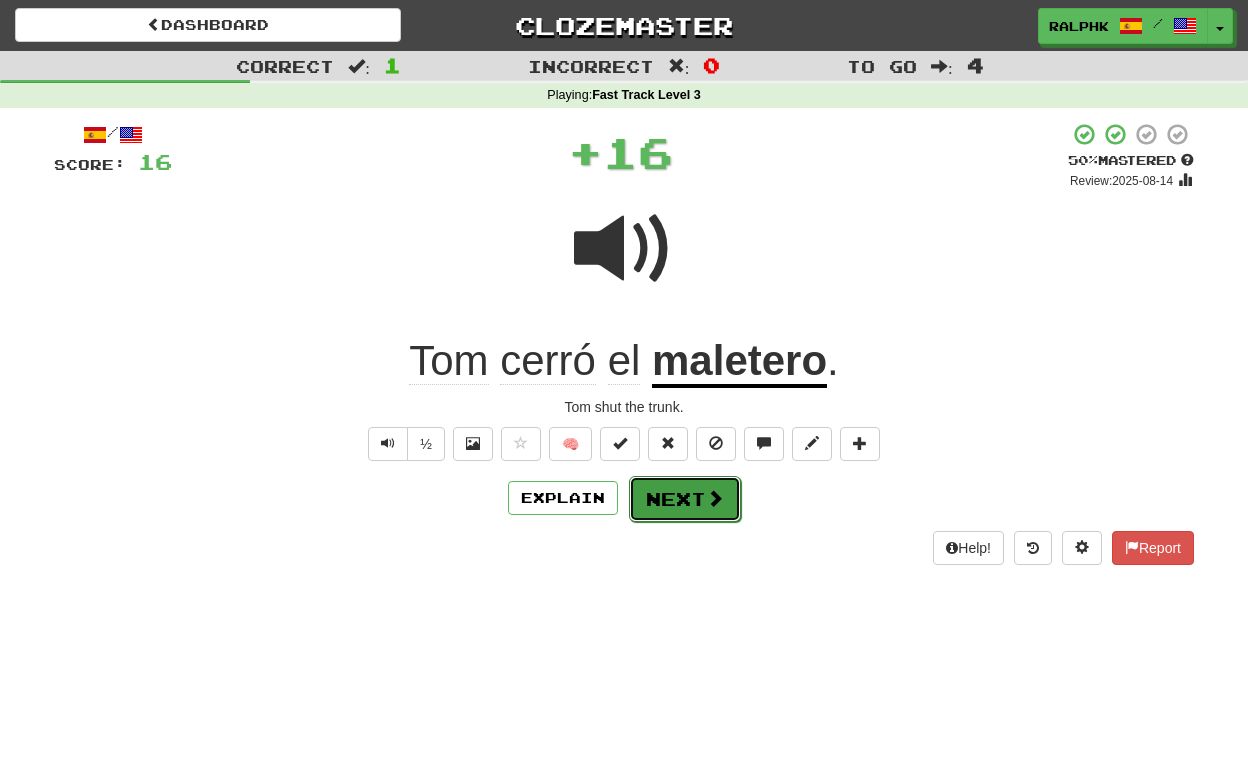 click on "Next" at bounding box center (685, 499) 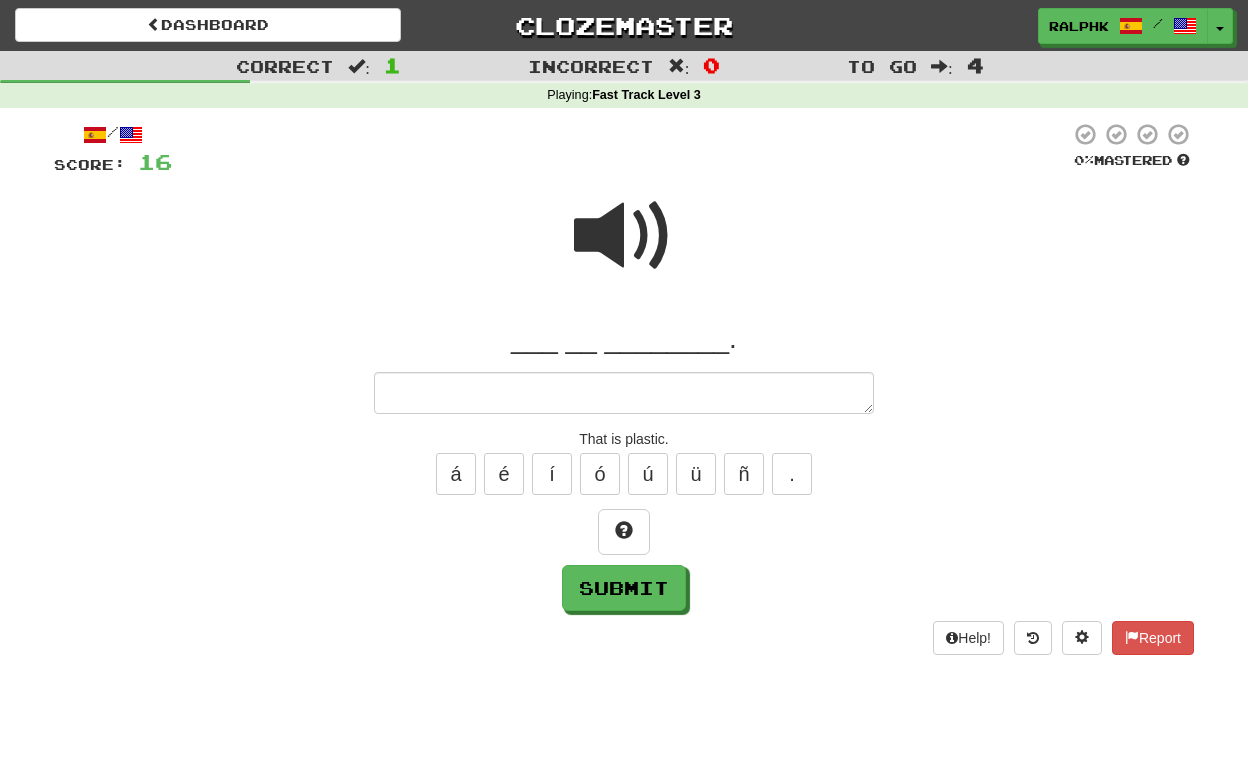 type on "*" 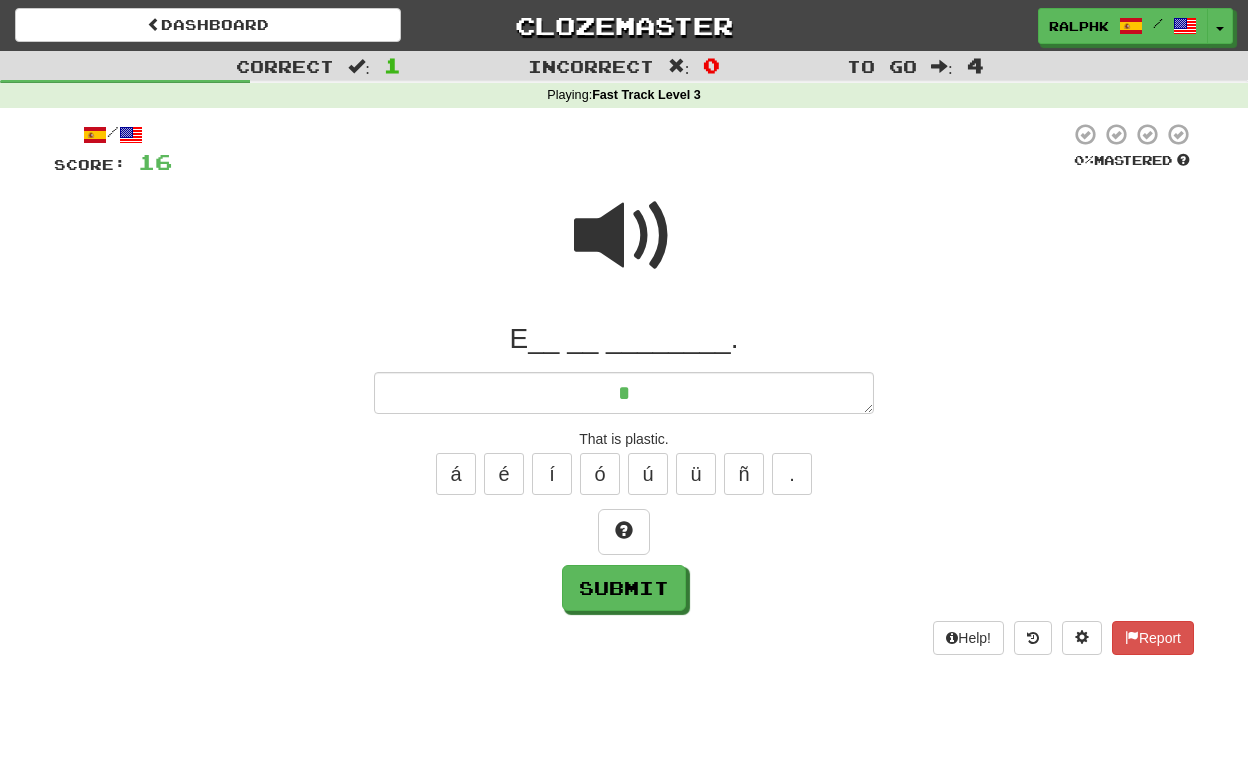 type on "*" 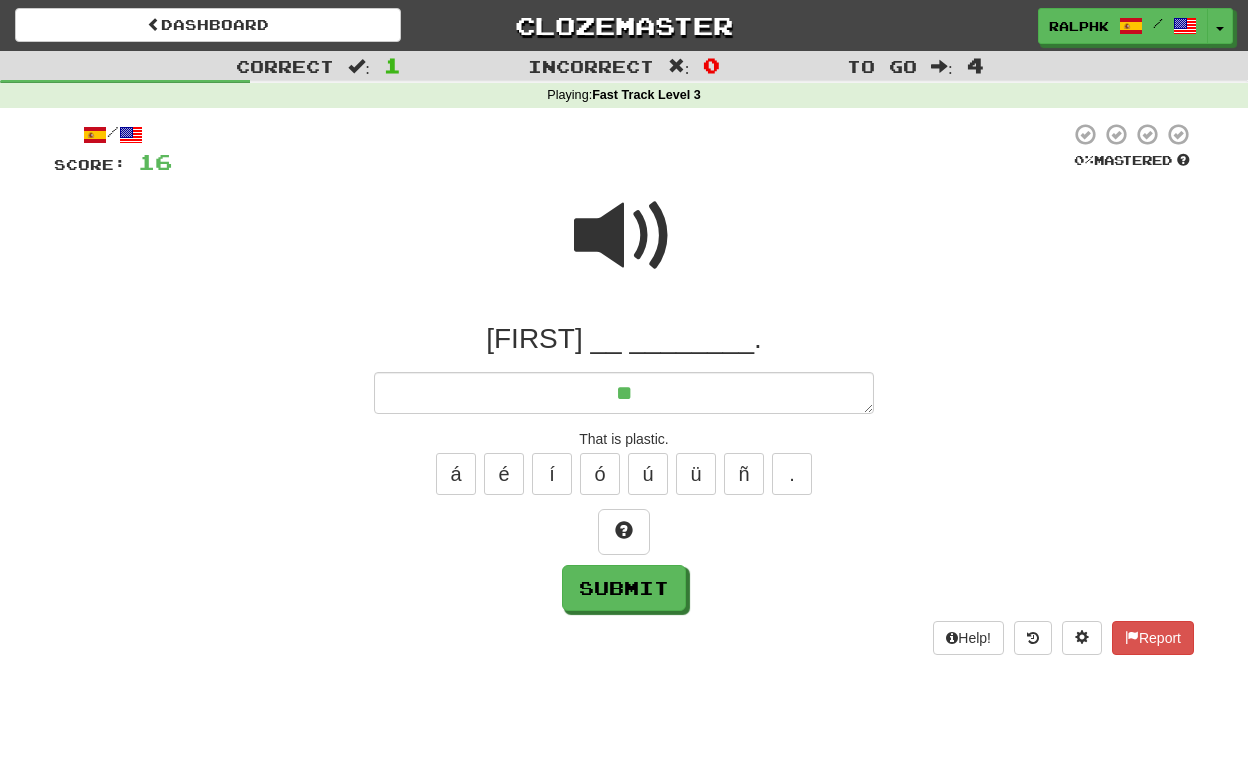 type on "*" 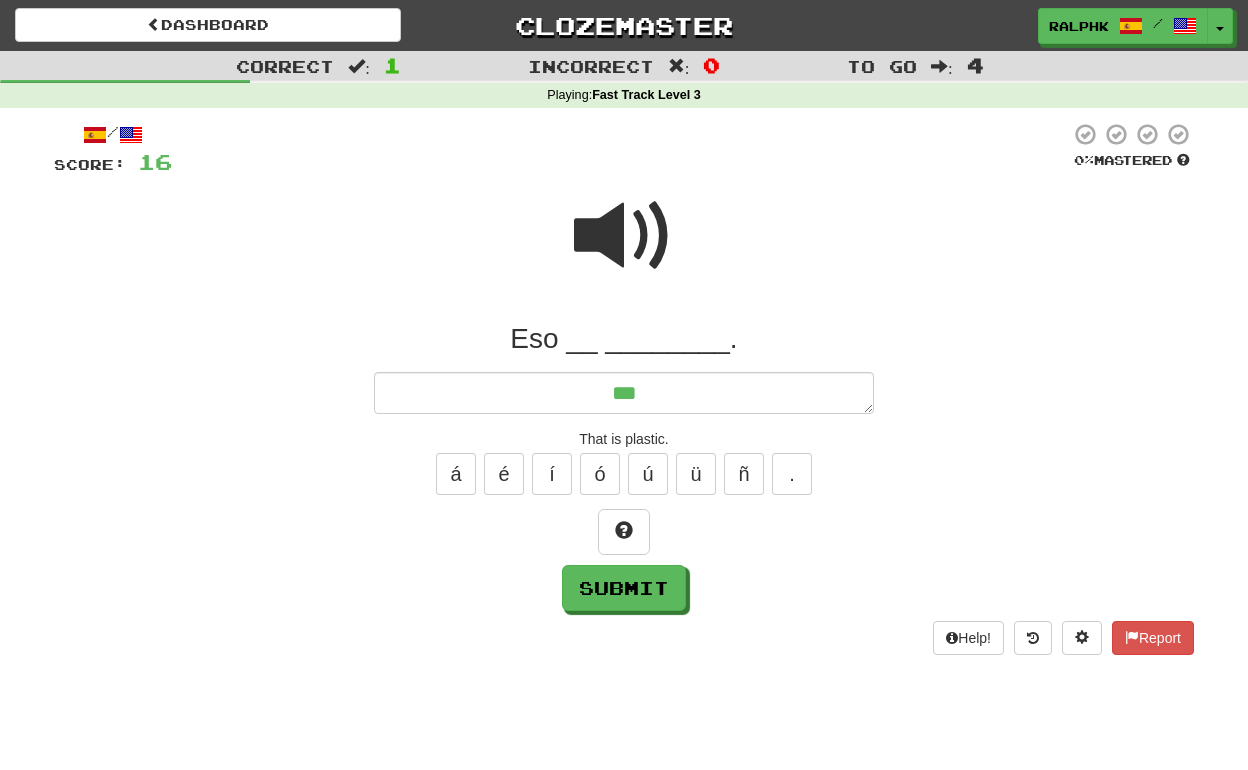 type on "*" 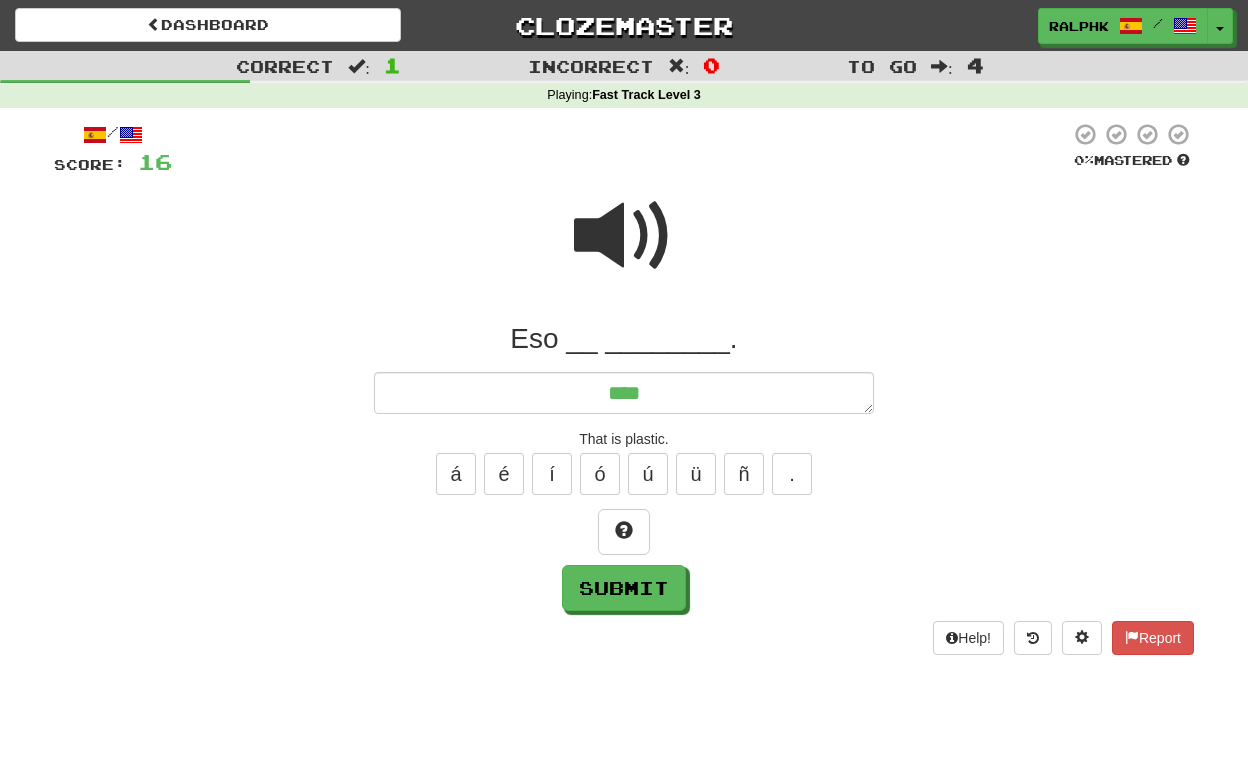 type on "*" 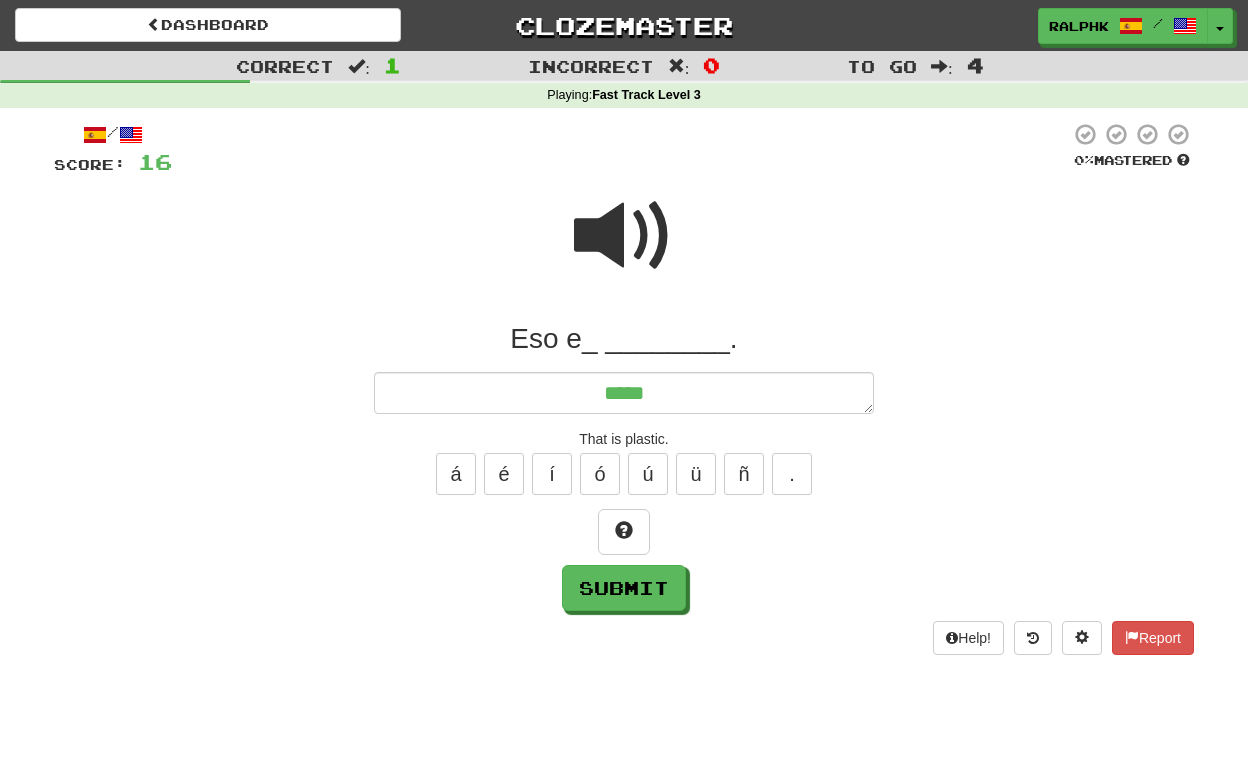 type on "*" 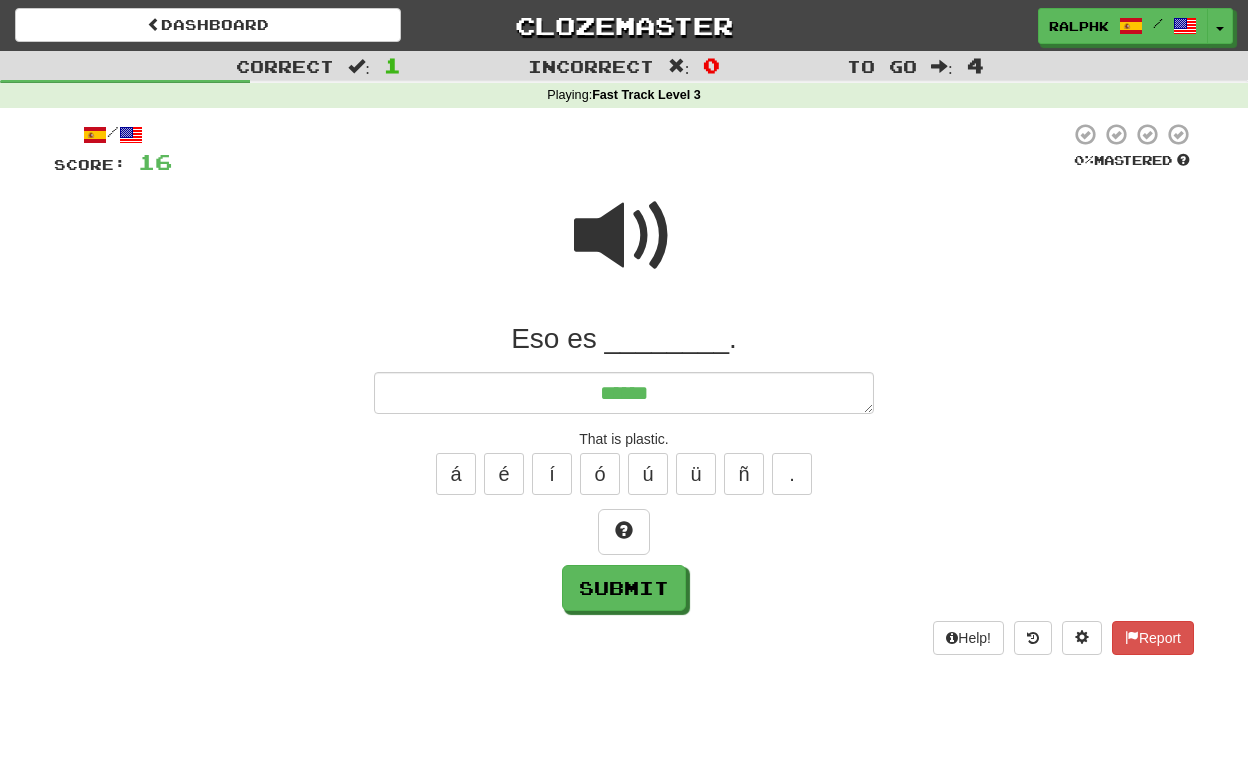 type on "*" 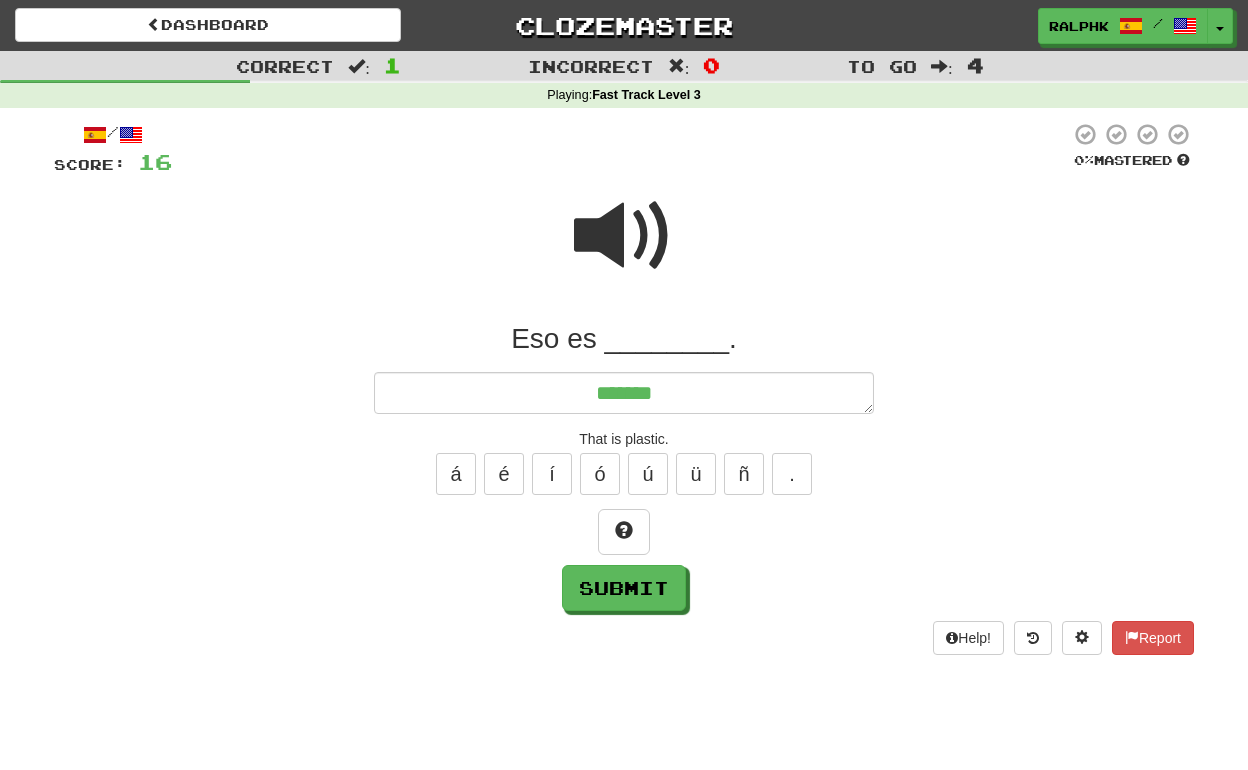 type on "*" 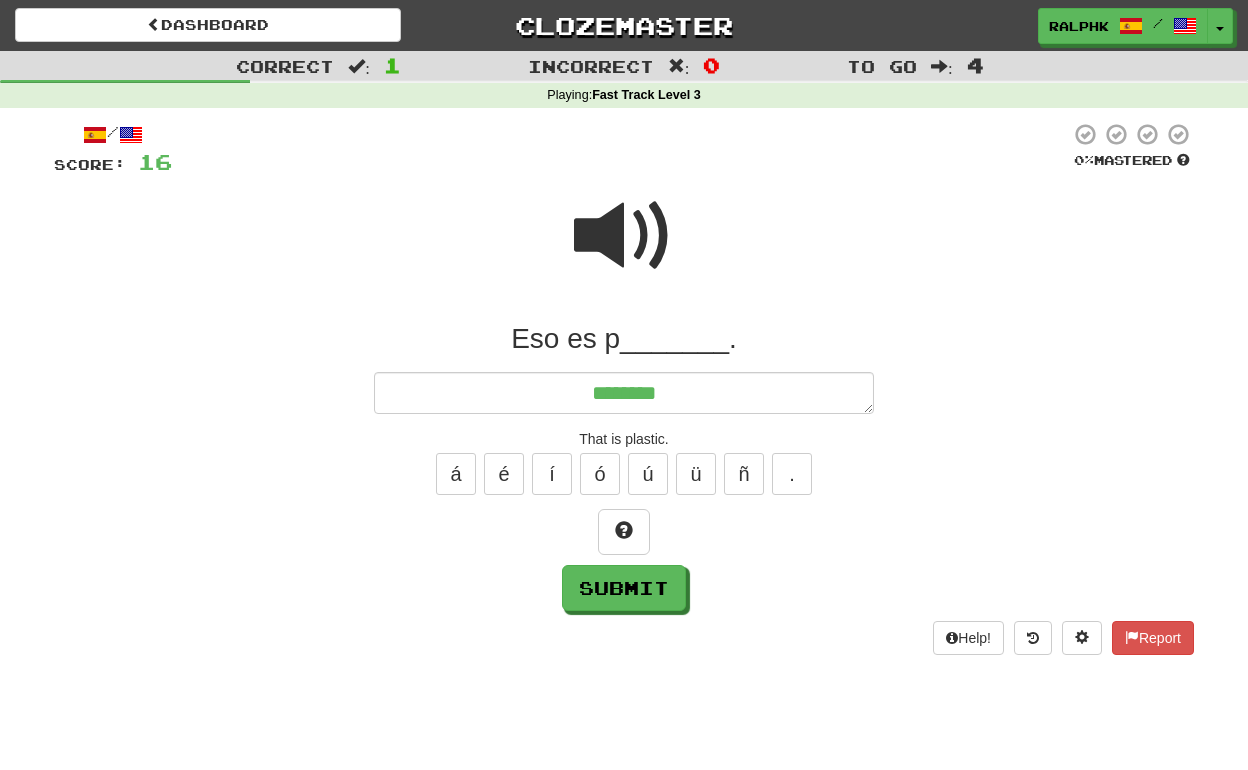 type on "*" 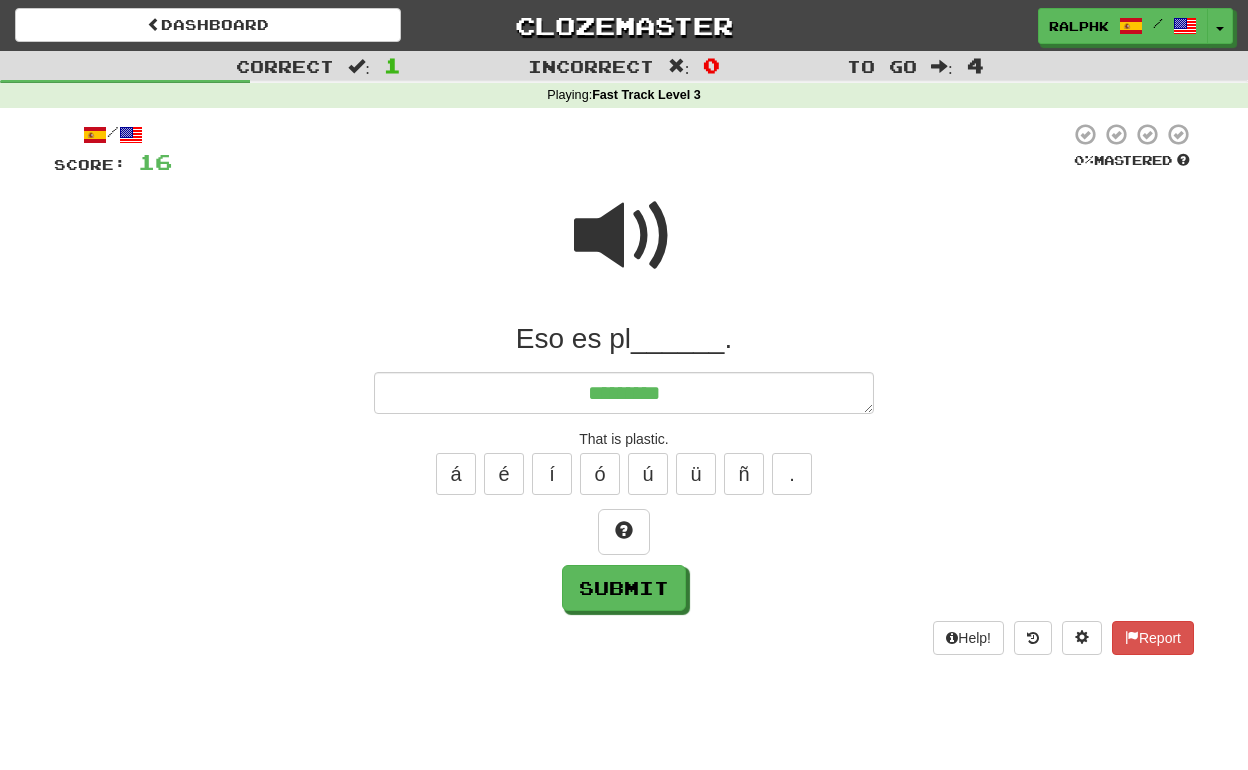type on "*" 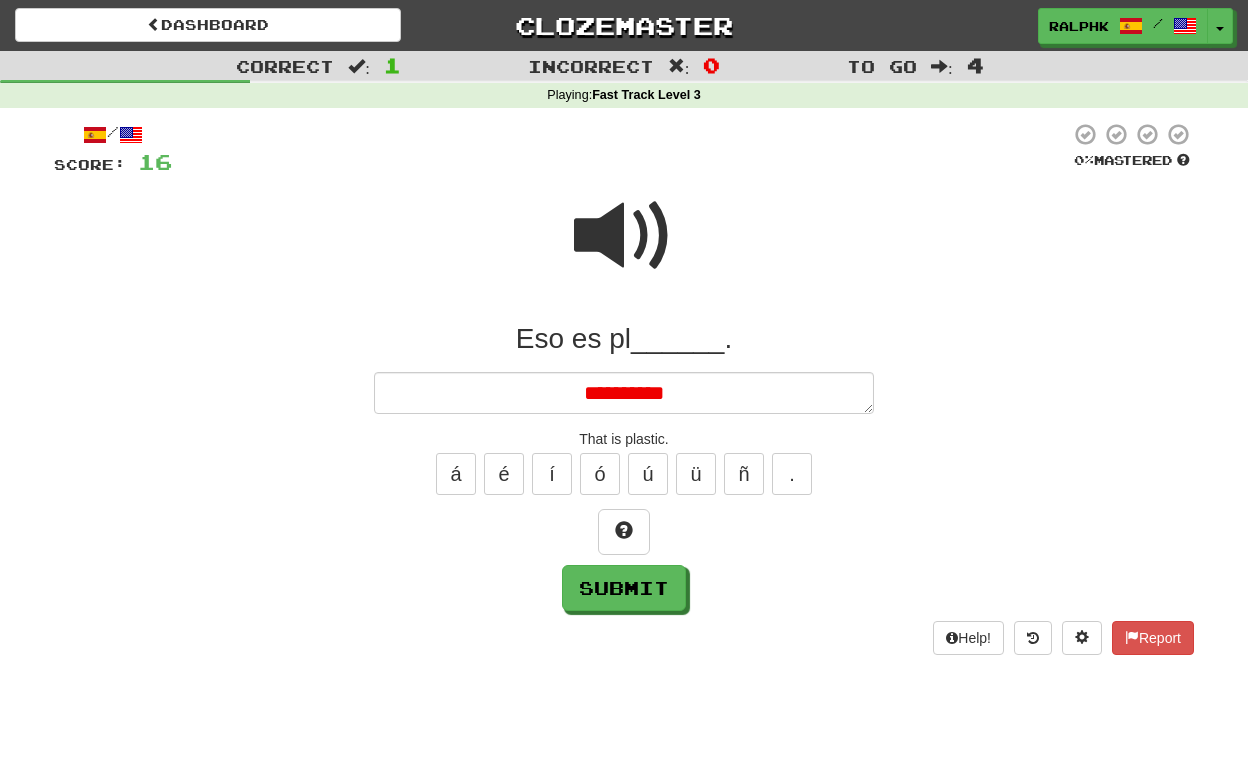 type on "*" 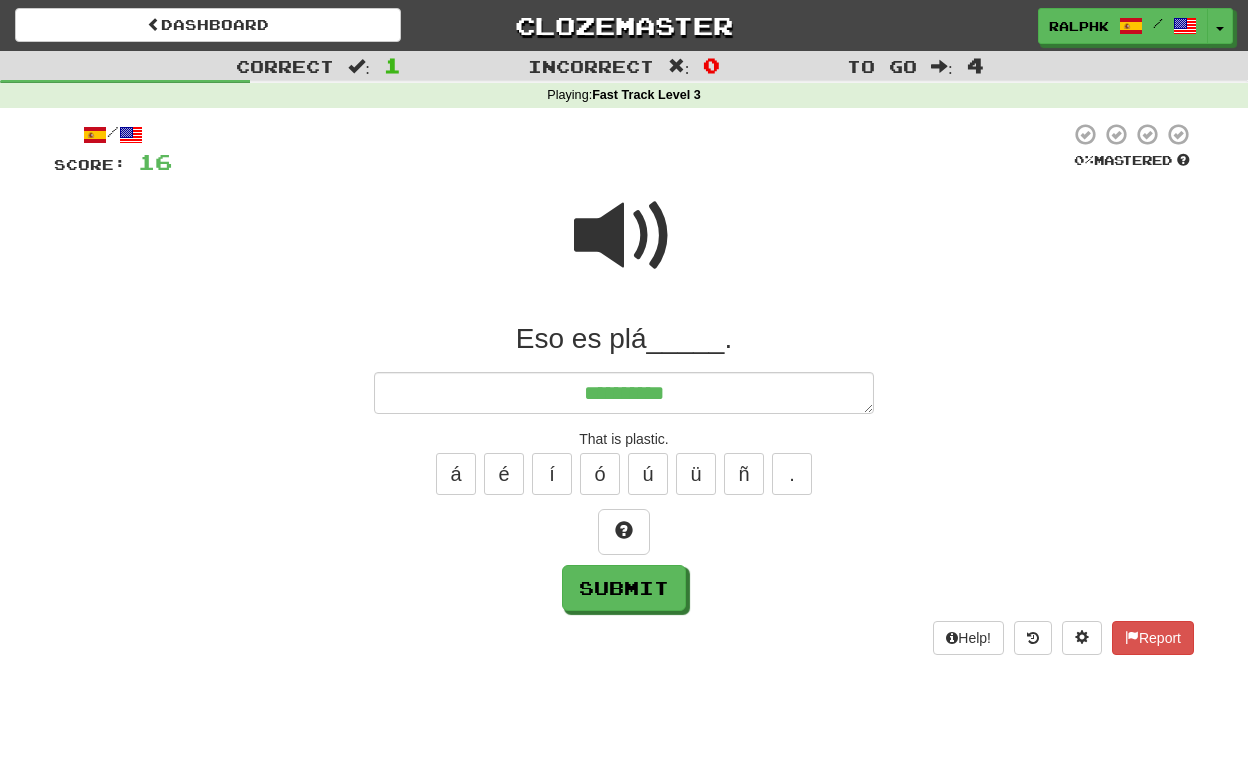type on "*" 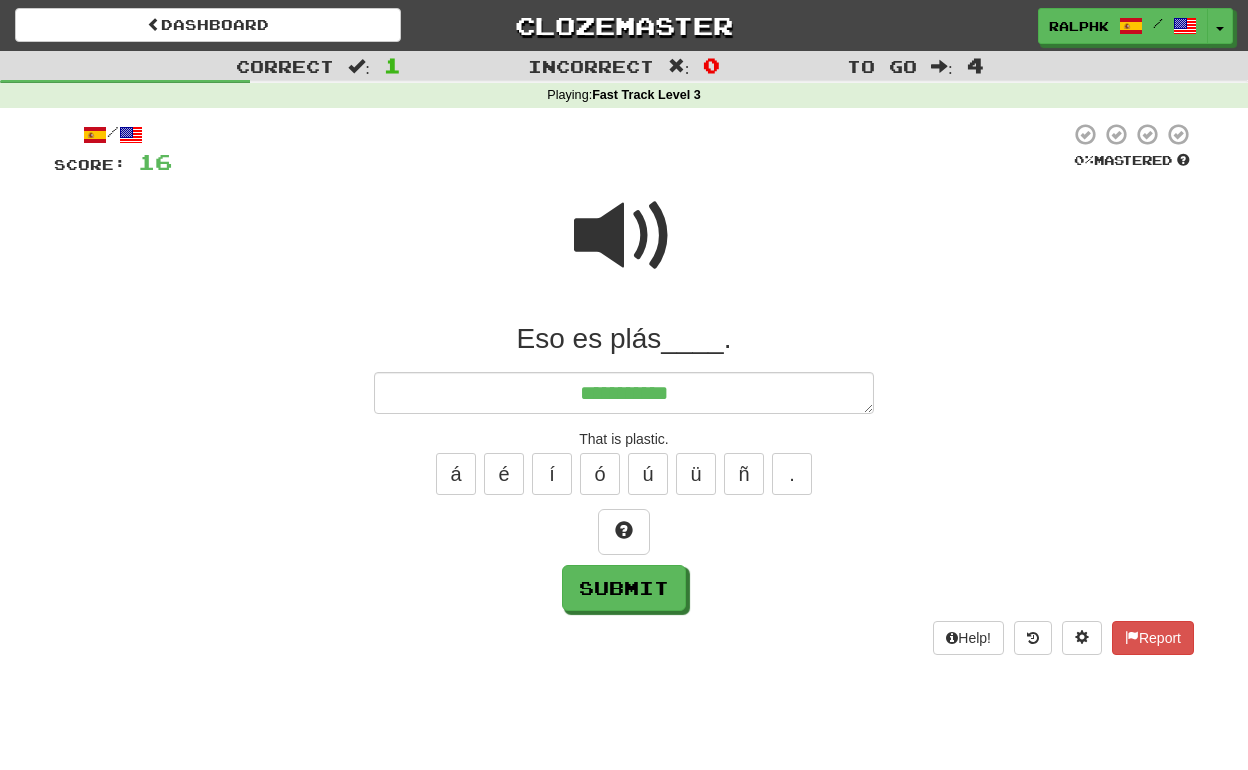 type on "*" 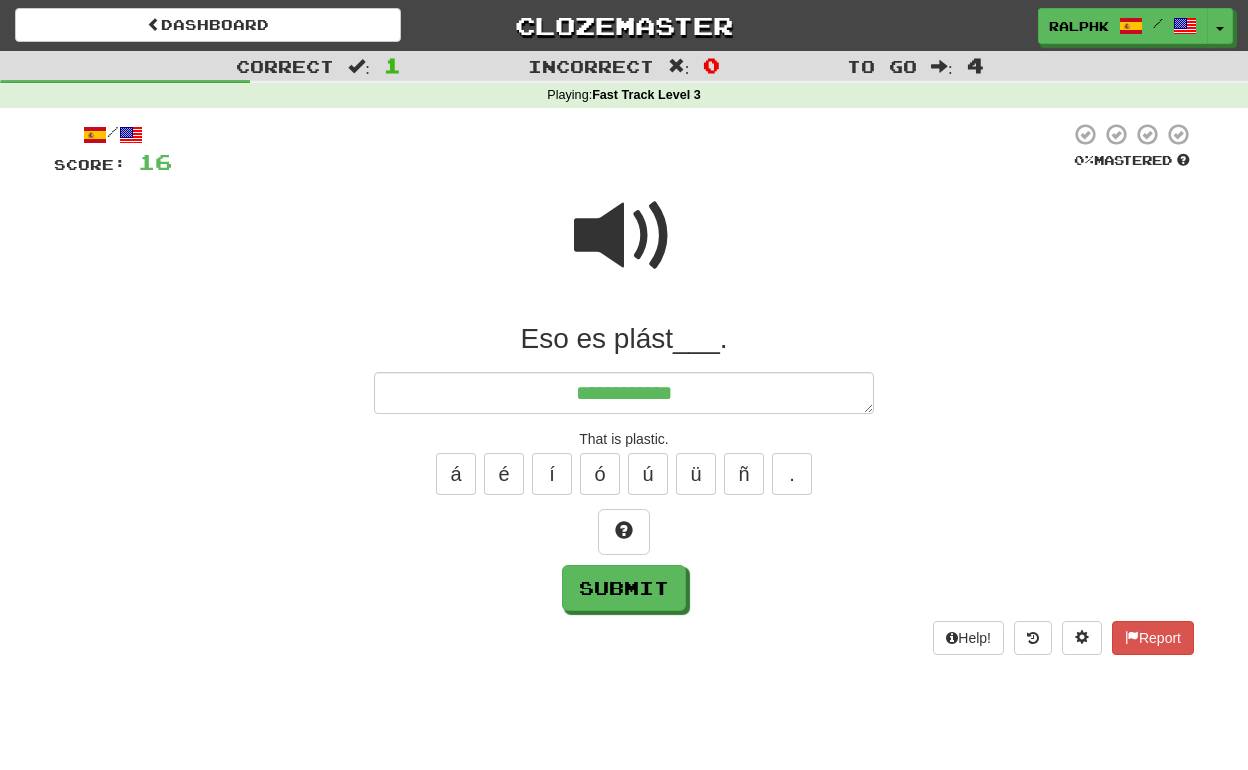 type on "*" 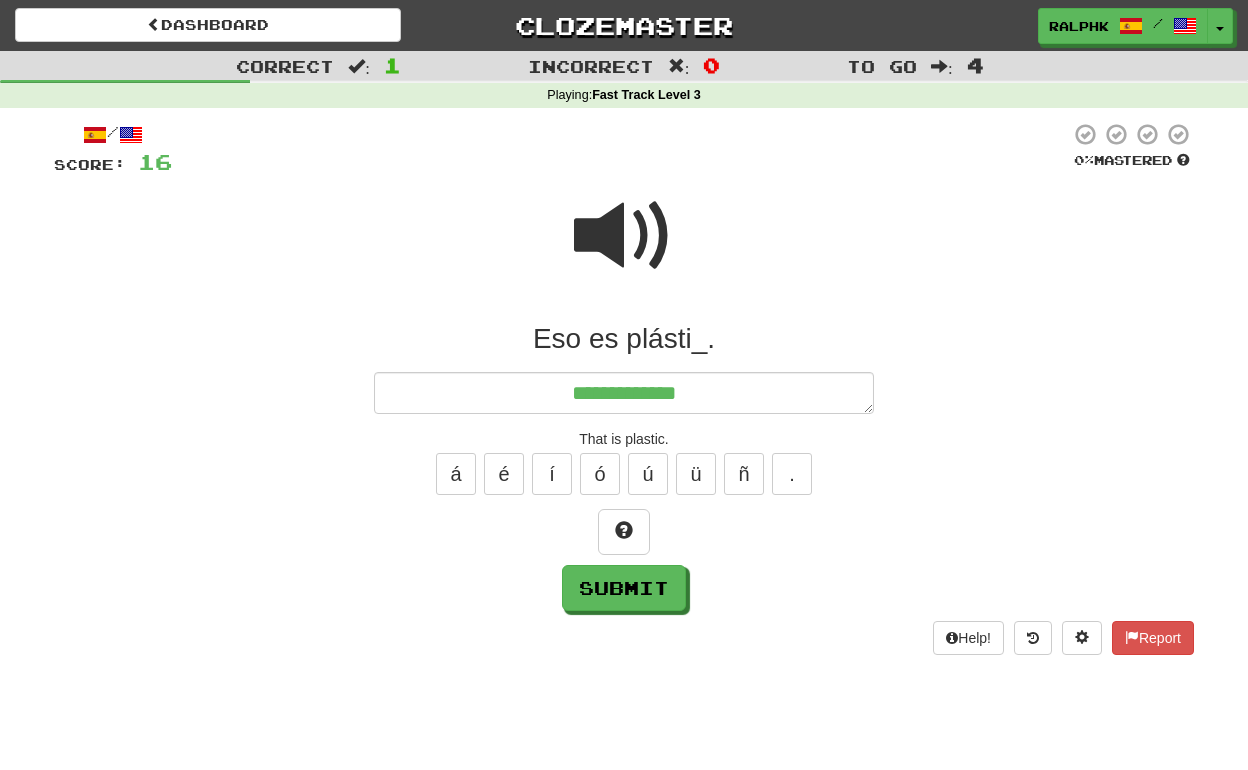 type on "*" 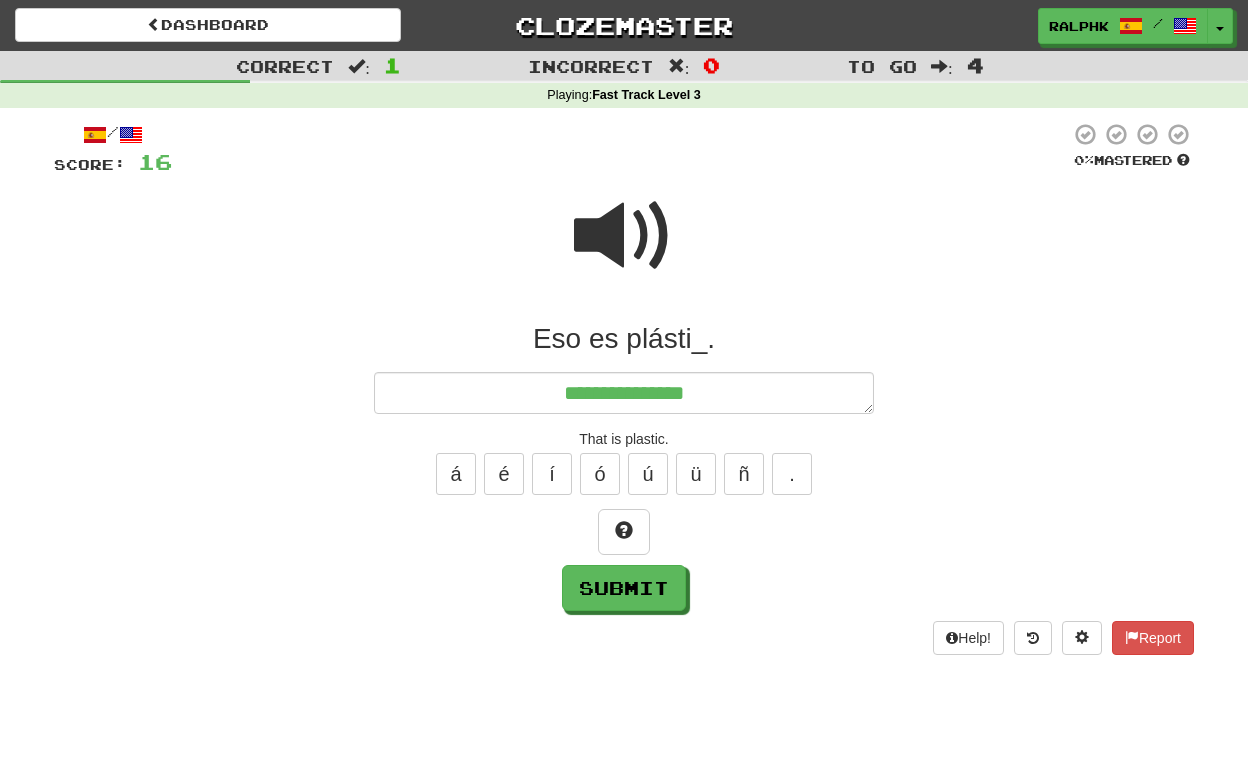 type on "*" 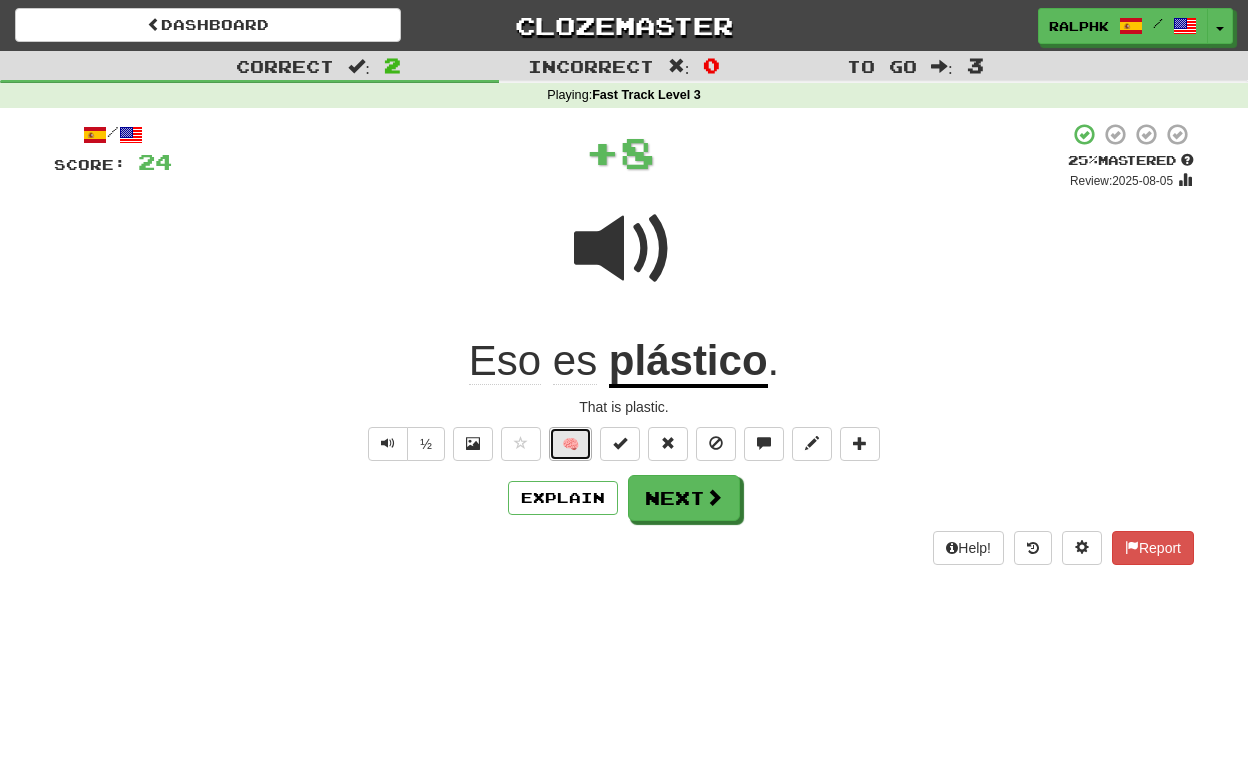 click on "🧠" at bounding box center (570, 444) 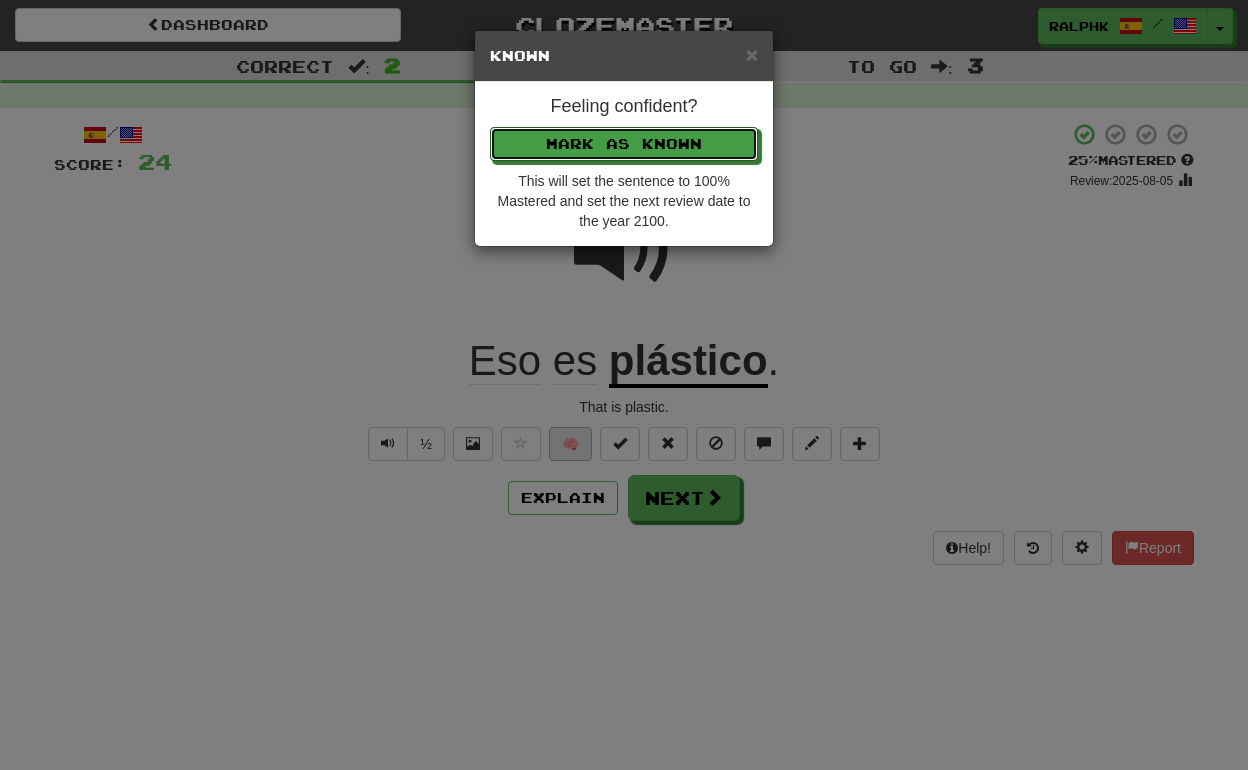 type 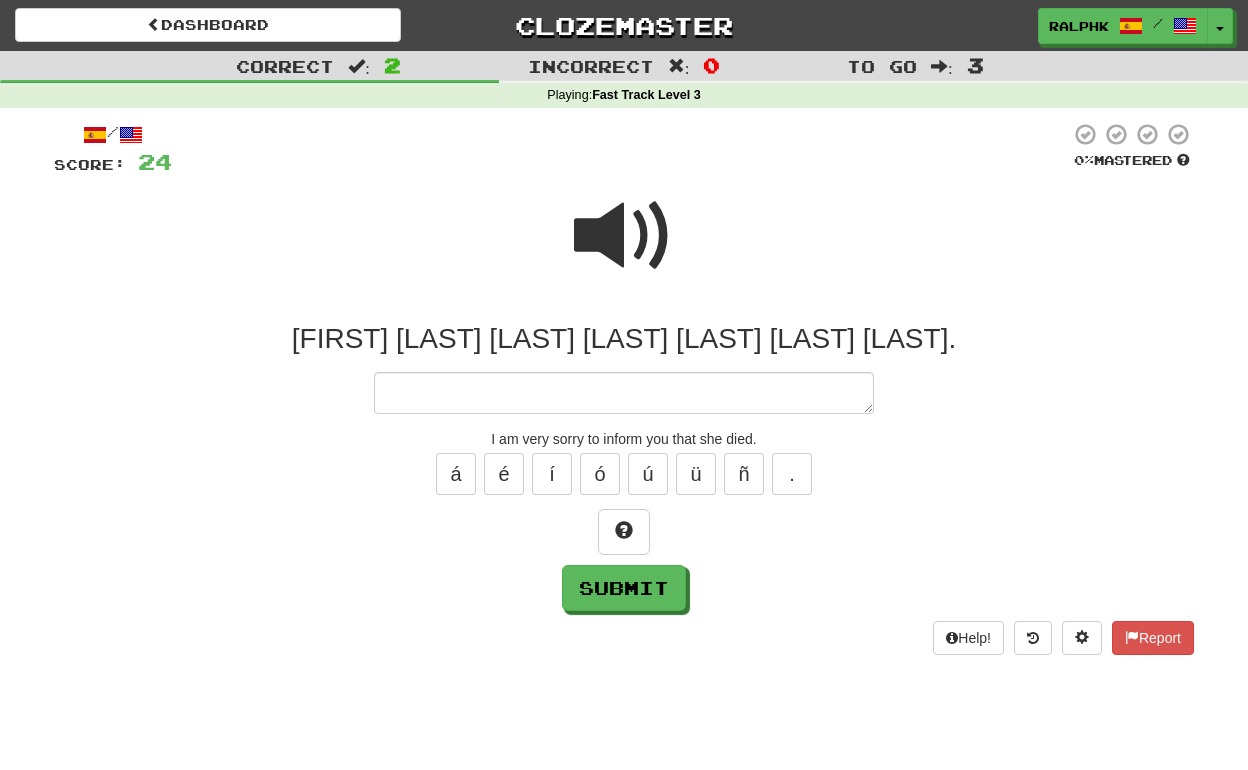 type on "*" 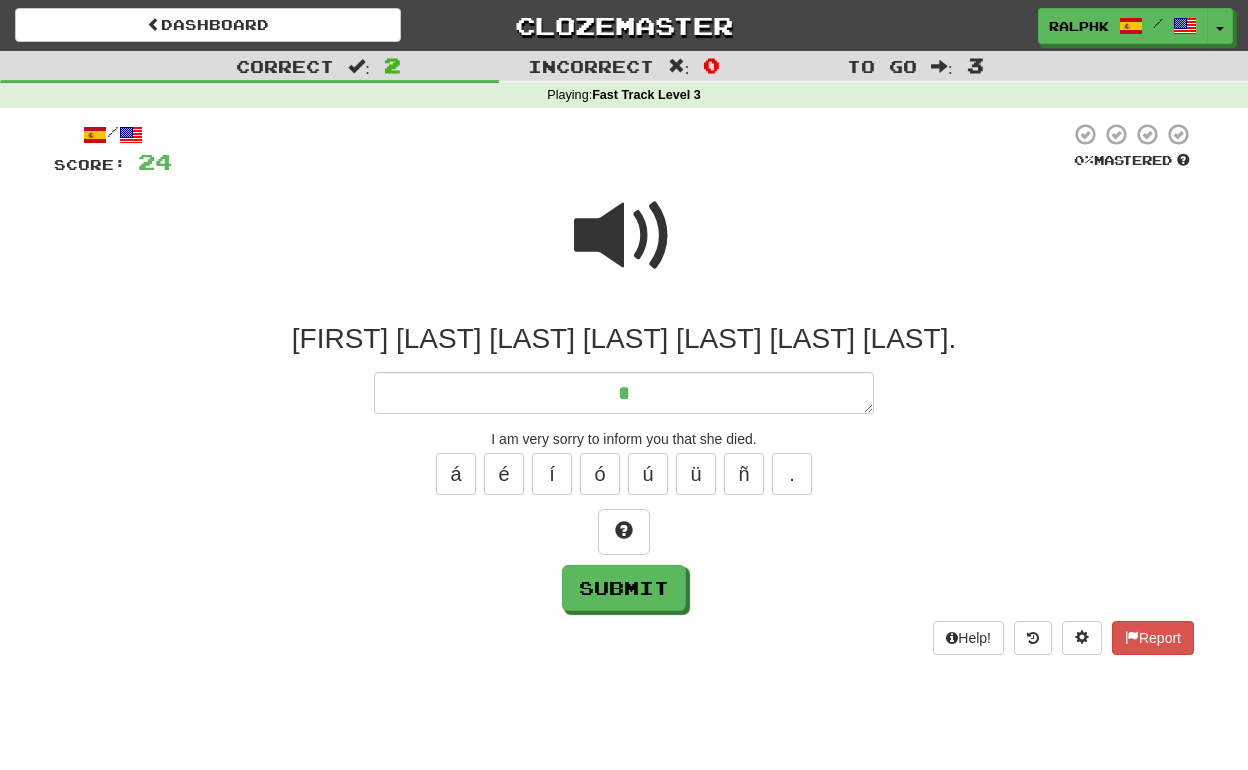 type on "*" 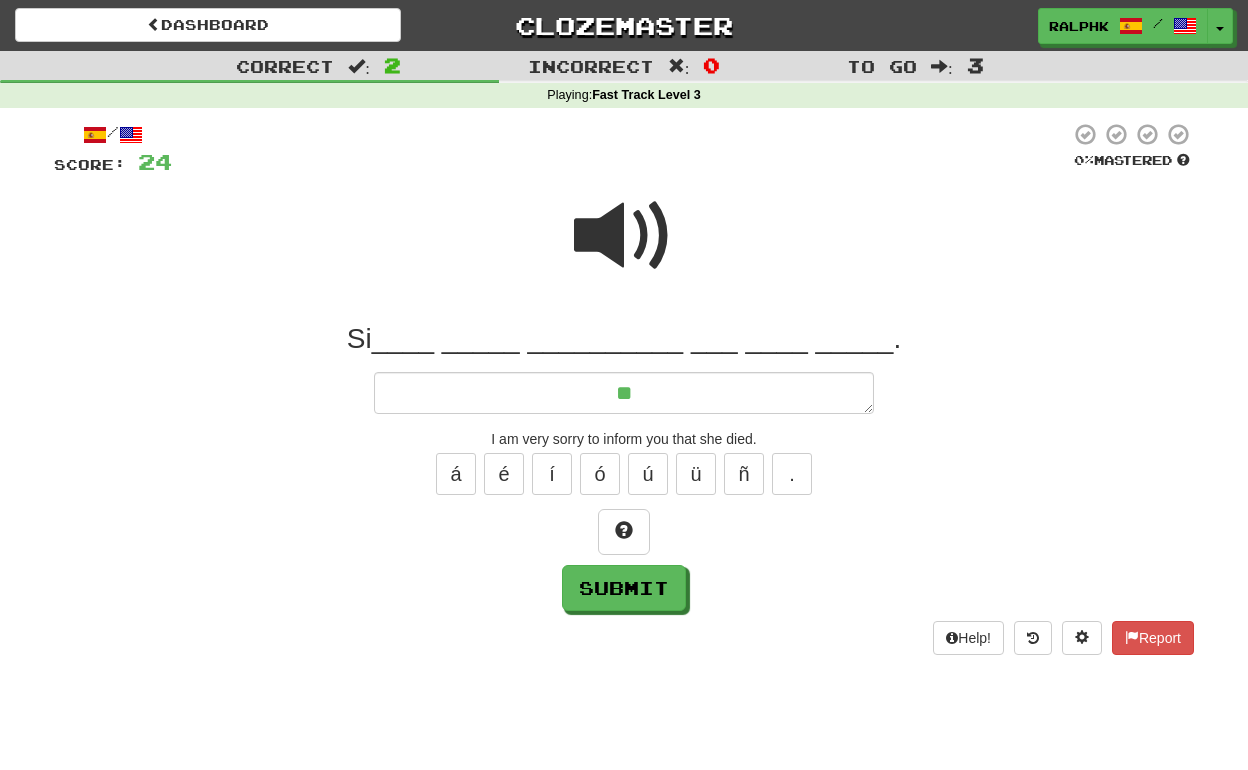 type on "*" 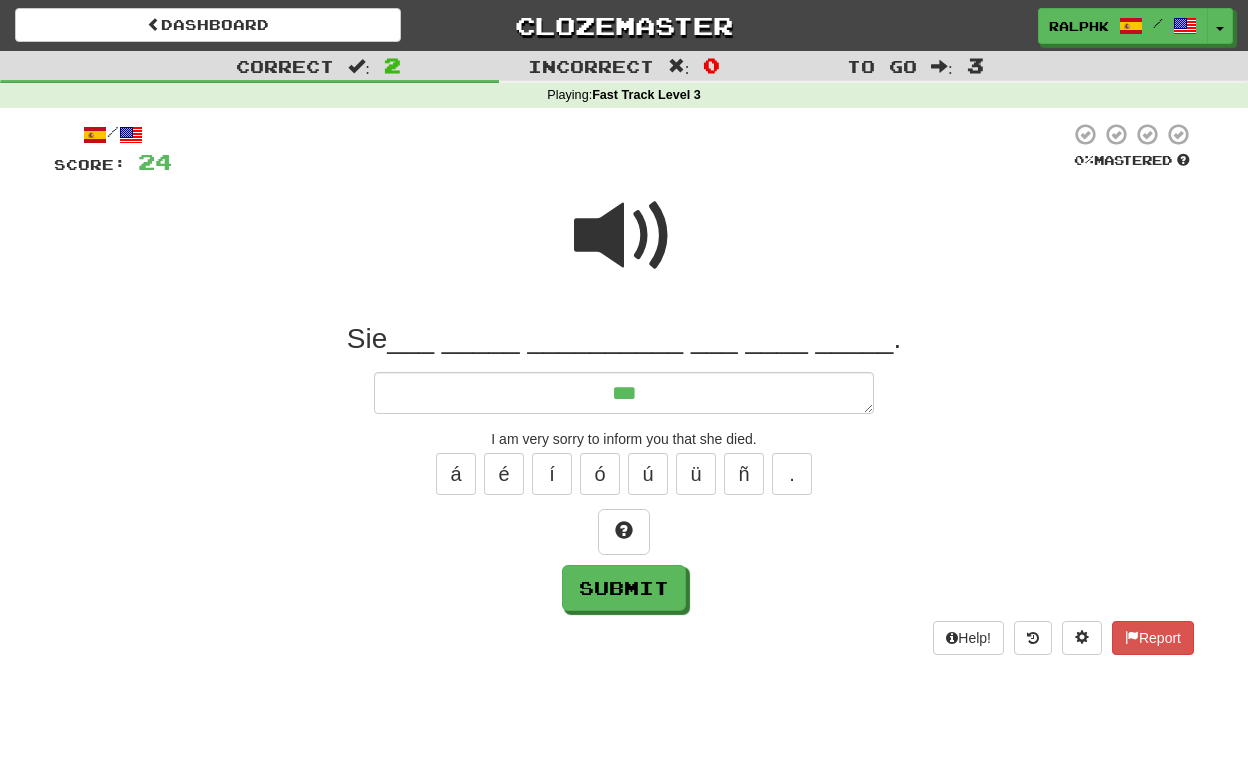 type on "*" 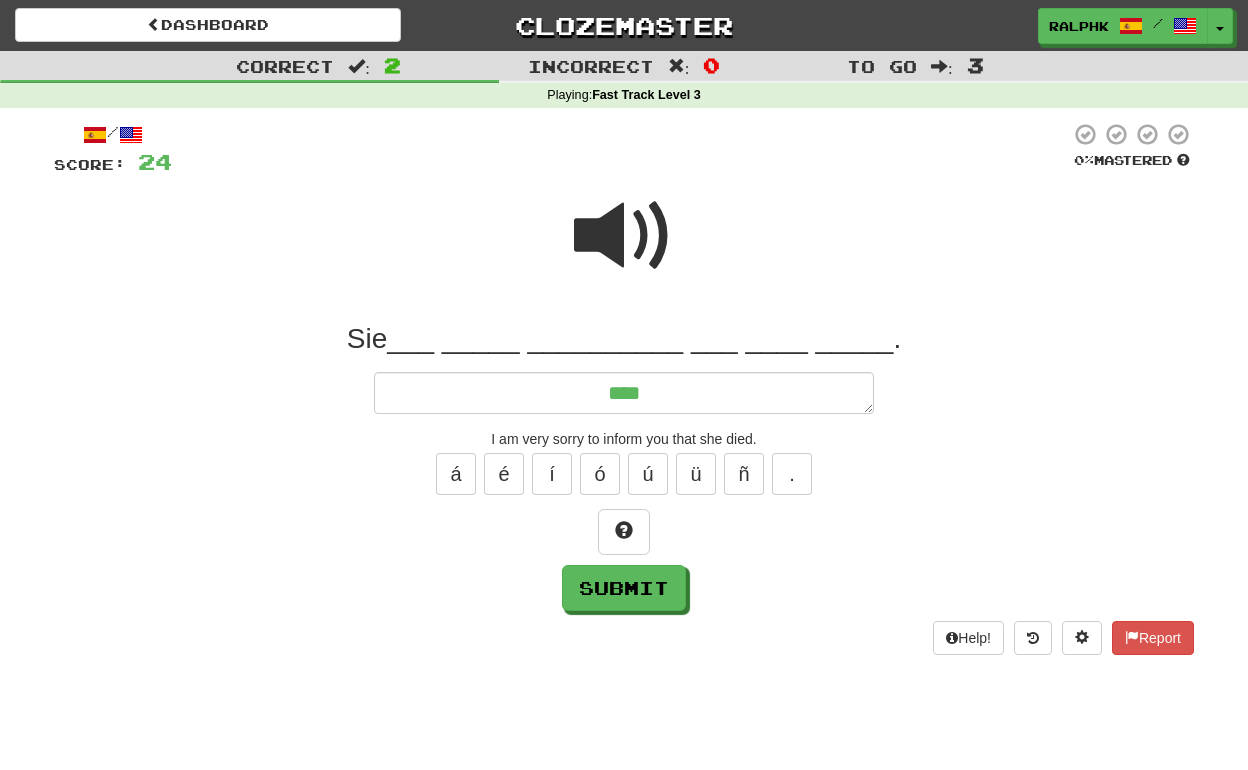 type on "*****" 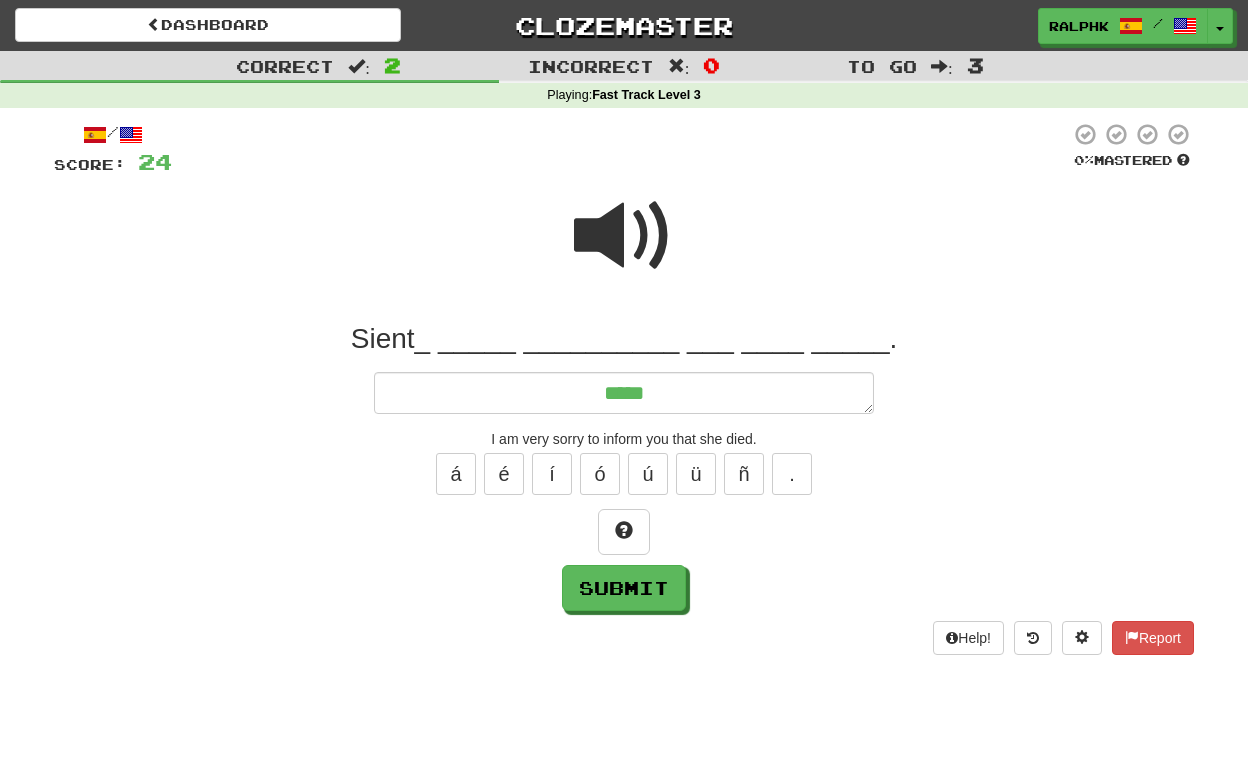 type on "*" 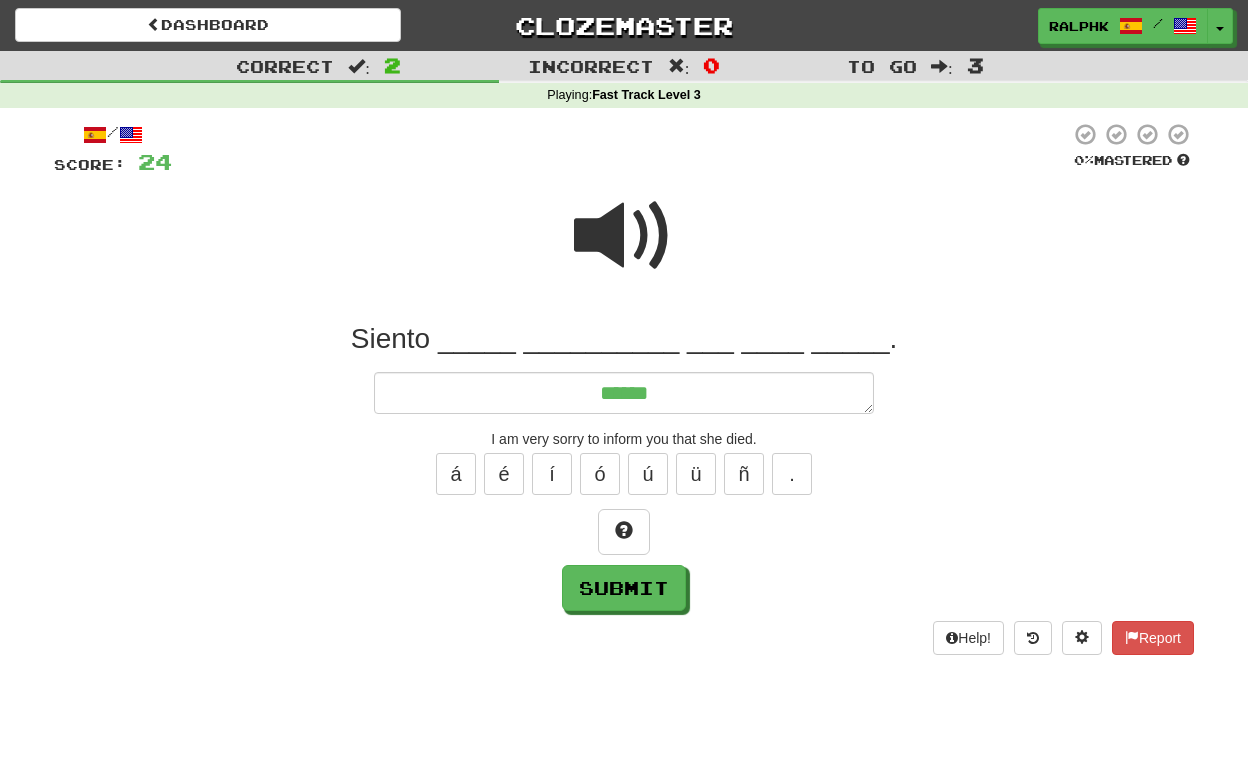 type on "*" 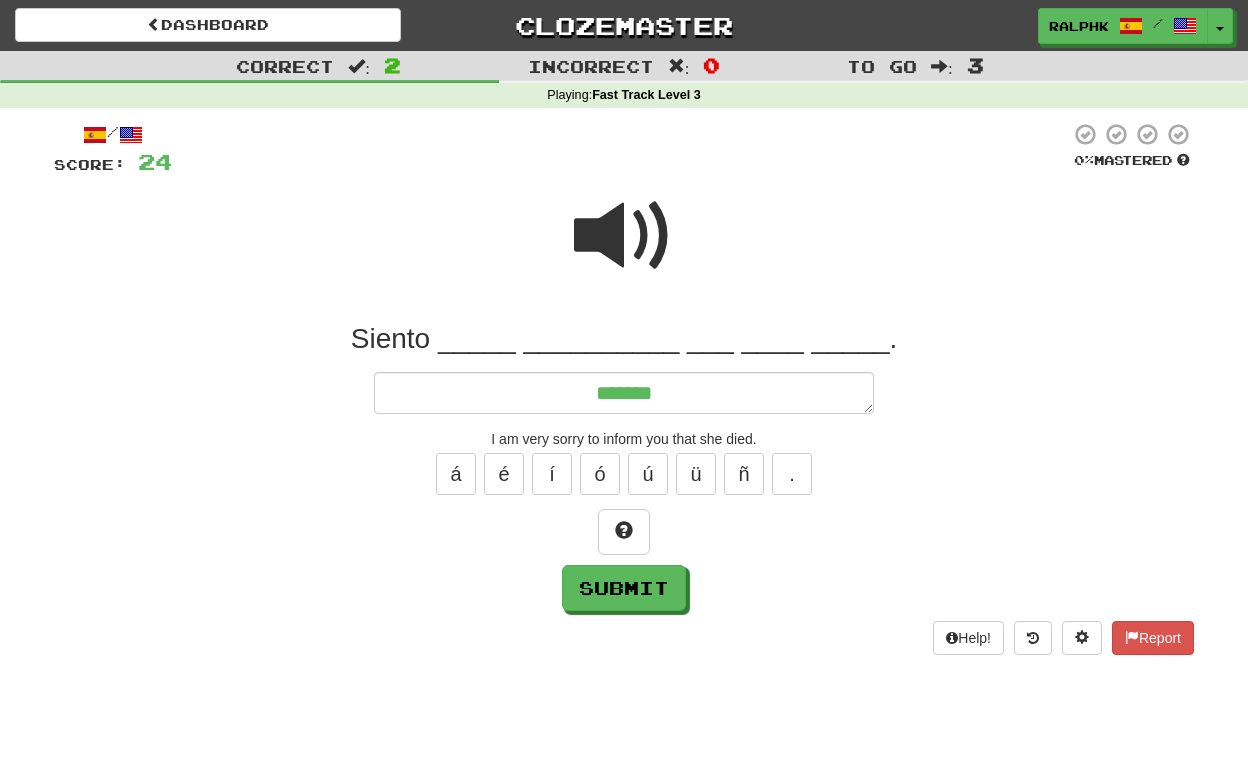 type on "*" 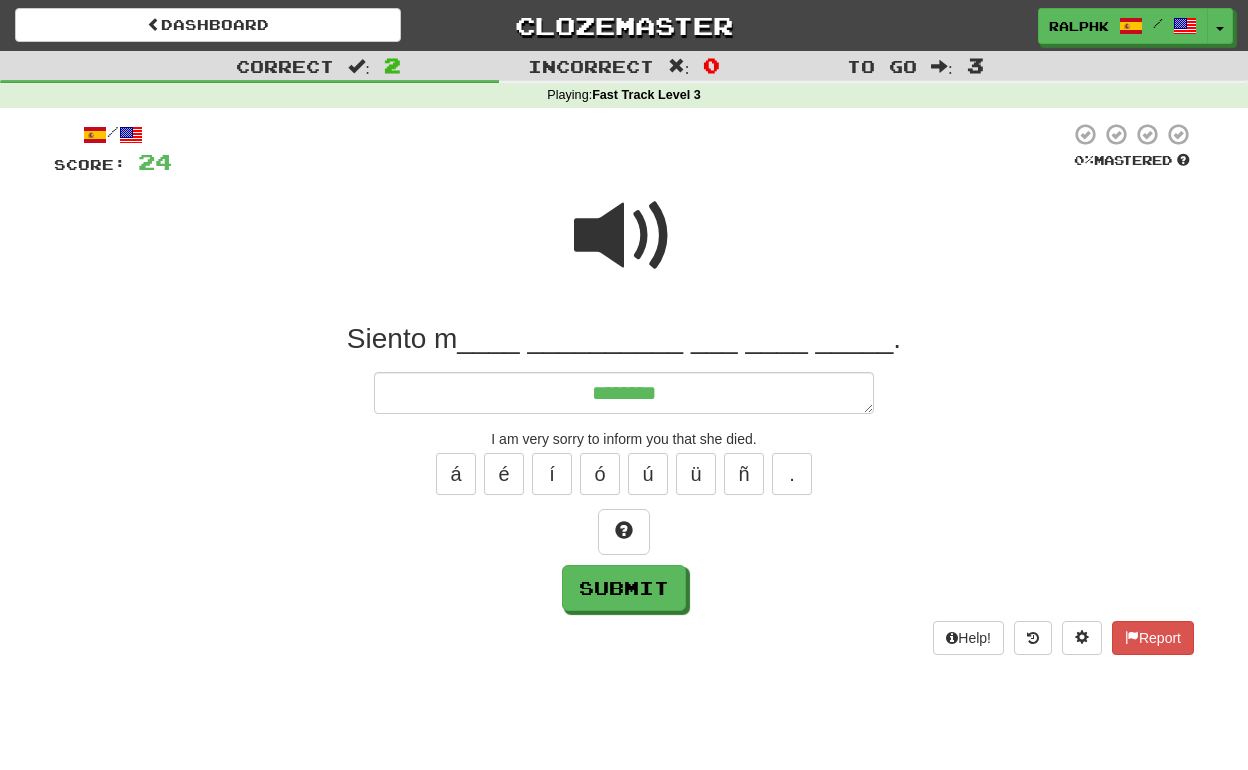type on "*" 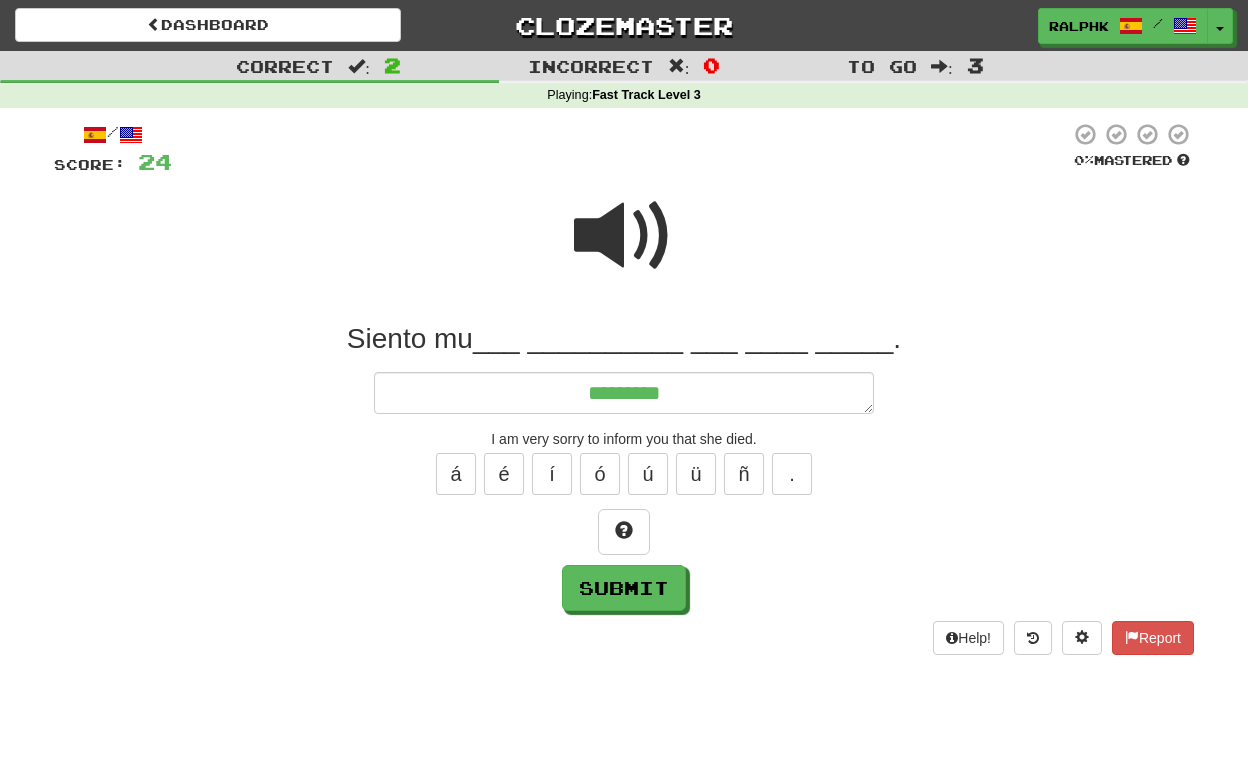 type on "*" 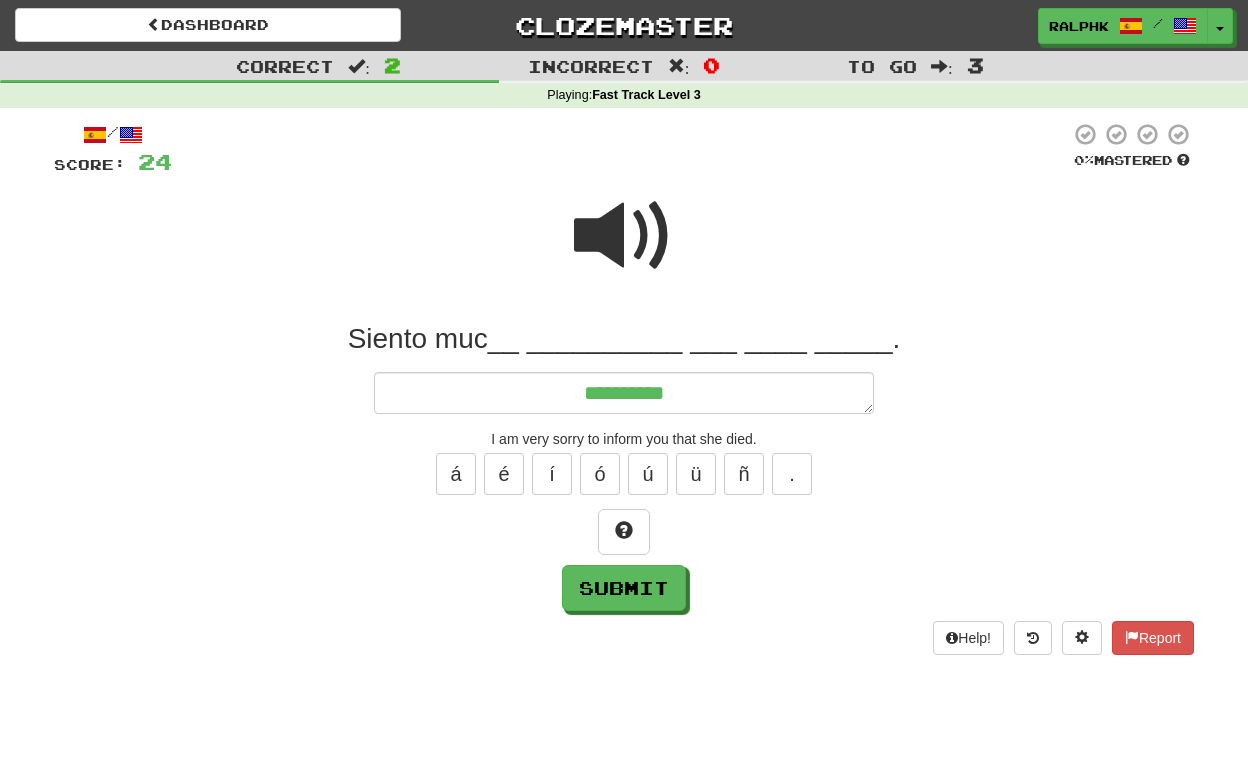 type on "*" 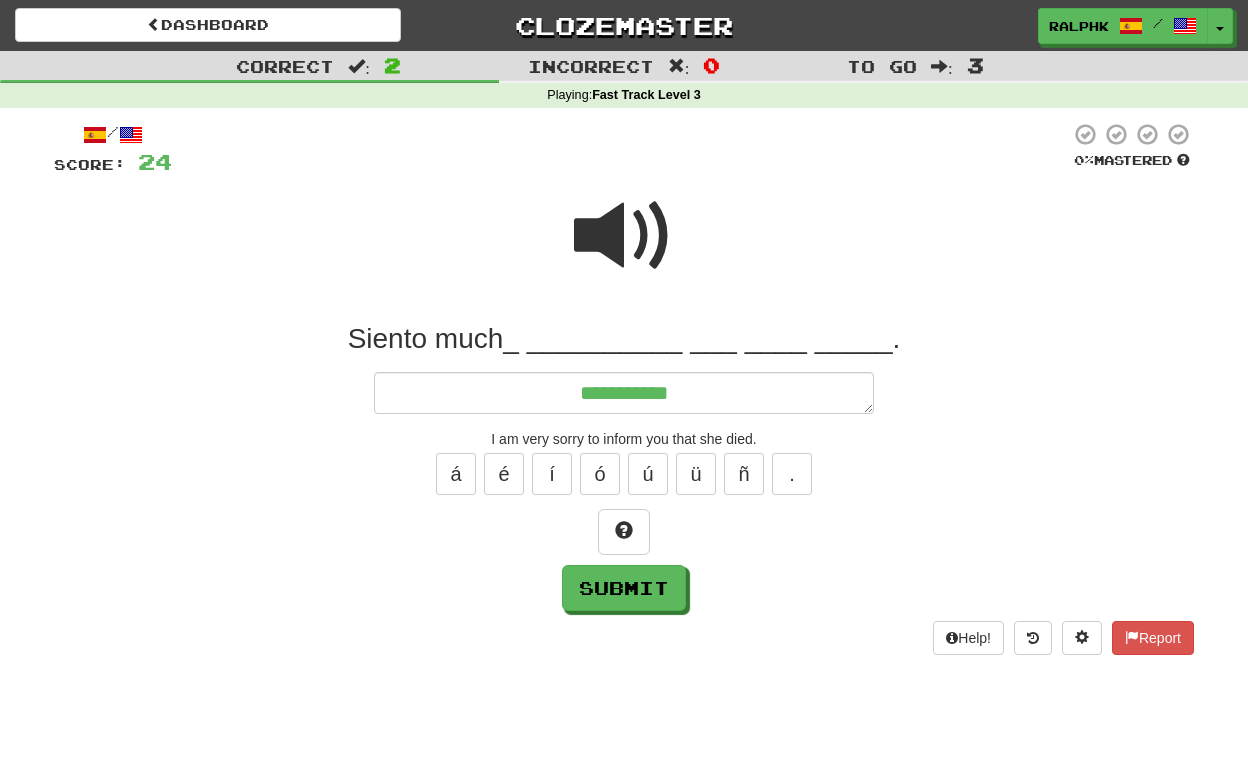 type on "*" 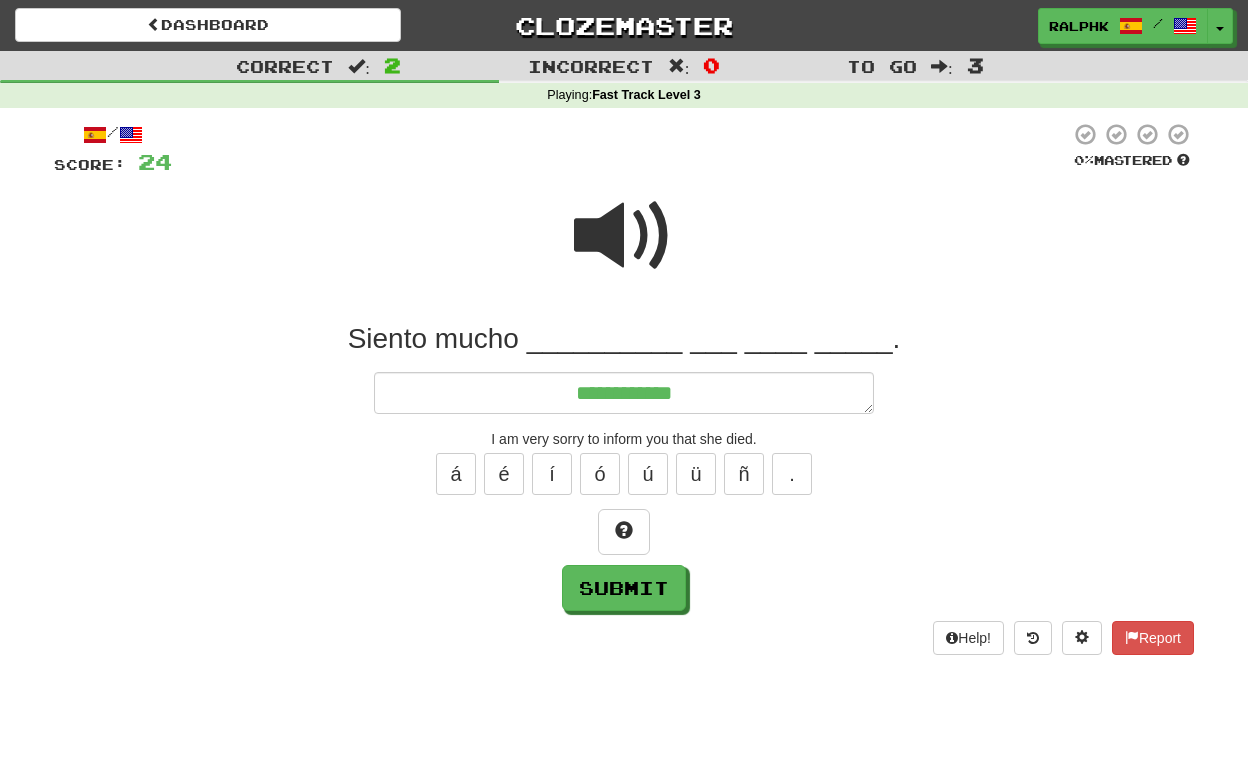 type on "*" 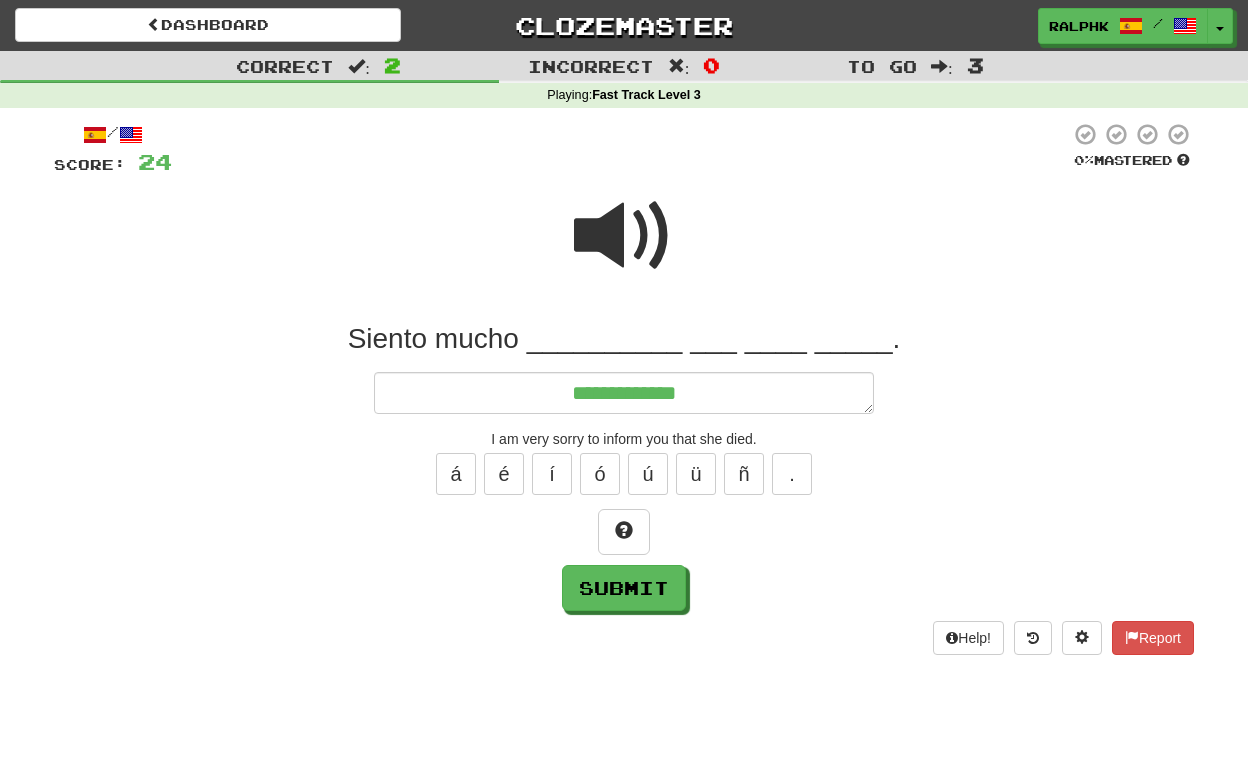 type on "*" 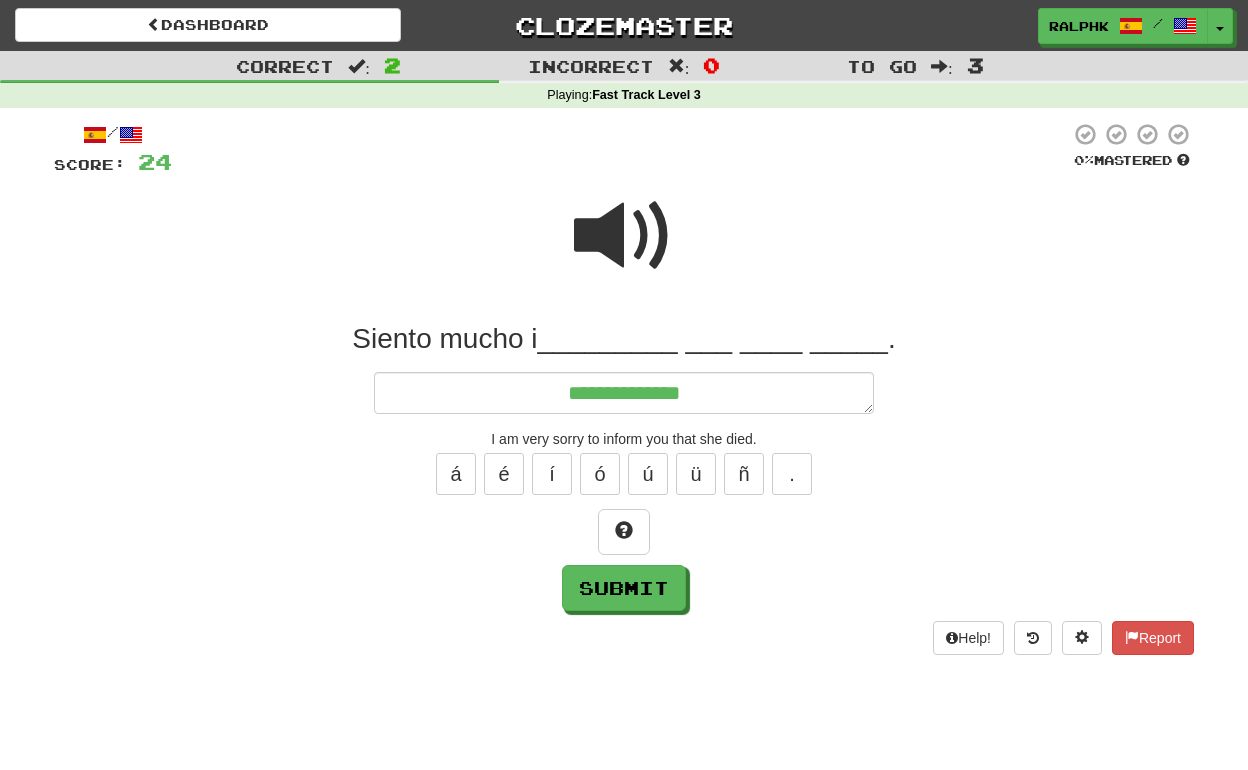 type on "*" 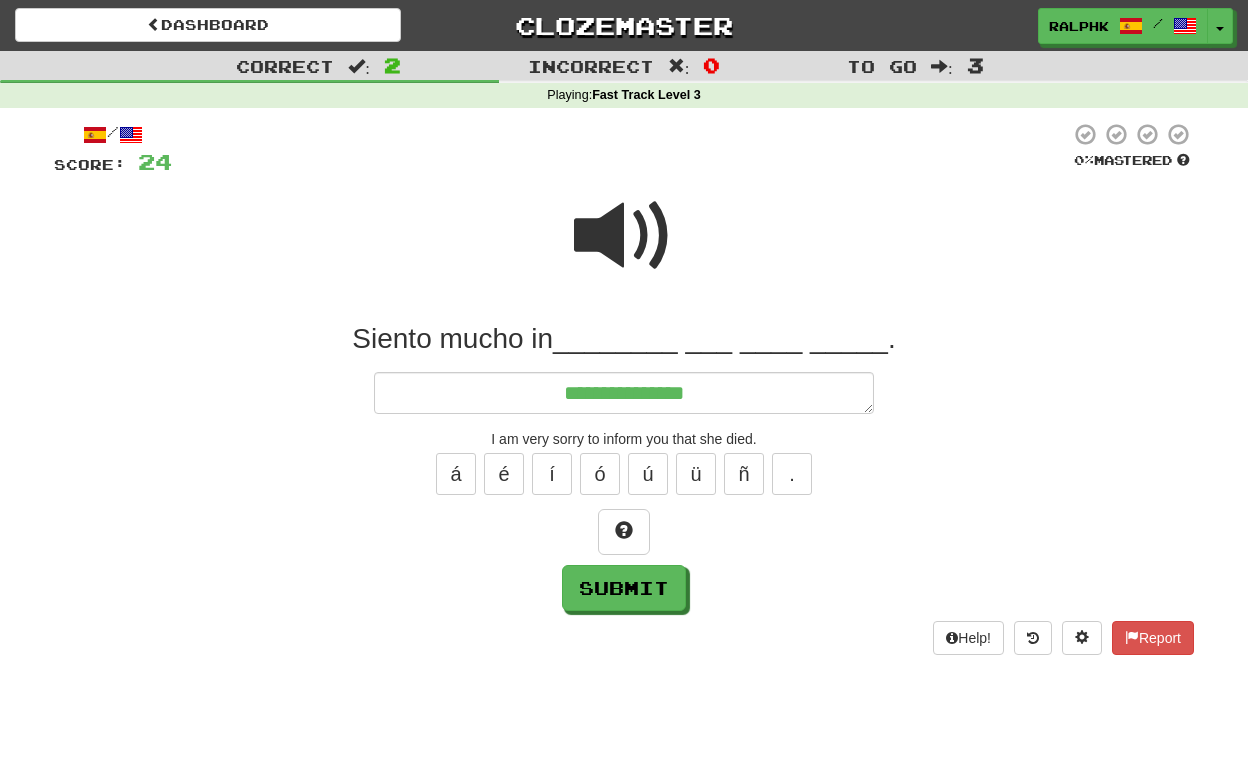 type on "*" 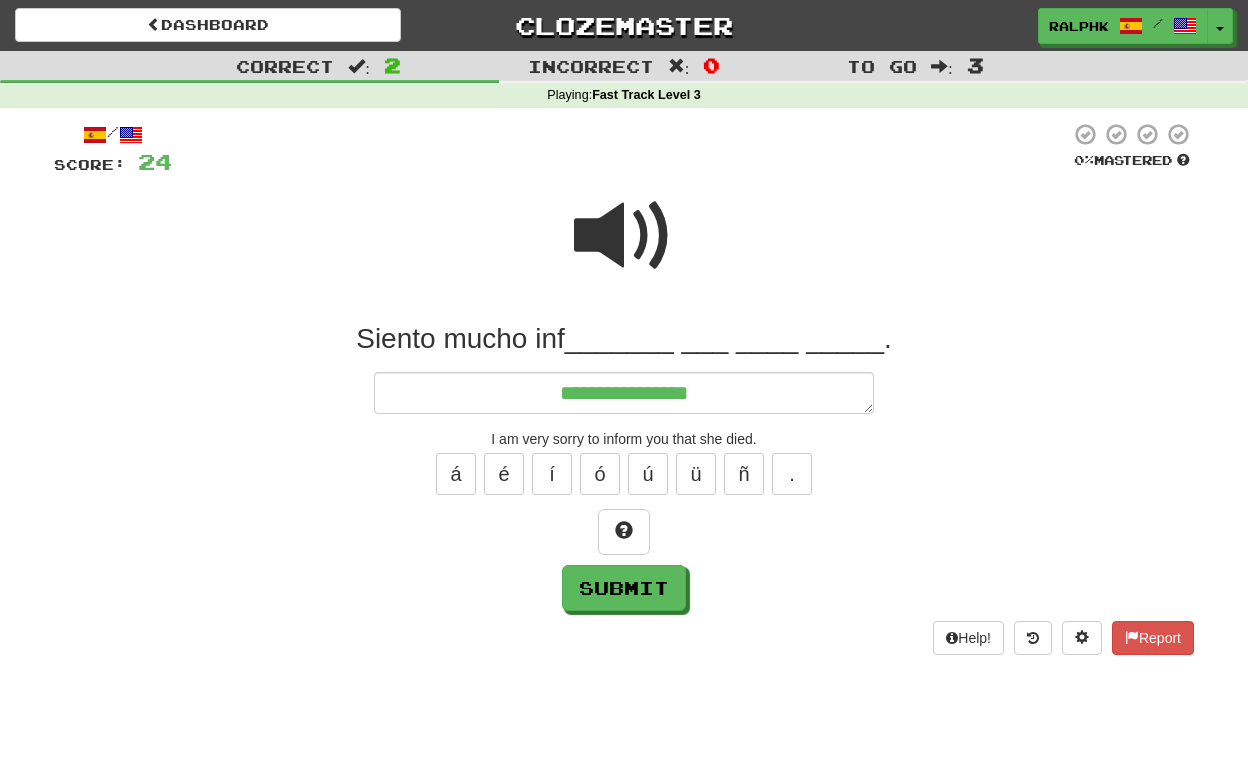 type on "**********" 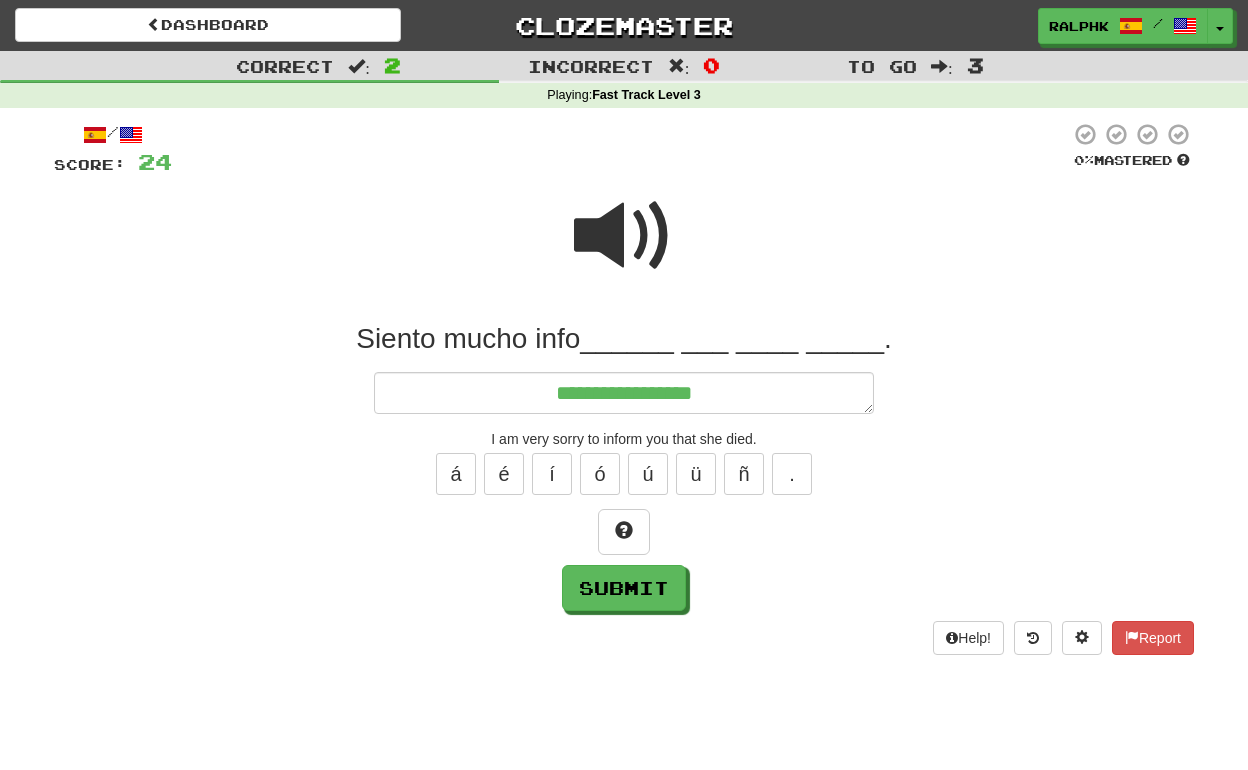 type on "*" 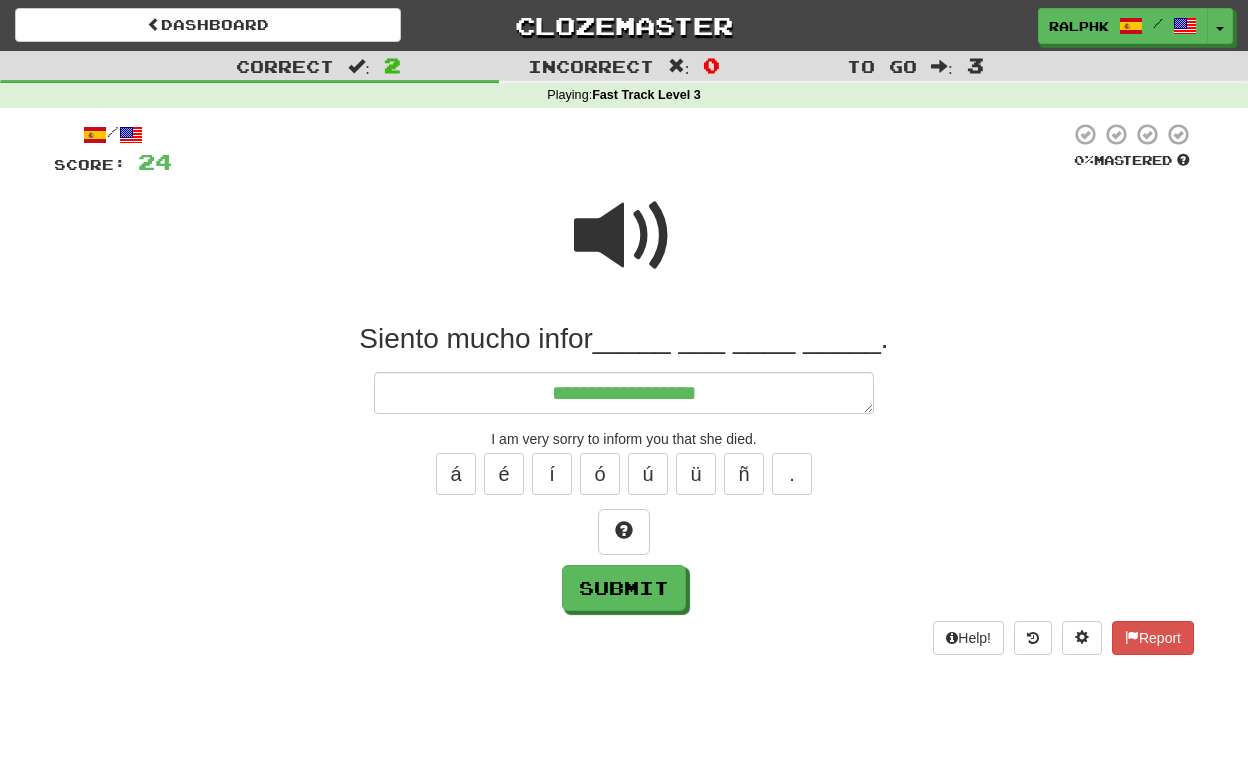 type on "*" 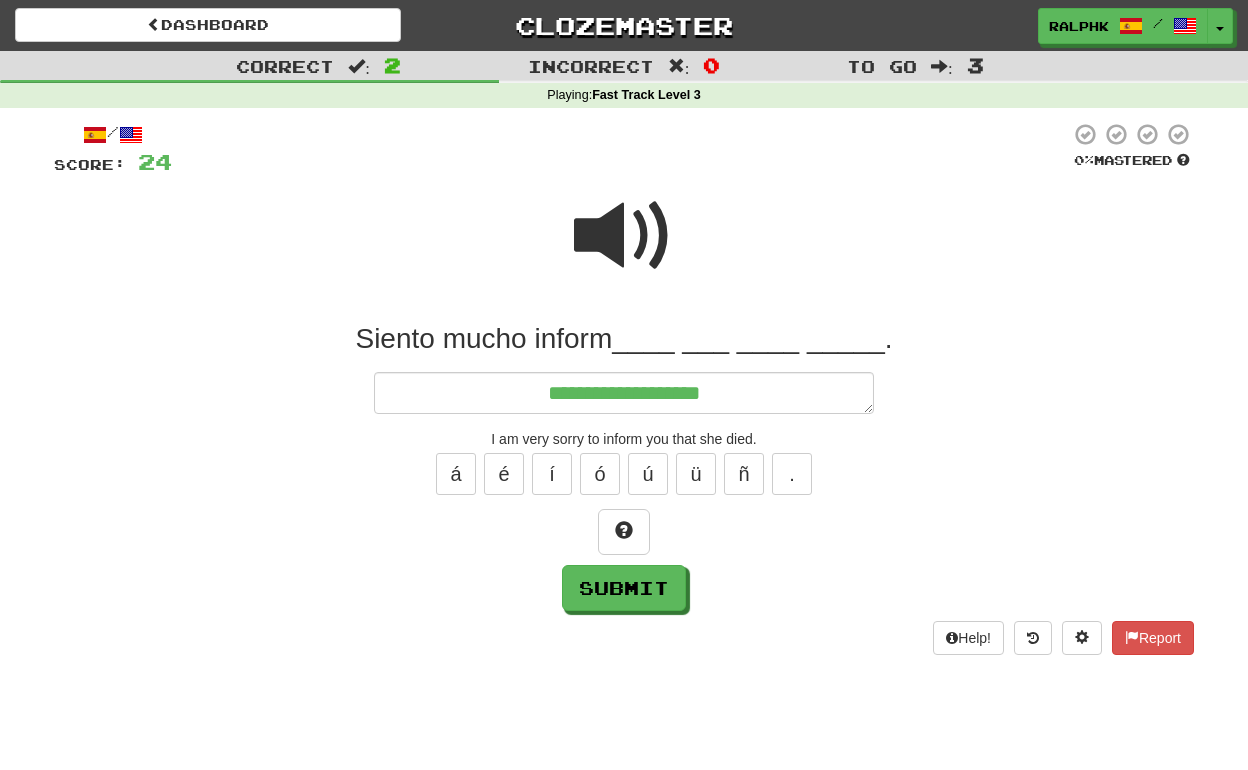 type on "*" 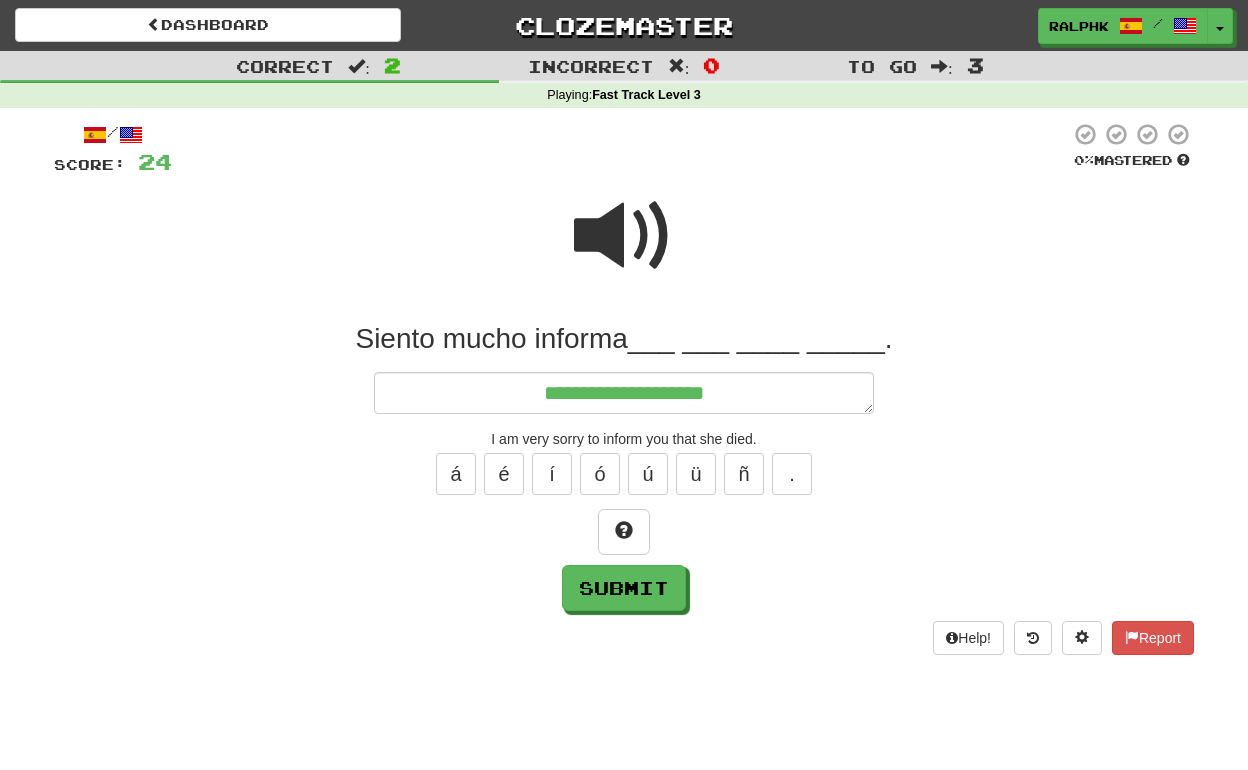 type on "*" 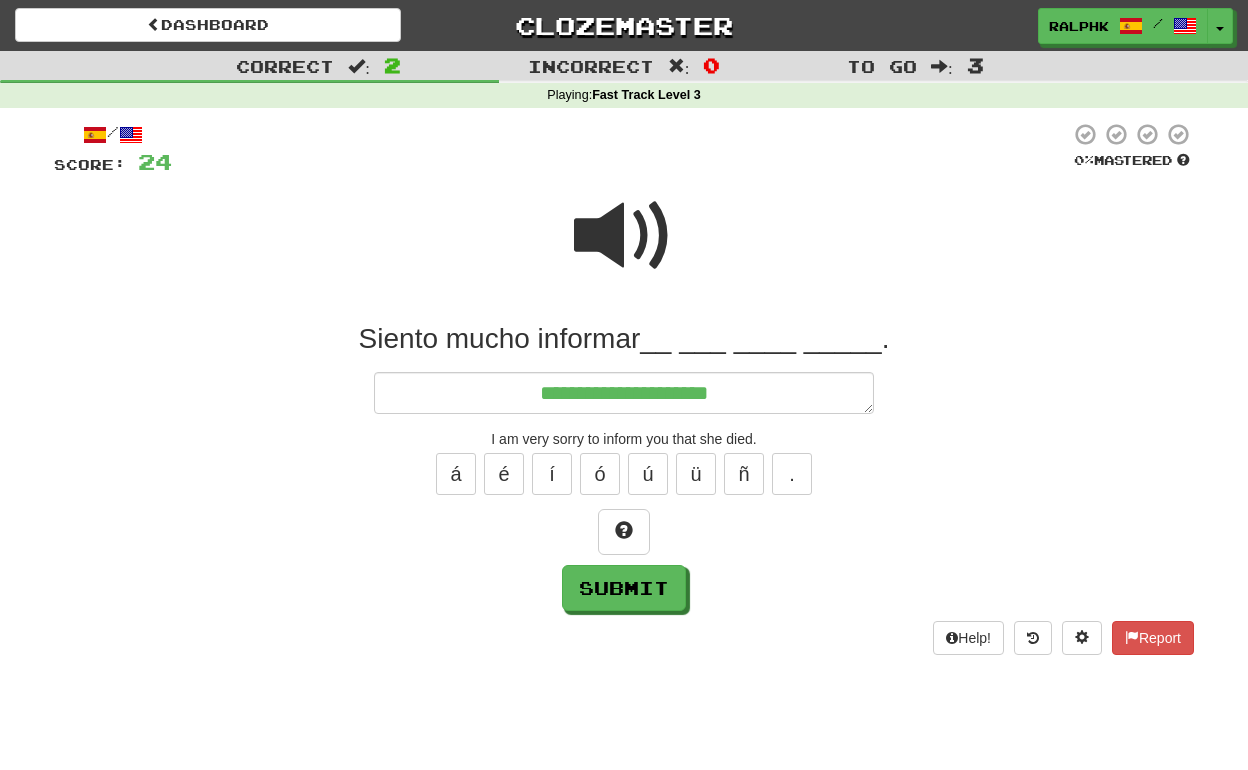 type on "*" 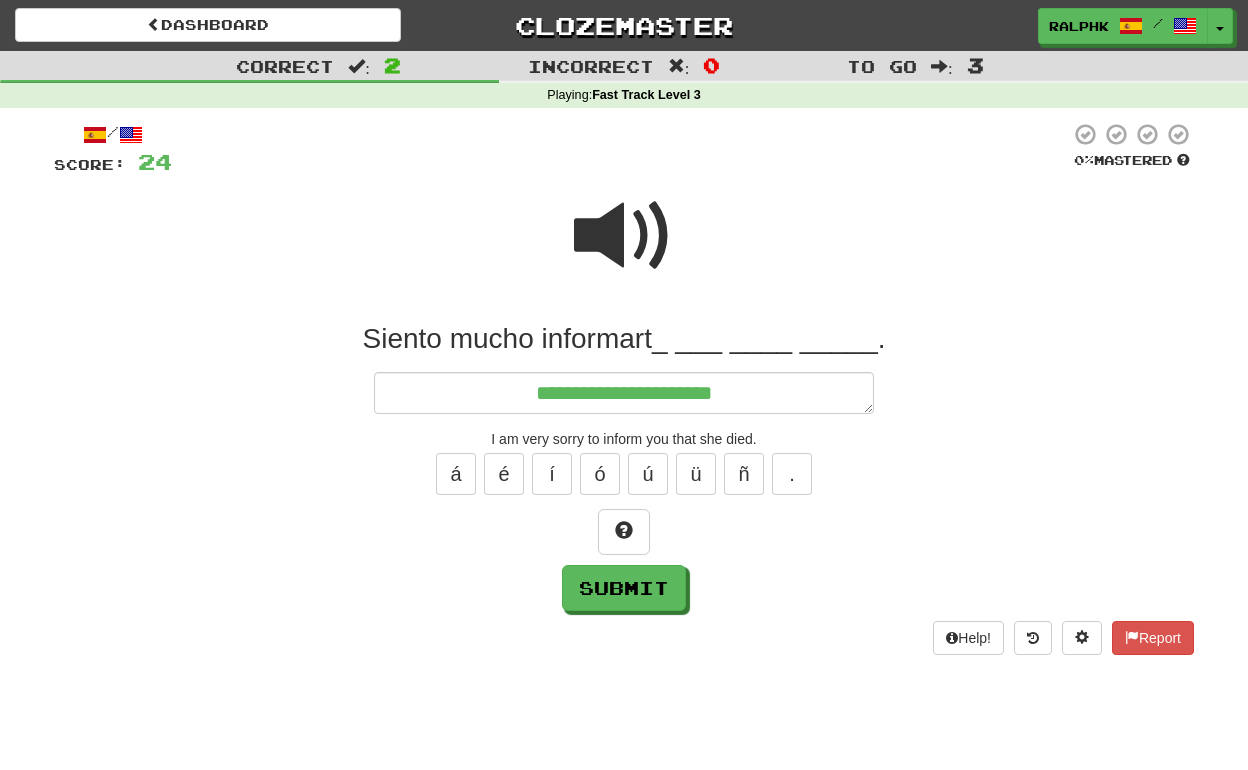 type on "*" 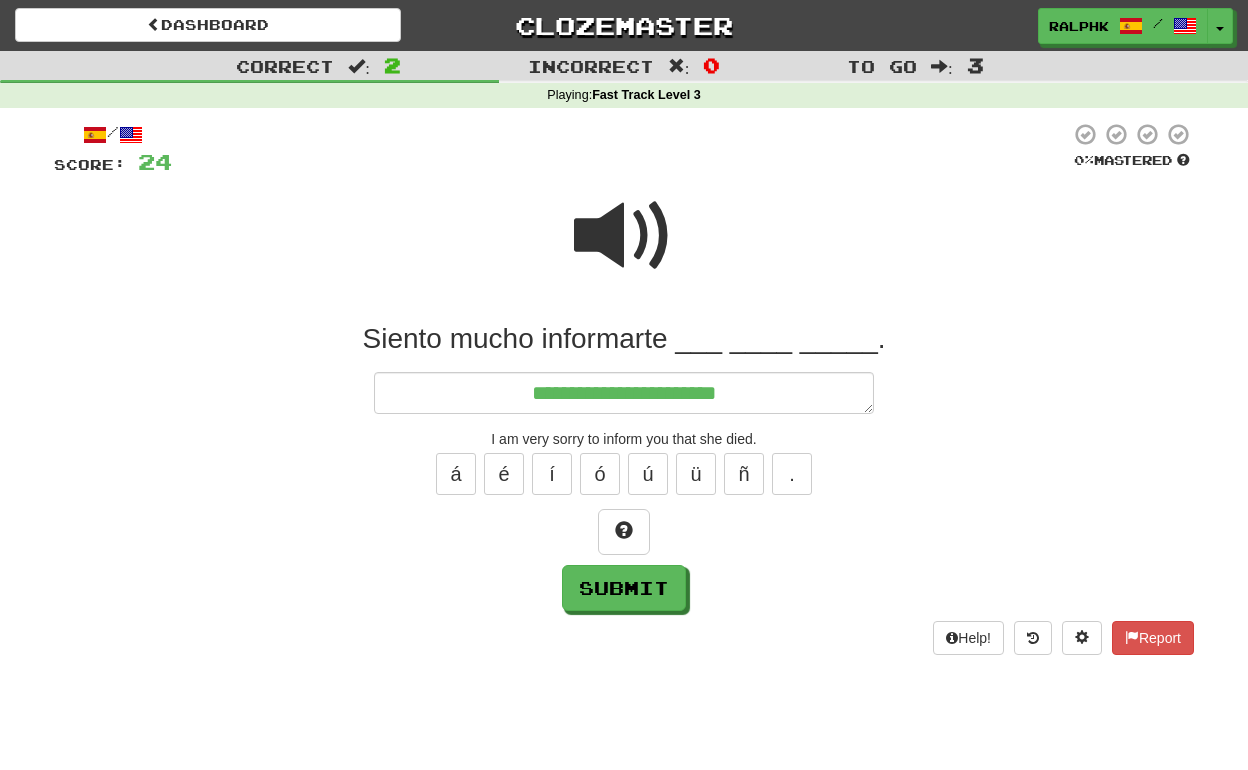 type on "*" 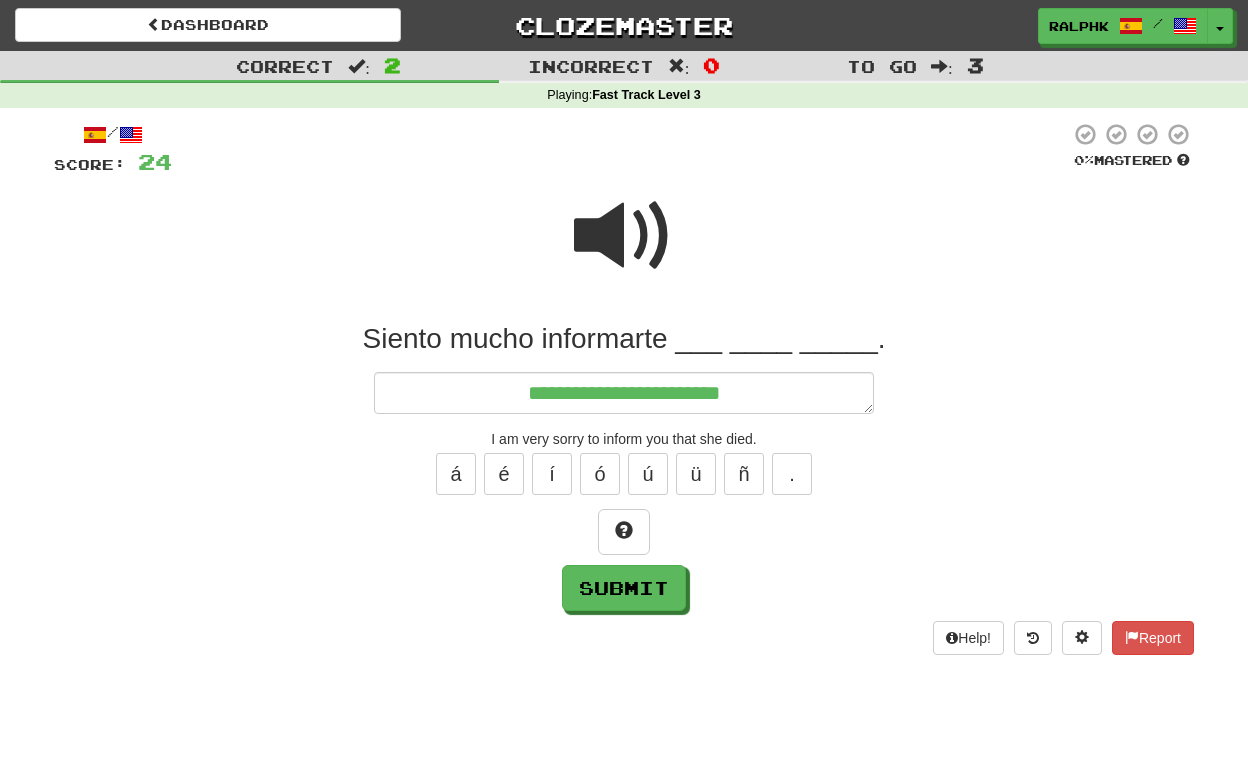 type on "*" 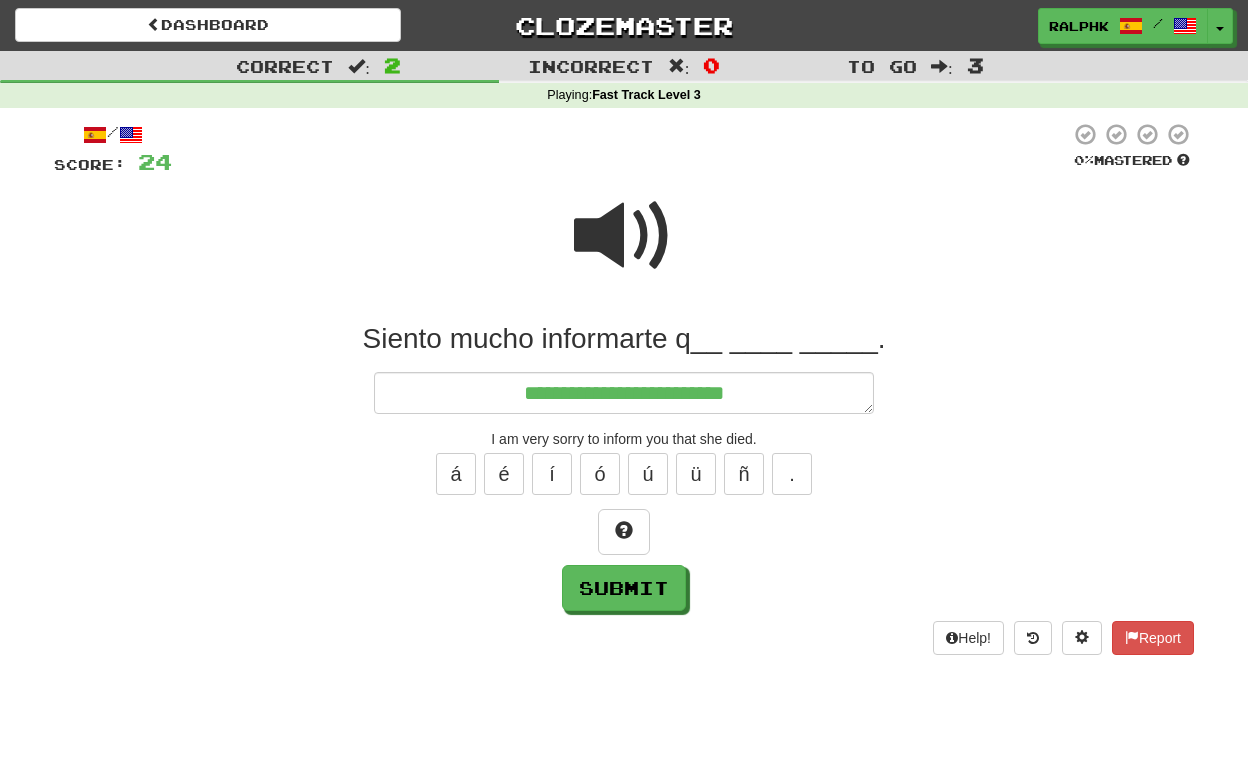 type on "*" 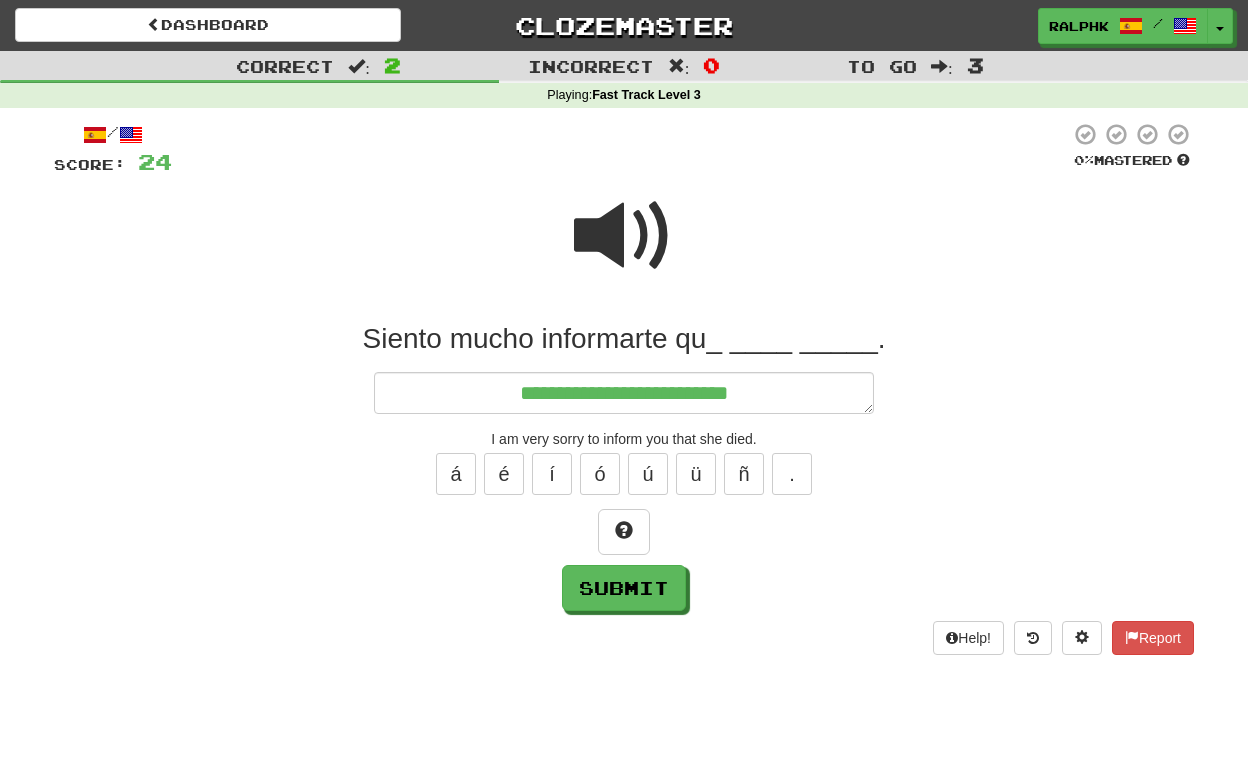 type on "*" 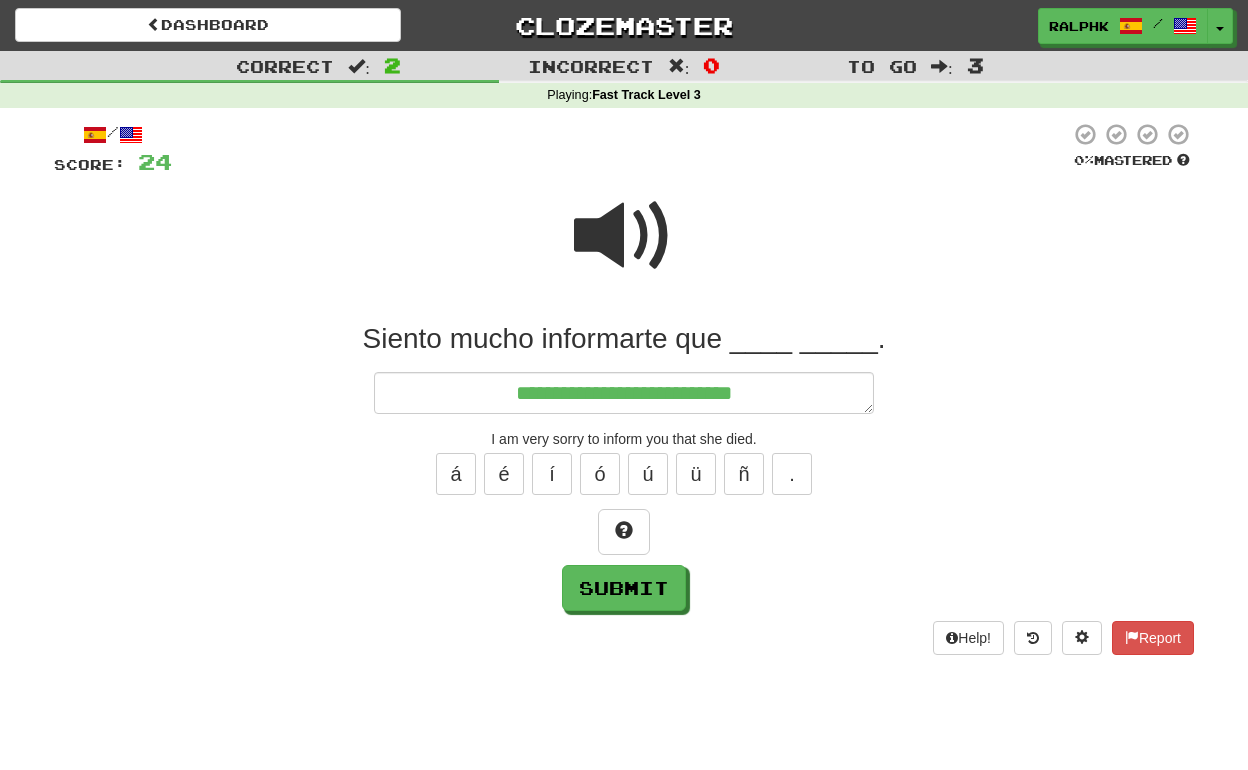 type on "*" 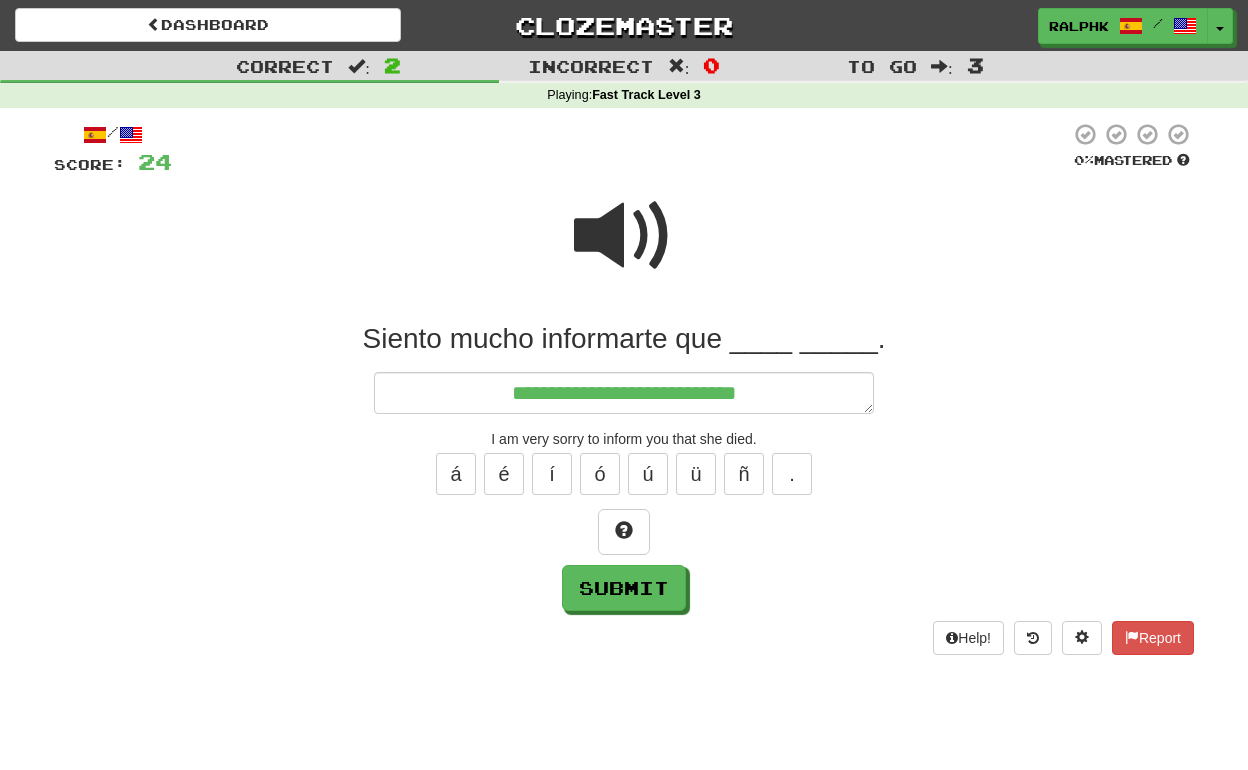type on "*" 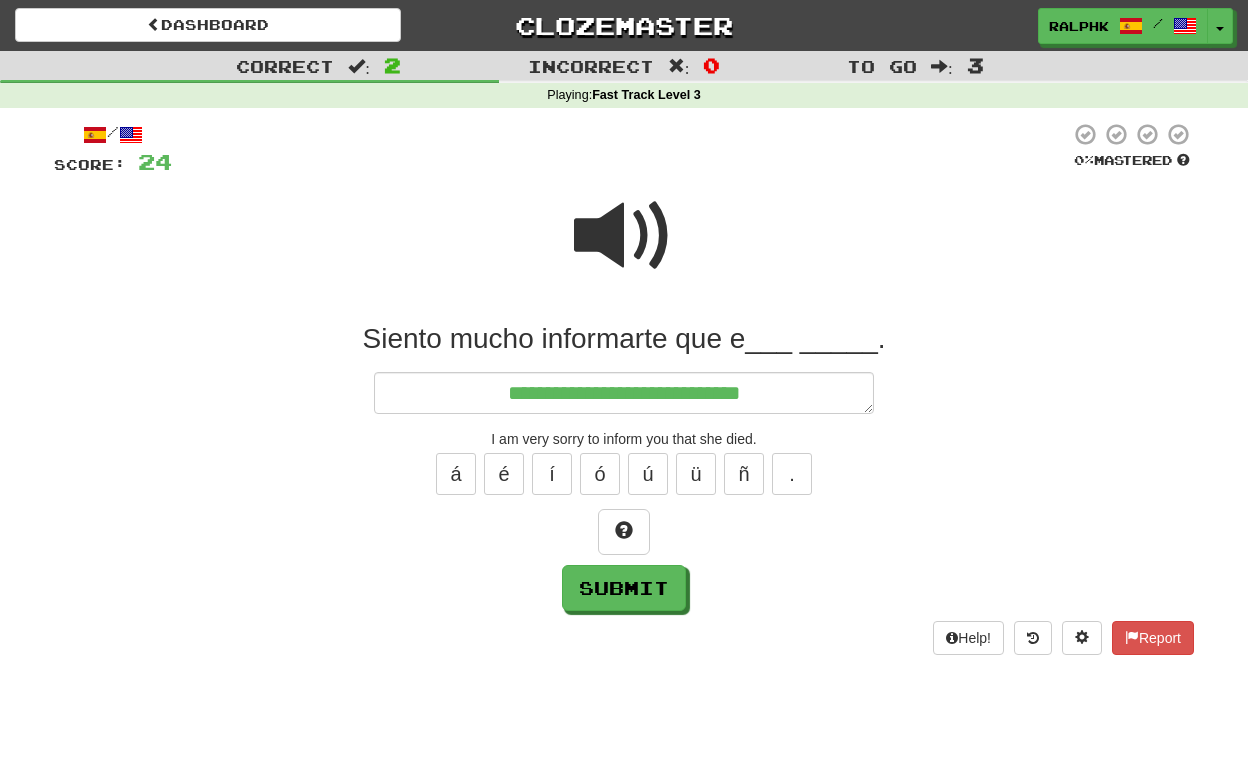 type on "*" 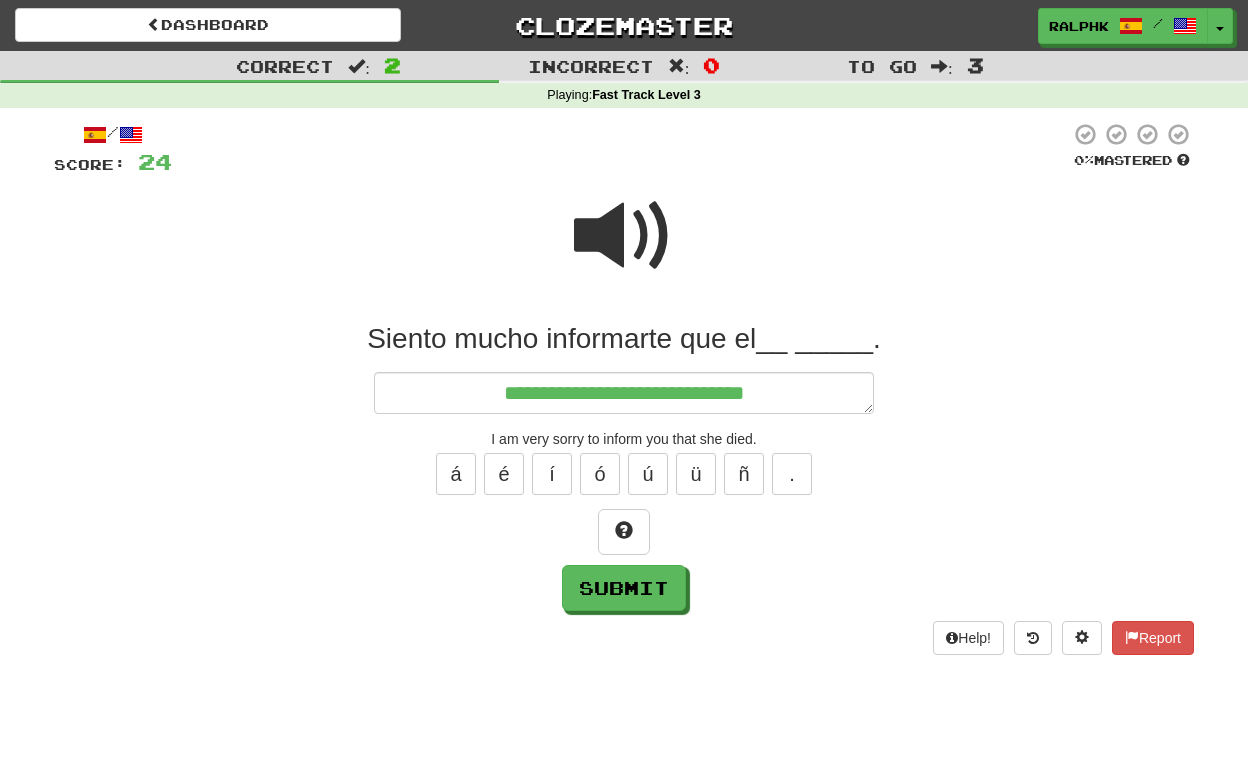 type on "*" 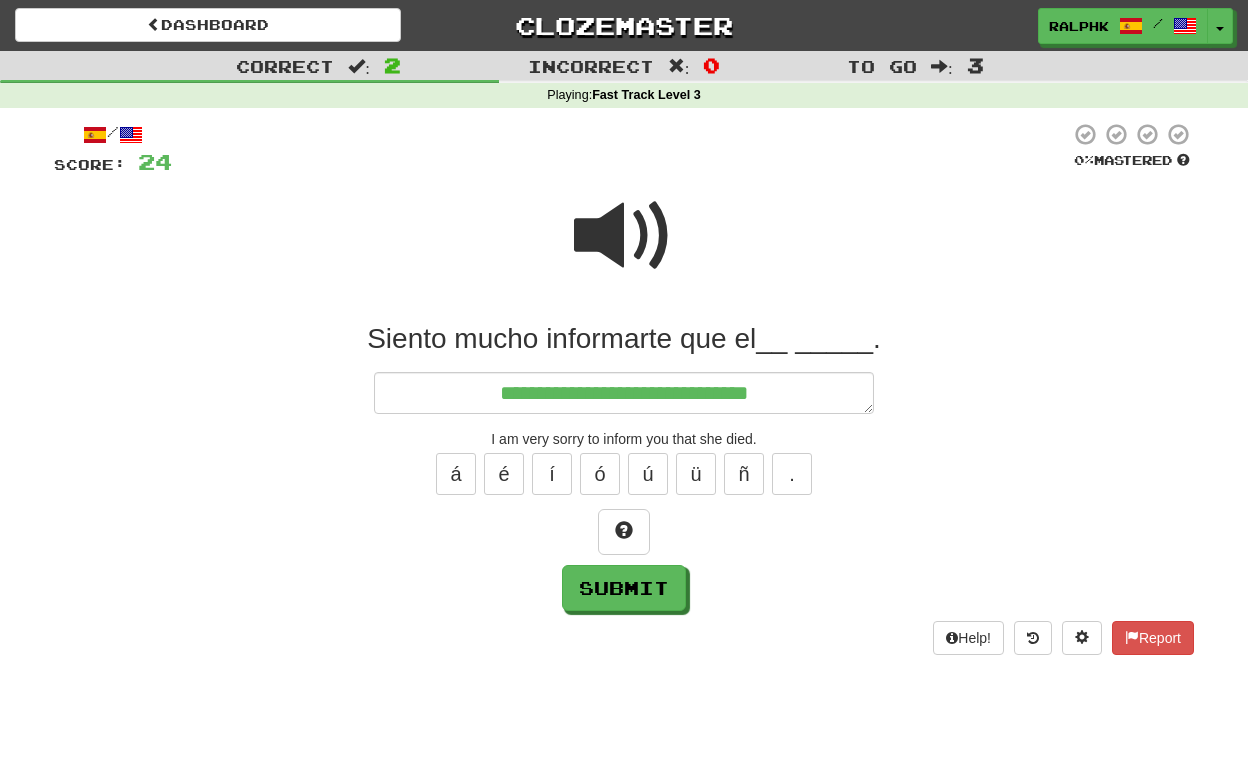 type on "*" 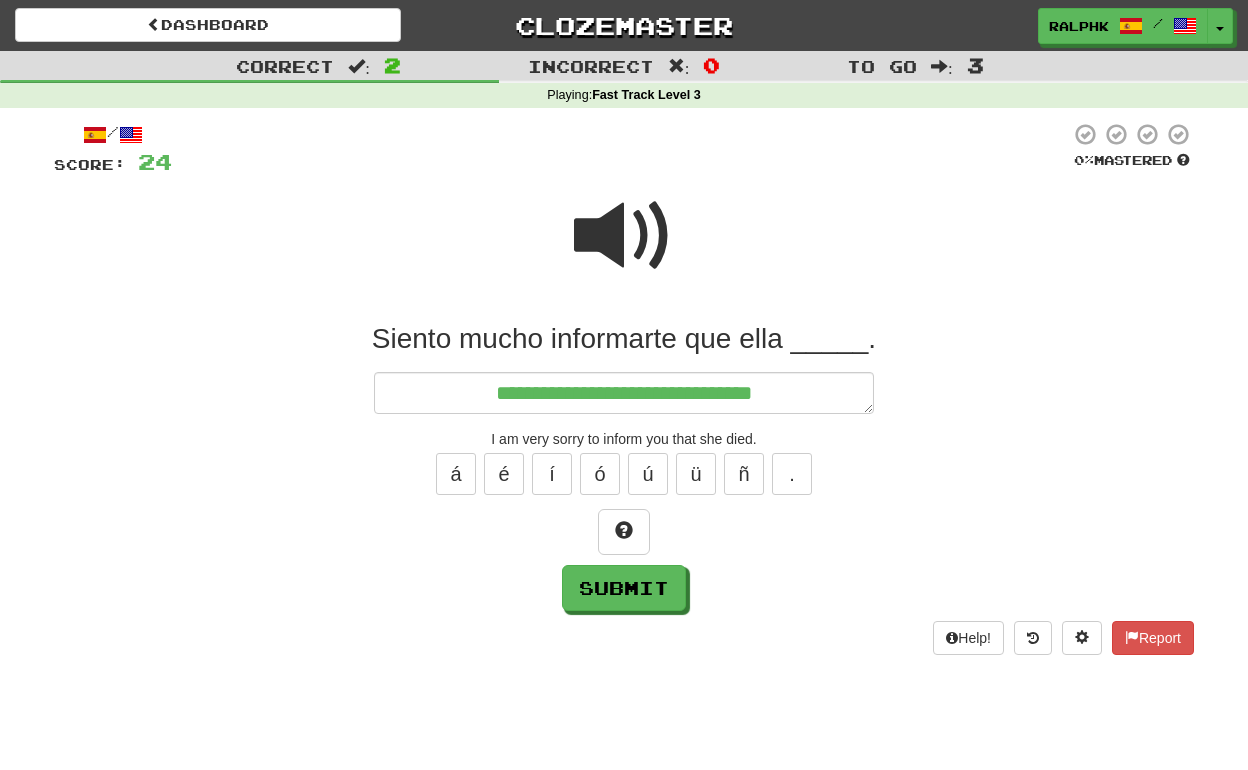 type on "*" 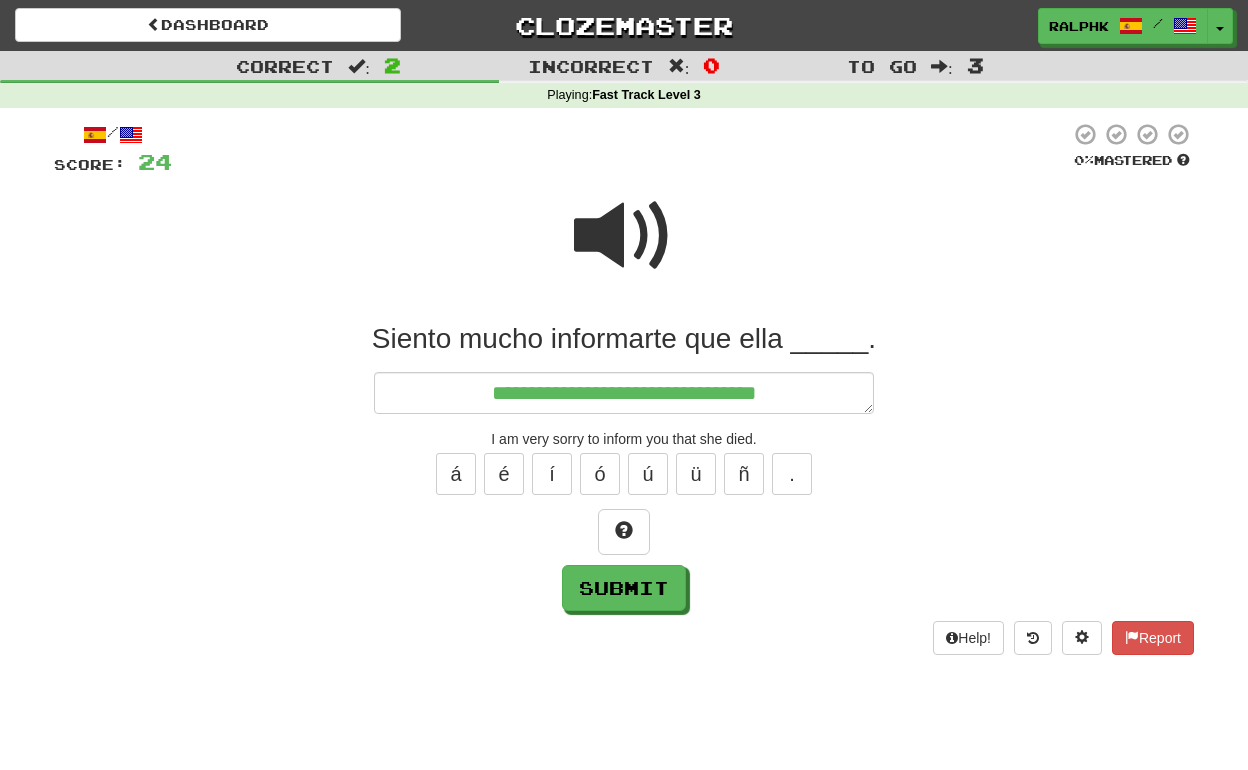 type on "*" 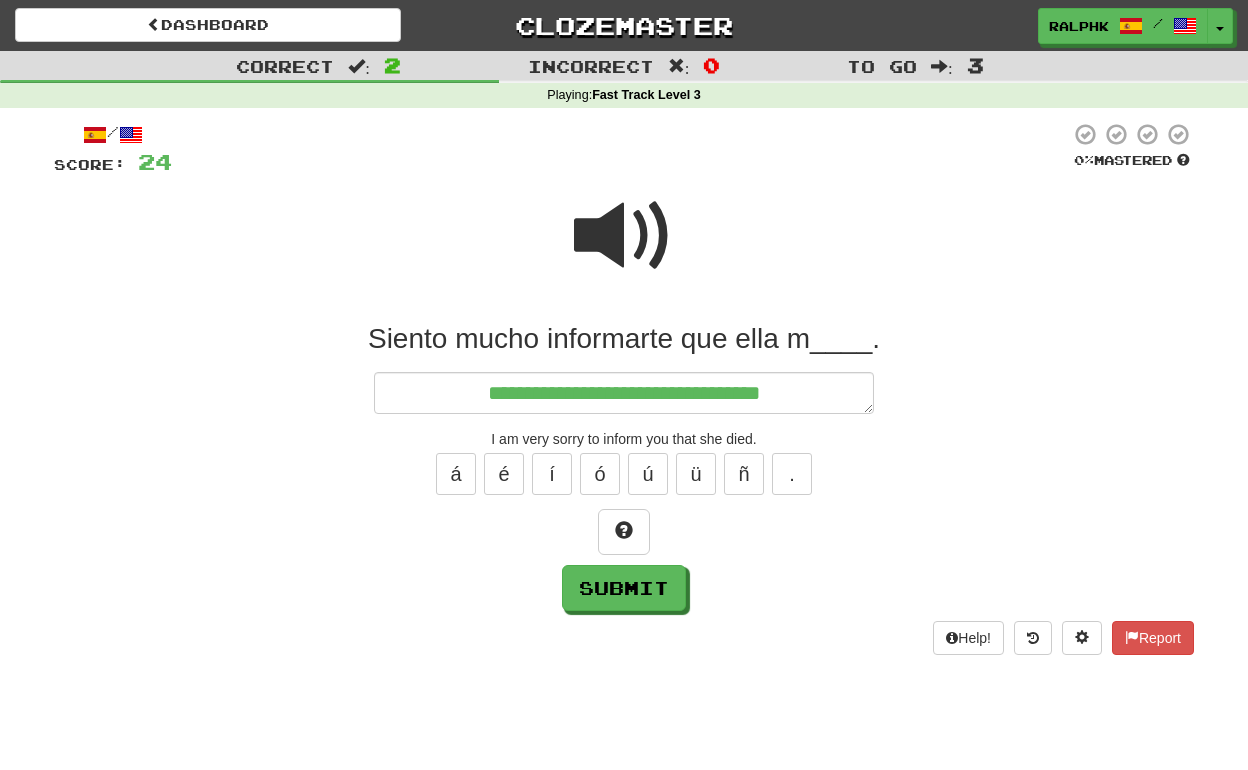 type on "*" 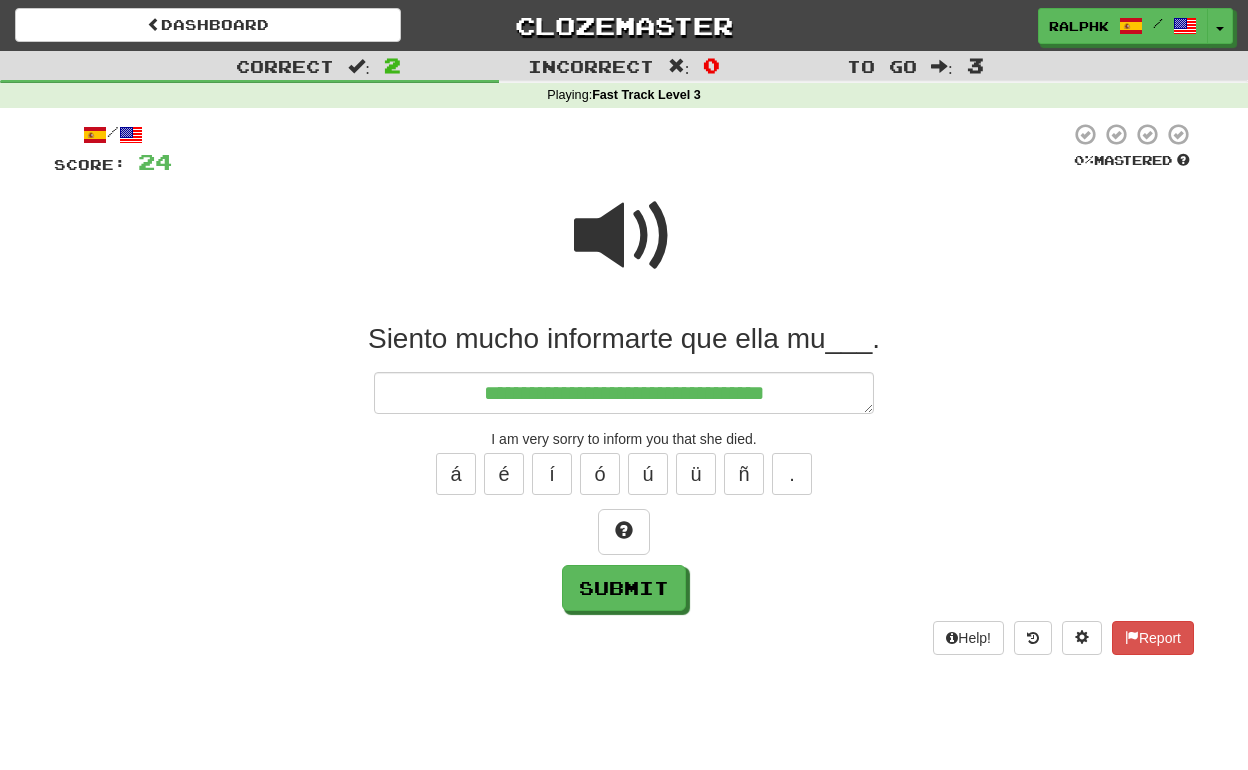type on "*" 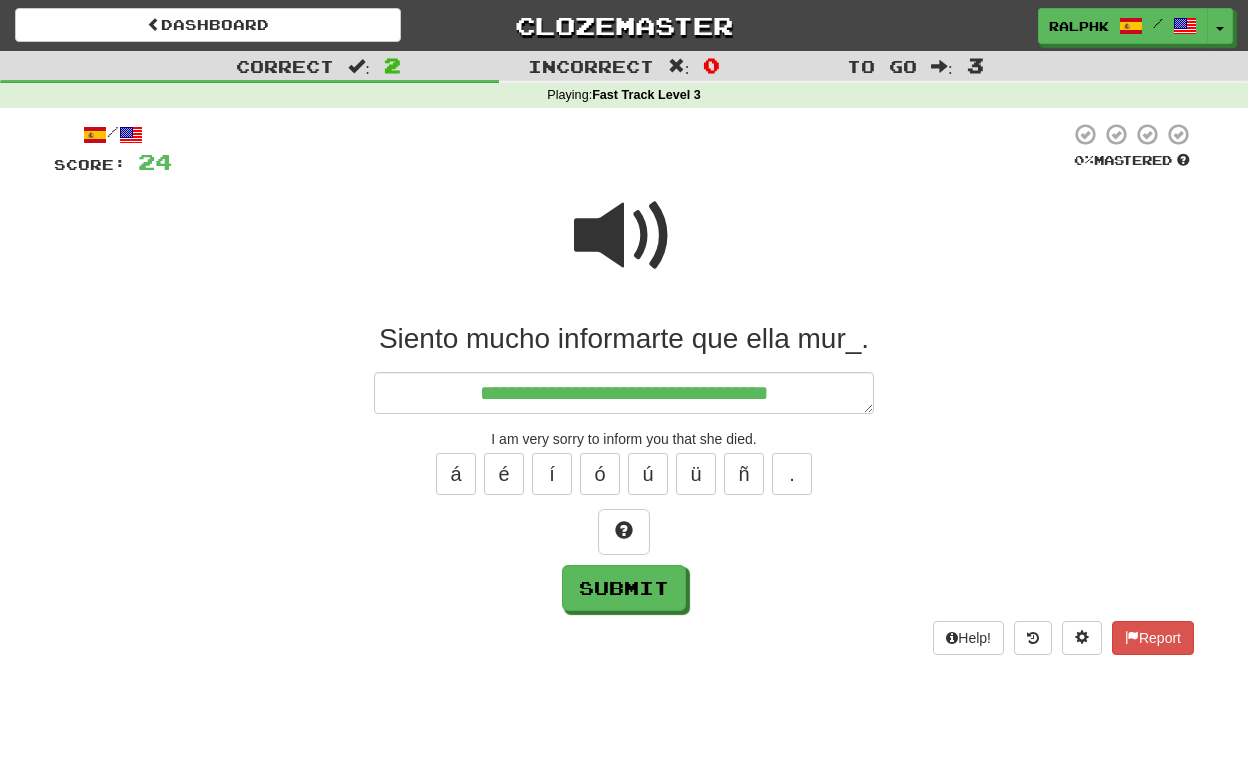 type on "*" 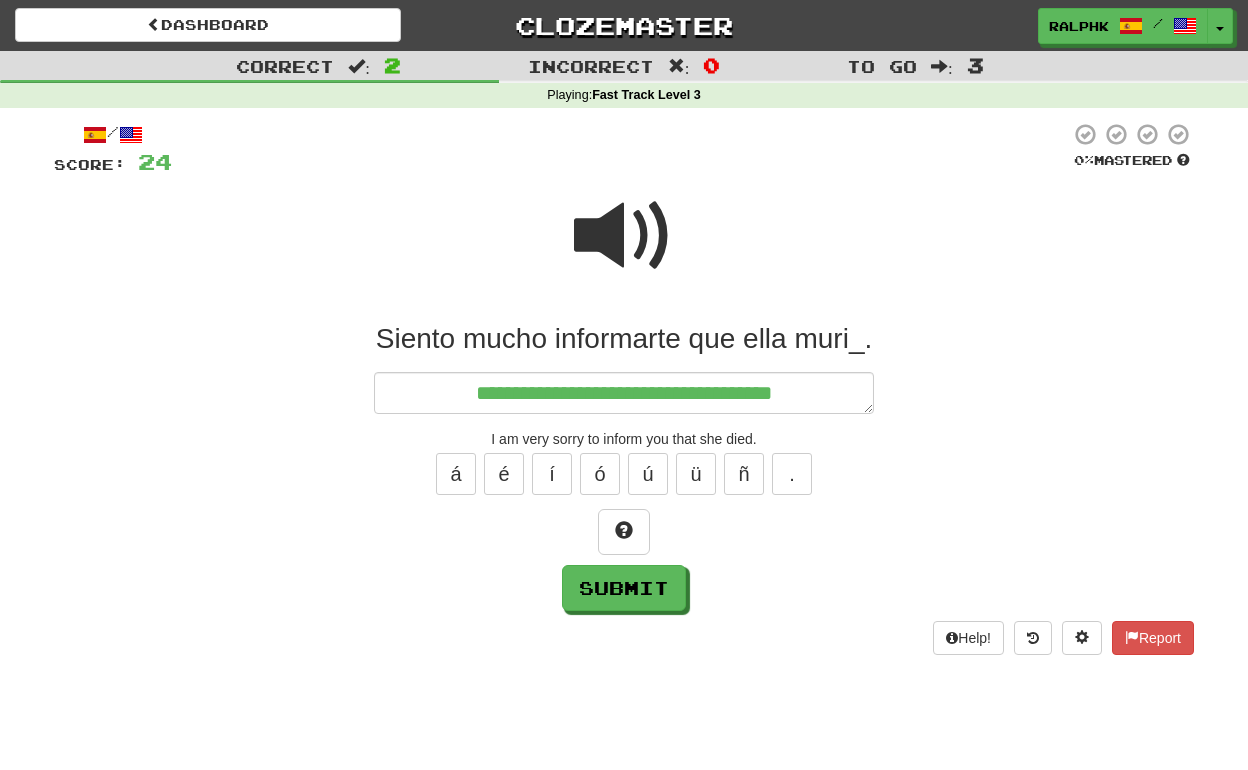 type on "*" 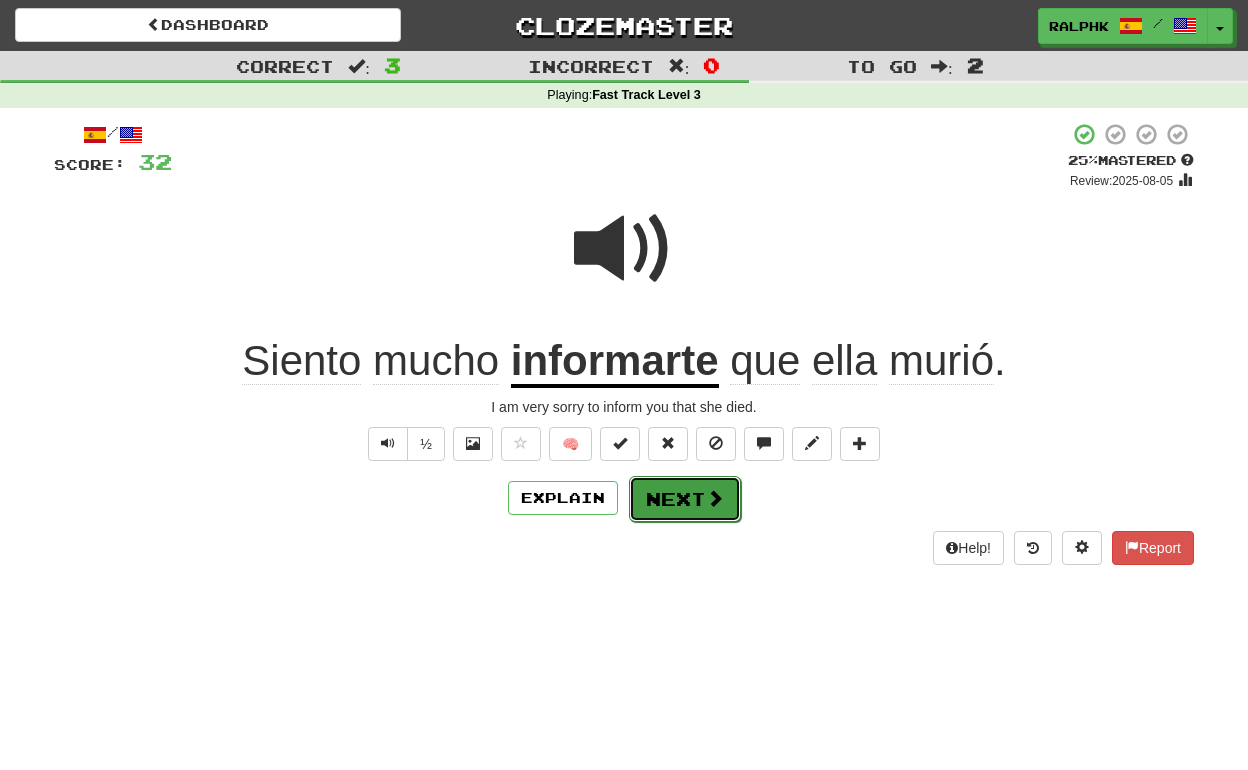 click on "Next" at bounding box center (685, 499) 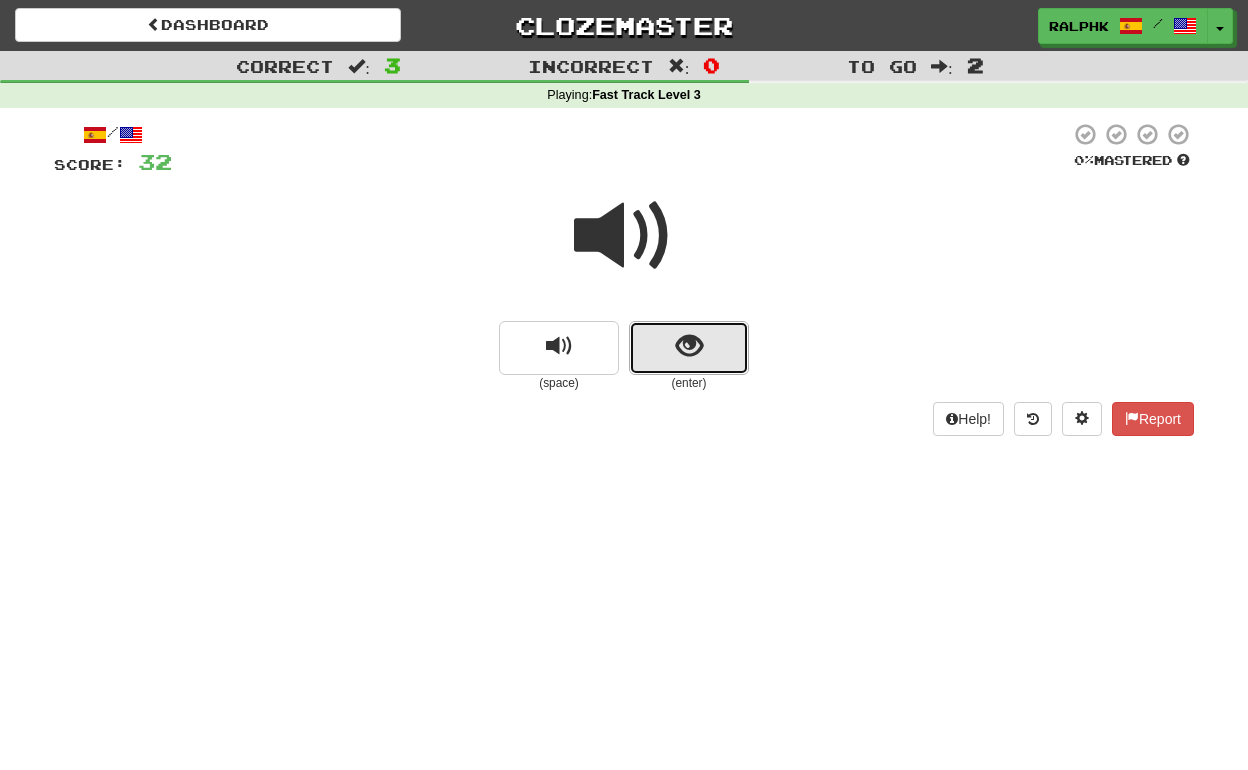 click at bounding box center (689, 348) 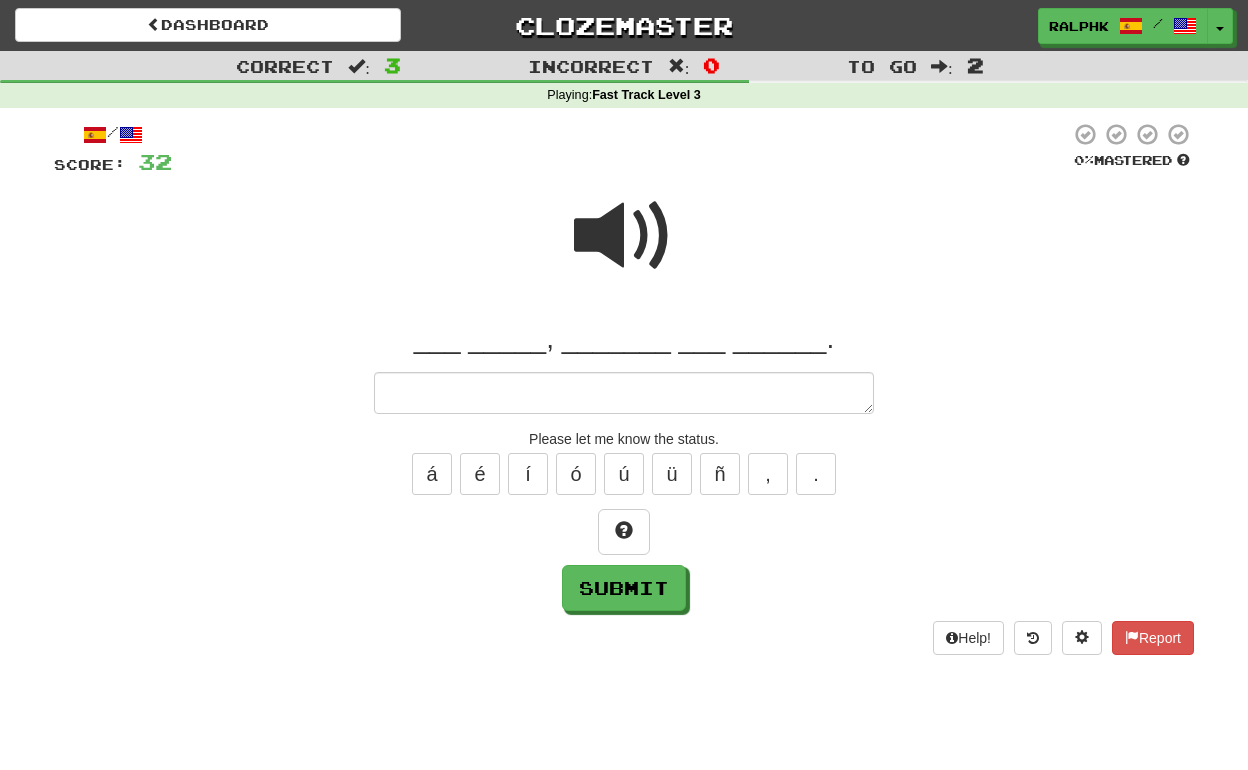 type on "*" 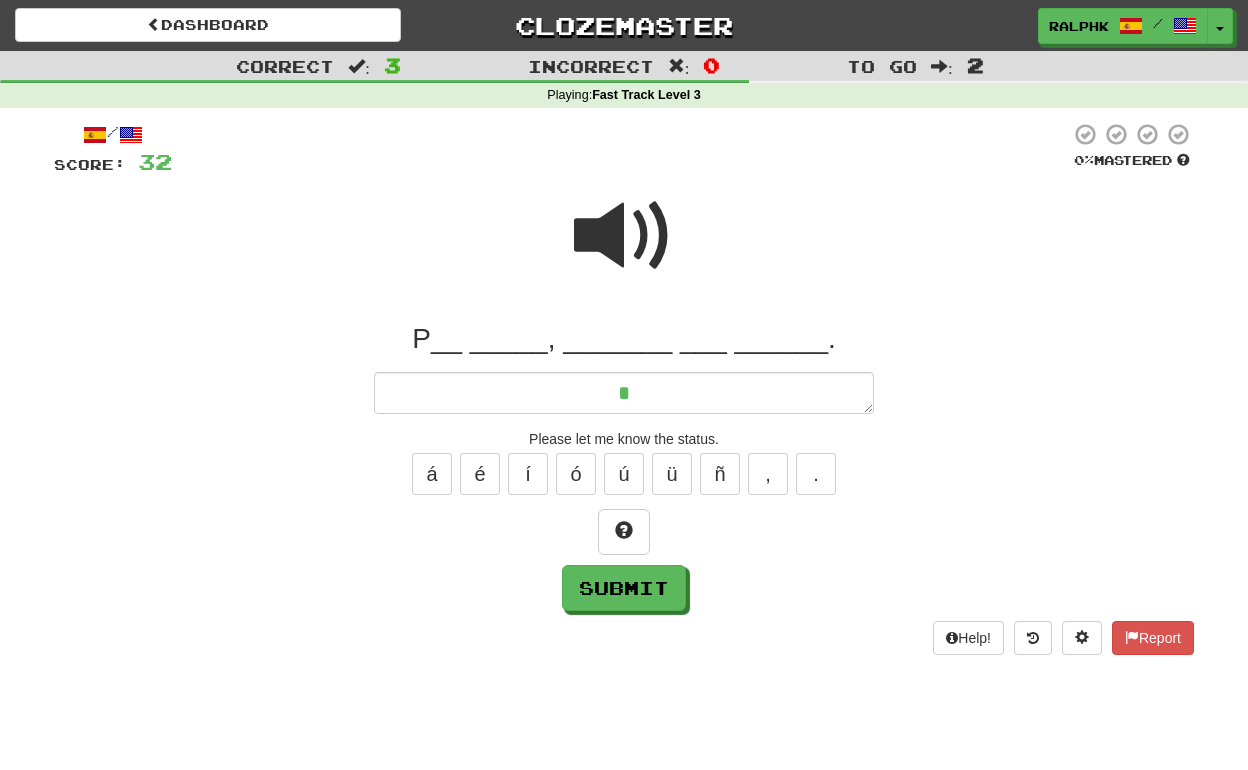 type on "*" 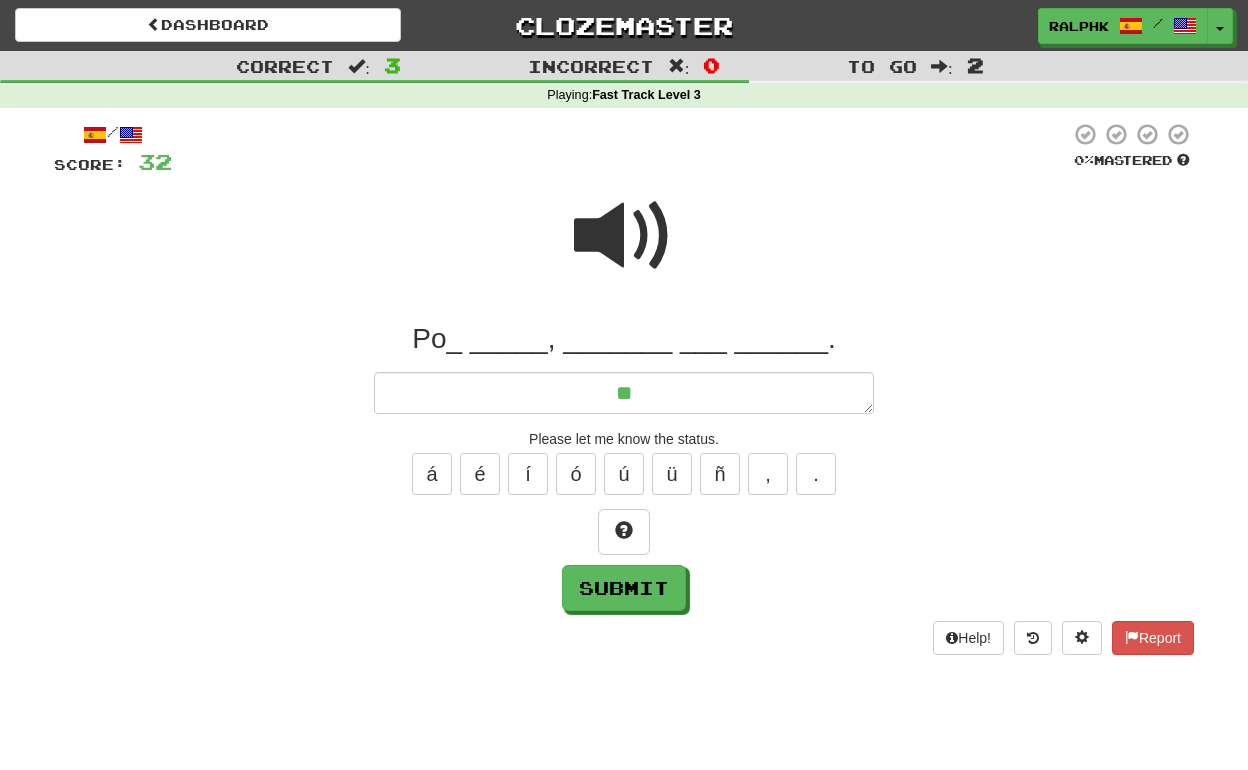 type on "*" 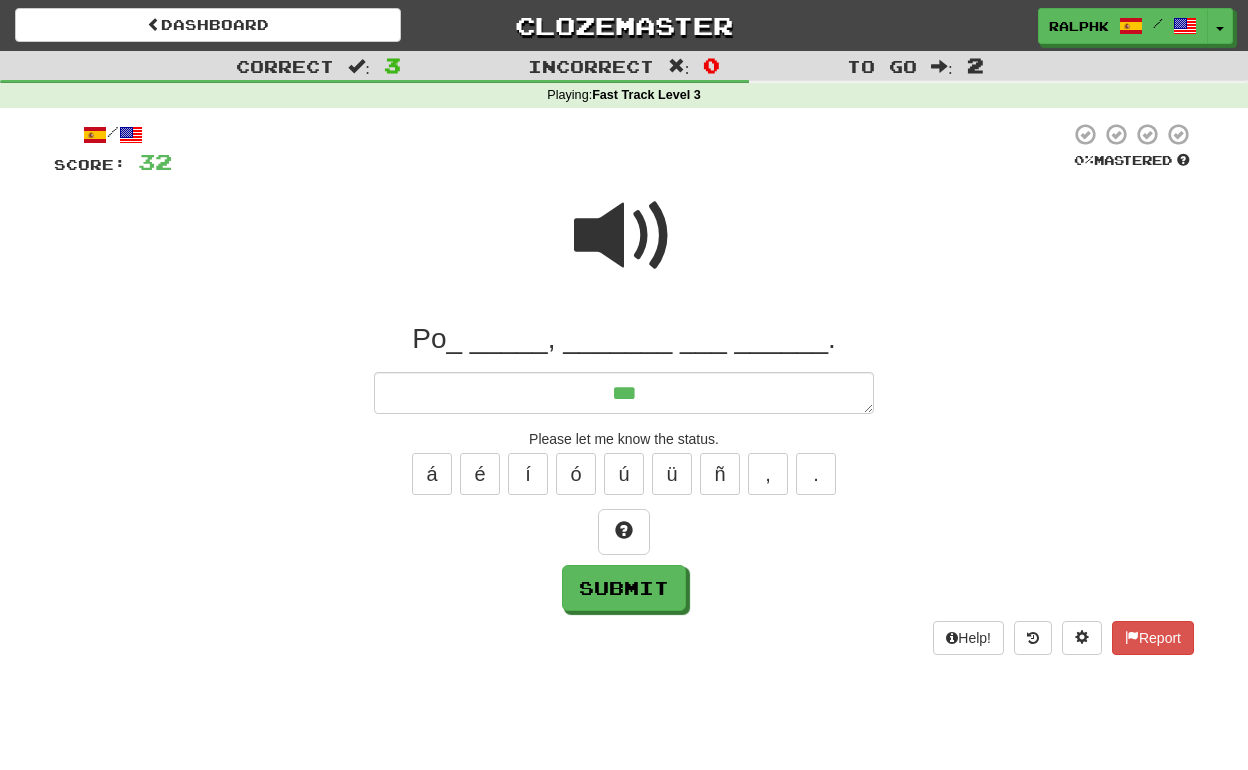 type on "*" 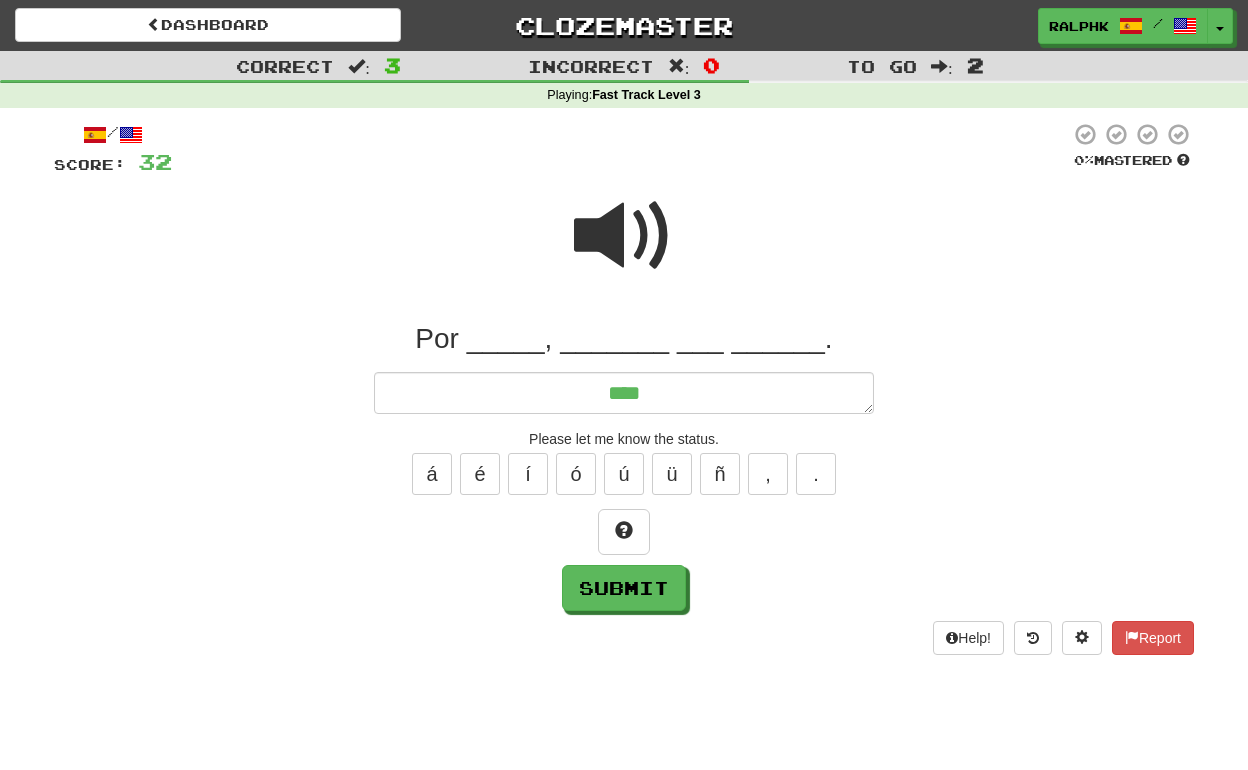 type on "*" 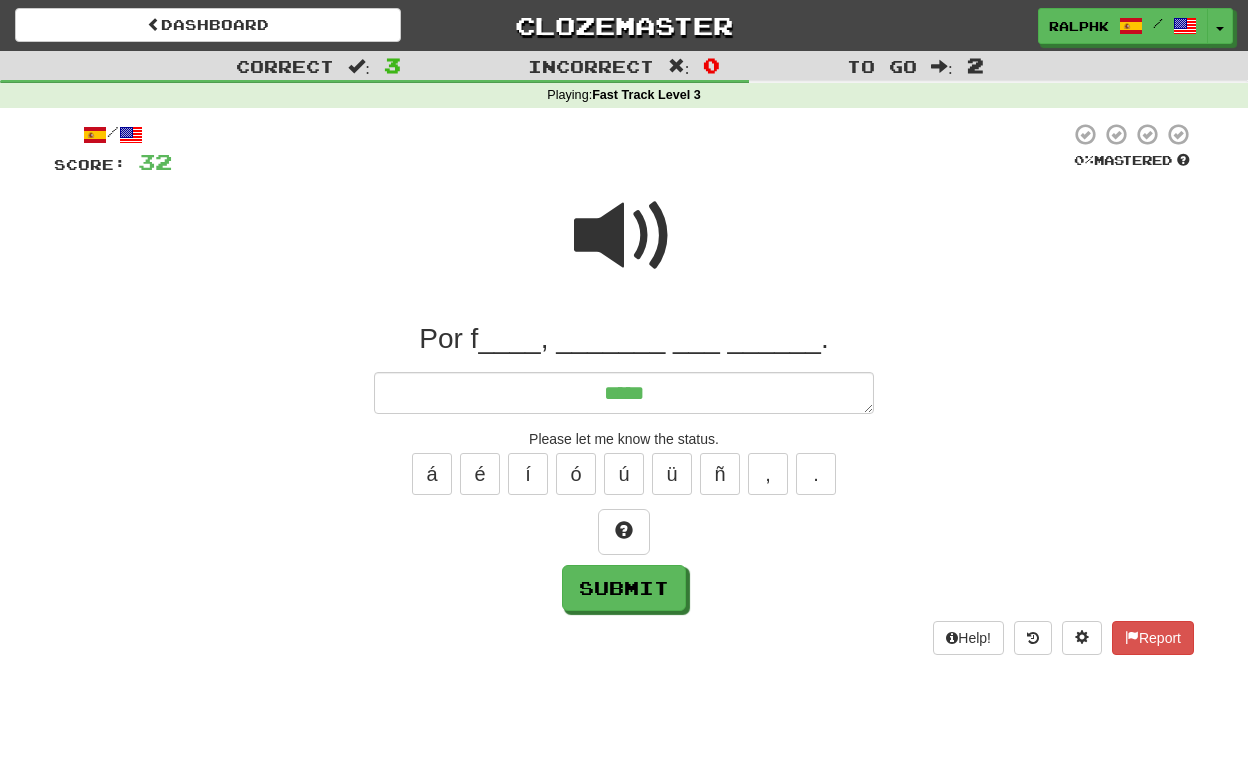 type on "*" 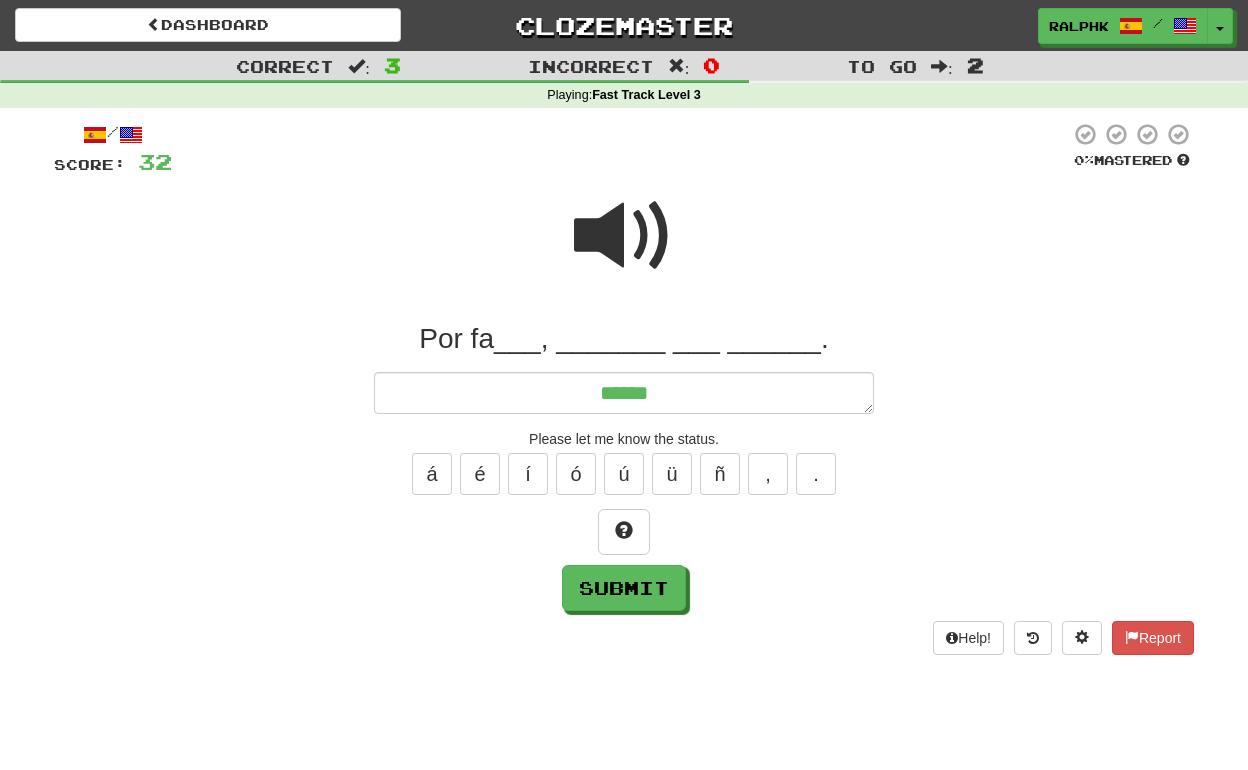 type on "*" 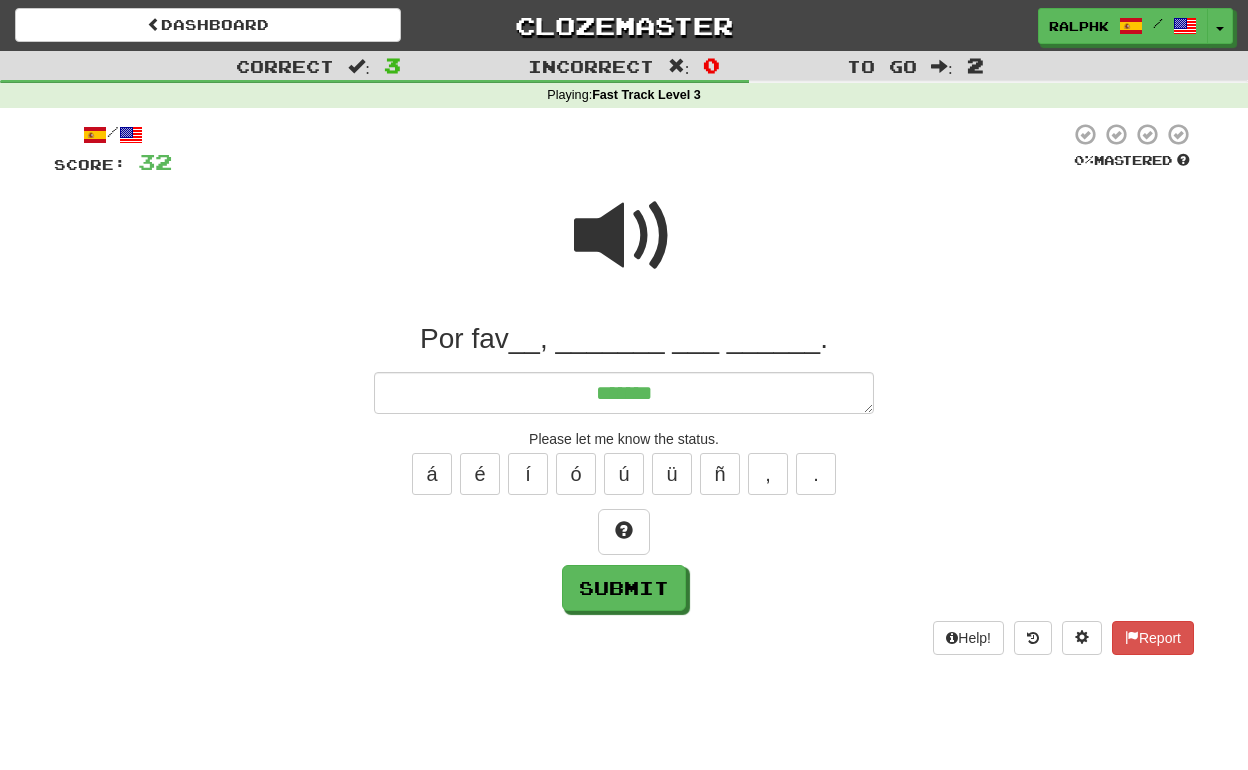 type on "*" 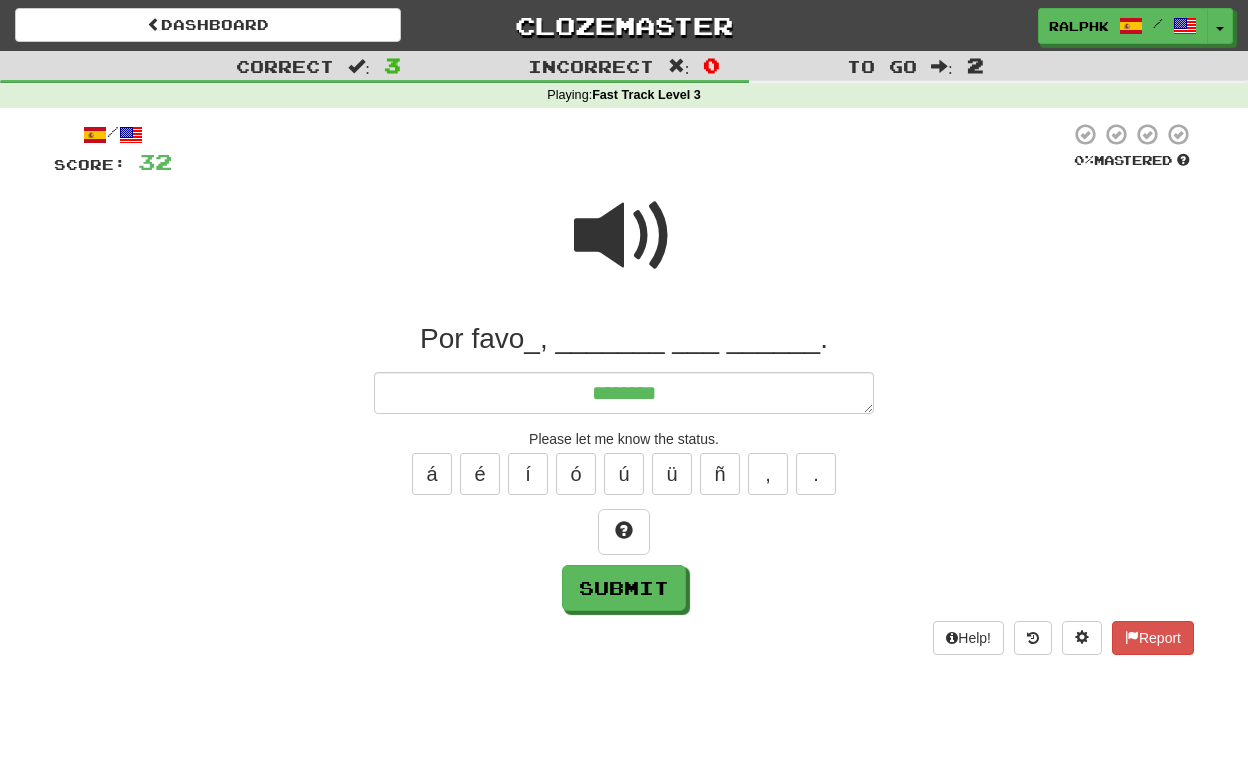 type on "*" 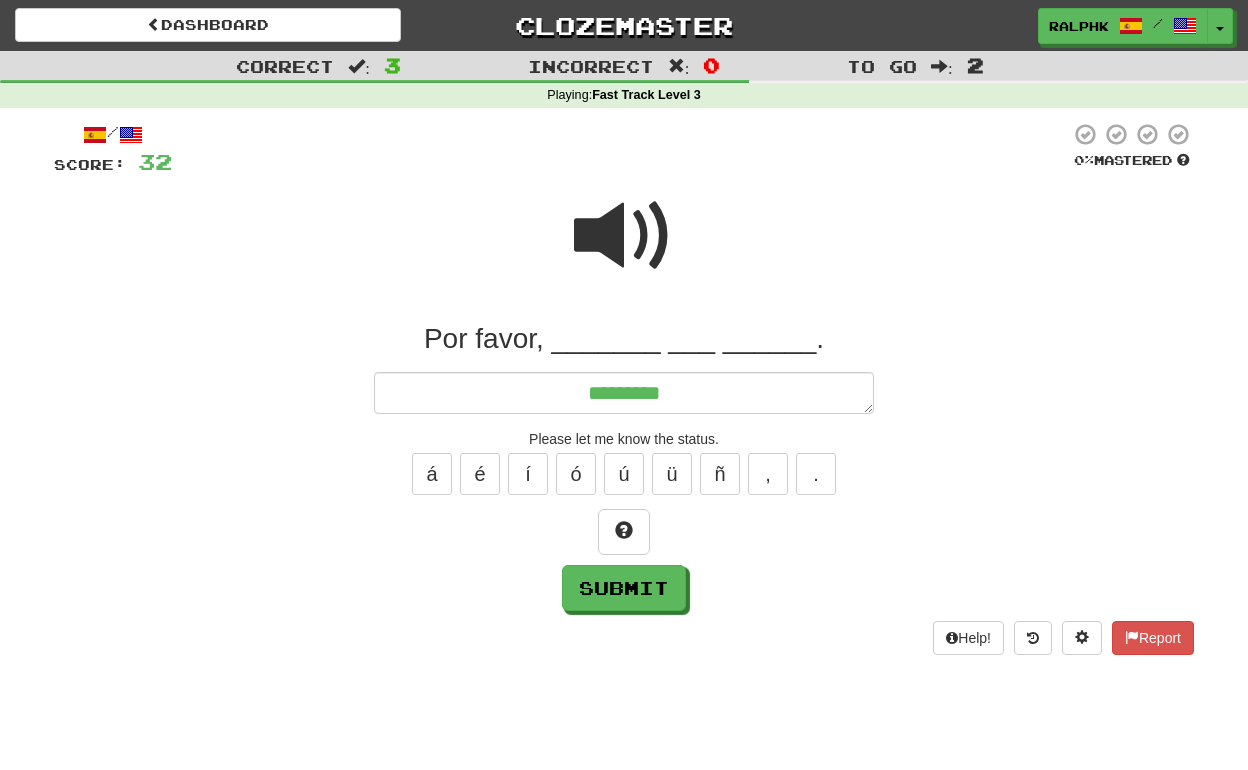 type on "*" 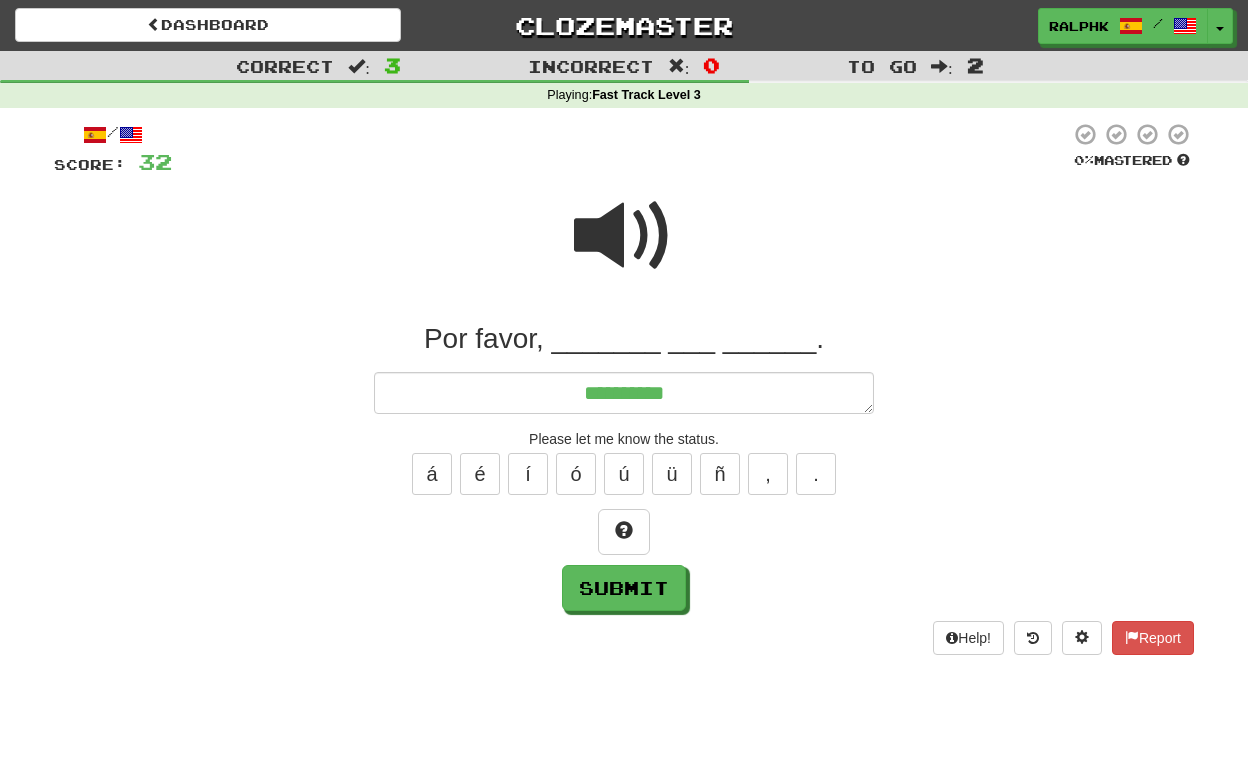 type on "*" 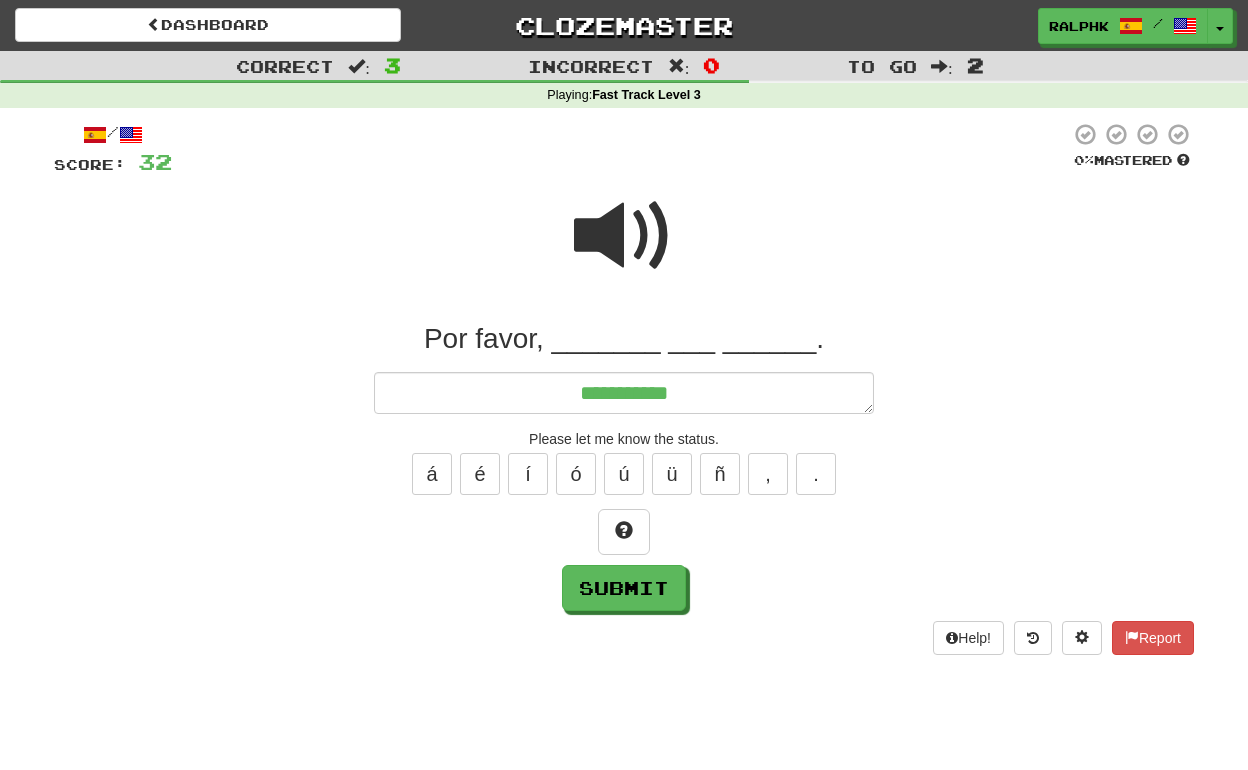 type on "*" 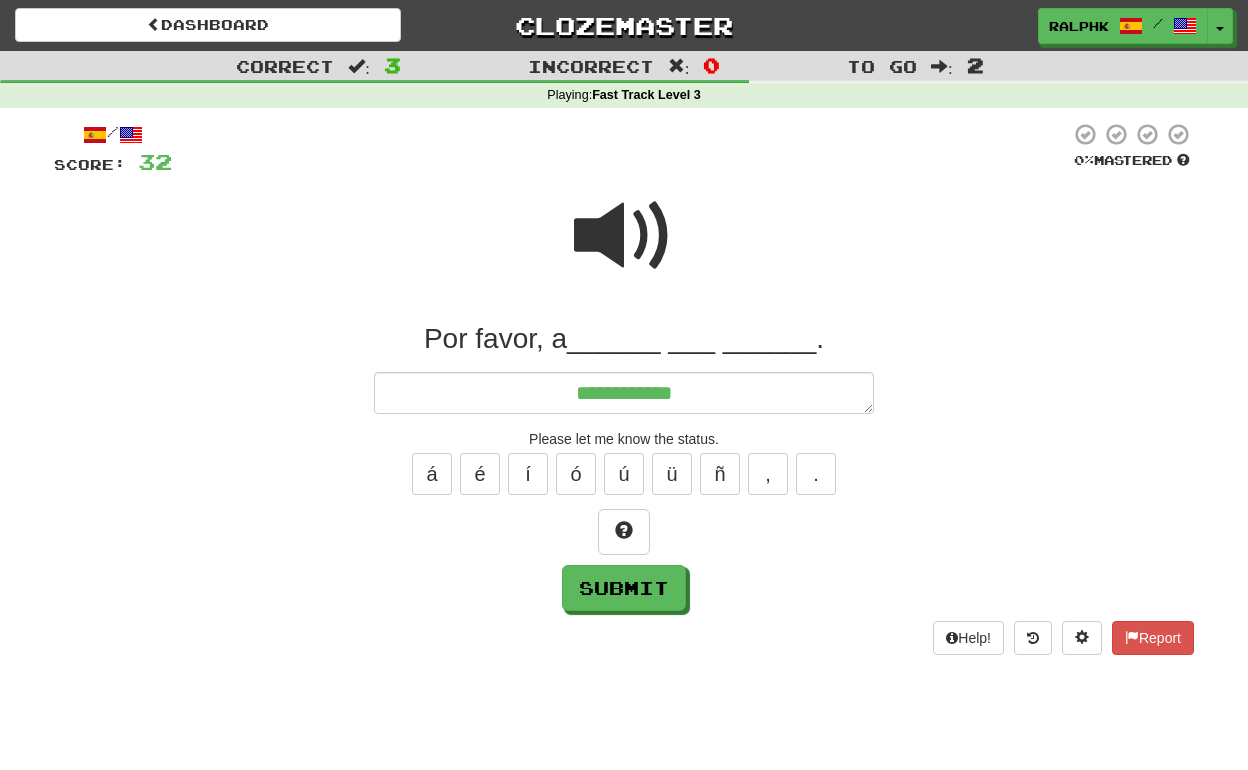 type on "*" 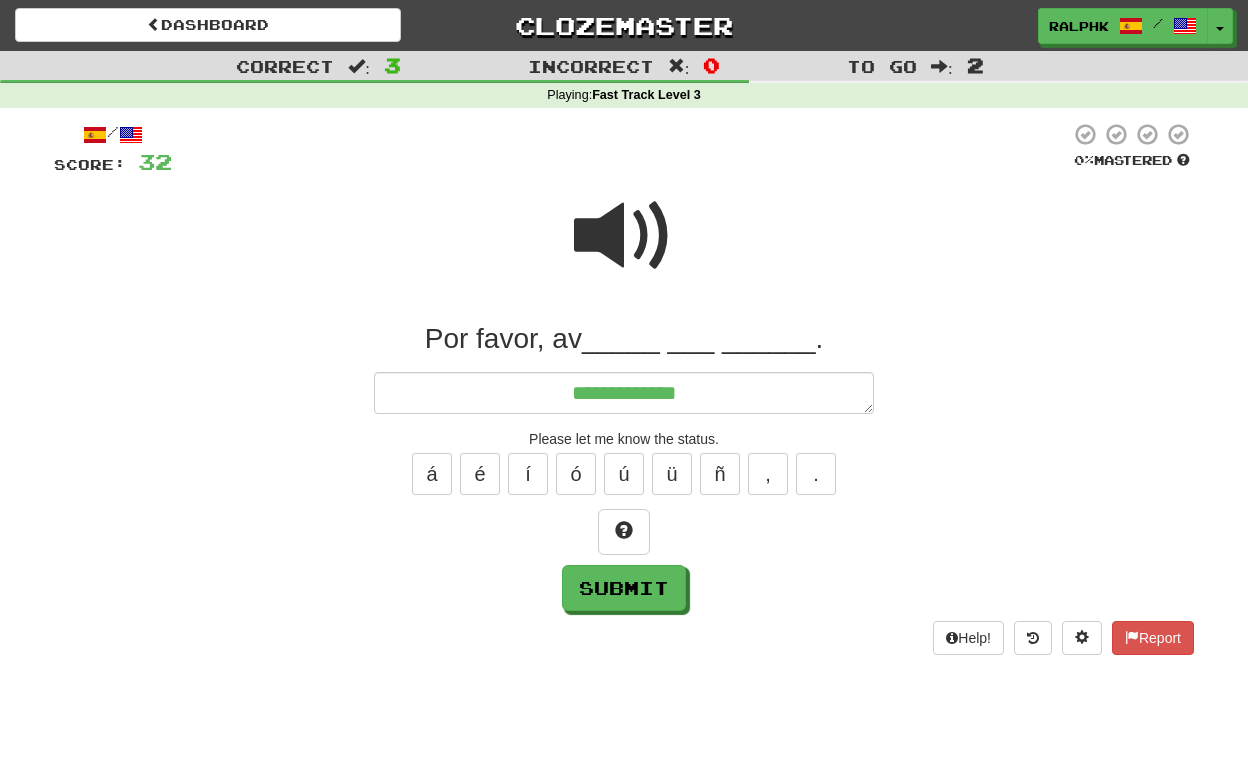 type on "*" 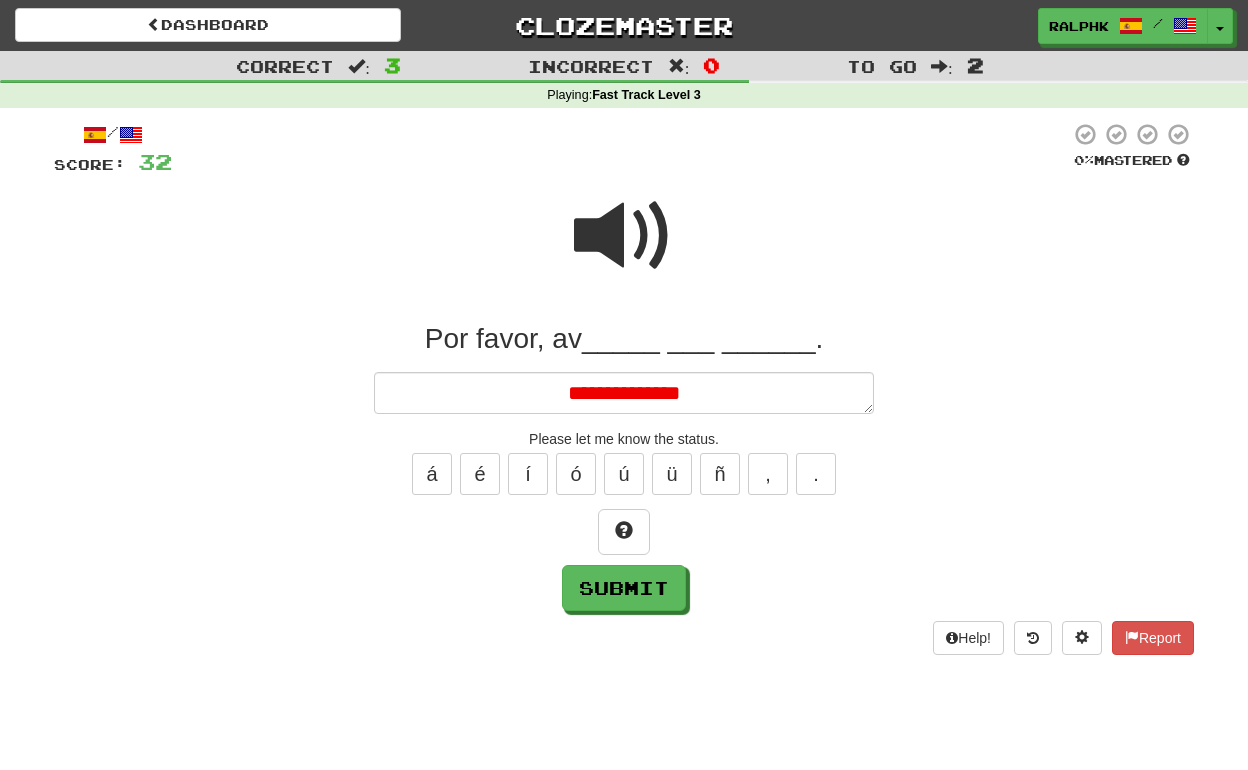 type on "*" 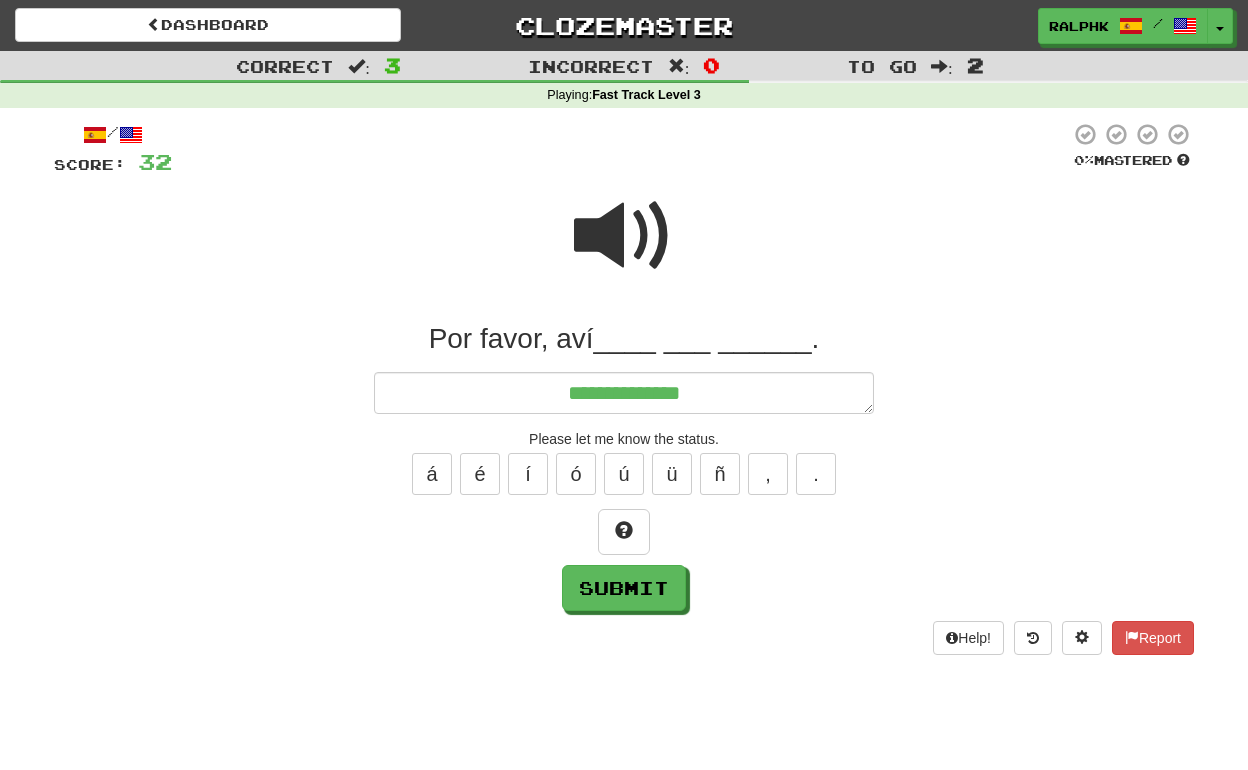type on "*" 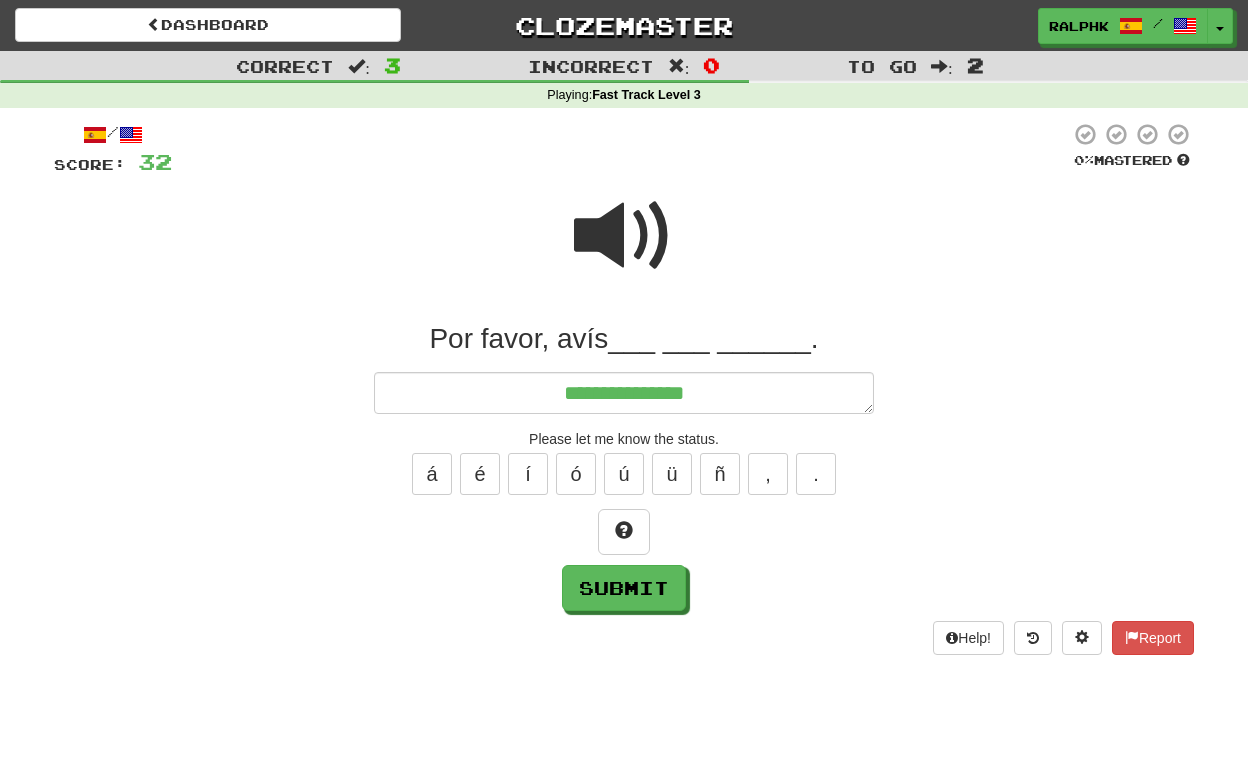 type on "*" 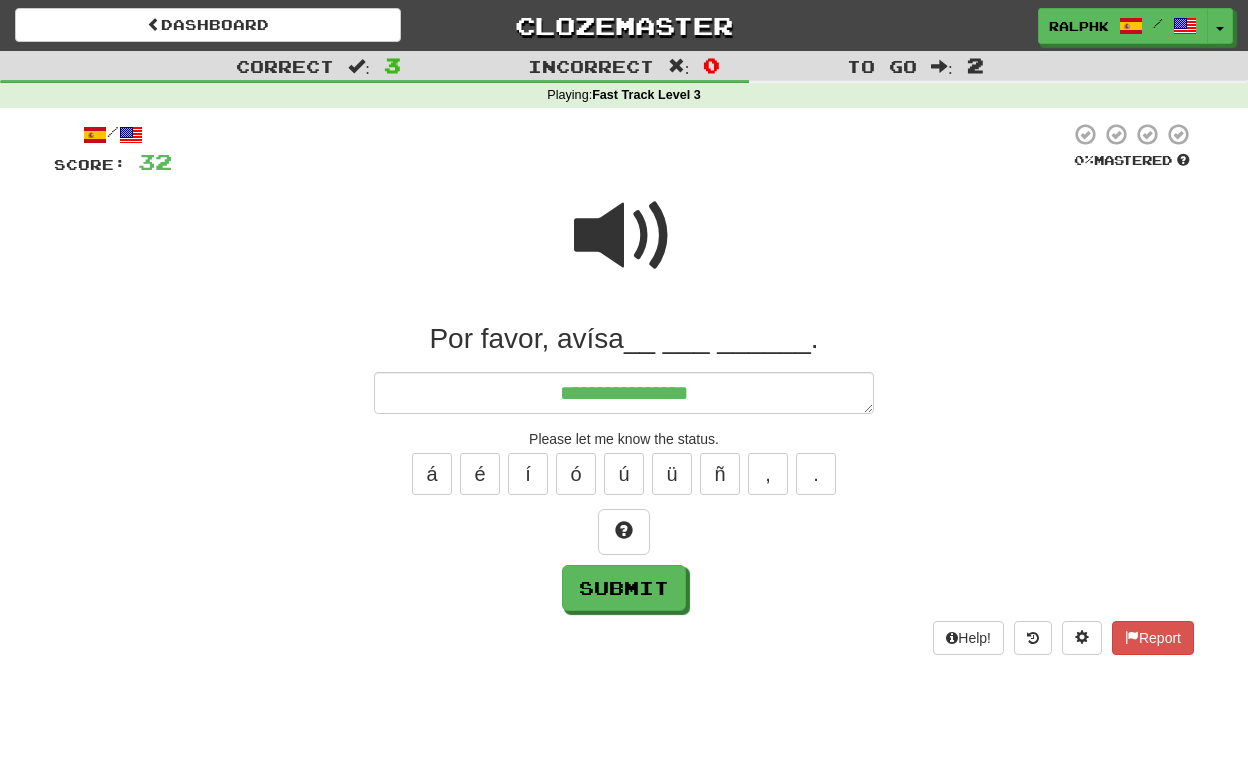 type on "*" 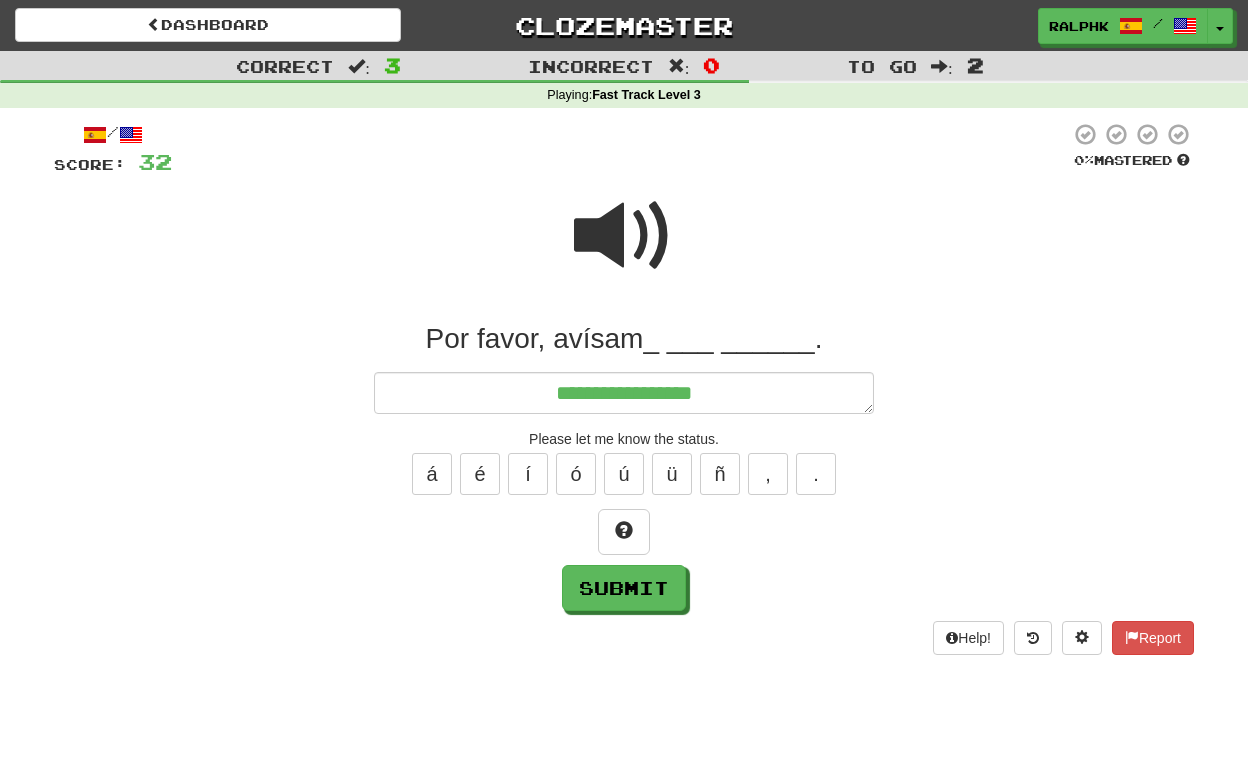 type on "*" 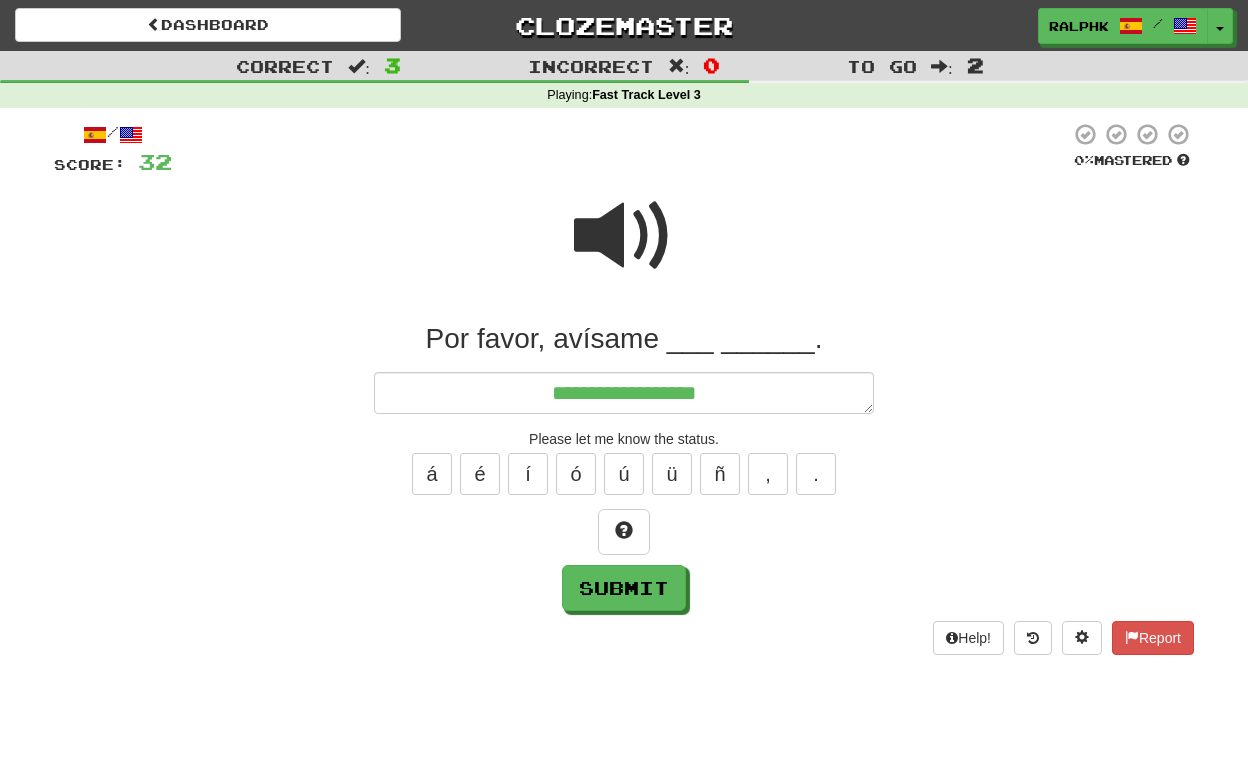 type on "*" 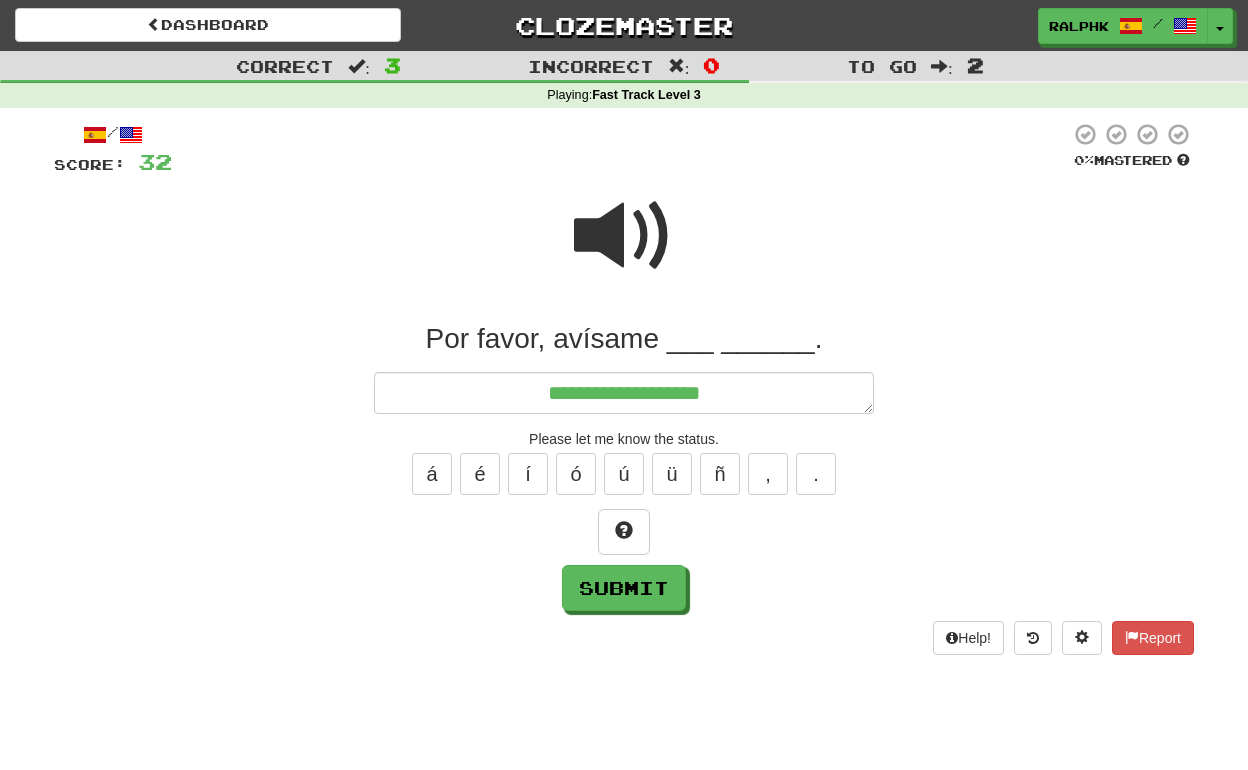 type on "*" 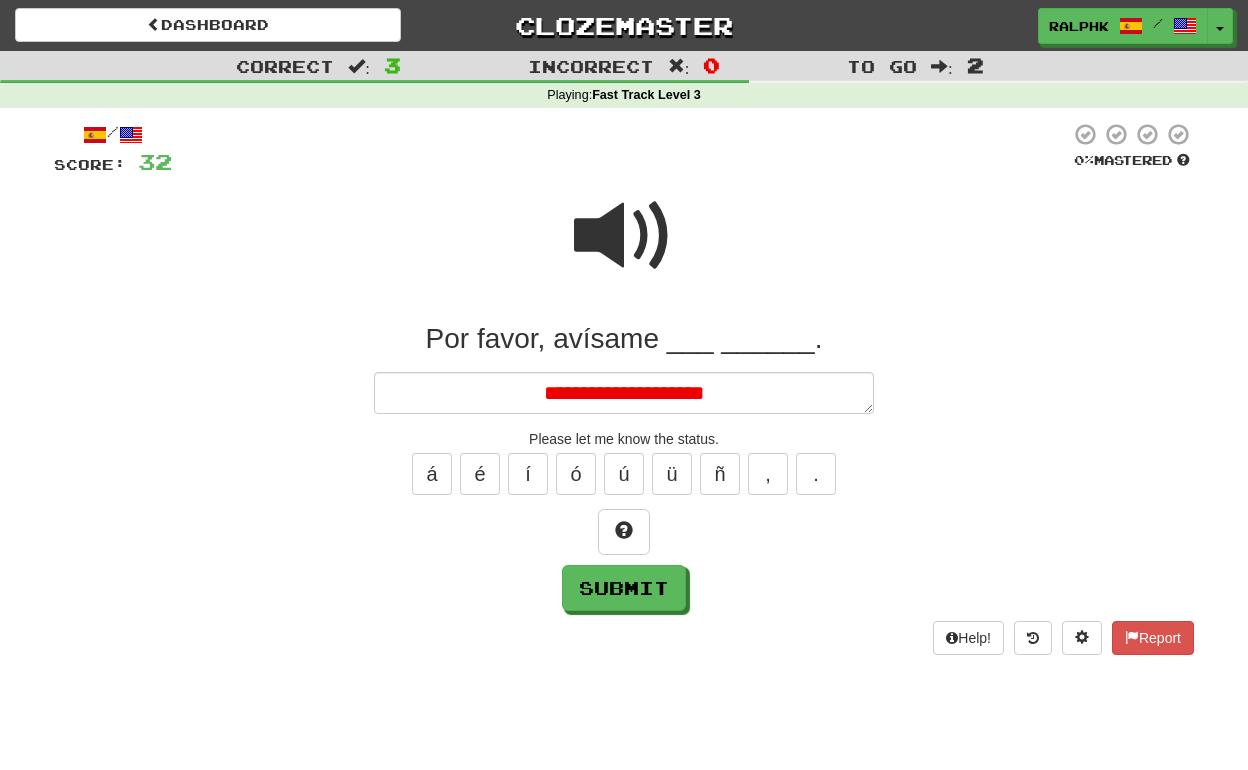 type on "*" 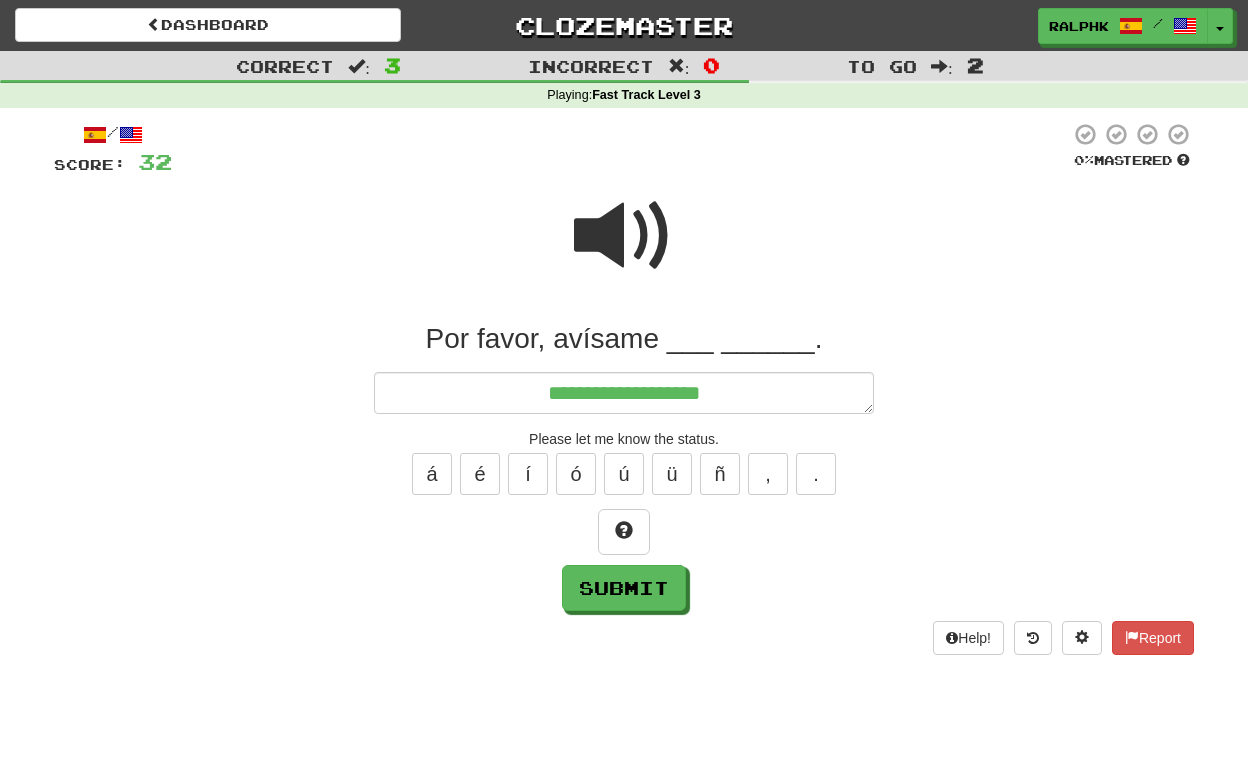 type on "**********" 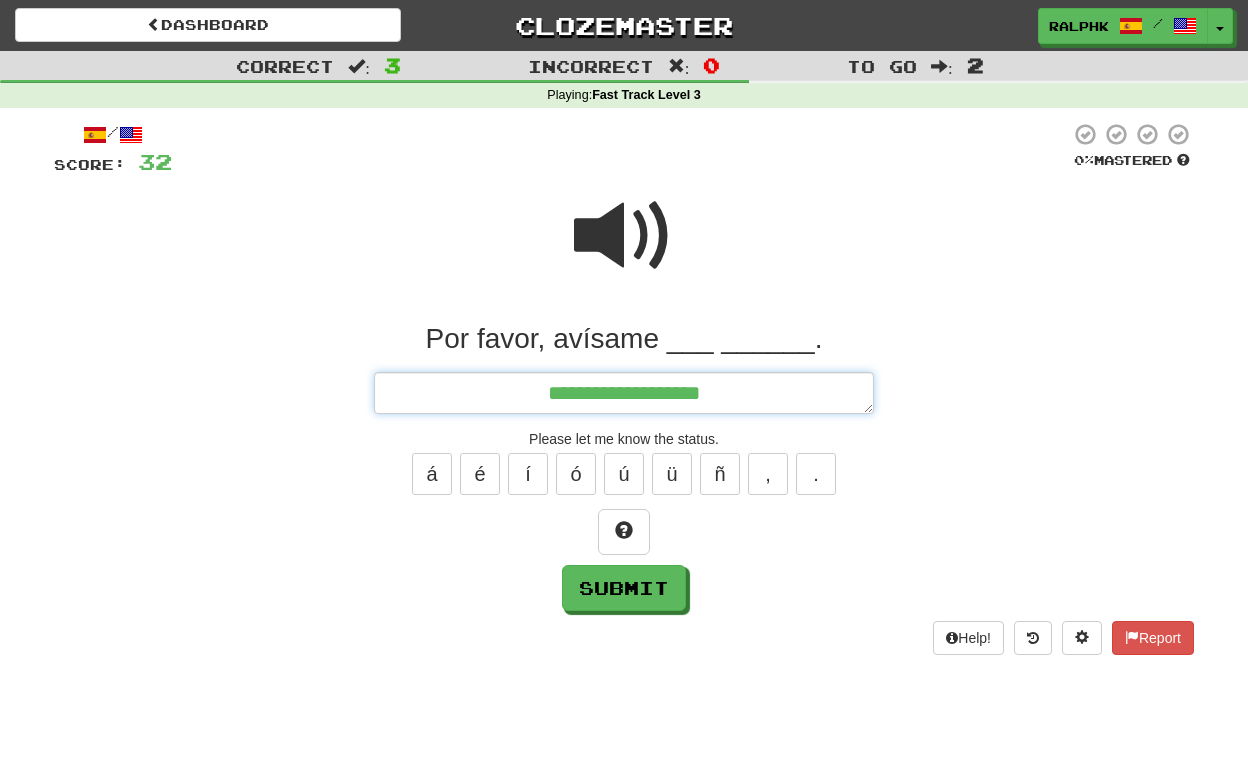 click on "**********" at bounding box center [624, 393] 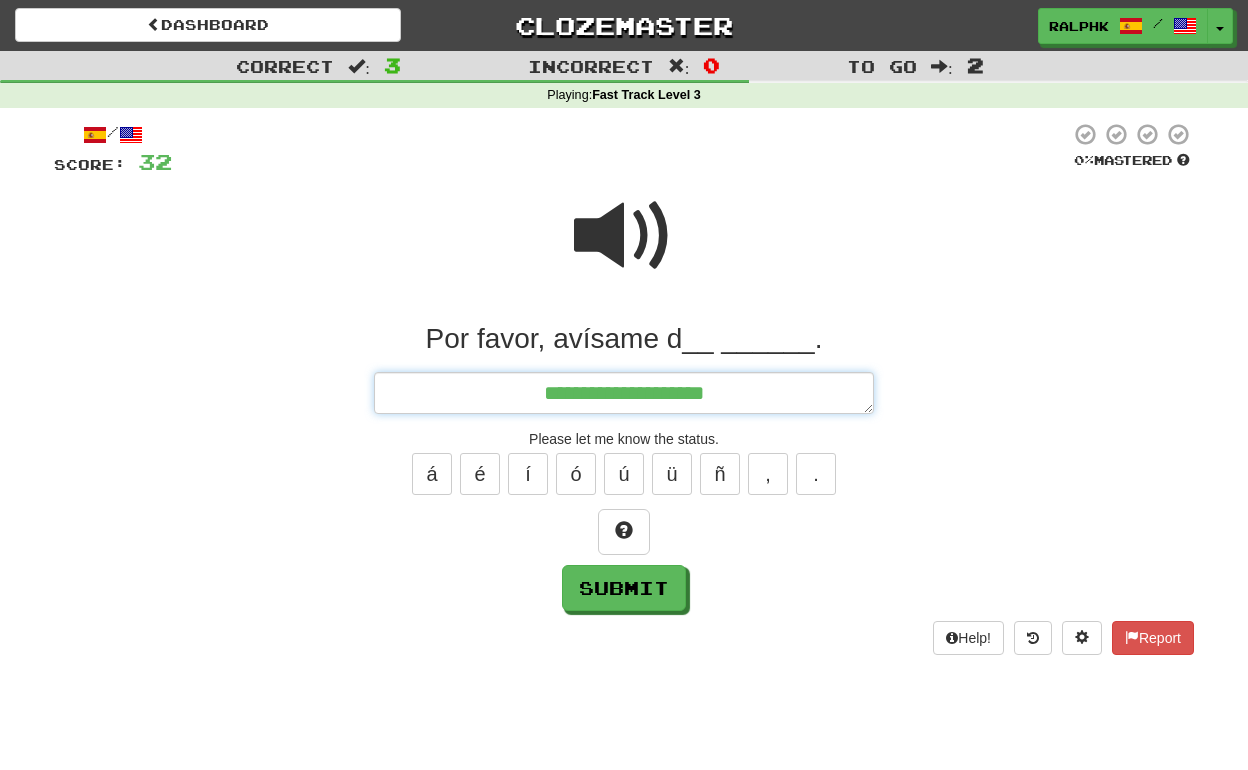 type 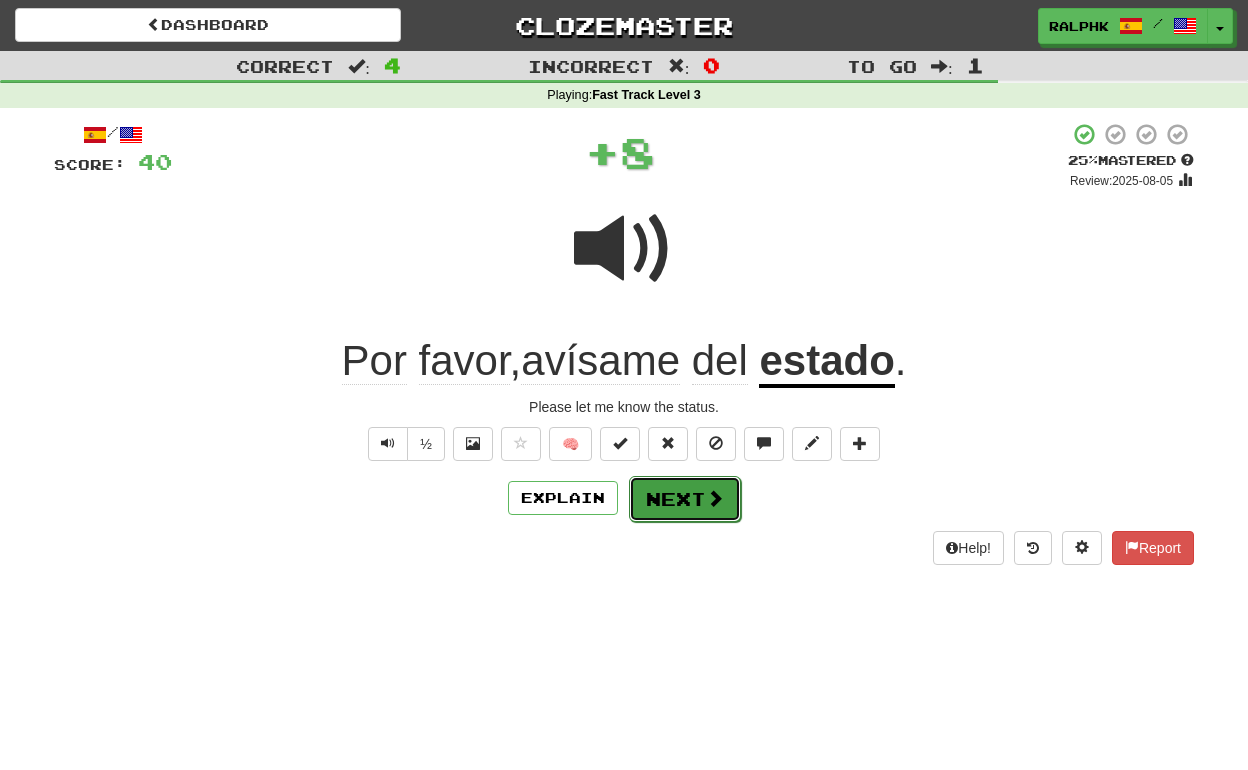 click on "Next" at bounding box center (685, 499) 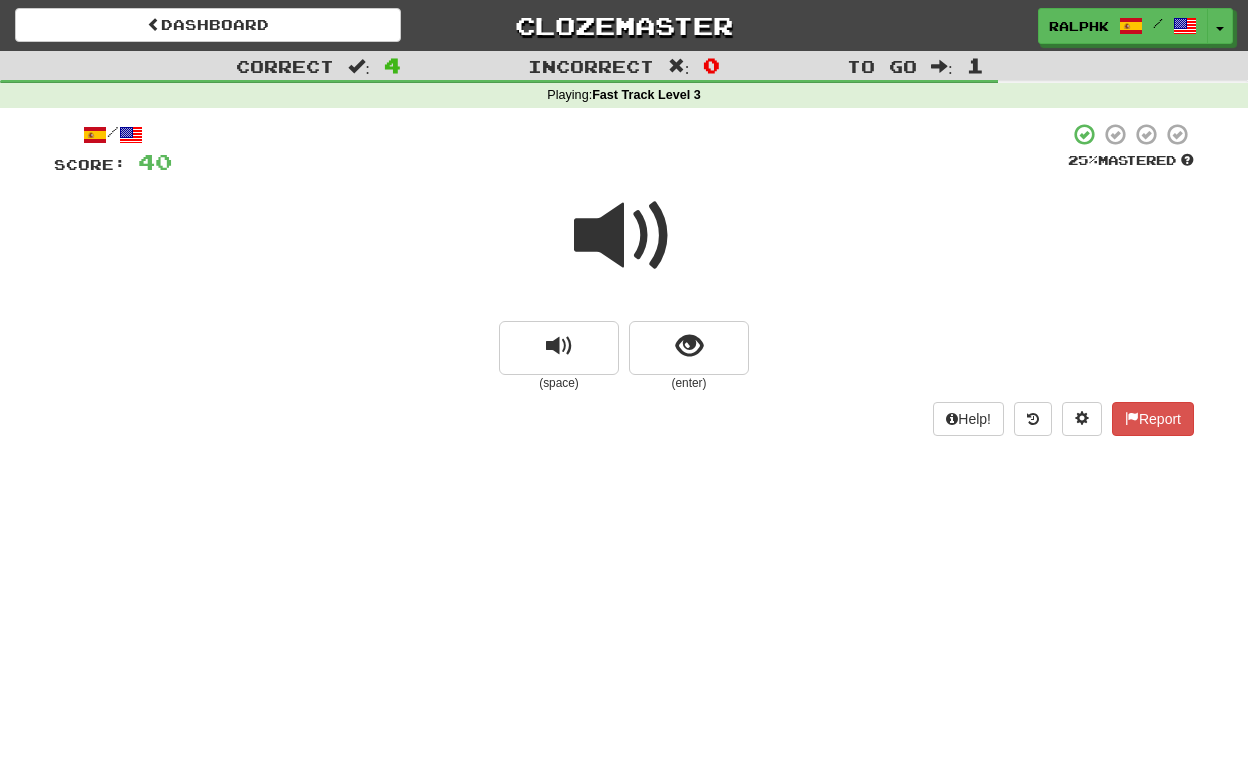 click at bounding box center (624, 236) 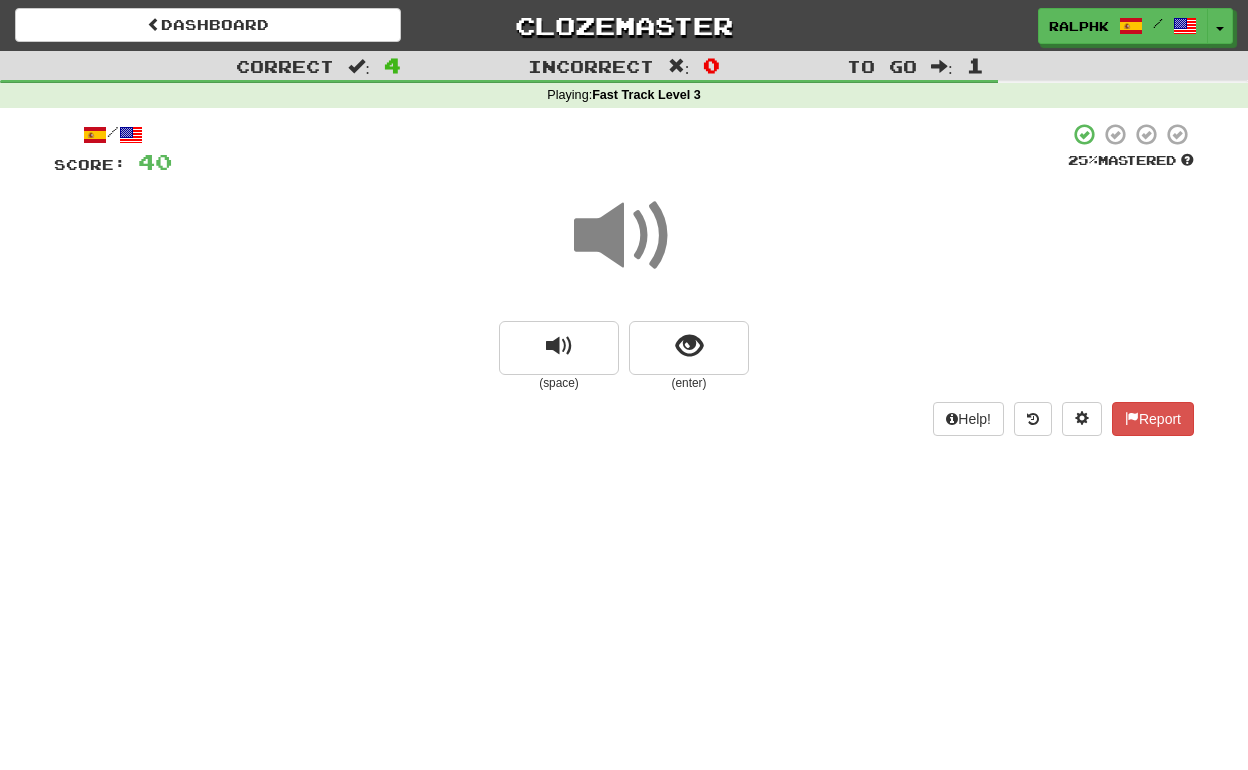 click at bounding box center (624, 236) 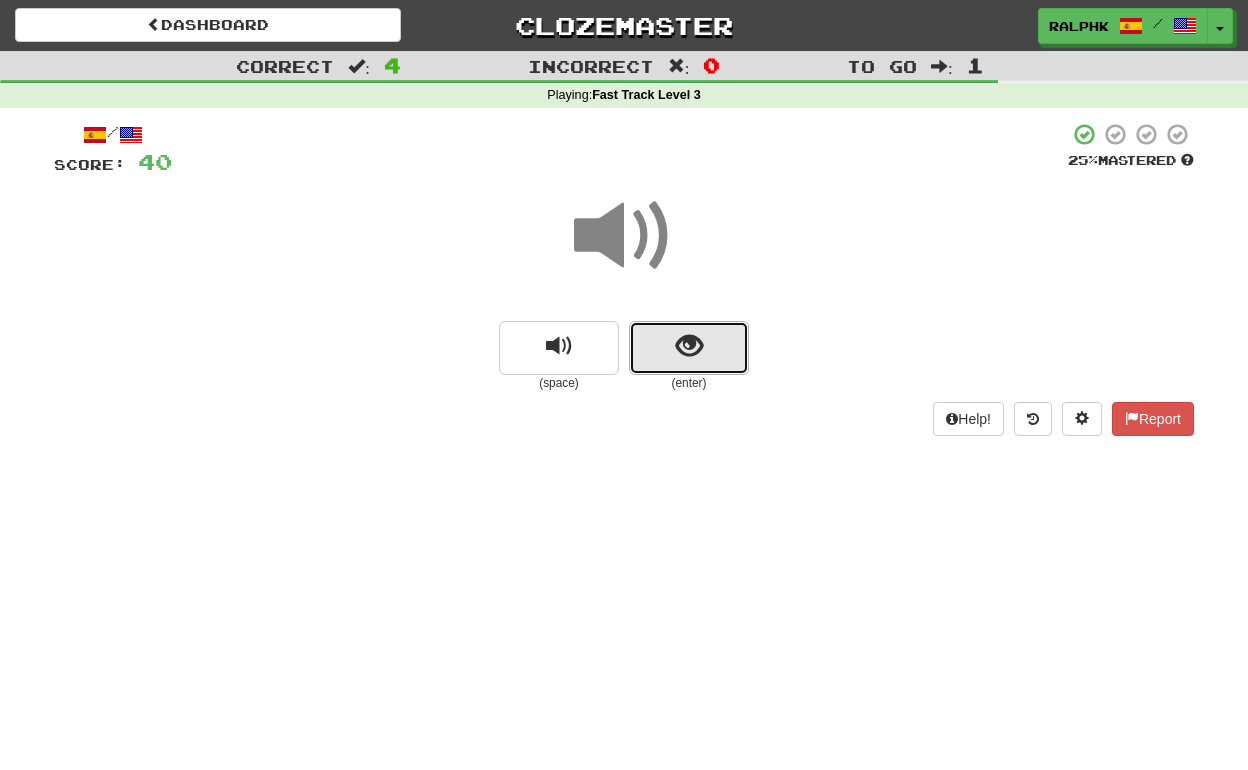 click at bounding box center (689, 346) 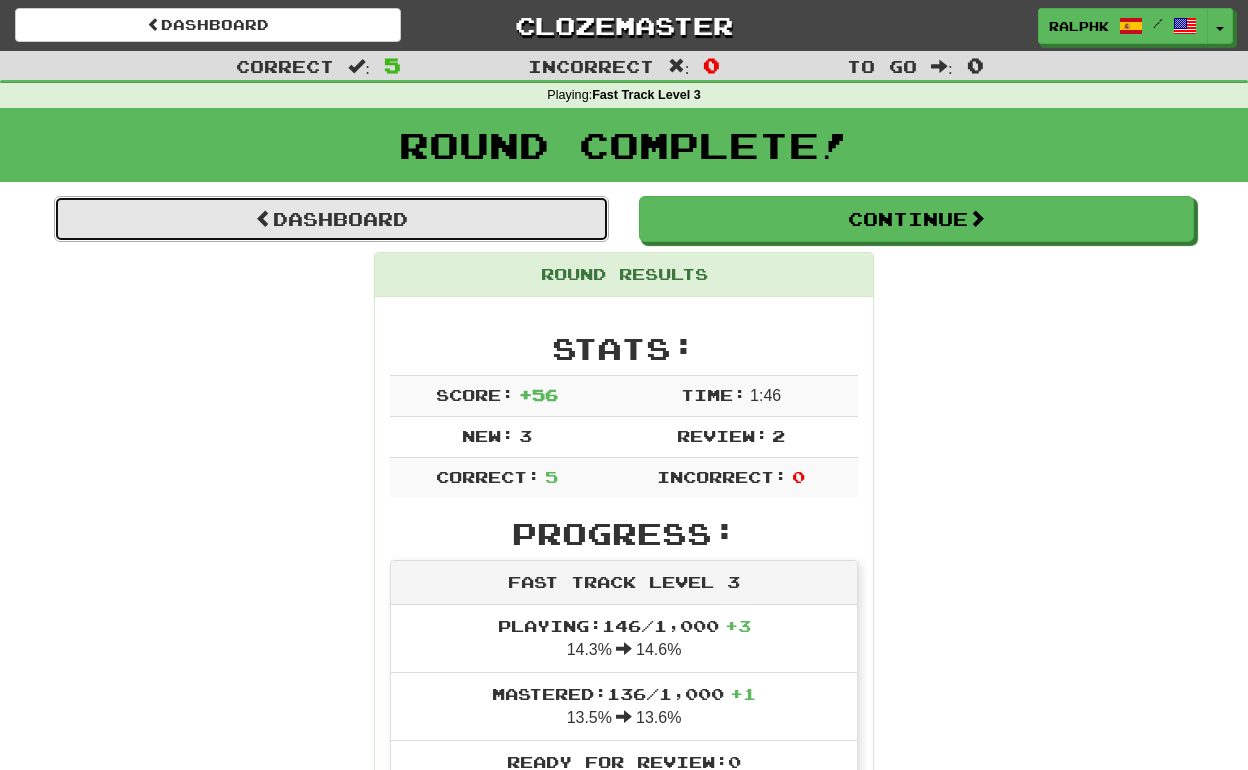 click on "Dashboard" at bounding box center [331, 219] 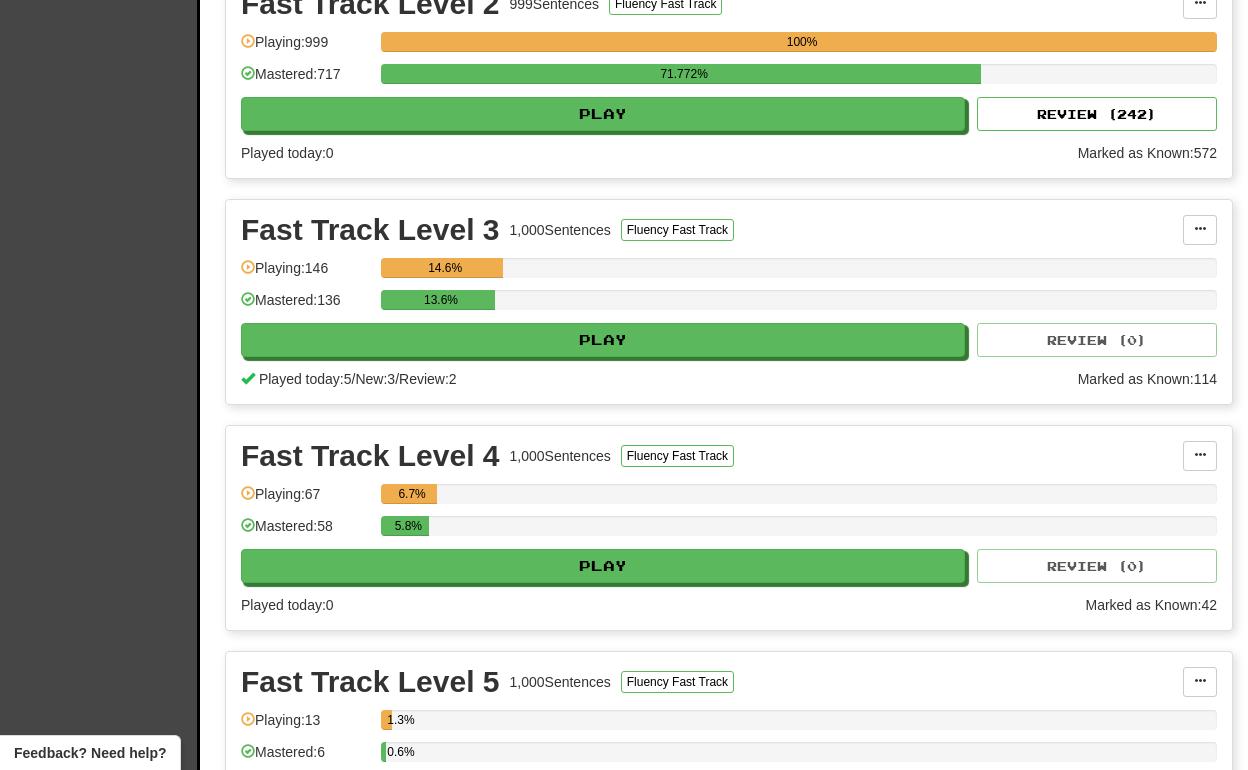 scroll, scrollTop: 1196, scrollLeft: 0, axis: vertical 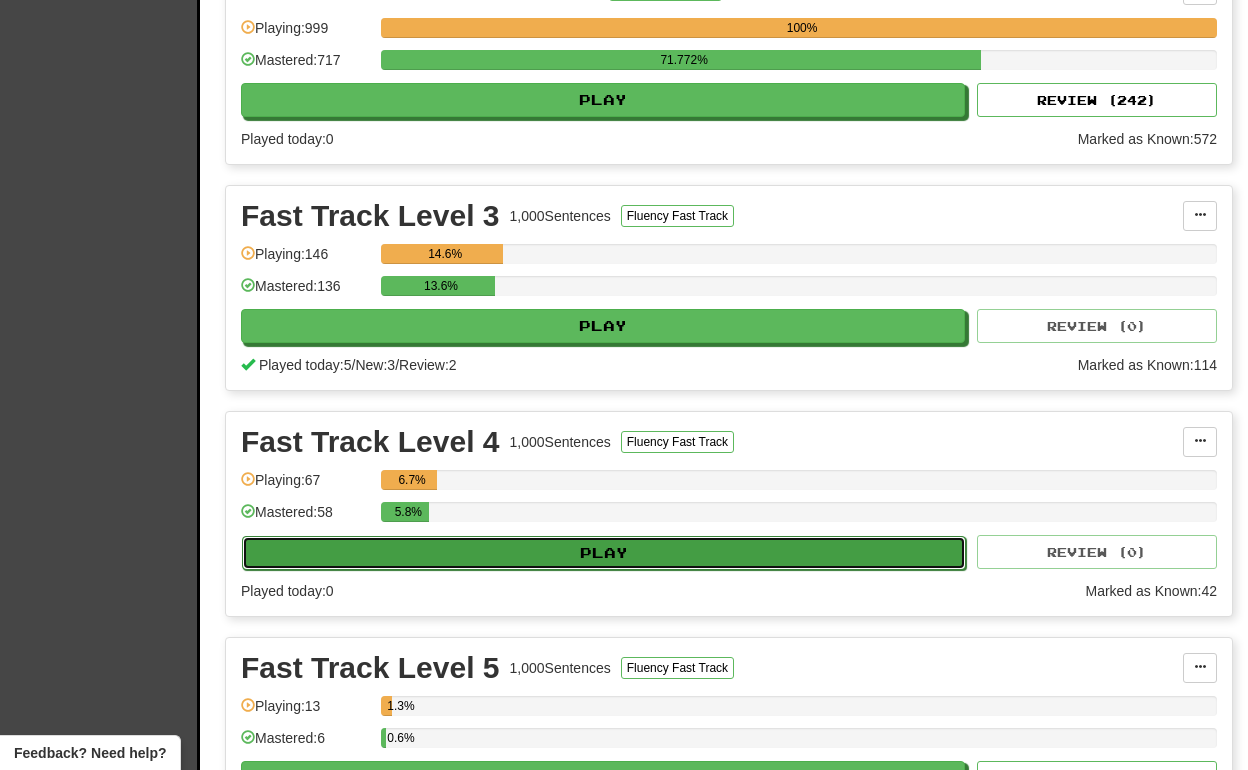 click on "Play" at bounding box center (604, 553) 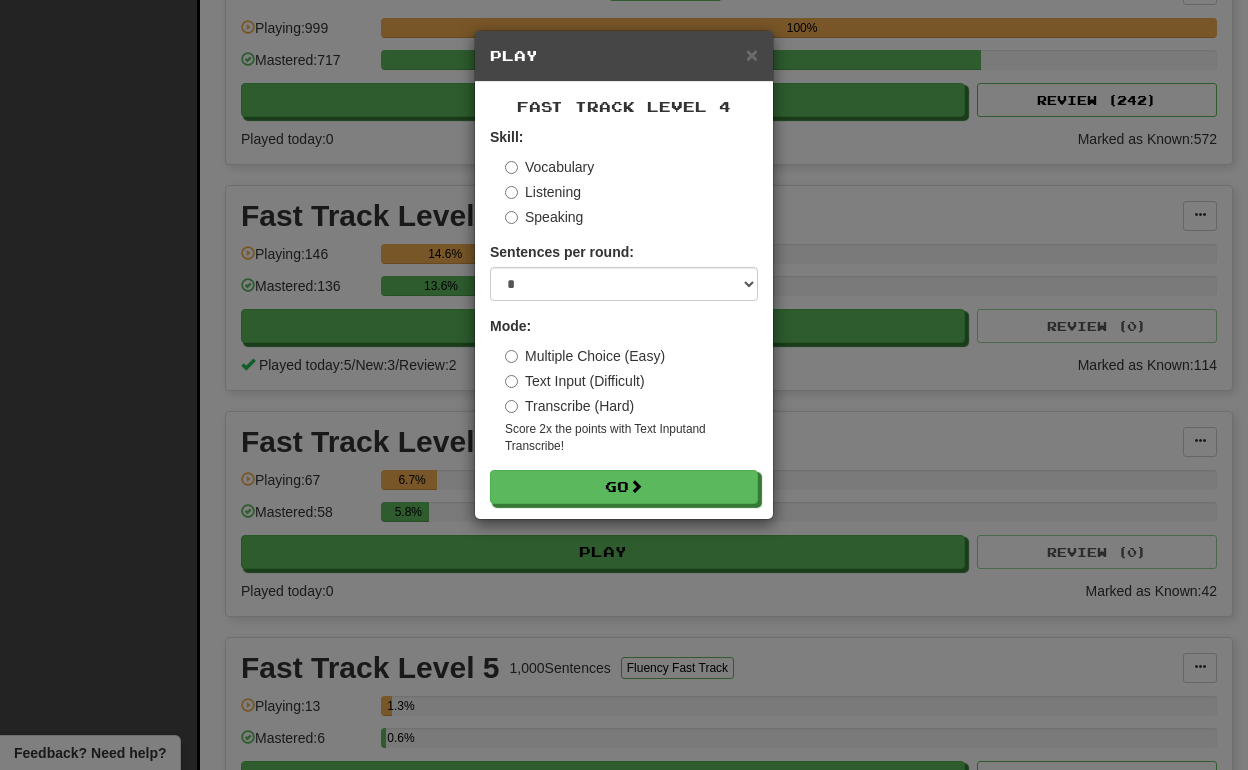 click on "Transcribe (Hard)" at bounding box center (569, 406) 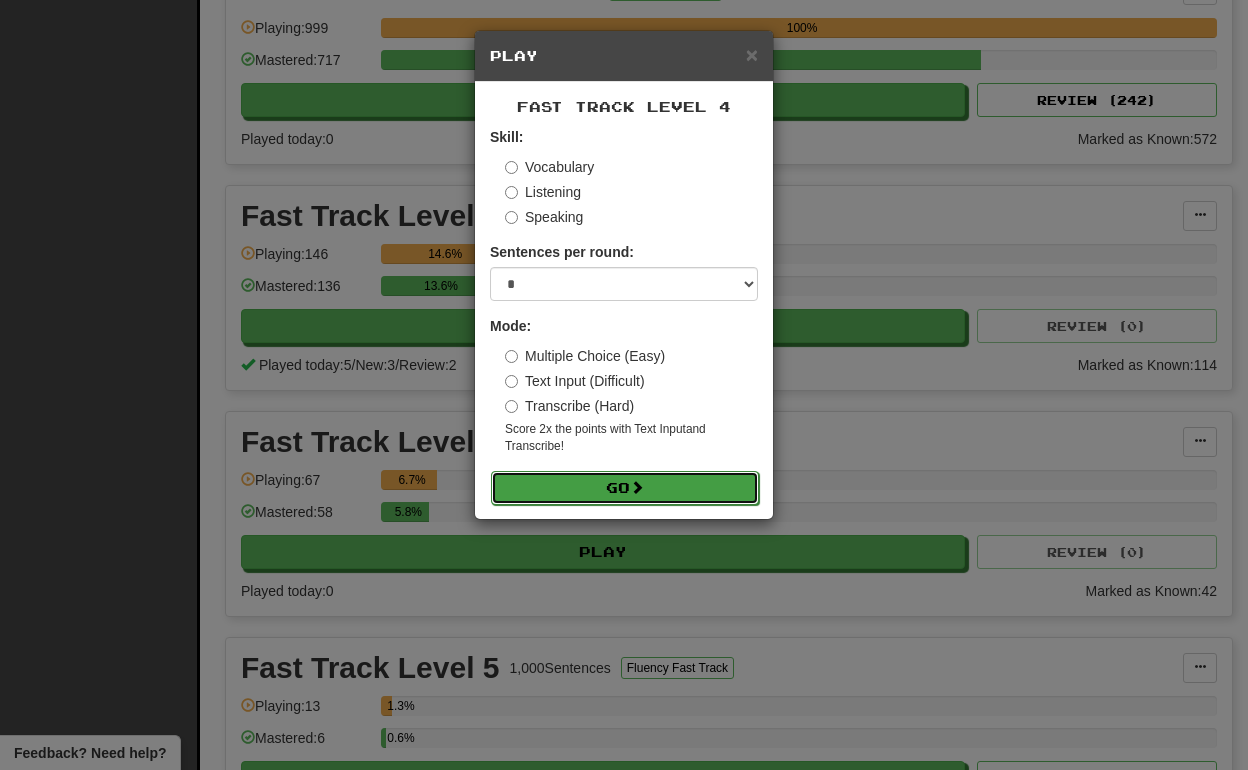 click on "Go" at bounding box center [625, 488] 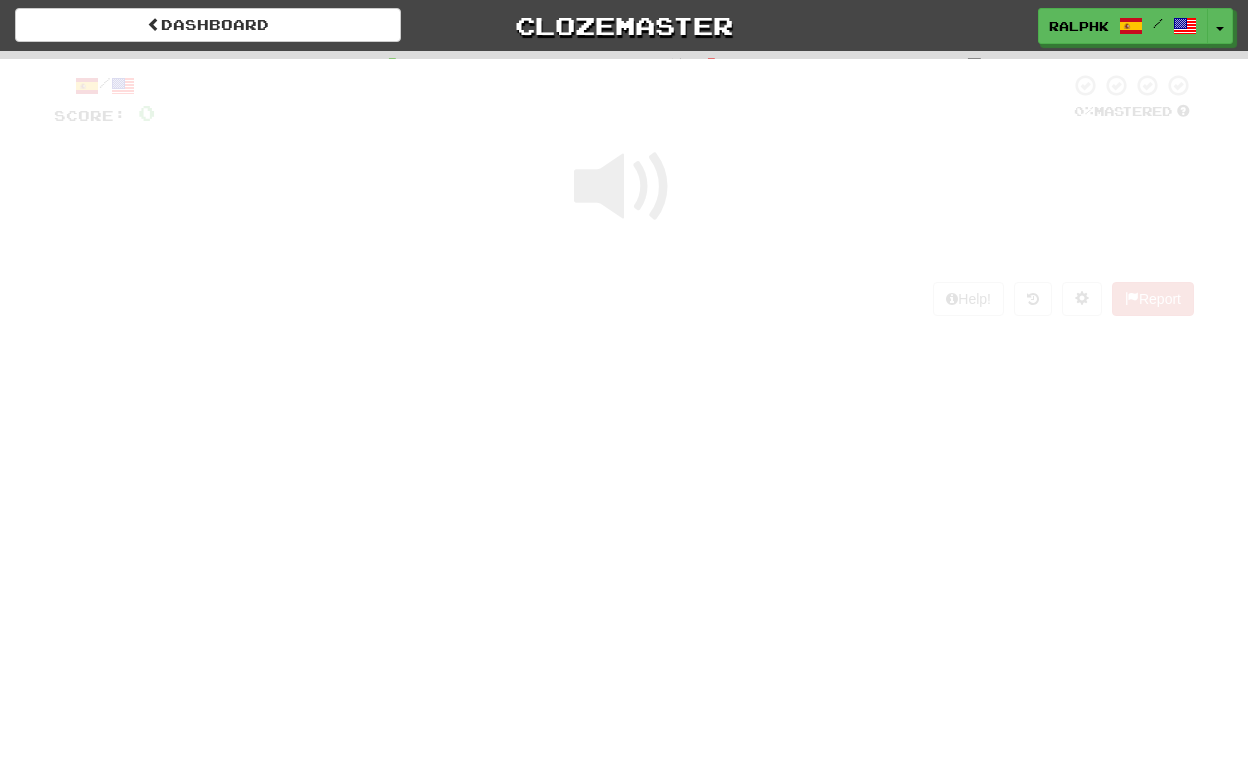 scroll, scrollTop: 0, scrollLeft: 0, axis: both 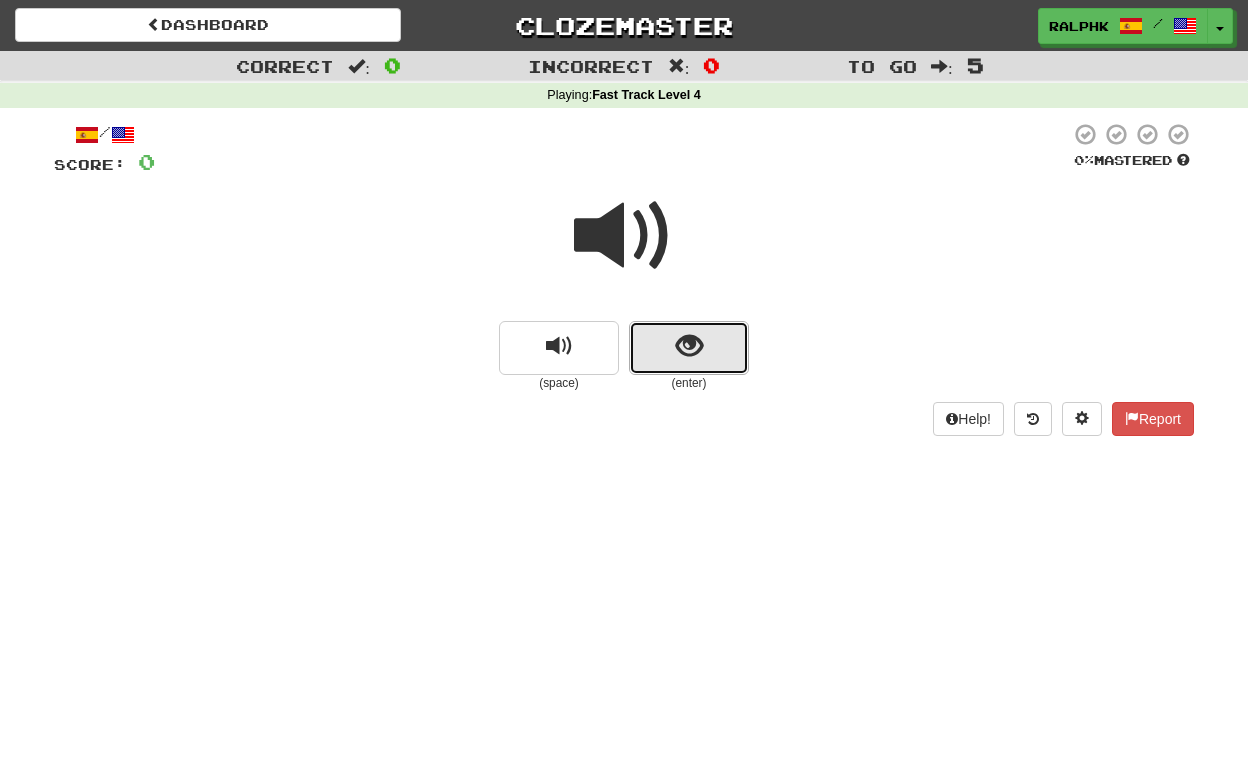 click at bounding box center [689, 346] 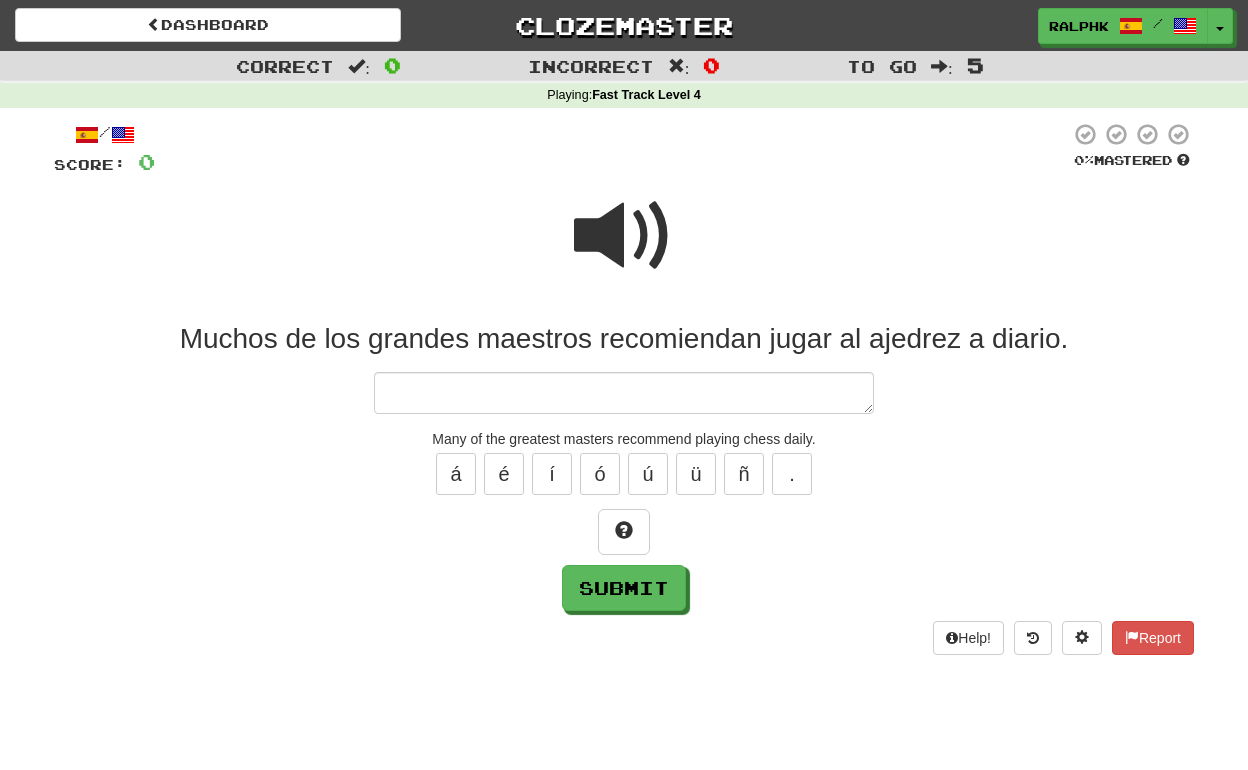 type on "*" 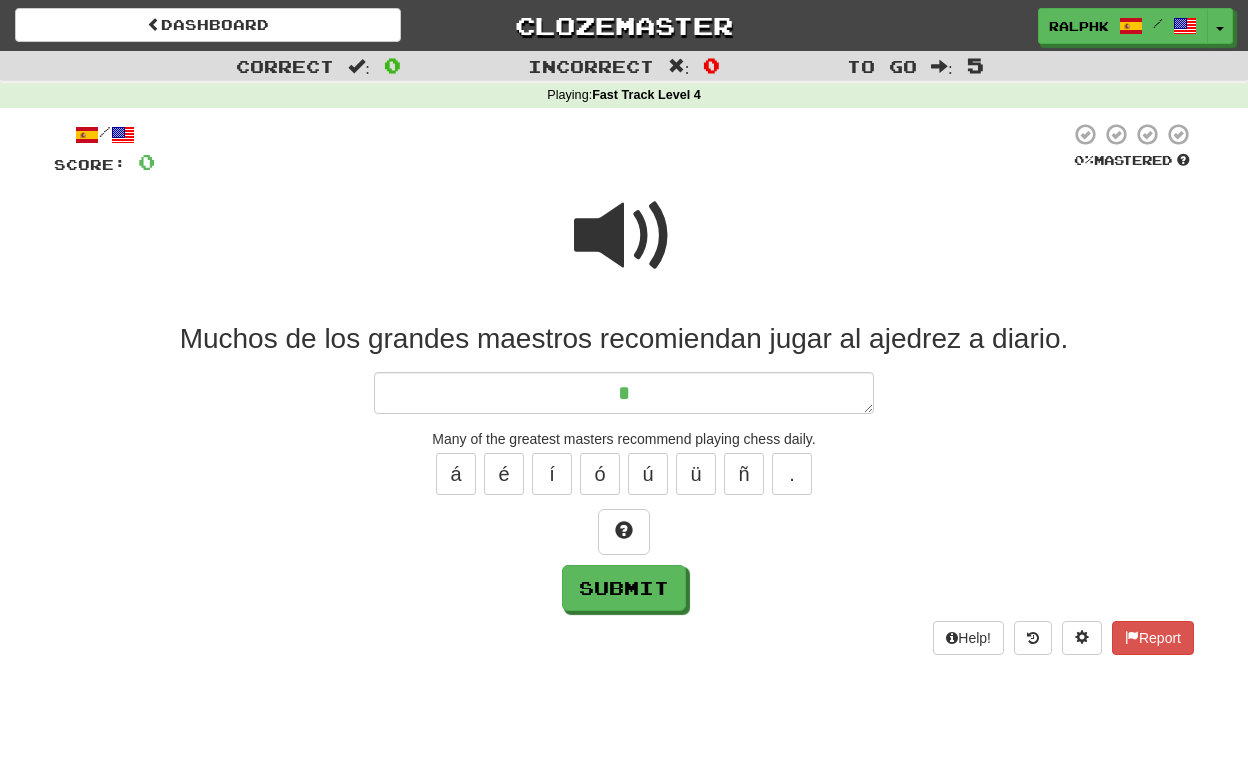 type on "*" 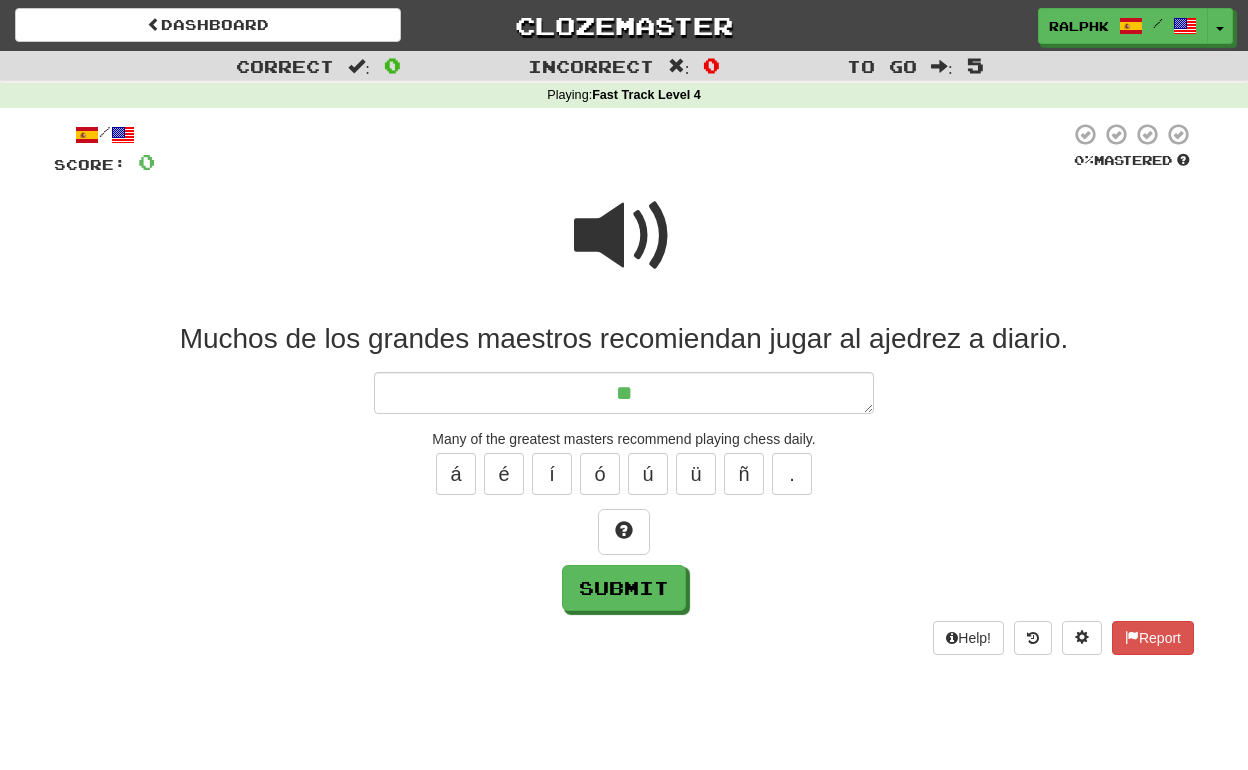 type on "*" 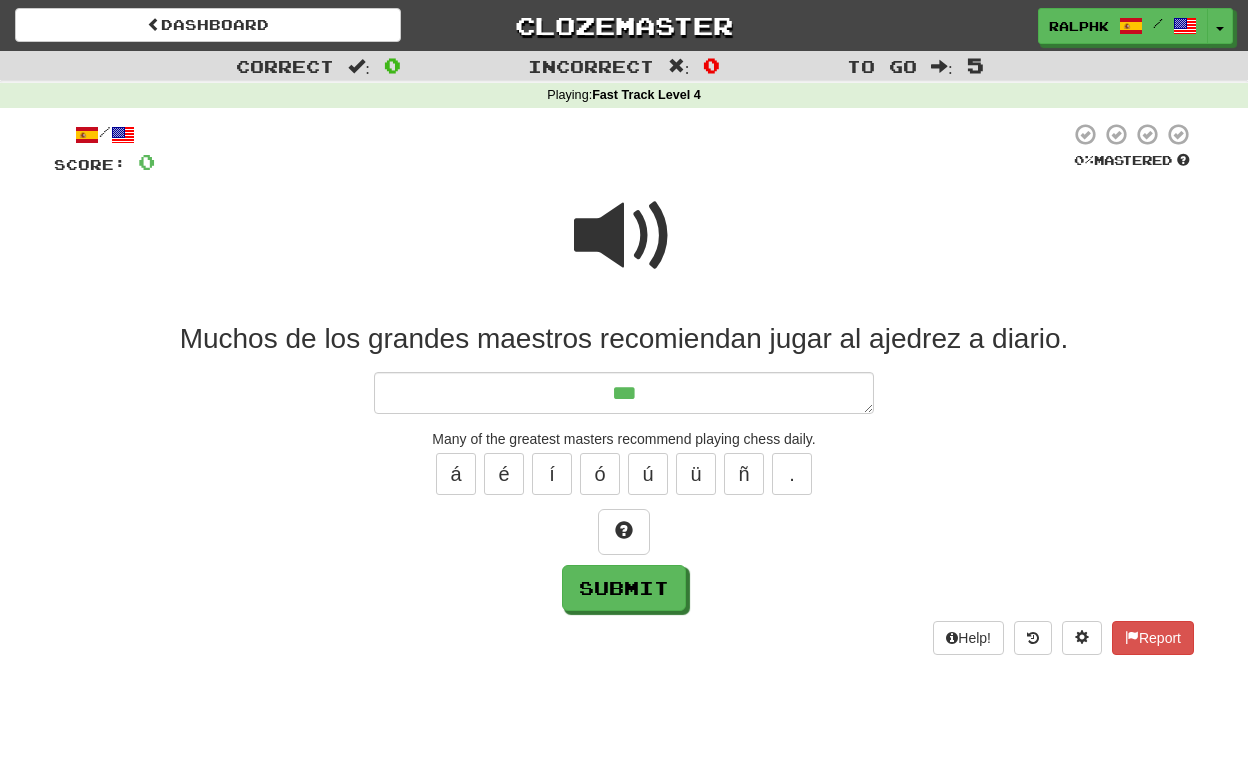 type on "*" 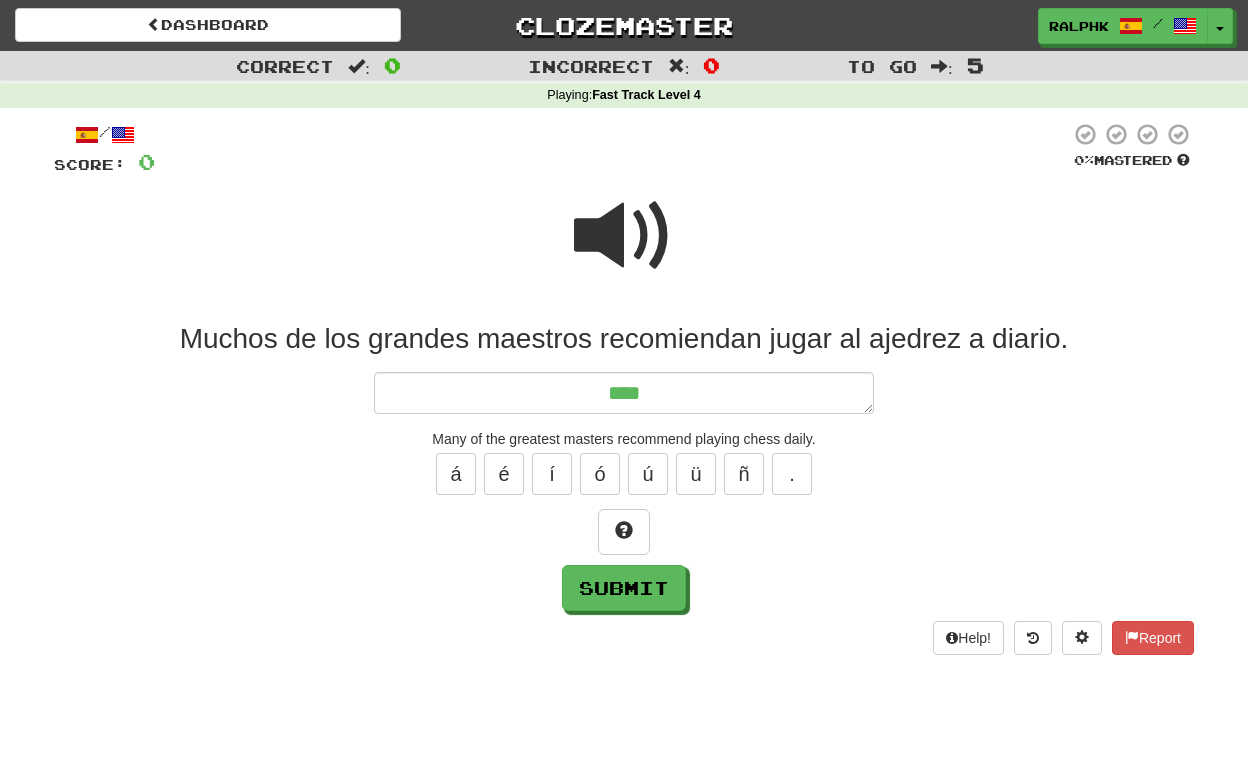 type on "*" 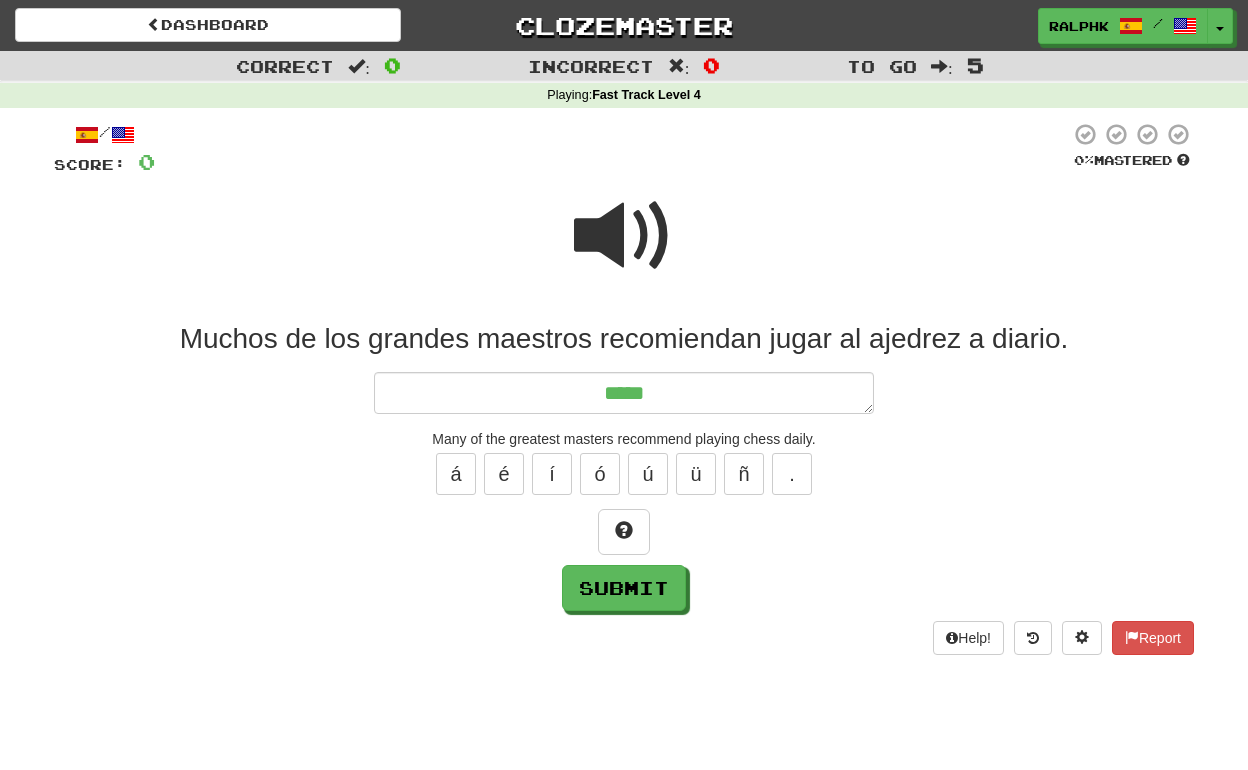 type on "*" 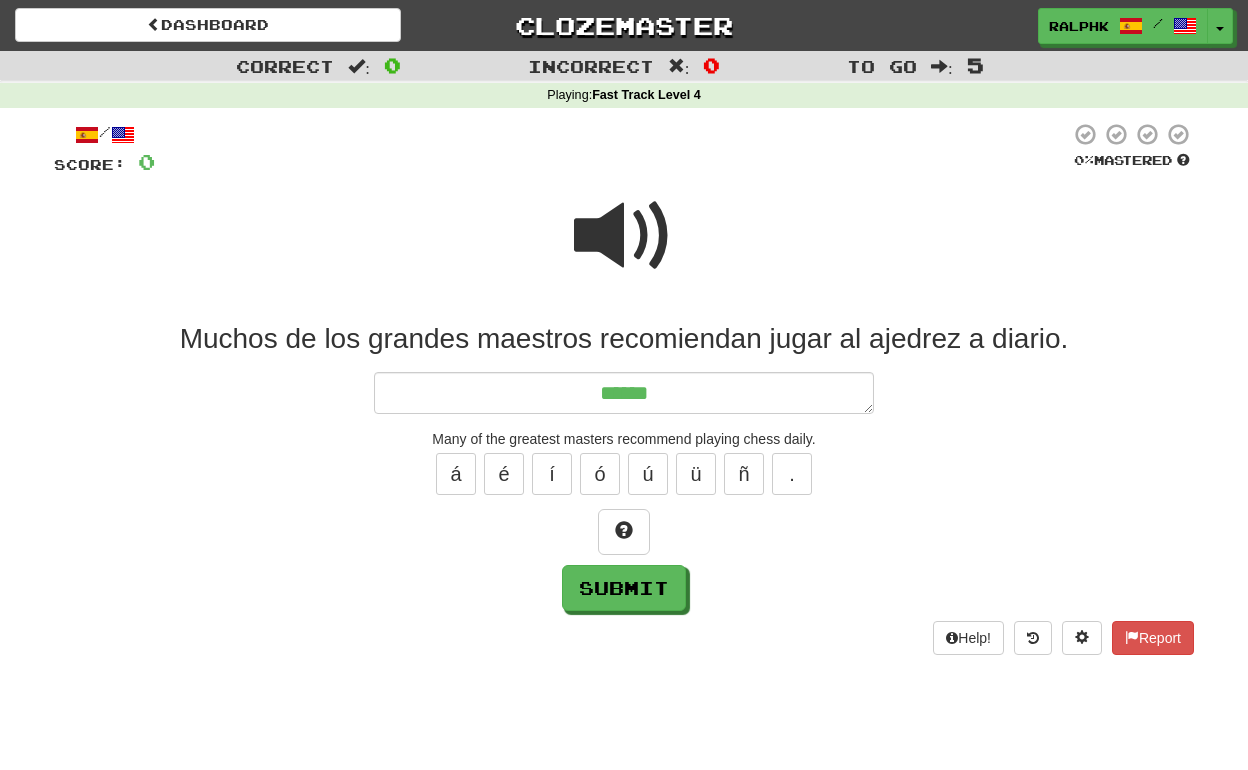 type on "*" 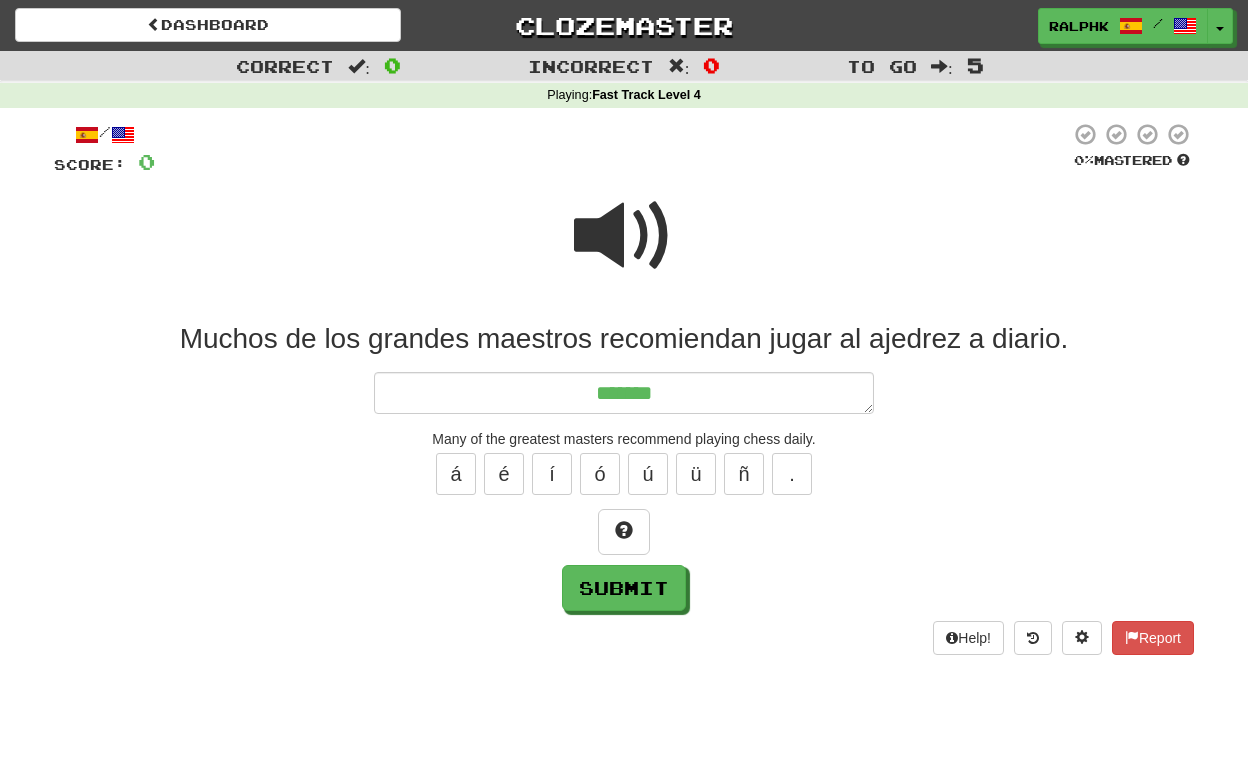 type on "*" 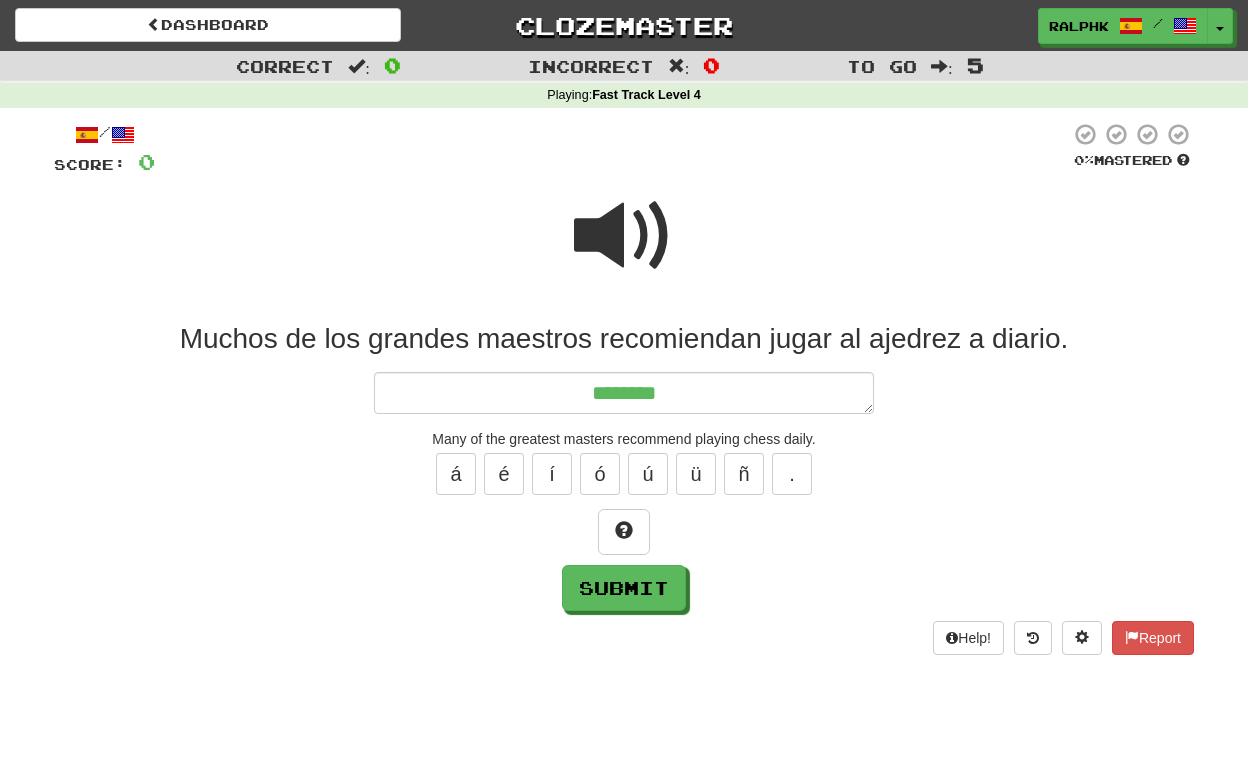type on "*" 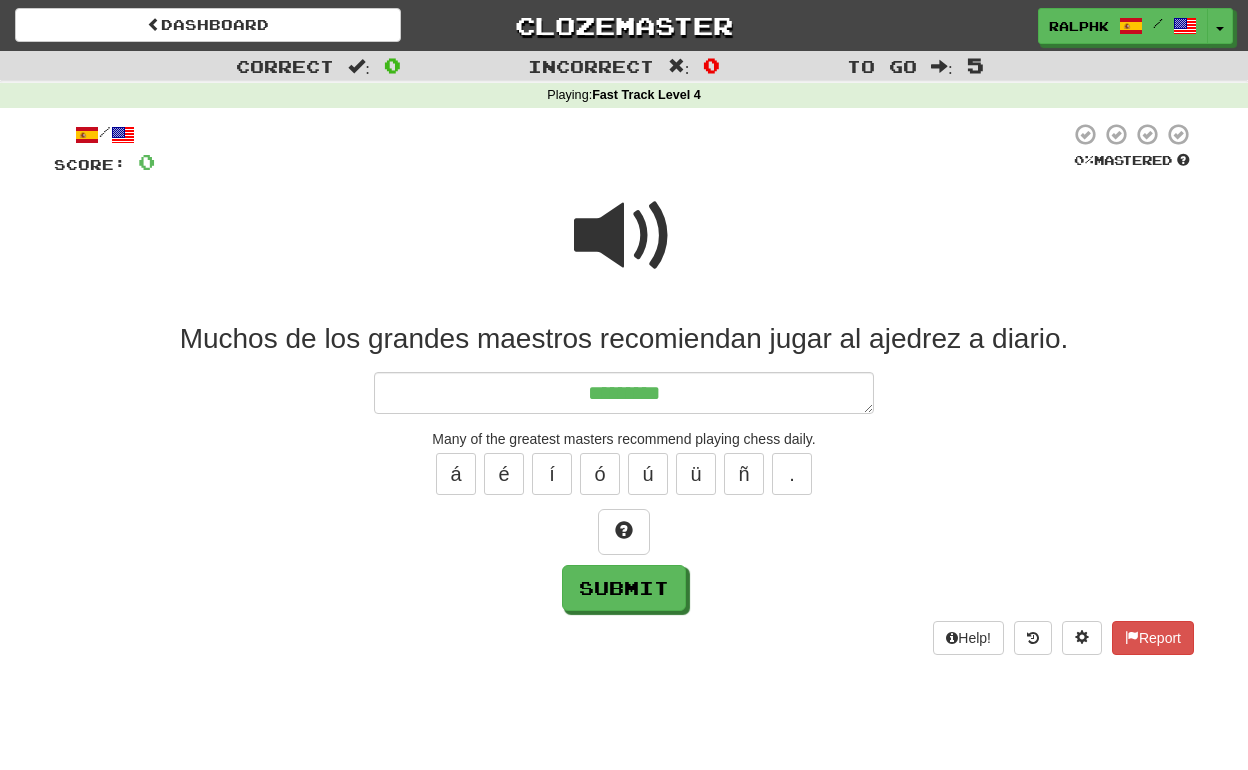 type on "*" 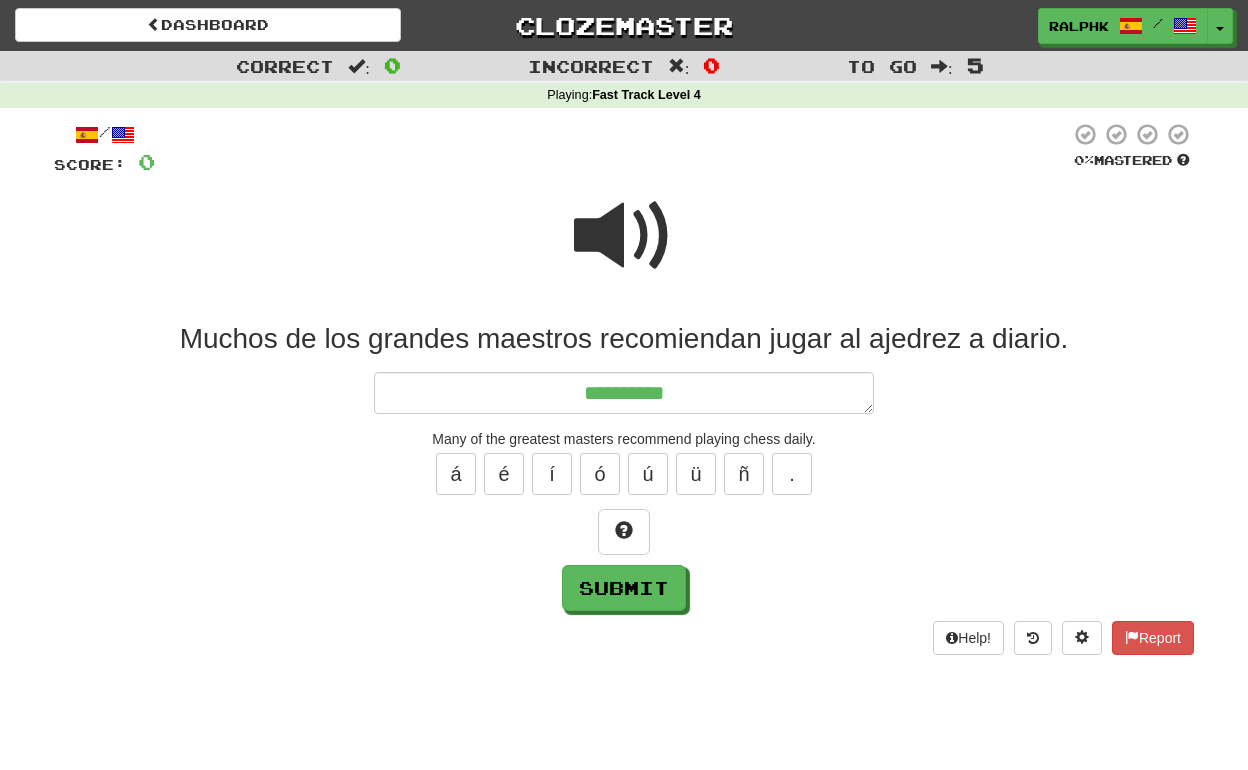 type on "*" 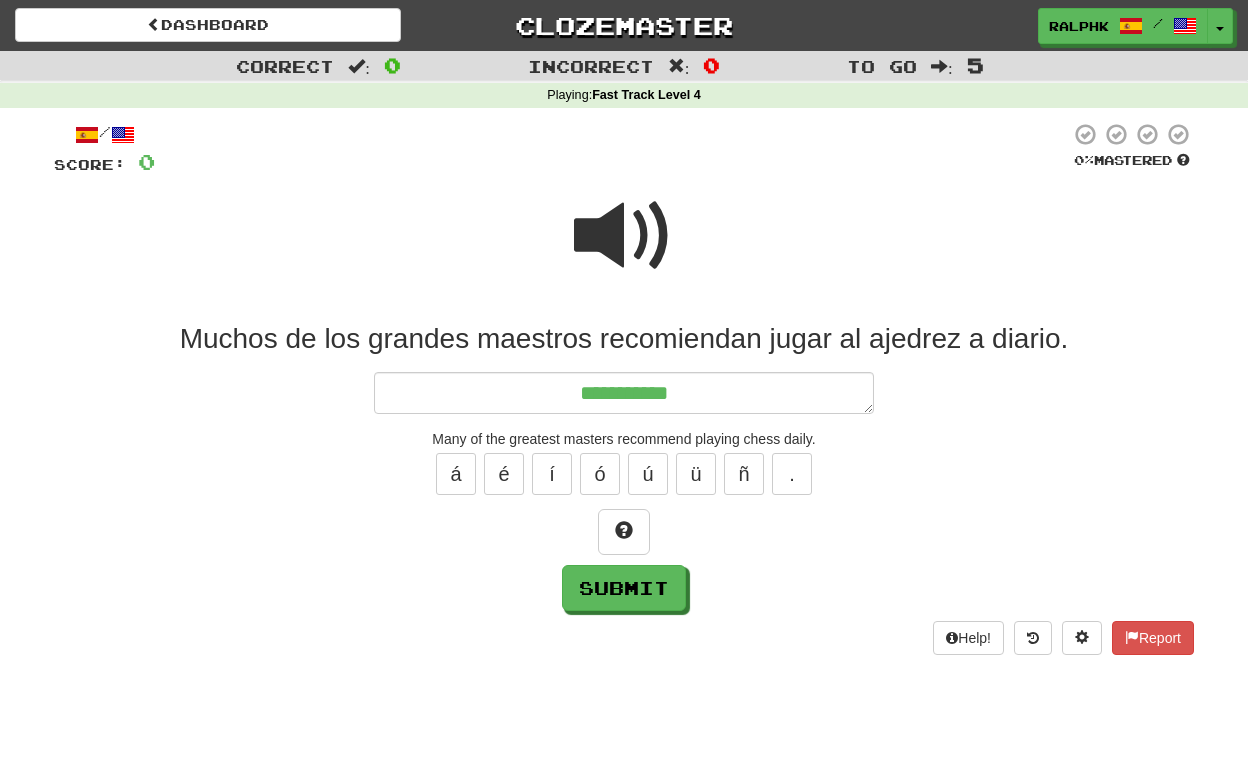 type on "*" 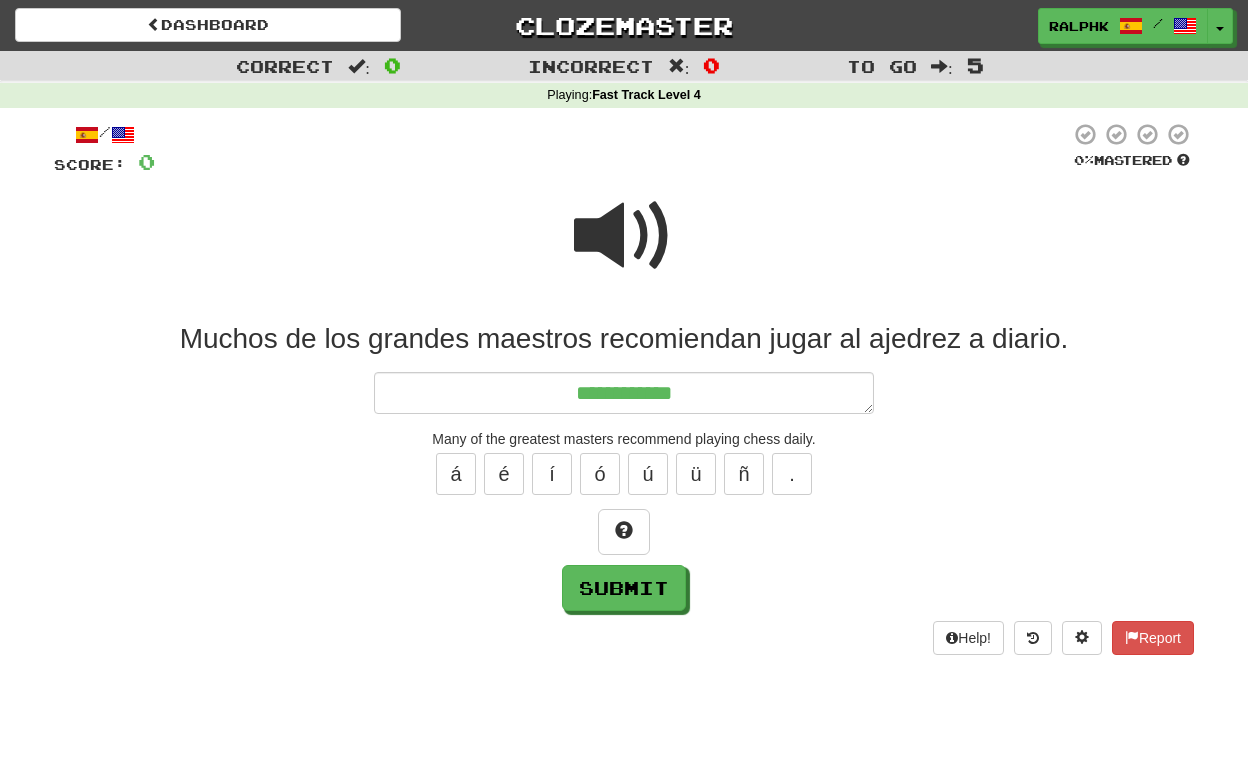 type on "*" 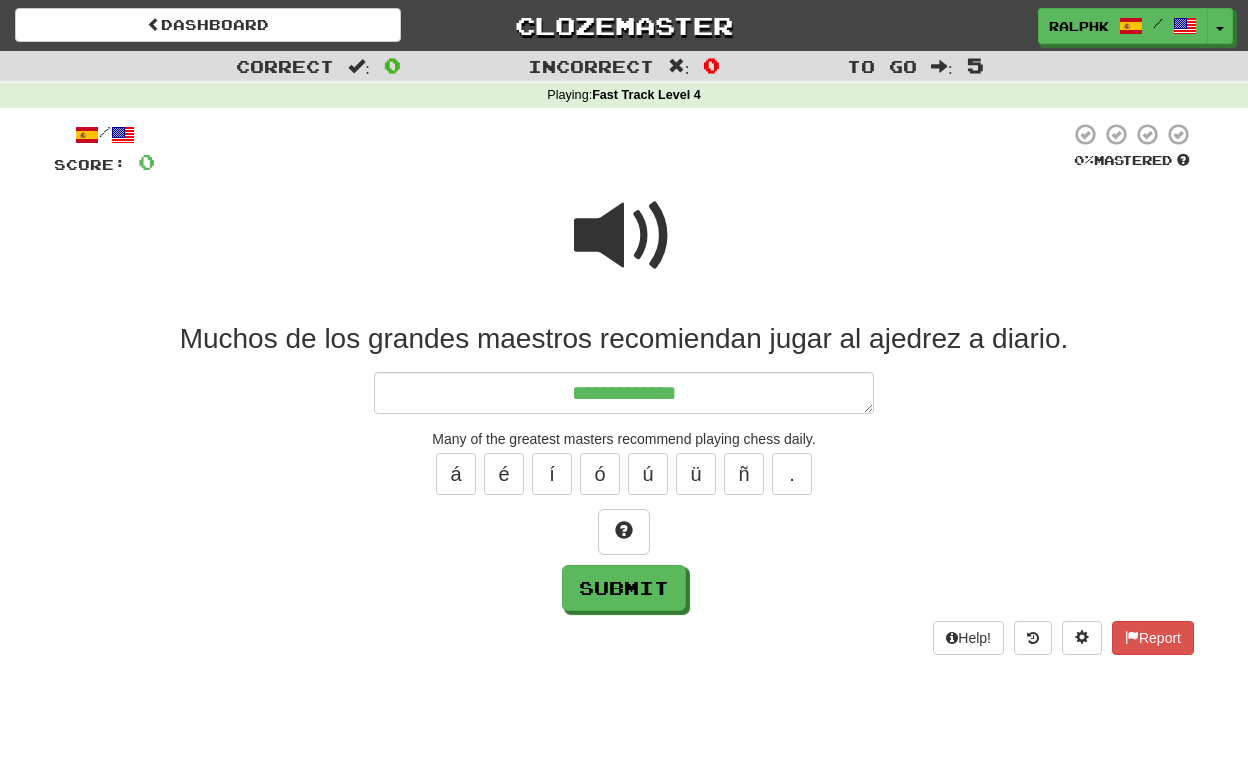 type on "*" 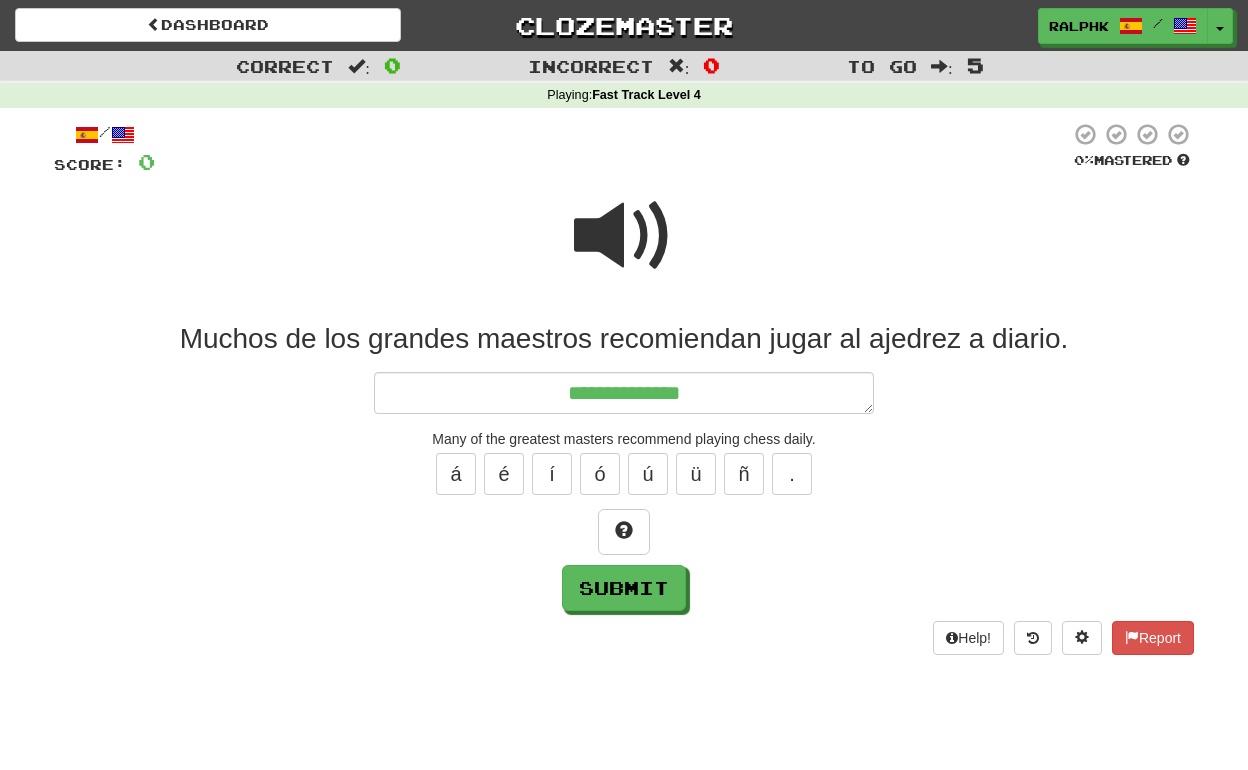 type on "*" 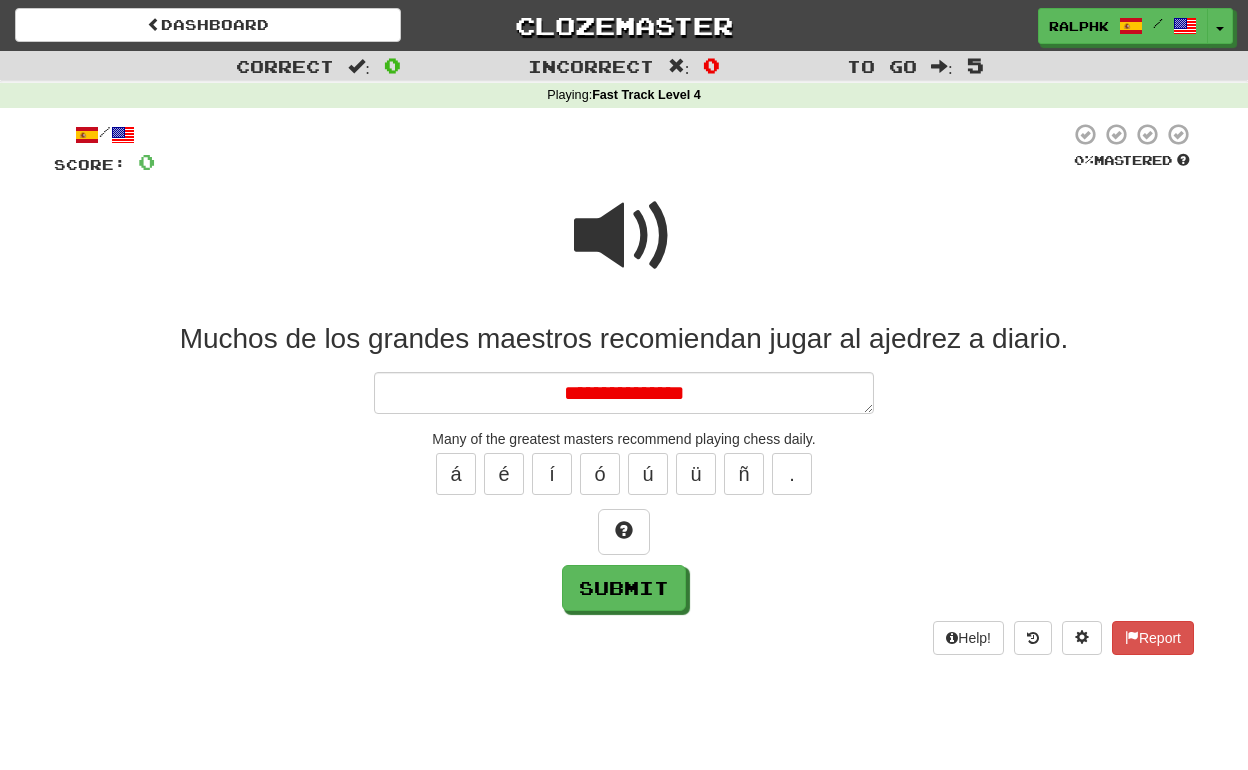 type on "*" 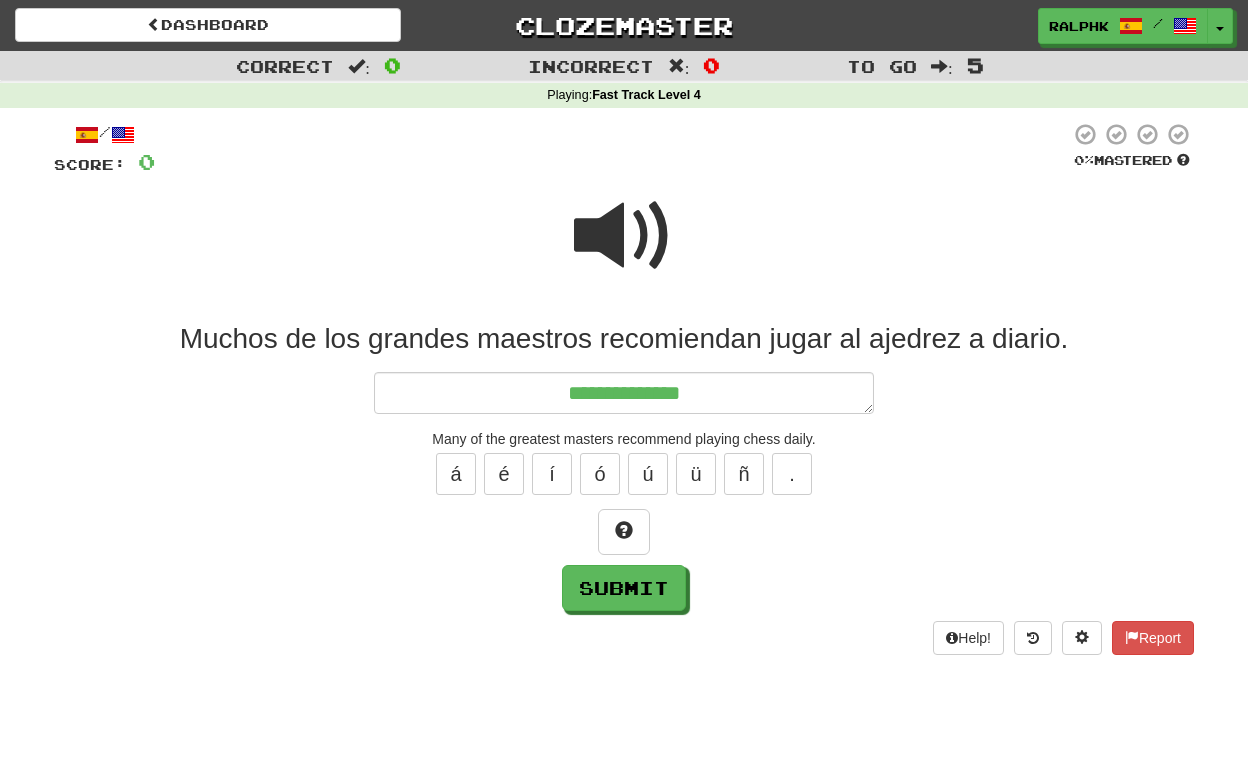 type on "**********" 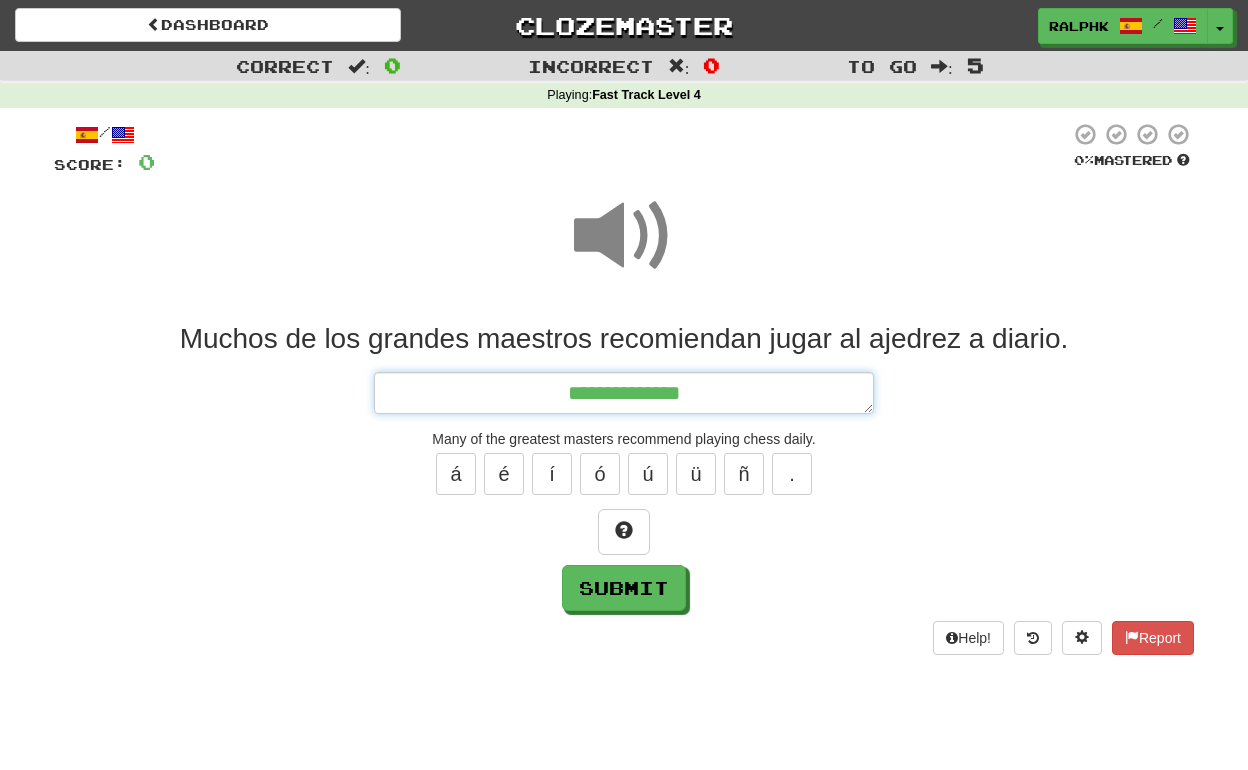 click on "**********" at bounding box center (624, 393) 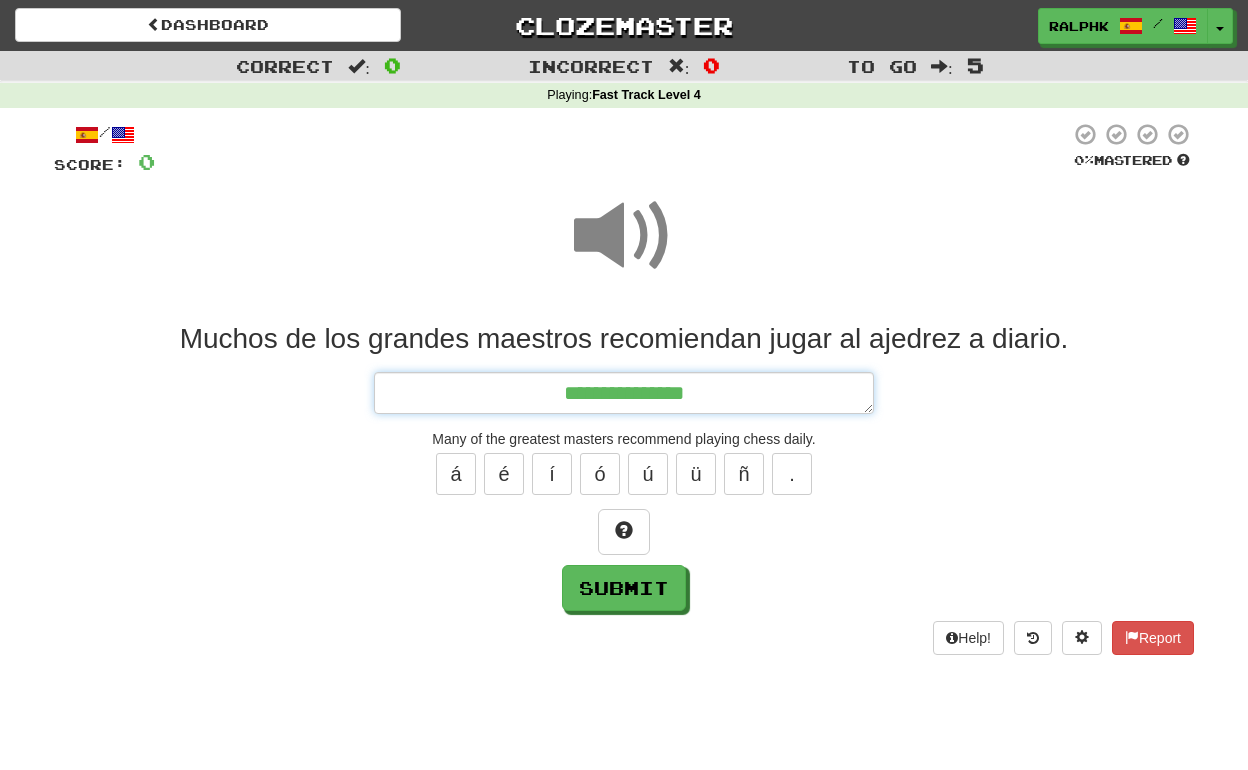 type on "*" 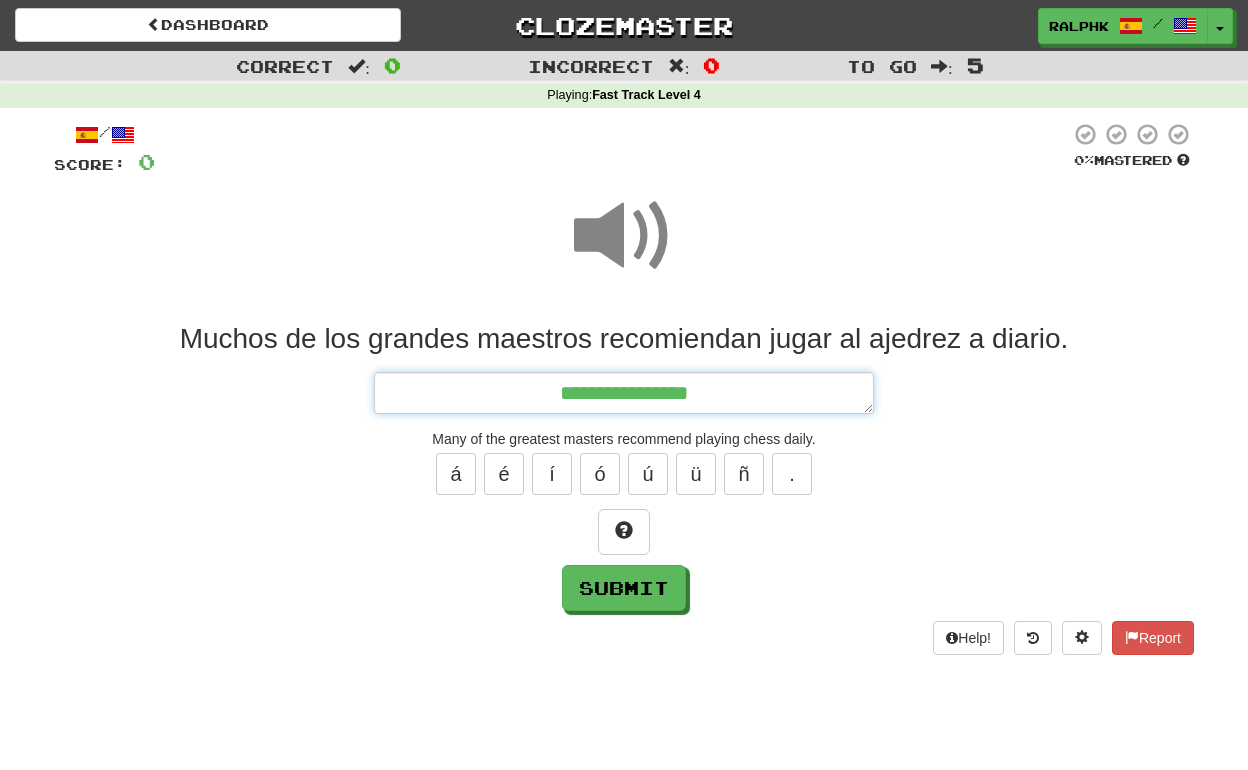 type on "*" 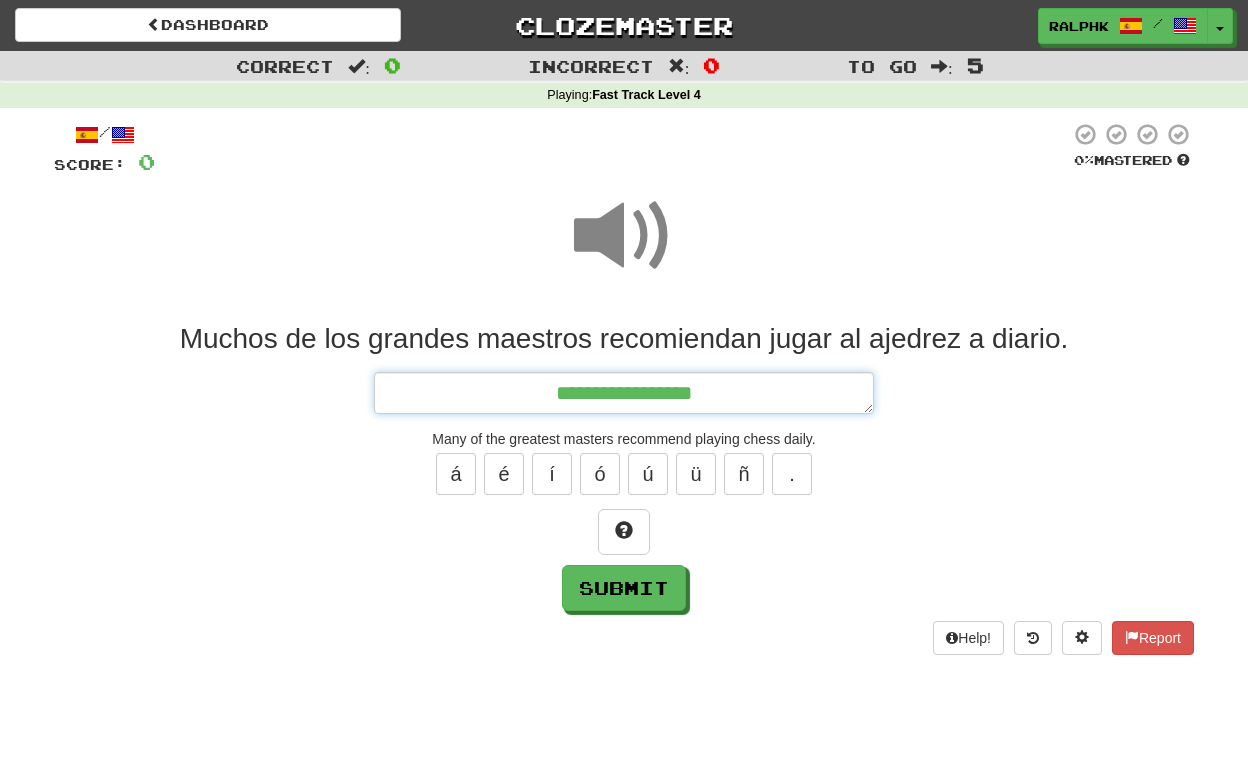type on "*" 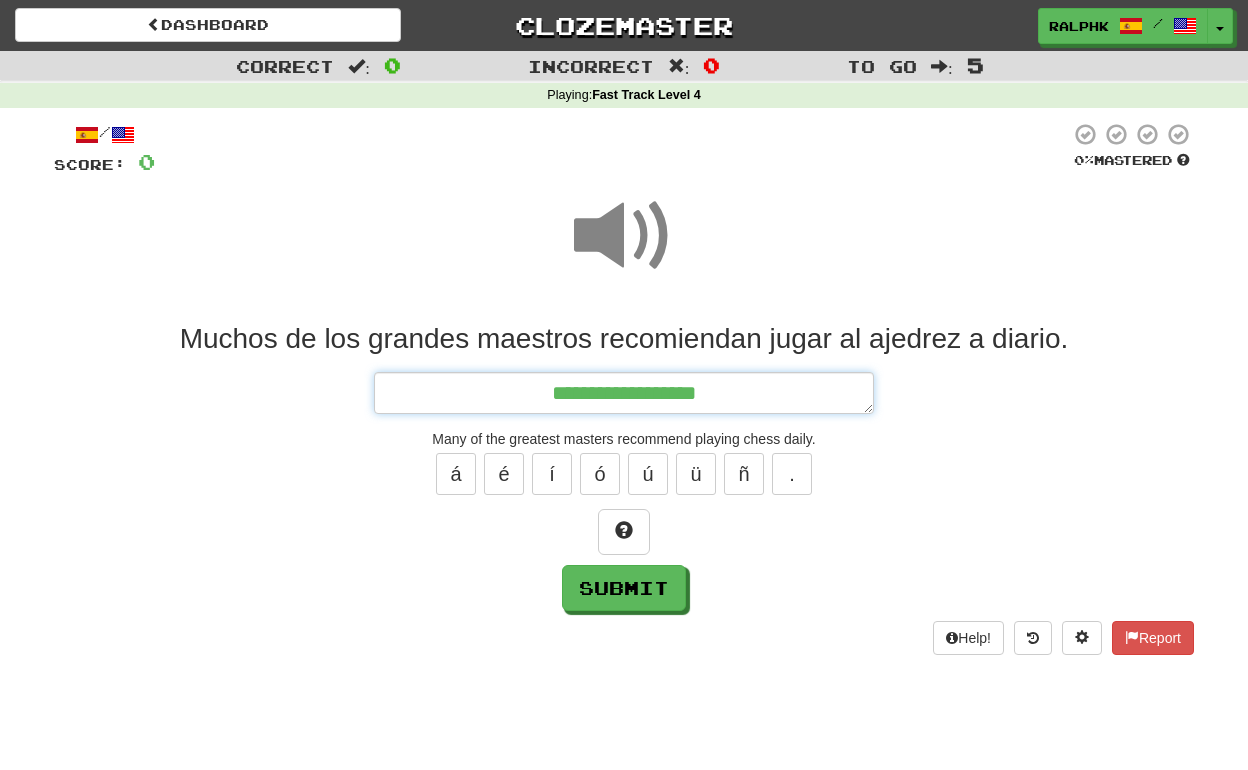 type on "*" 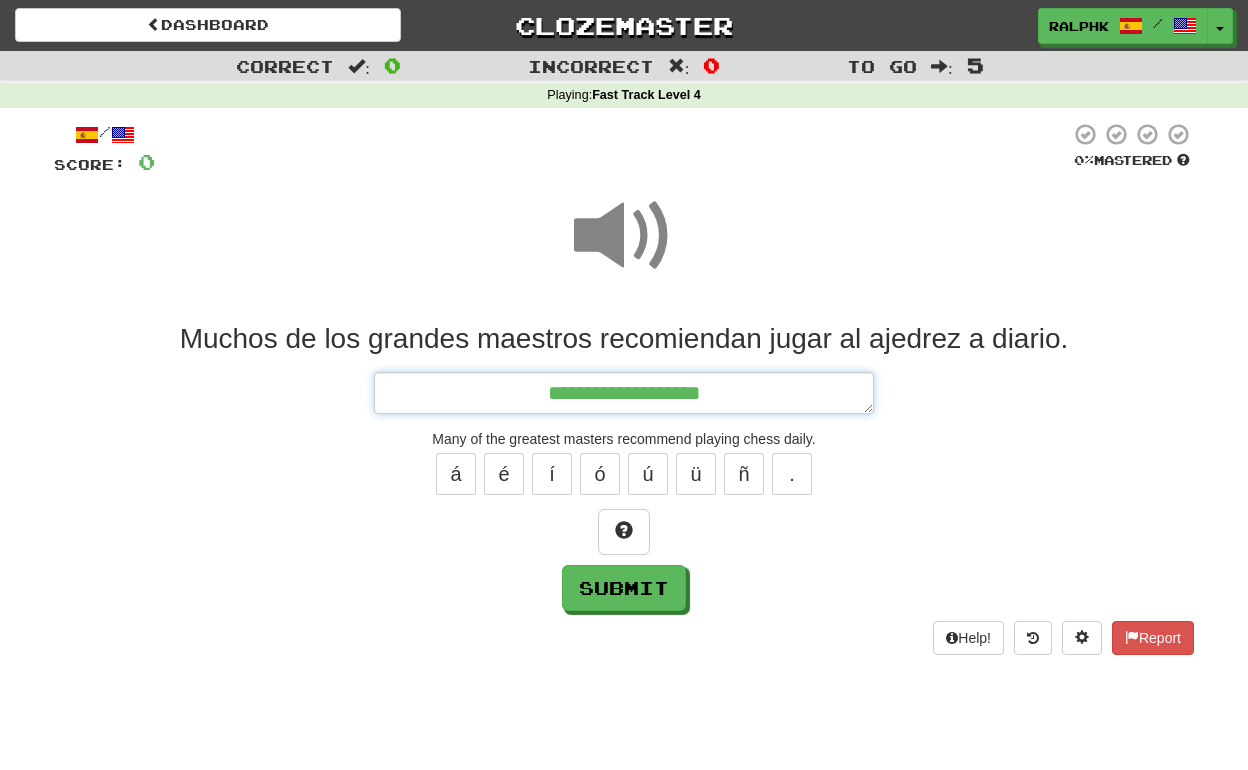 type on "*" 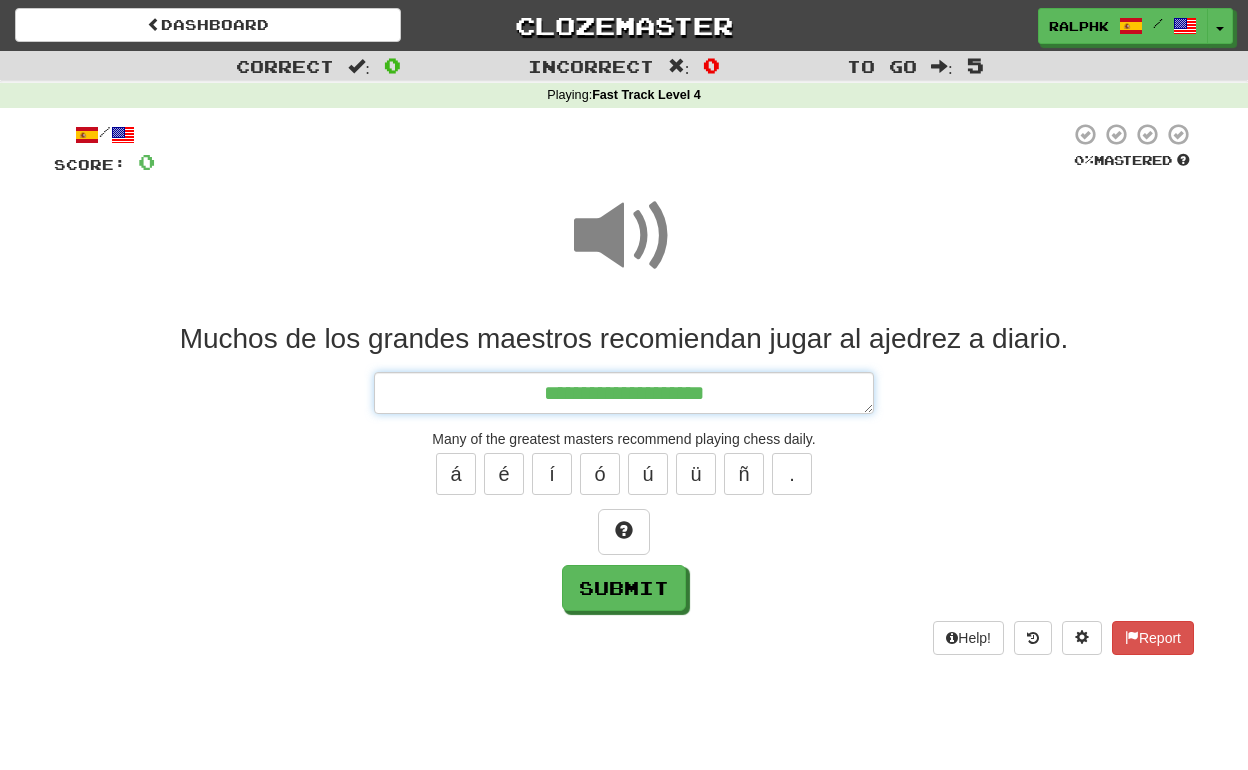 type on "*" 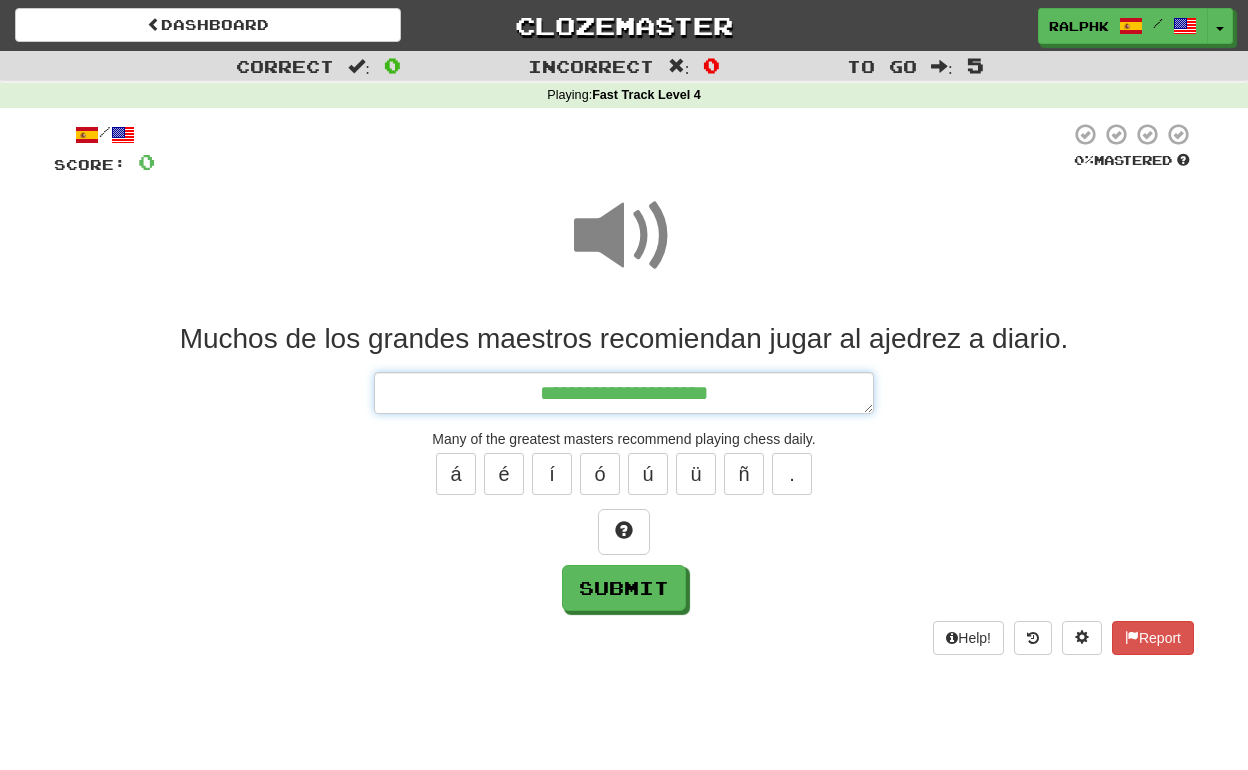 type on "*" 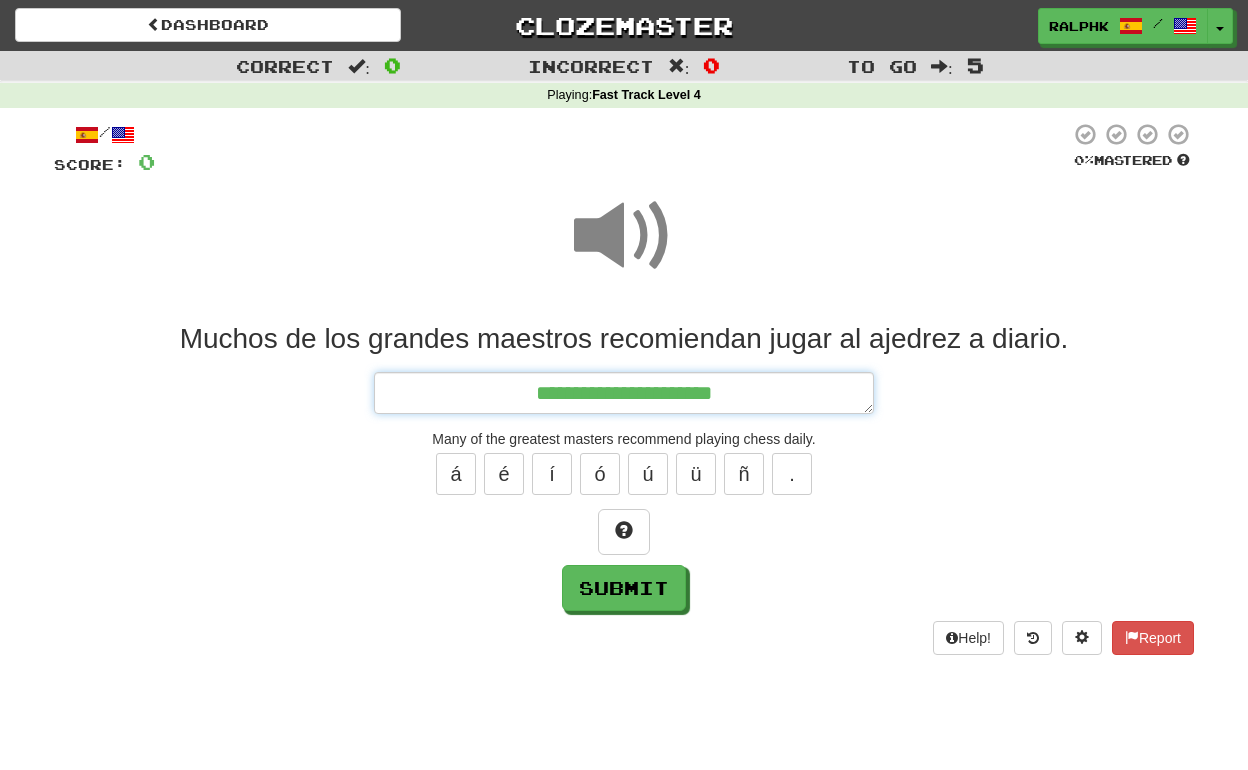 type on "*" 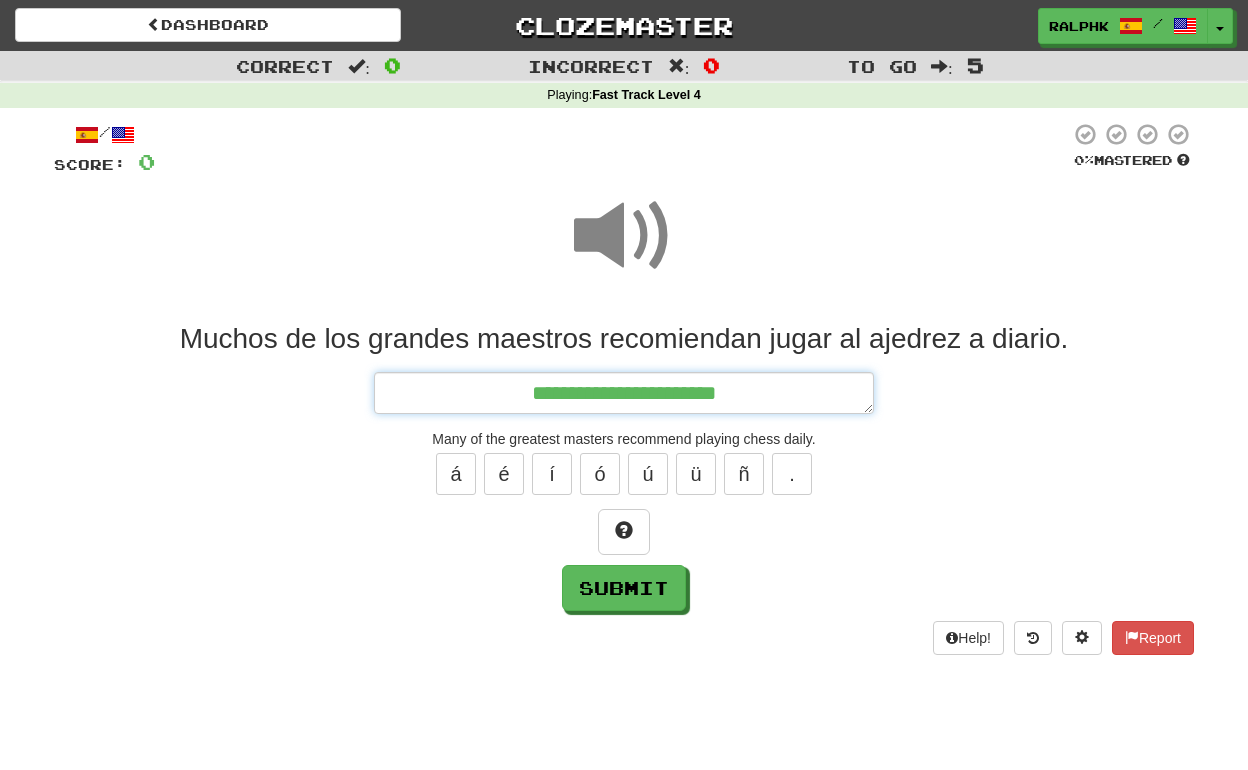 type on "*" 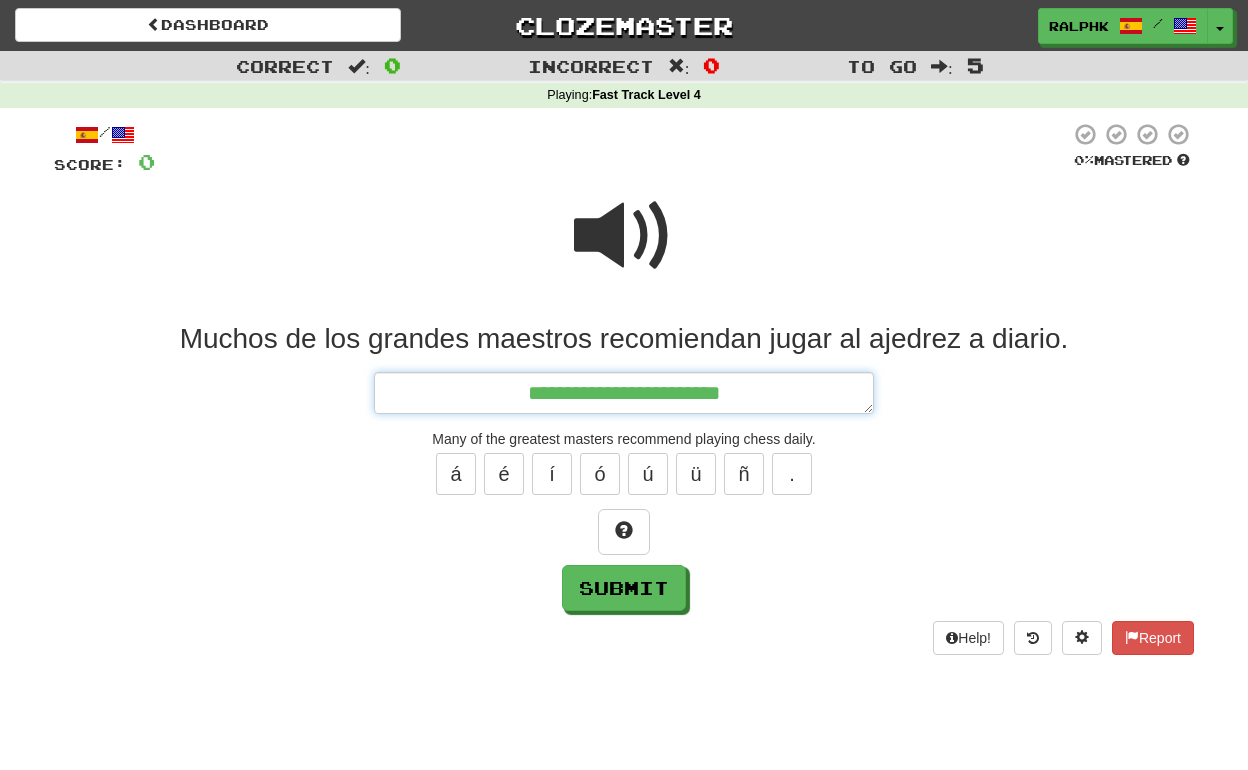 type on "*" 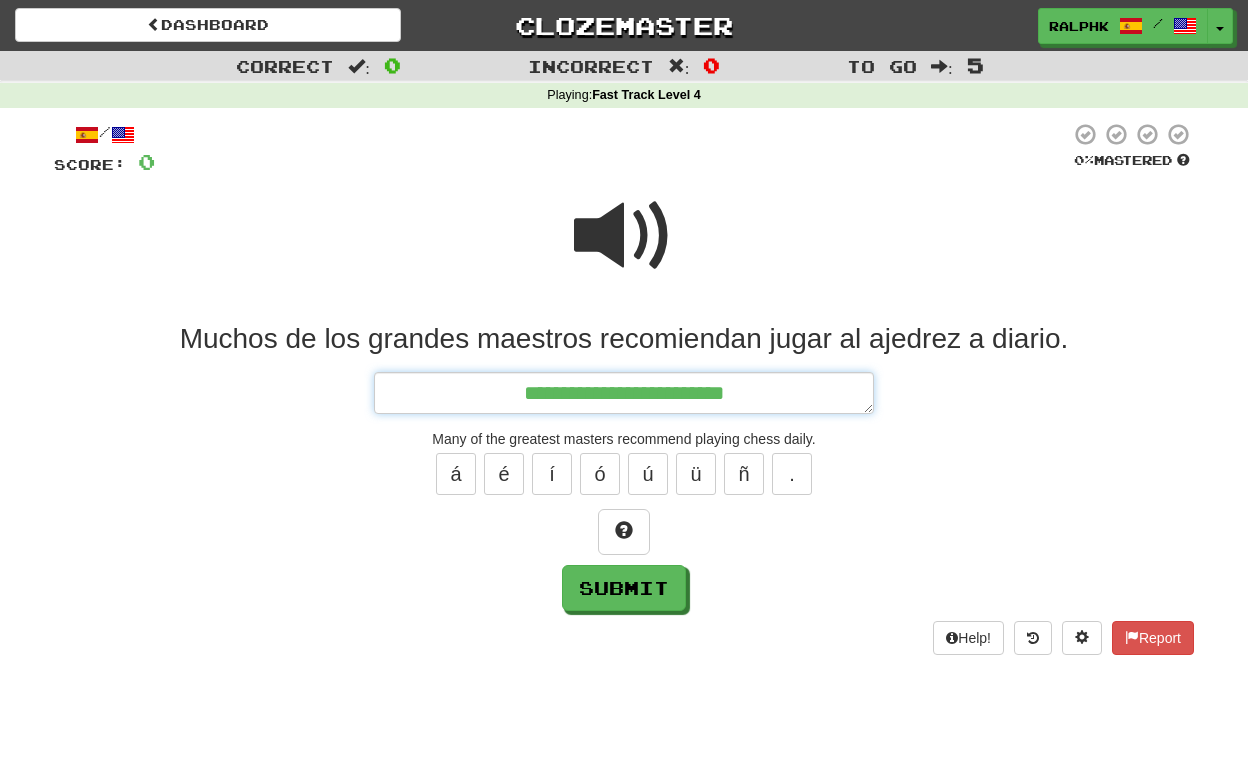 type on "*" 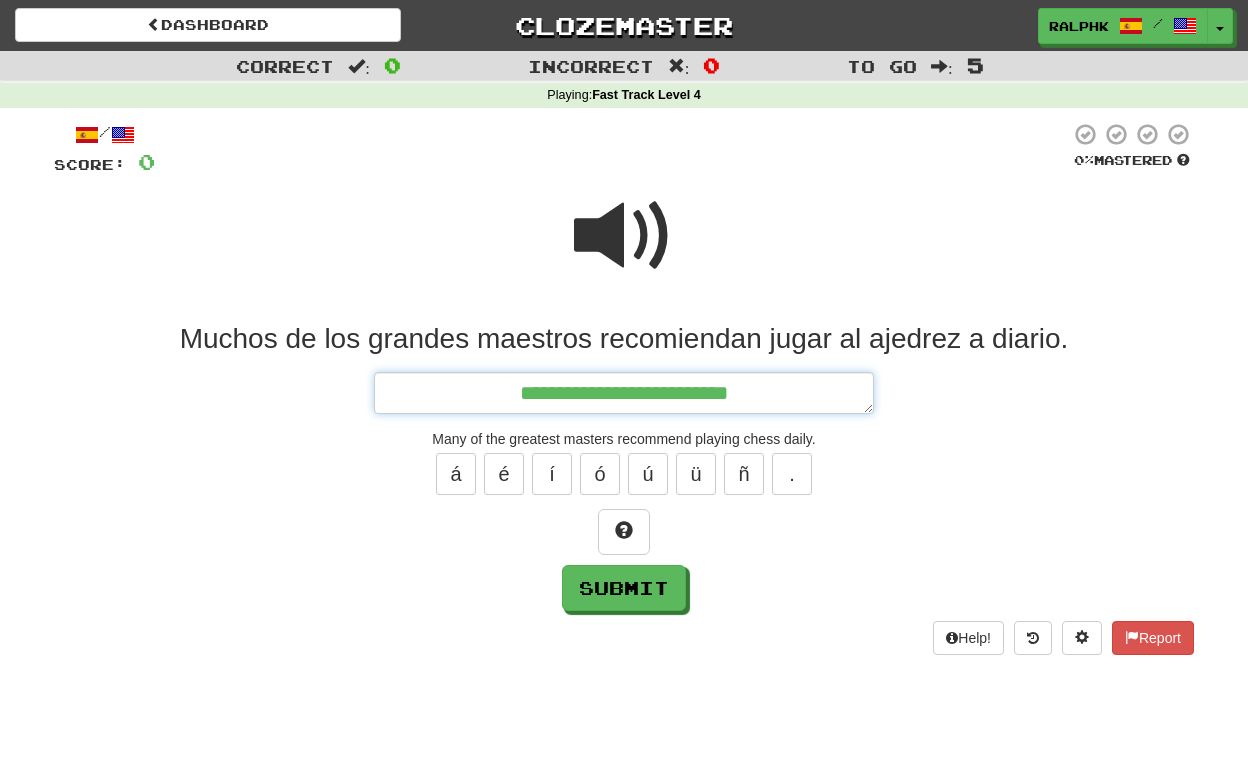 type on "*" 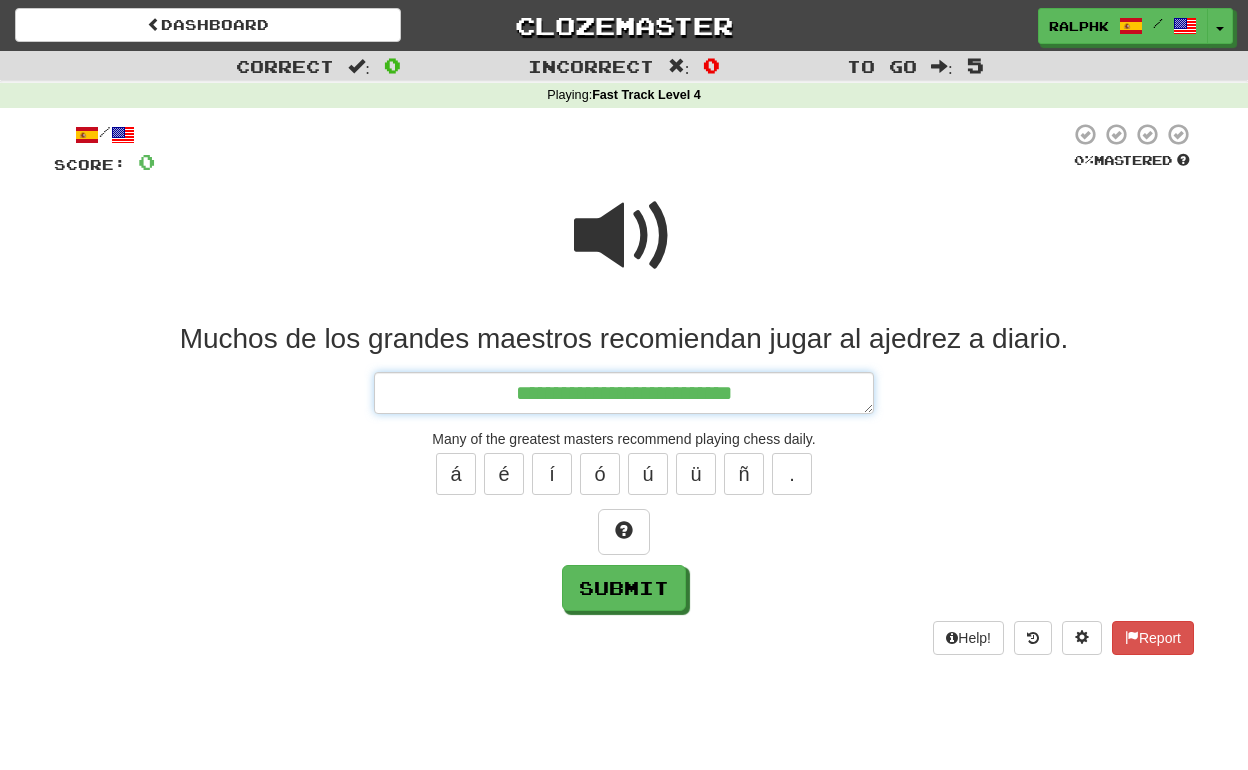 type on "*" 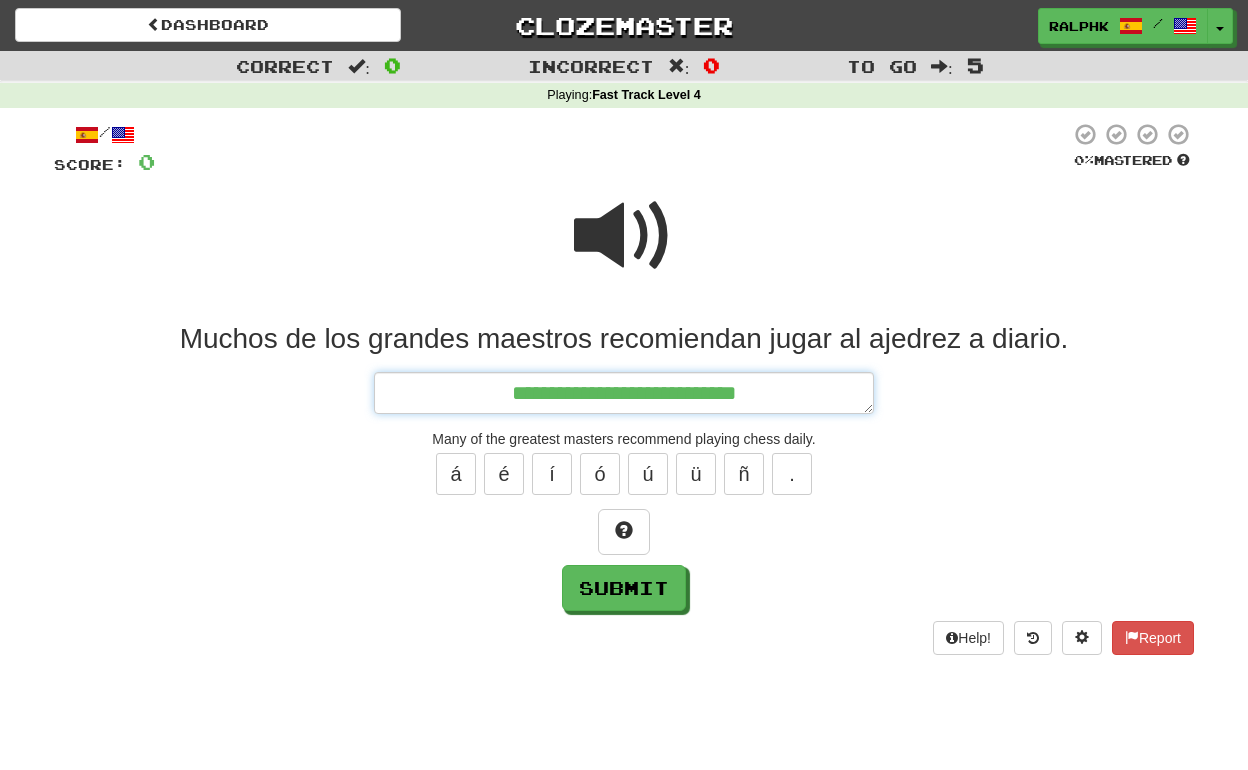 type on "*" 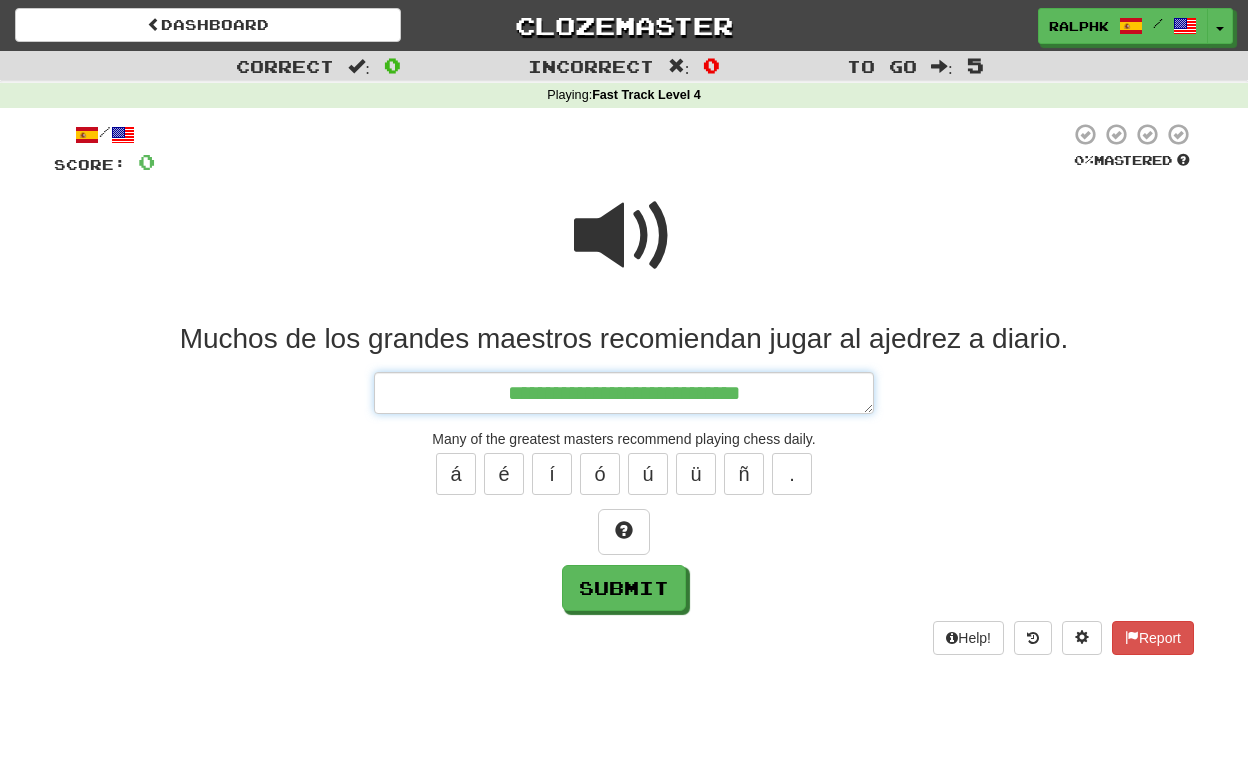 type on "*" 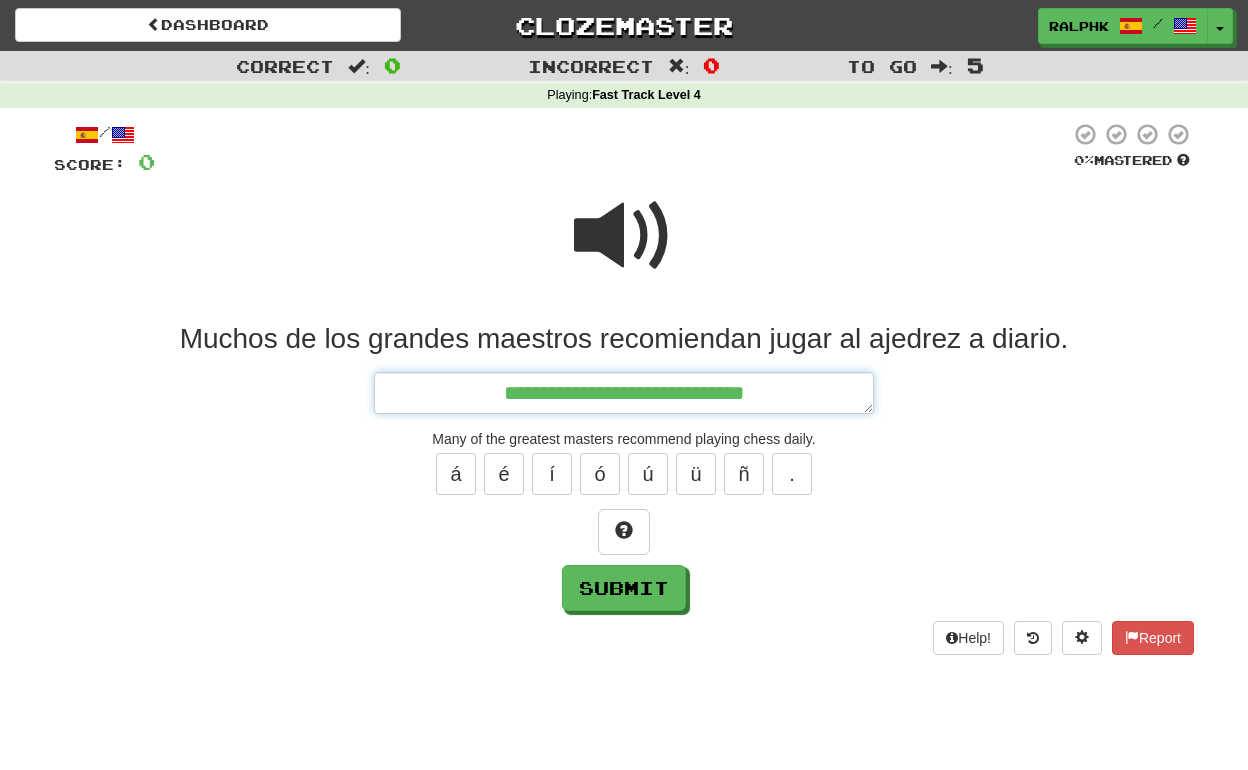 type on "*" 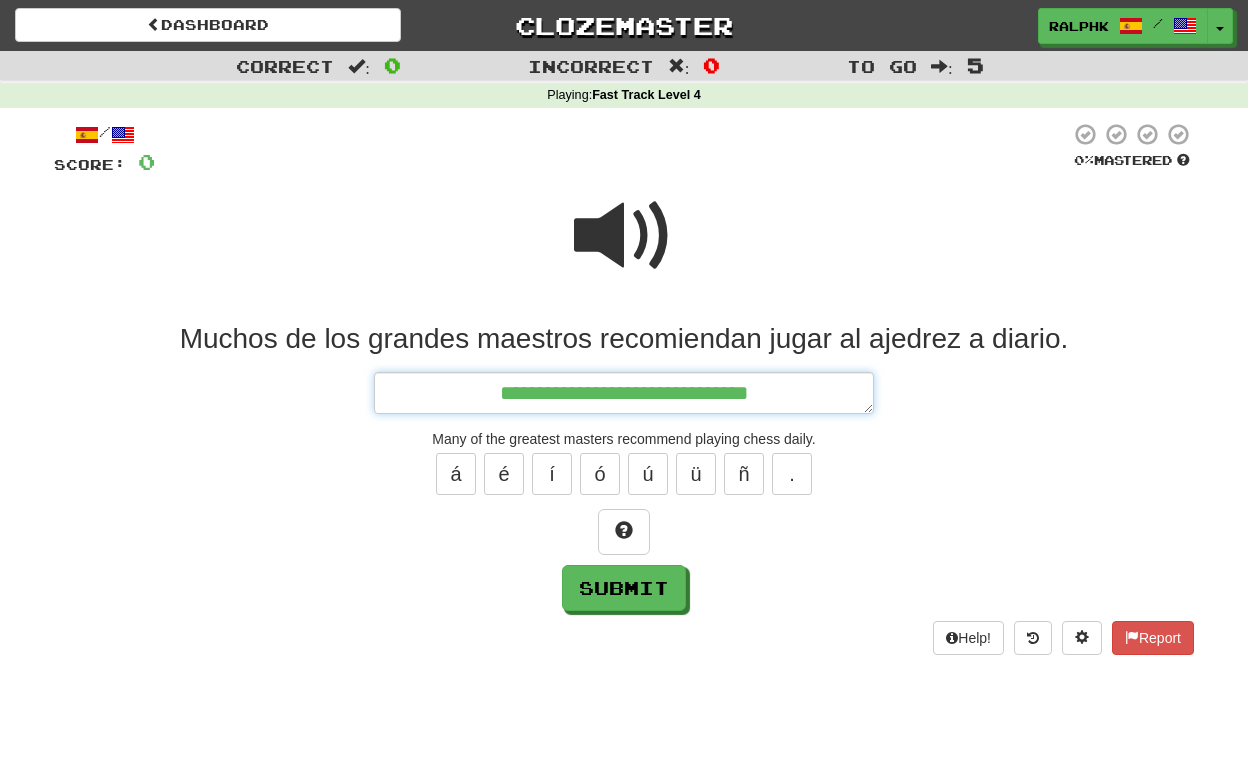 type on "*" 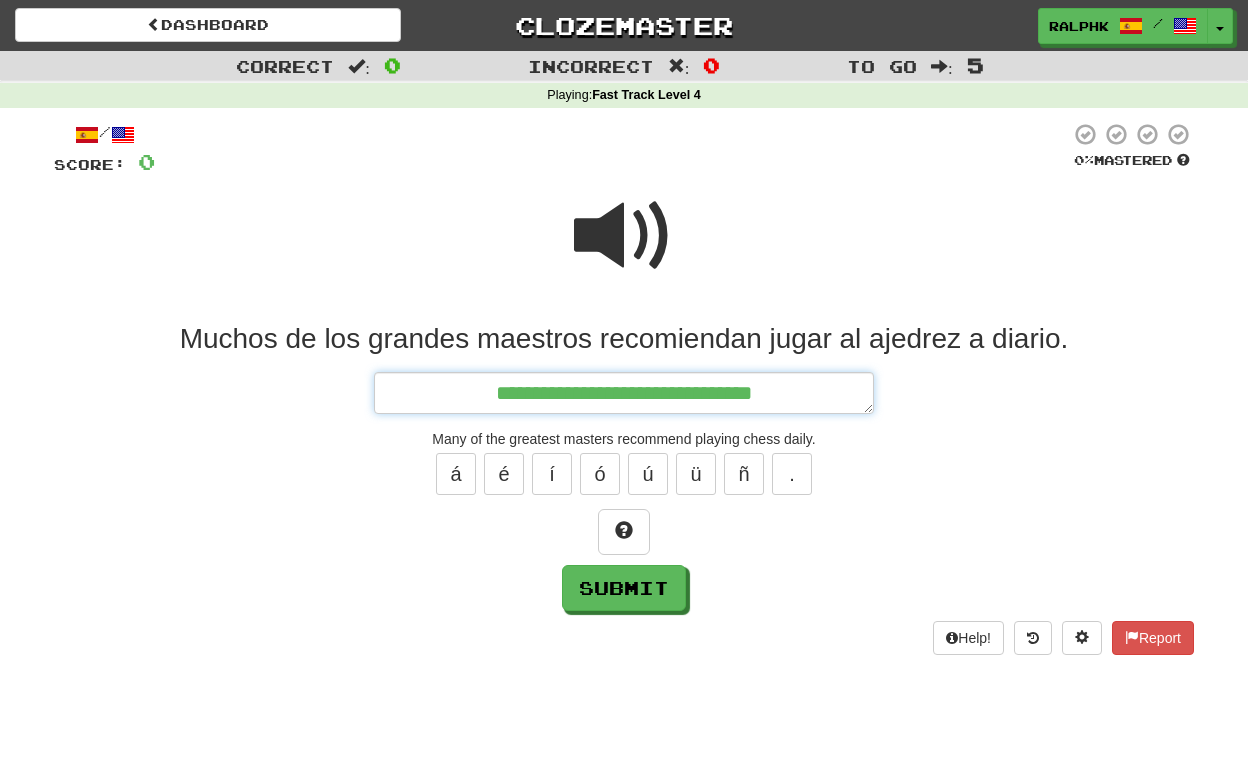 type on "*" 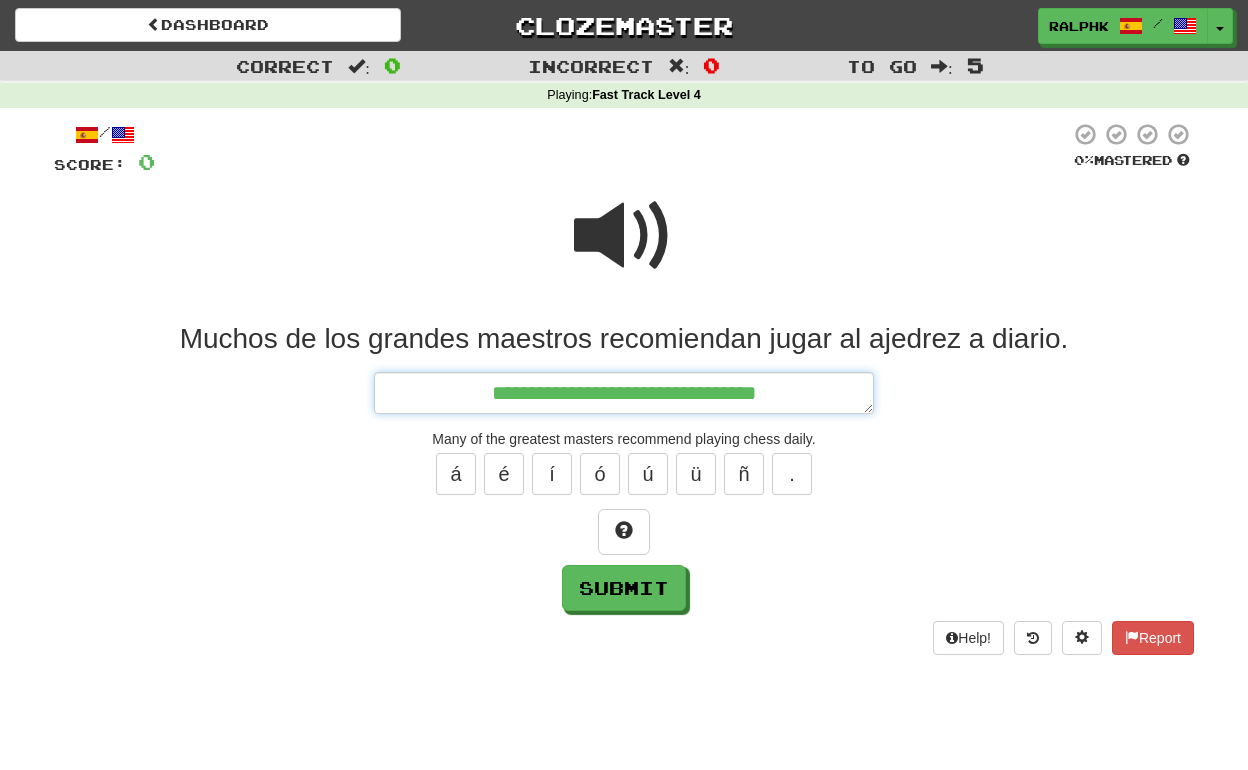 type on "*" 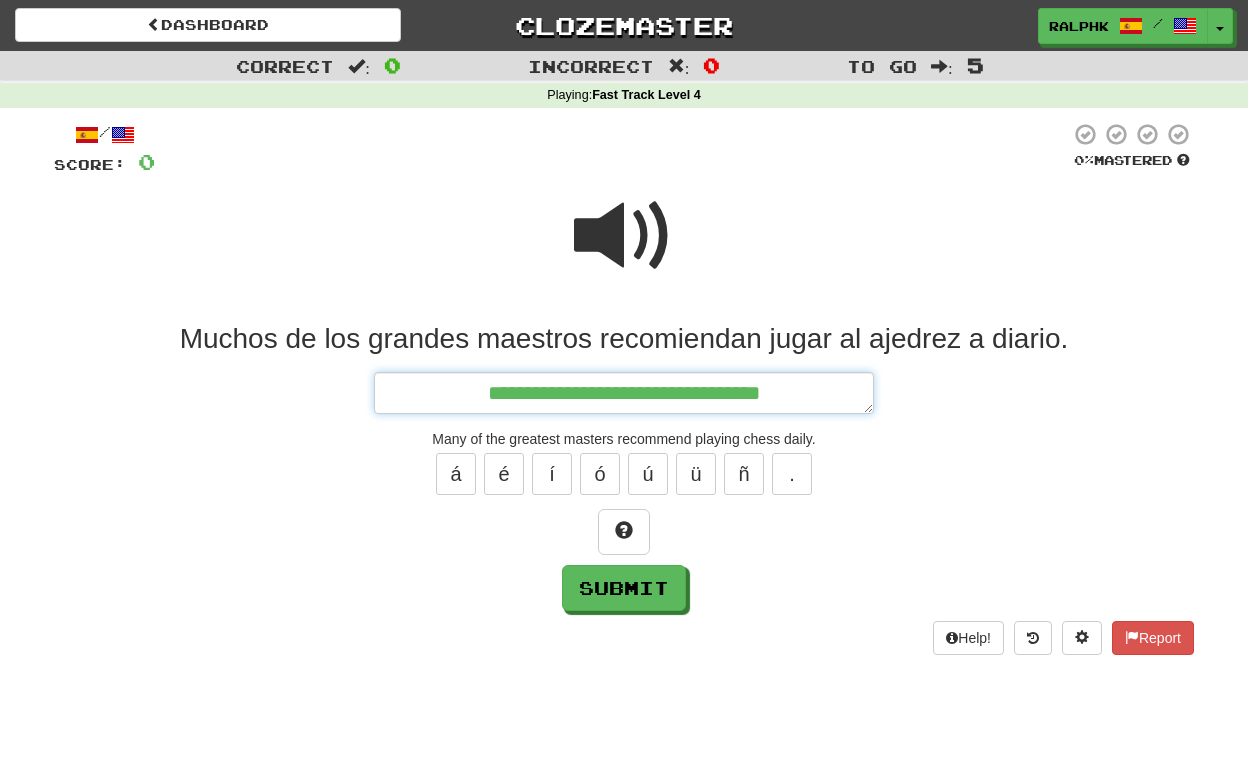 type on "*" 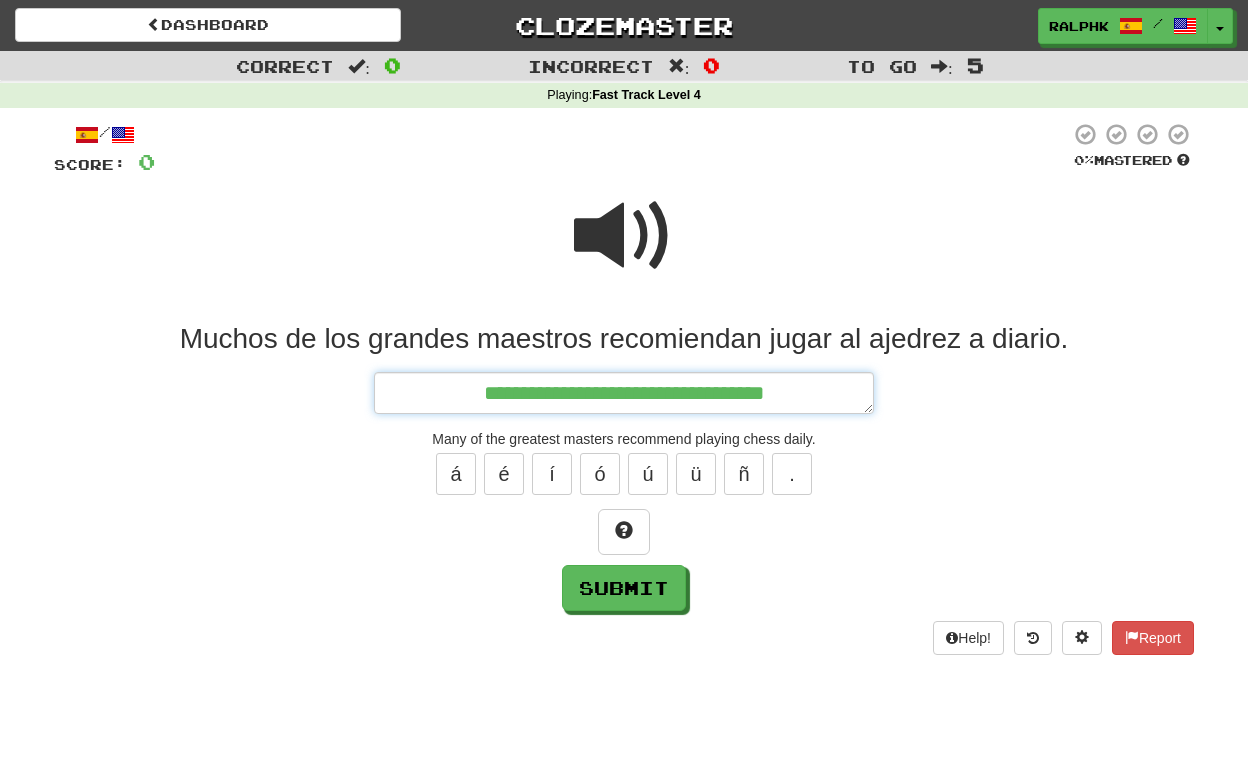 type on "*" 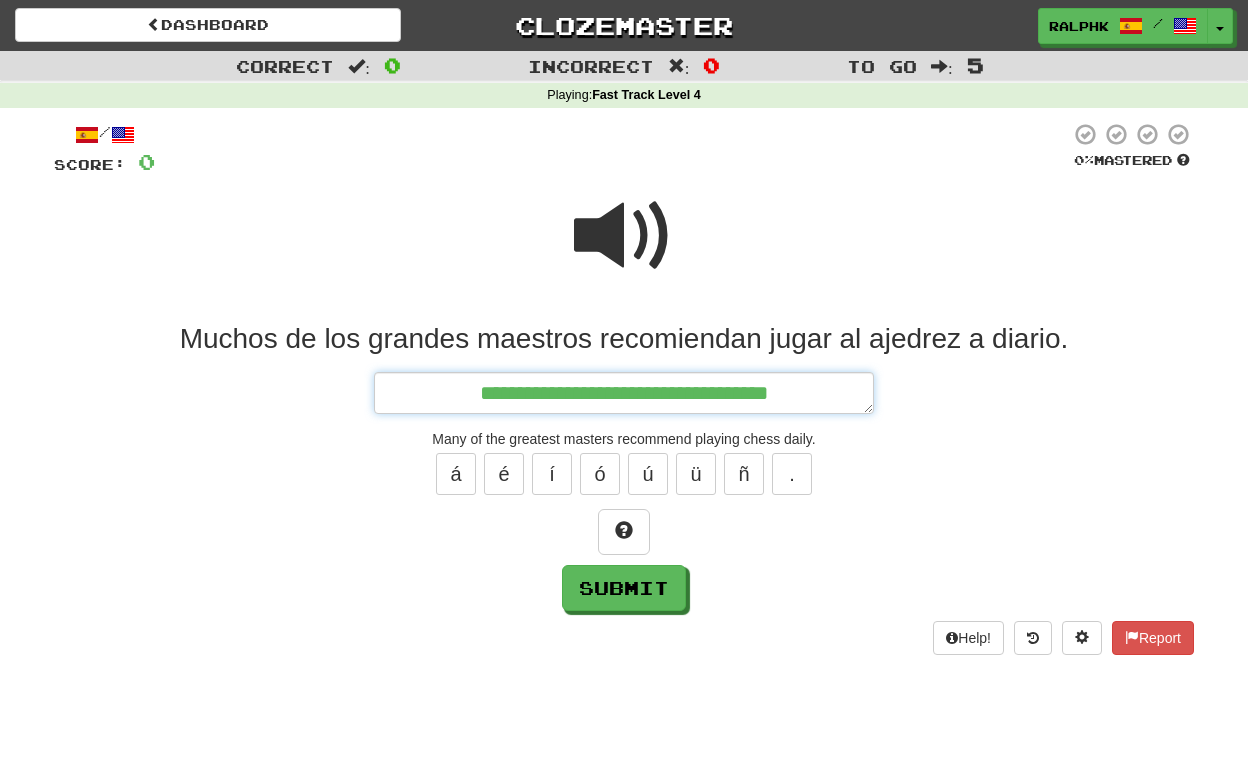 type on "*" 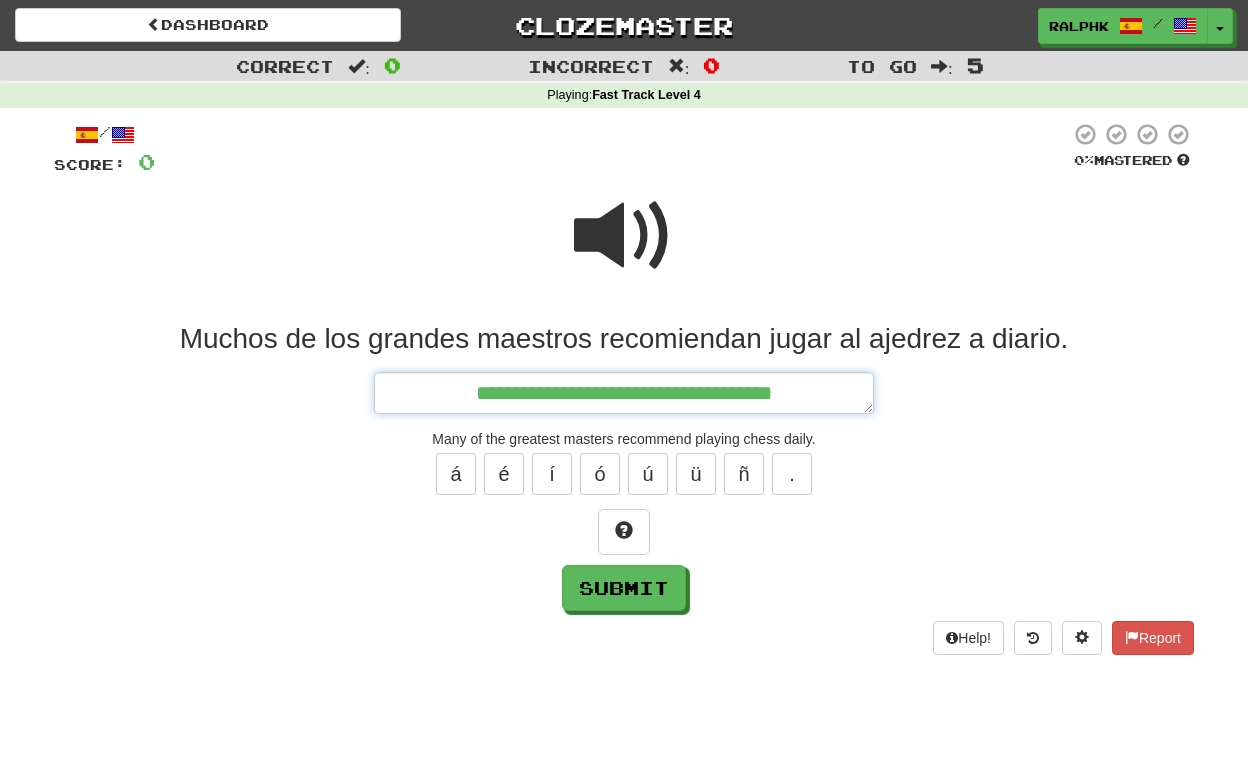 type on "*" 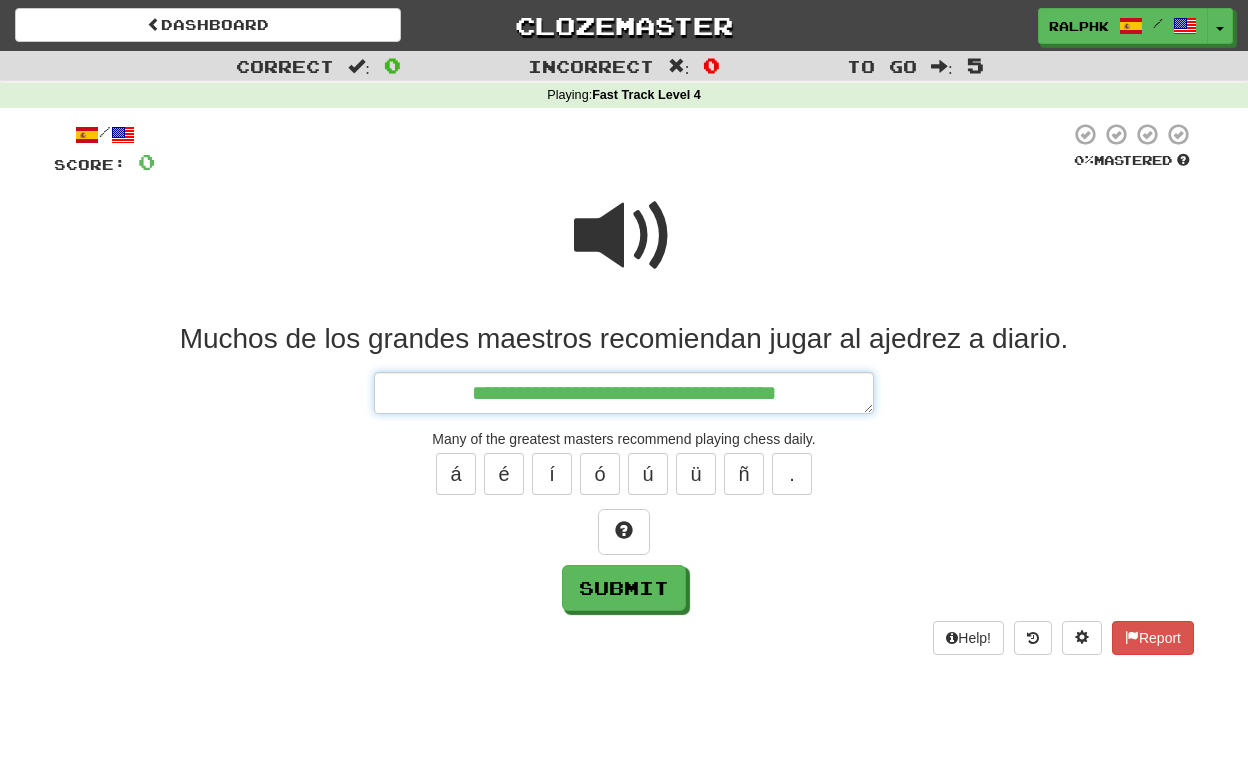 type on "*" 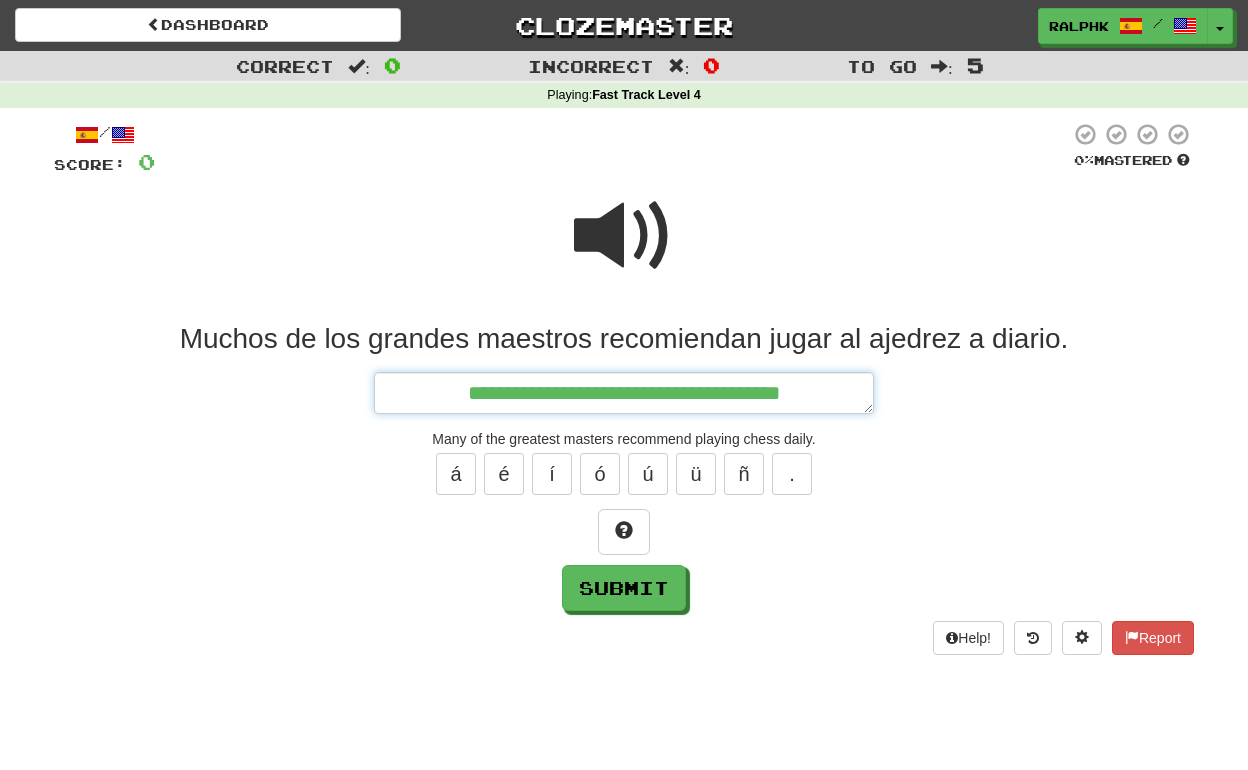 type on "*" 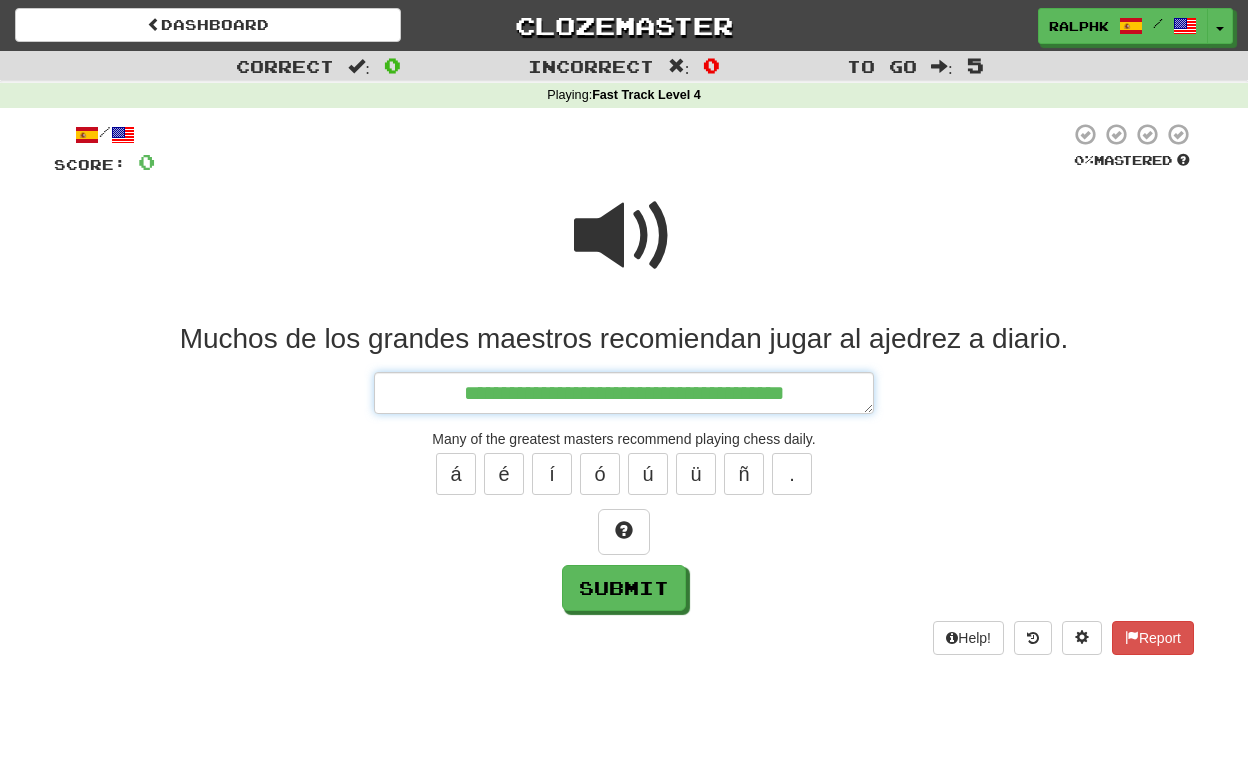 type on "*" 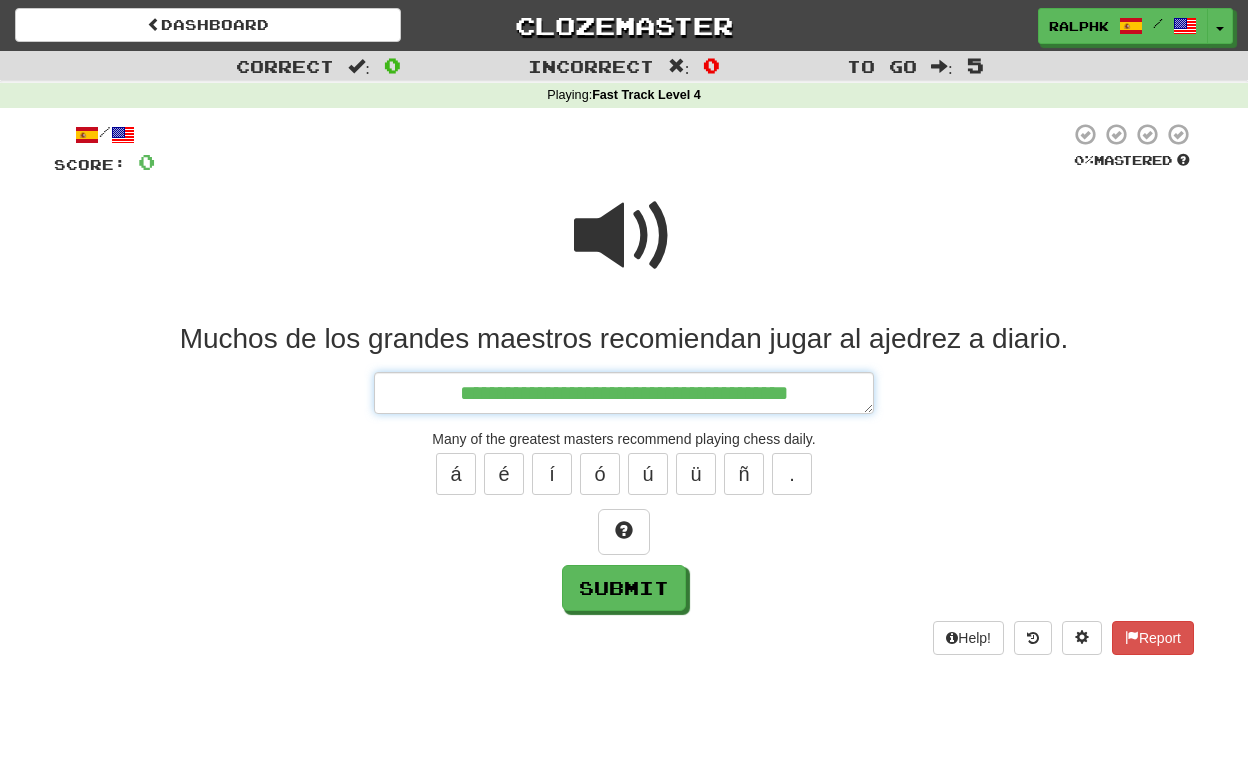 type on "*" 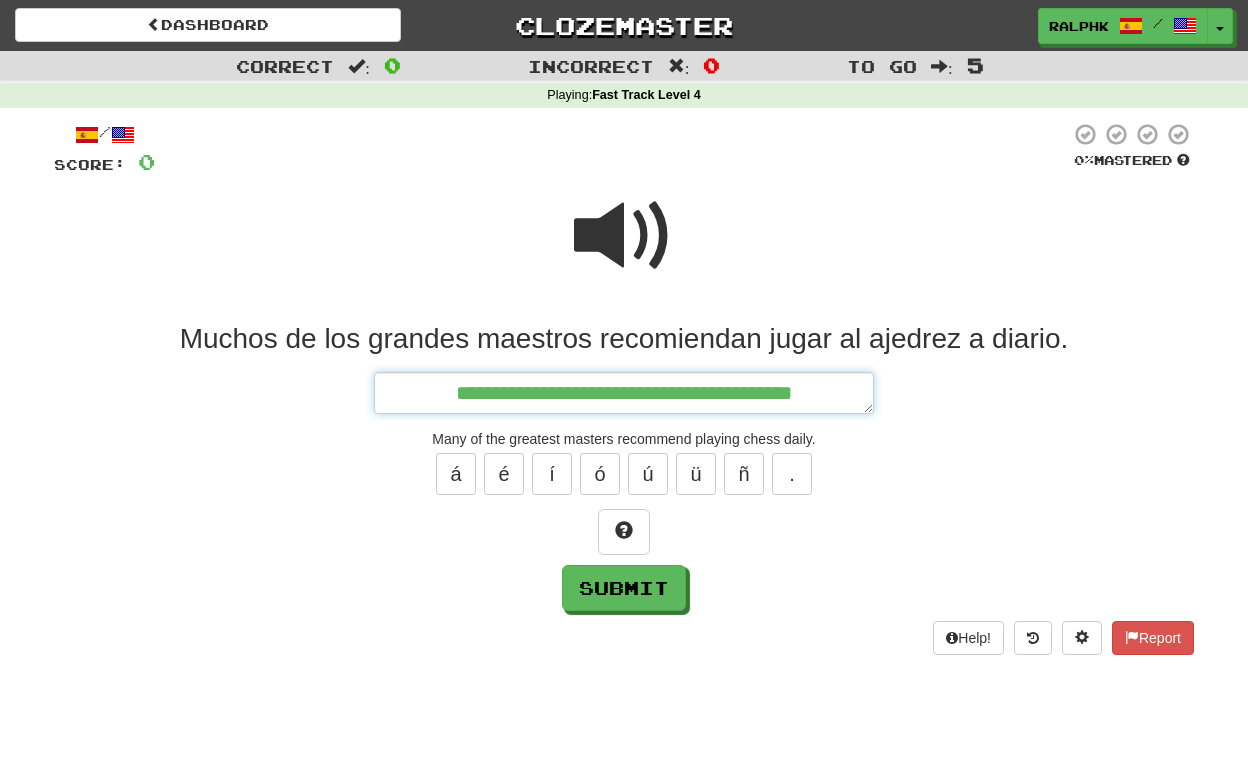 type on "*" 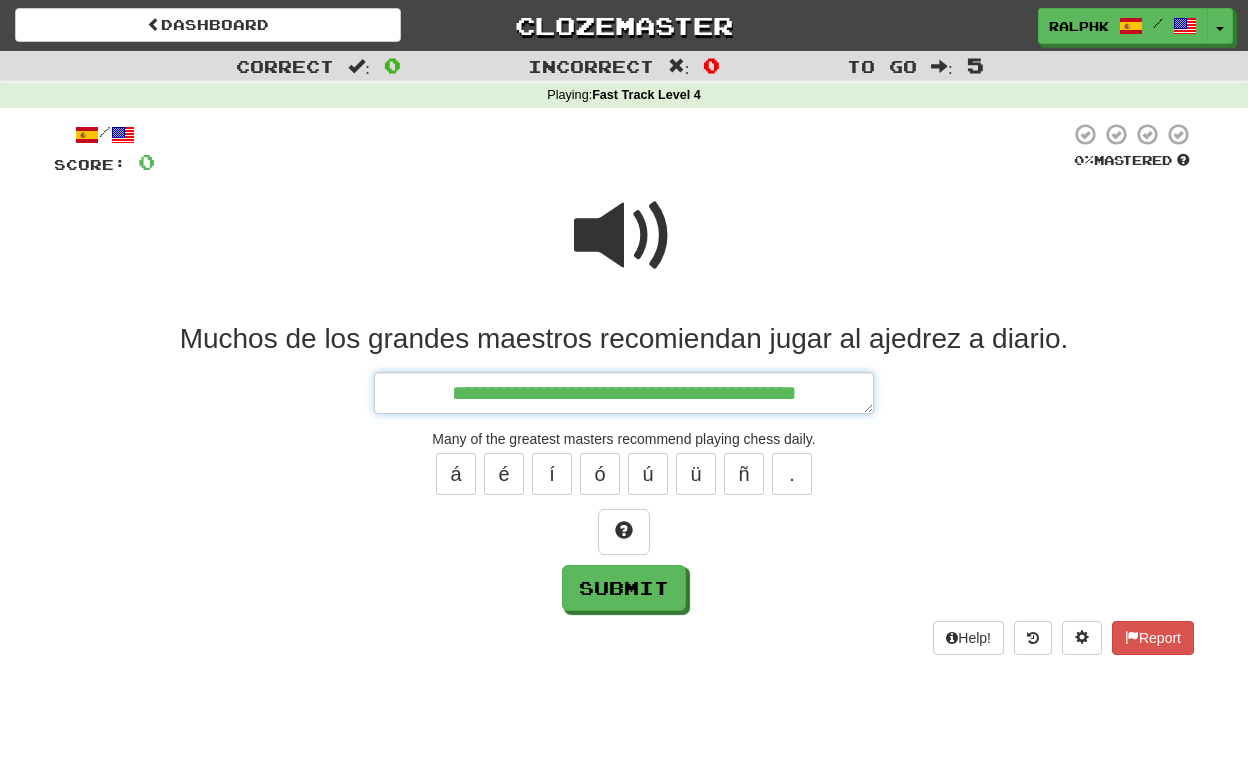 type on "*" 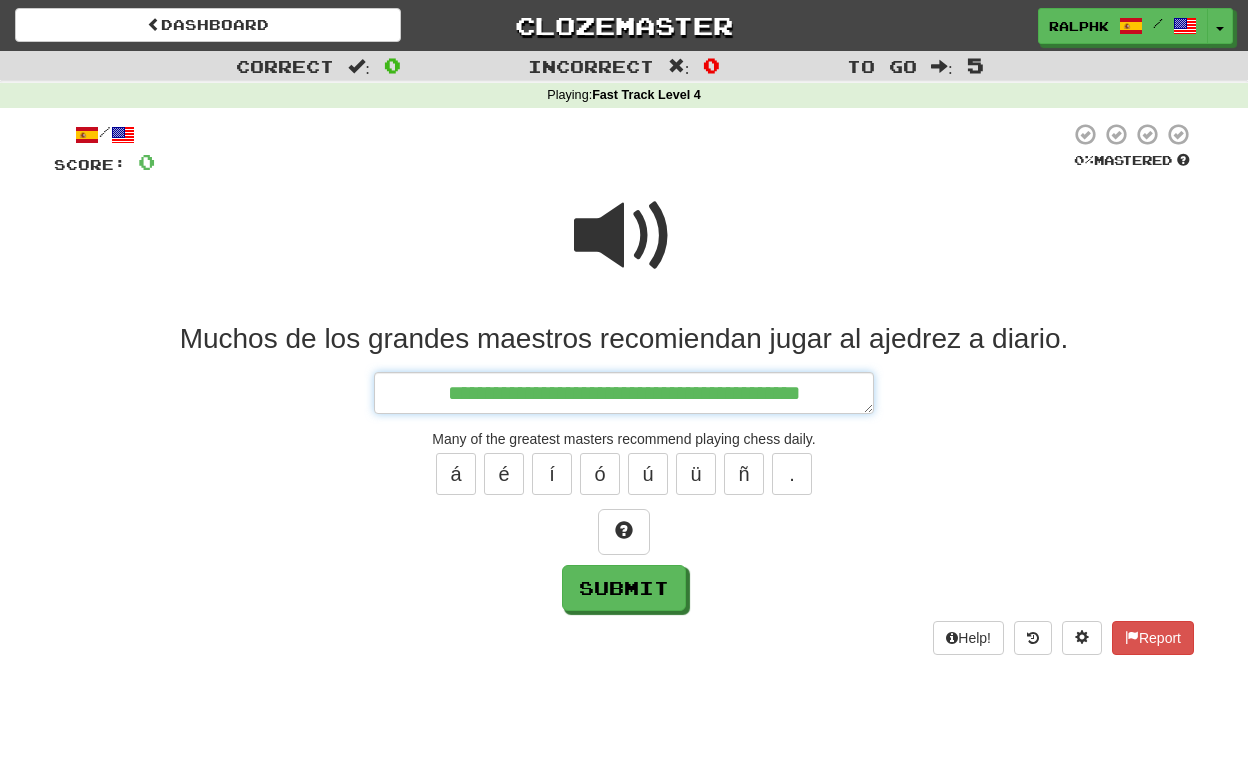 type on "*" 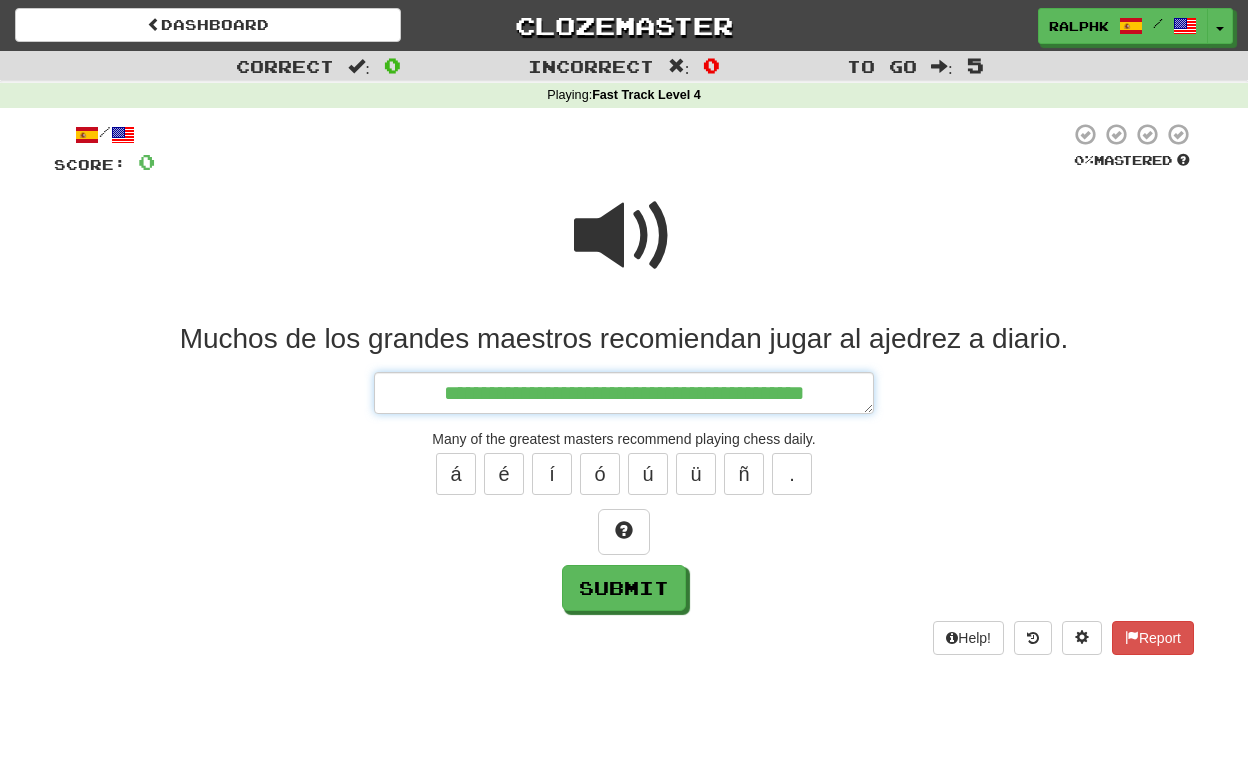 type on "*" 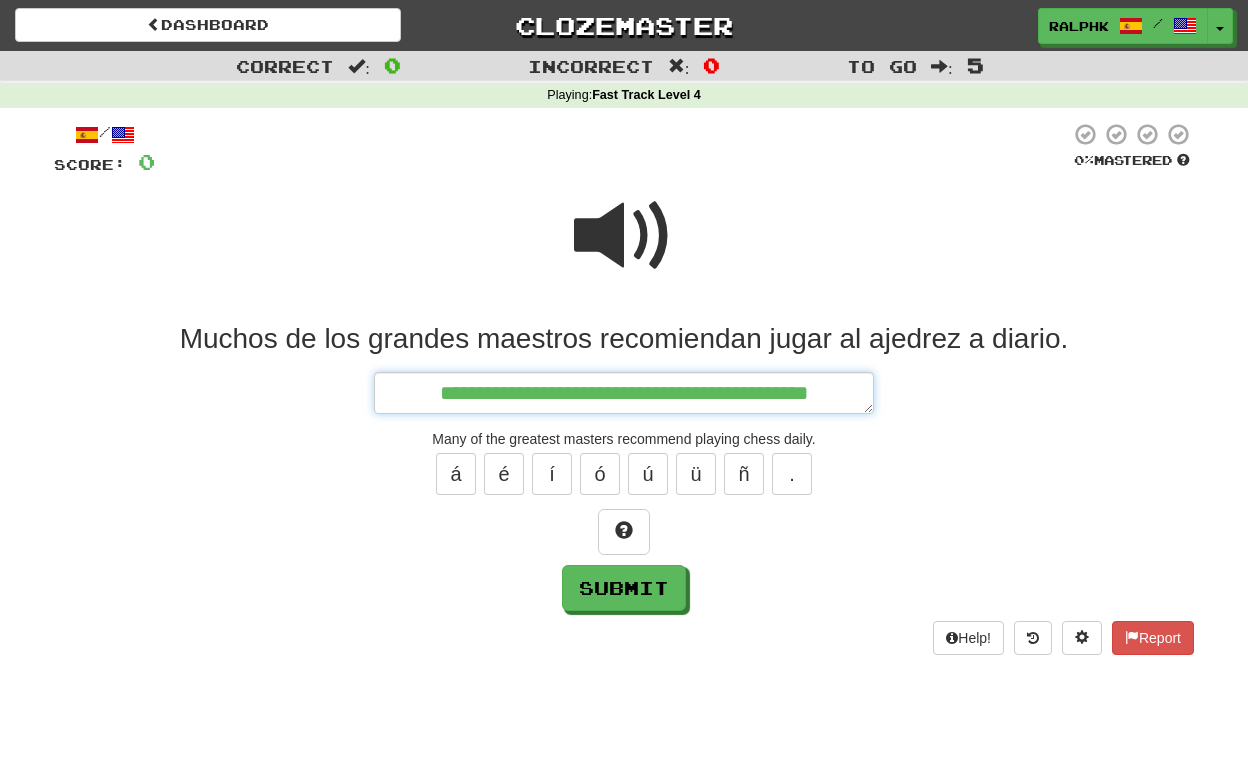 type on "*" 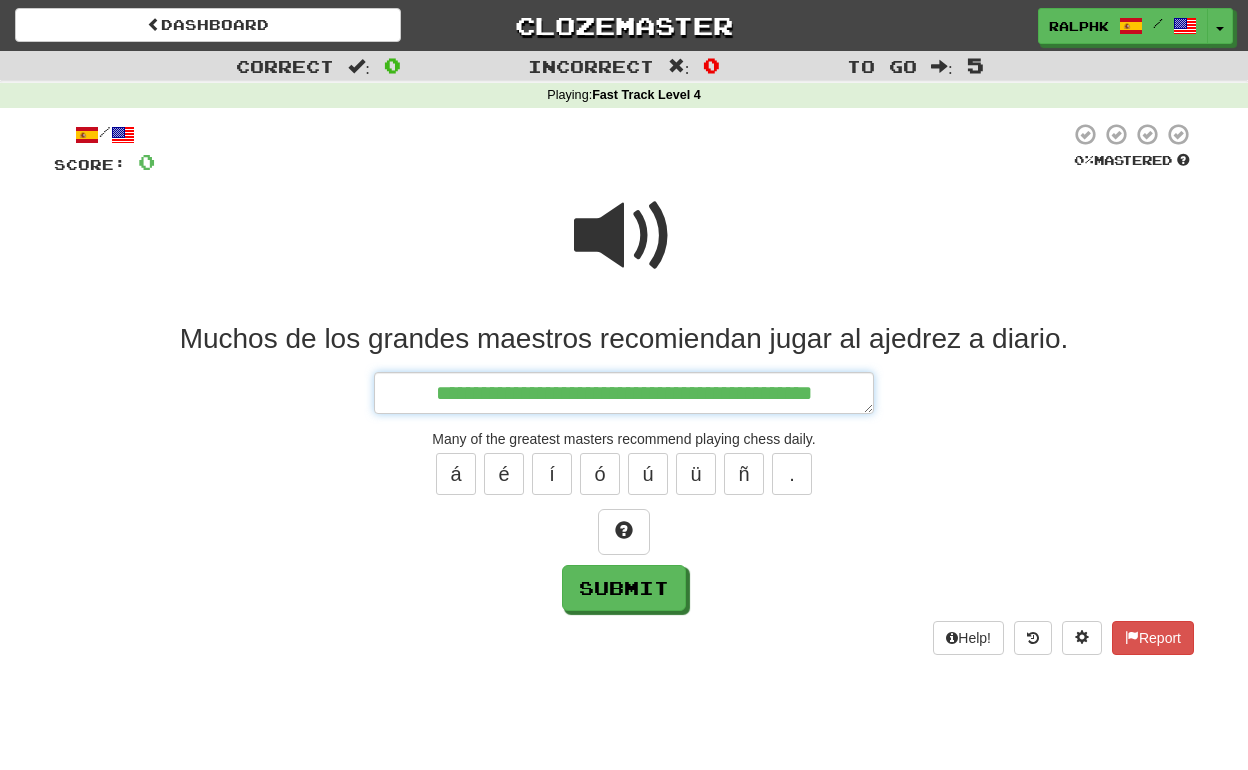type on "*" 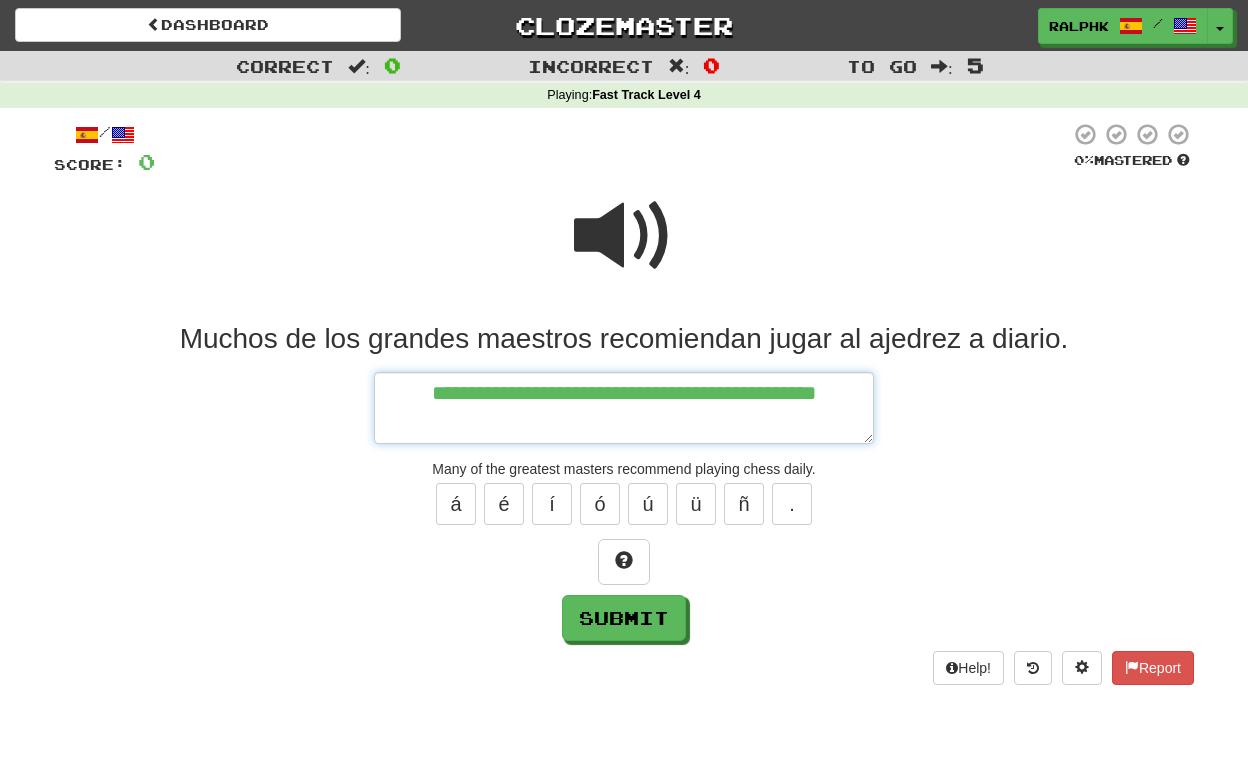 type on "*" 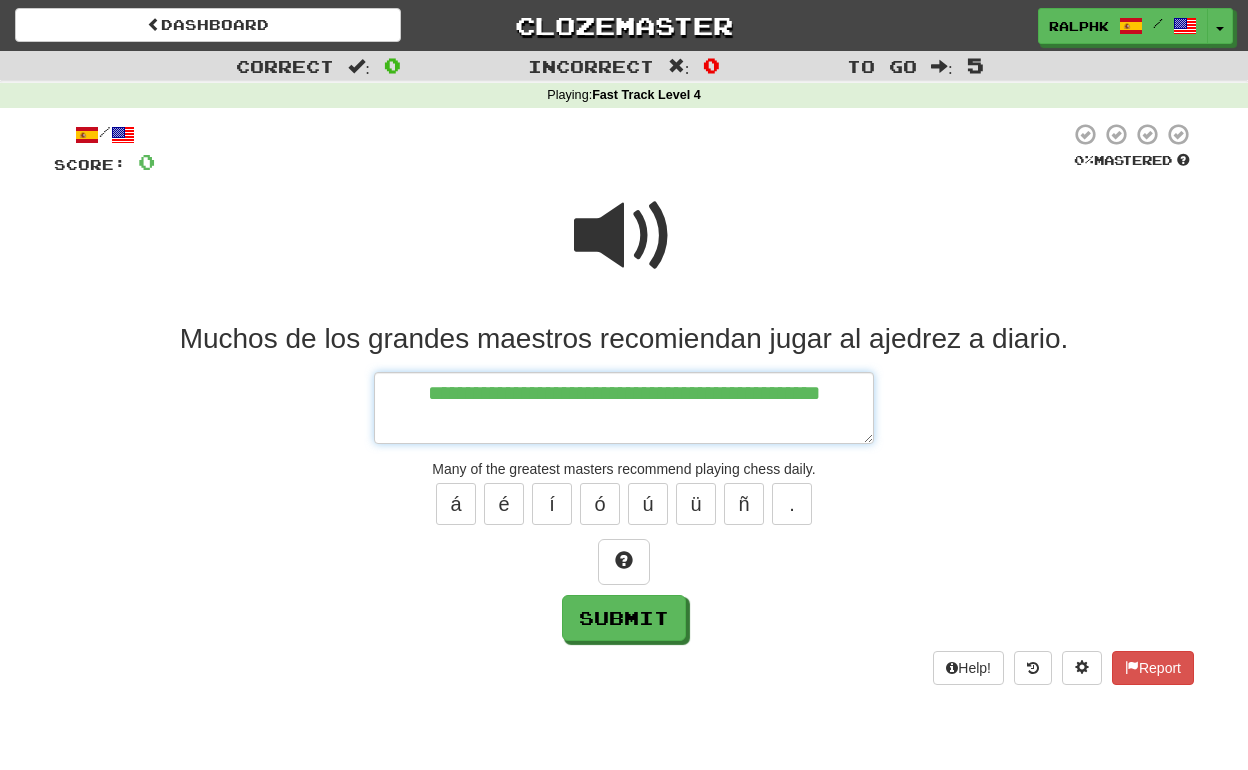 type on "*" 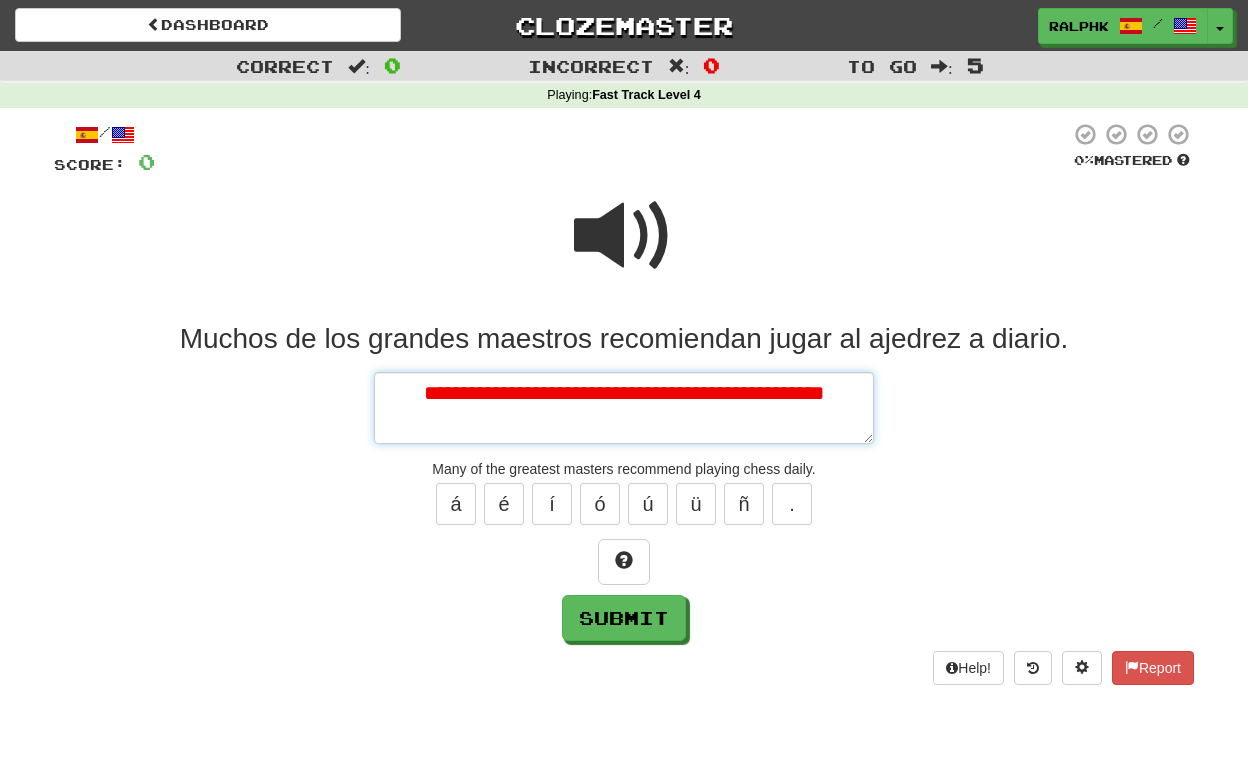 type on "*" 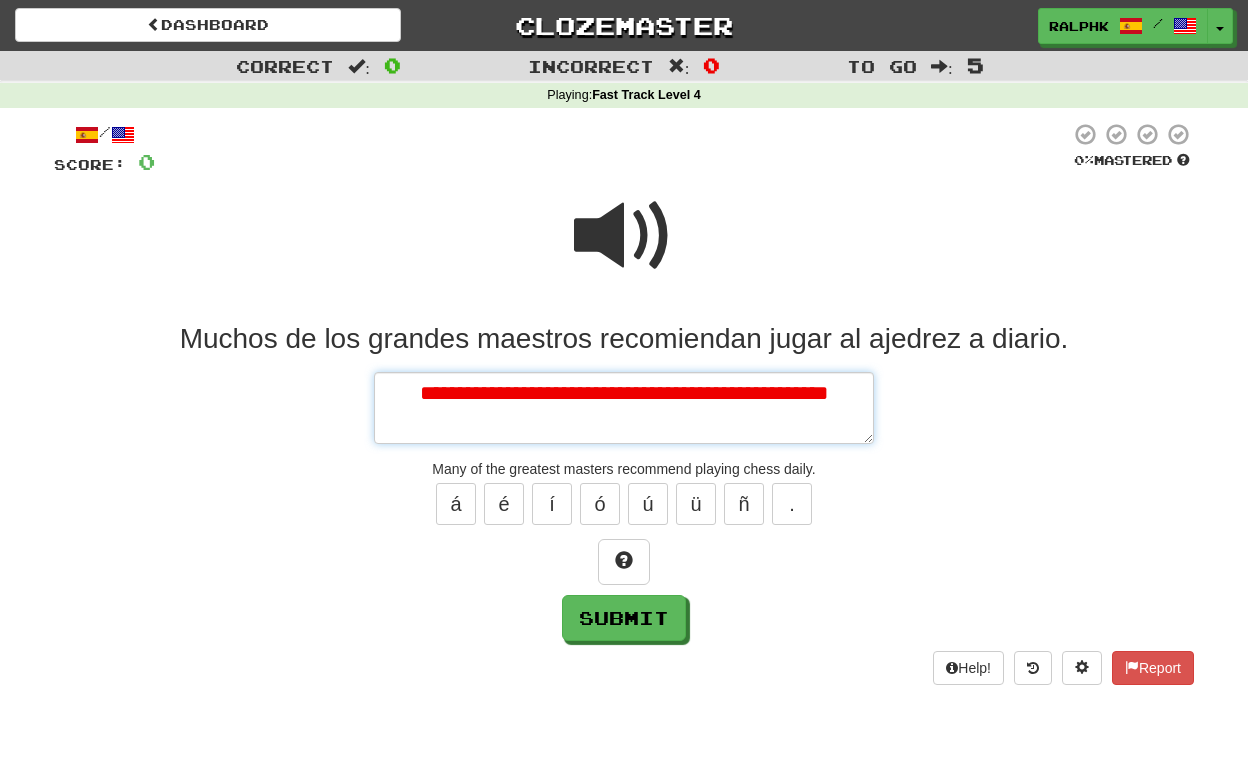 type on "*" 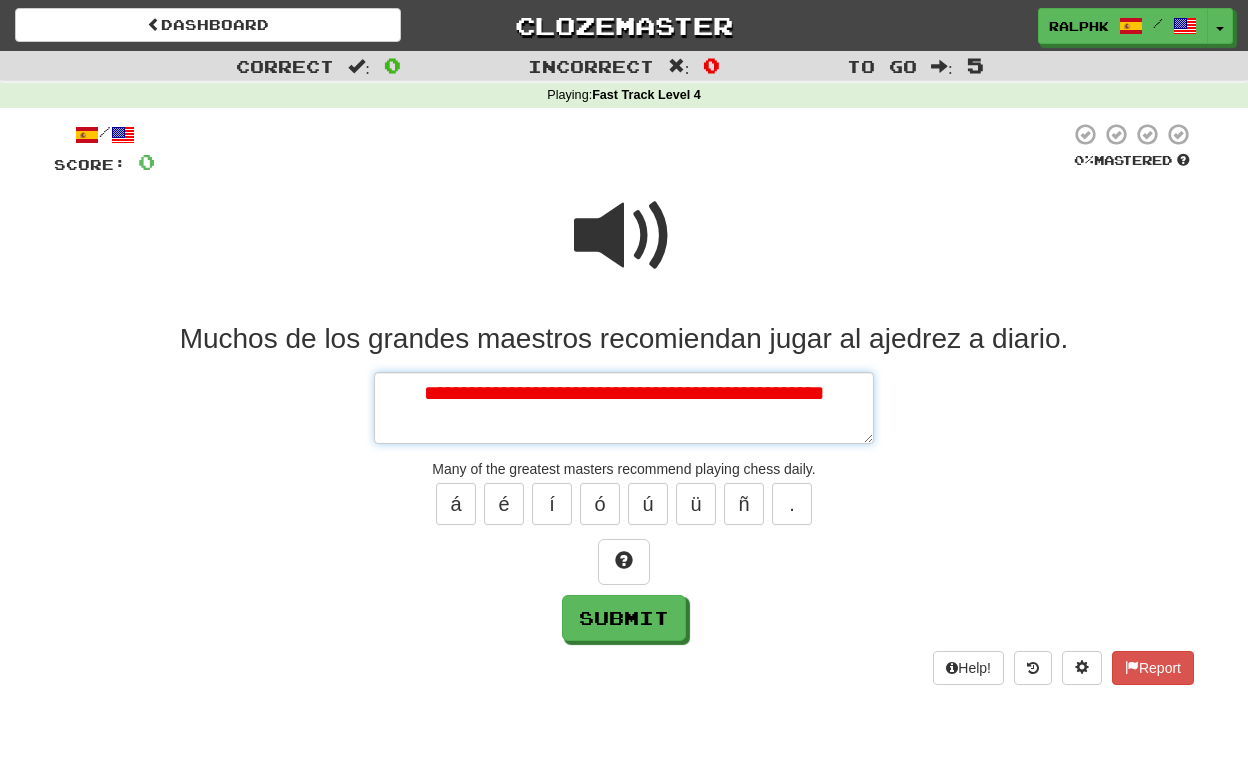 type on "*" 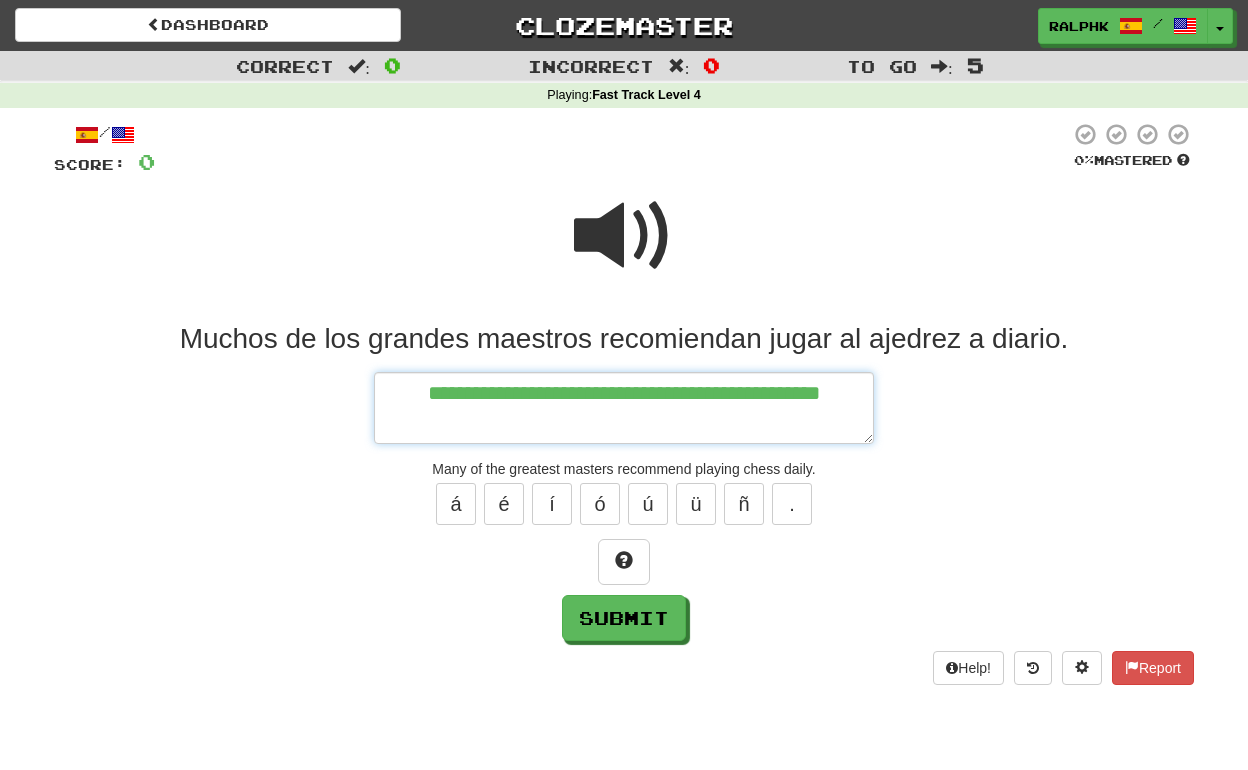 type on "*" 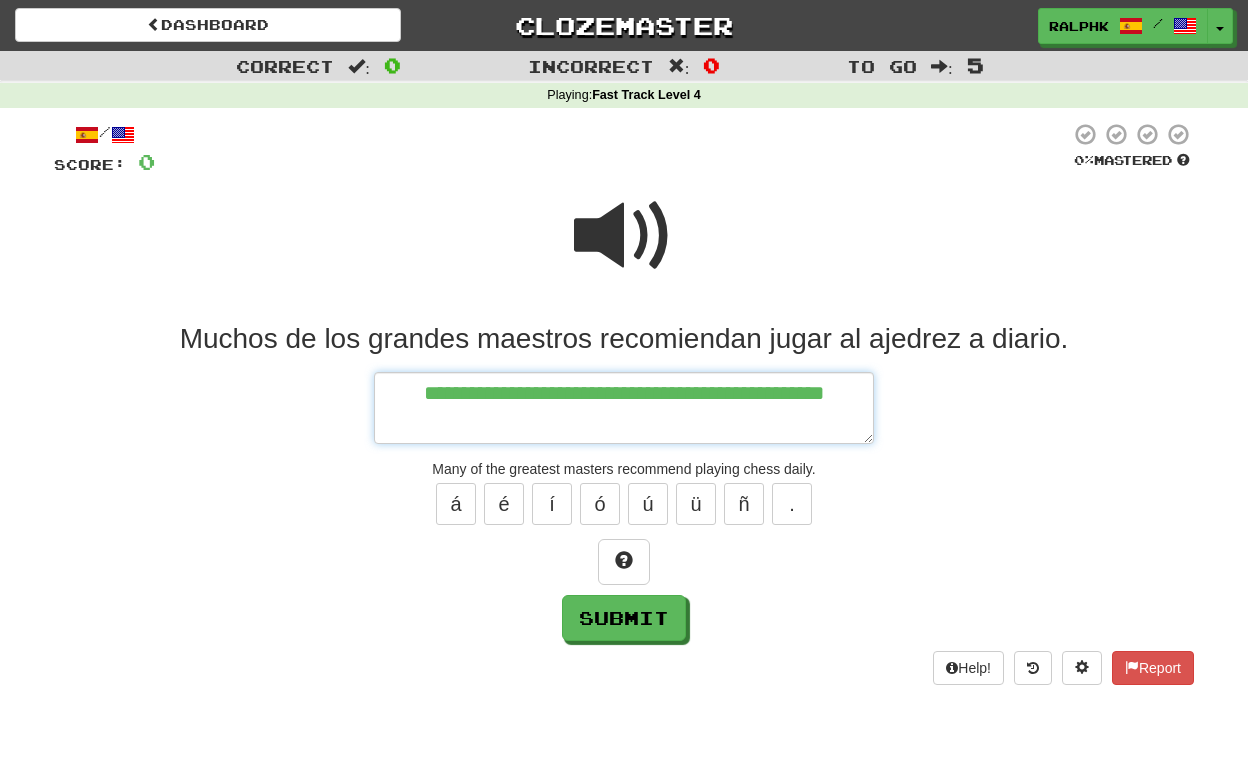 type on "*" 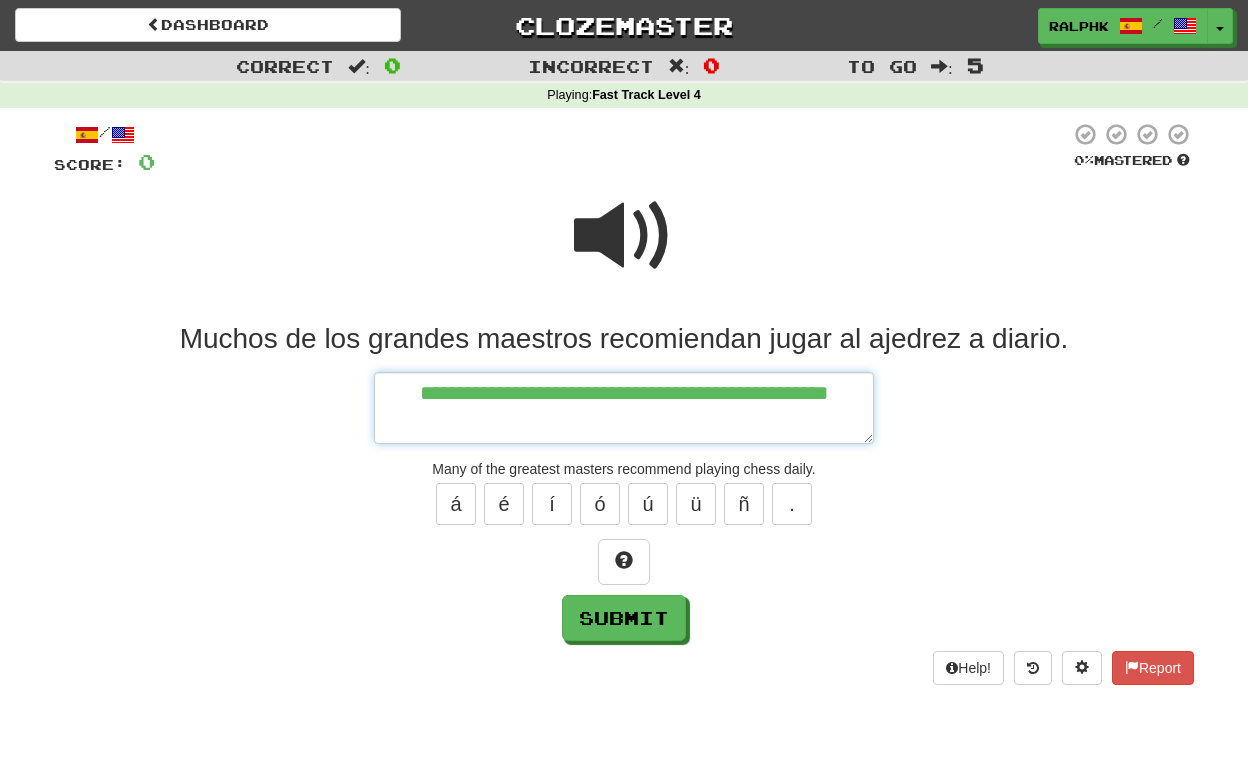 type on "*" 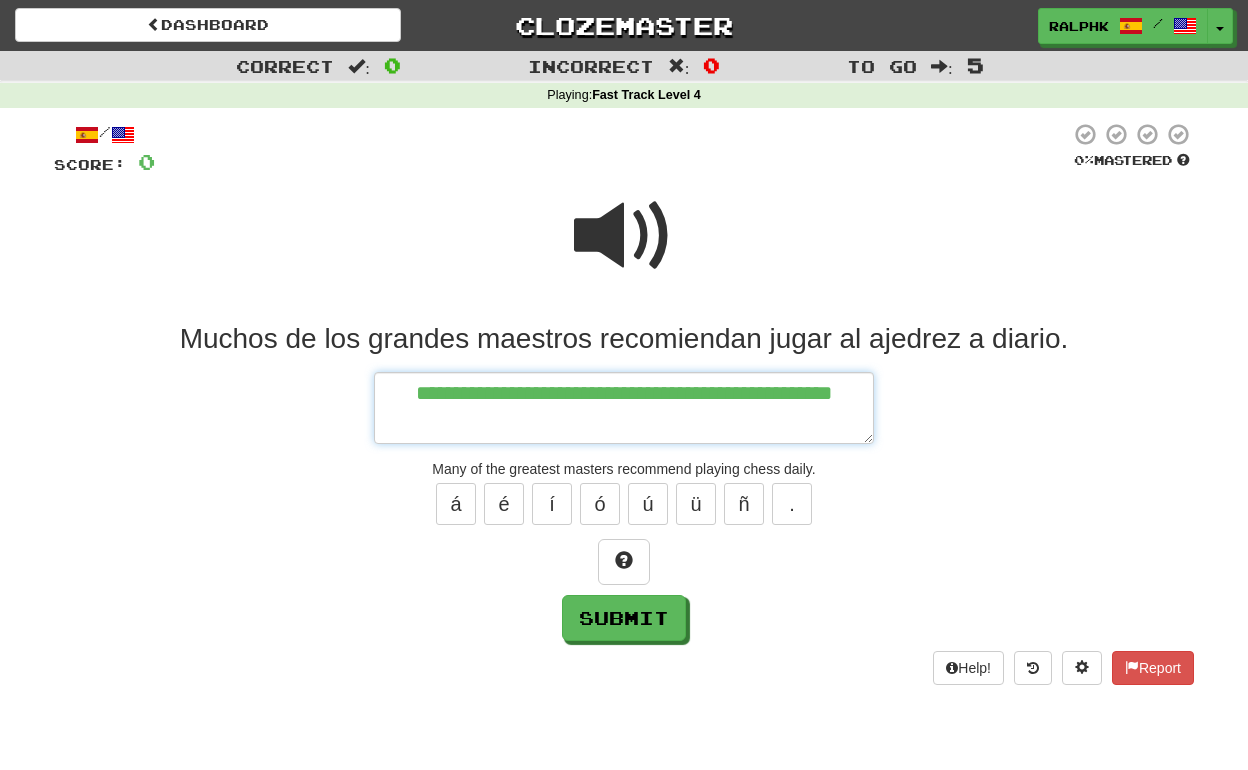 type on "*" 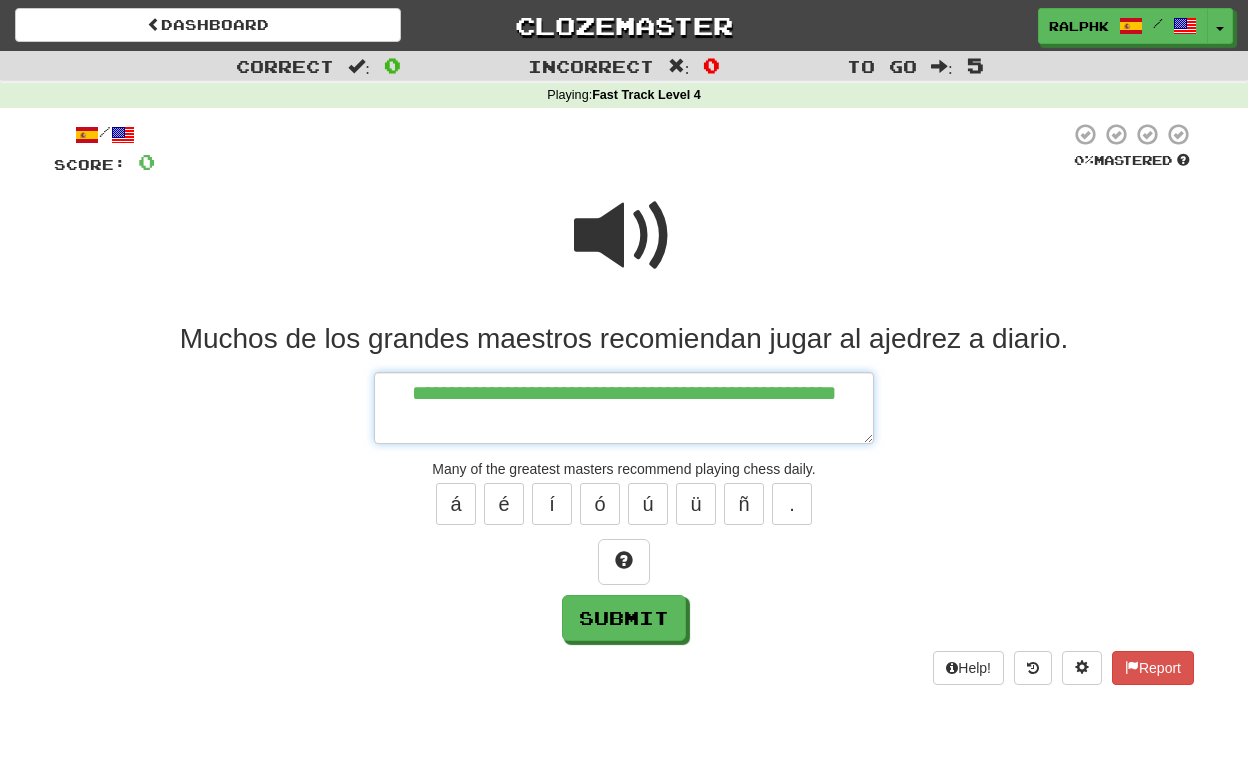 type on "*" 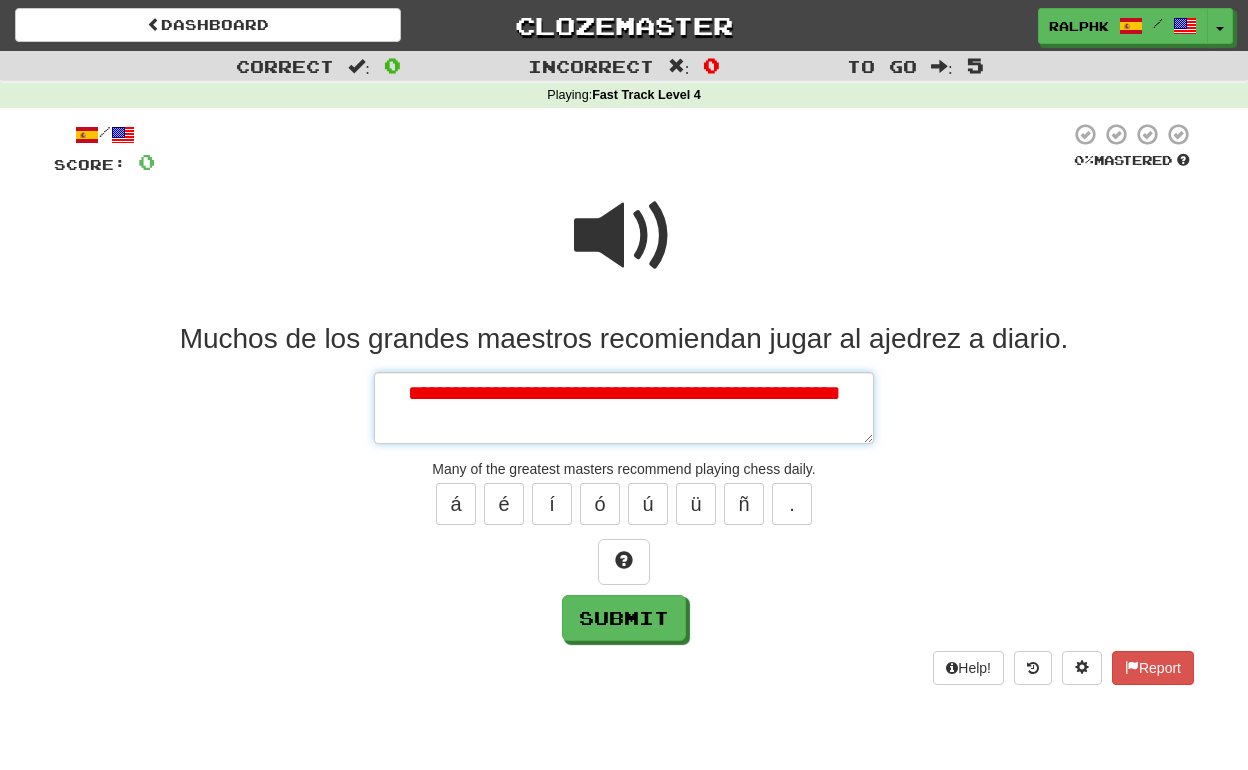 type on "*" 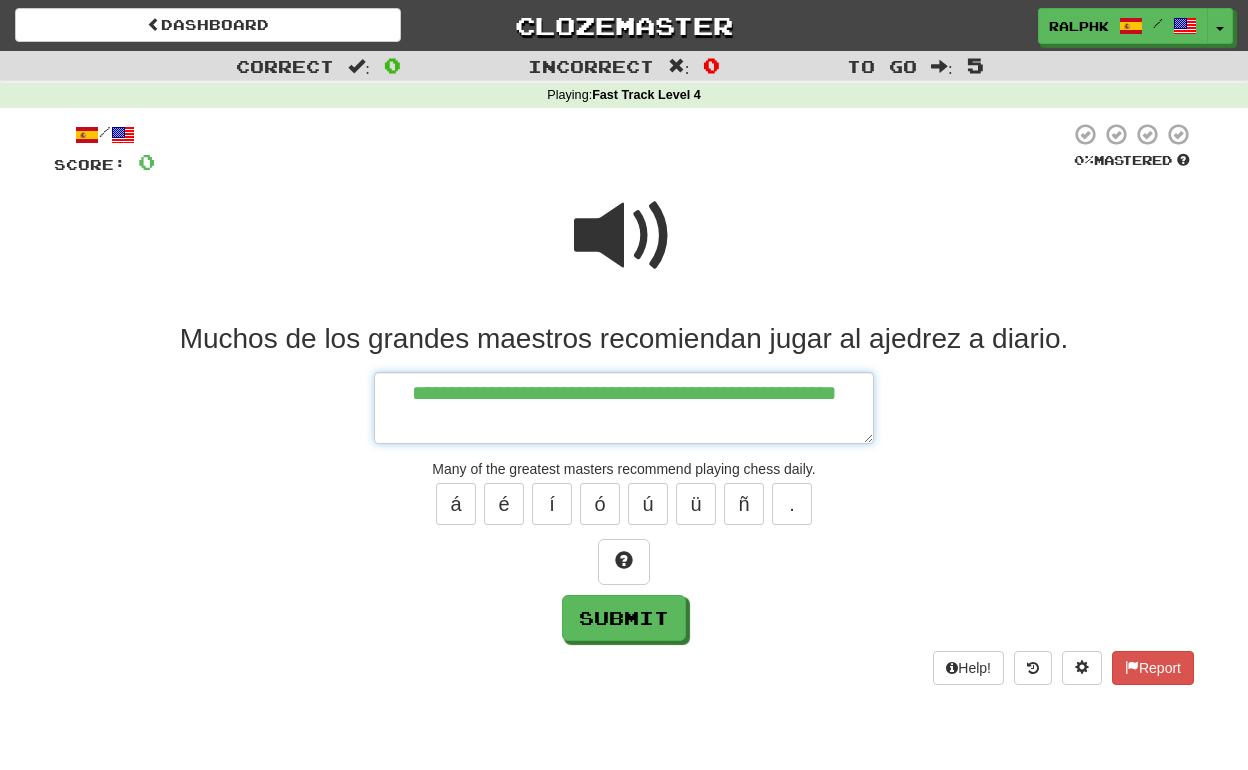 type on "*" 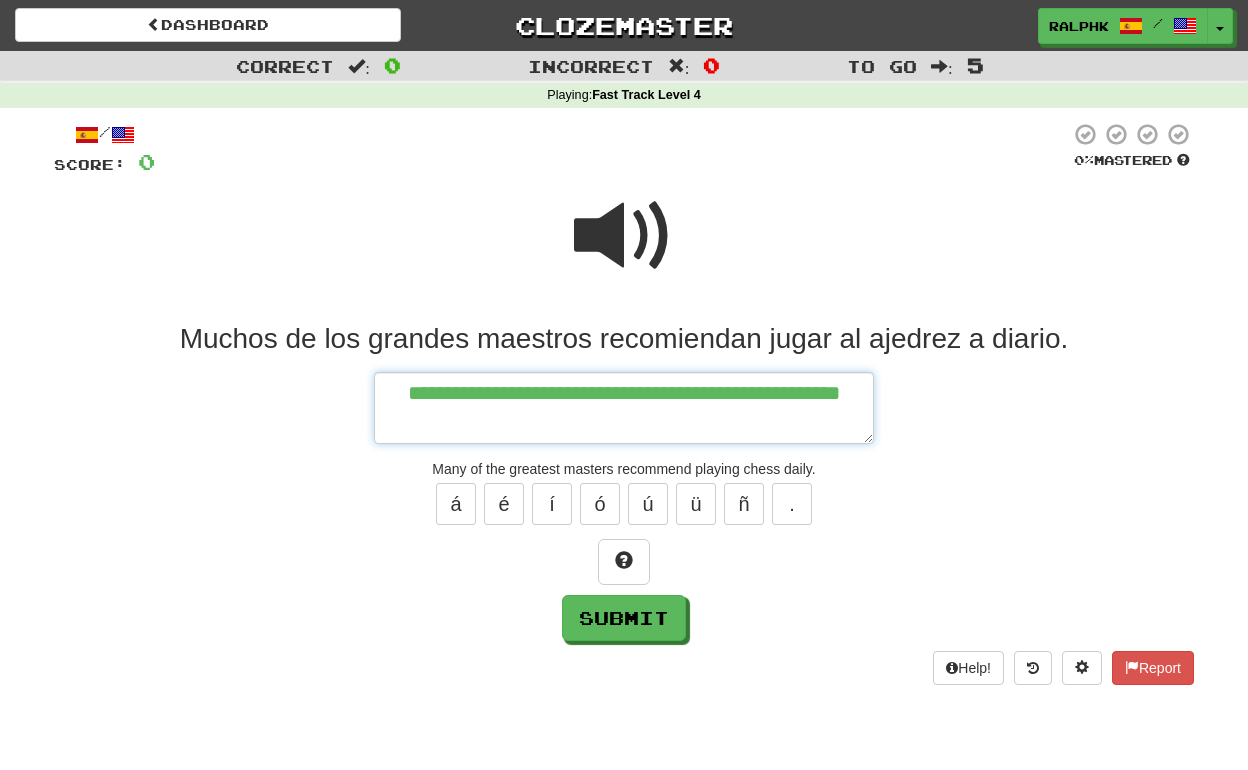 type on "*" 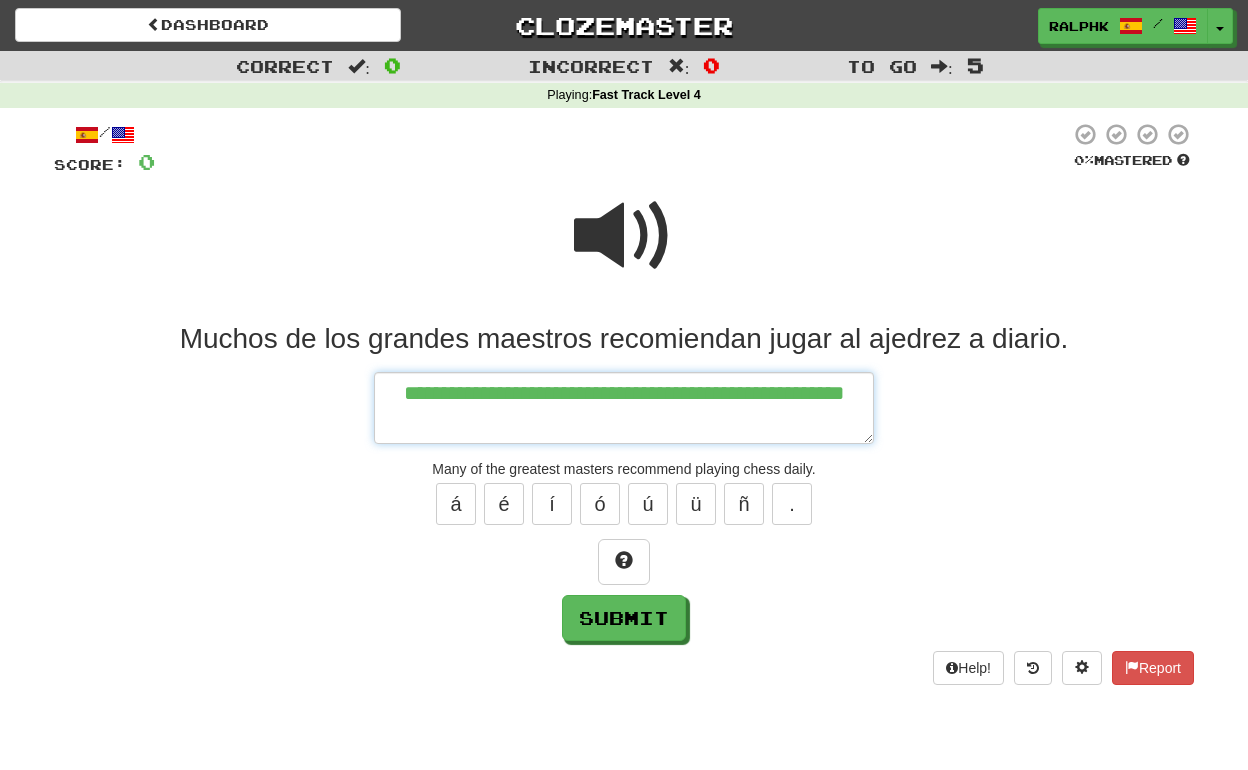 type on "*" 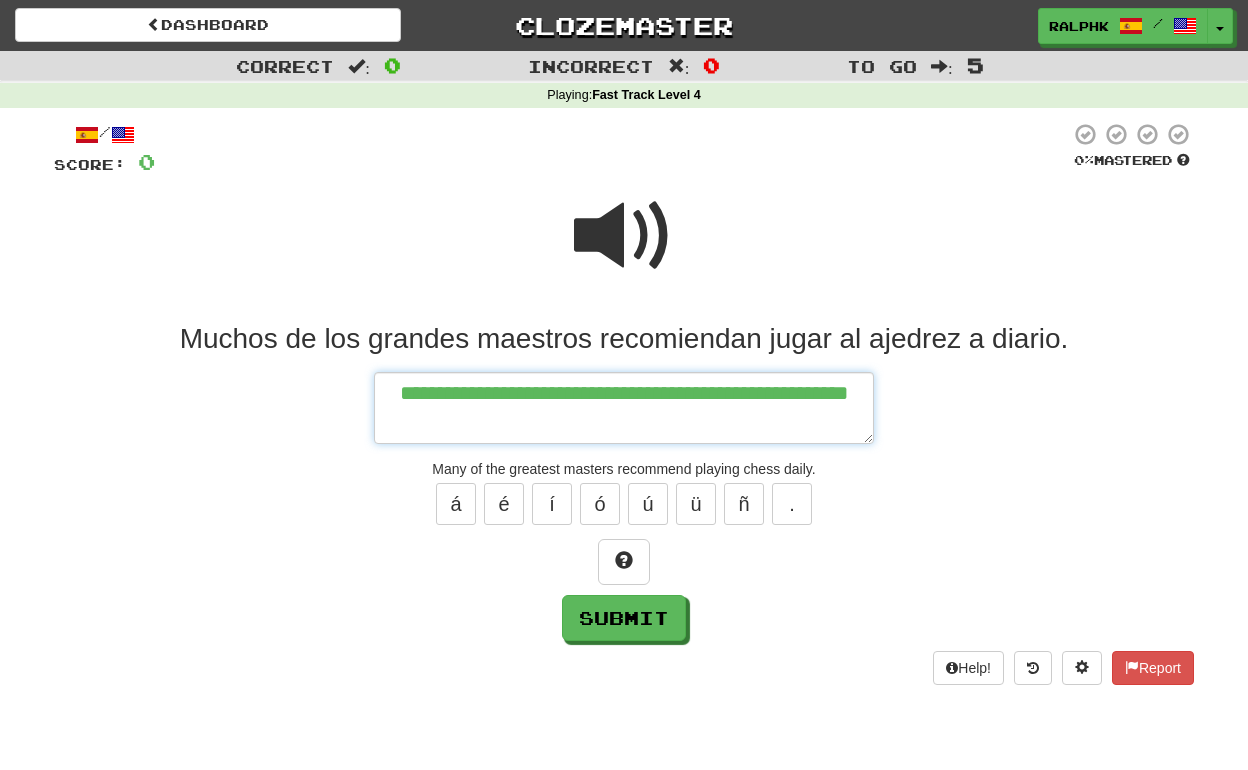 type on "*" 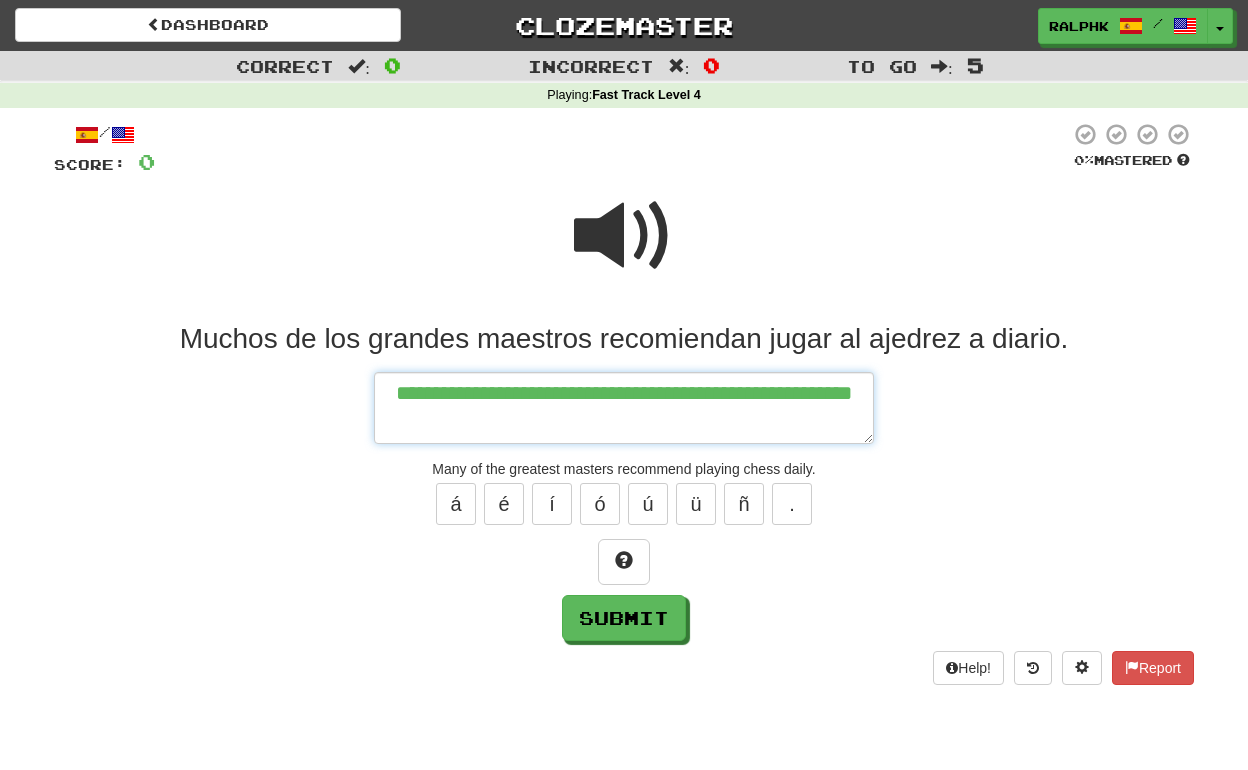 type on "*" 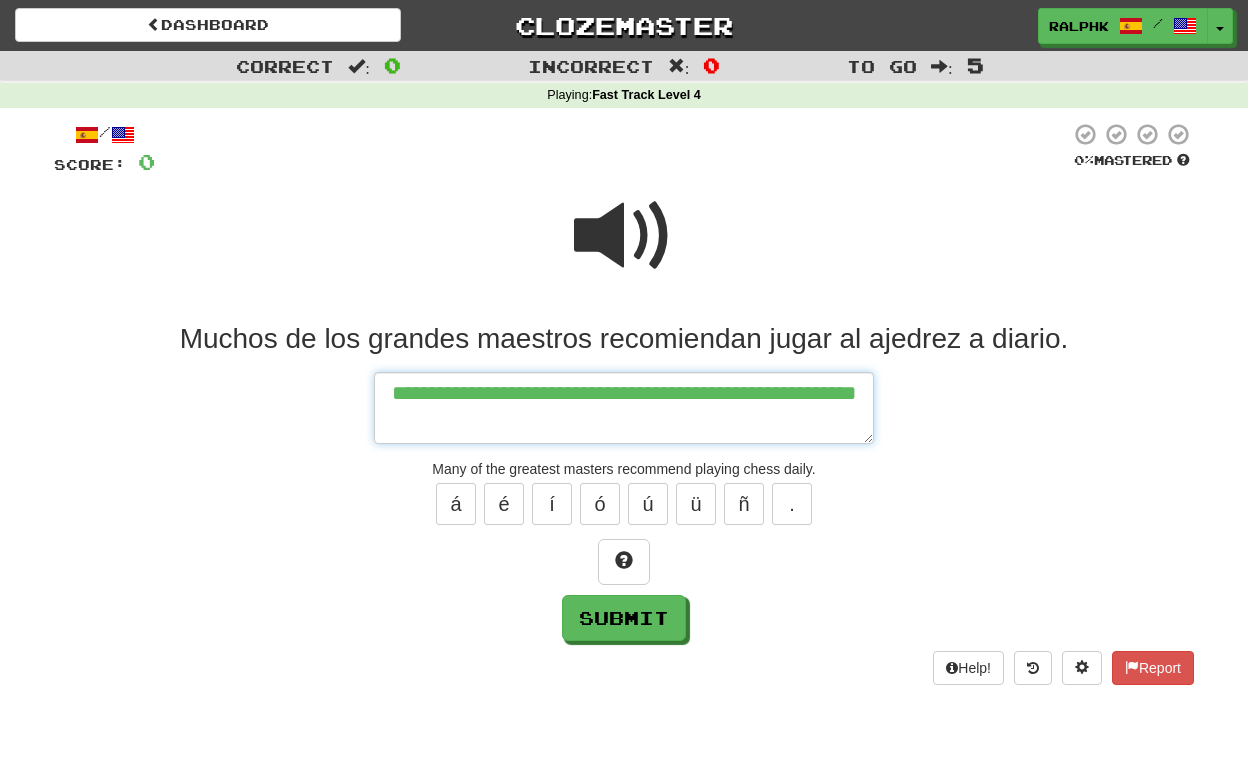 type on "*" 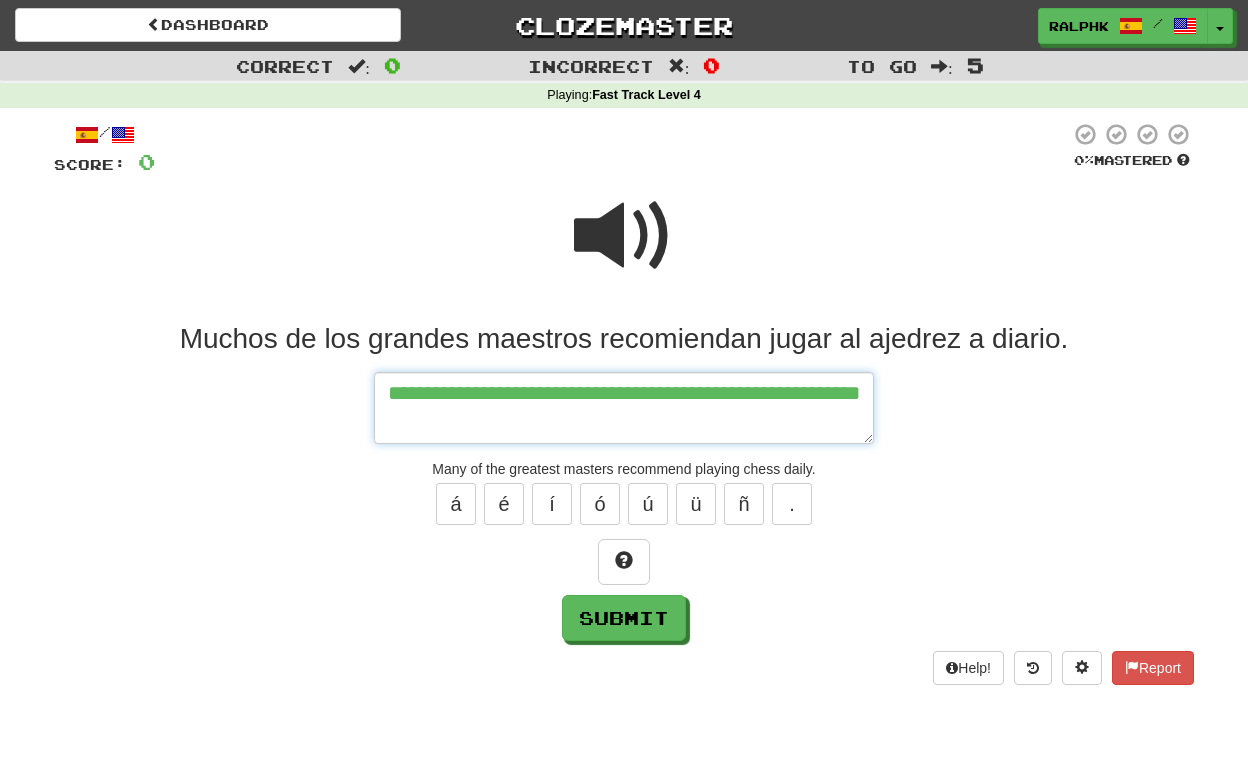 type on "*" 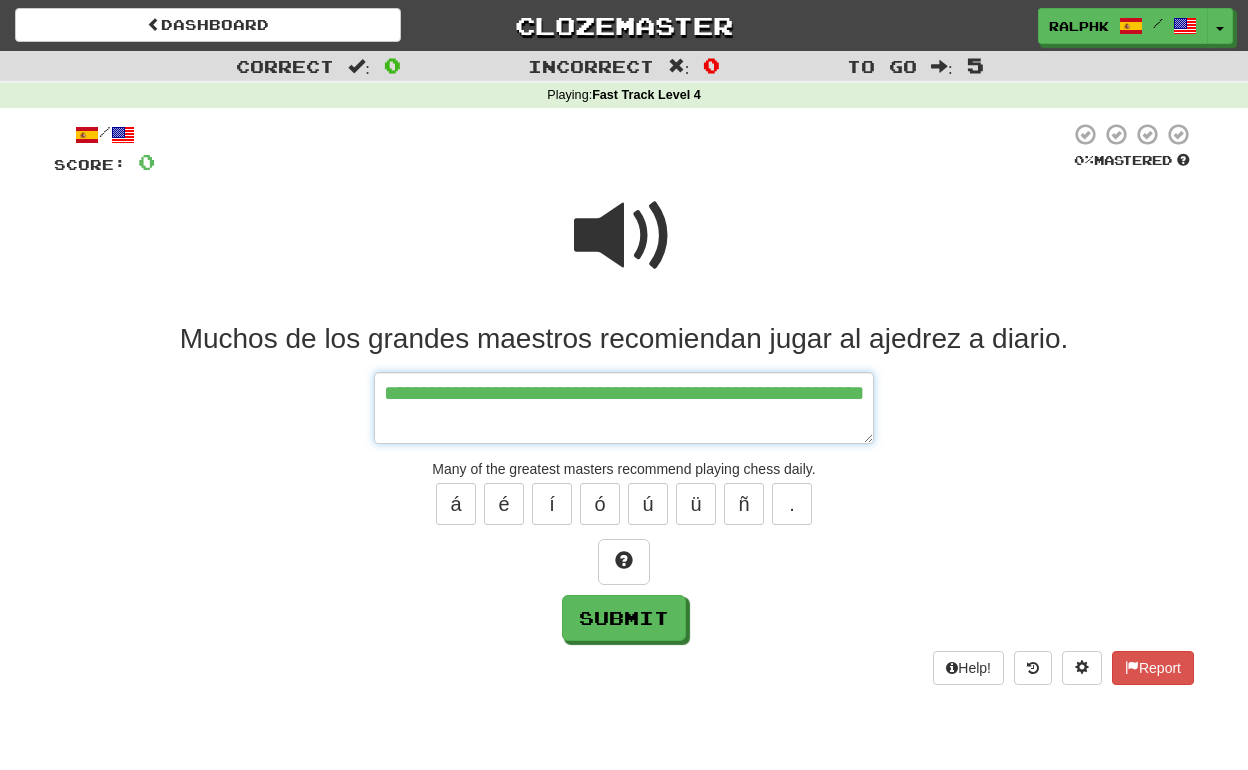 type on "*" 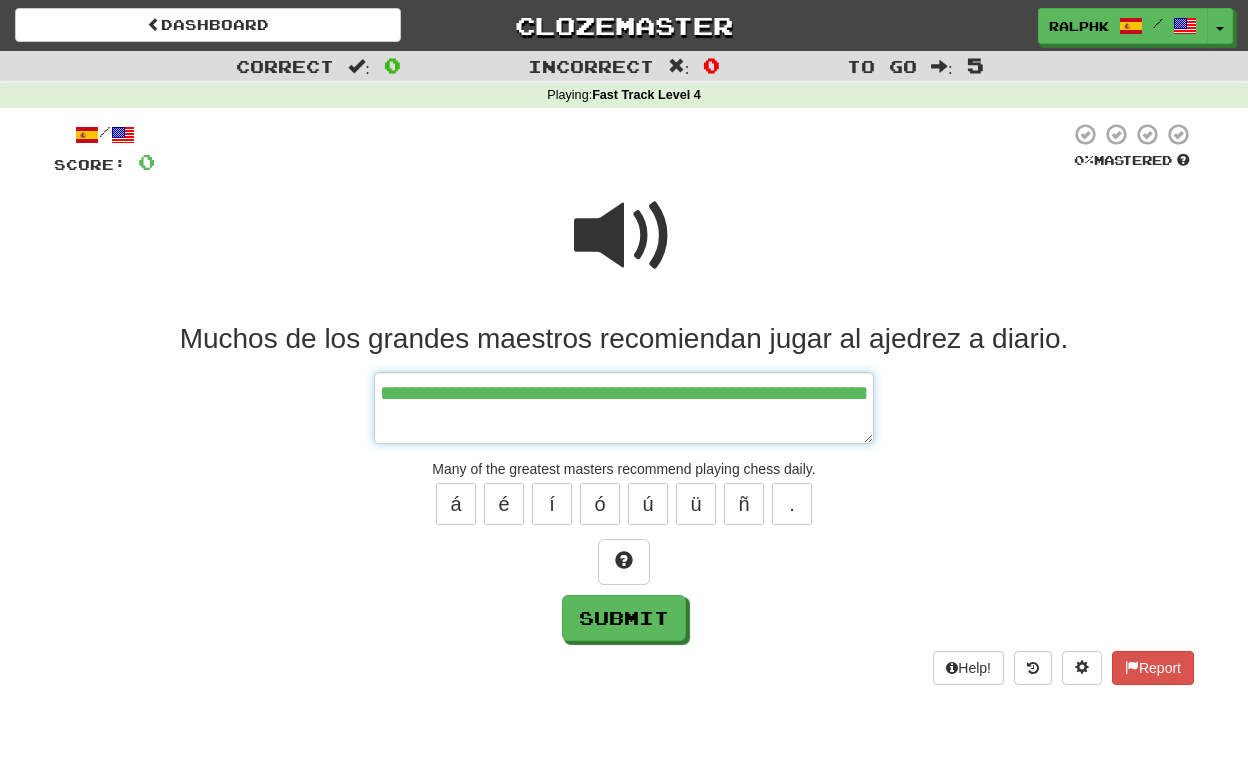 type on "*" 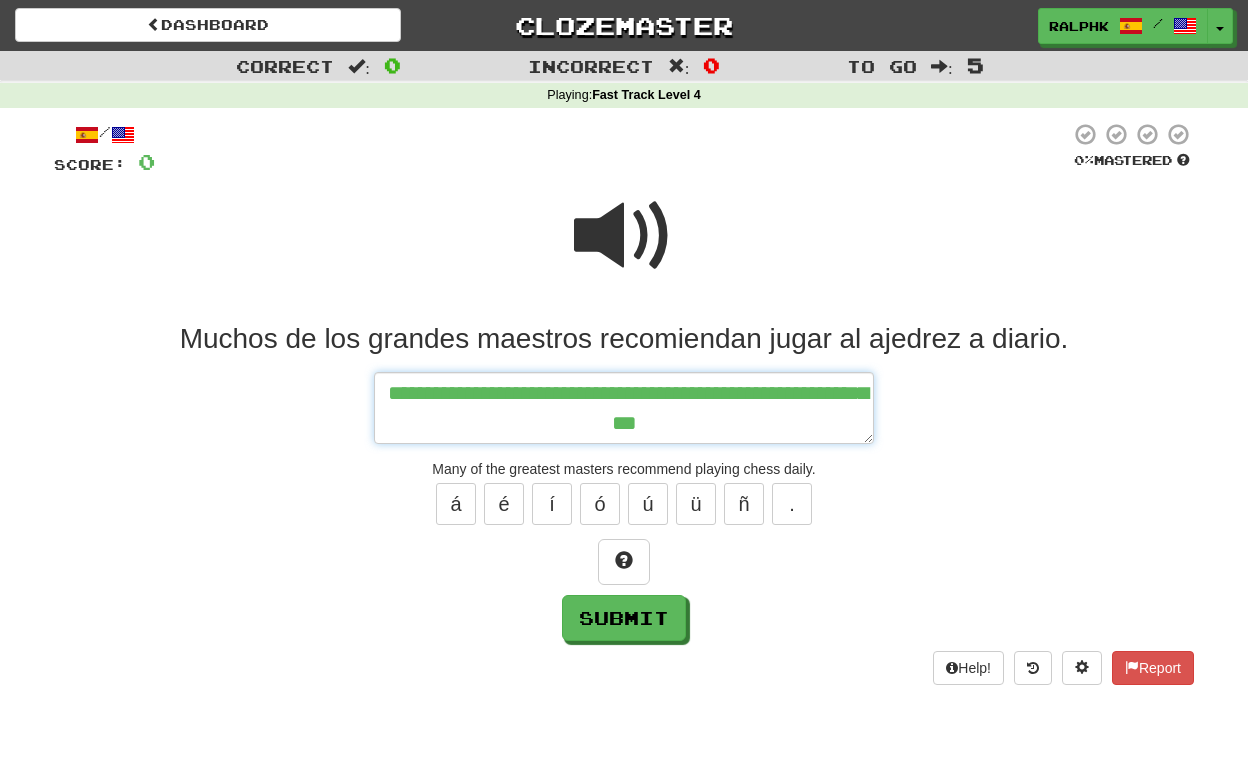 type on "*" 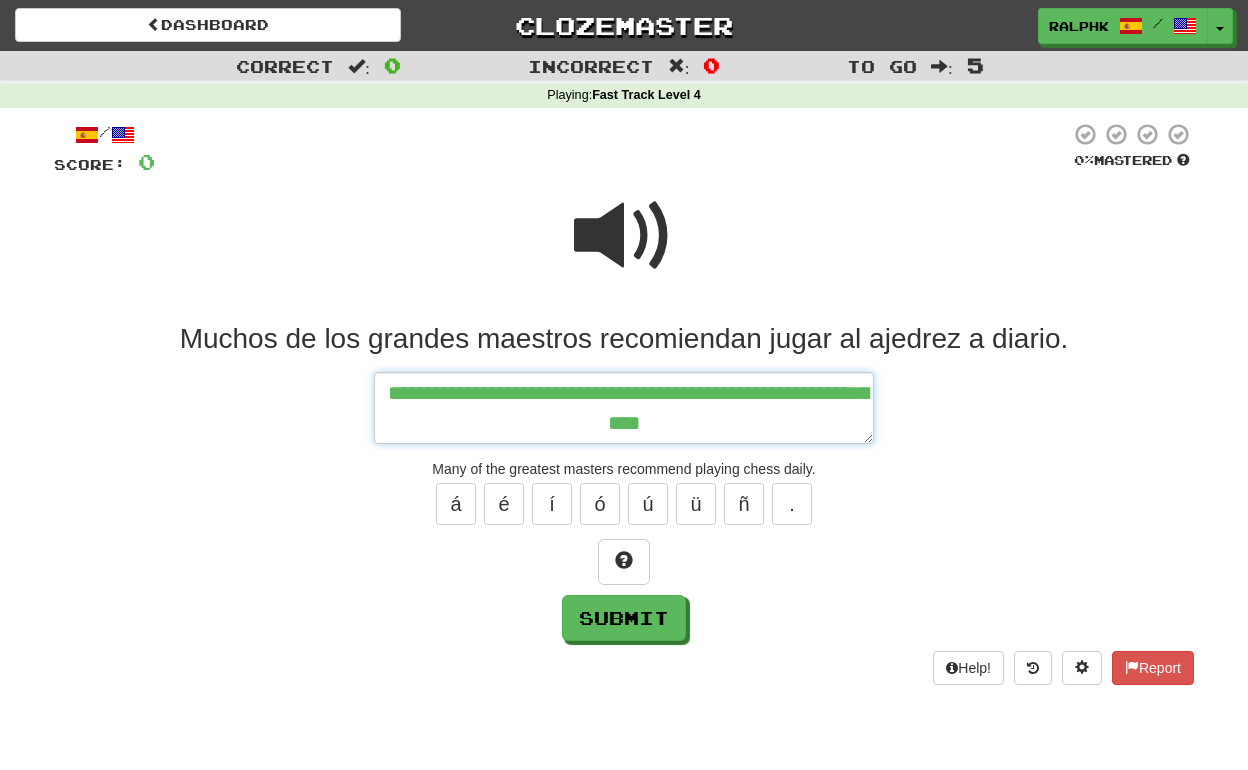 type on "*" 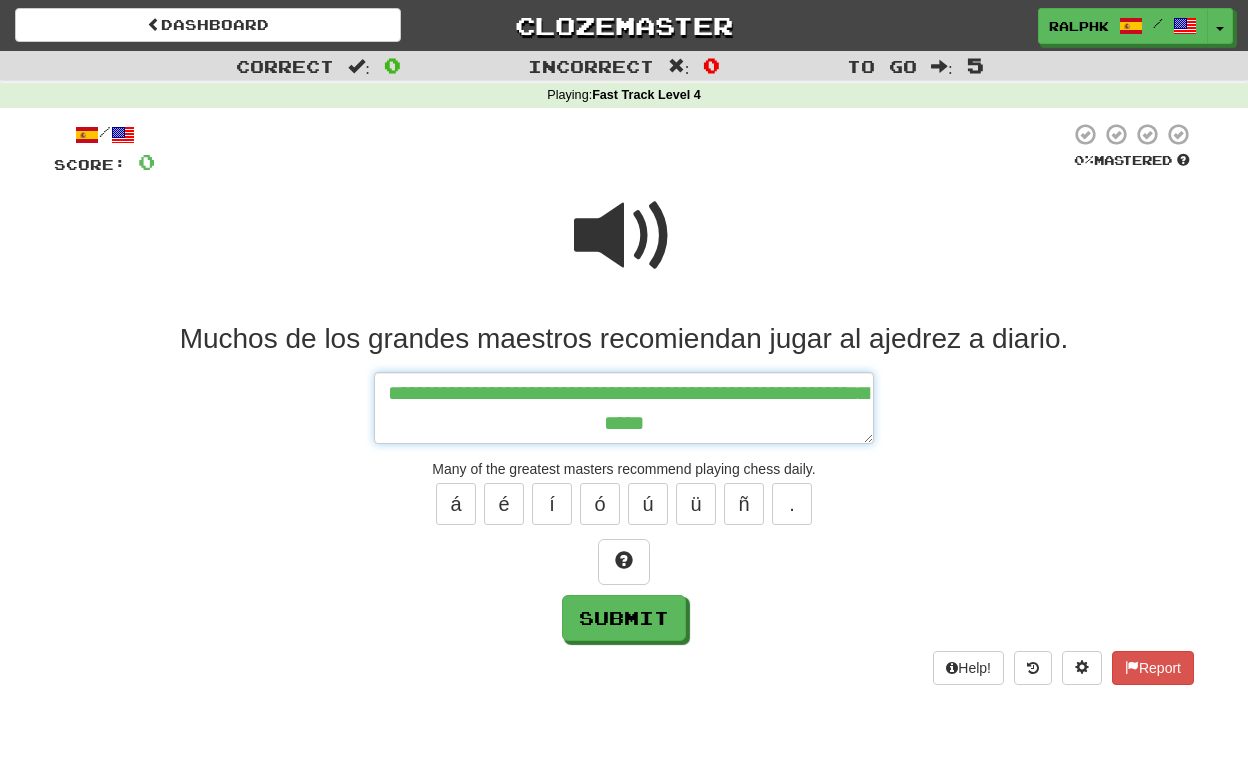 type on "*" 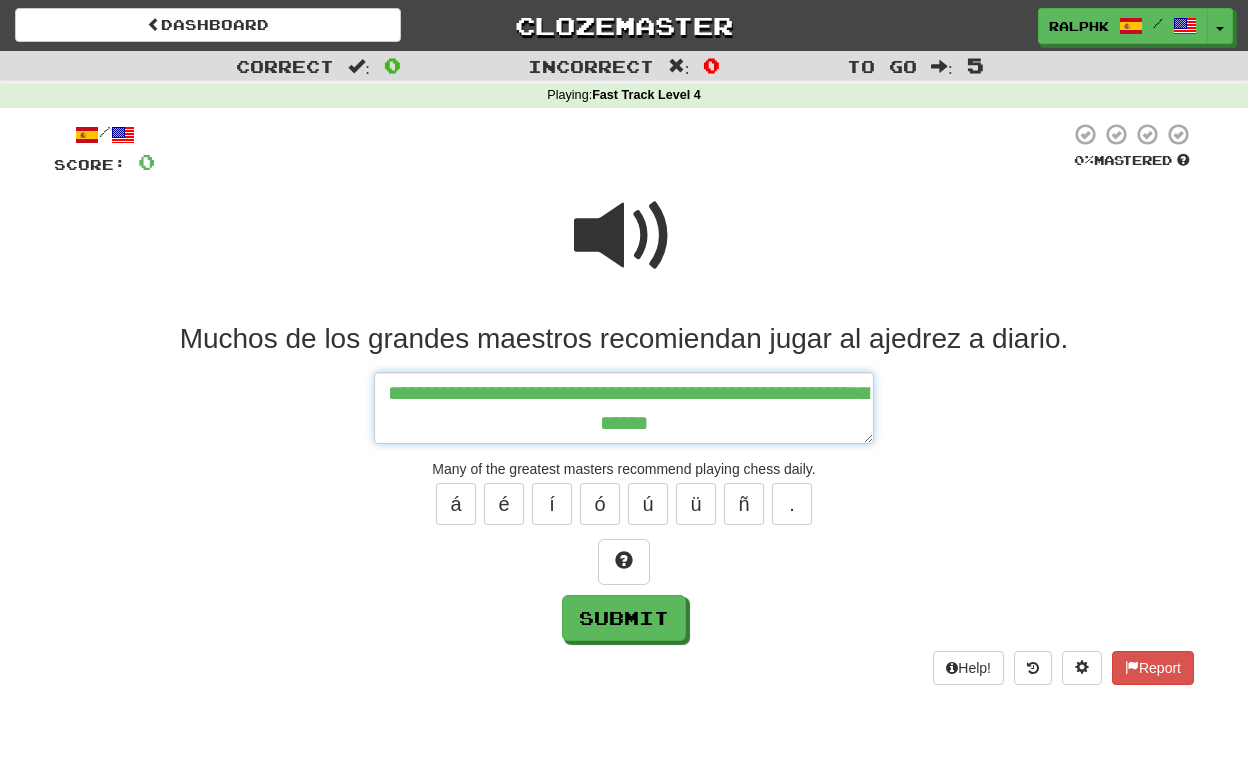 type on "*" 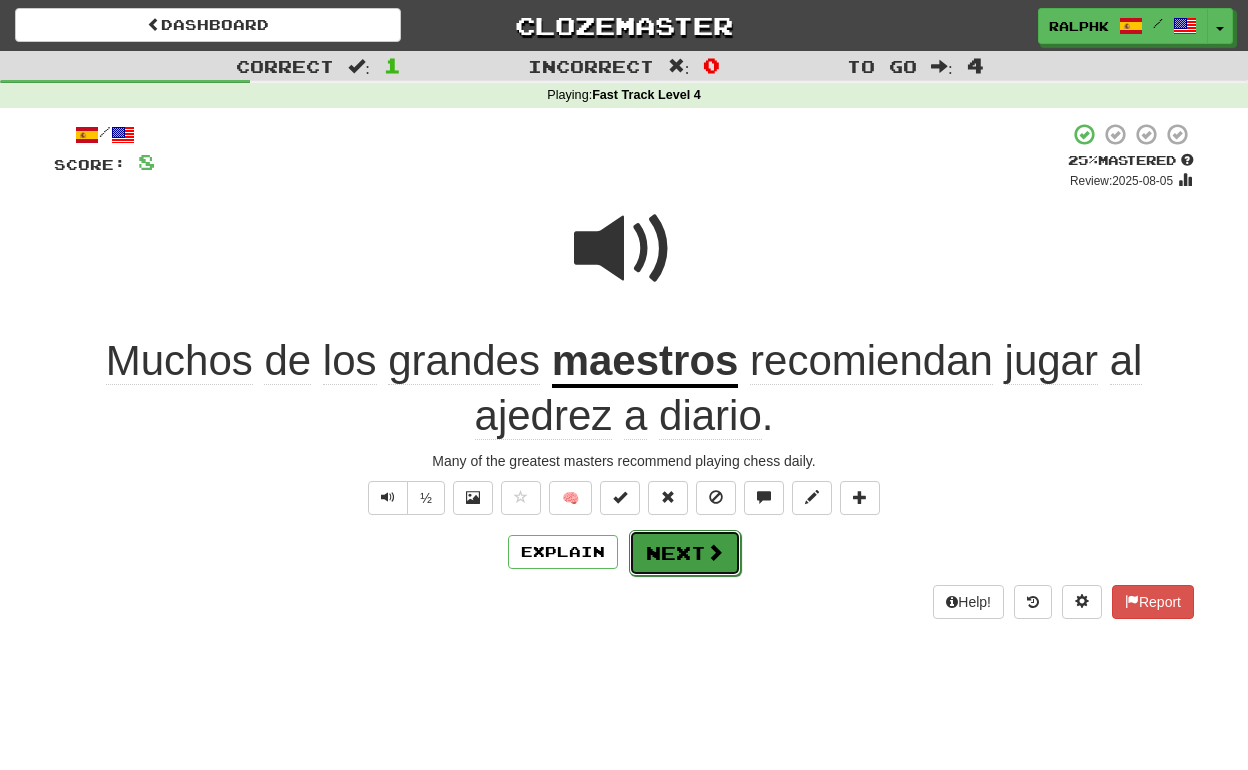 click on "Next" at bounding box center [685, 553] 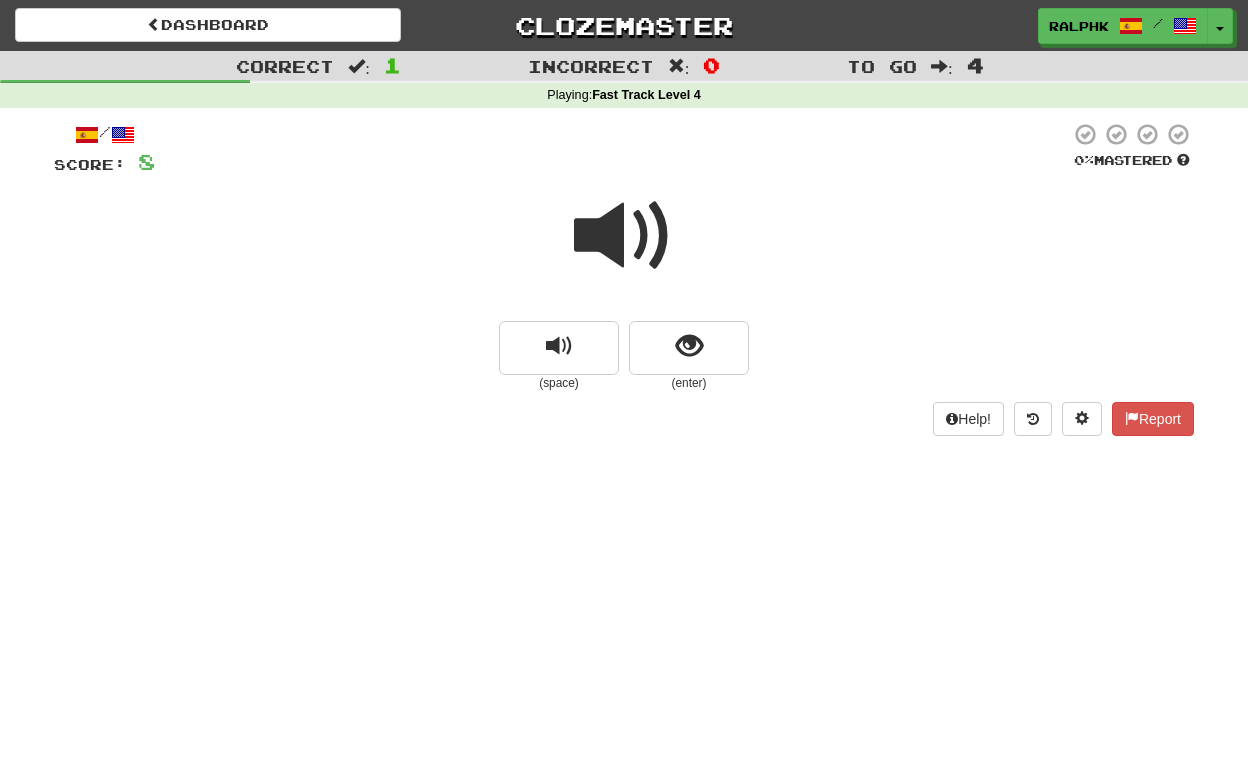 click at bounding box center [624, 236] 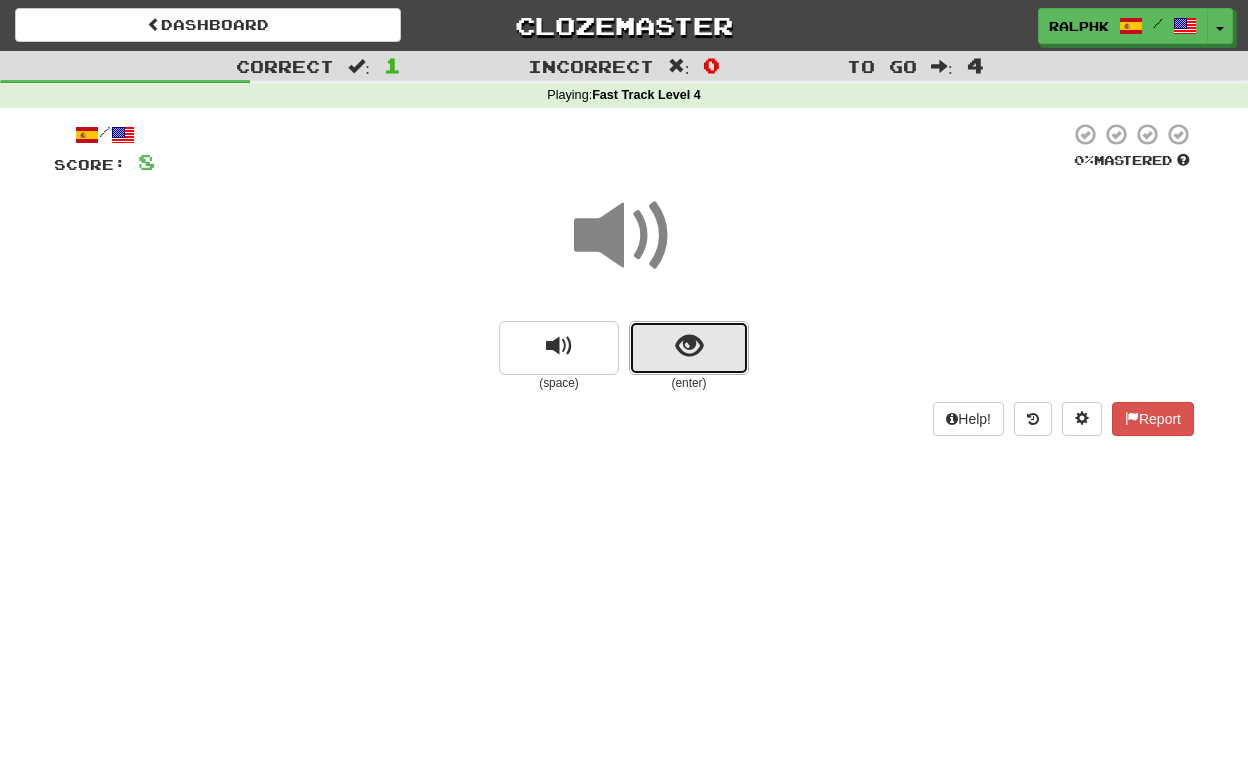 click at bounding box center [689, 346] 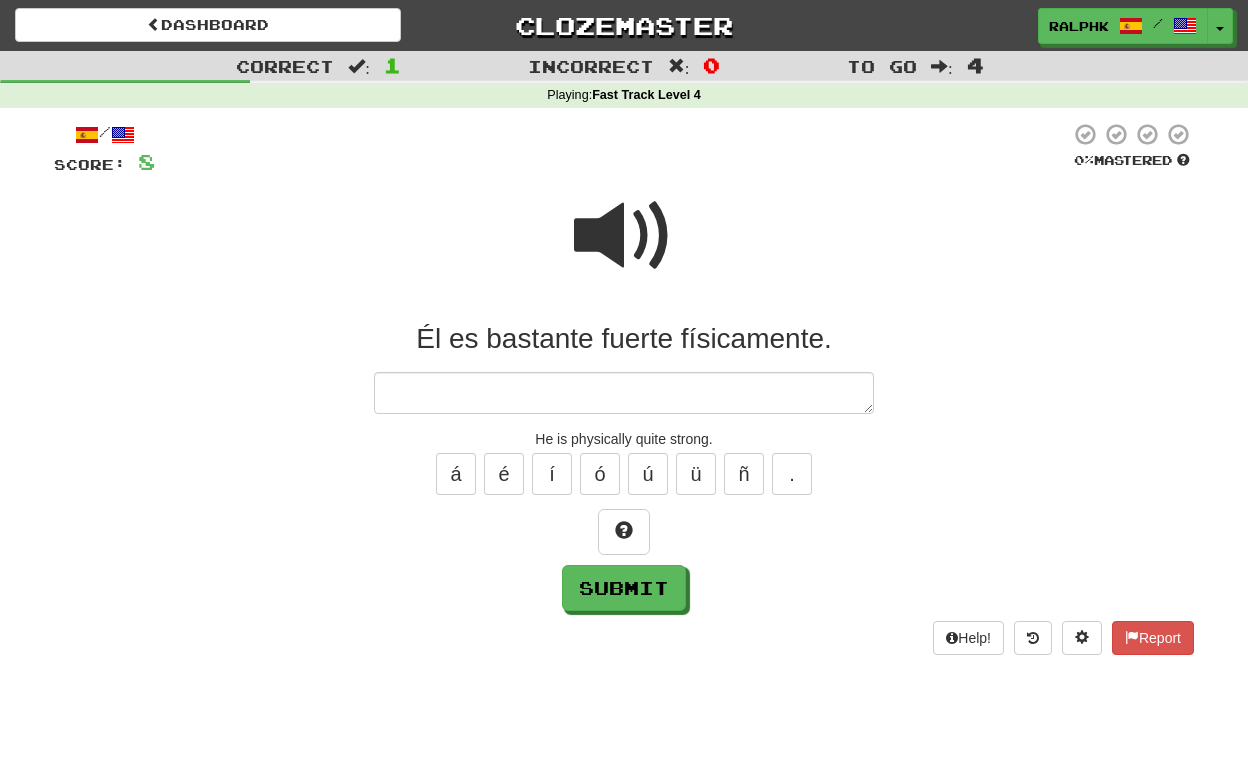 type on "*" 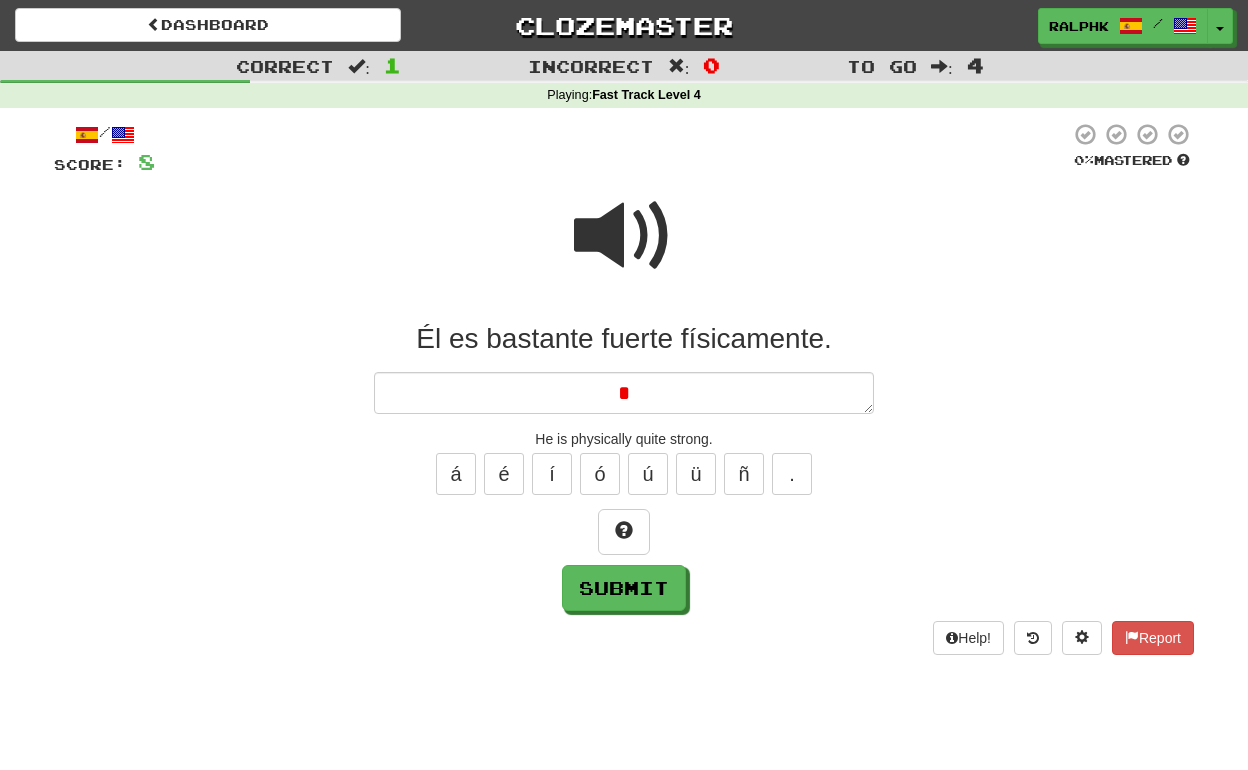 type on "*" 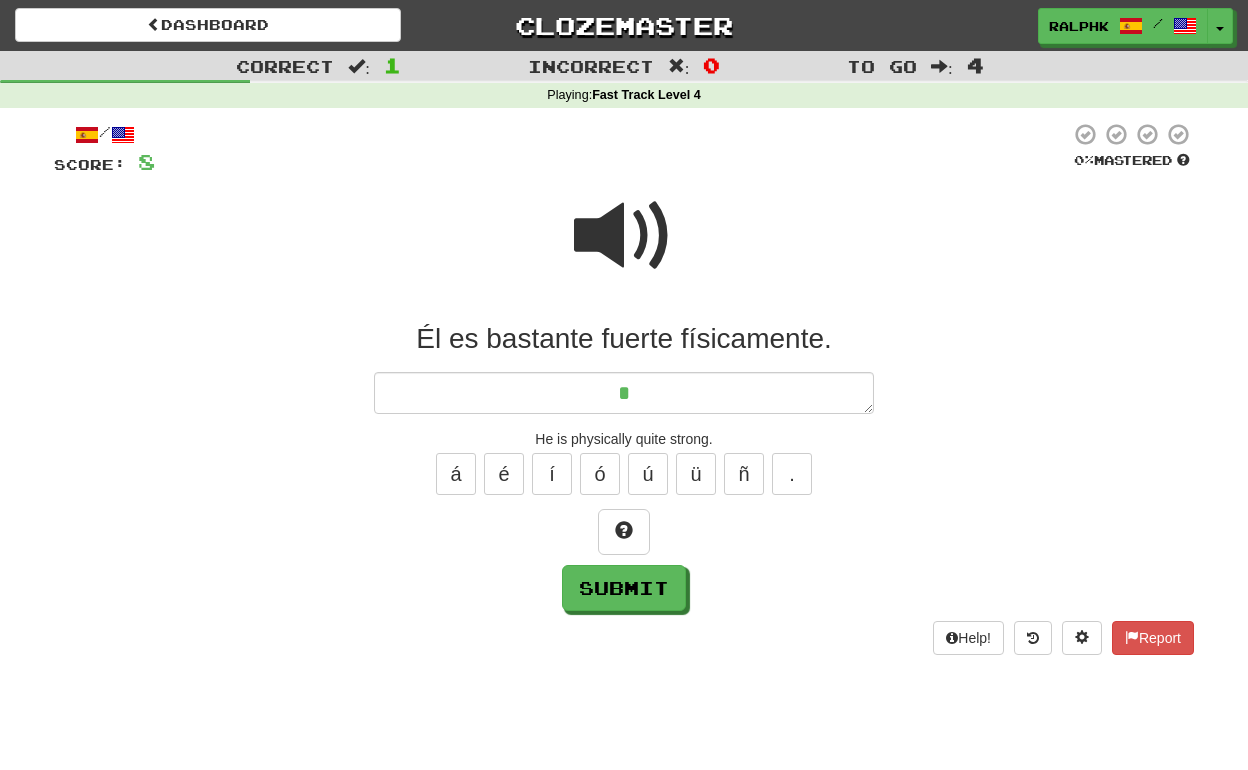 type on "*" 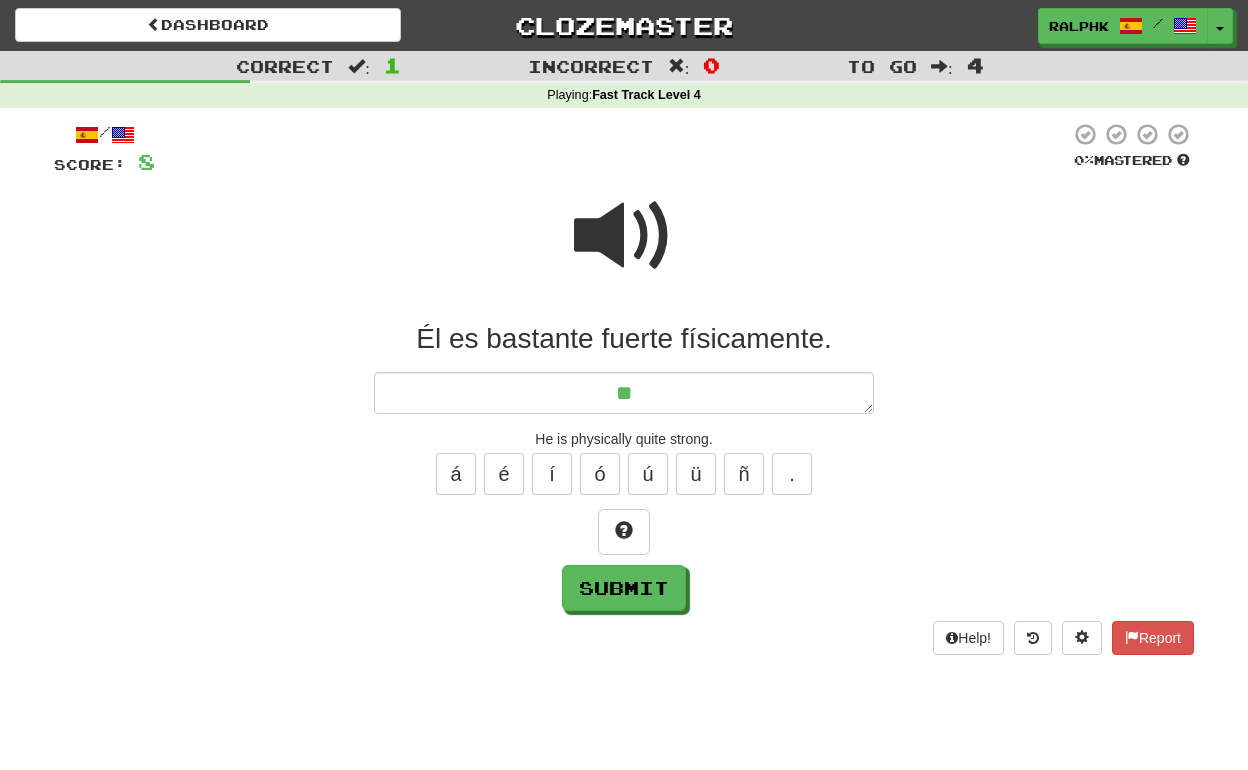 type on "*" 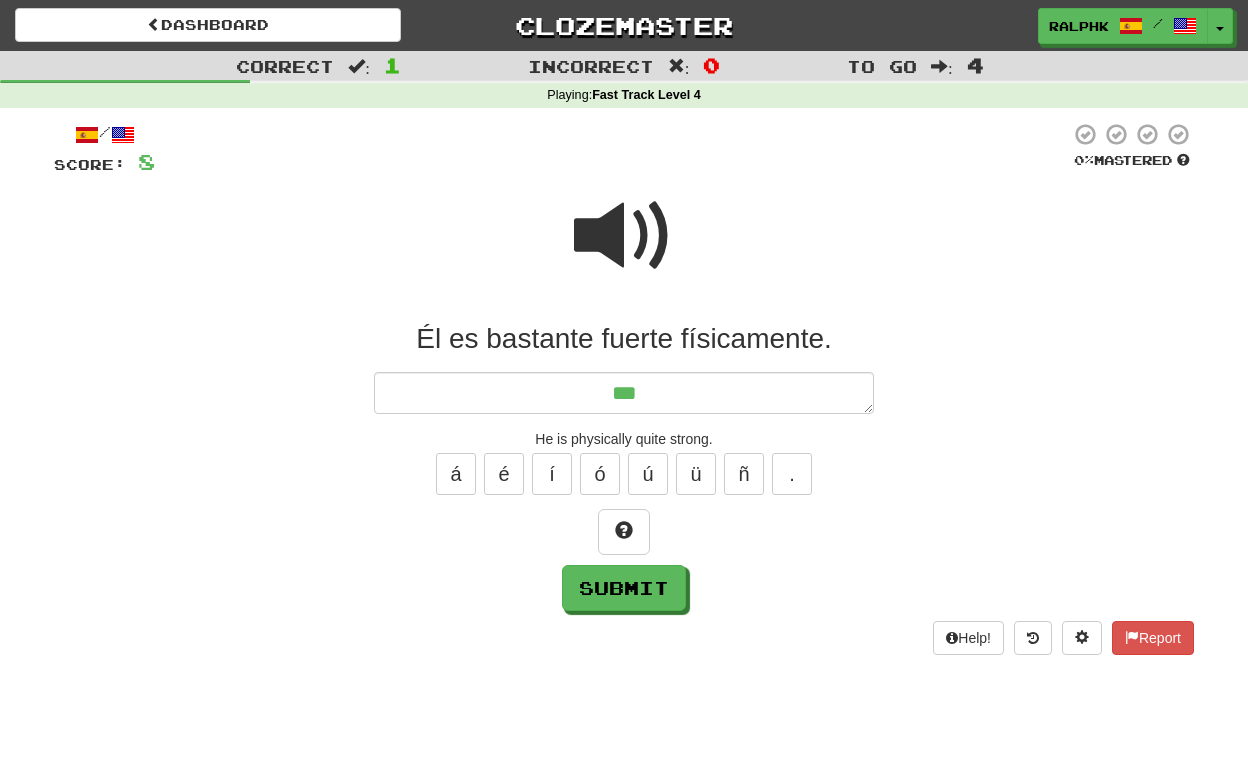 type on "*" 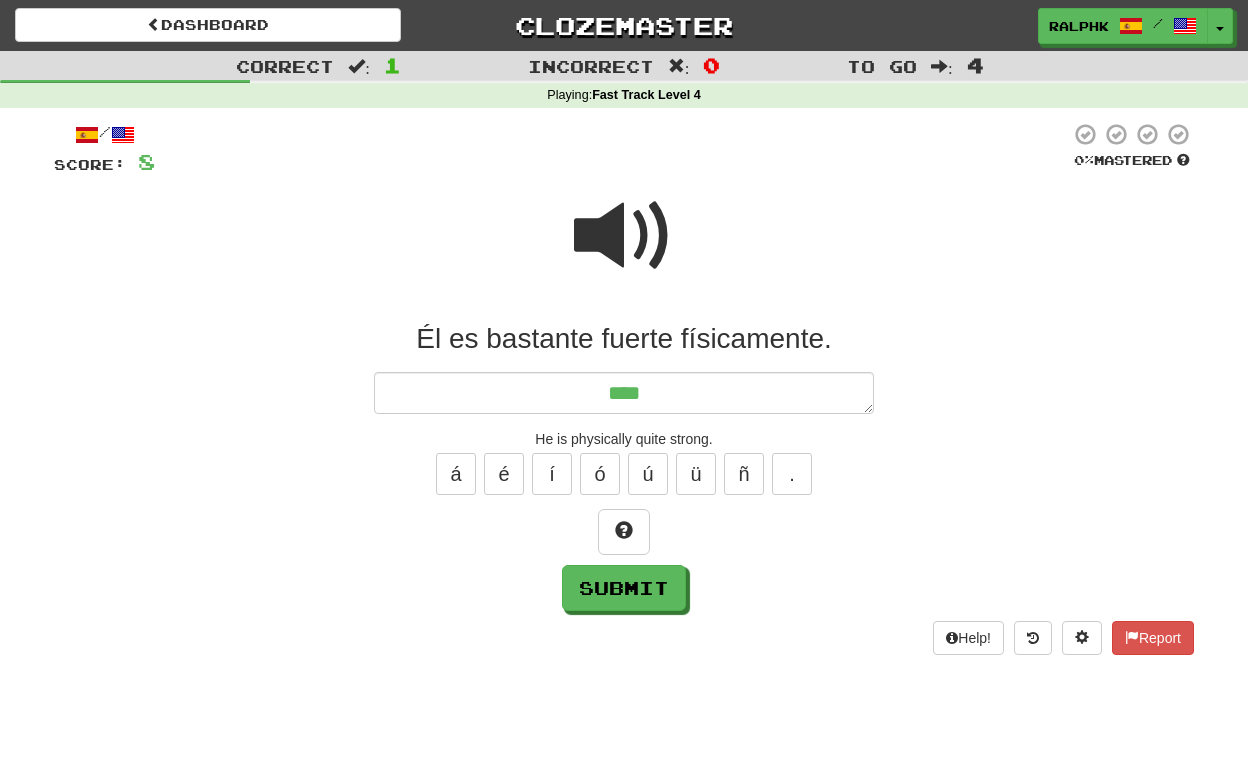 type on "*" 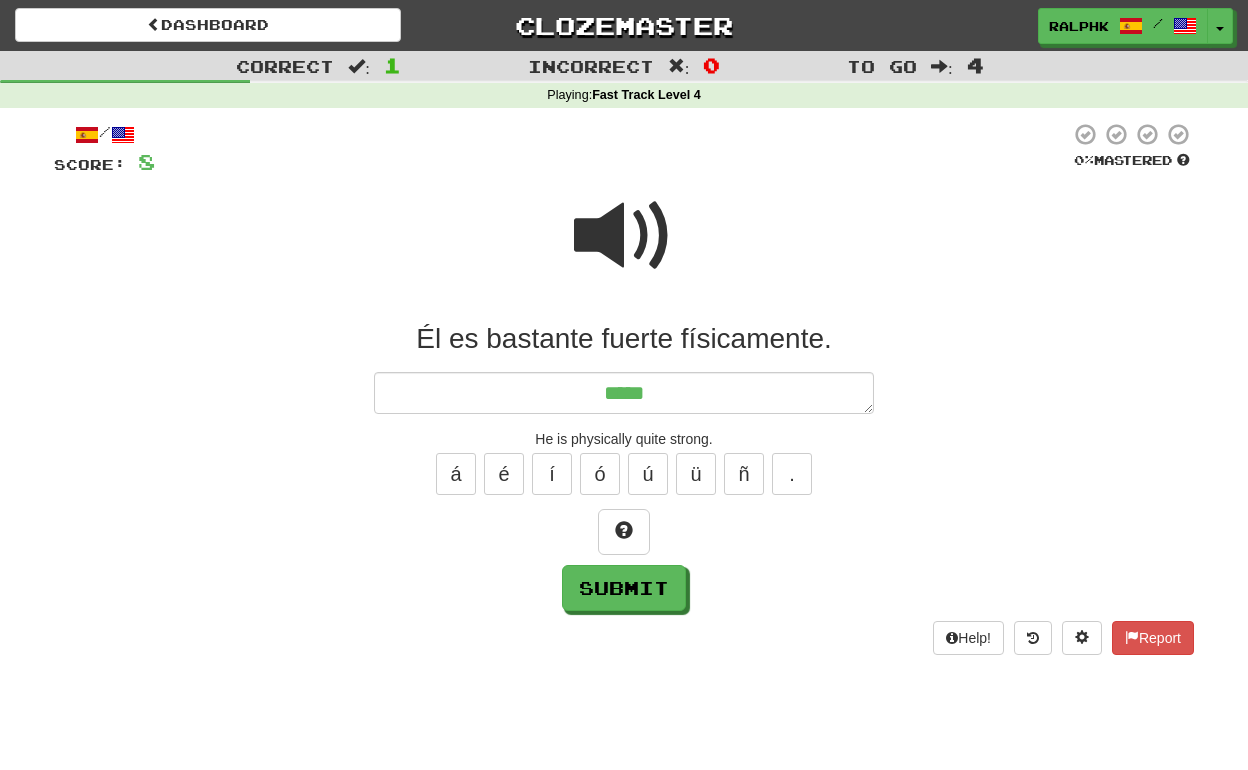 type on "*" 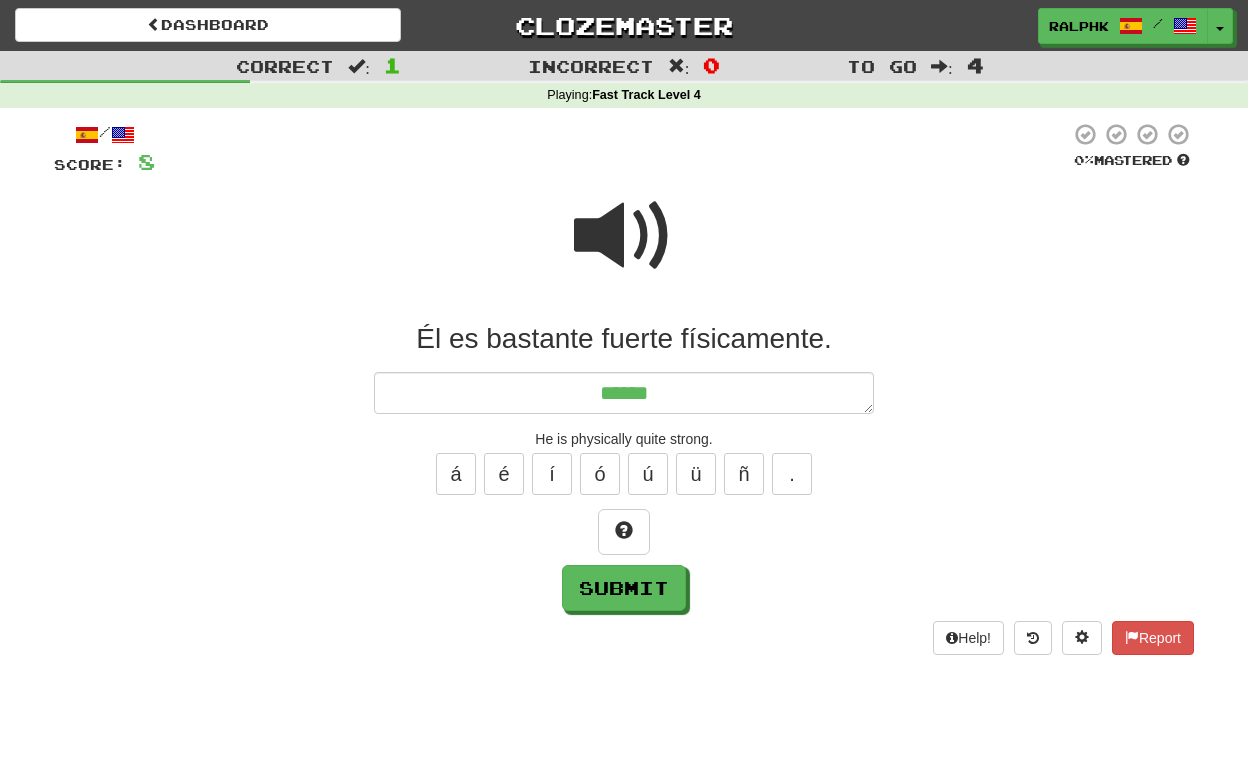 type on "*" 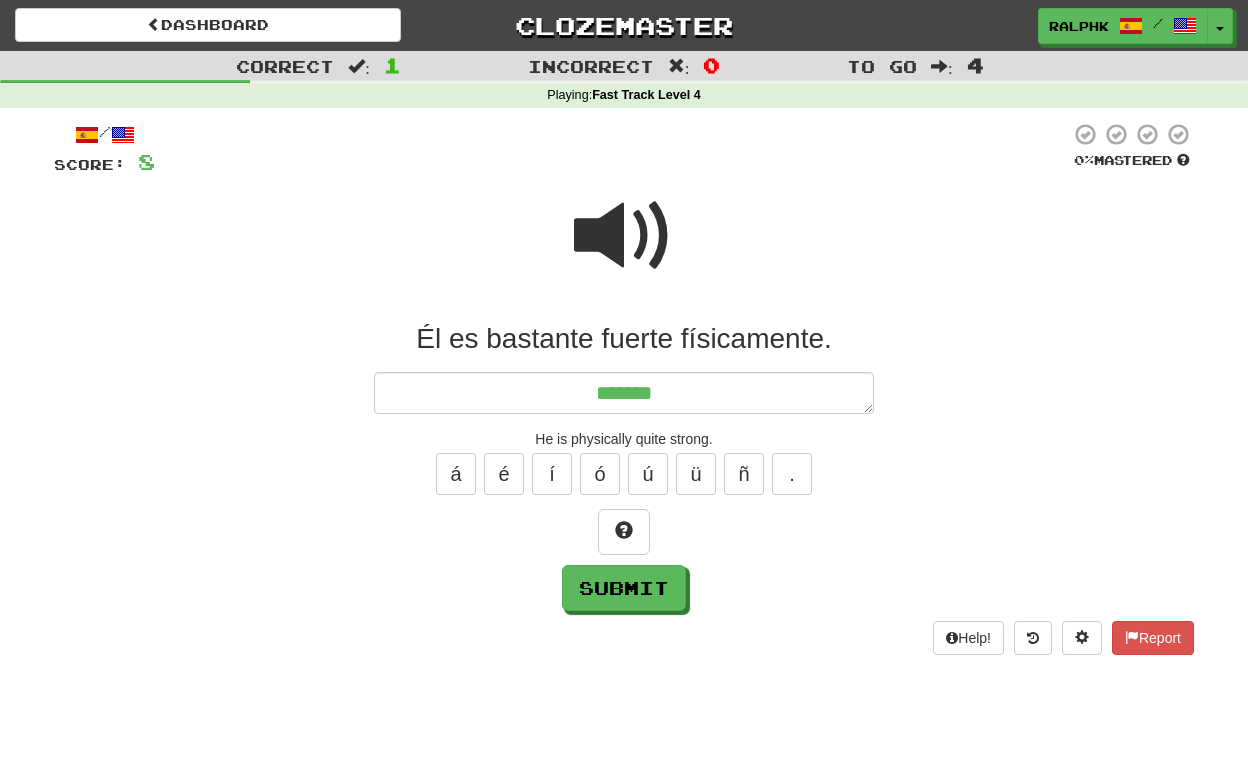 type on "*" 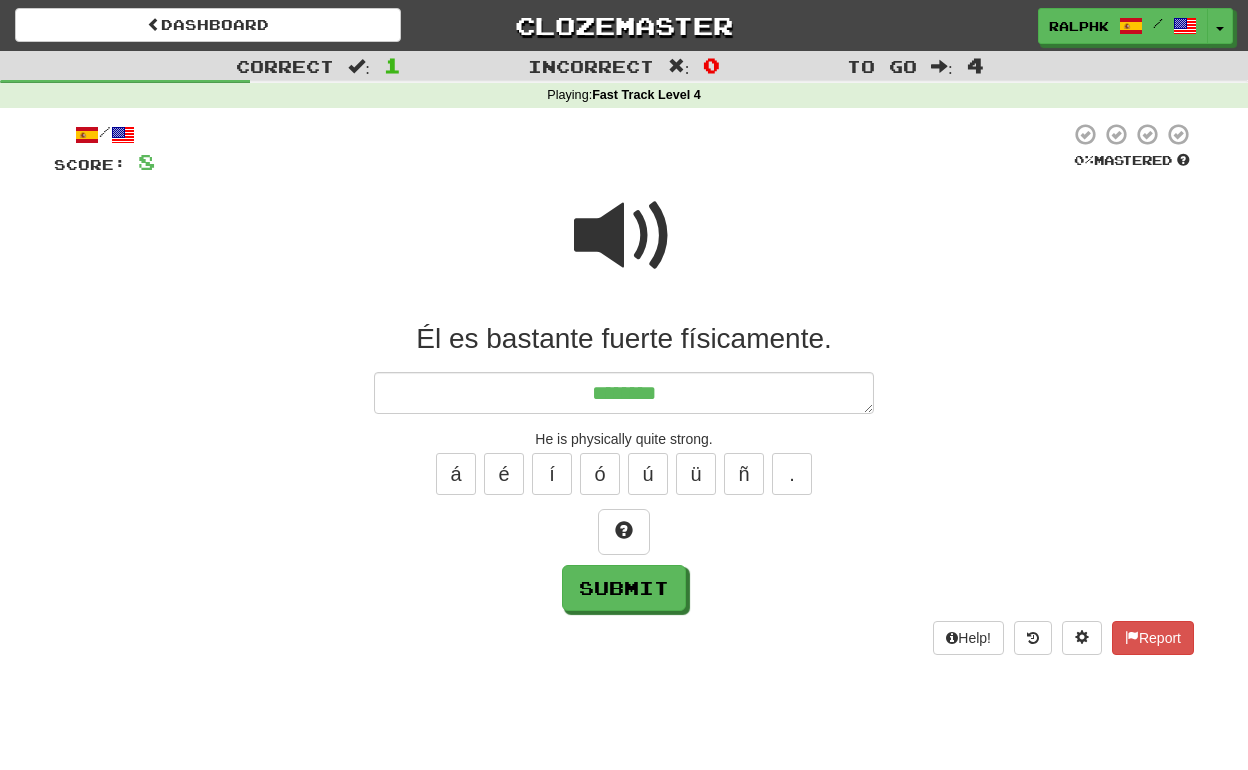 type on "*" 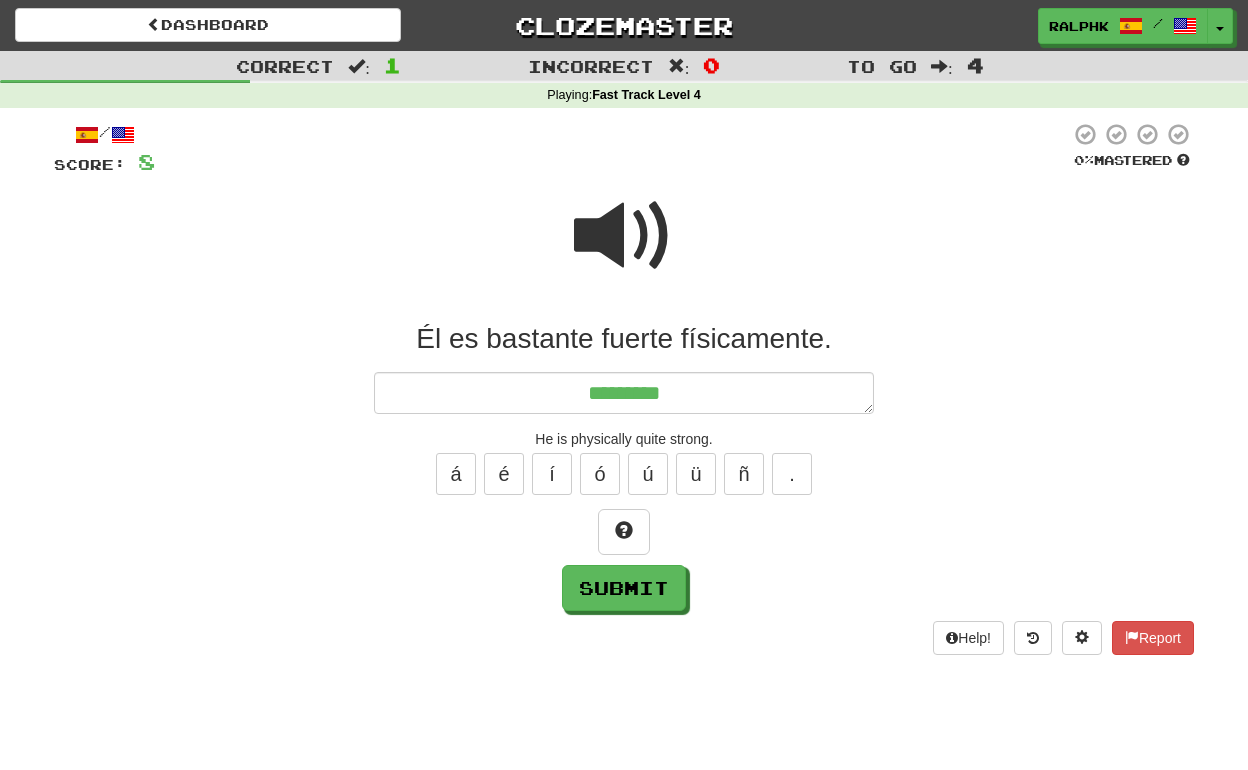 type on "*" 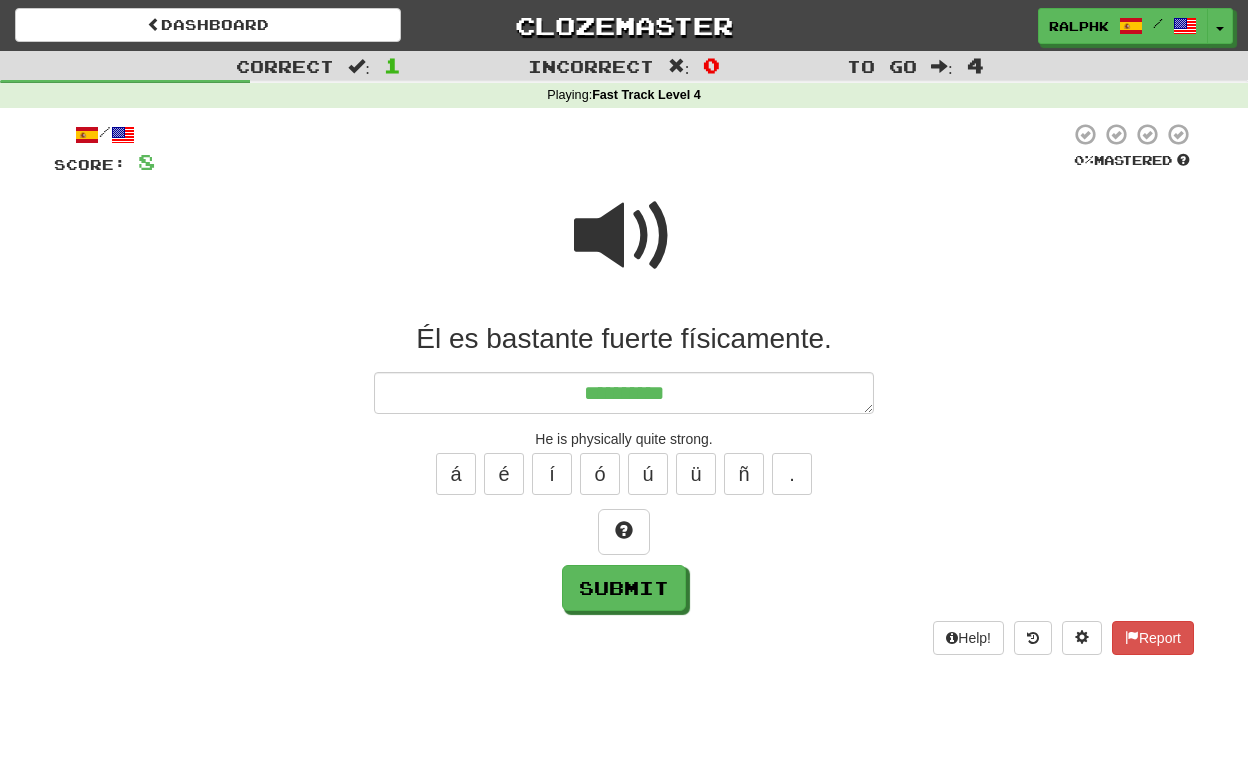 type on "*" 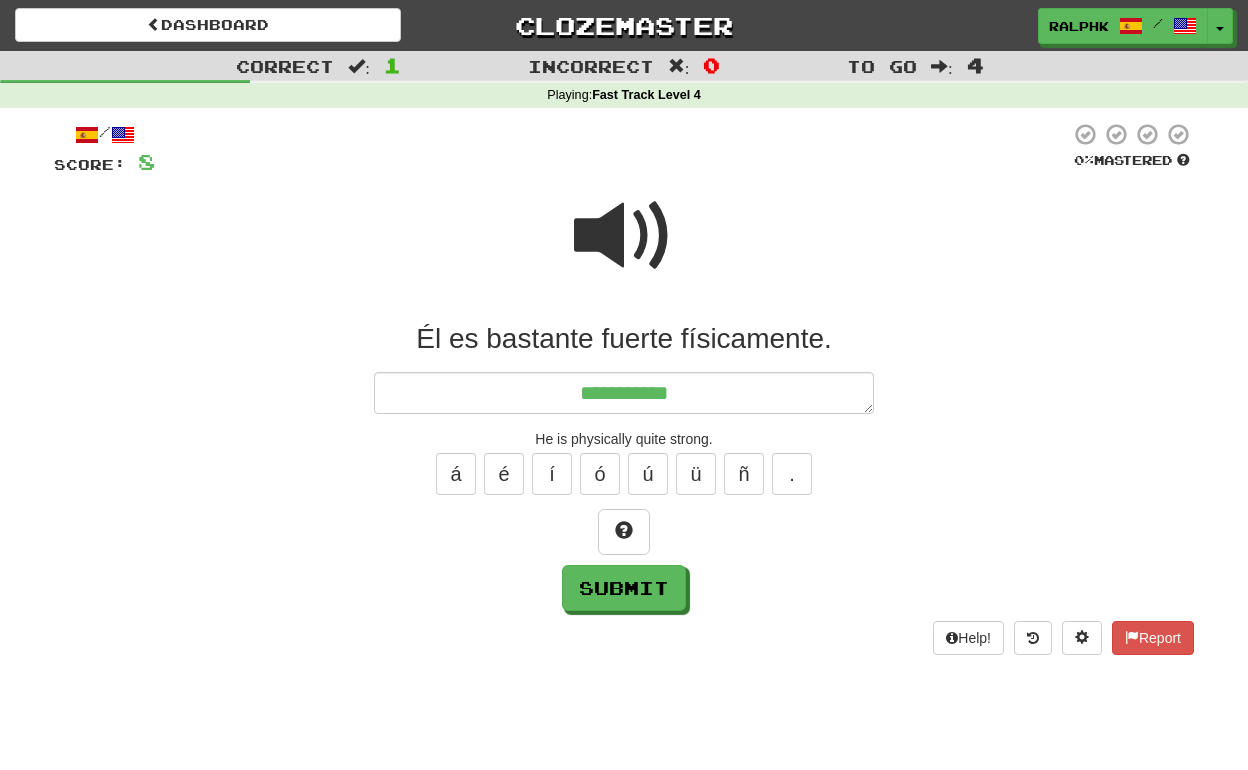 type on "*" 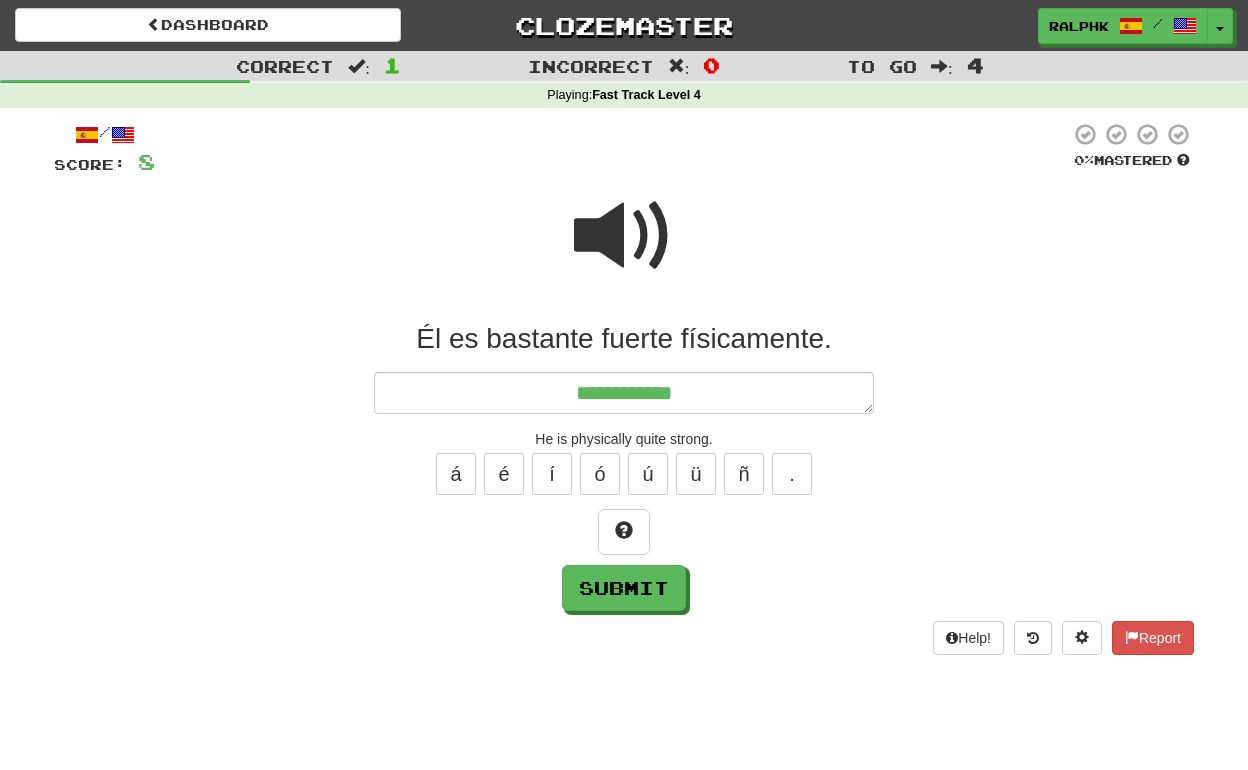type on "*" 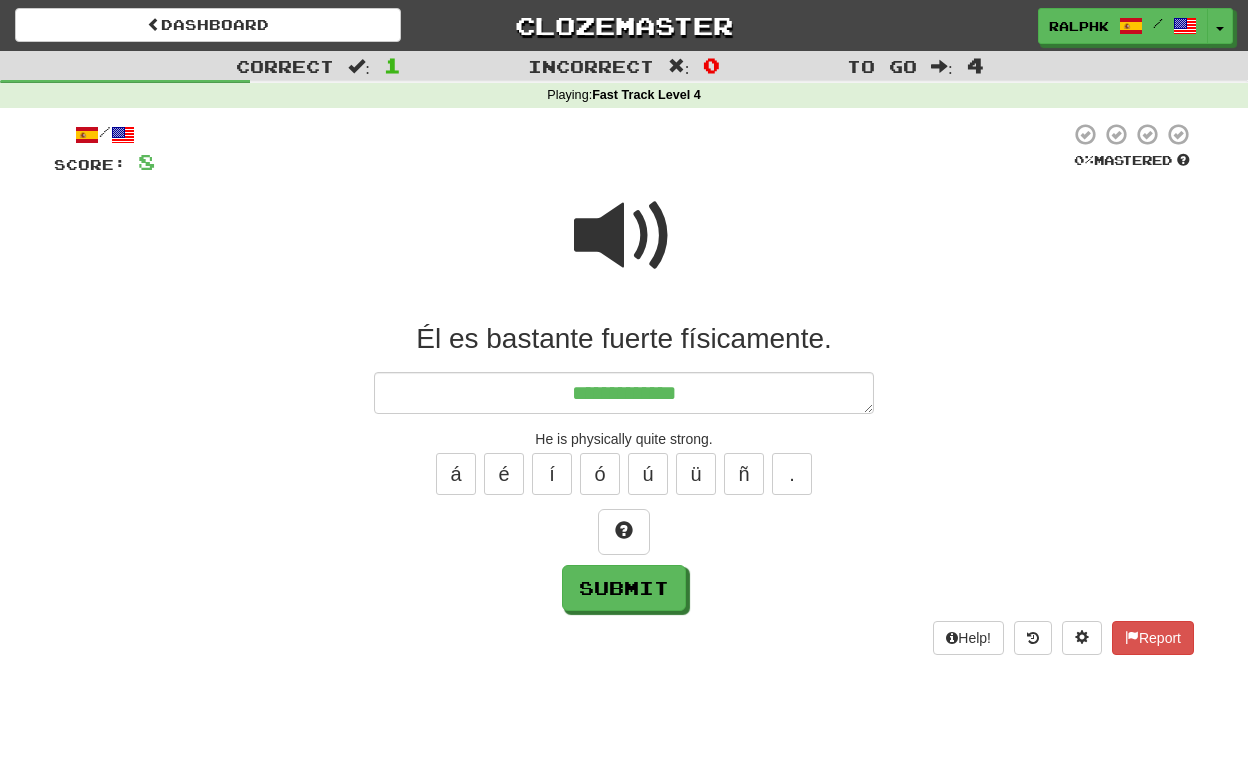 type on "*" 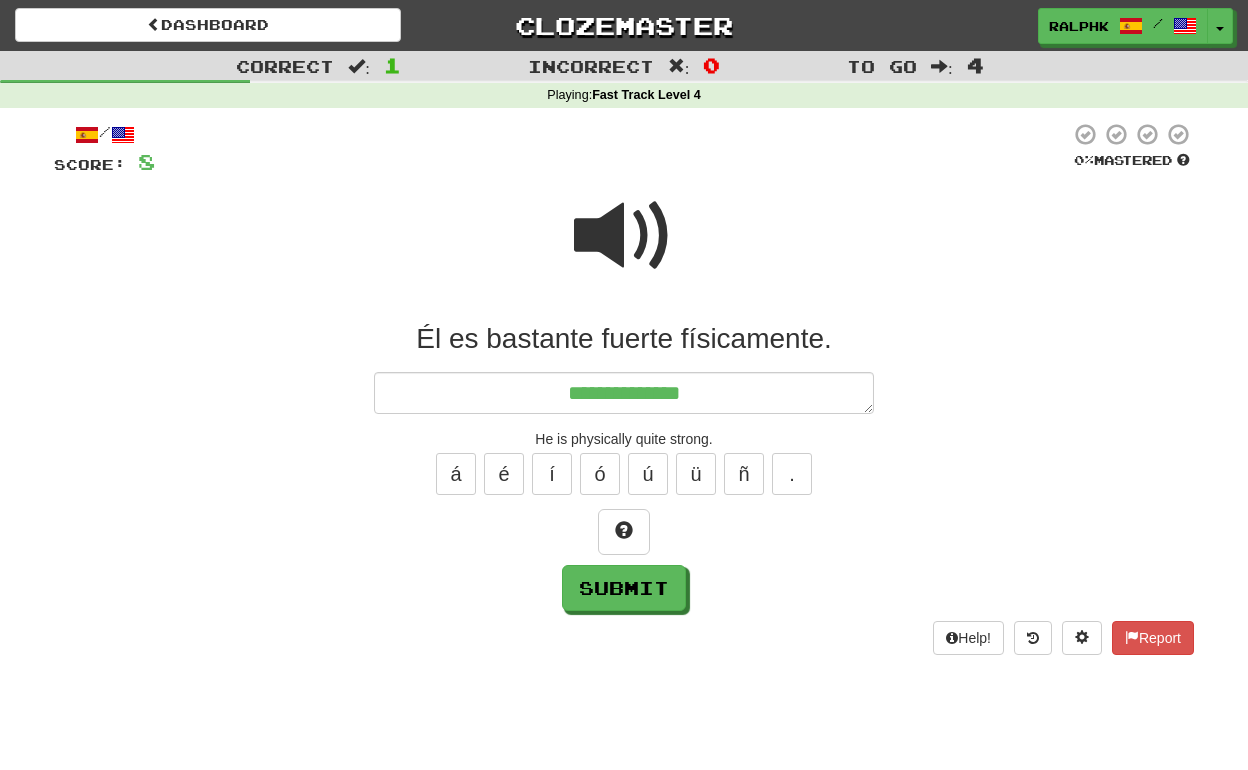 type on "*" 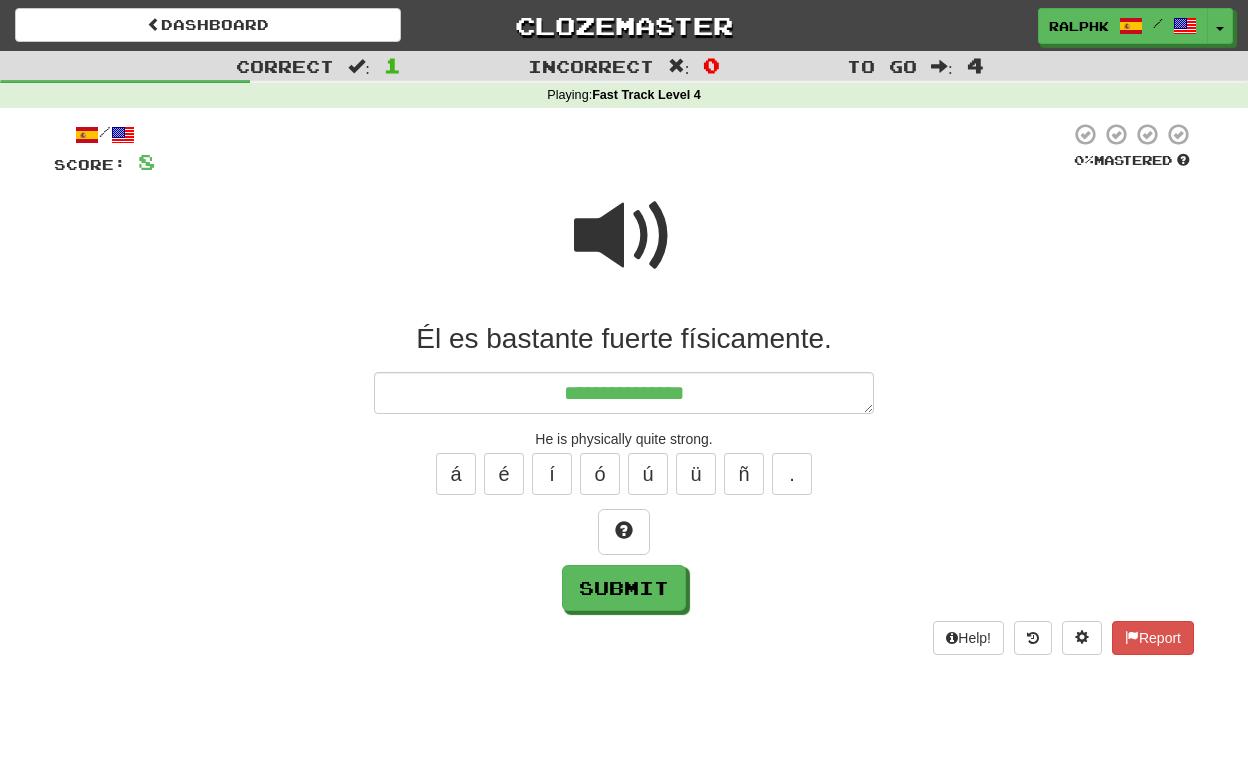 type on "**********" 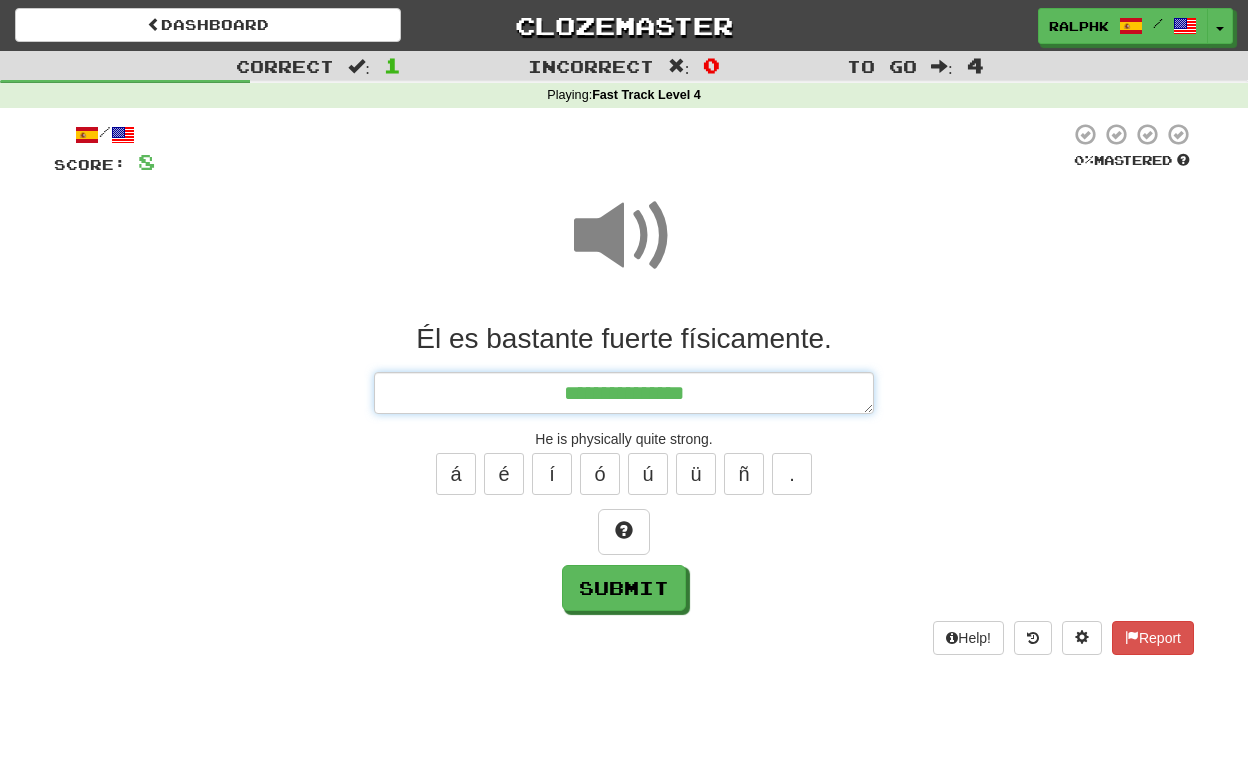 click on "**********" at bounding box center (624, 393) 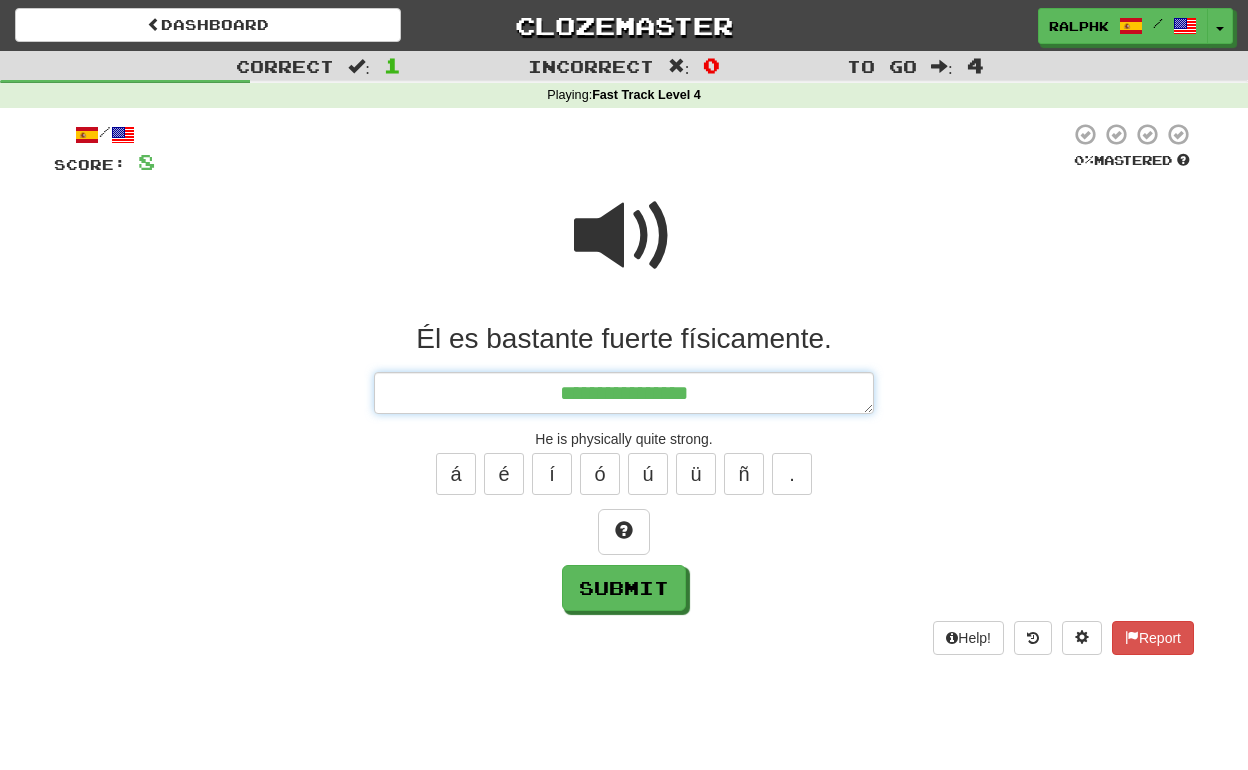 type on "*" 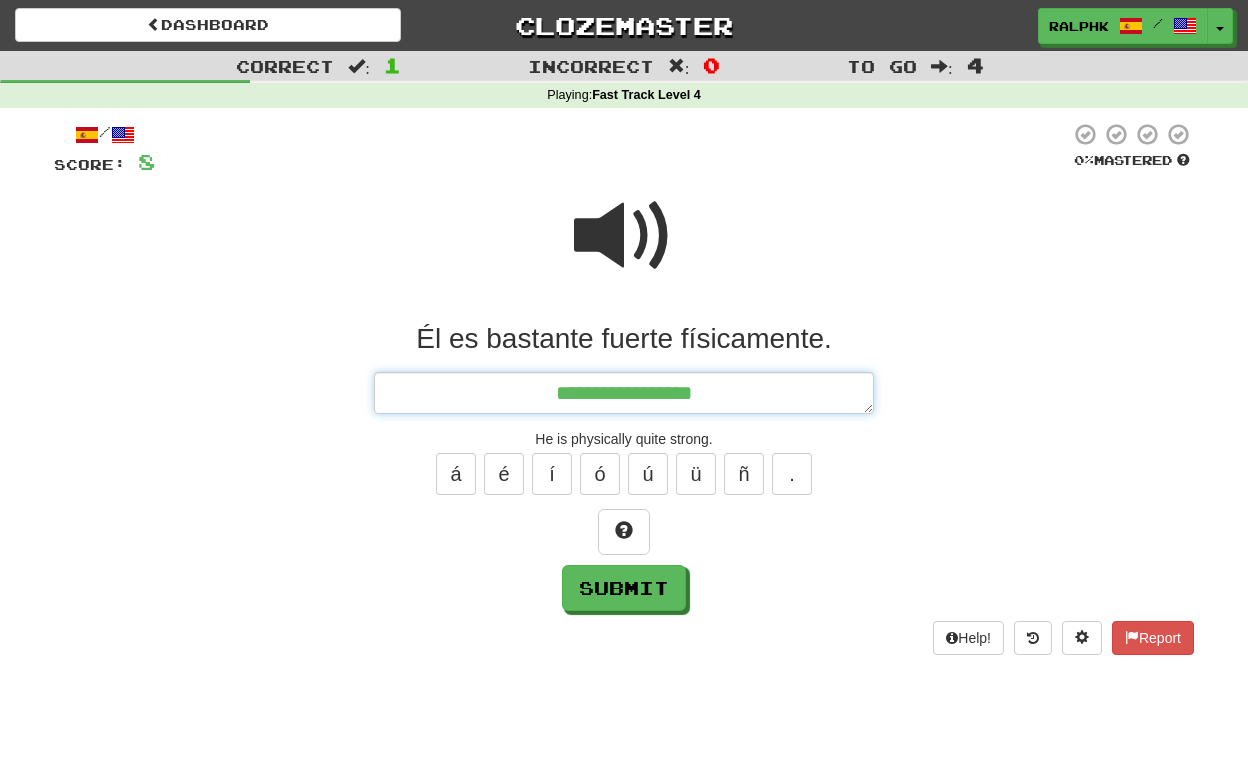 type on "*" 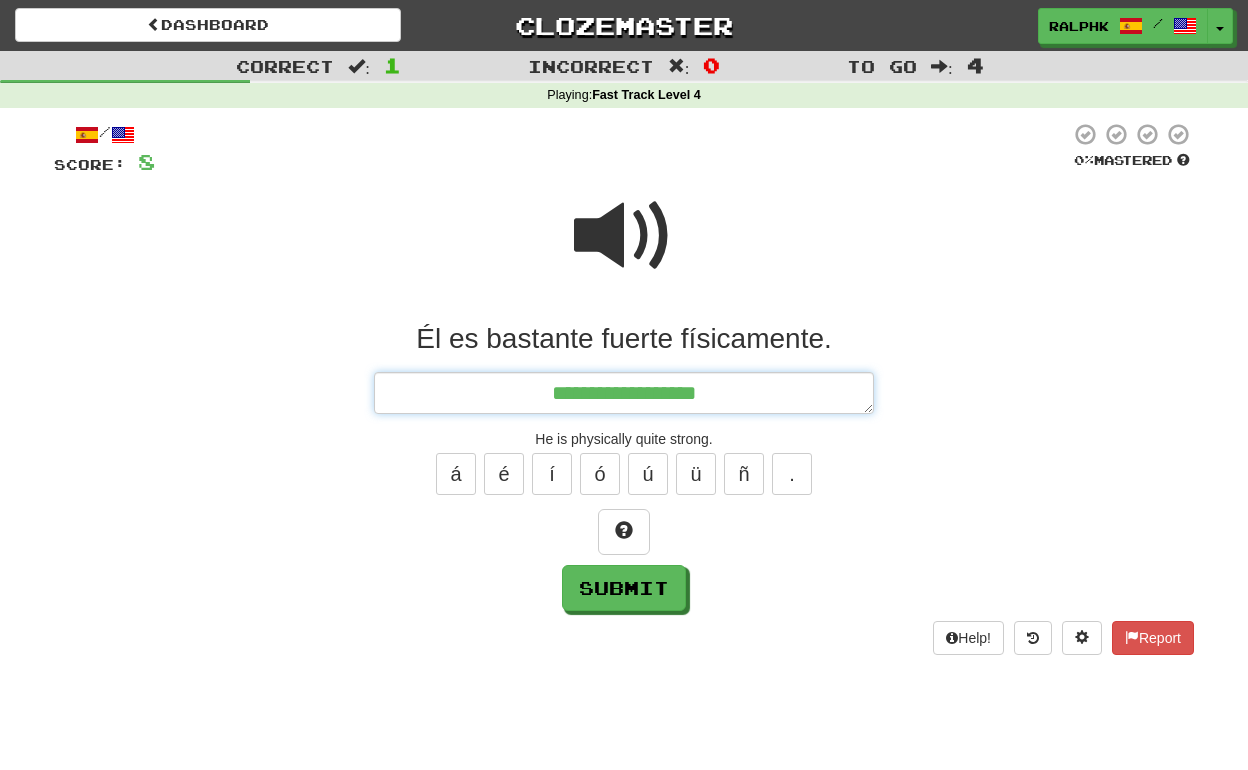 type on "*" 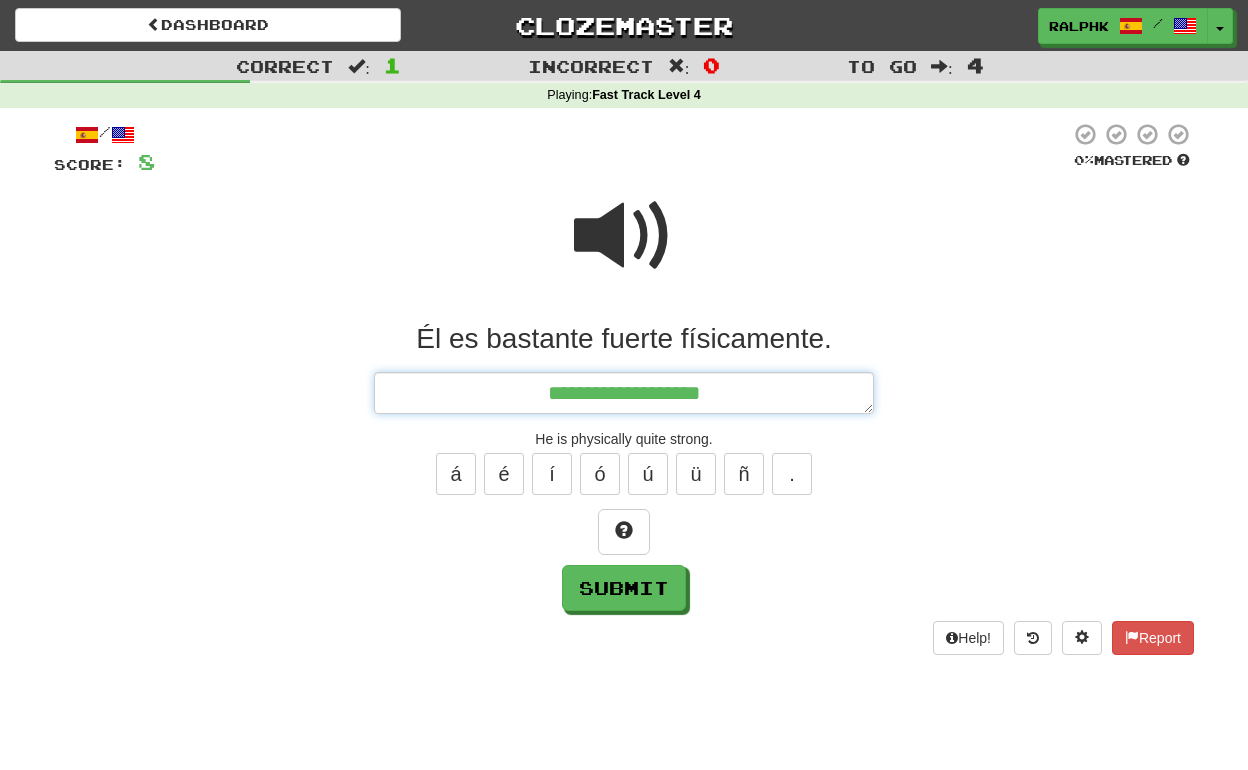 type on "*" 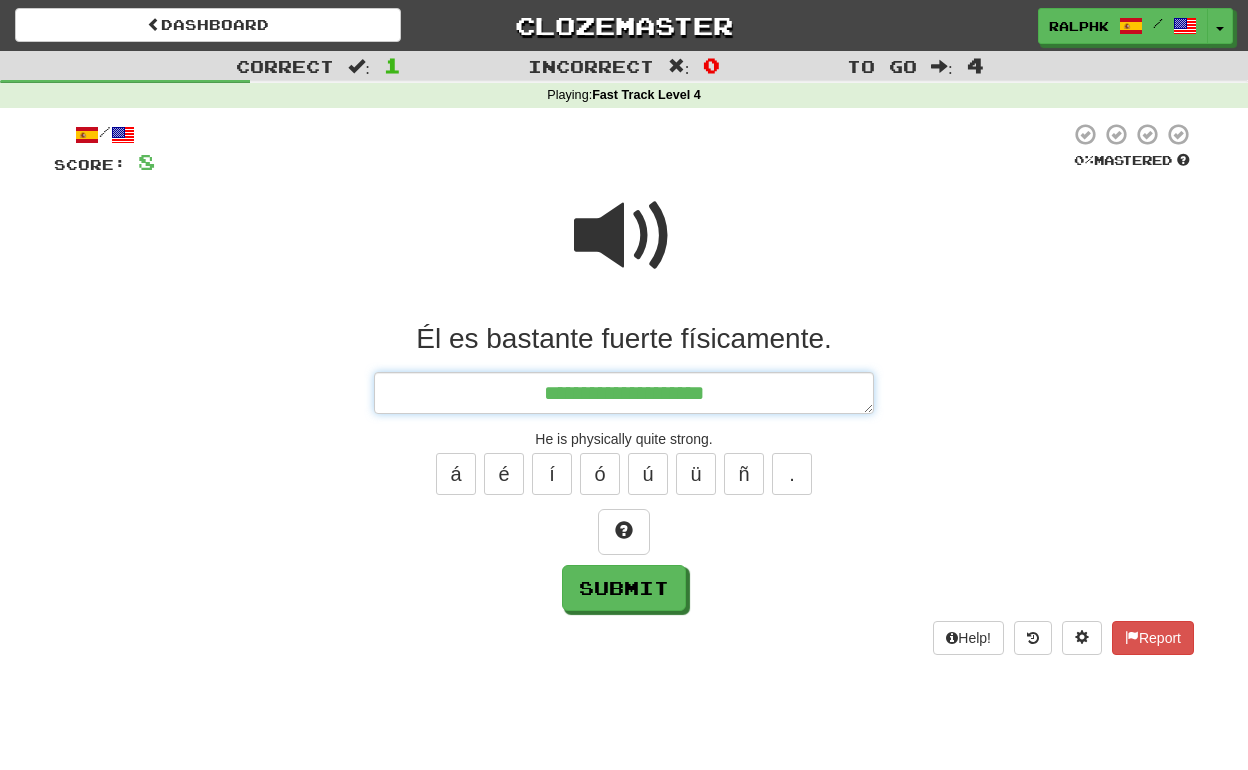 type on "*" 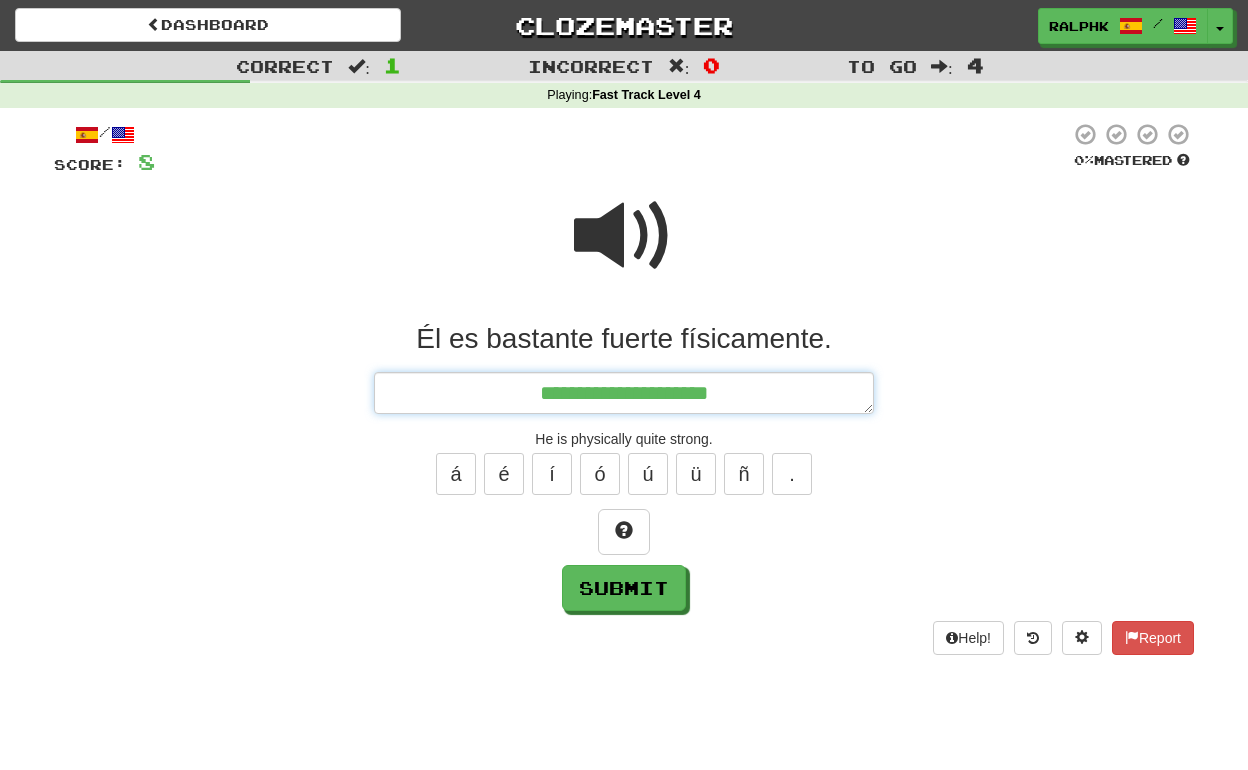 type on "*" 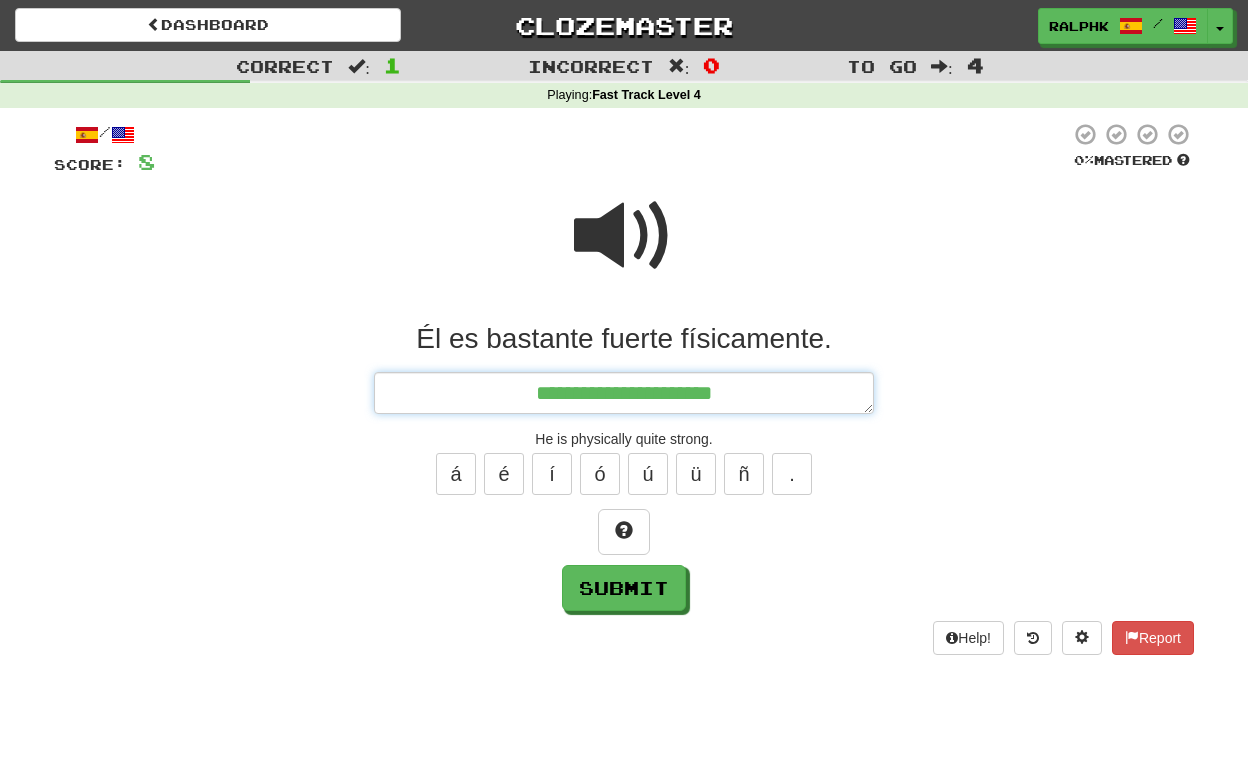 type on "*" 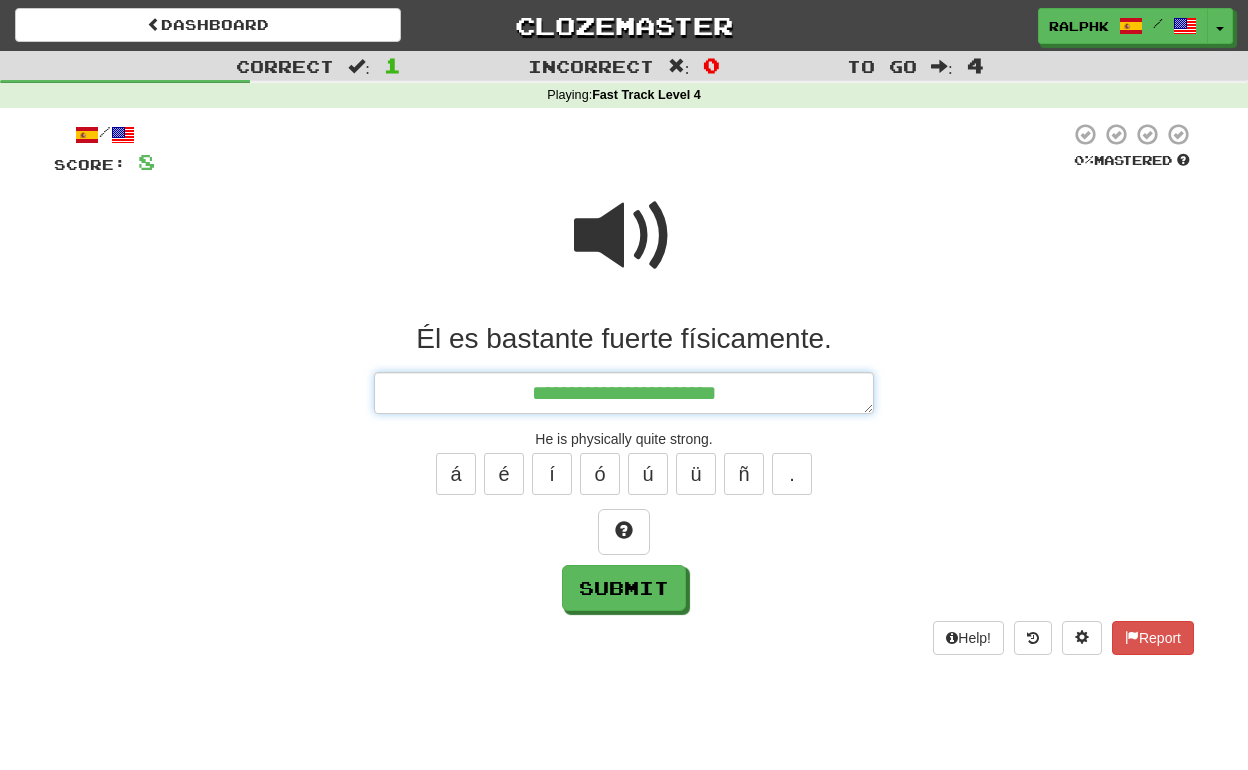 type on "*" 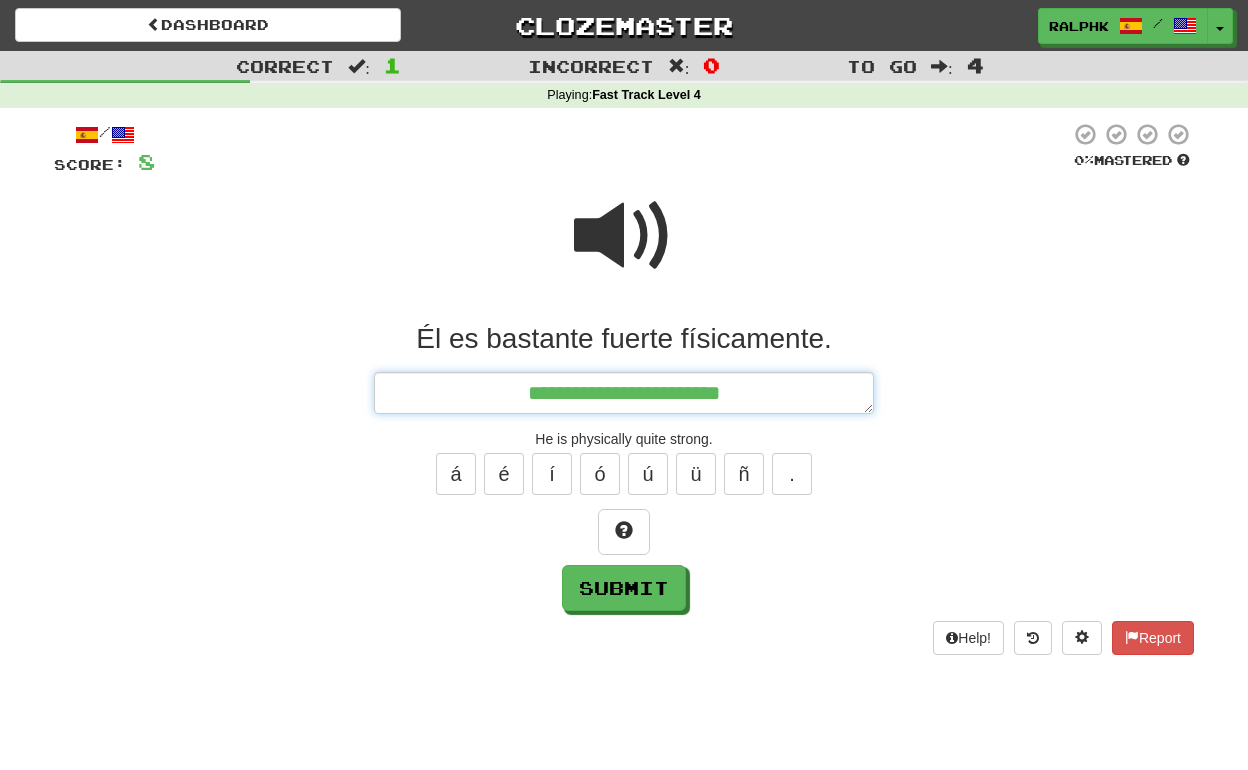 type 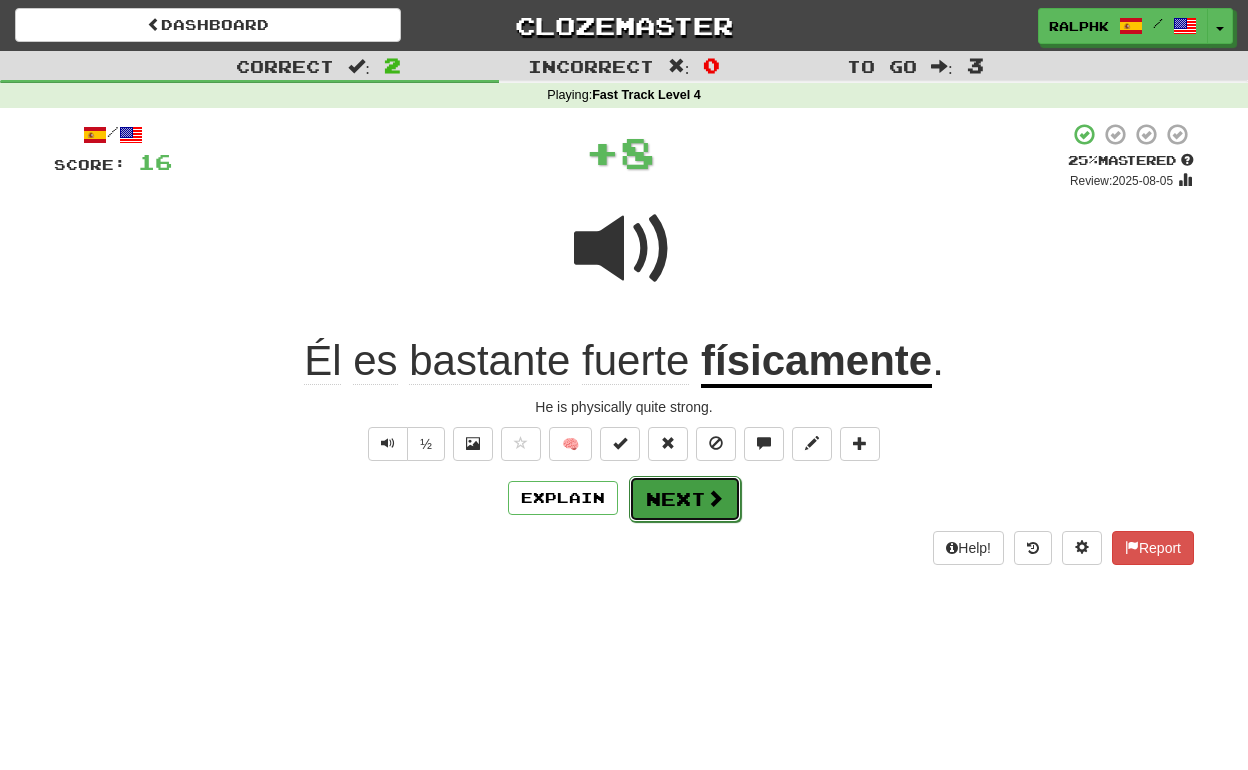 click on "Next" at bounding box center (685, 499) 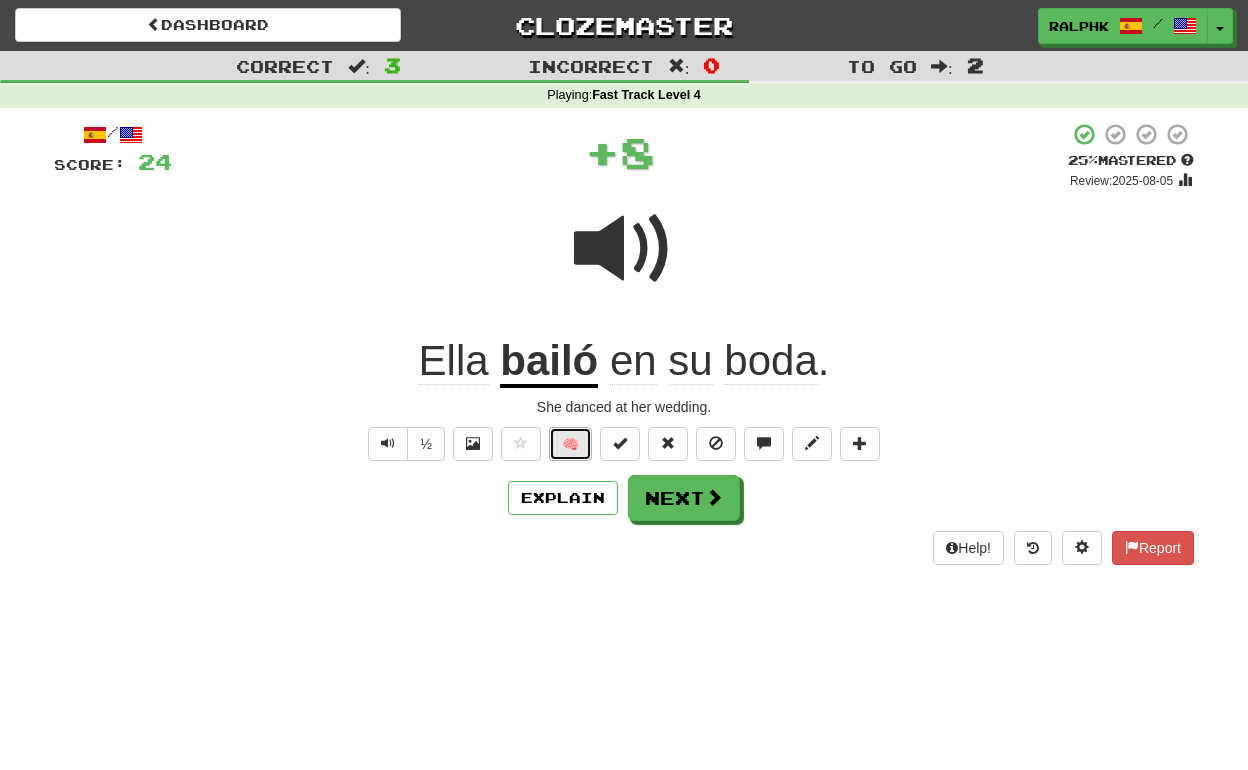click on "🧠" at bounding box center [570, 444] 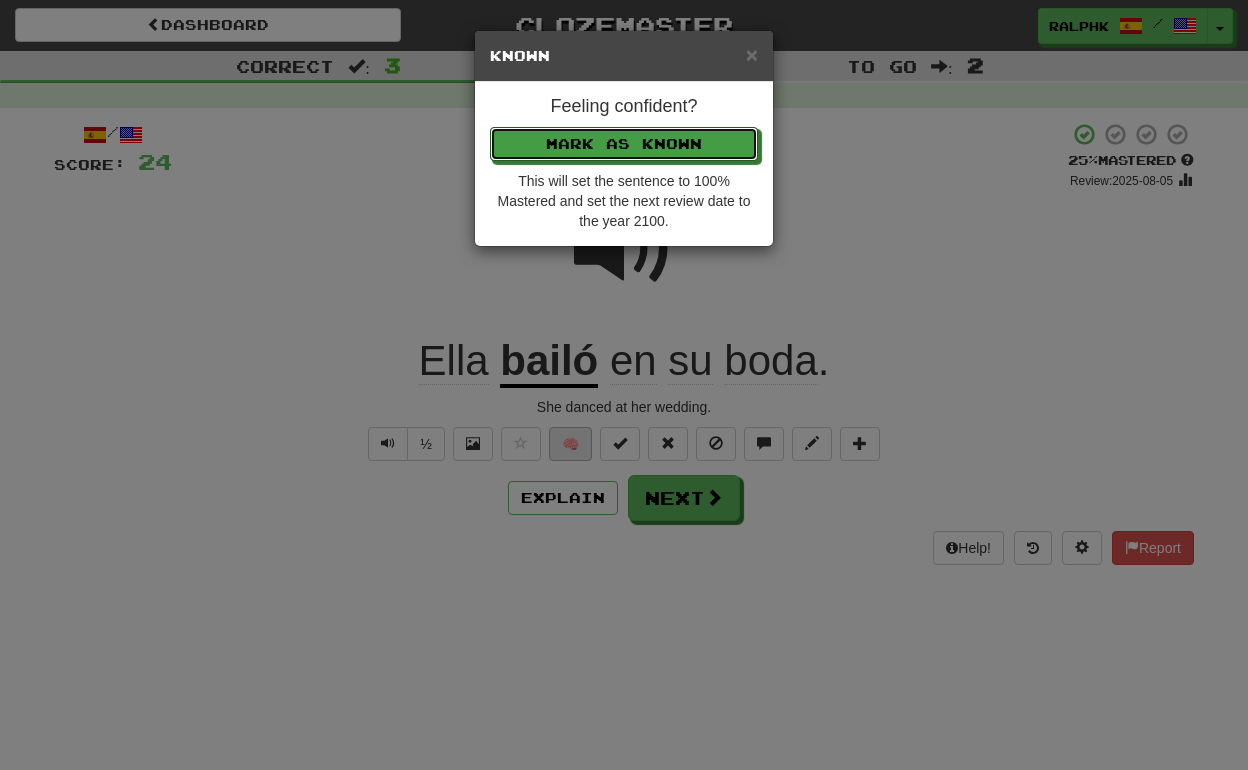 click on "Mark as Known" at bounding box center [624, 144] 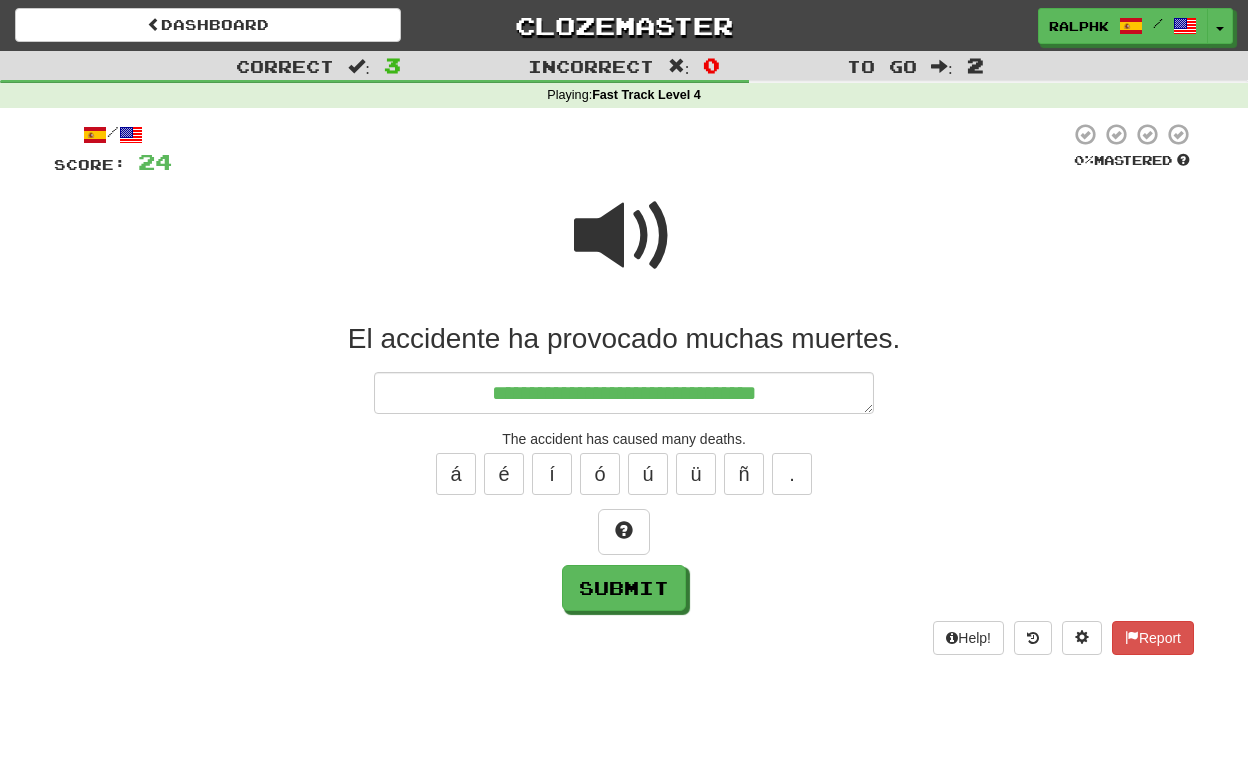 click at bounding box center (624, 236) 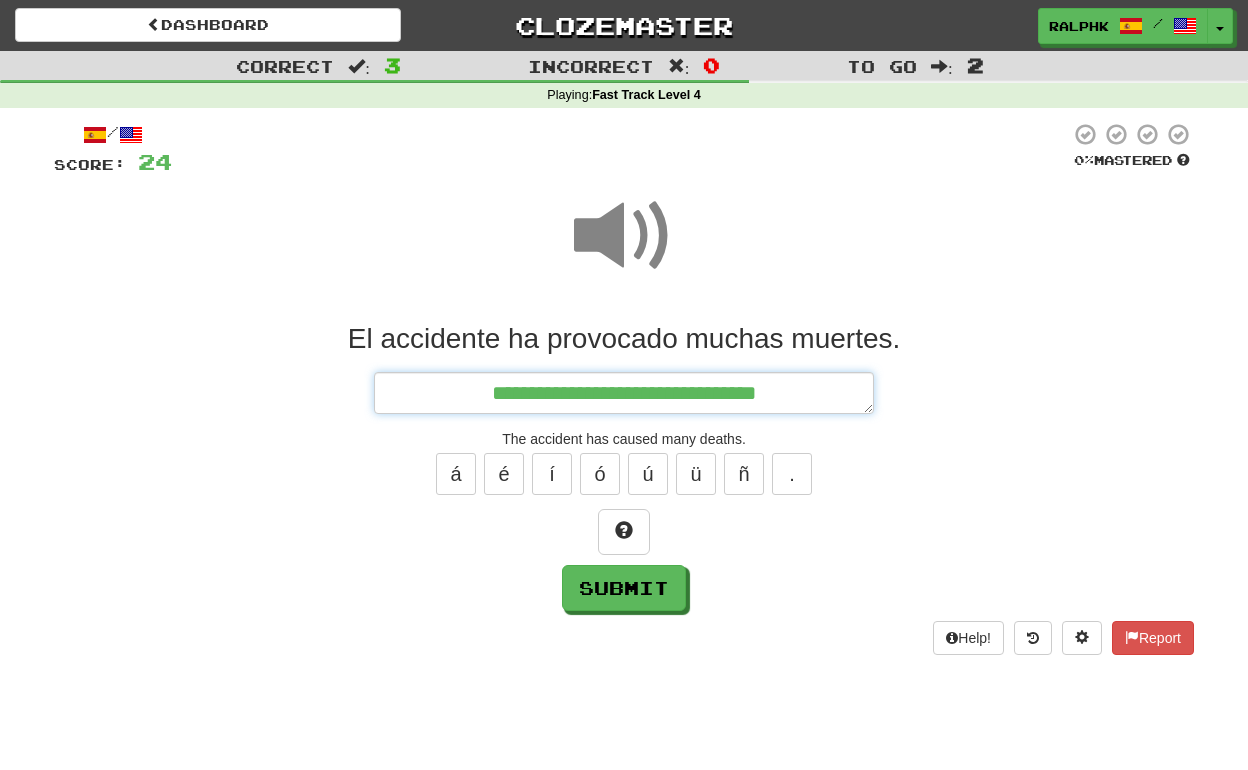 click on "**********" at bounding box center [624, 393] 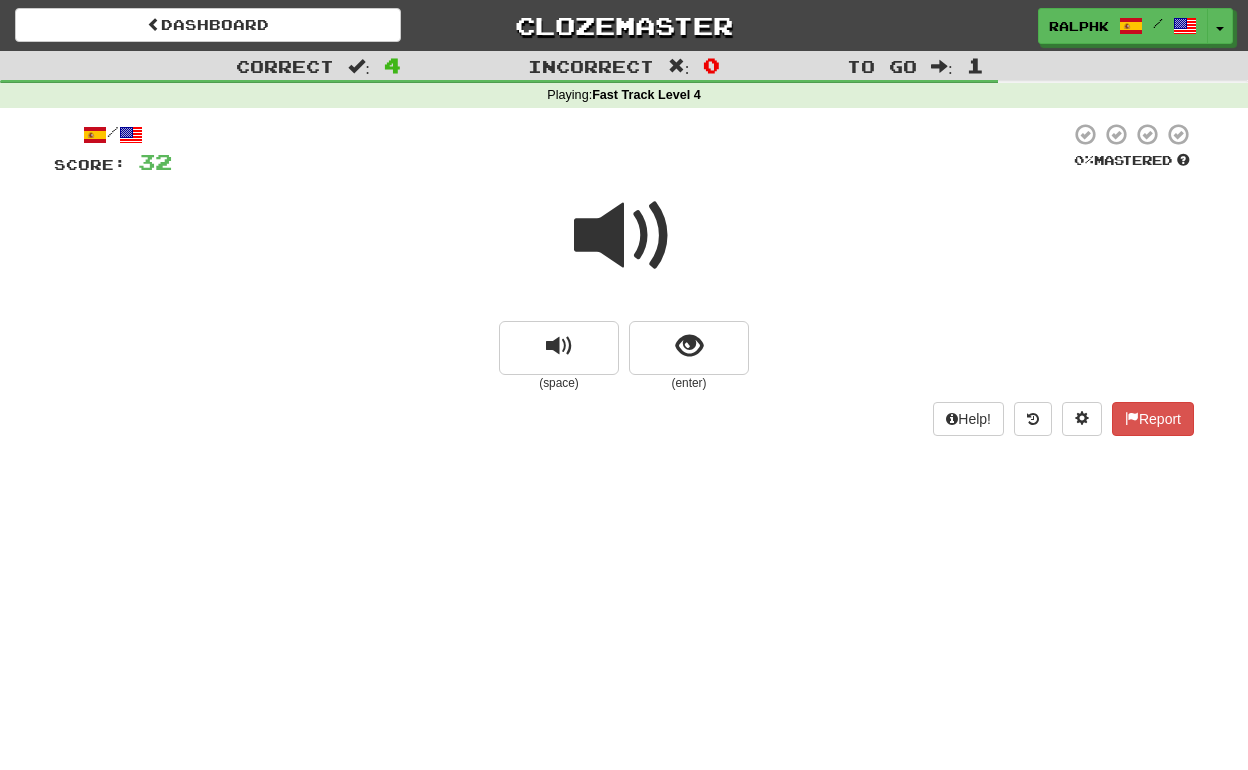 click at bounding box center [624, 236] 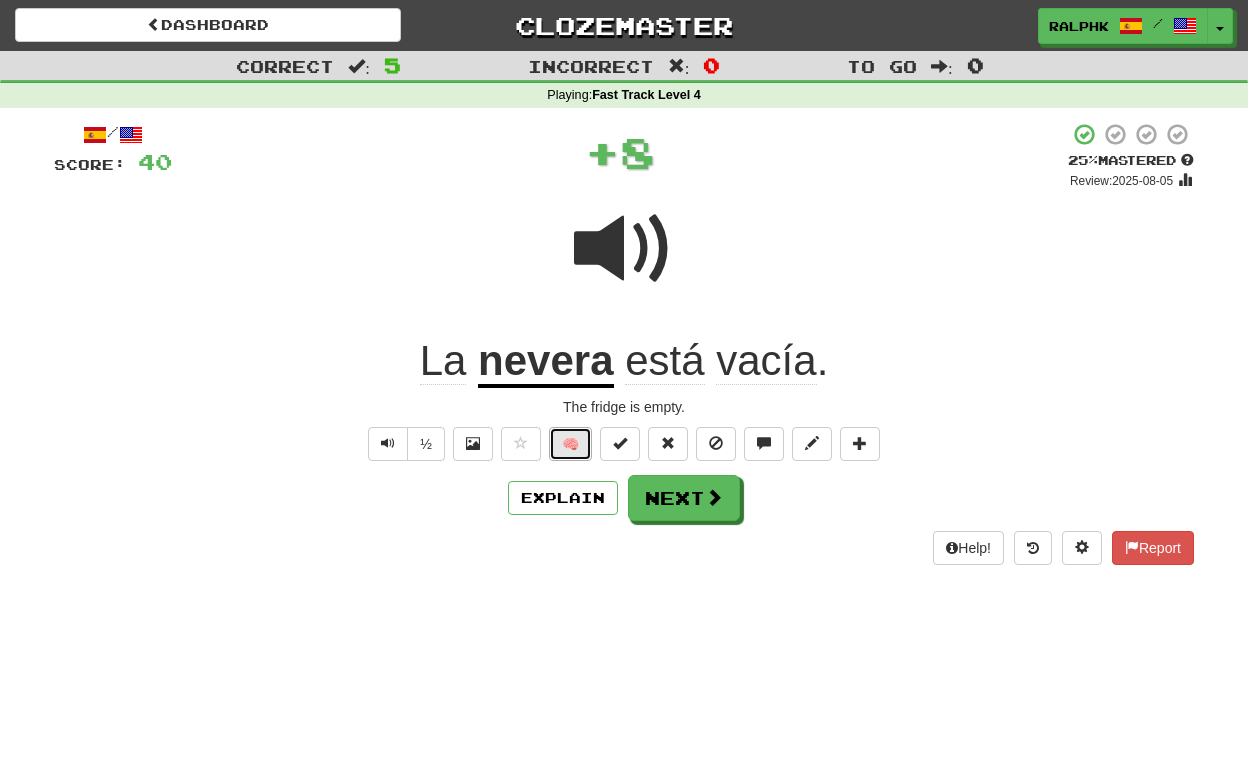 click on "🧠" at bounding box center [570, 444] 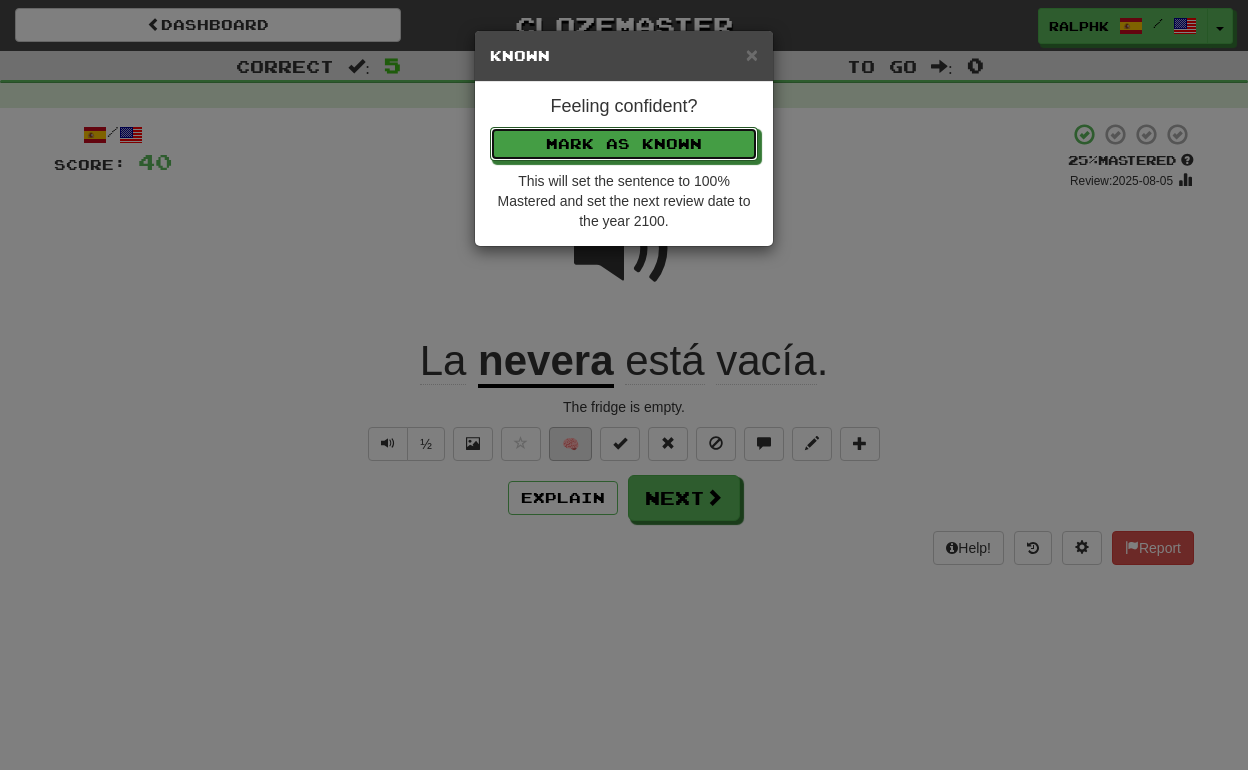 click on "Mark as Known" at bounding box center (624, 144) 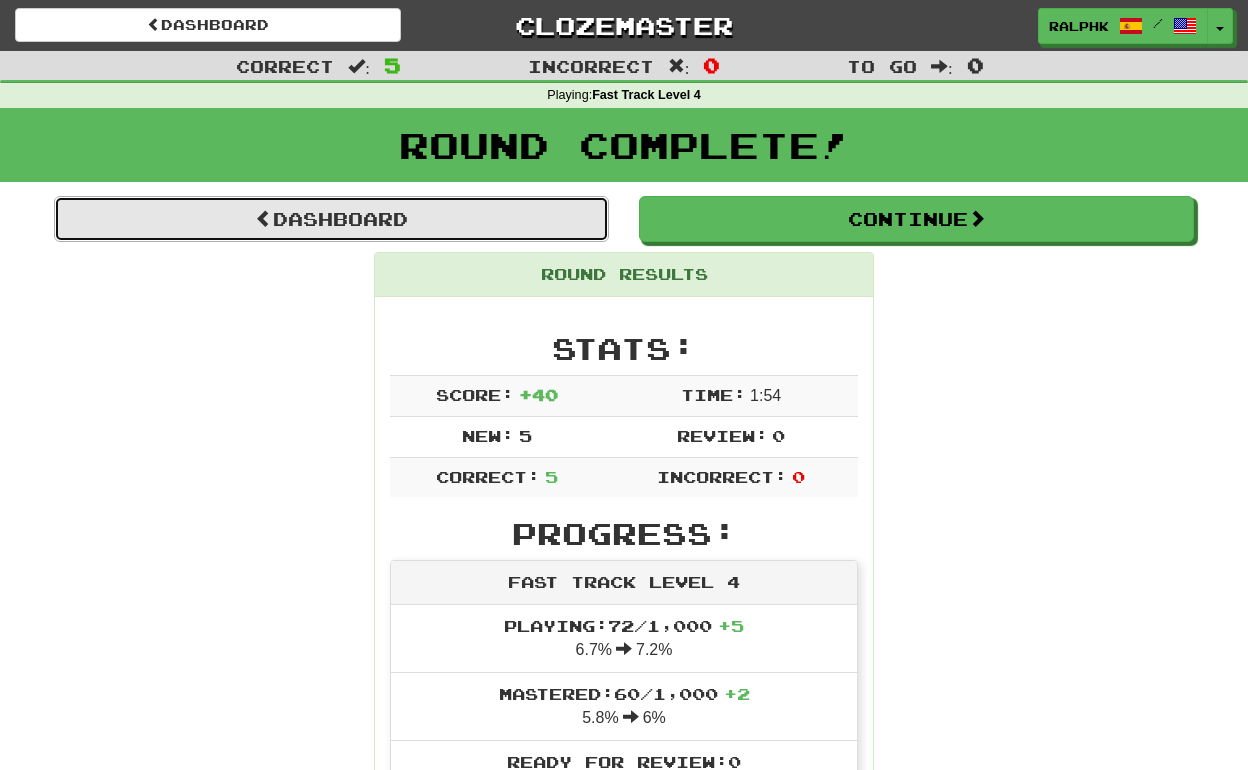 click on "Dashboard" at bounding box center [331, 219] 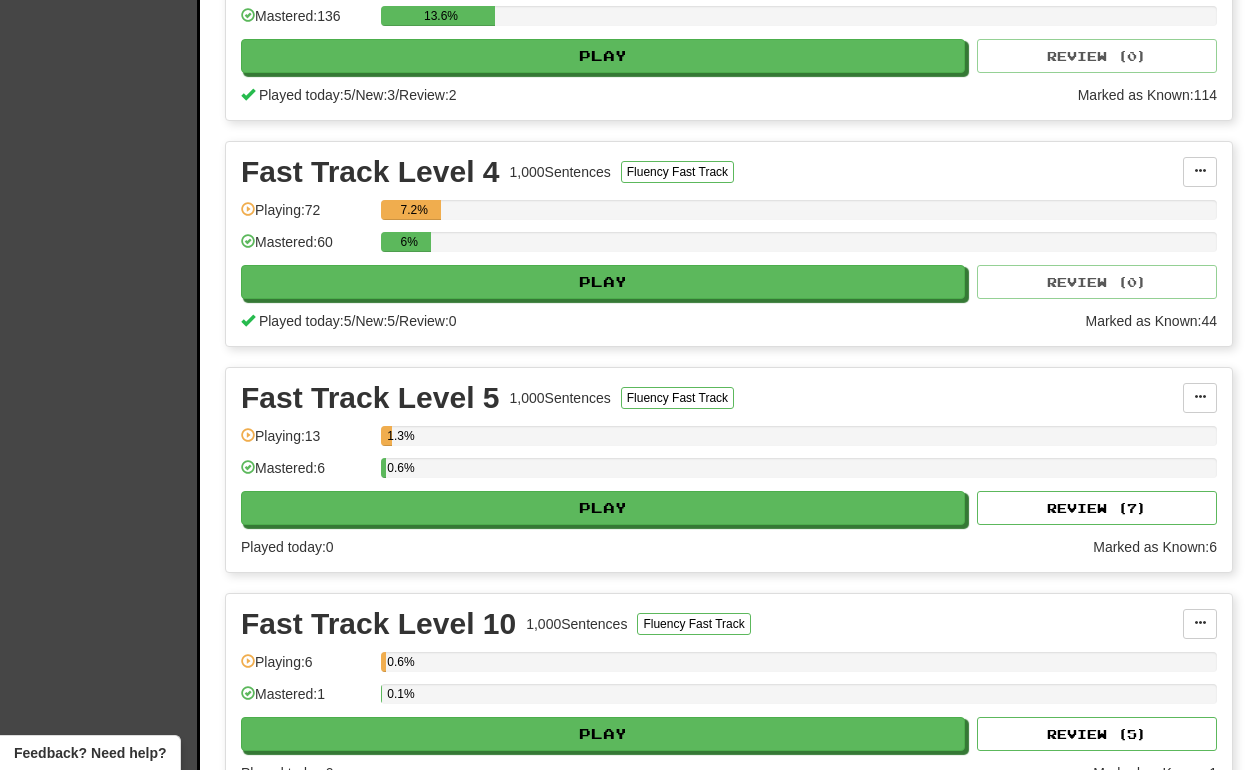 scroll, scrollTop: 1458, scrollLeft: 0, axis: vertical 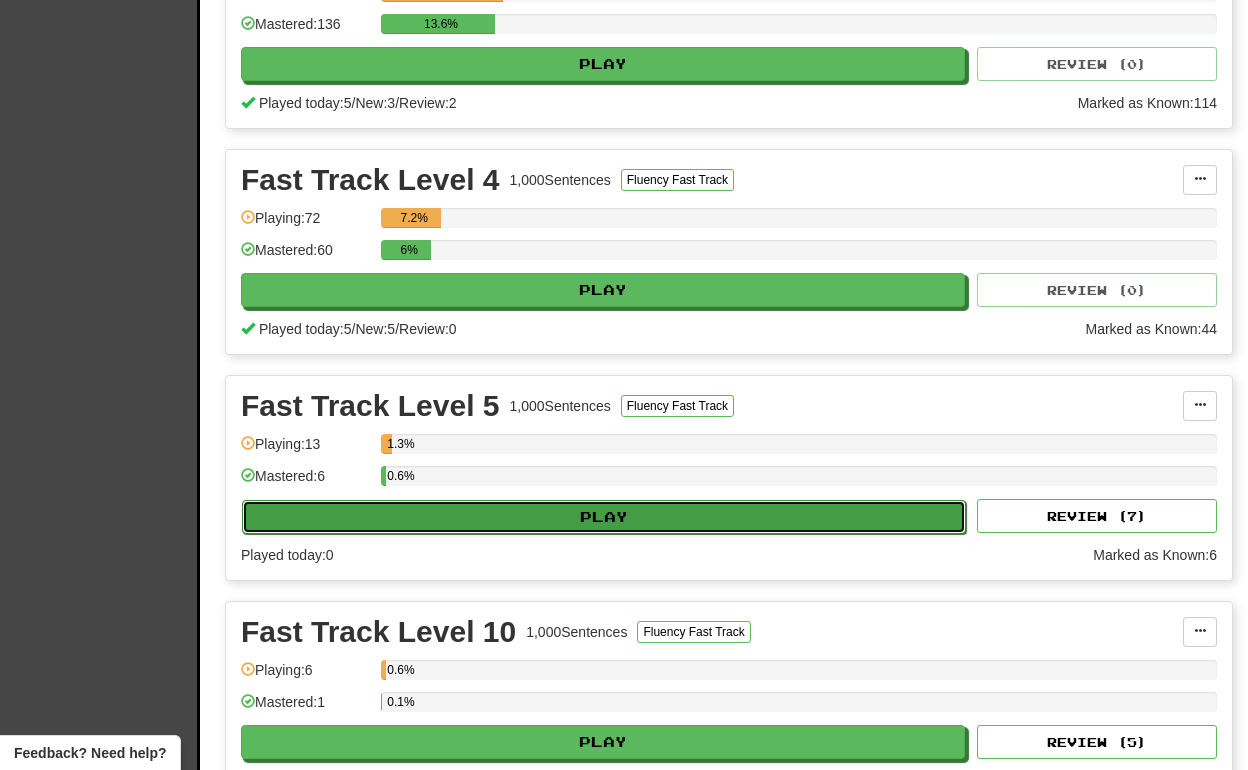 click on "Play" at bounding box center [604, 517] 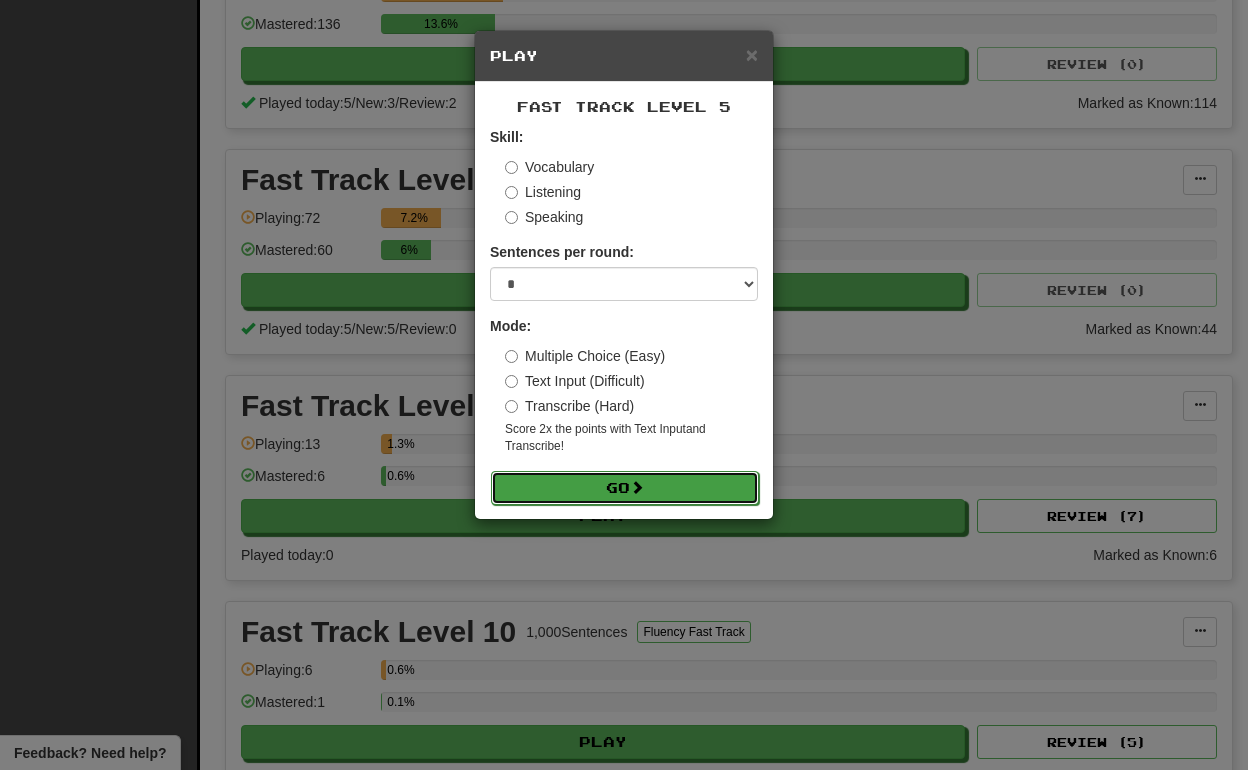 click on "Go" at bounding box center [625, 488] 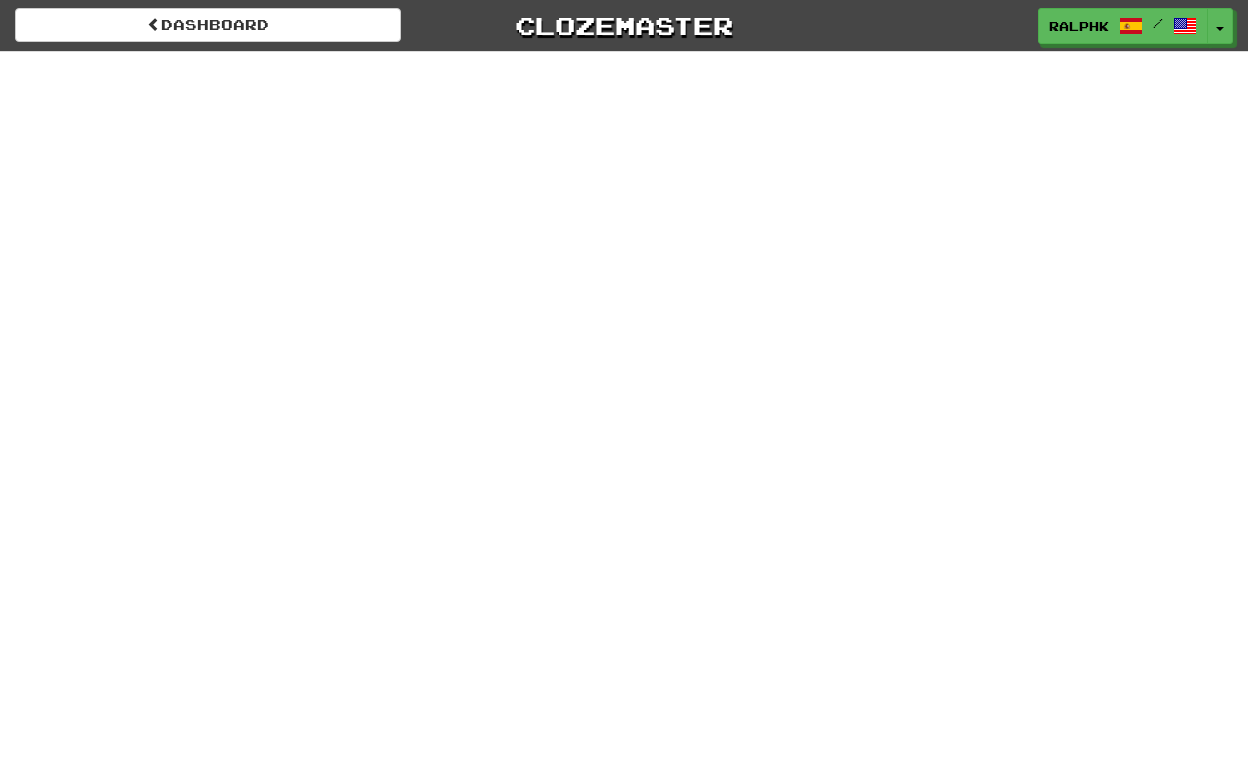 scroll, scrollTop: 0, scrollLeft: 0, axis: both 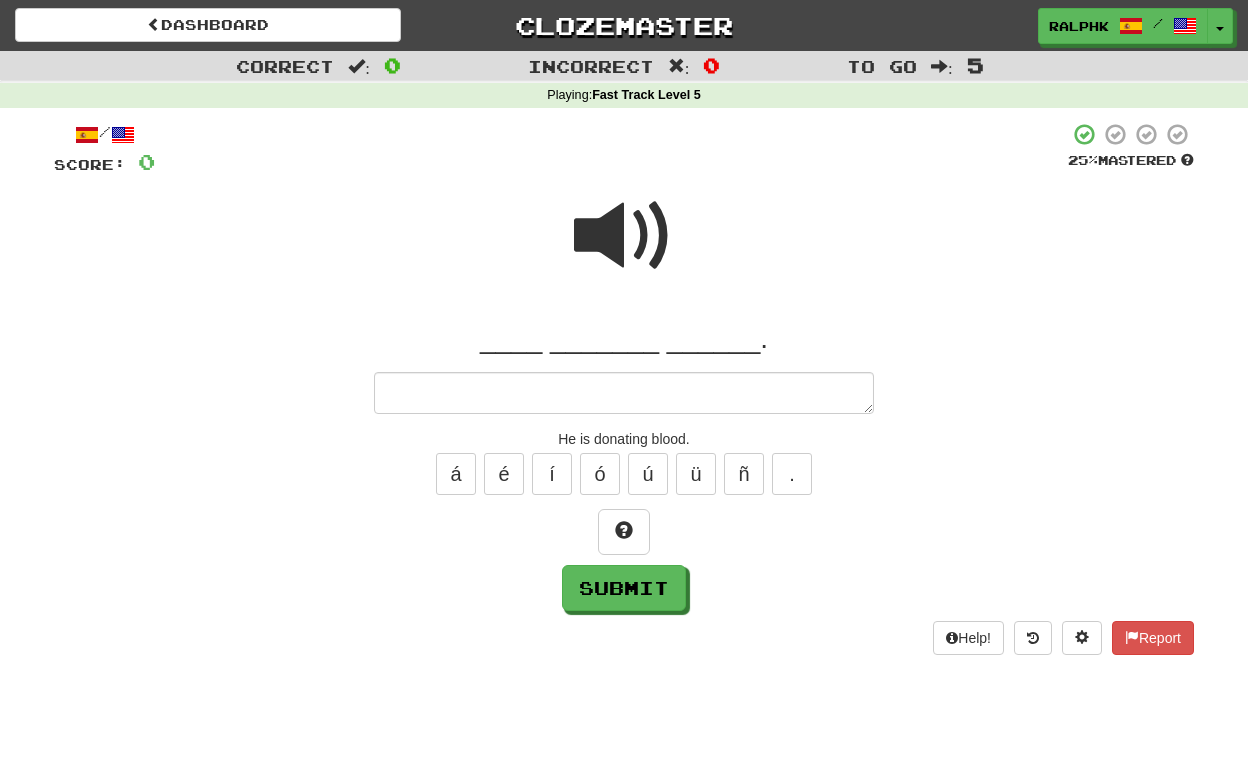type on "*" 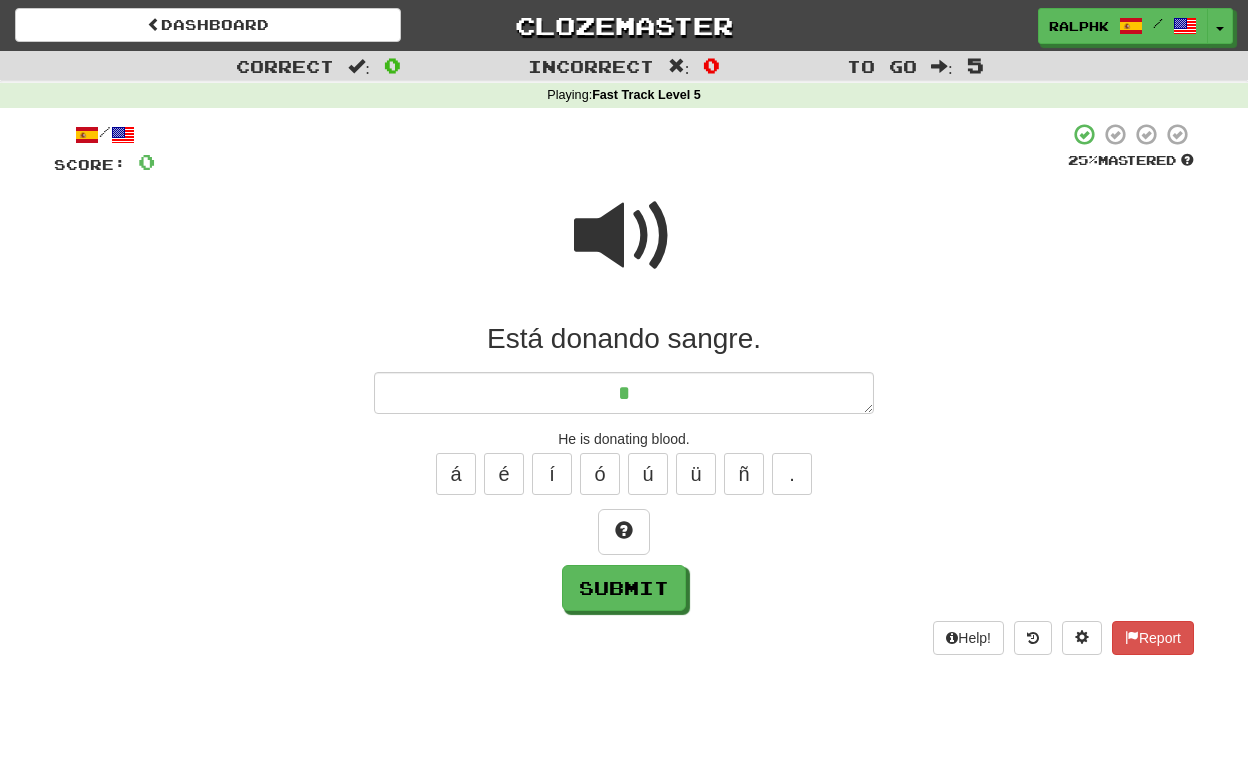 type on "*" 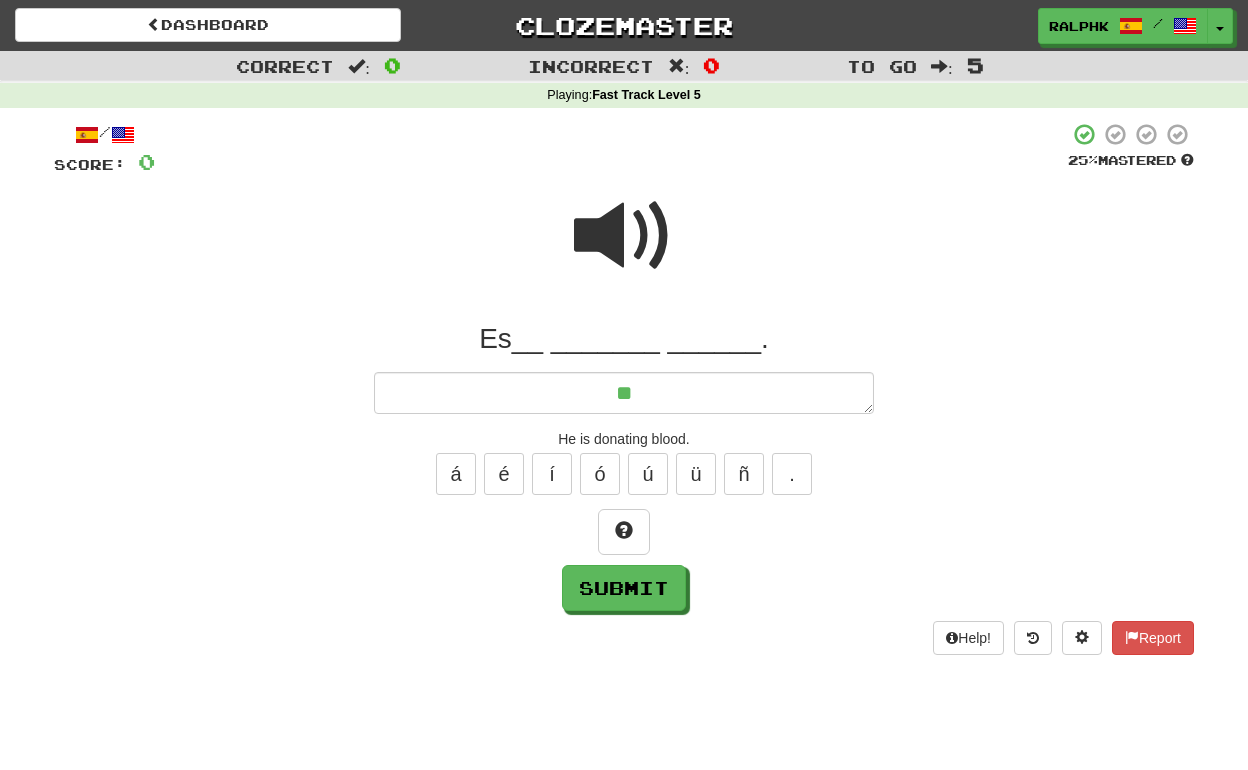 type on "*" 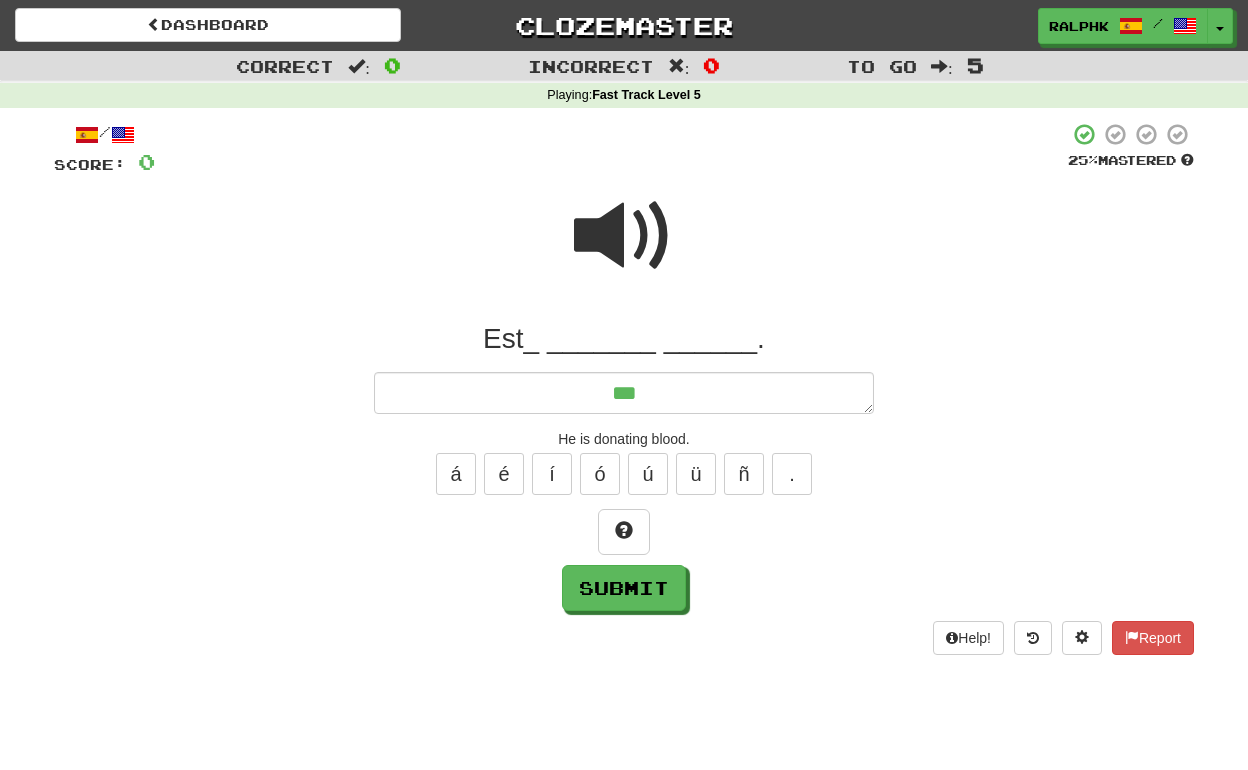 type on "*" 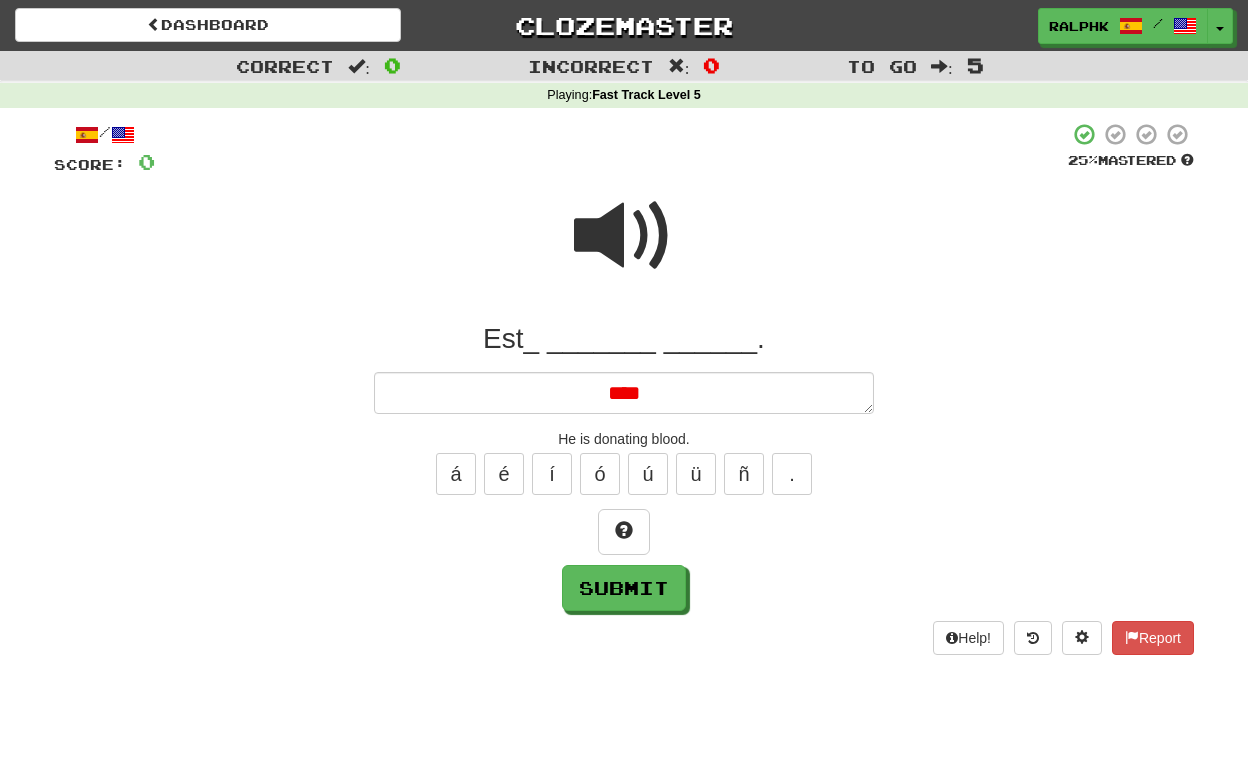type on "*" 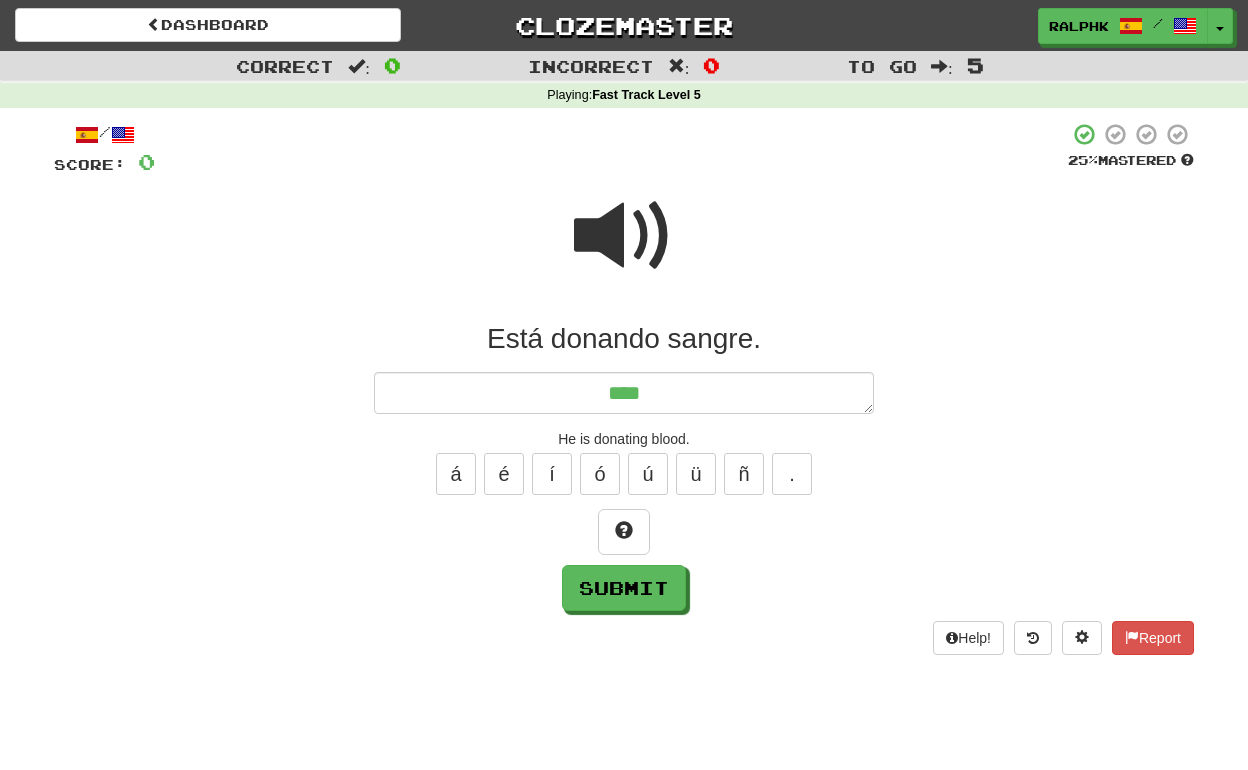 type on "*" 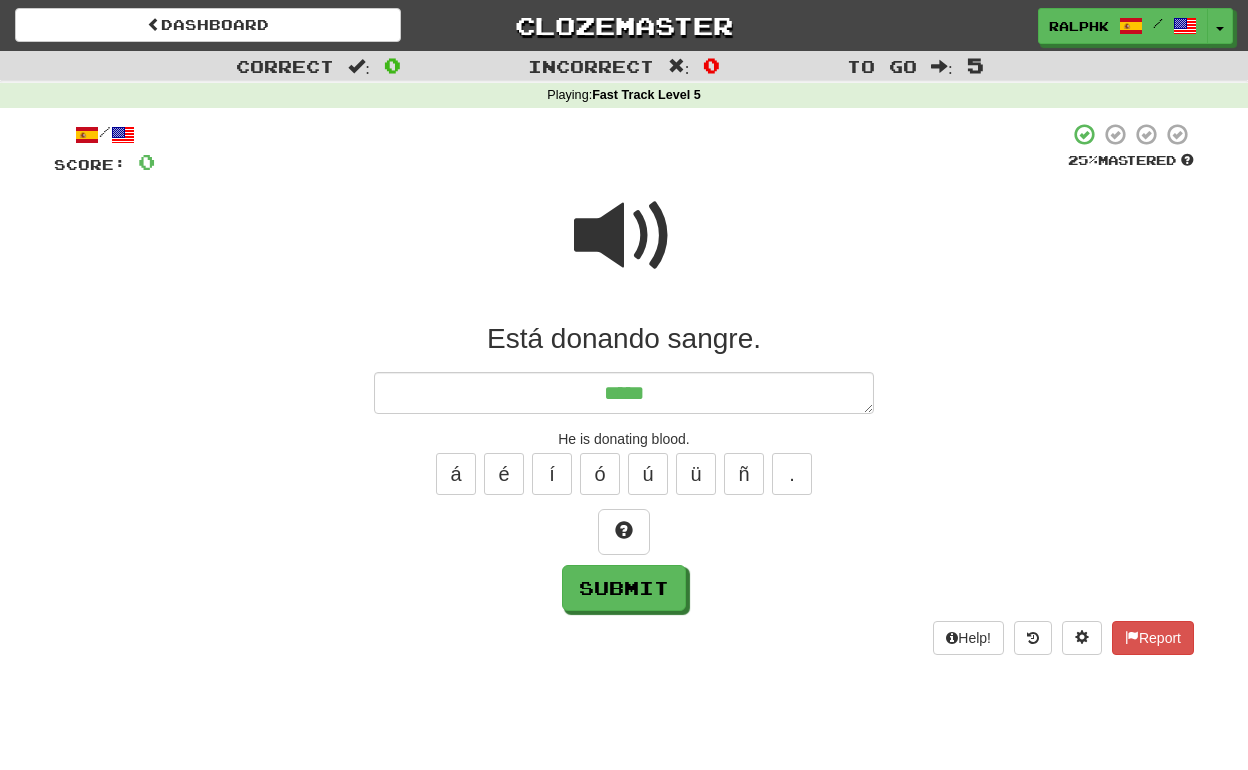 type on "*" 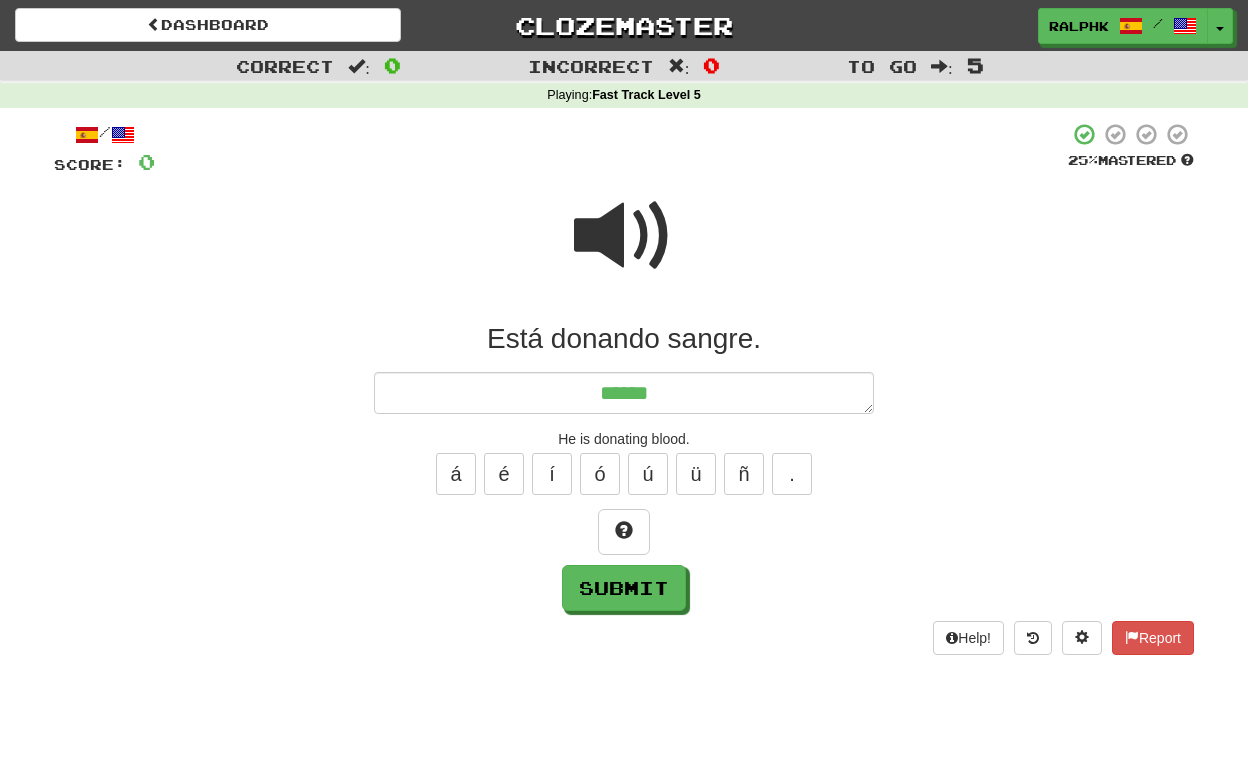 type on "*" 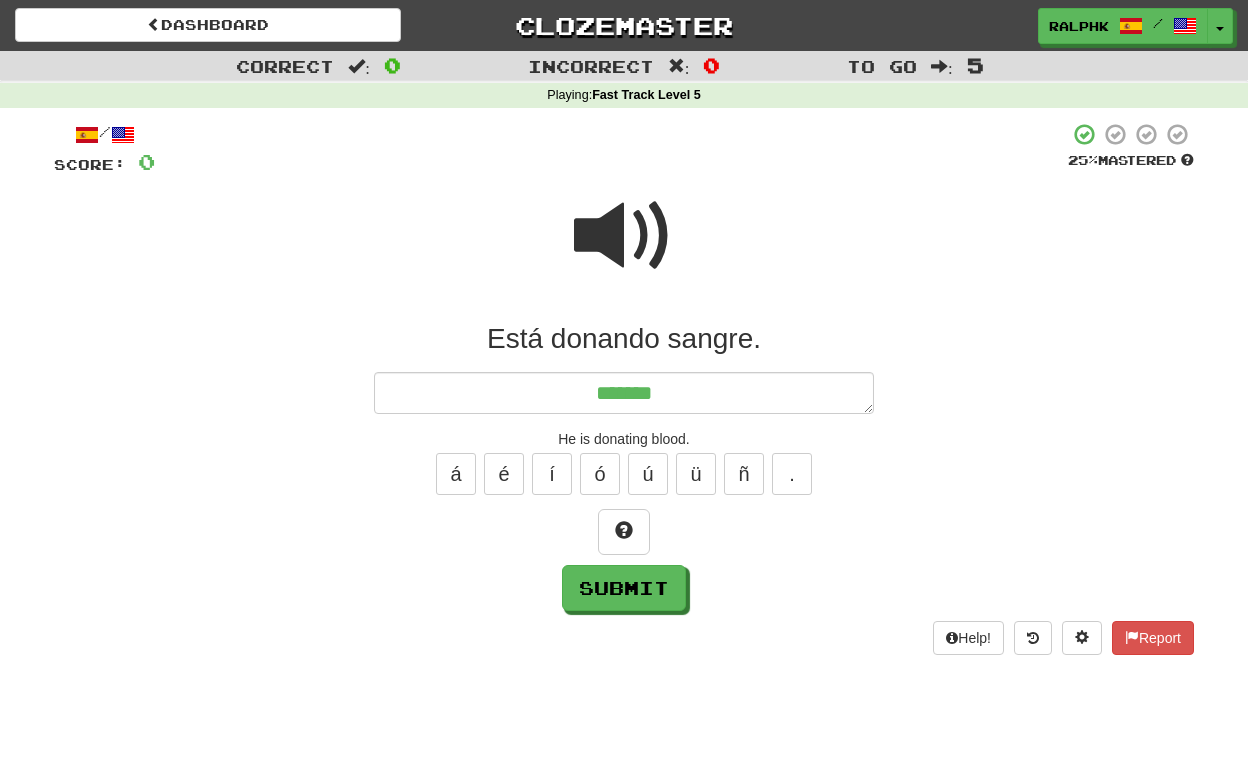 type on "*" 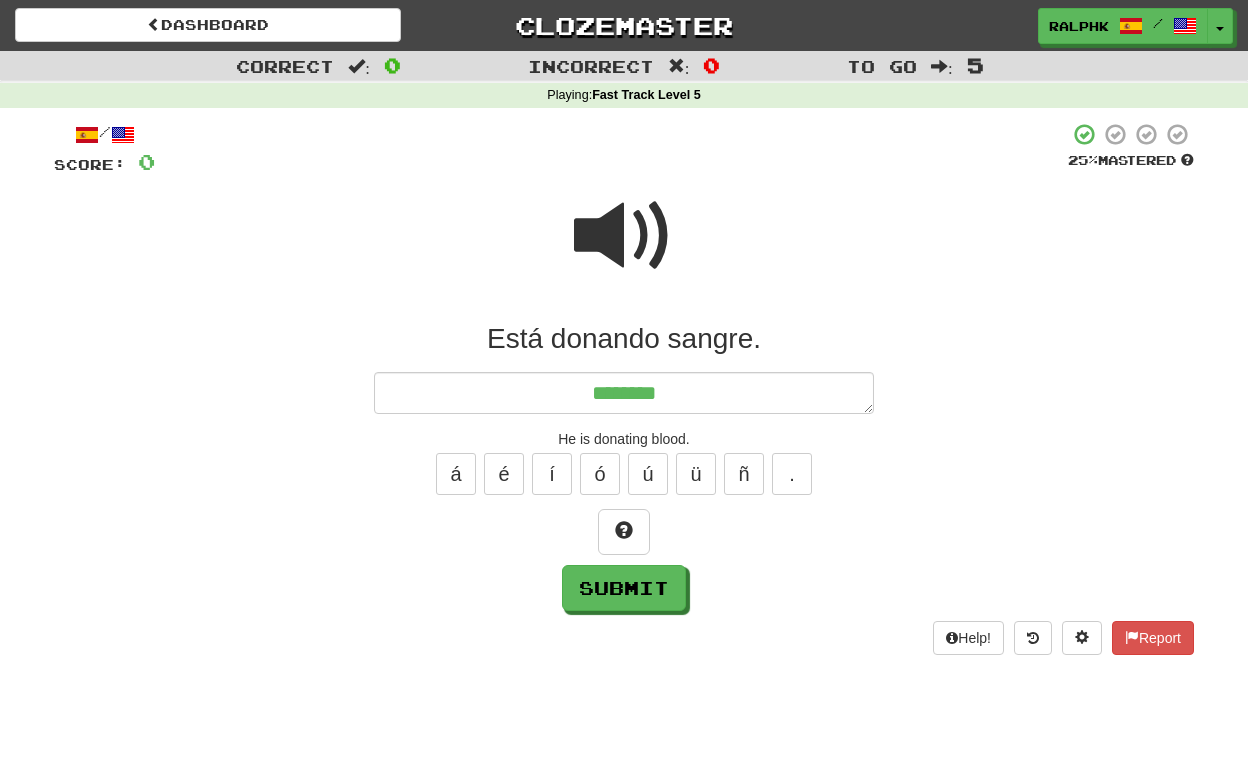 type on "*" 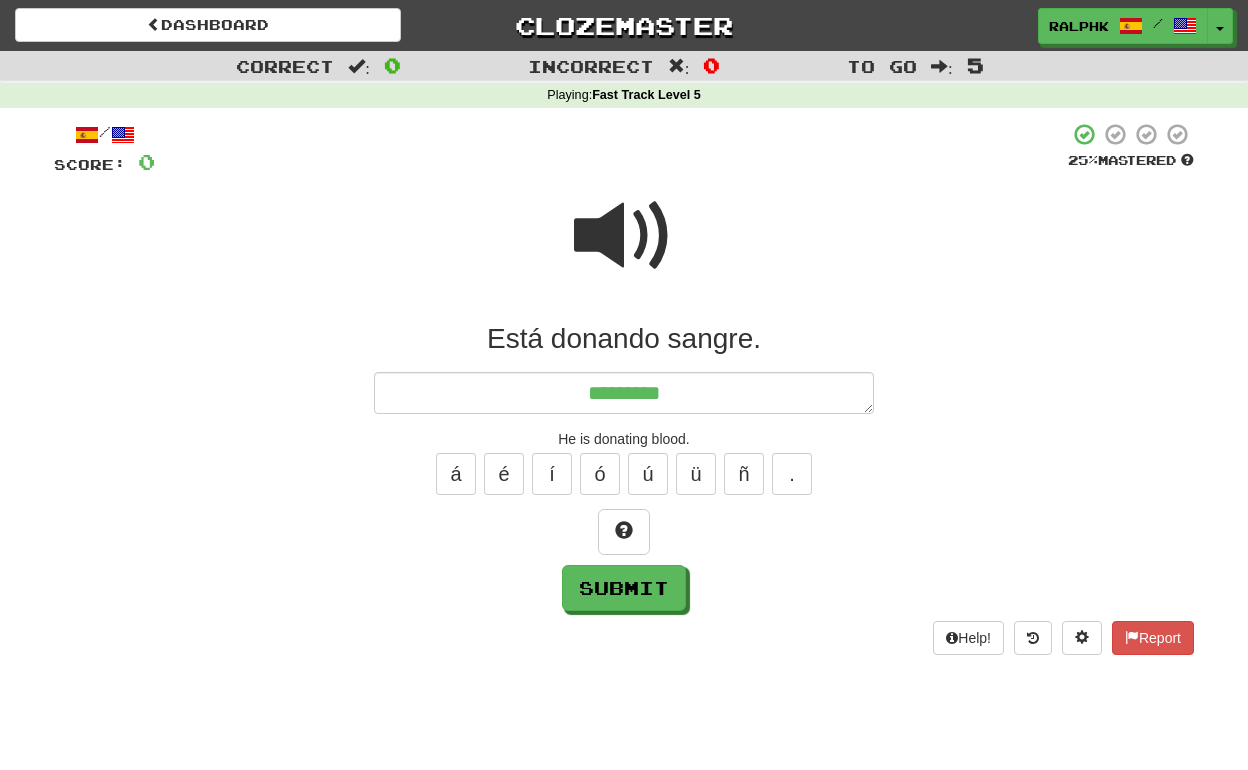 type on "*" 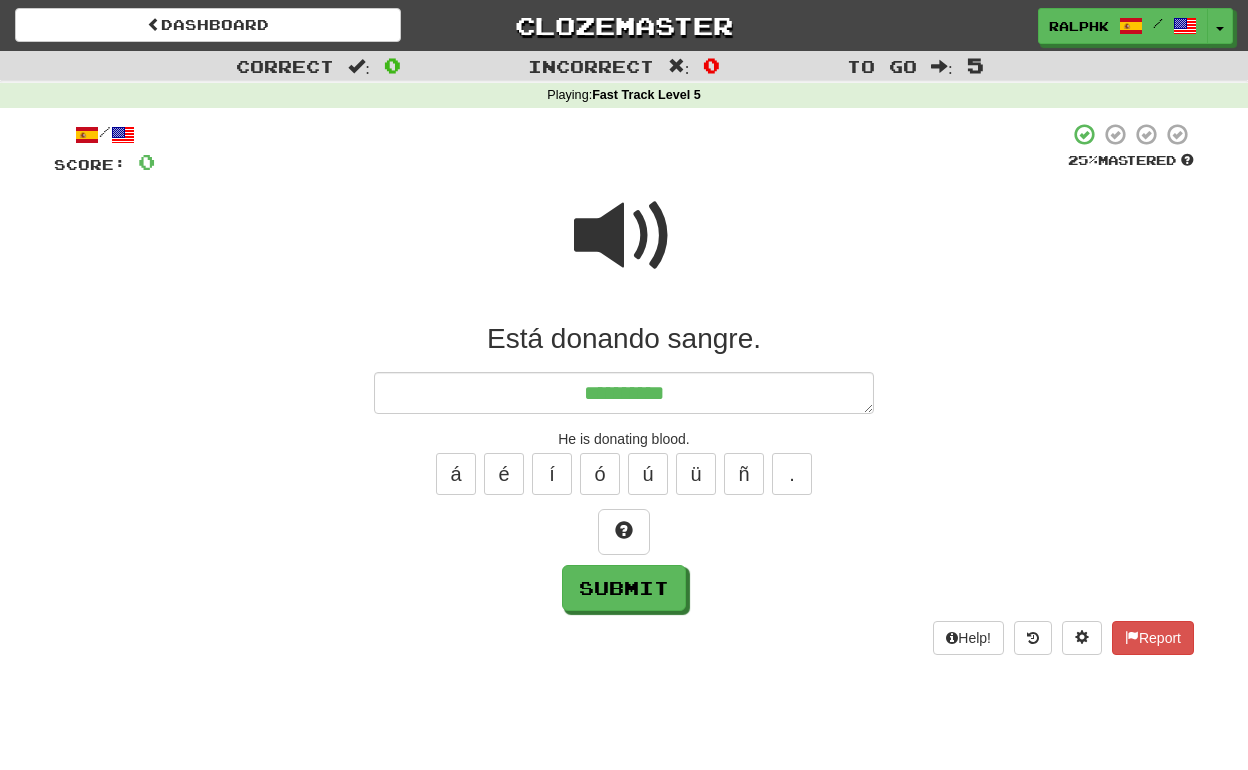 type on "*" 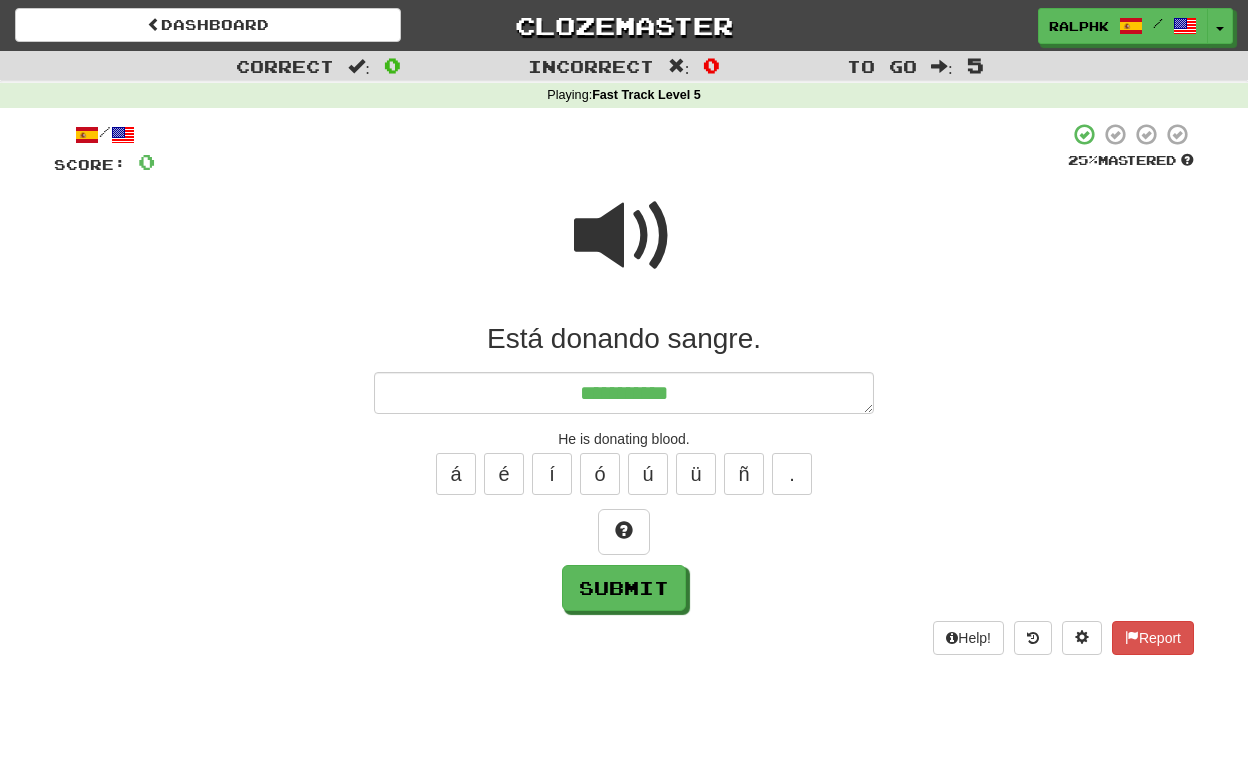 type on "*" 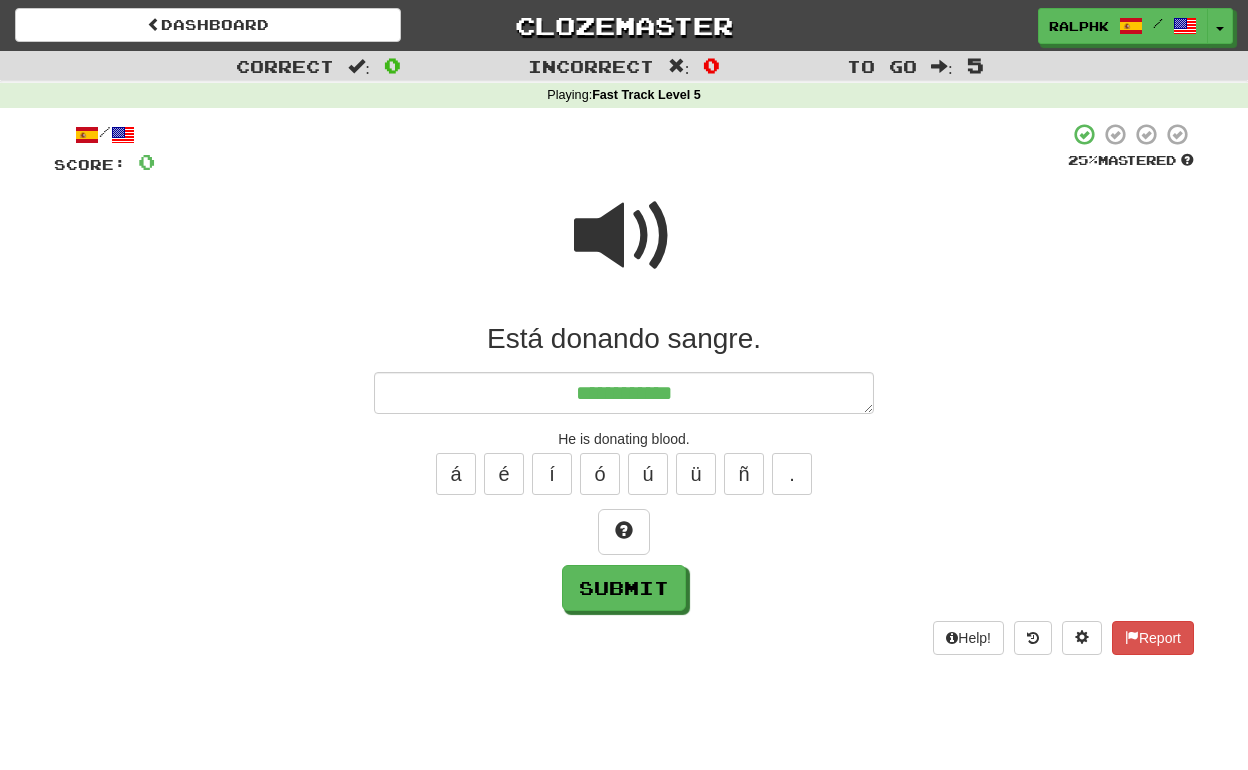 type on "*" 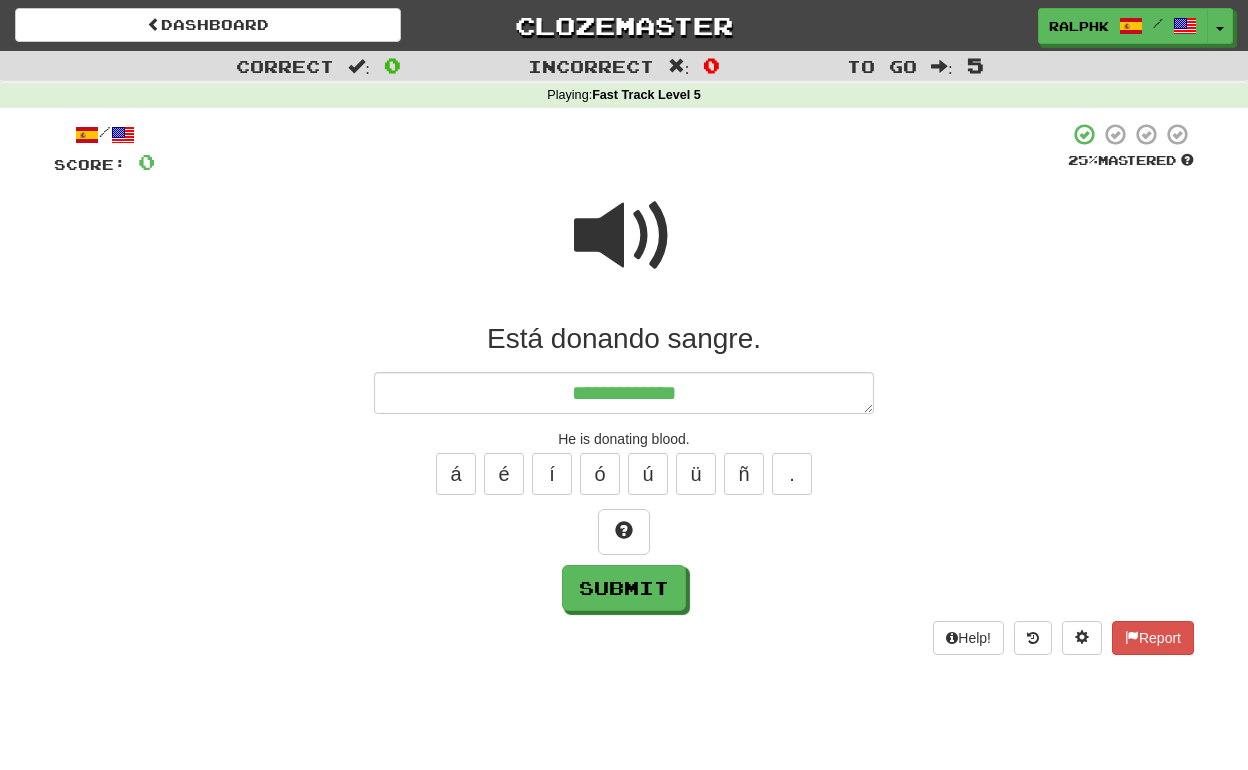 type on "*" 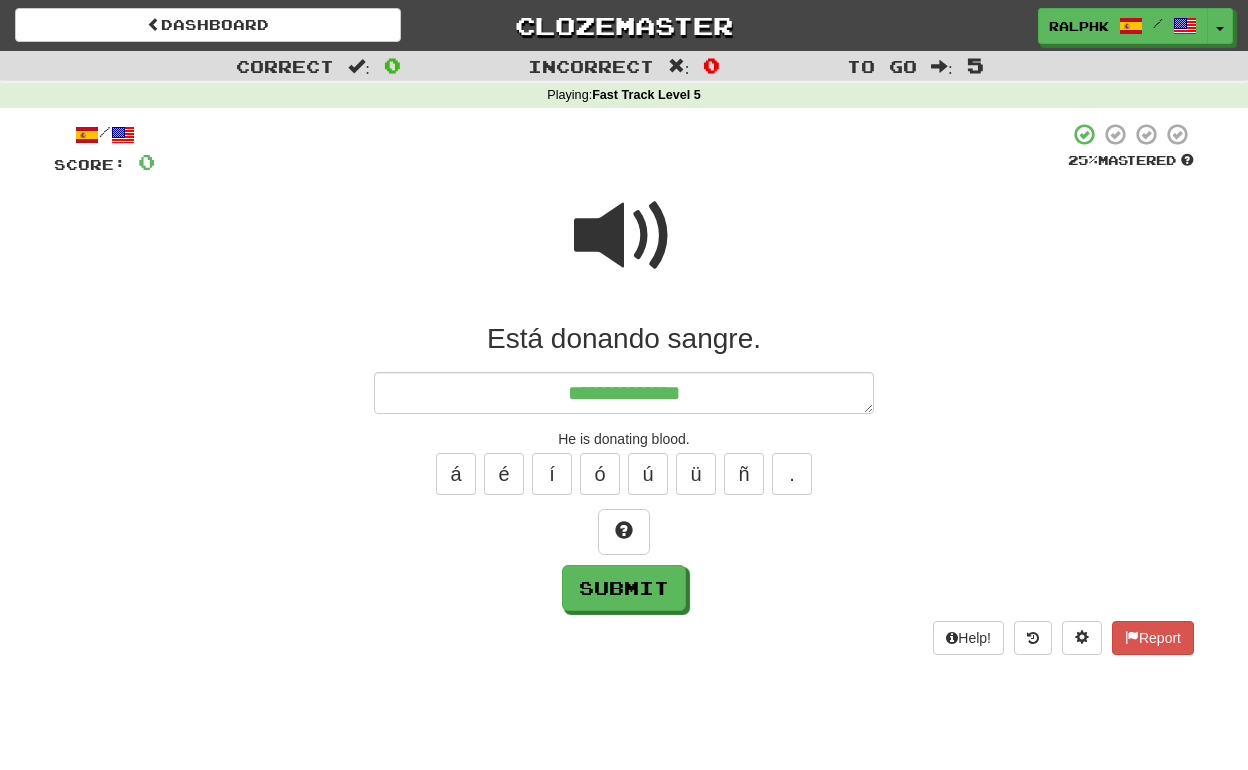 type on "*" 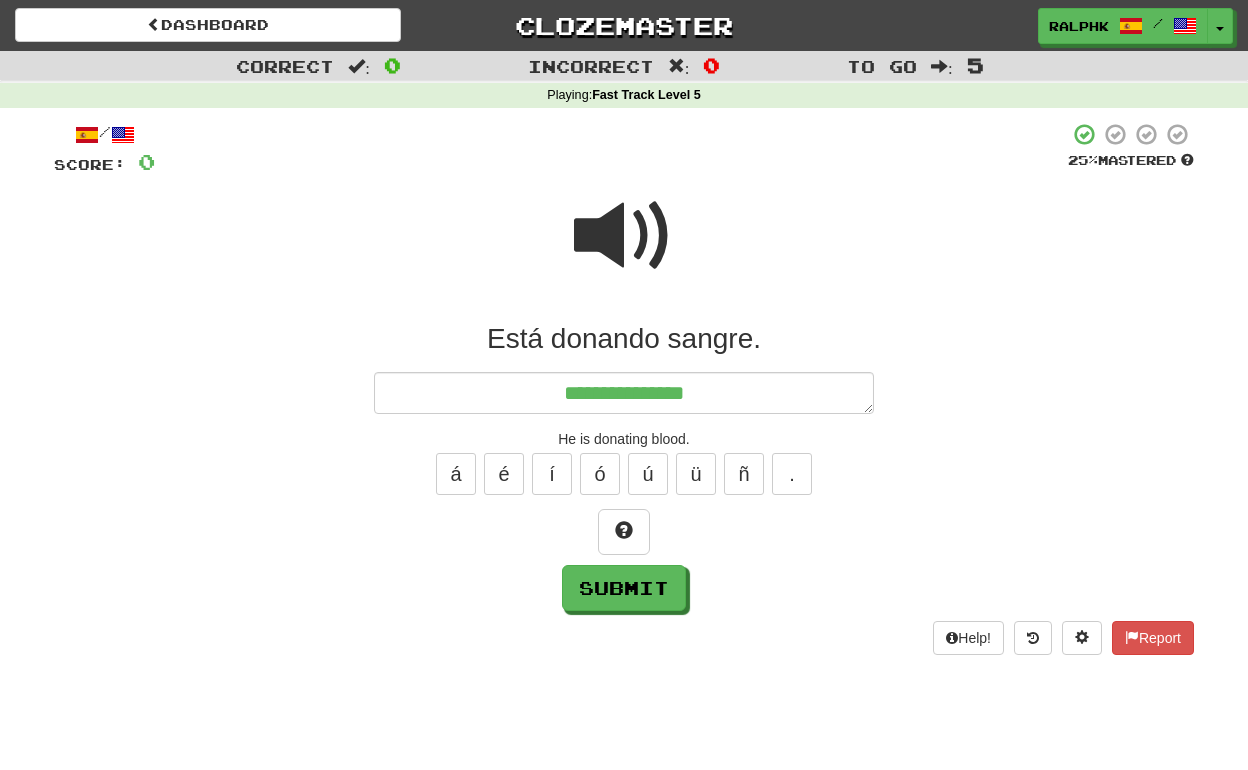 type on "*" 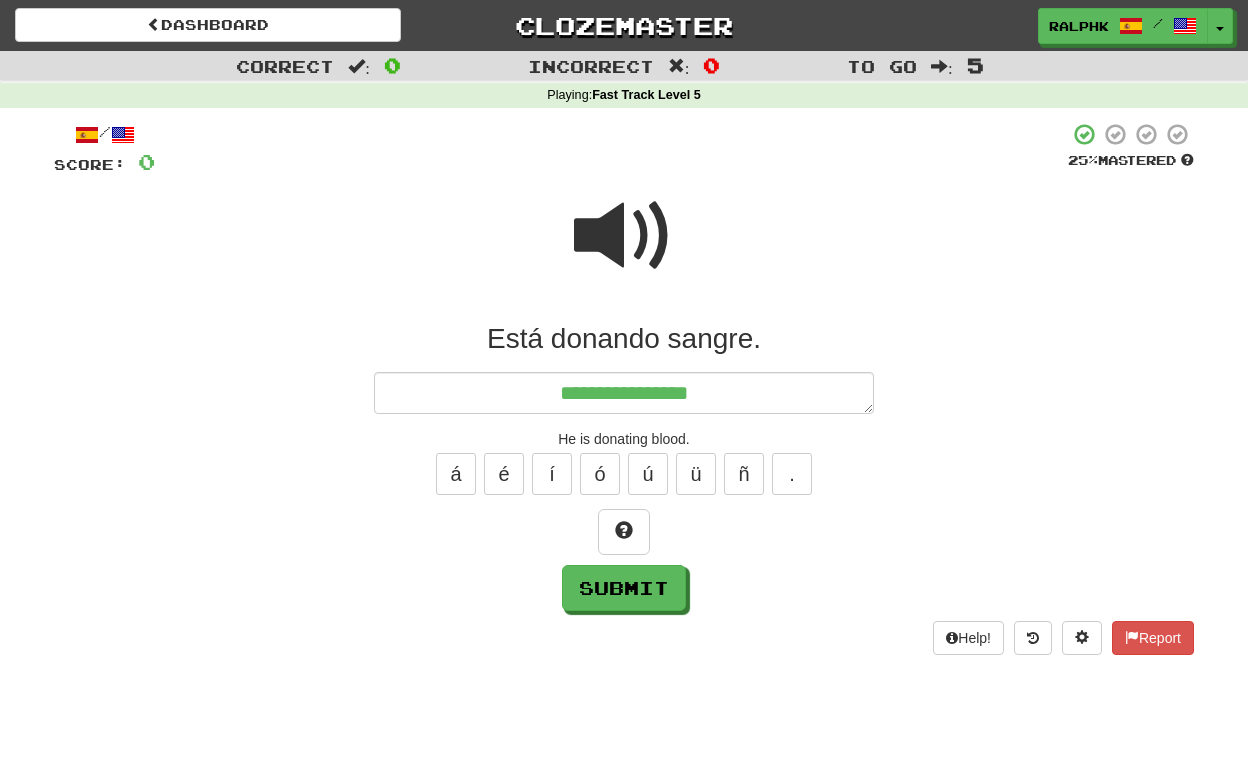 type on "*" 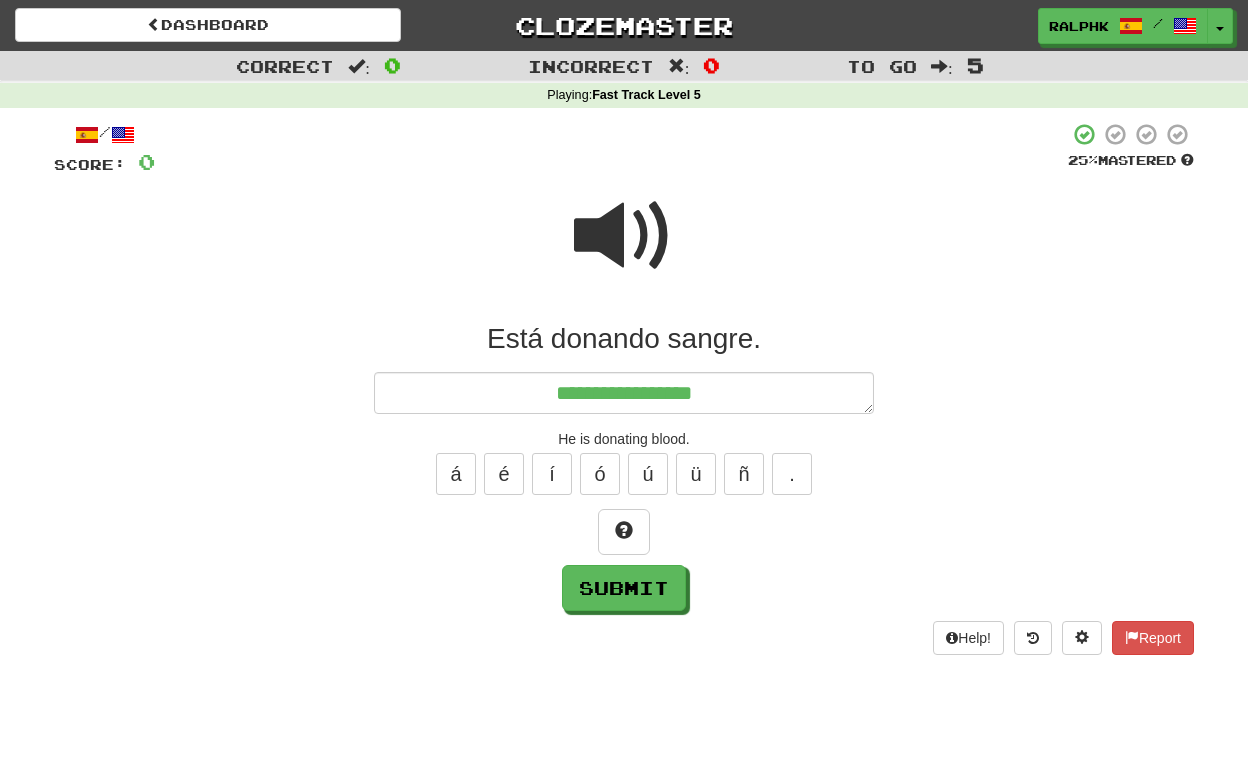 type on "*" 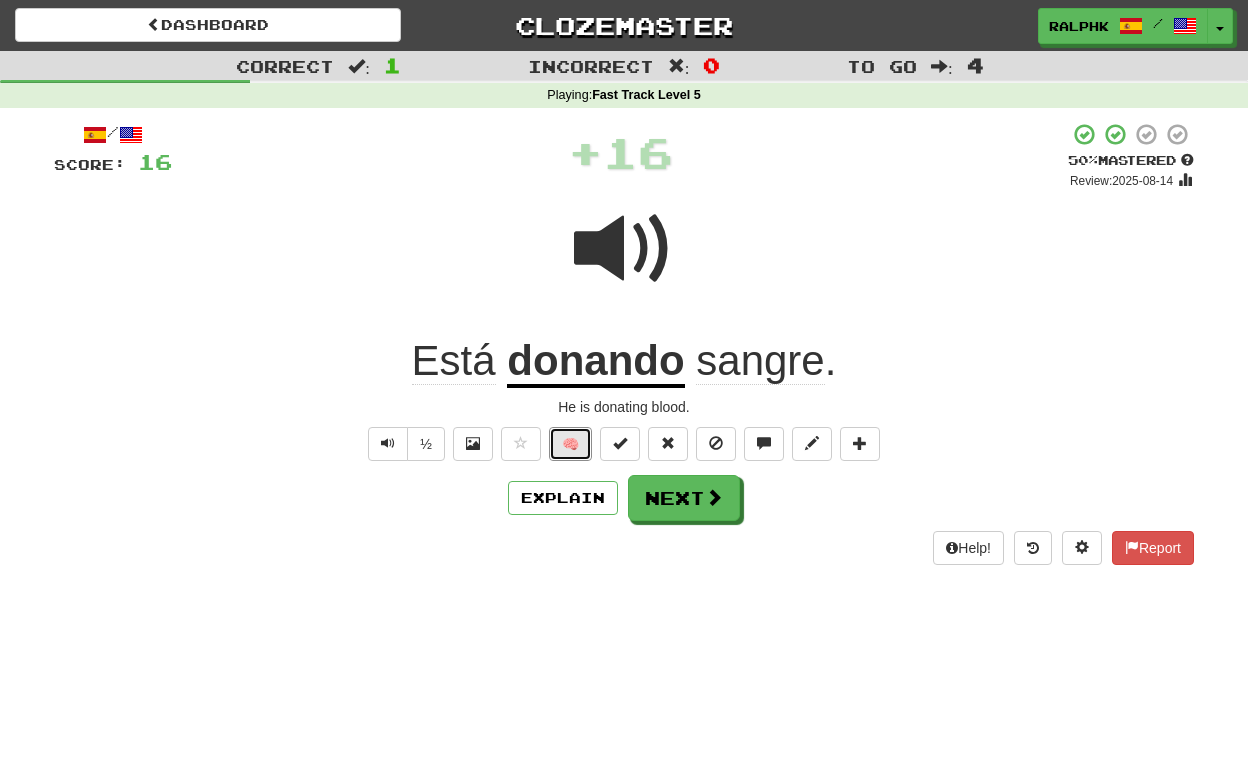 drag, startPoint x: 576, startPoint y: 440, endPoint x: 350, endPoint y: 636, distance: 299.15213 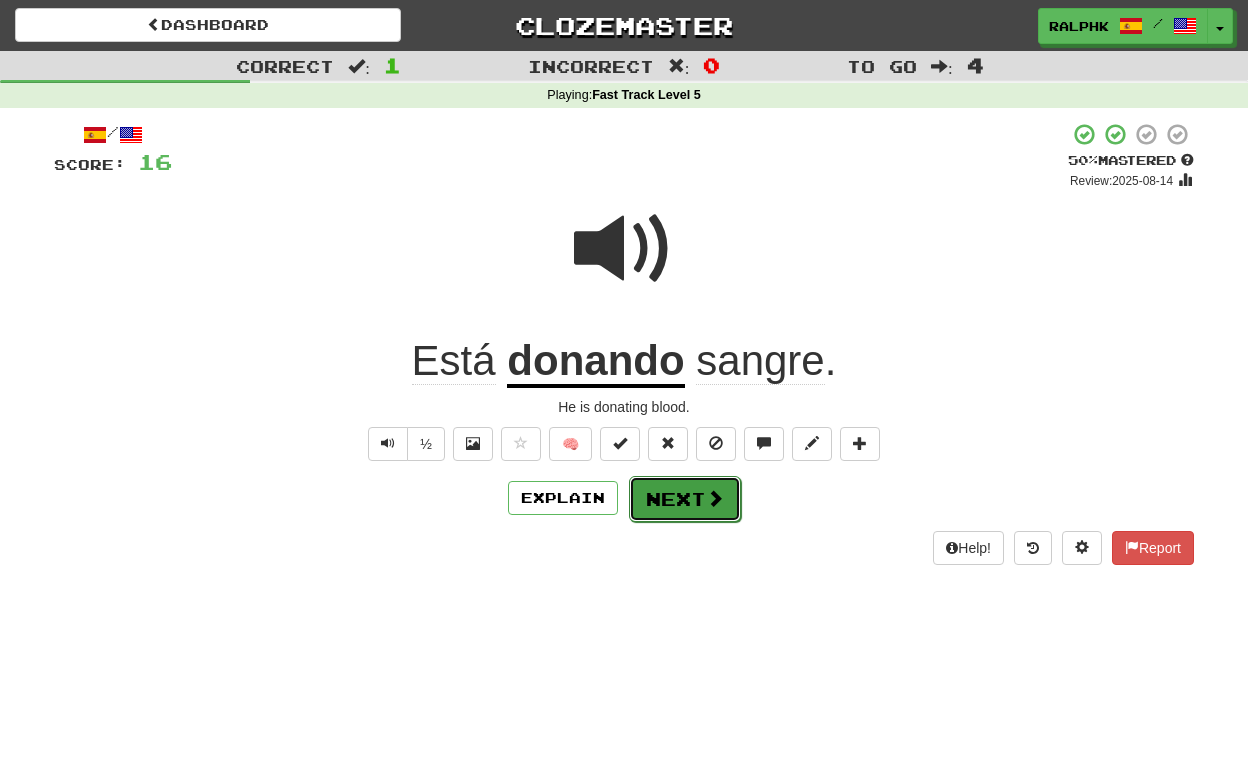 click on "Next" at bounding box center (685, 499) 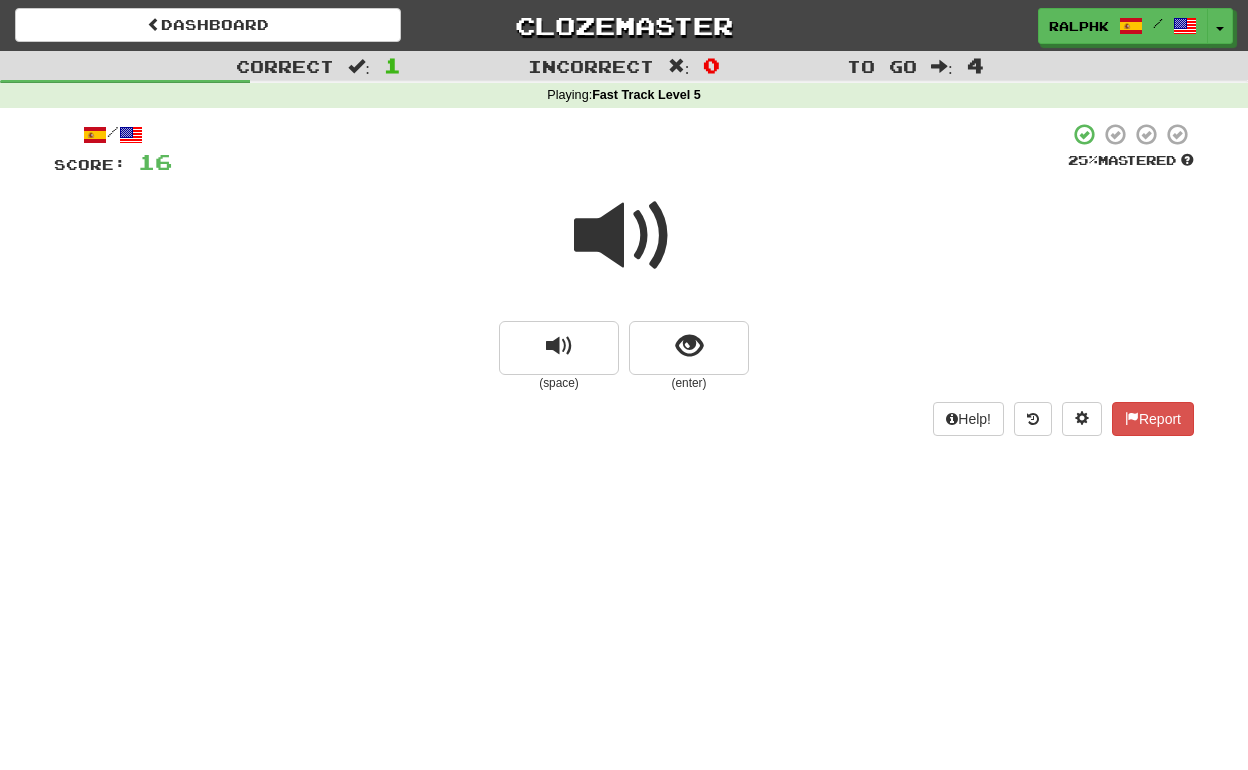 click at bounding box center (624, 236) 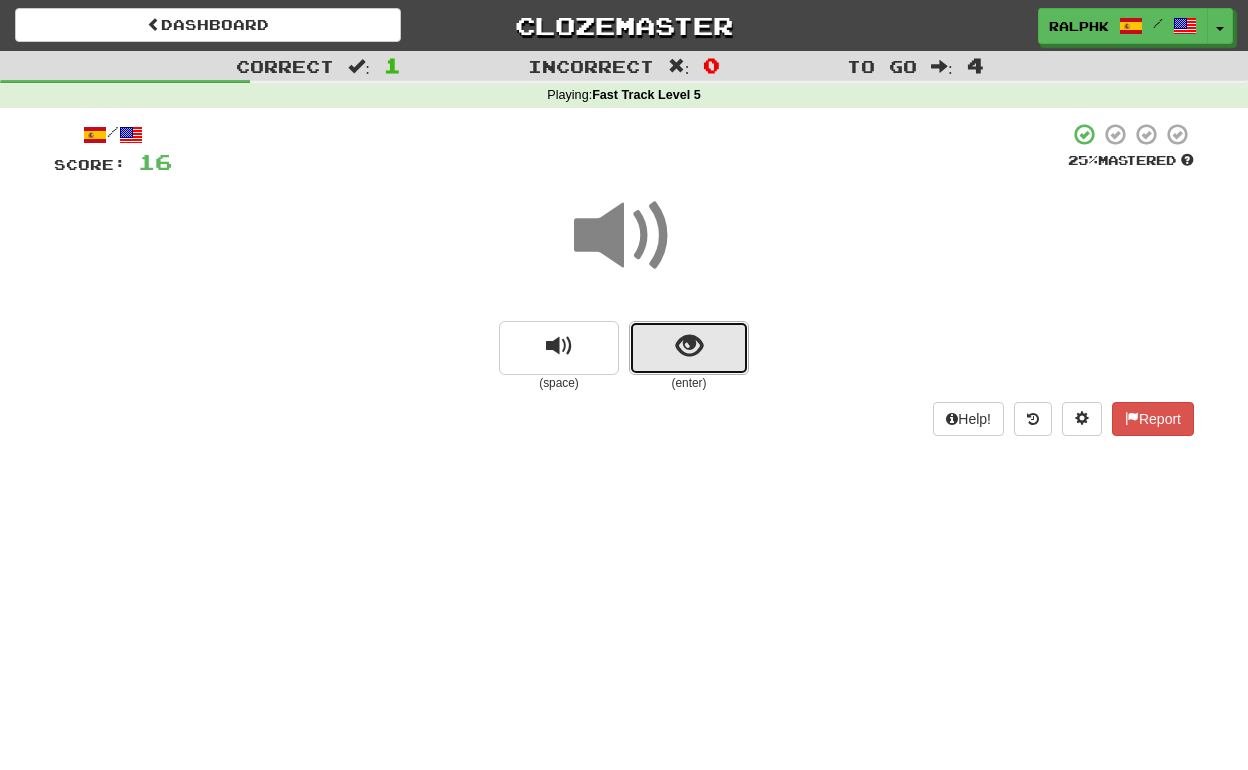click at bounding box center (689, 348) 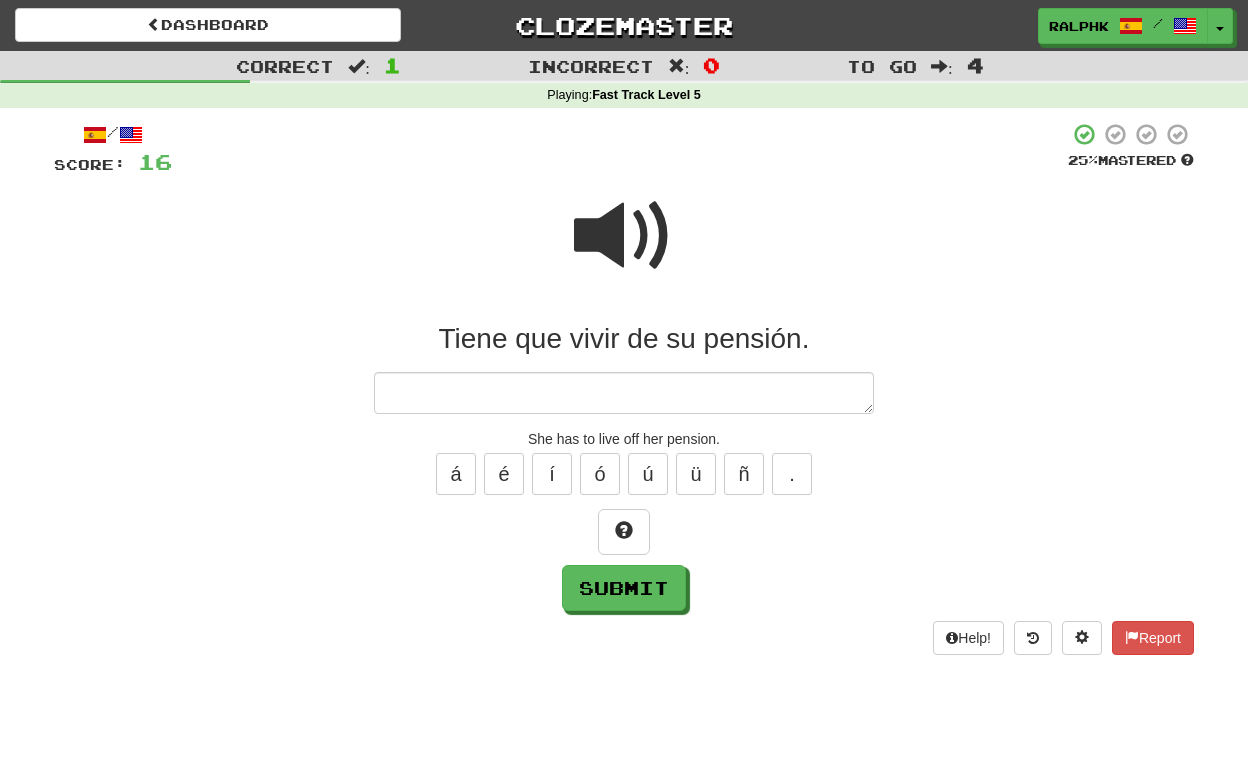 type on "*" 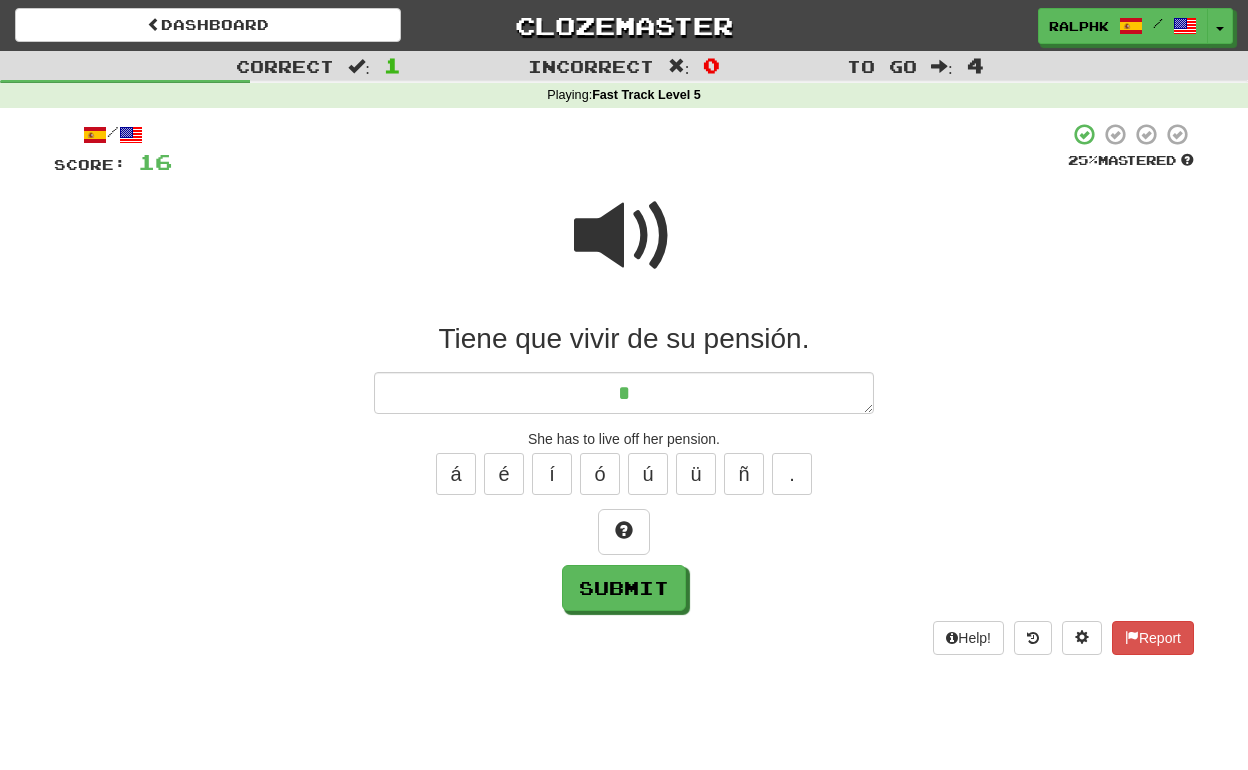 type on "*" 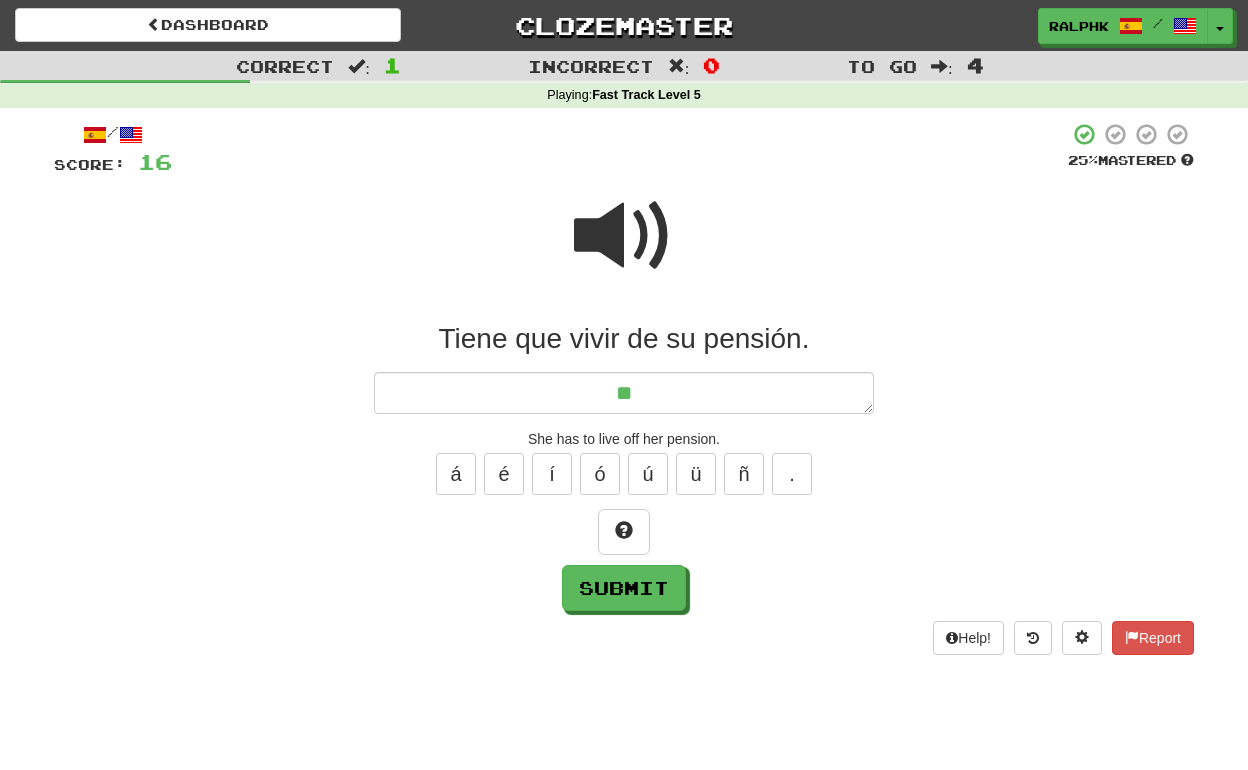 type on "*" 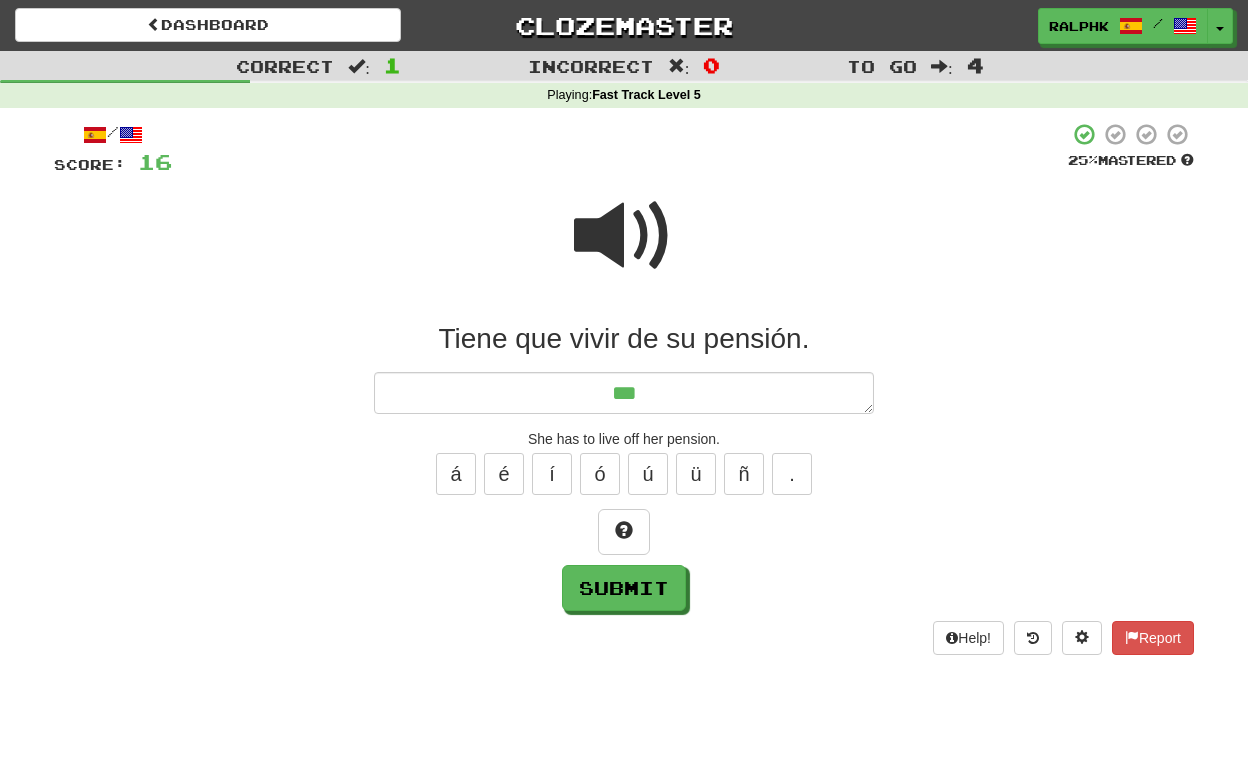 type on "*" 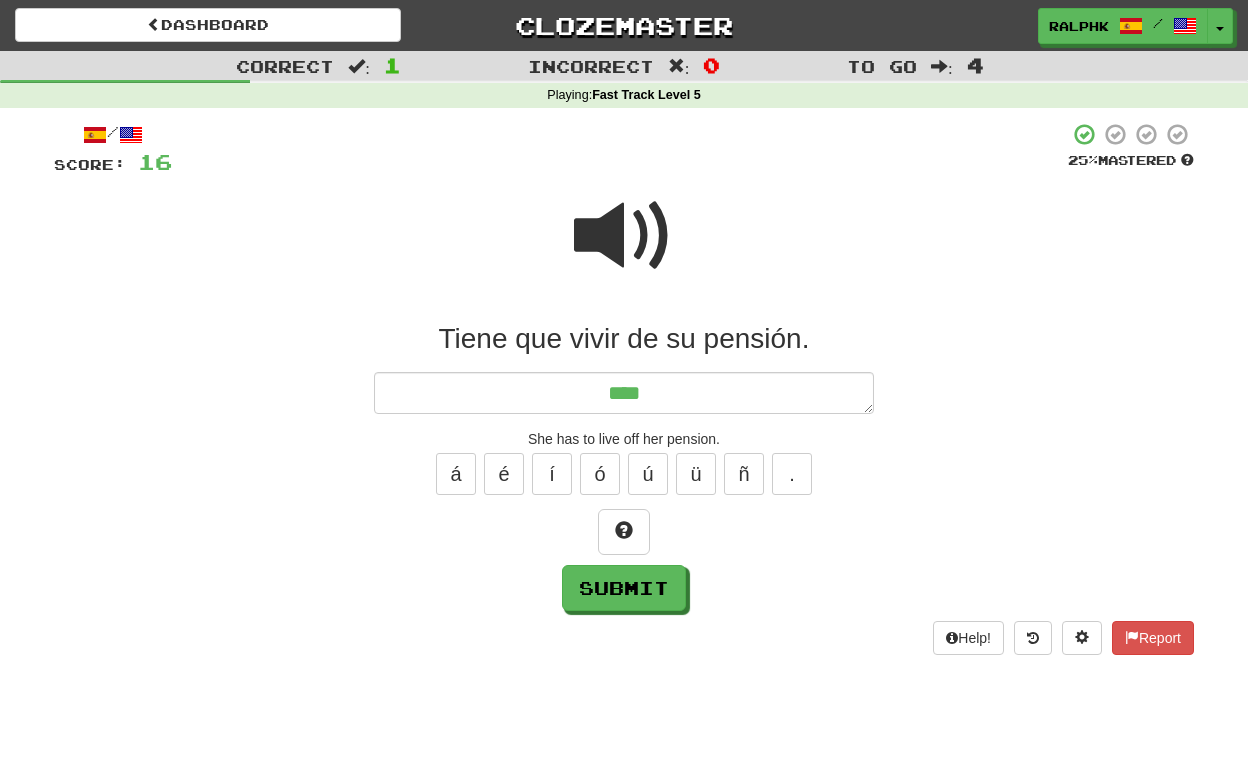 type on "*" 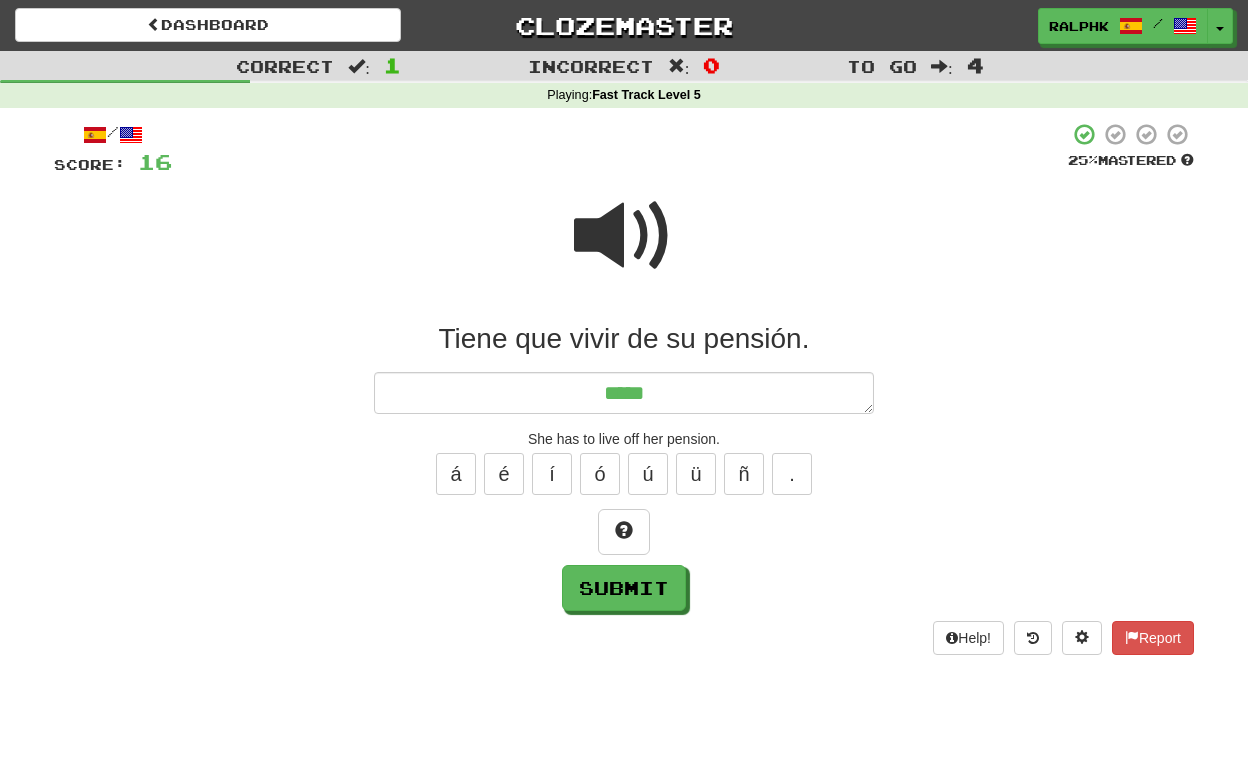 type on "*" 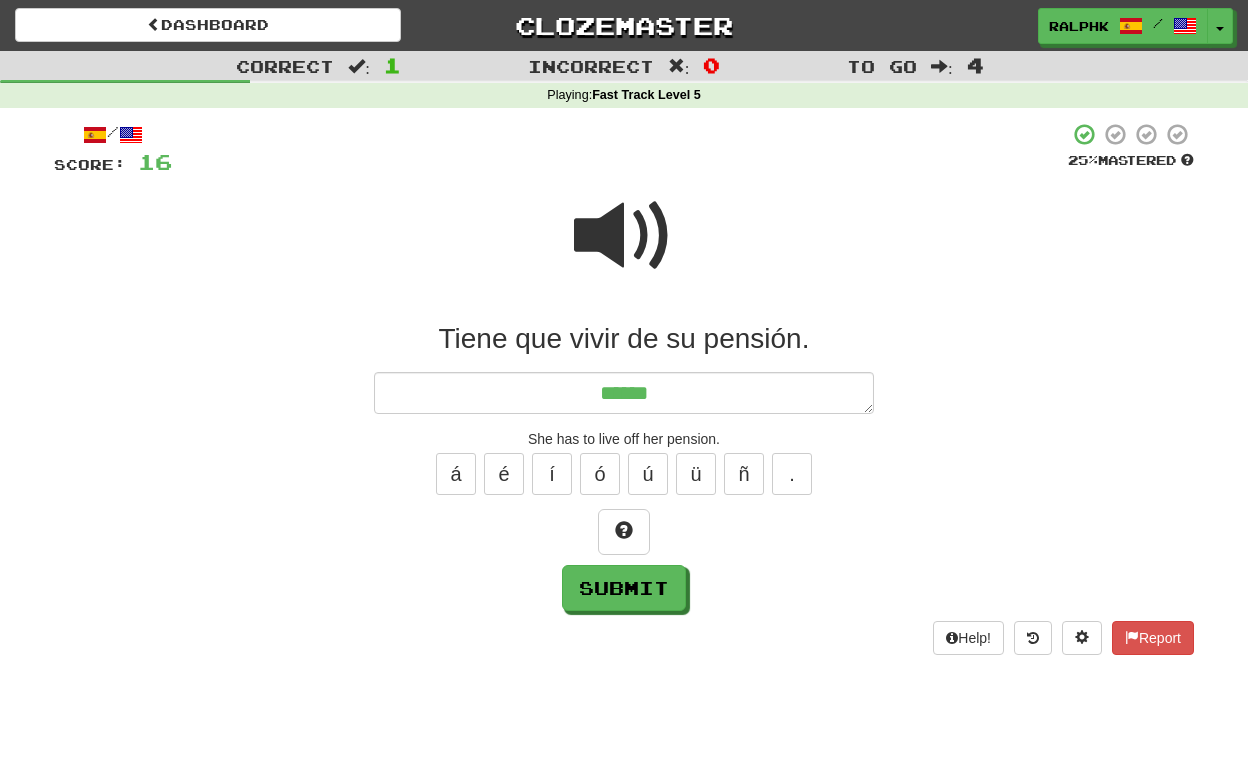 type on "*" 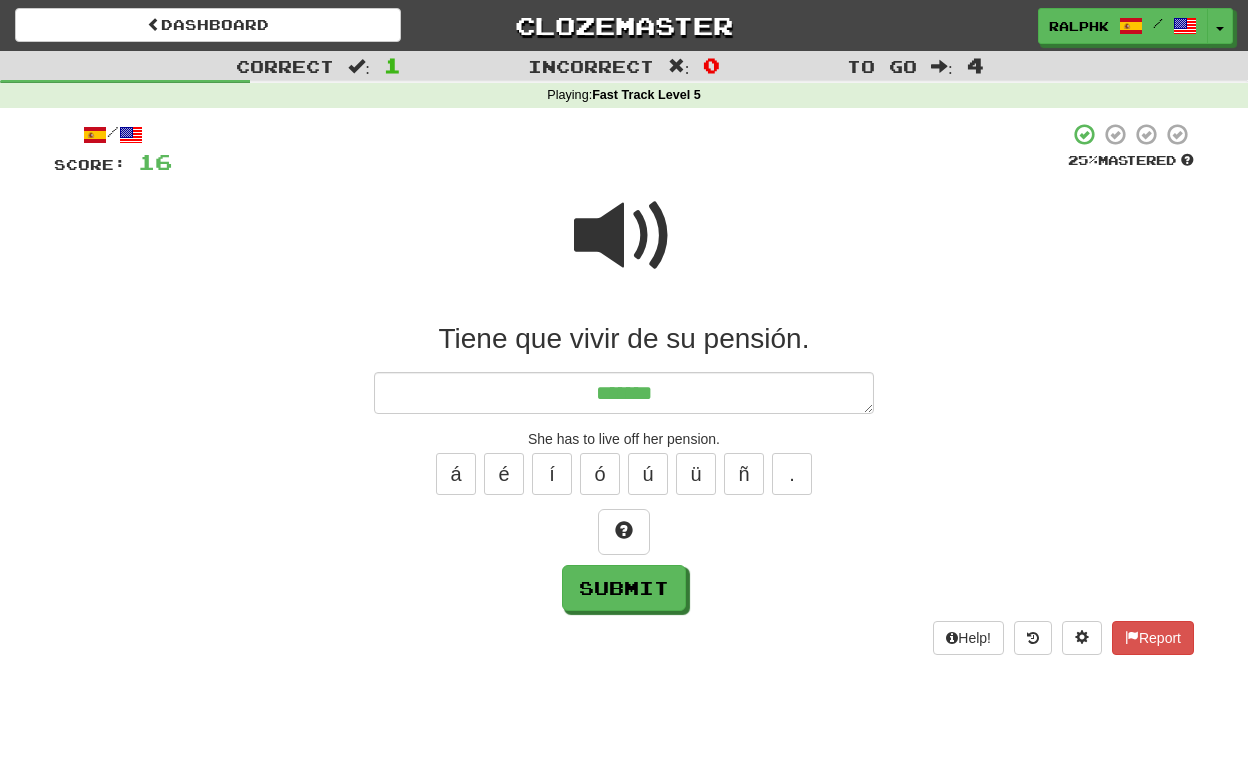 type on "*" 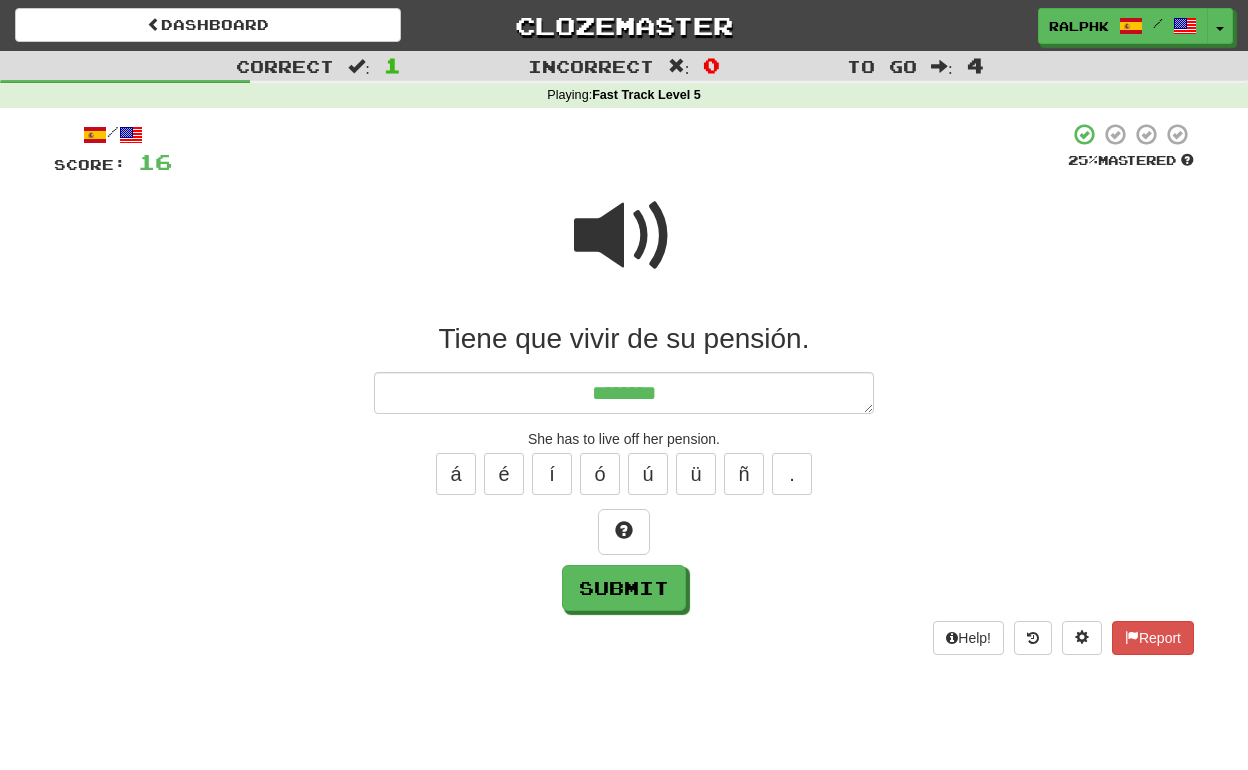 type on "*" 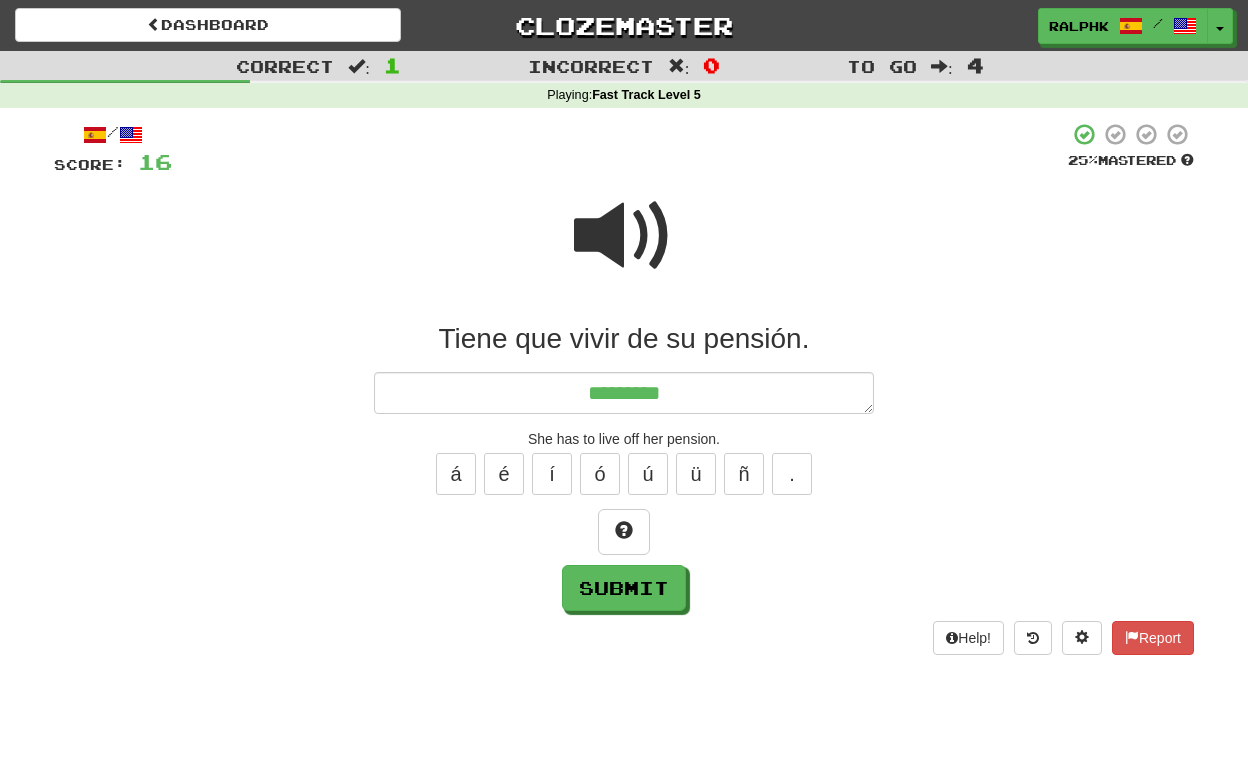 type on "*" 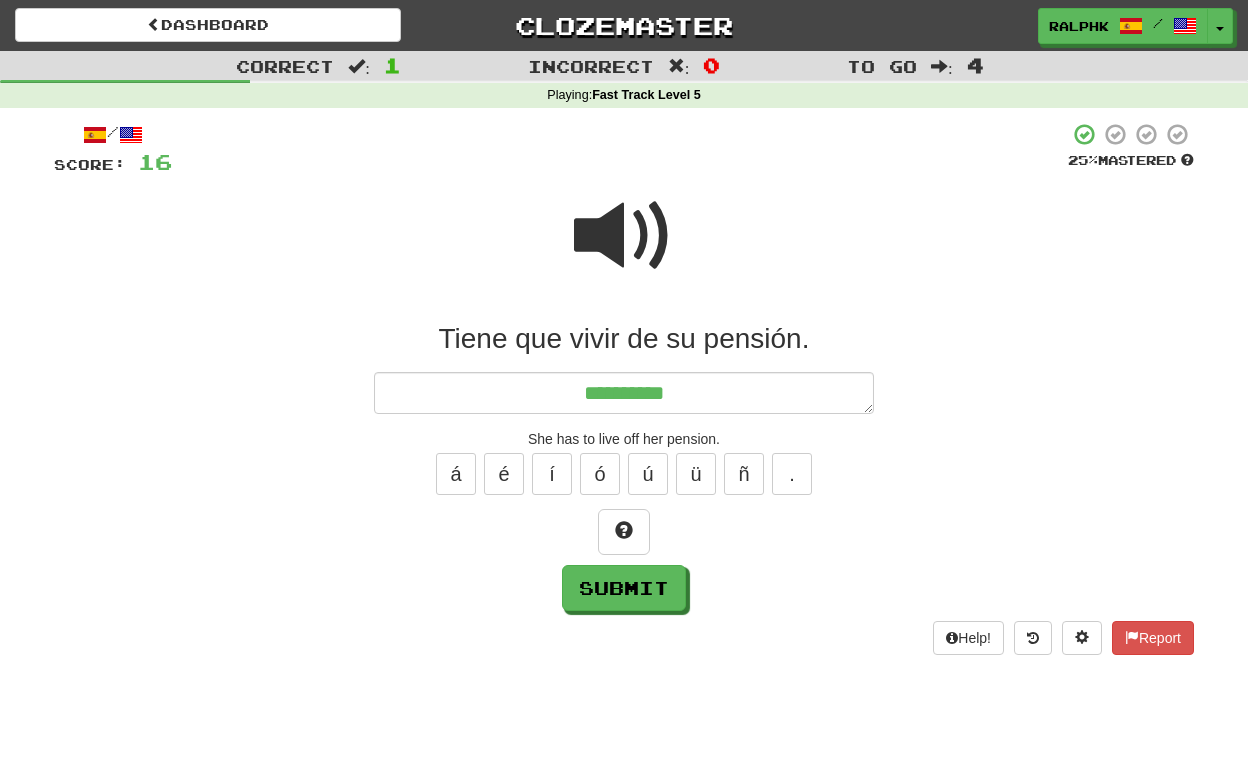 type on "*" 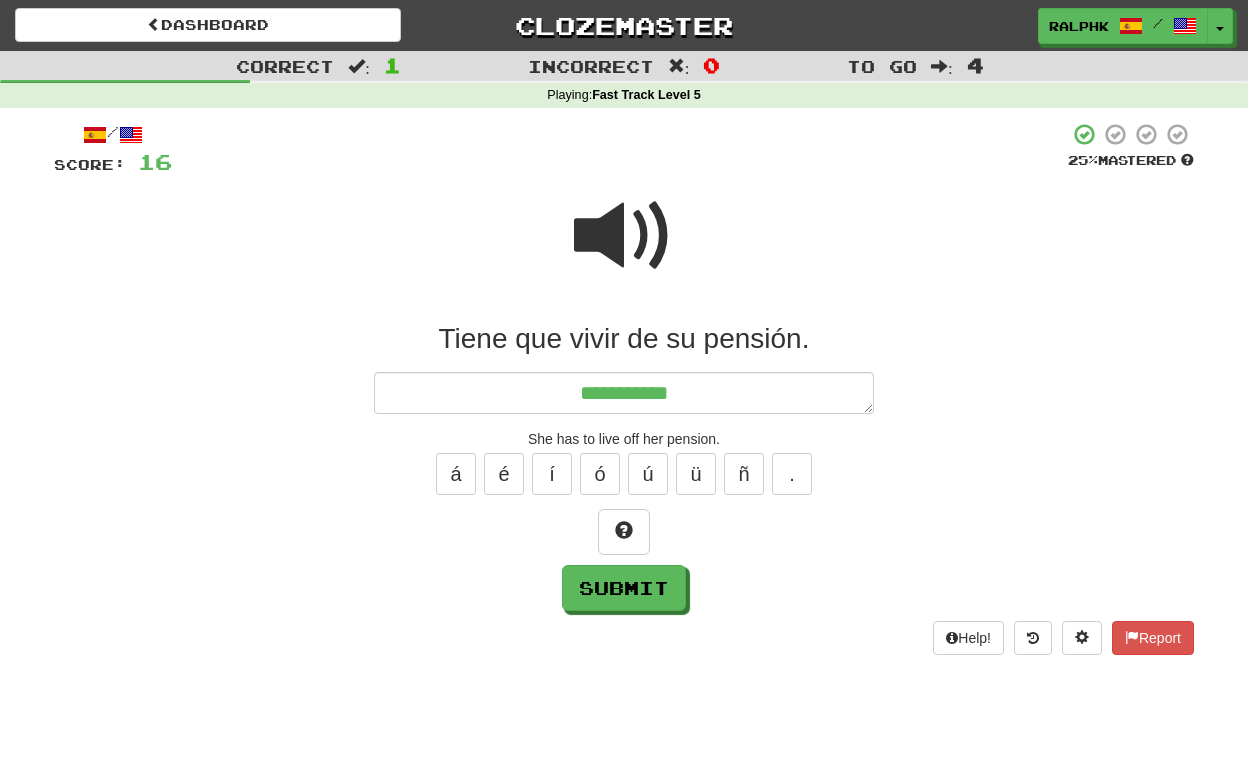type on "*" 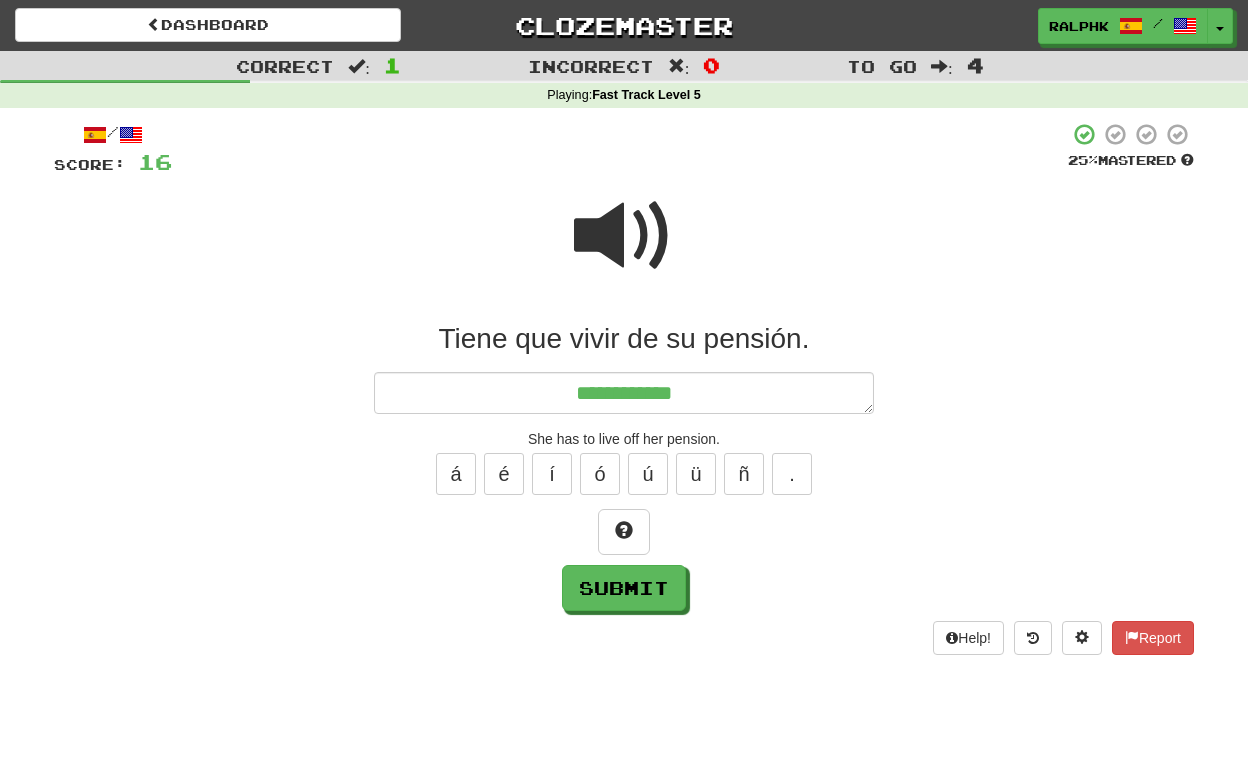 type on "*" 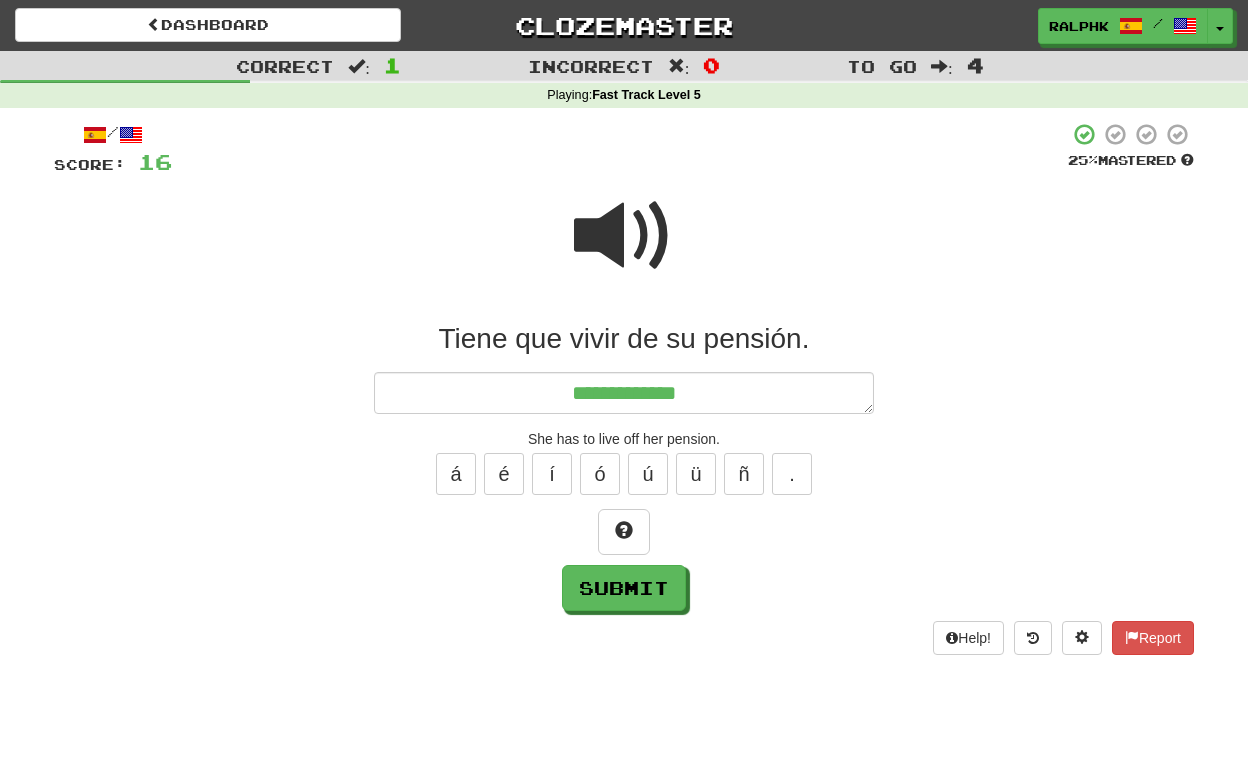 type on "*" 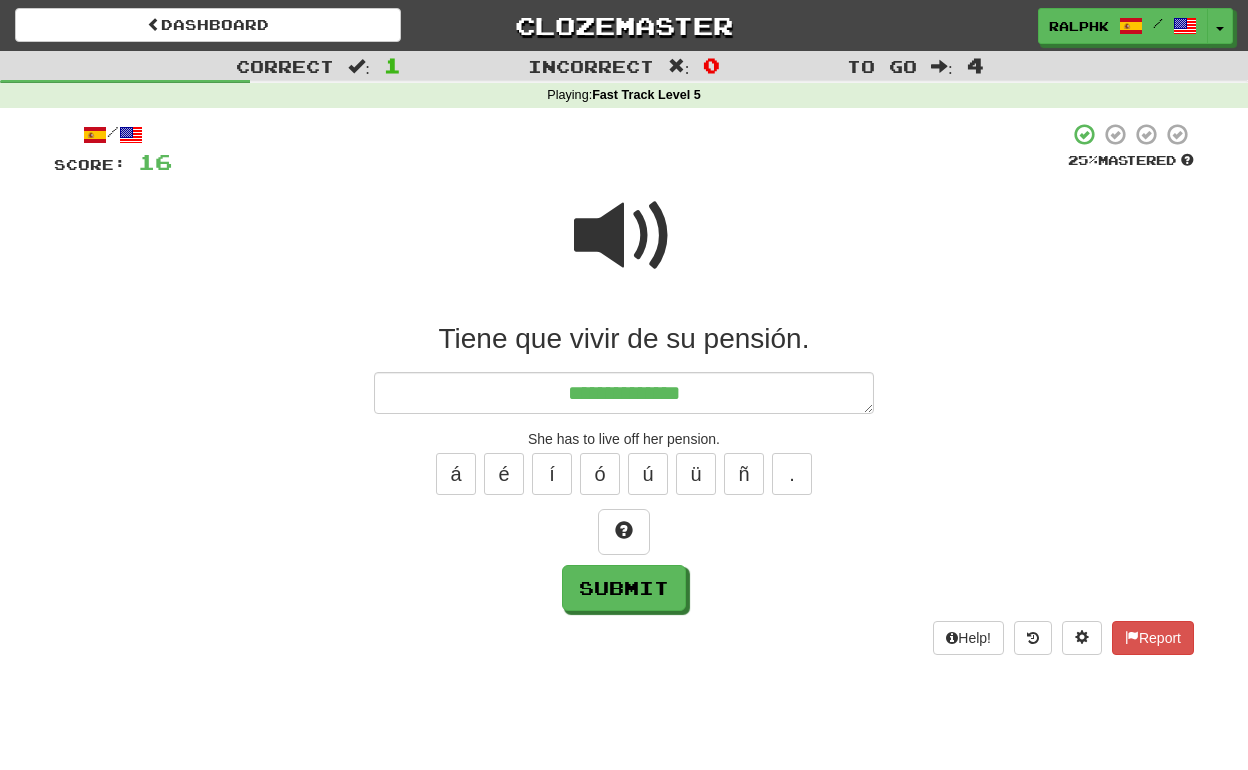 type on "*" 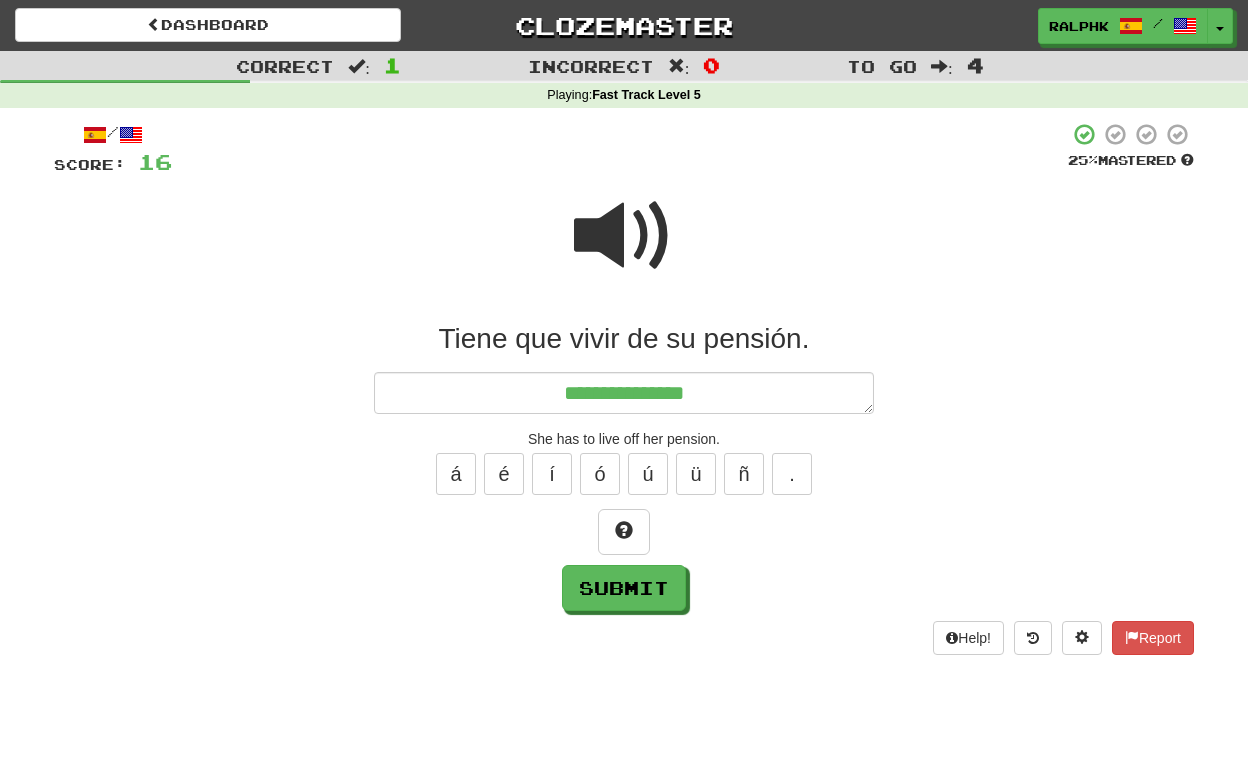type on "*" 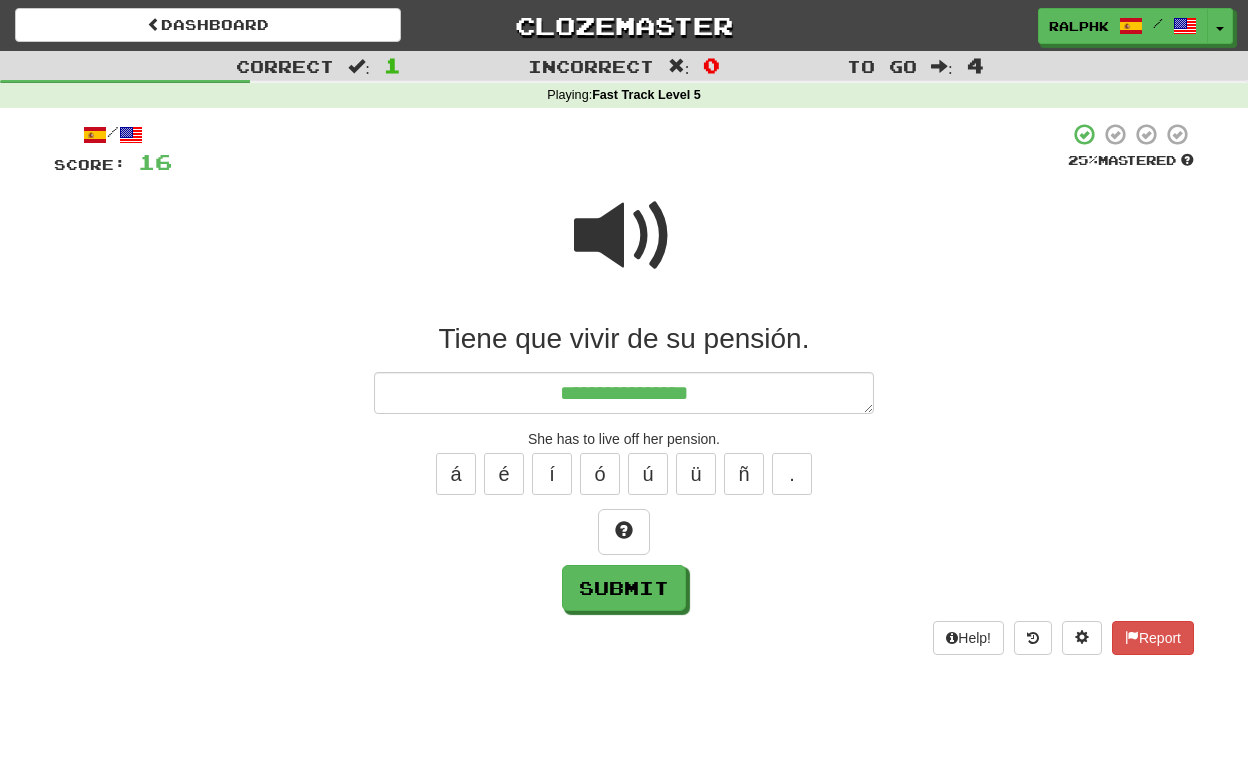 type on "*" 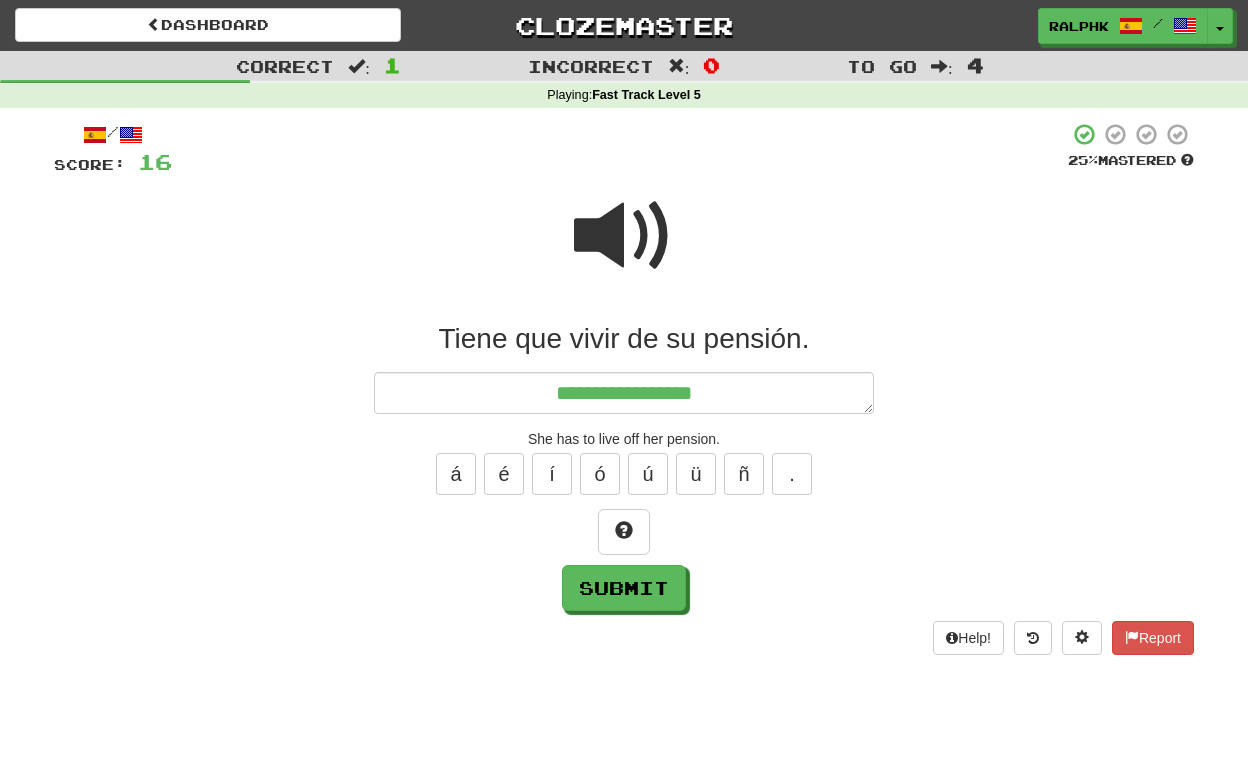 type on "*" 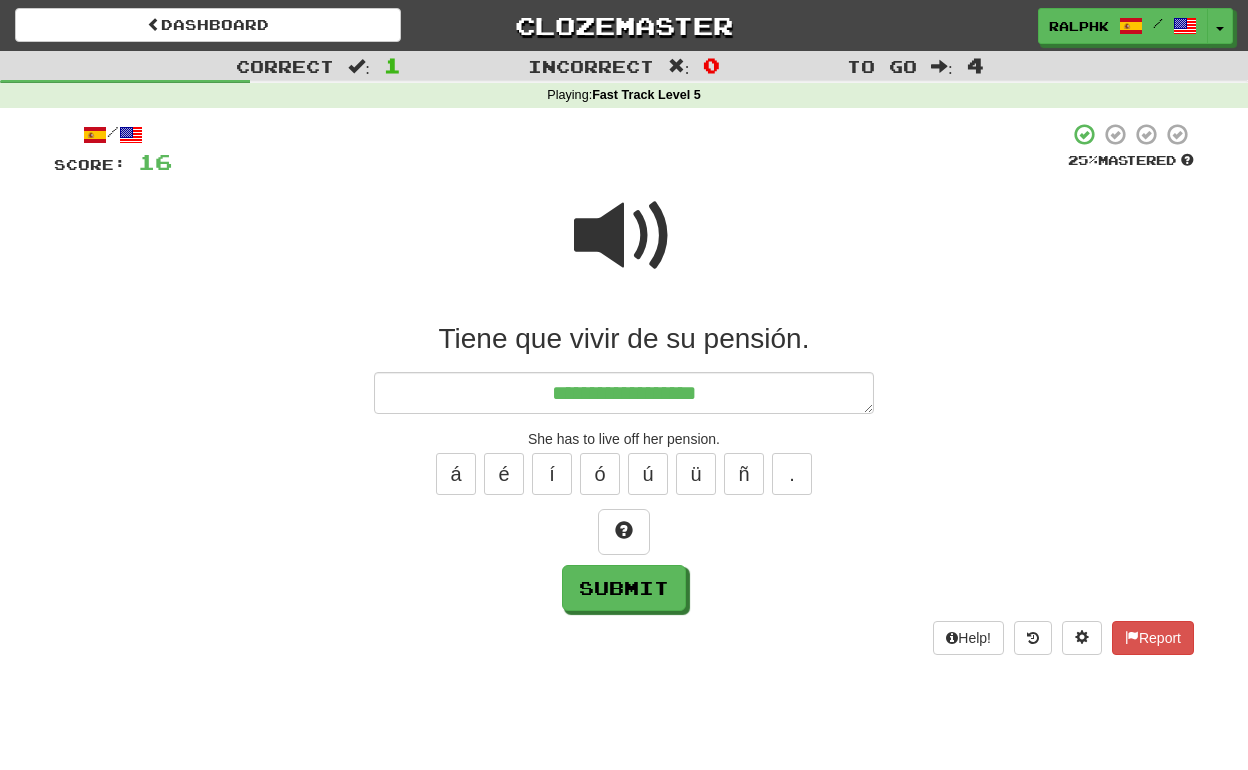 type on "*" 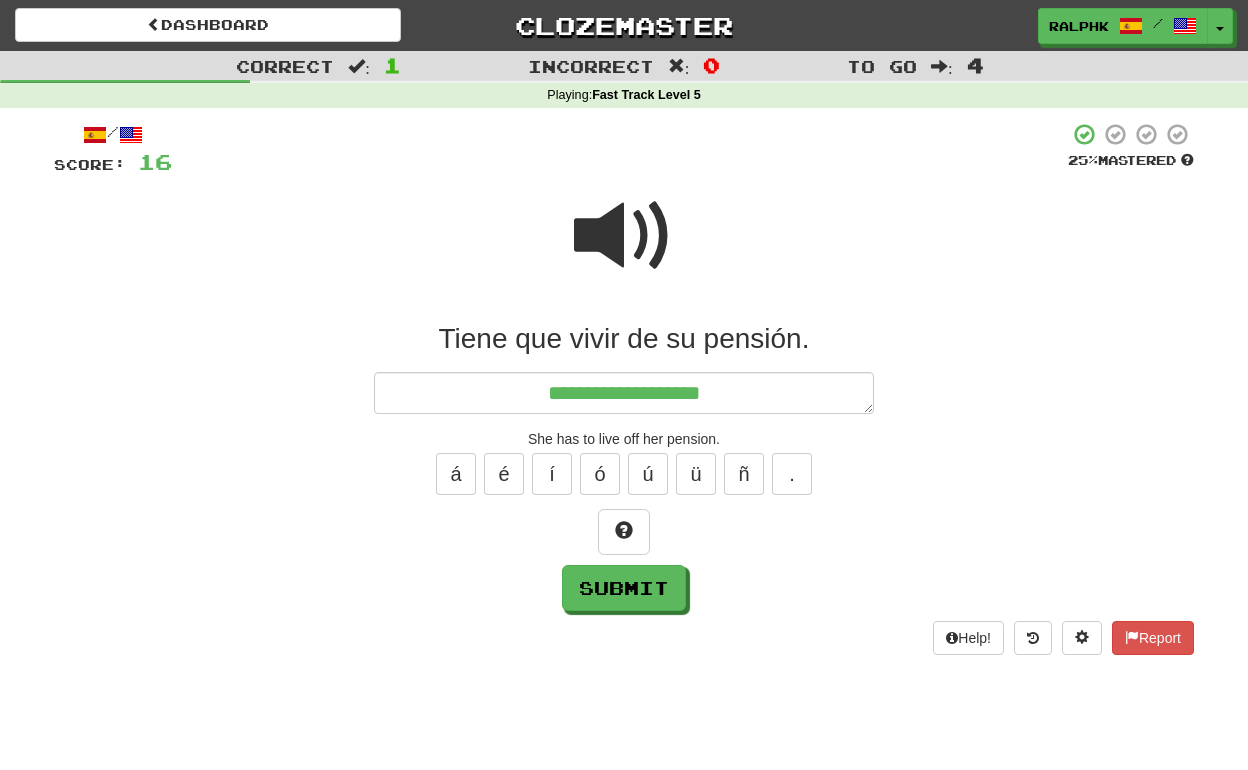 type on "*" 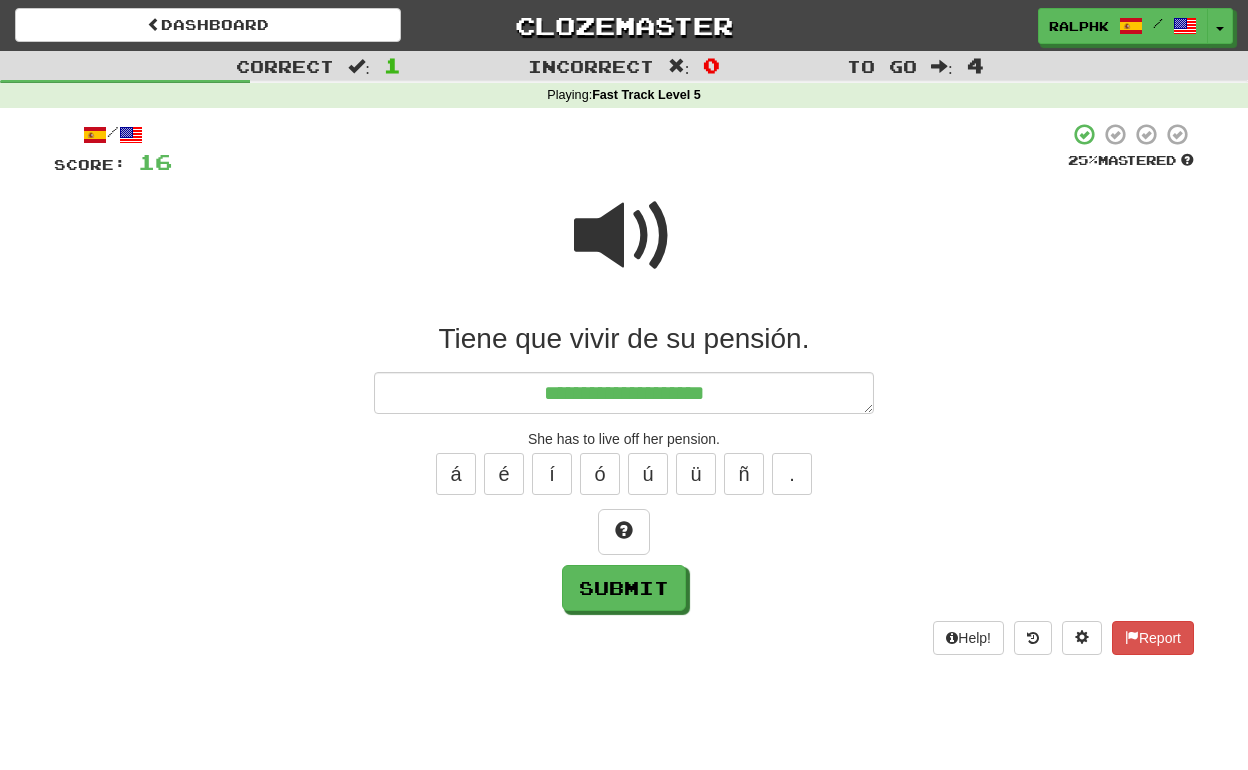 type on "*" 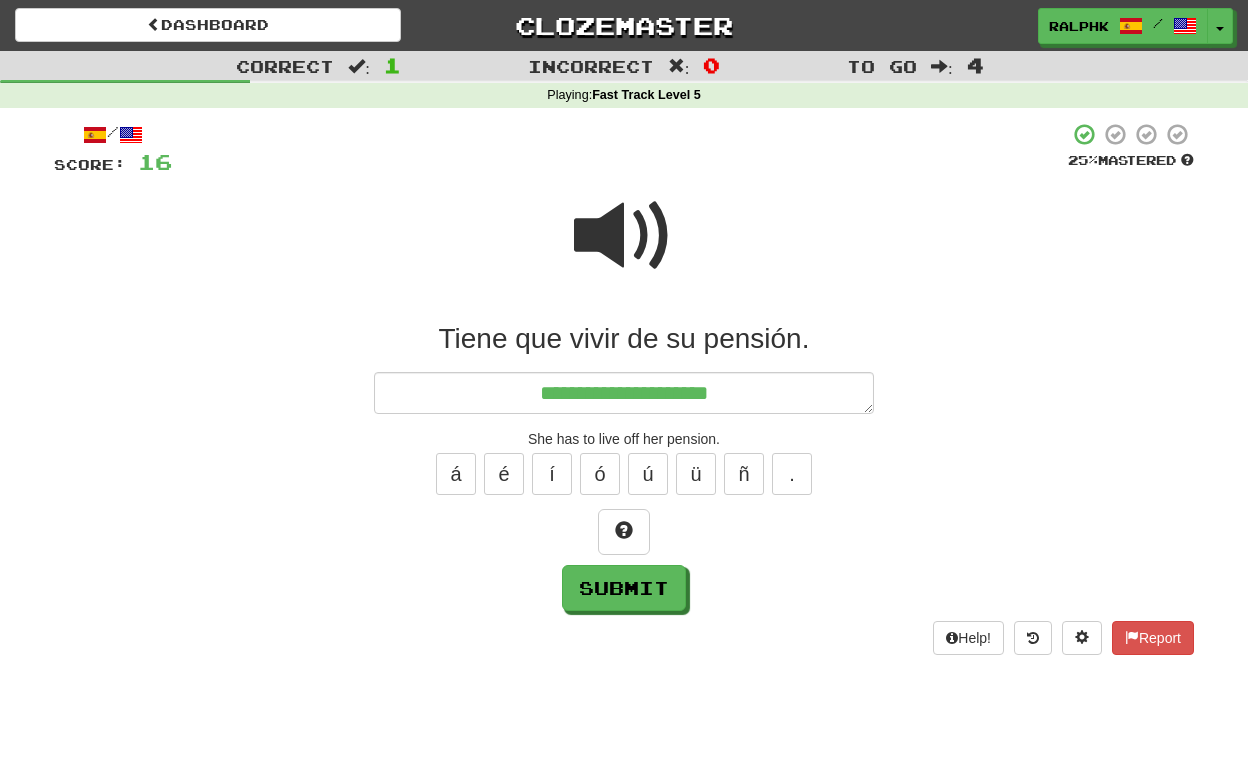 type on "*" 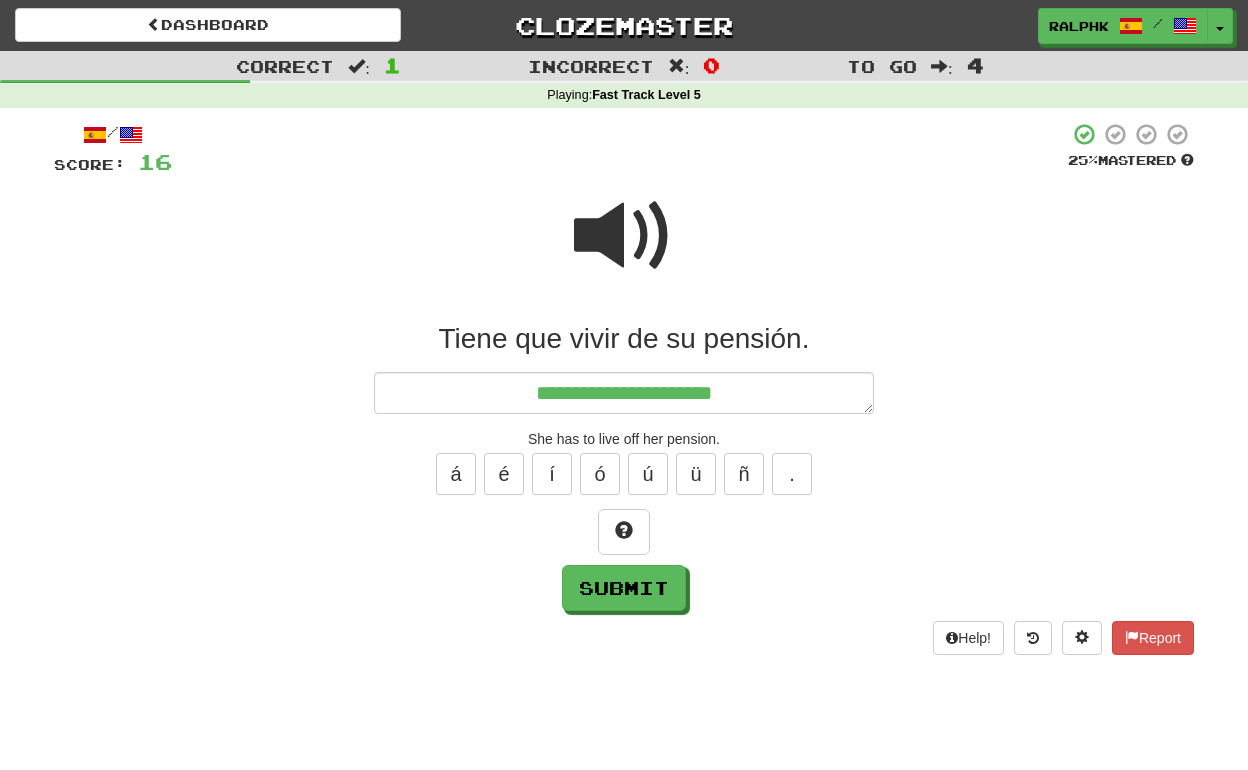 type on "*" 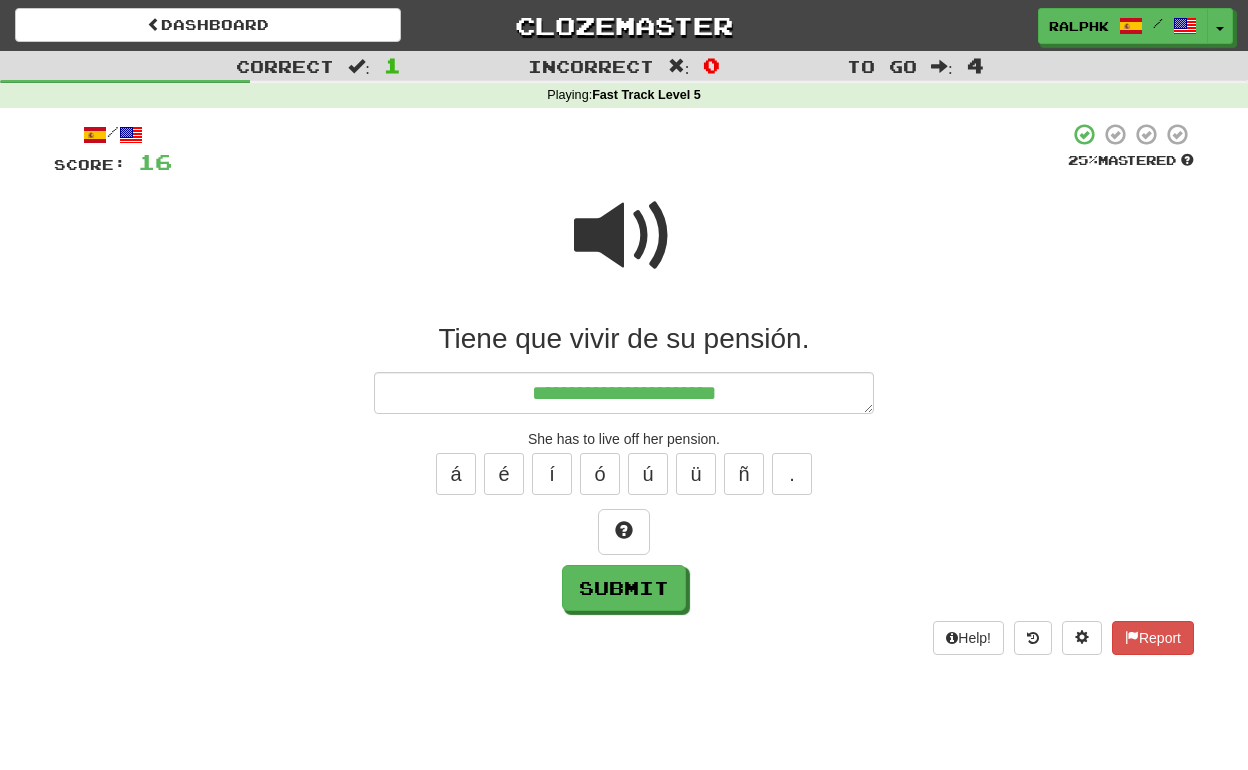 type on "*" 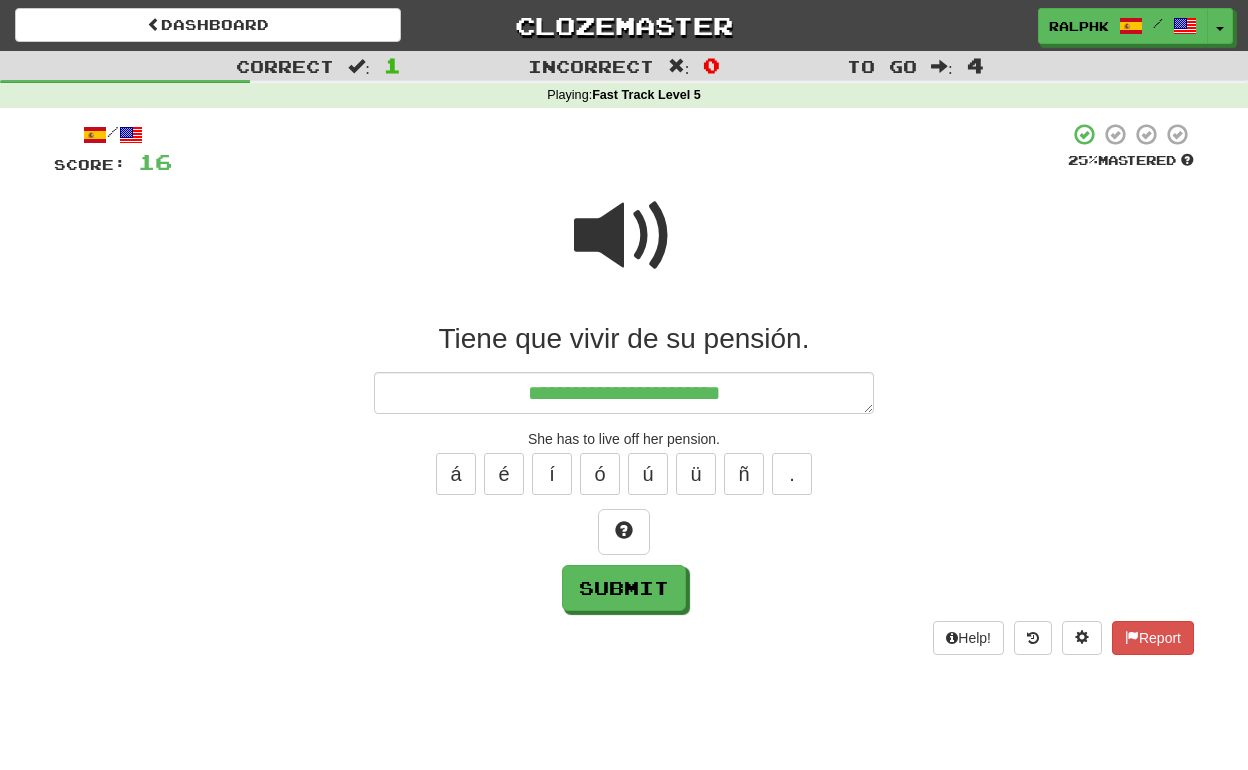type on "*" 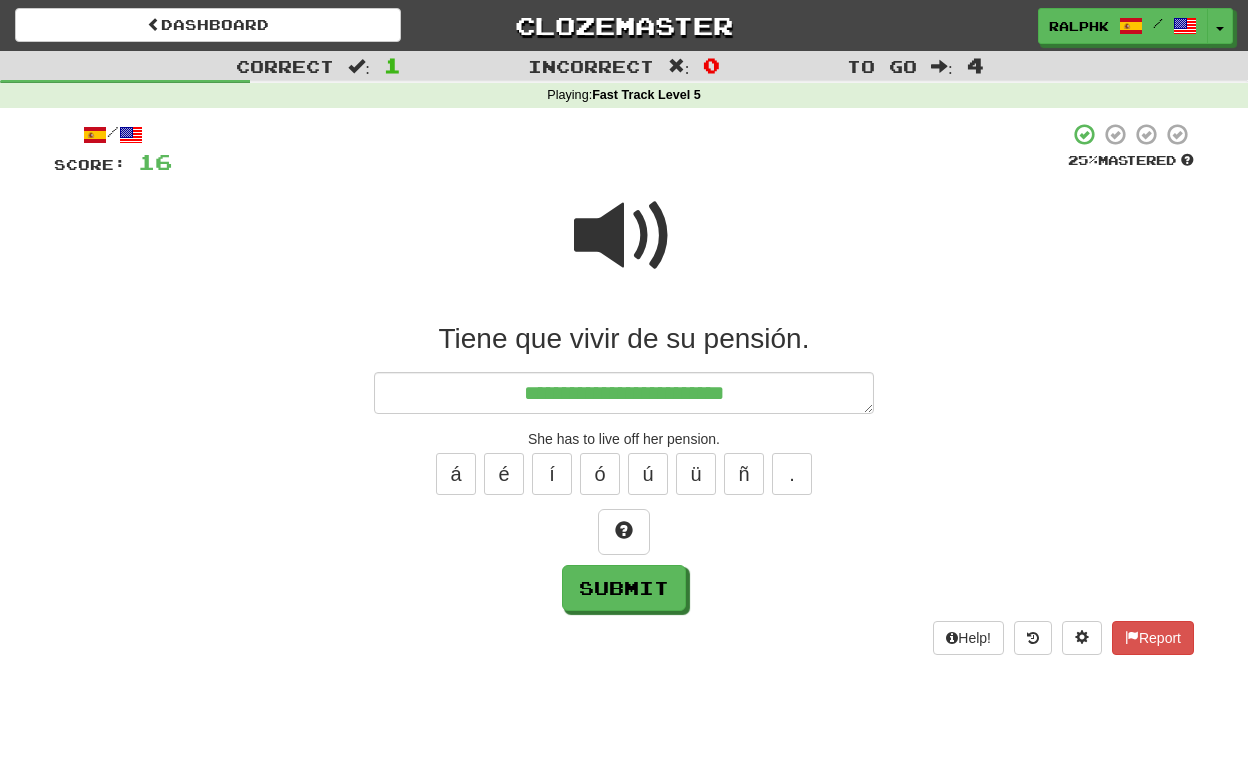 type on "*" 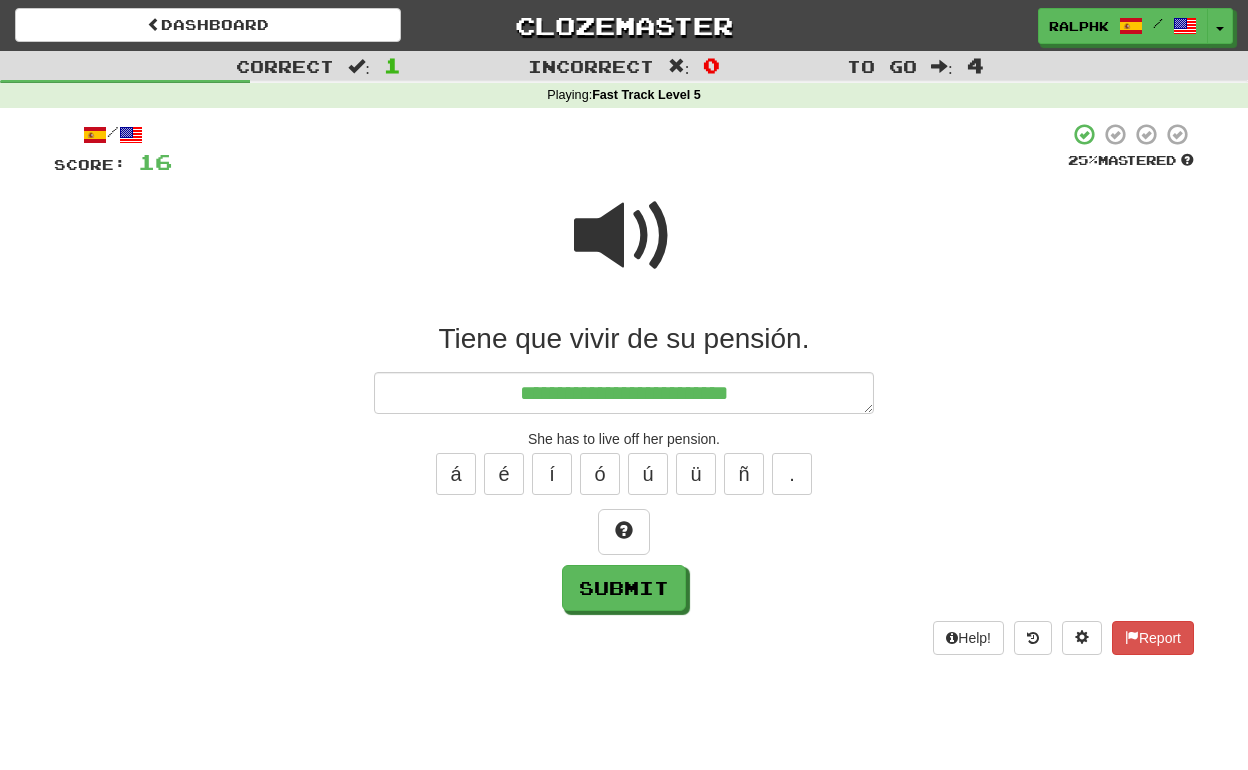 type on "*" 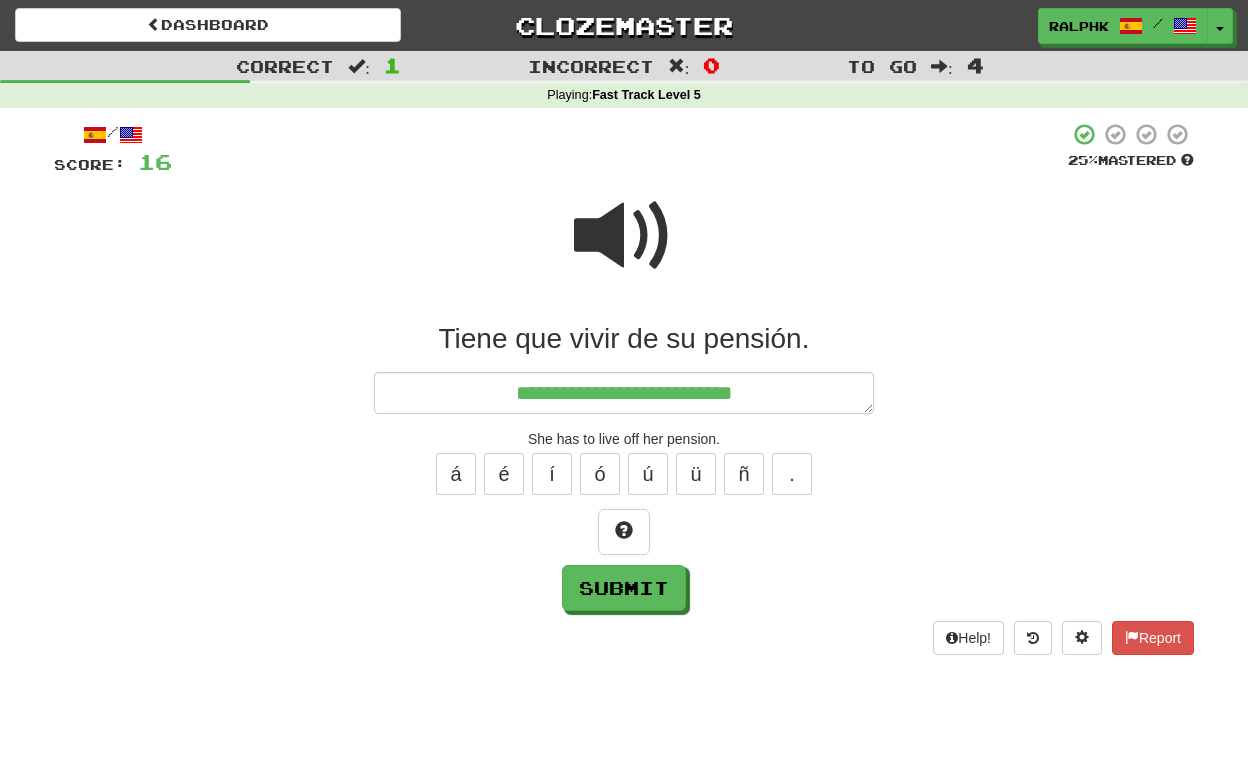 type on "*" 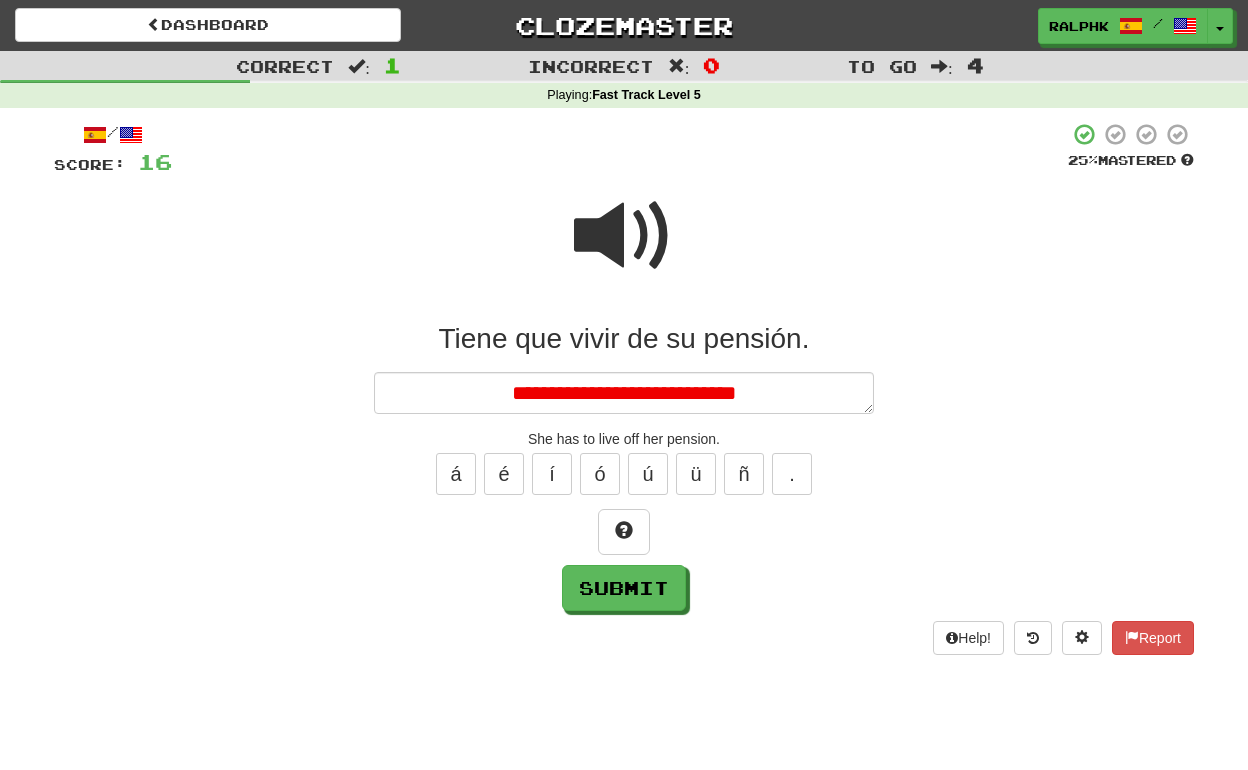 type on "*" 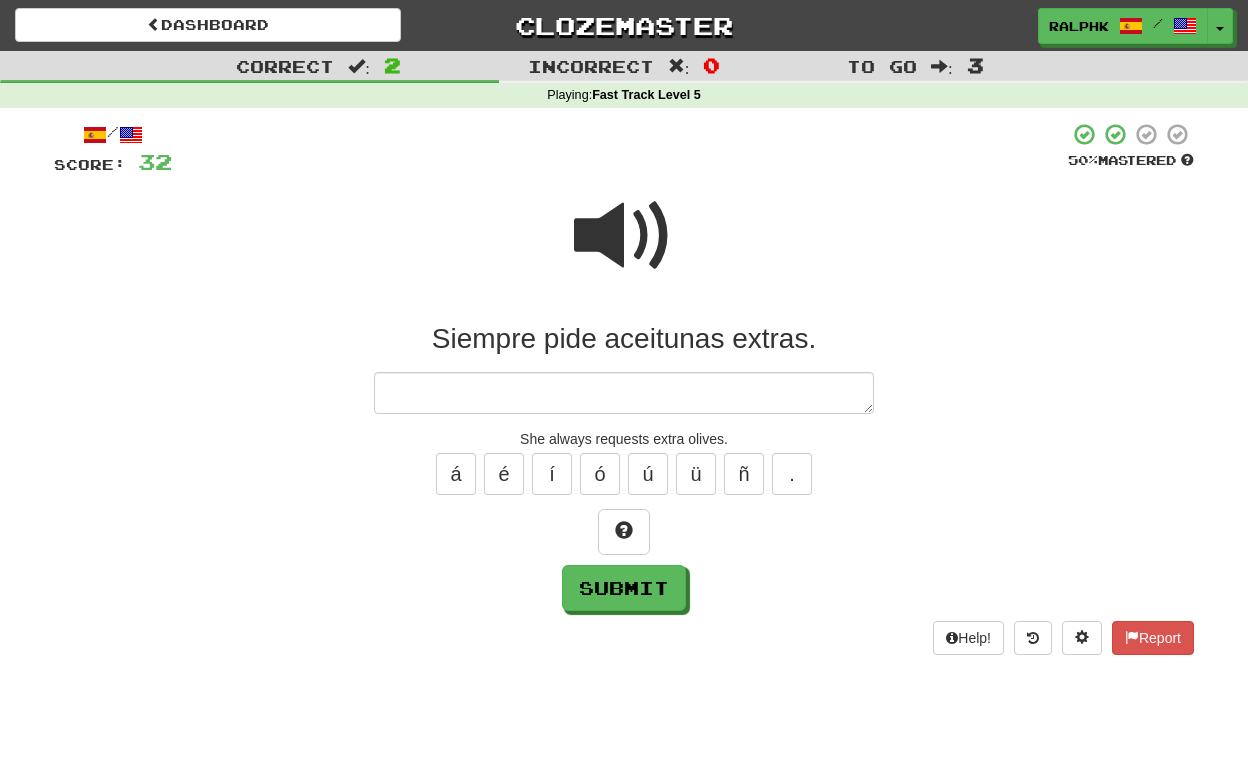 type on "*" 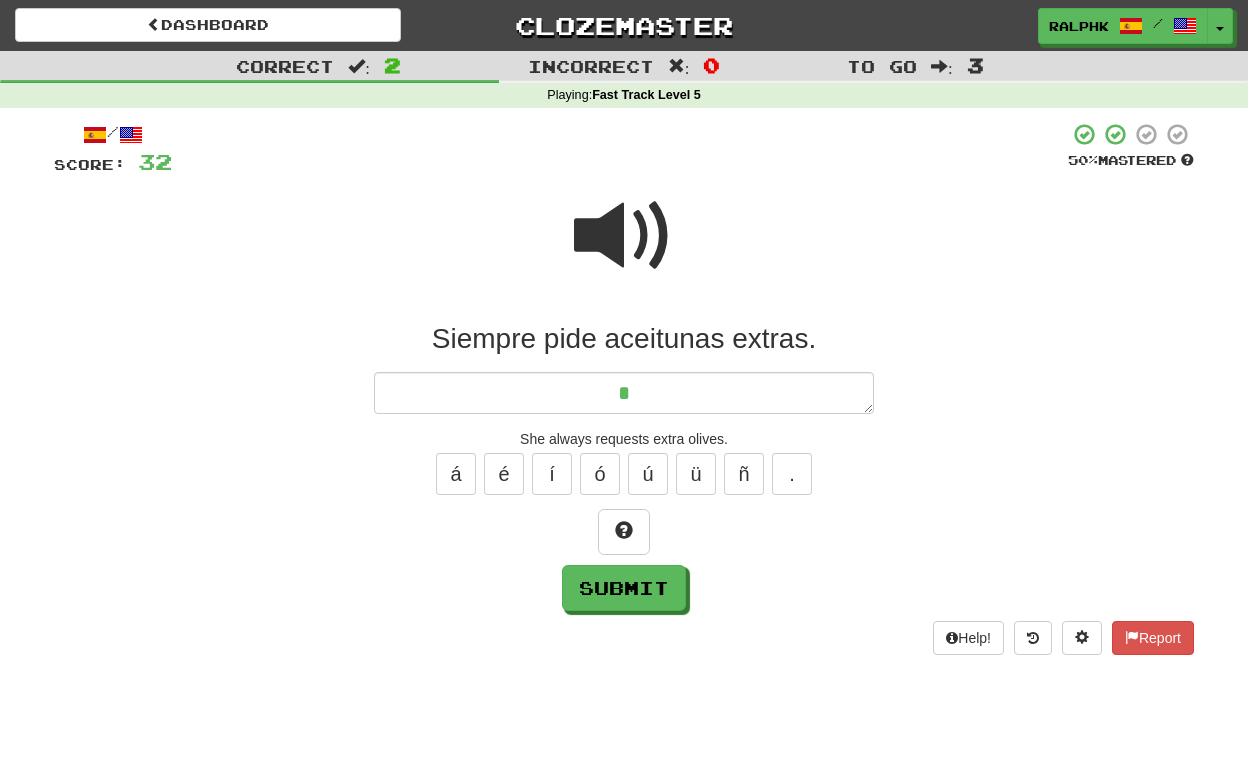 type on "*" 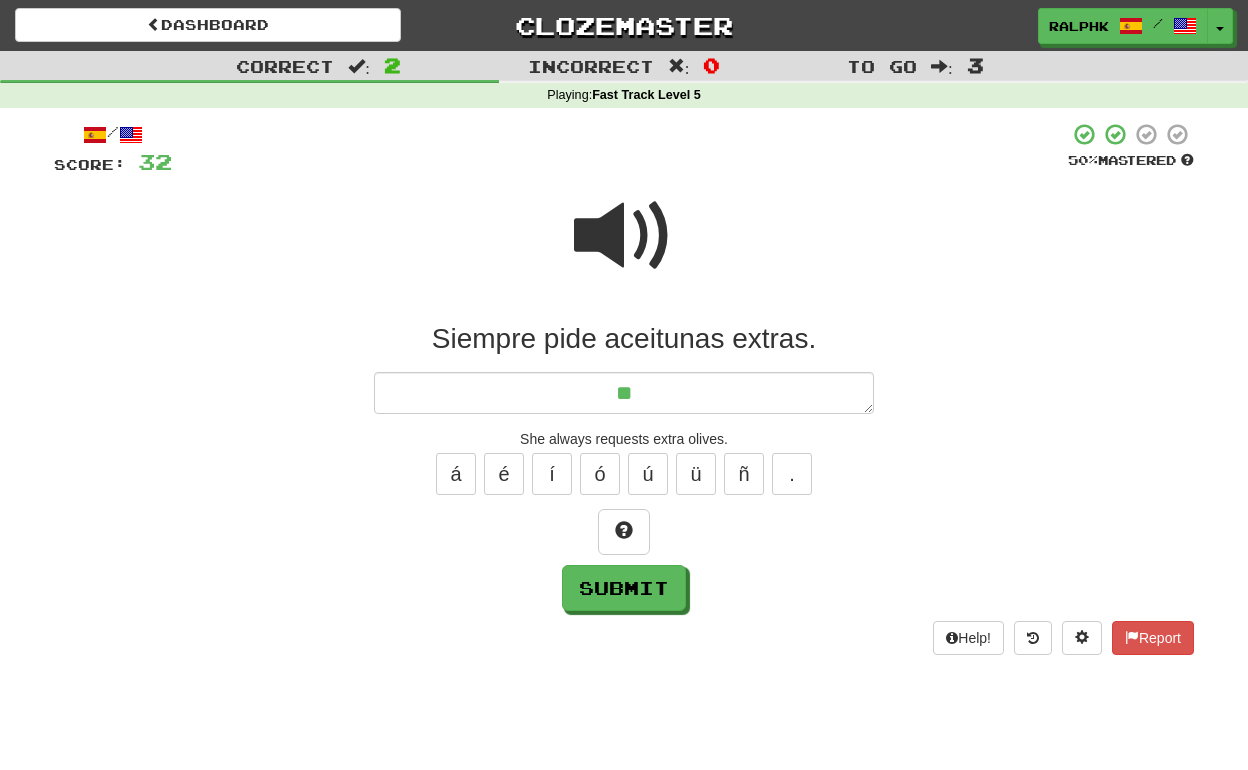 type on "*" 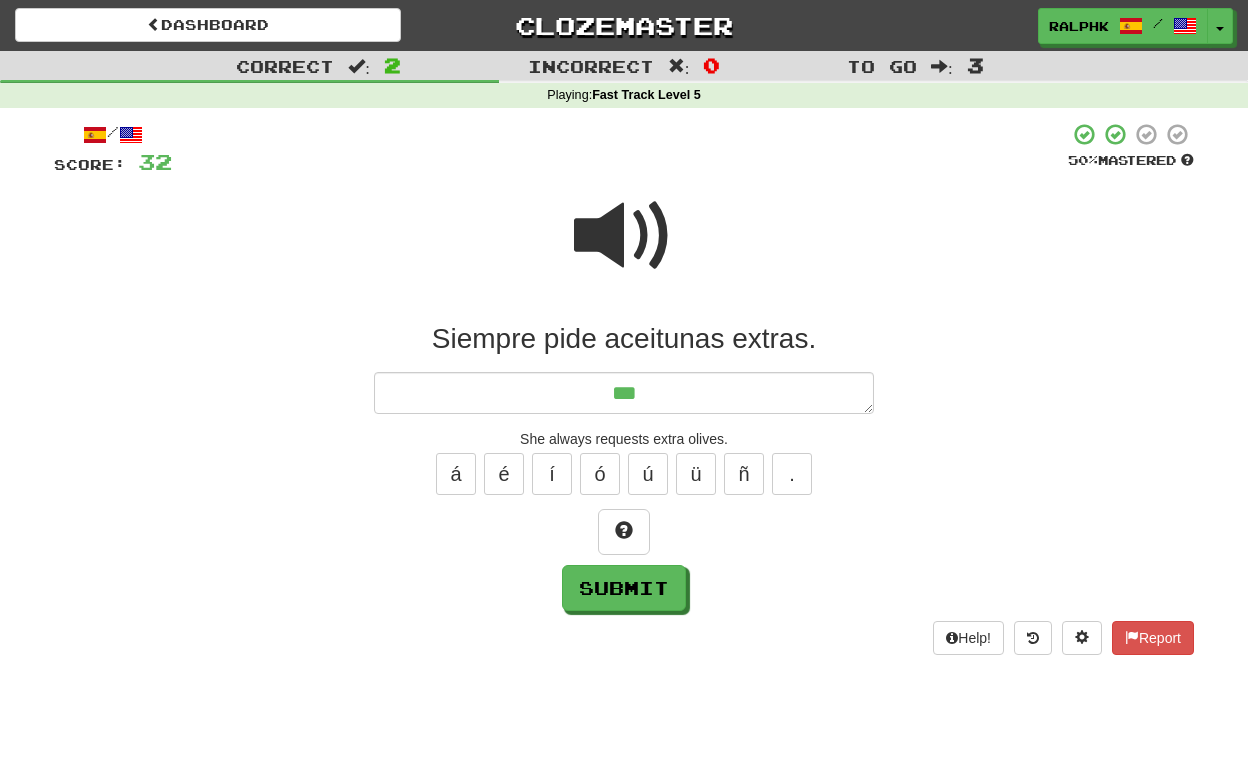 type on "*" 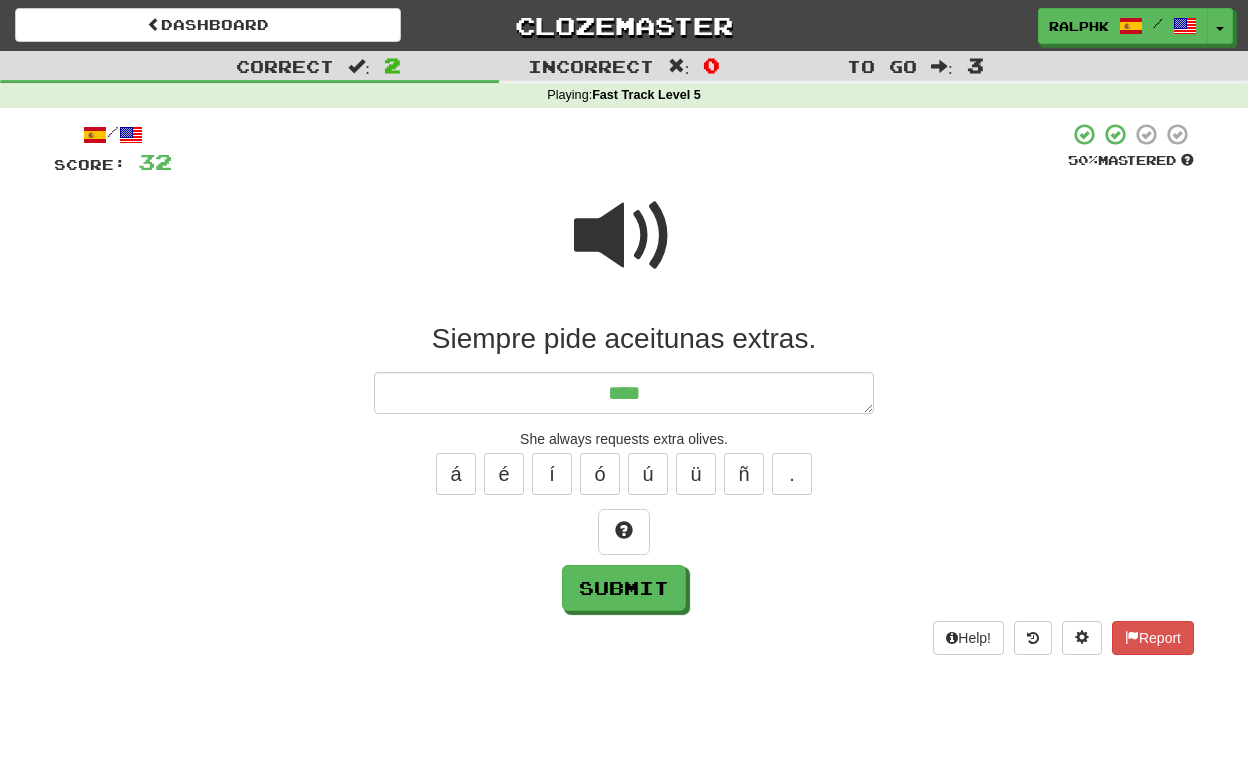 type on "*" 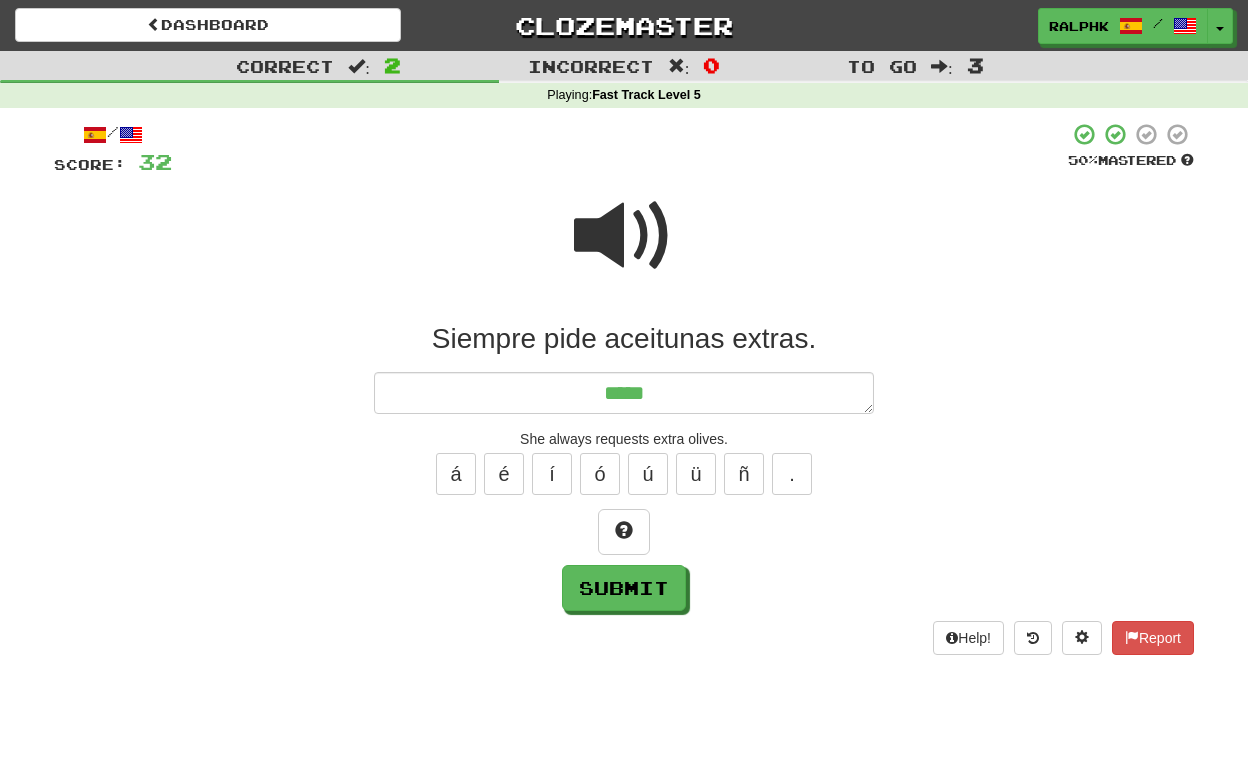 type on "*" 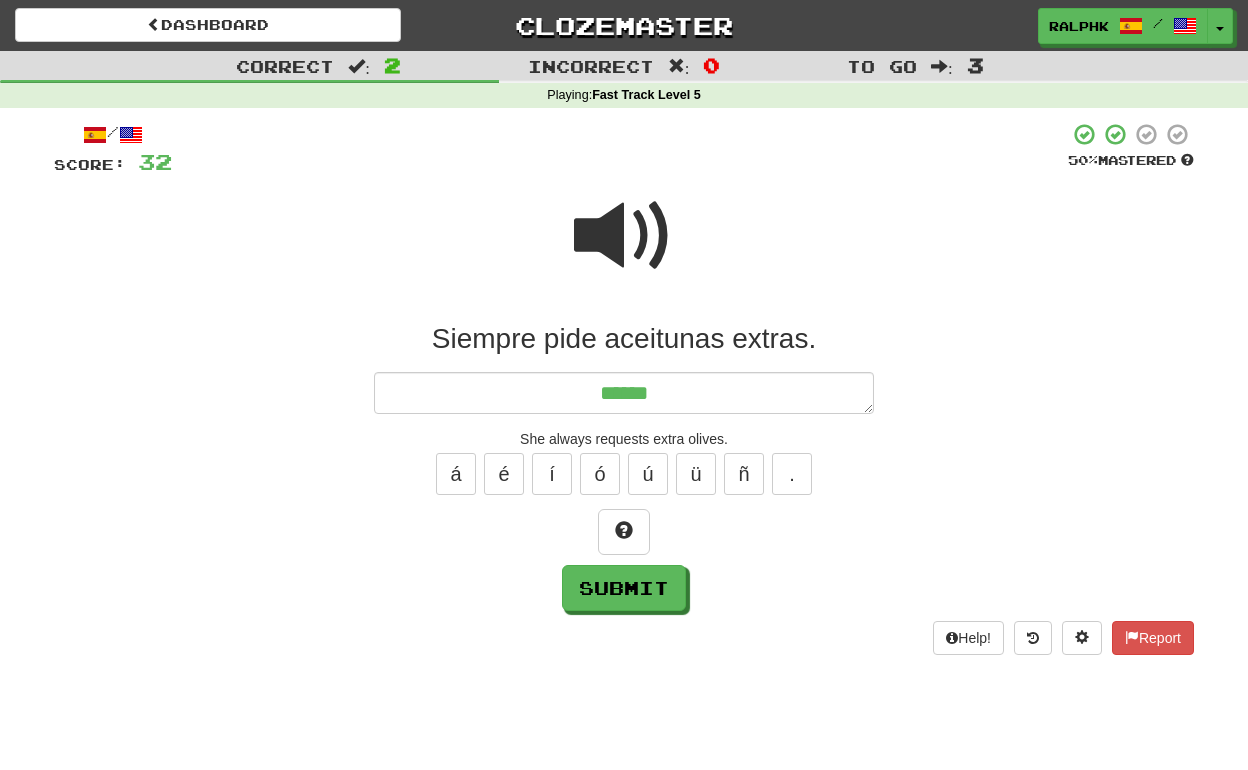 type on "*" 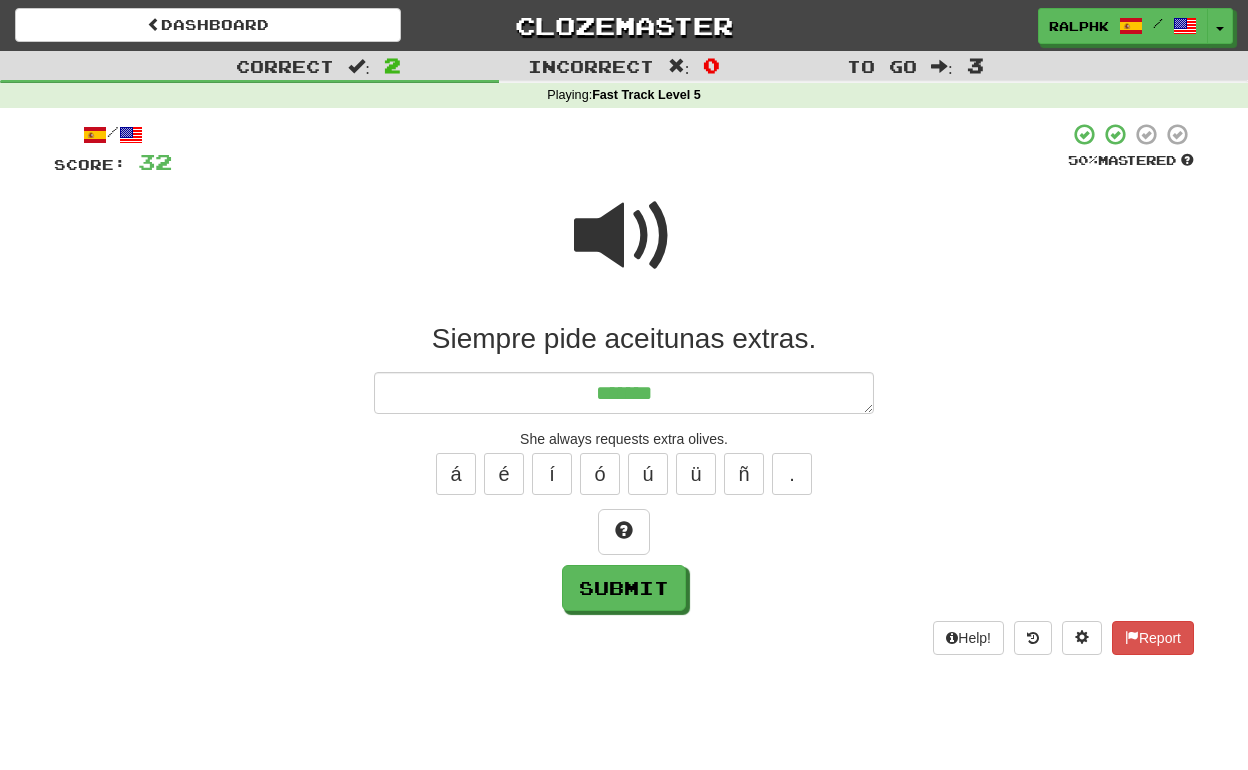 type on "*" 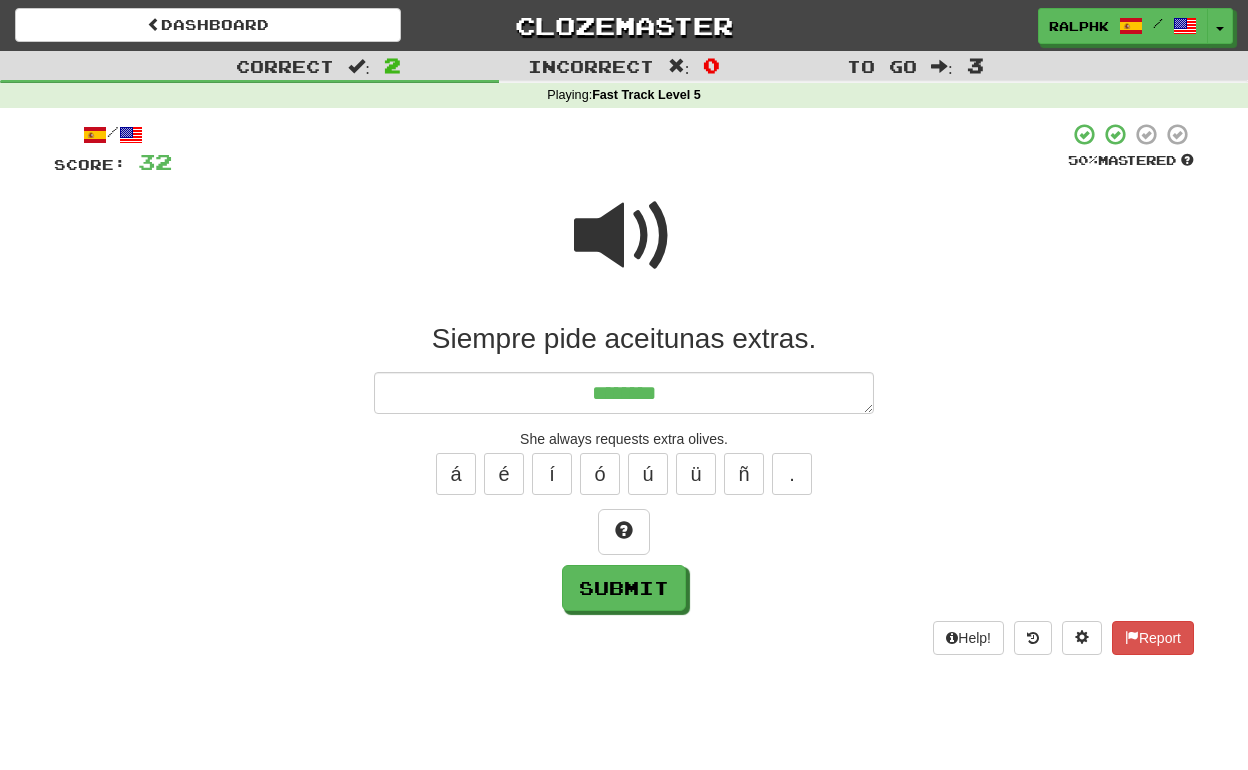 type on "*" 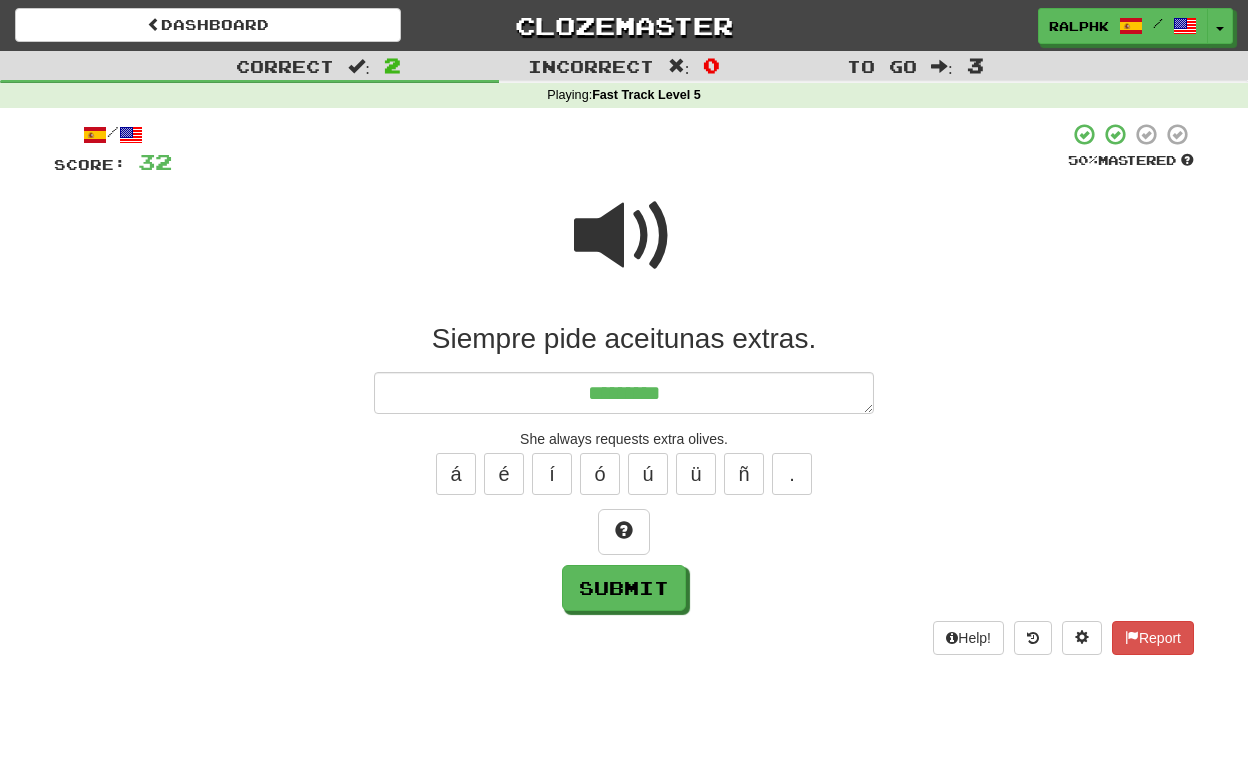 type on "*" 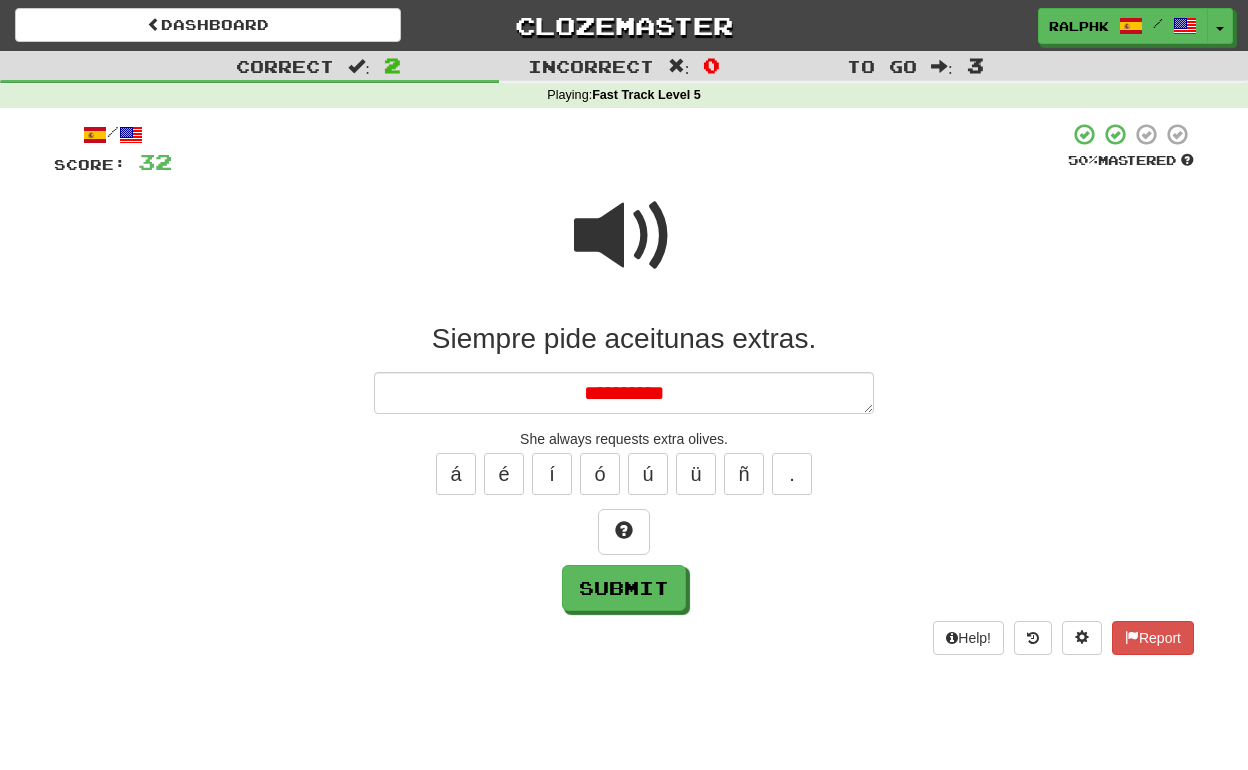 type on "*" 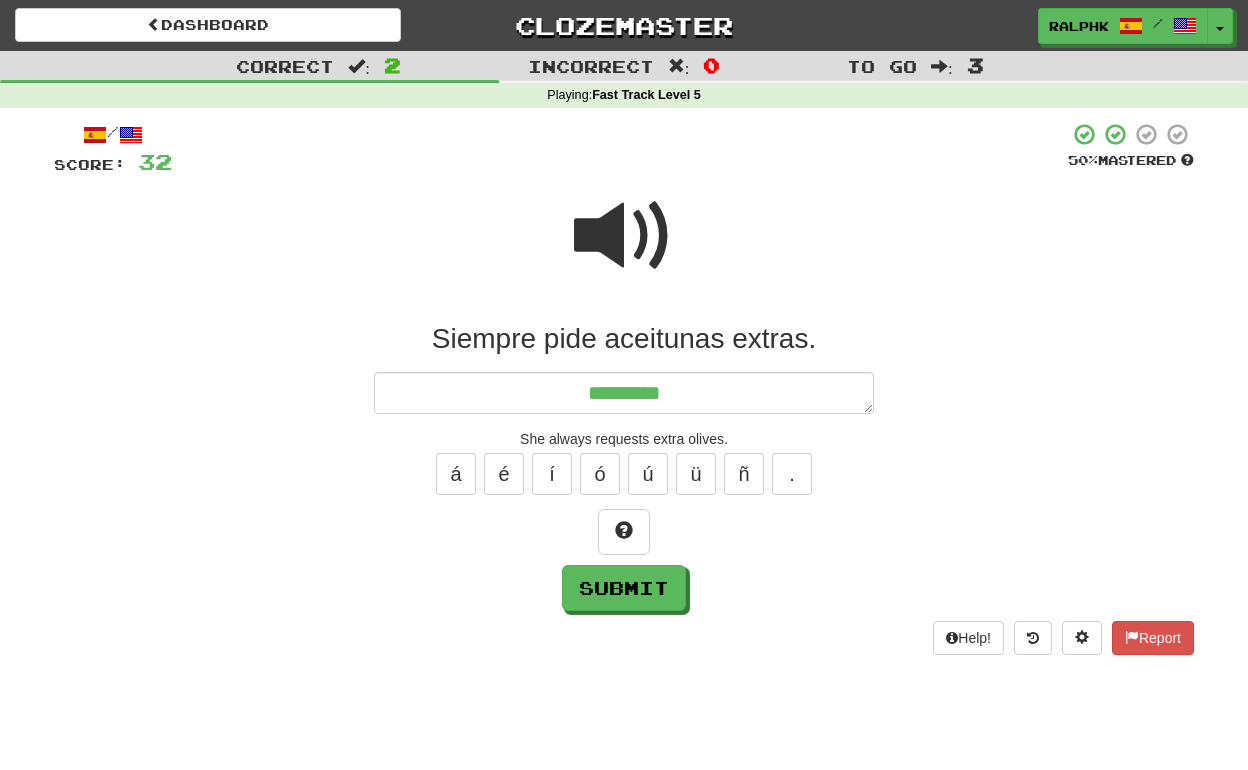 type on "*" 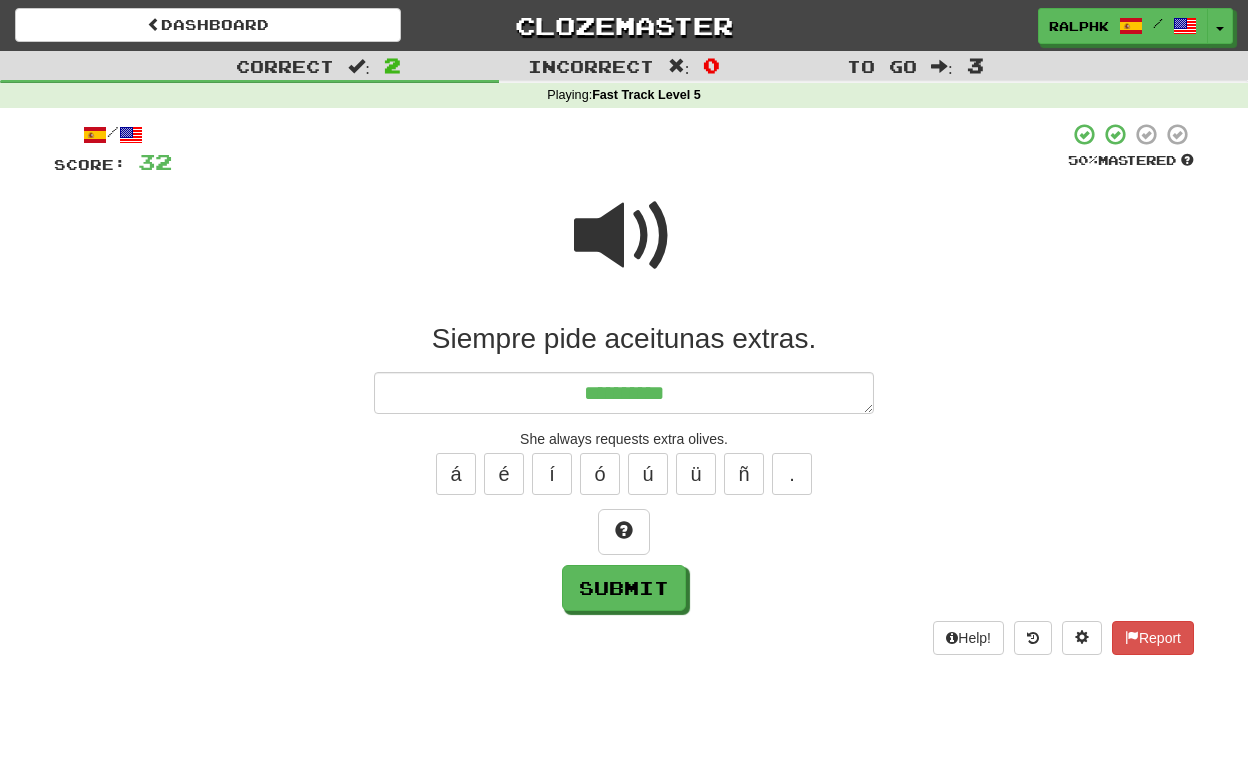 type on "*" 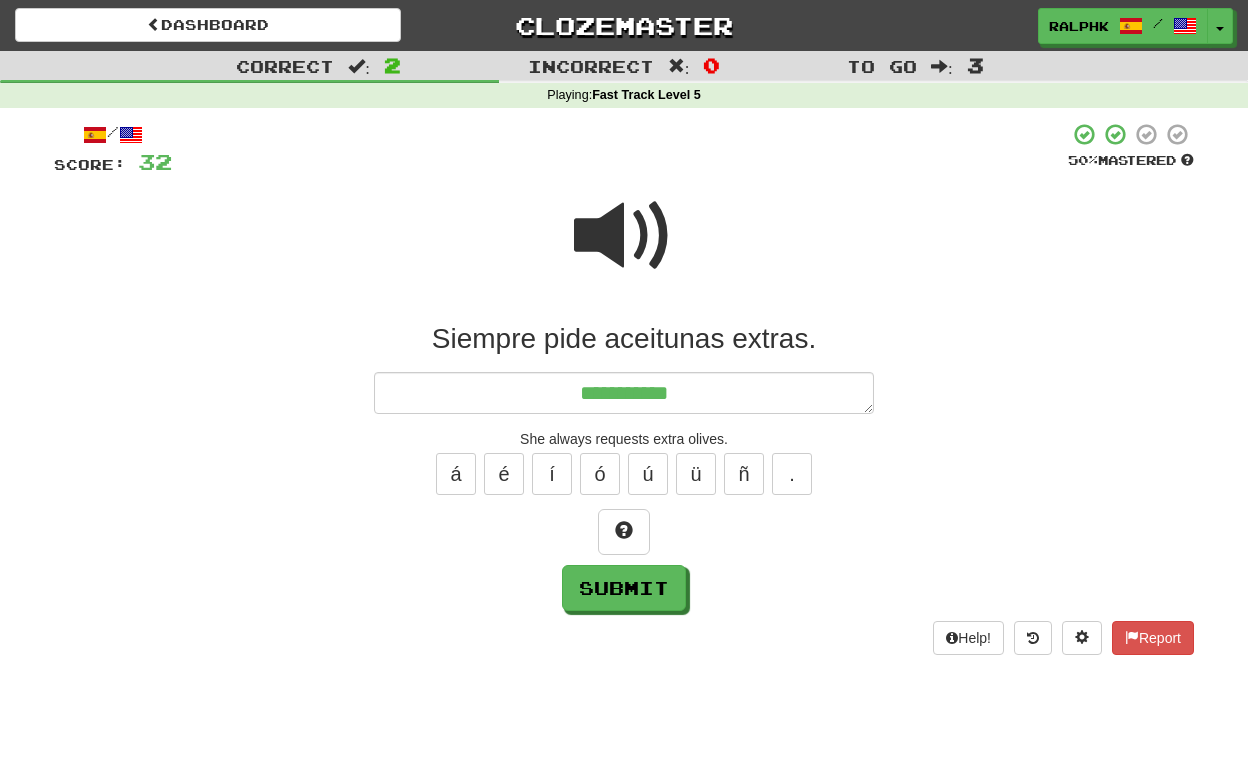 type on "*" 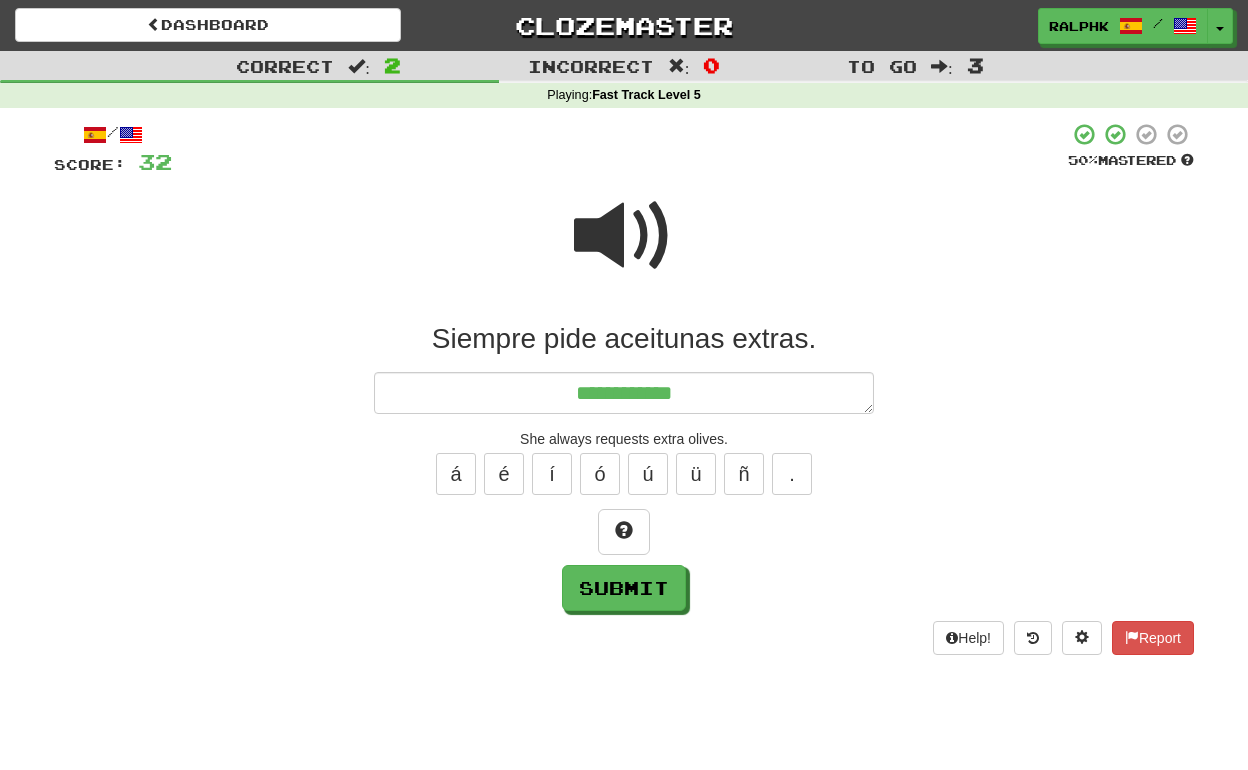 type on "*" 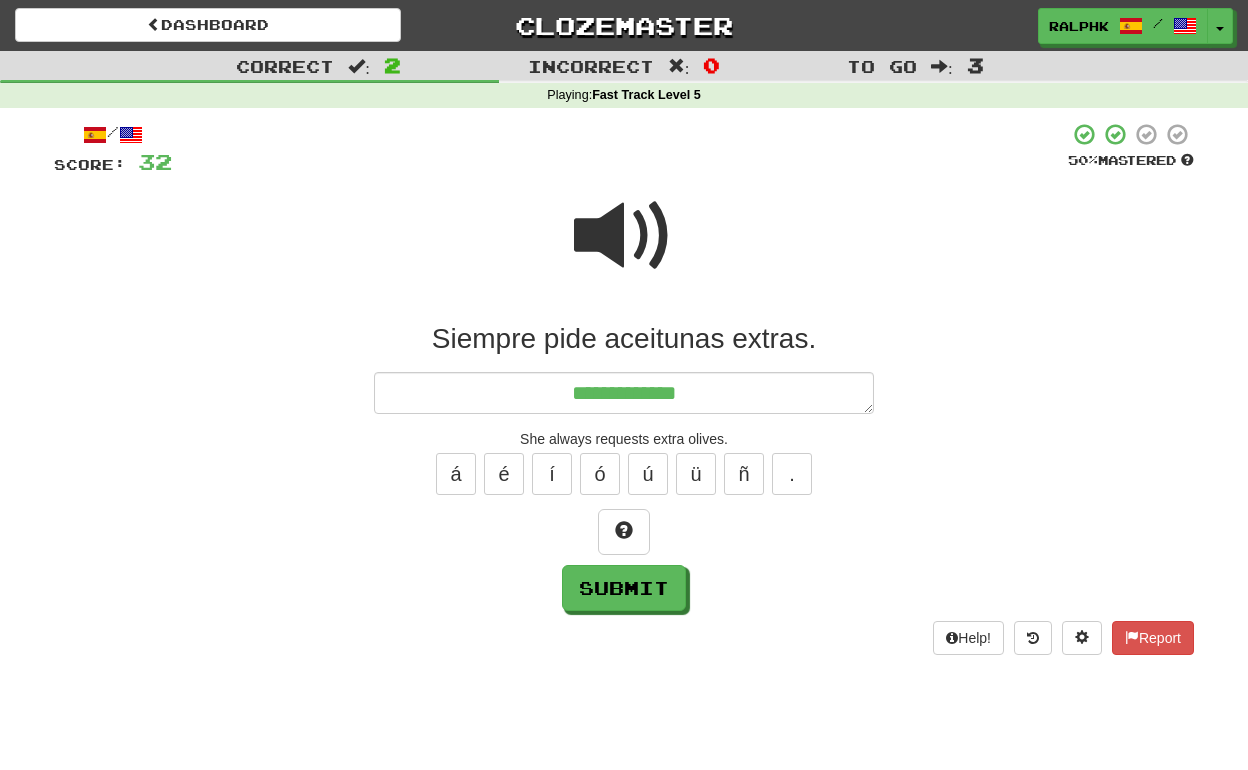 type on "*" 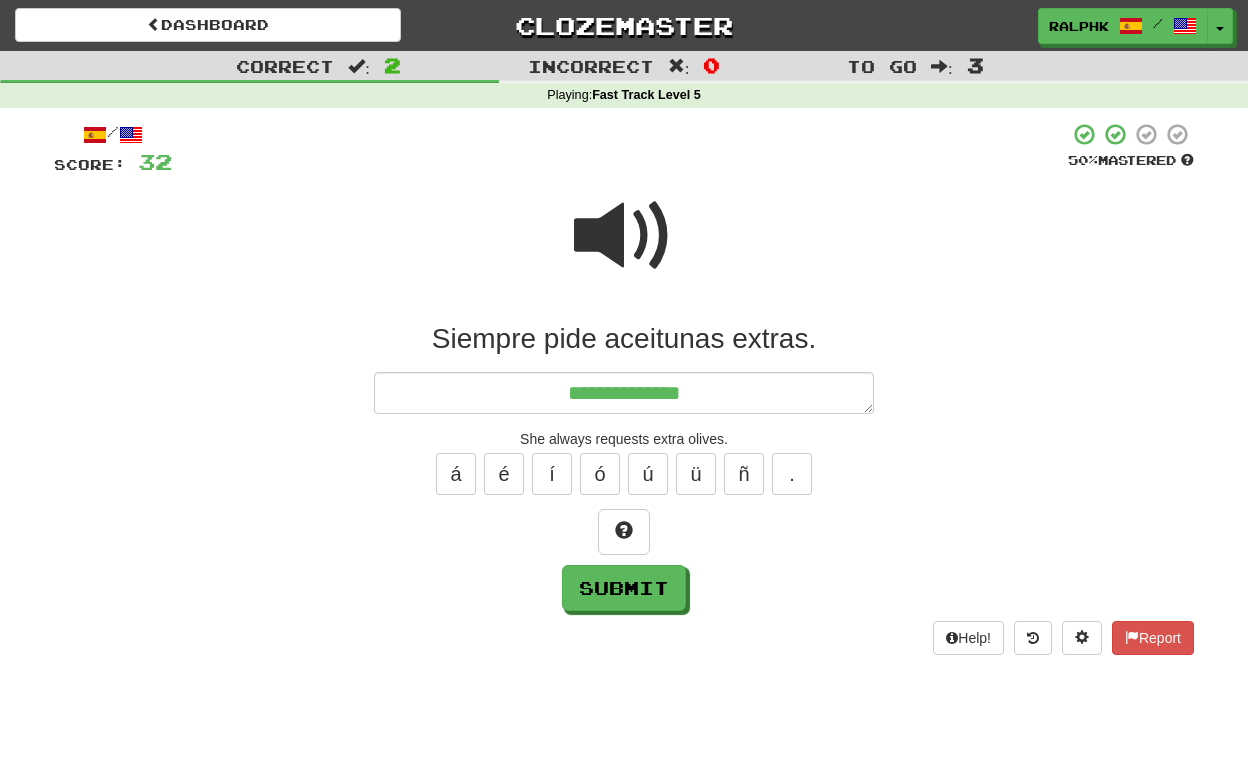 type on "*" 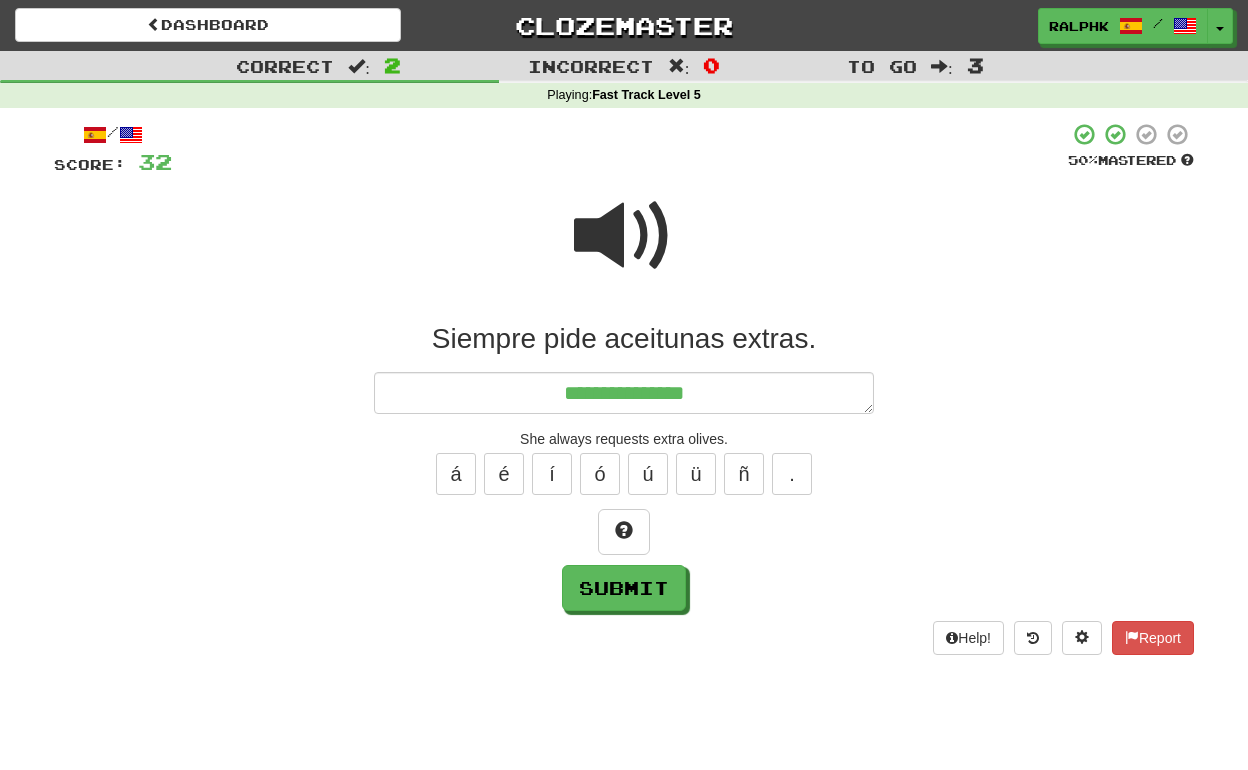 type on "*" 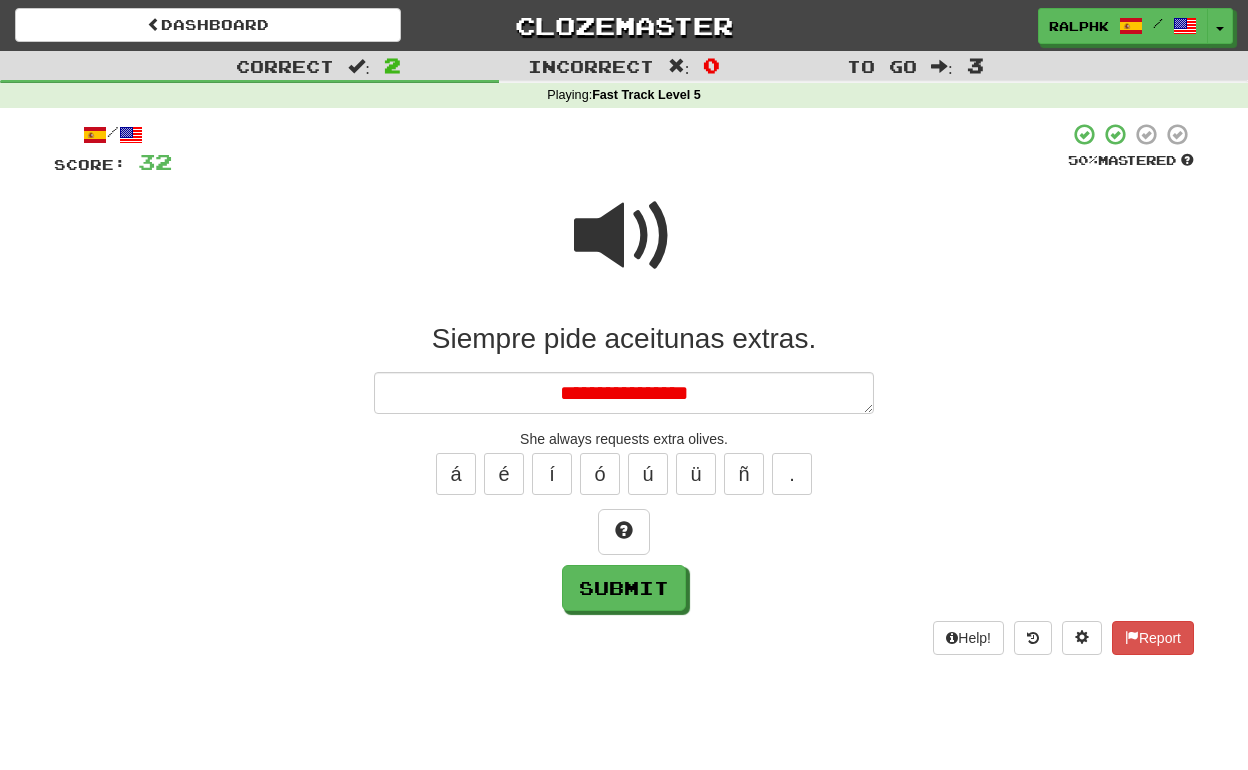 type on "*" 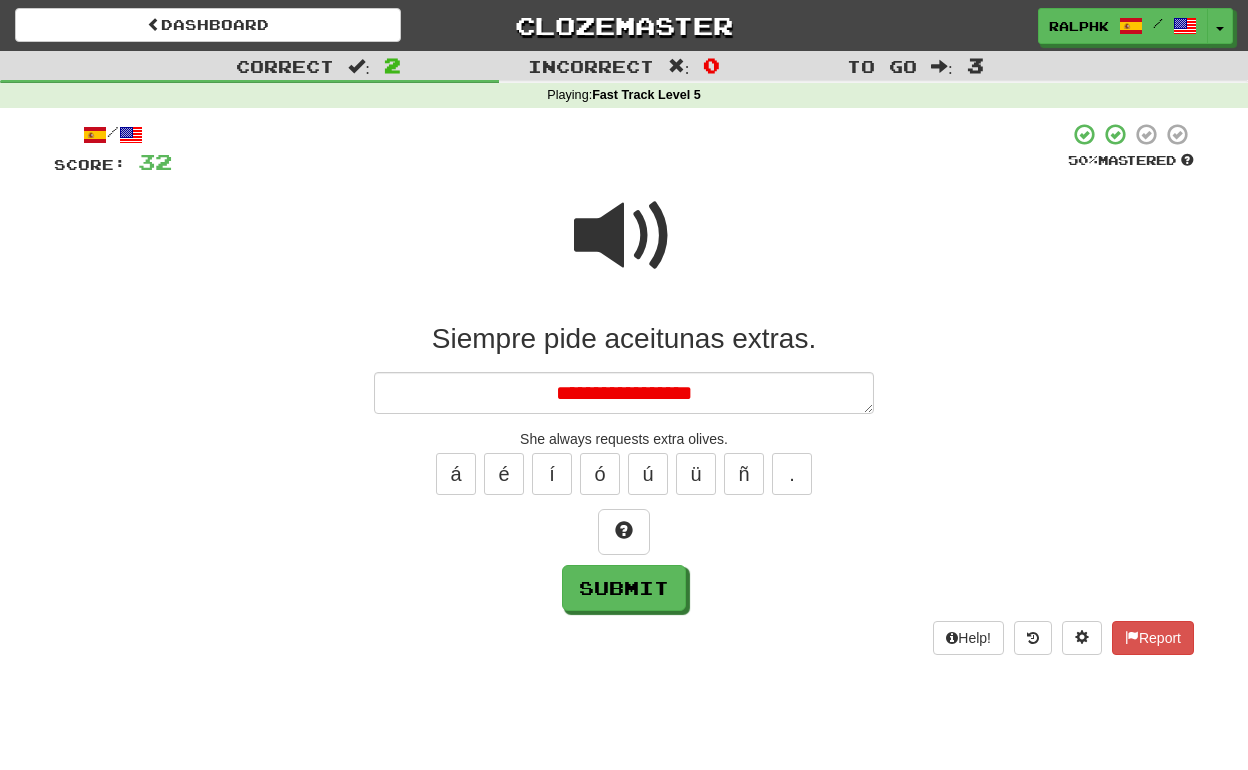 type on "*" 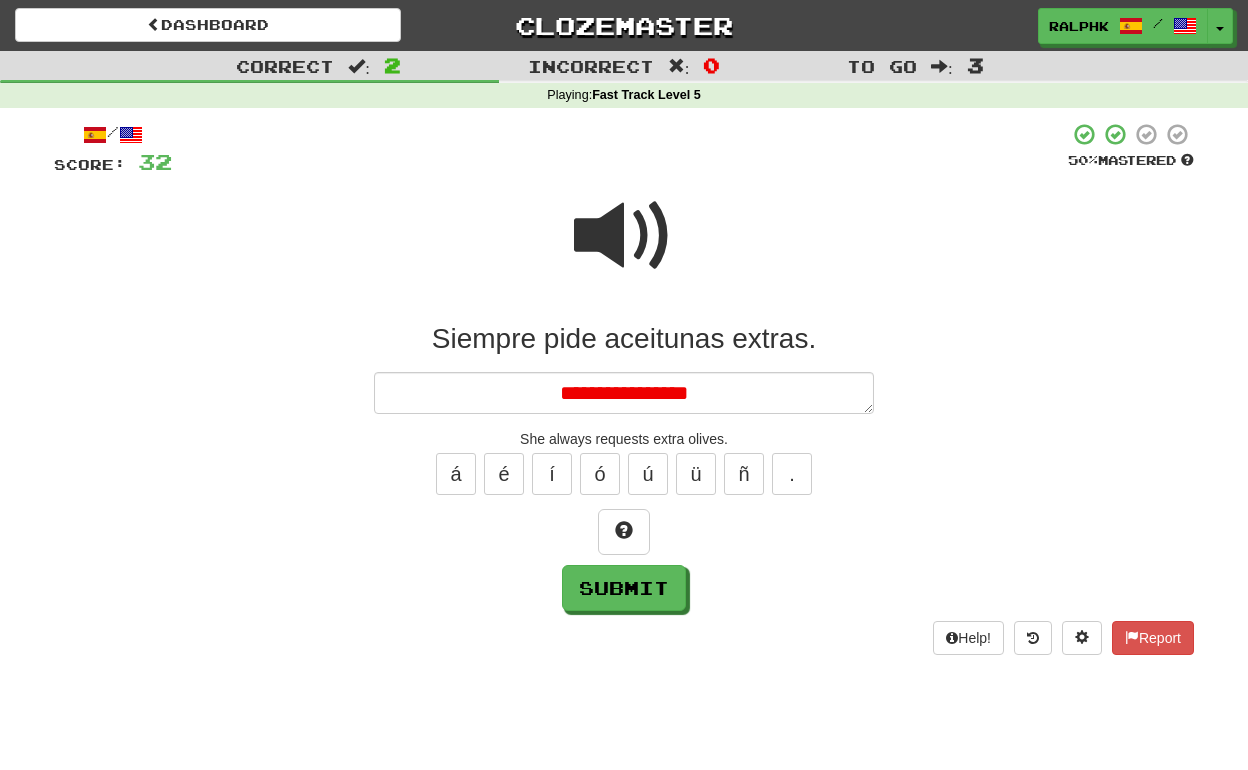 type on "*" 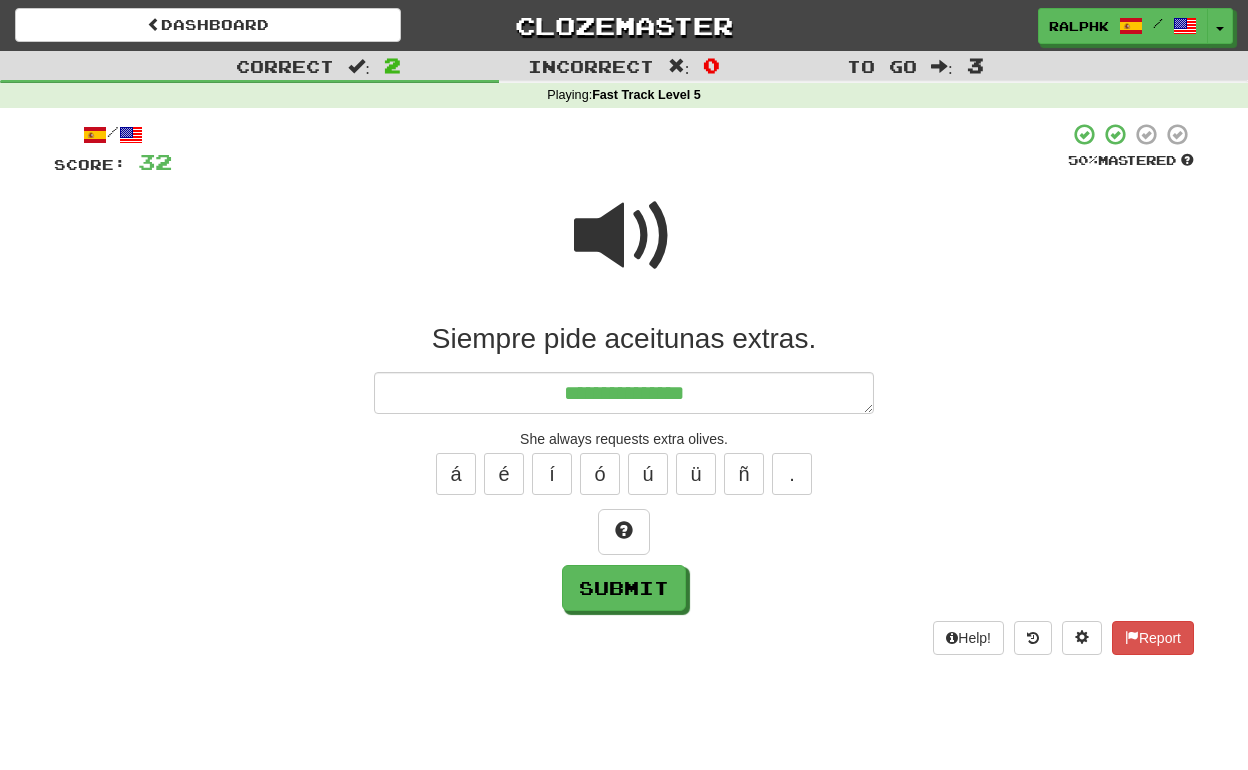 type on "*" 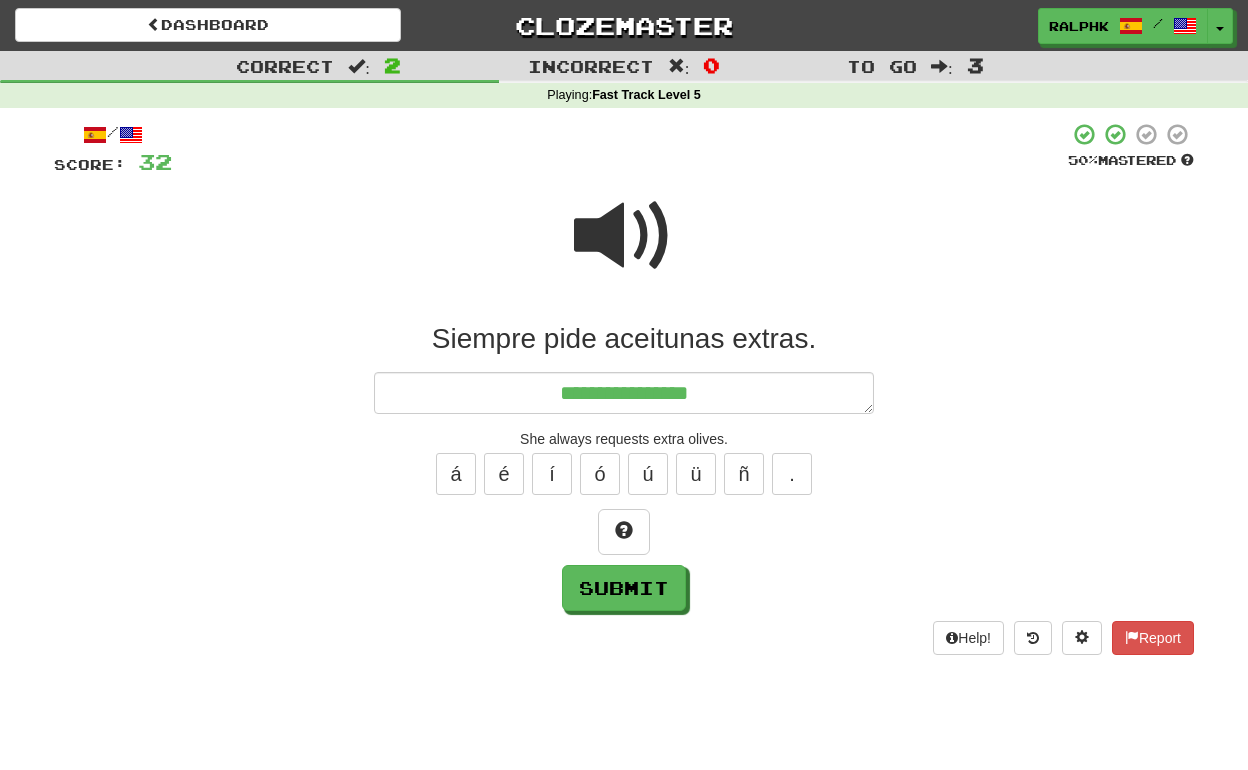 type on "*" 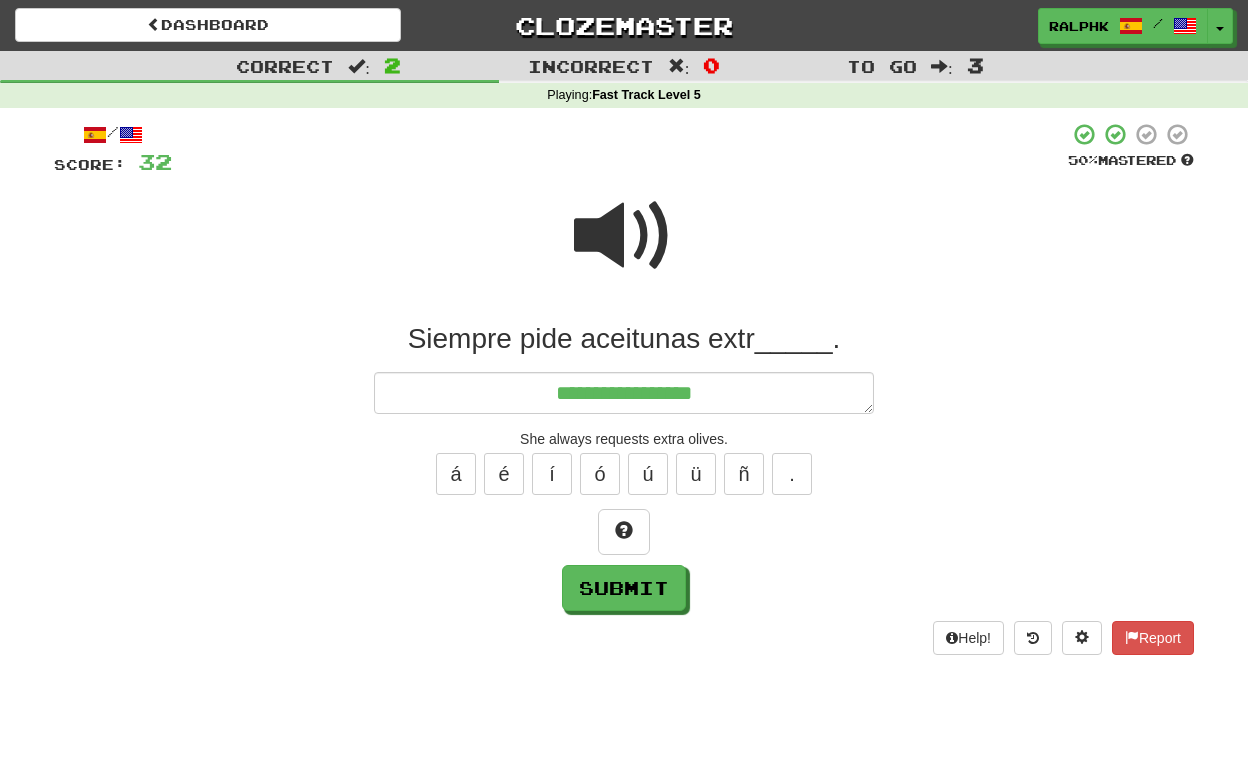 type on "*" 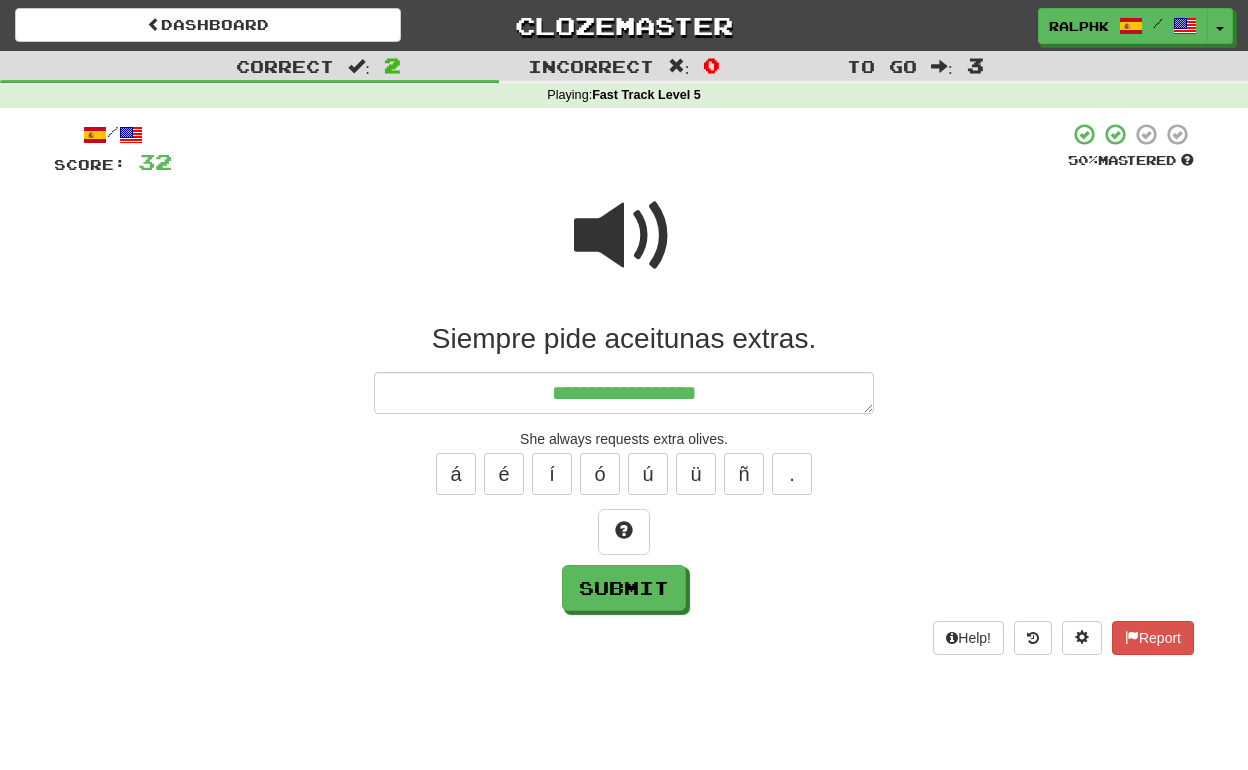 type on "*" 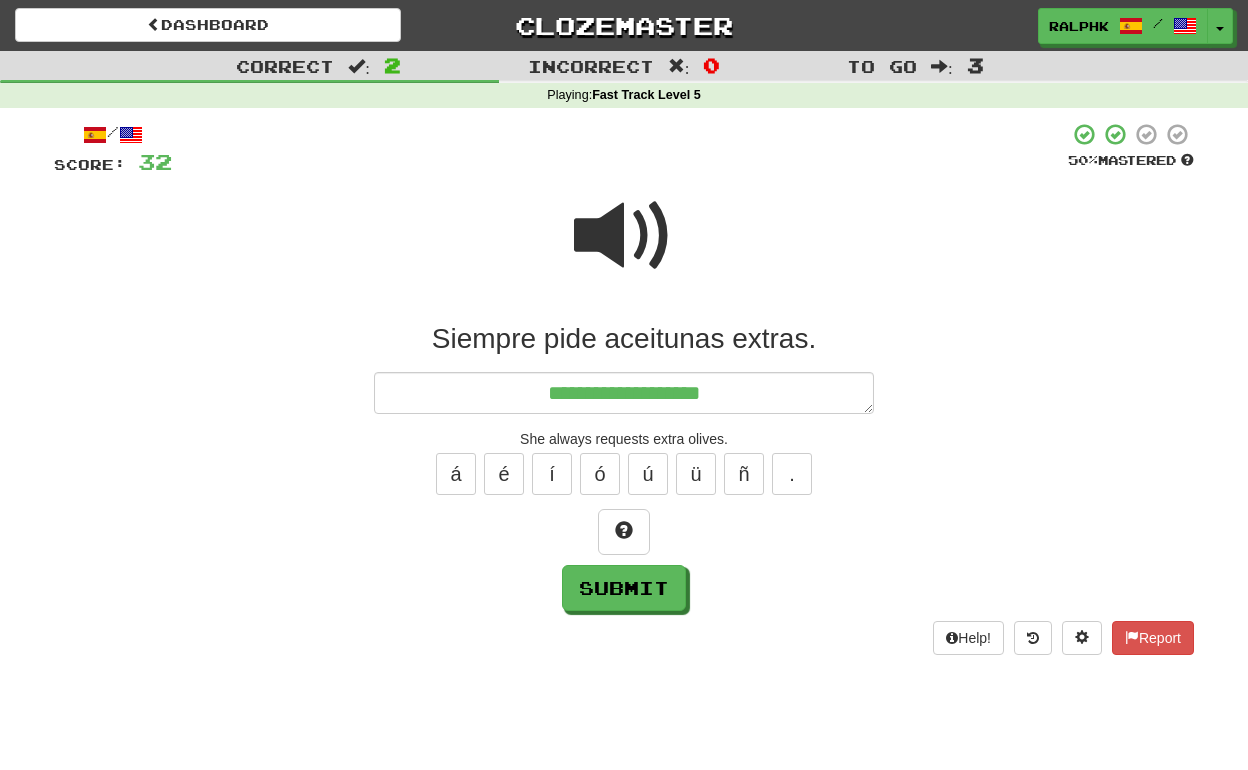 type on "*" 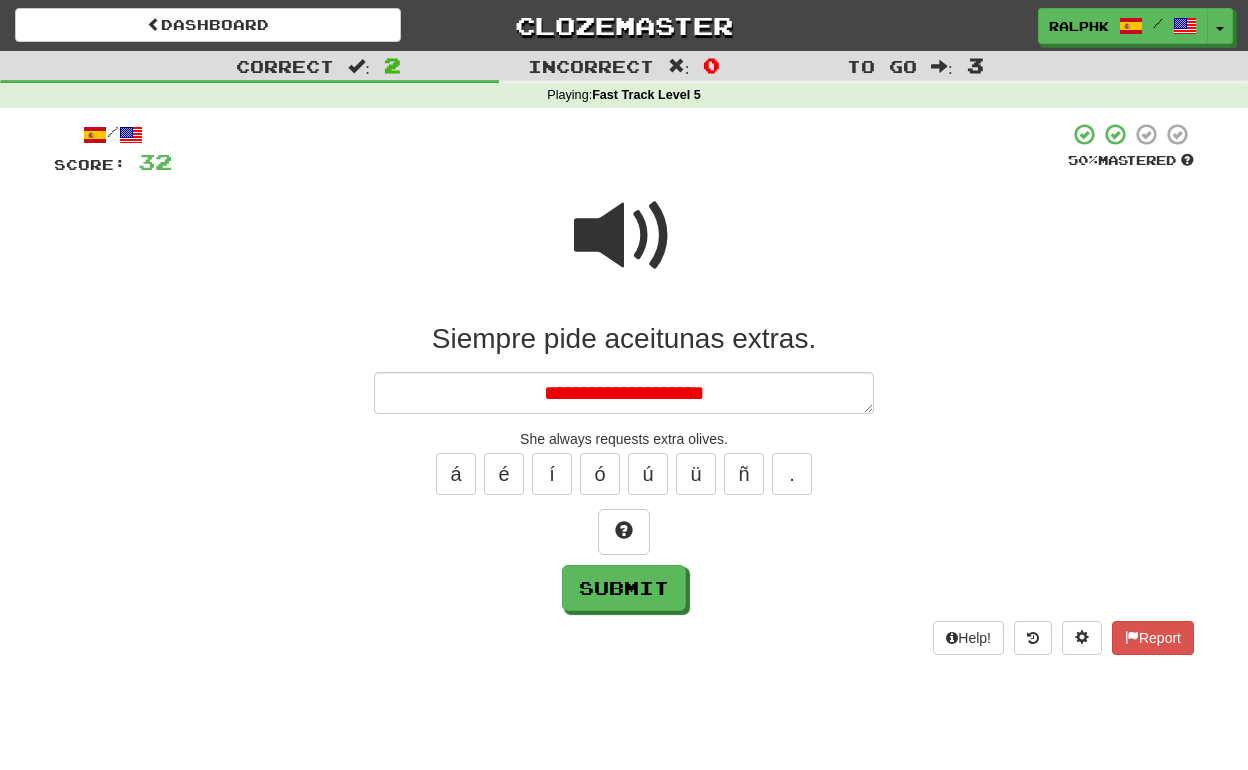 type on "*" 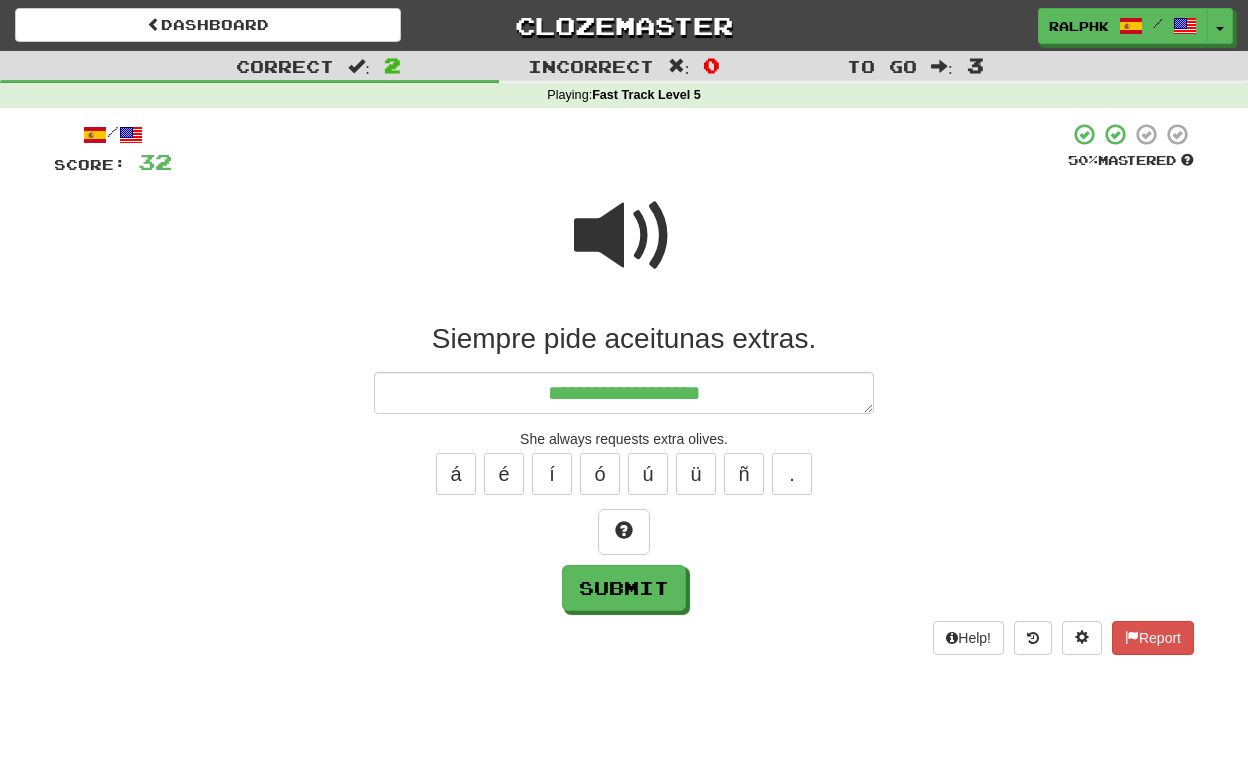 type on "*" 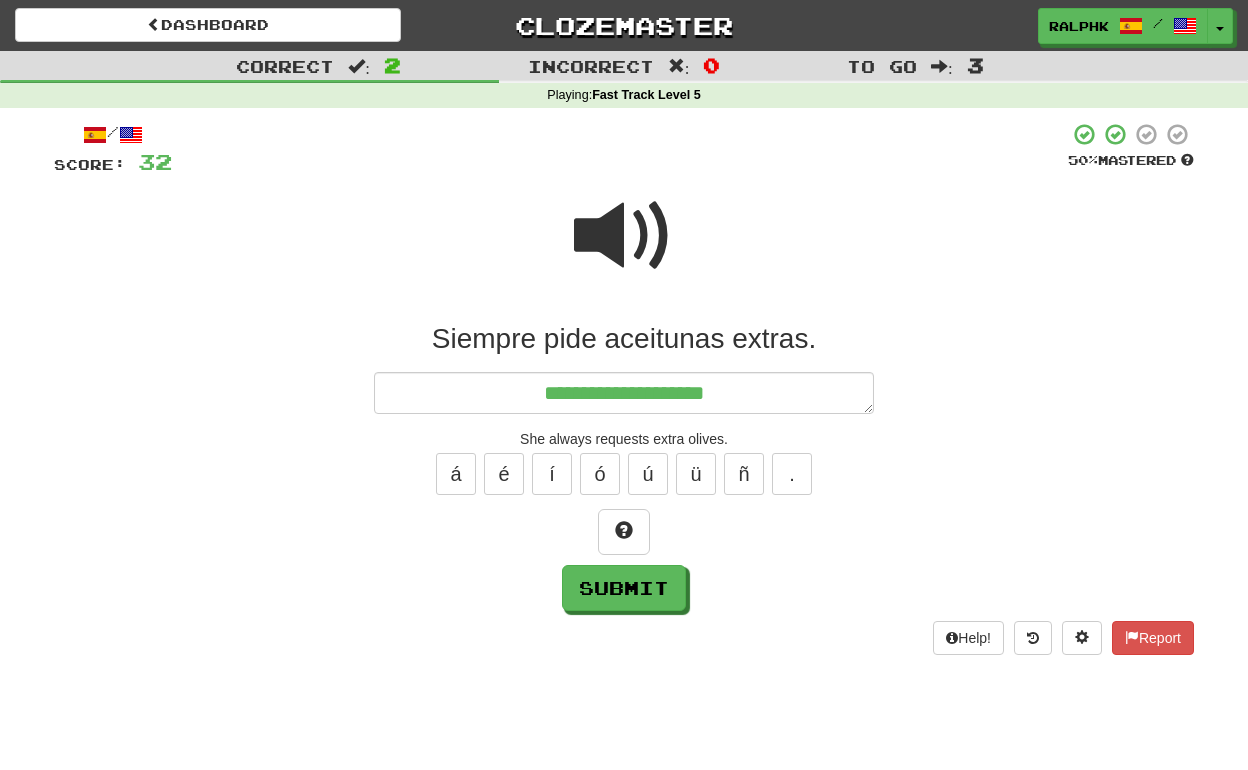 type on "*" 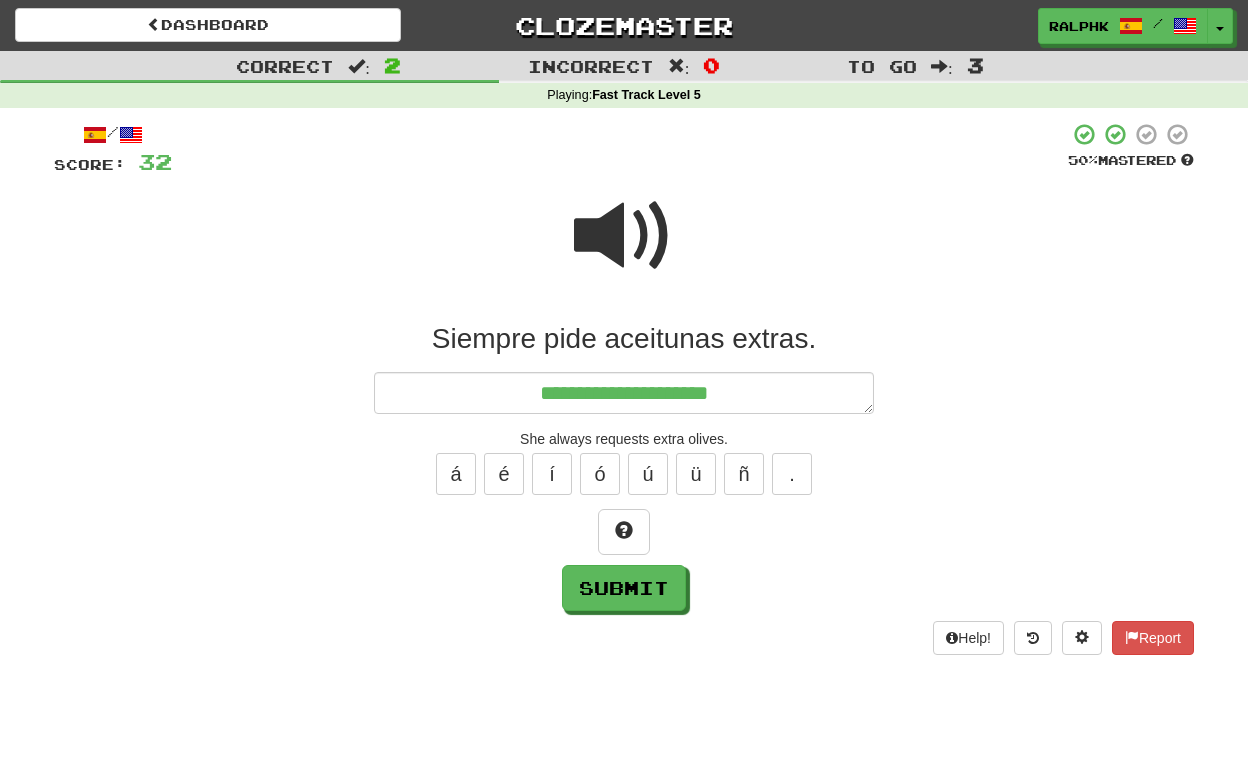 type on "*" 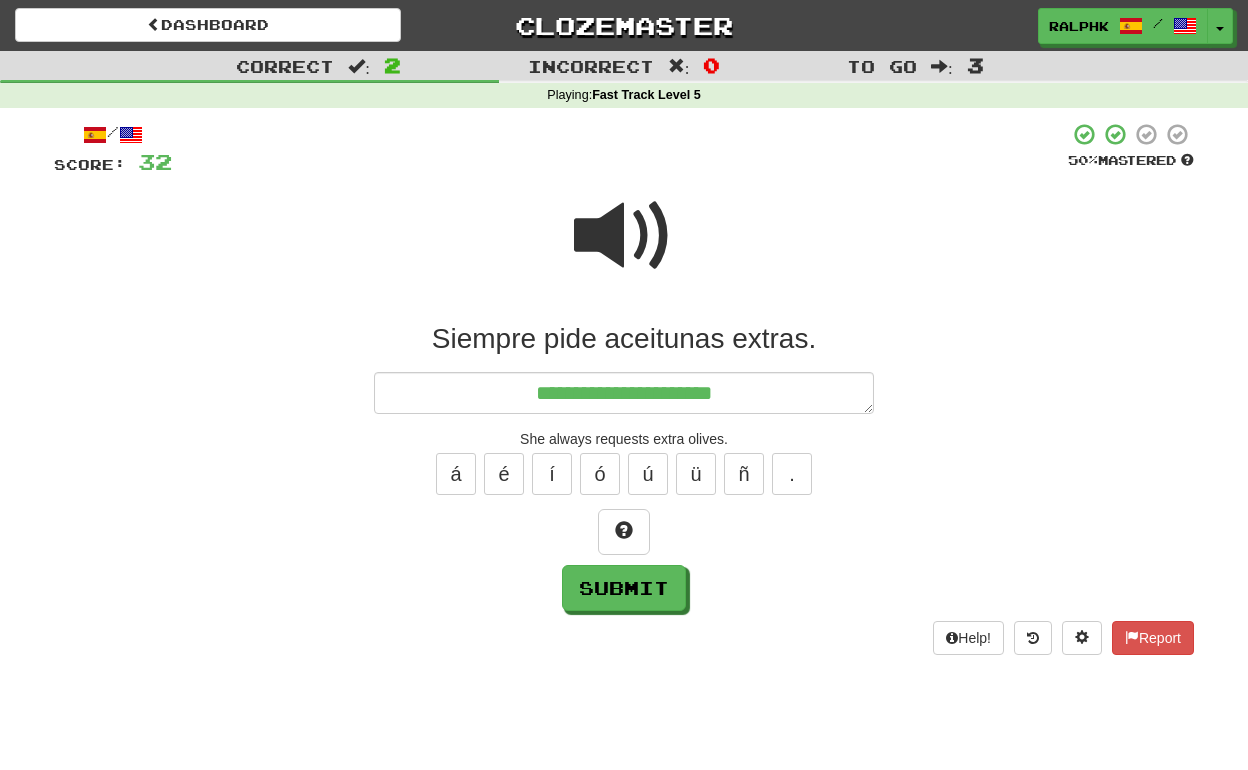 type on "*" 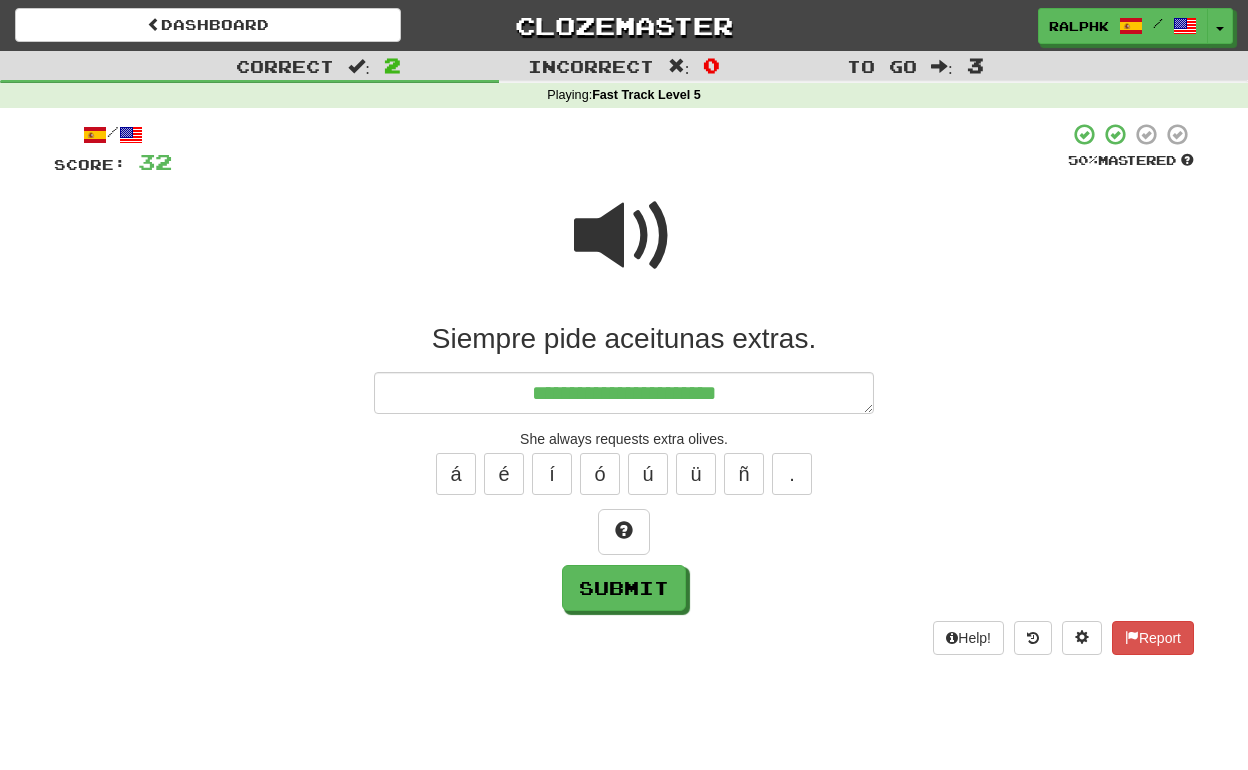 type on "*" 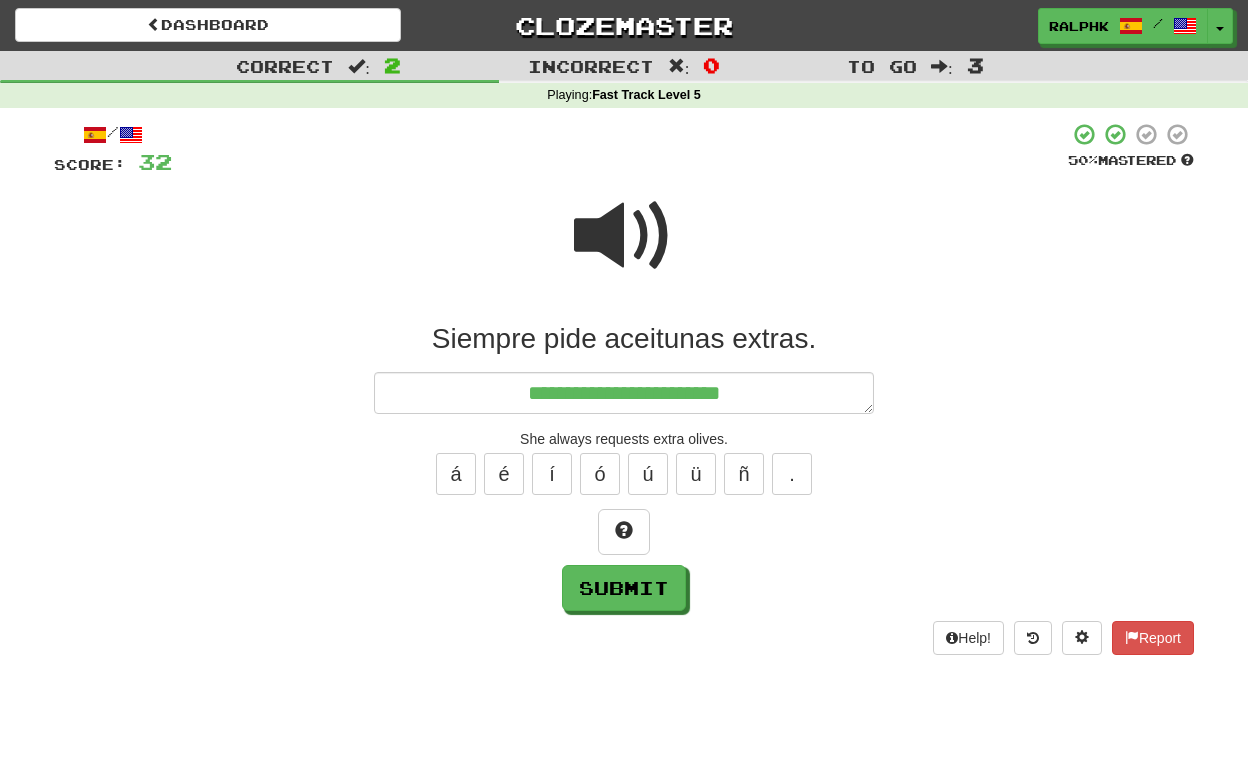 type on "*" 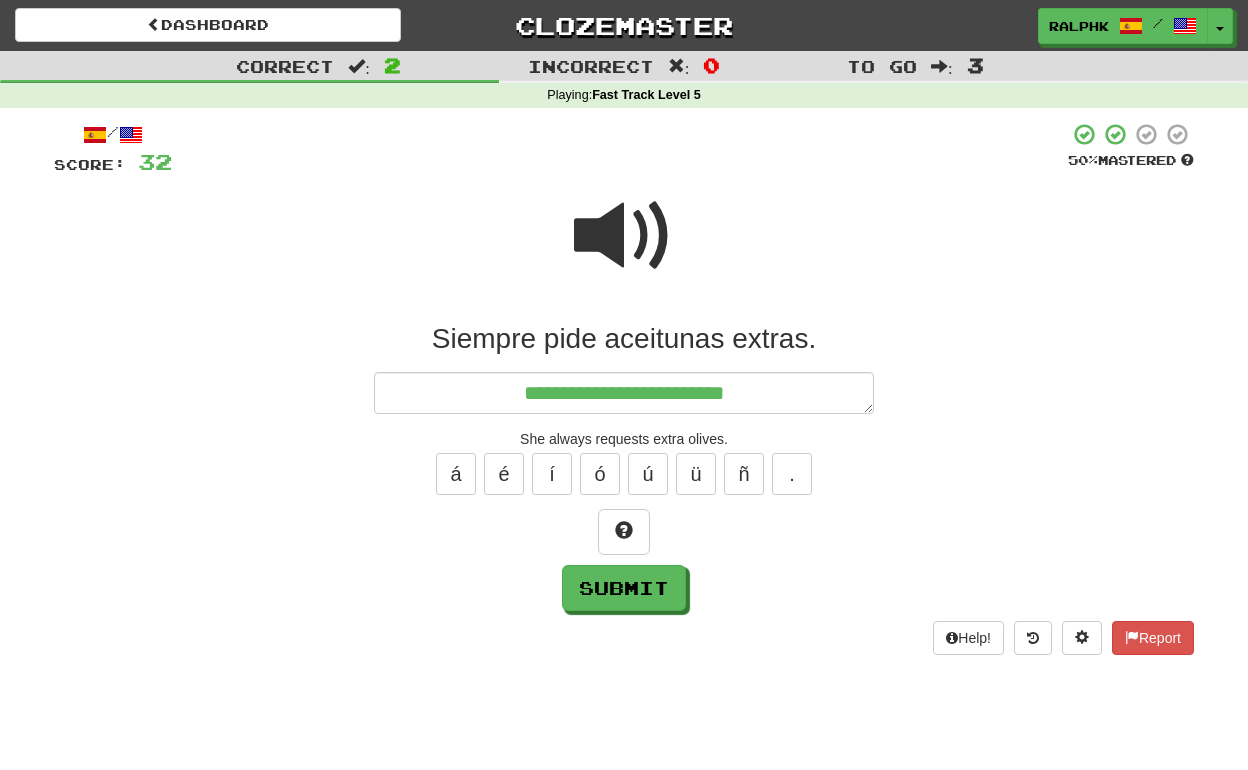 type on "*" 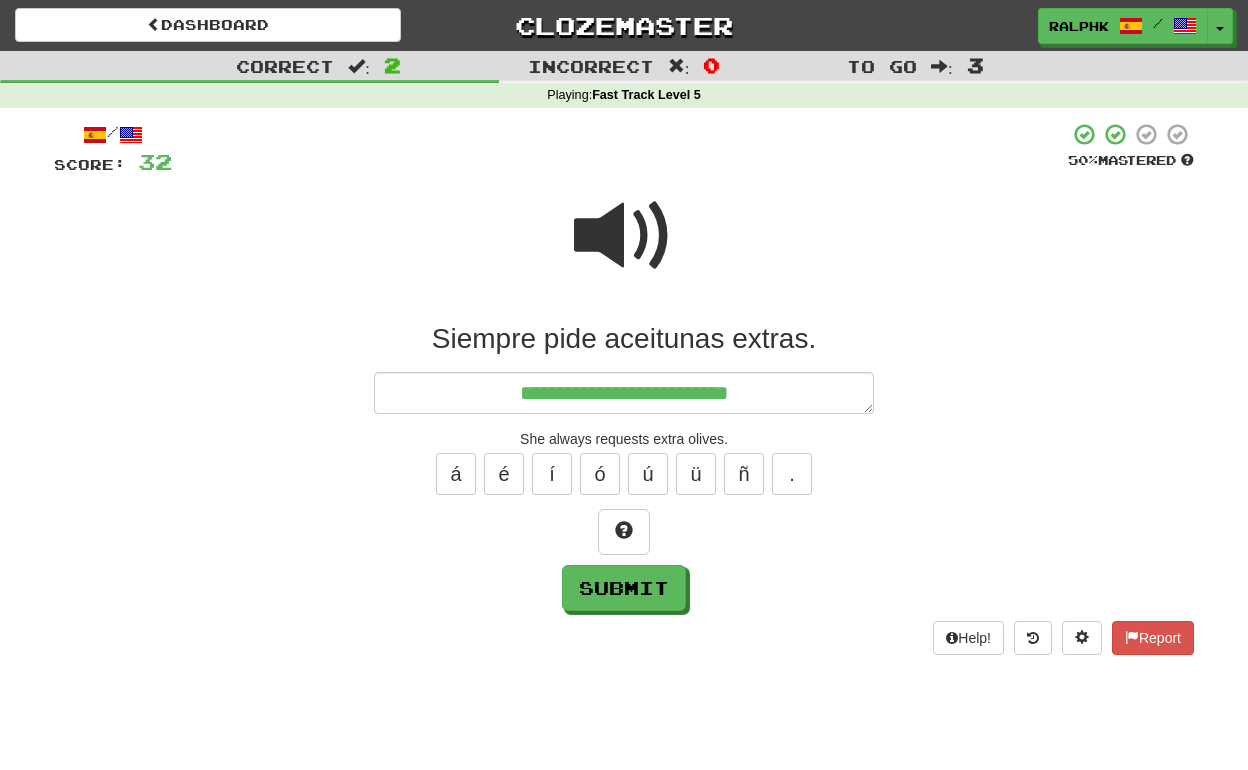 type on "*" 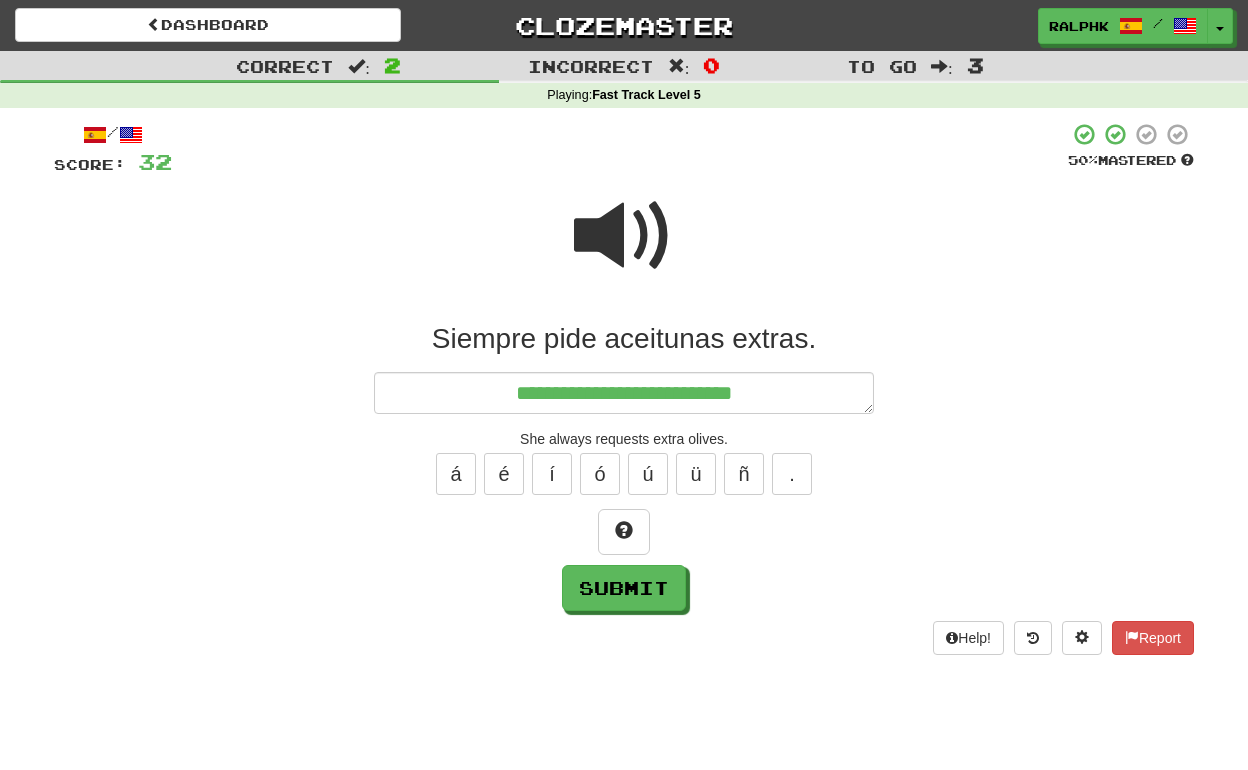 type on "*" 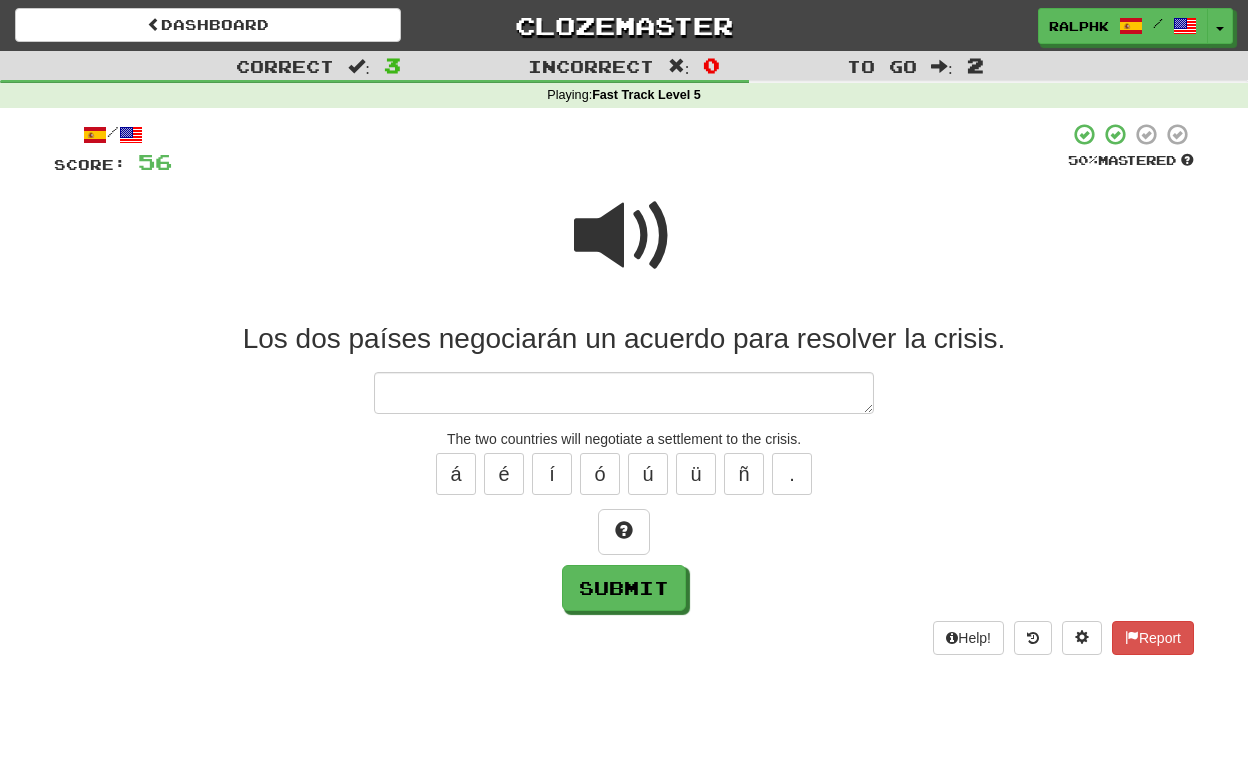 type on "*" 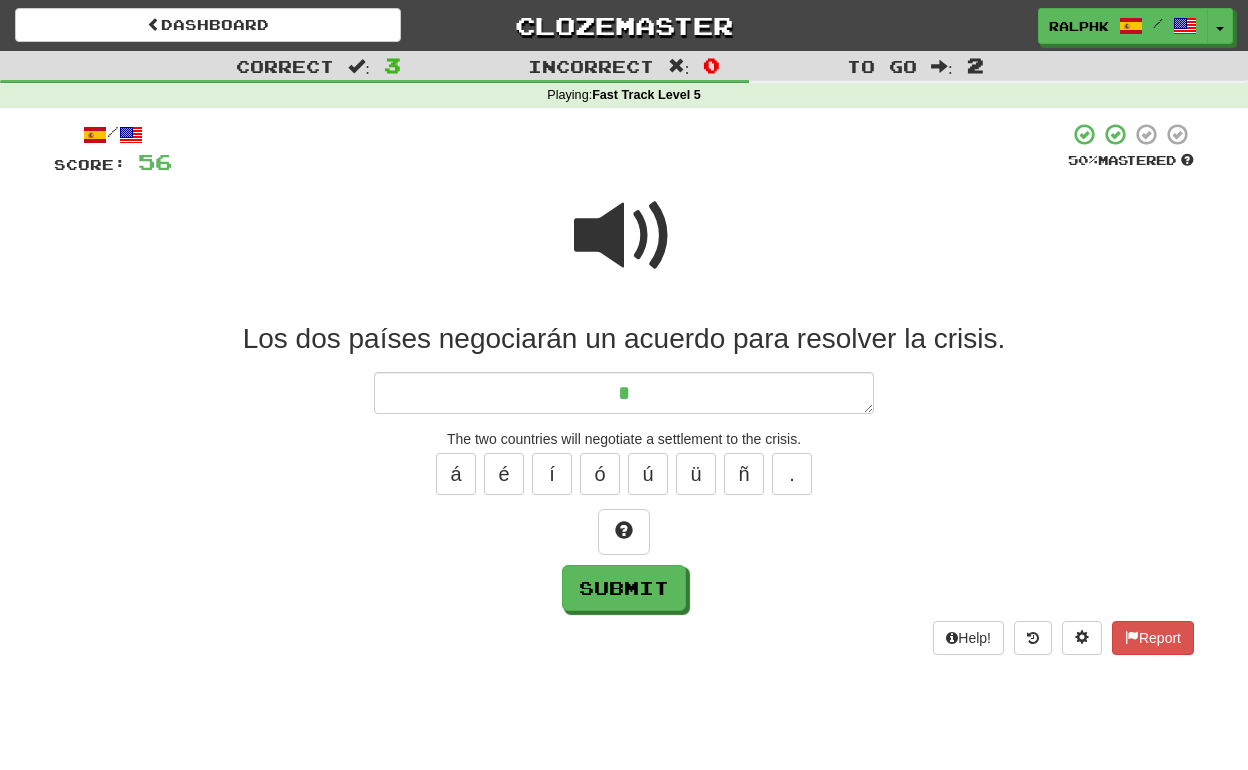 type on "*" 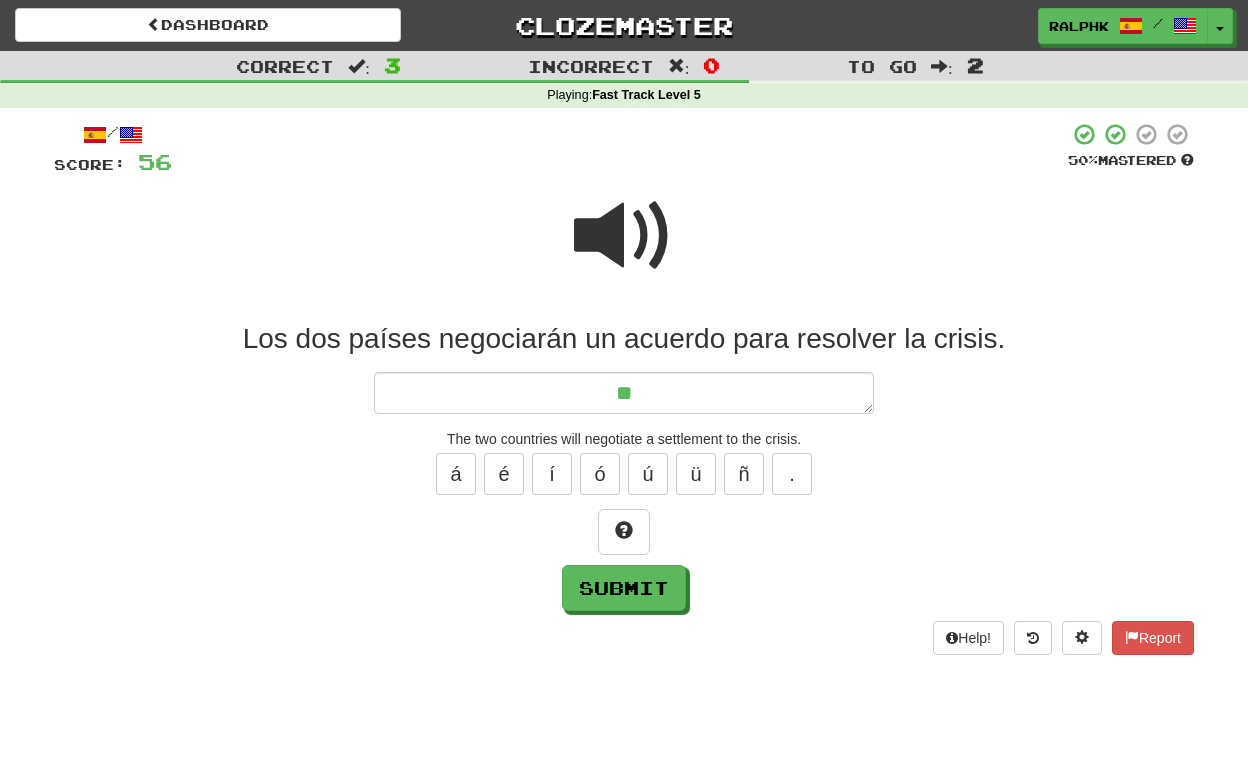 type on "*" 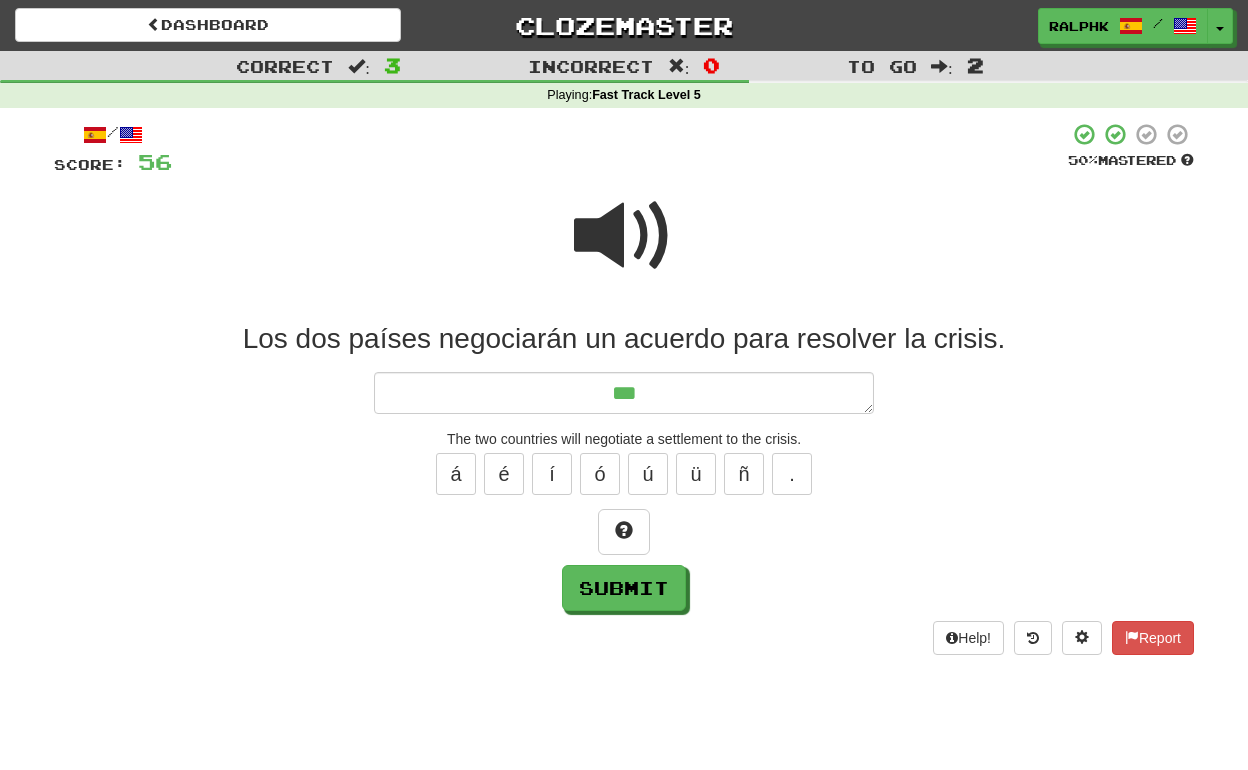 type on "*" 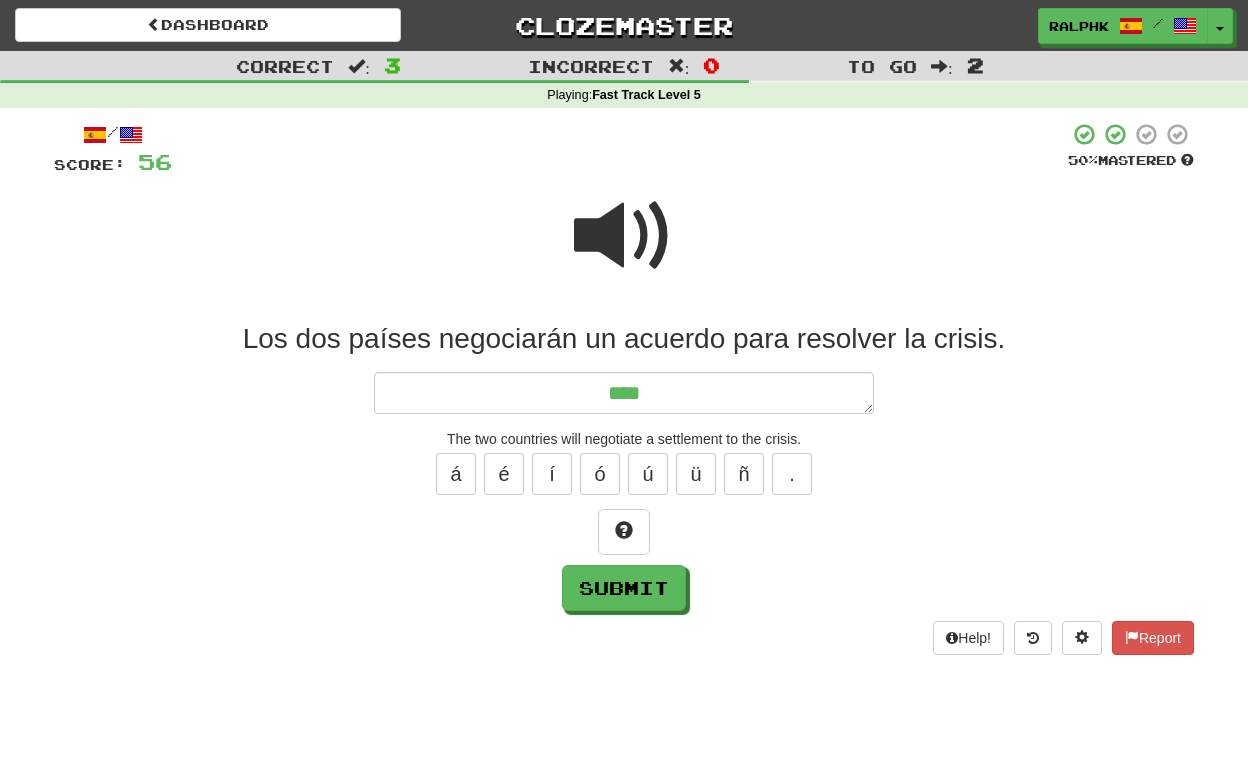 type on "*" 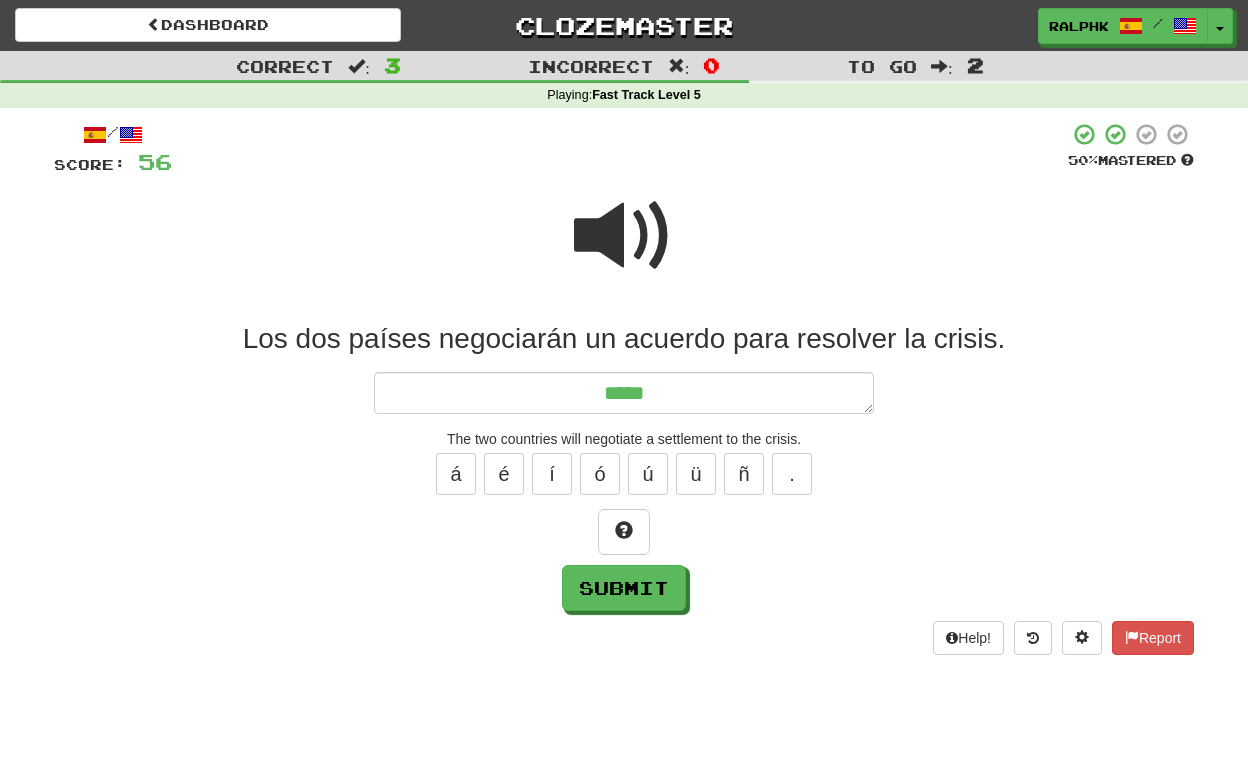 type on "*" 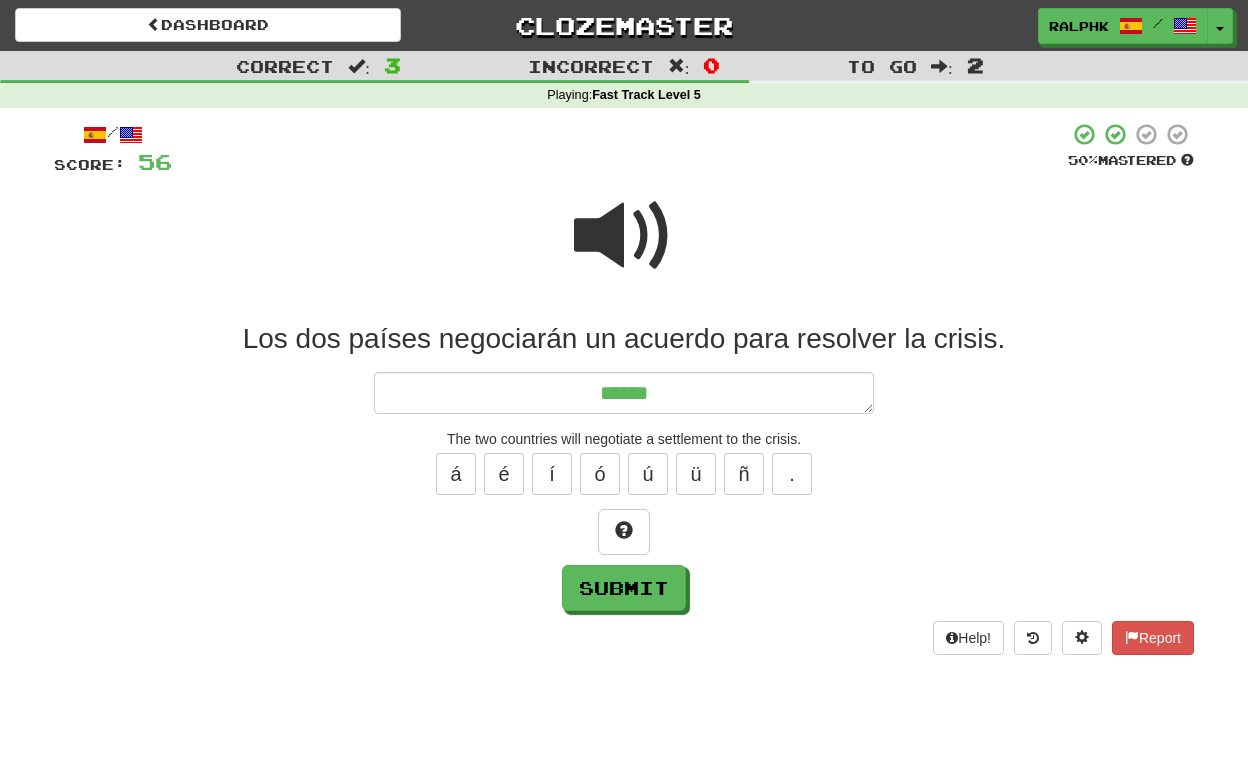 type on "*" 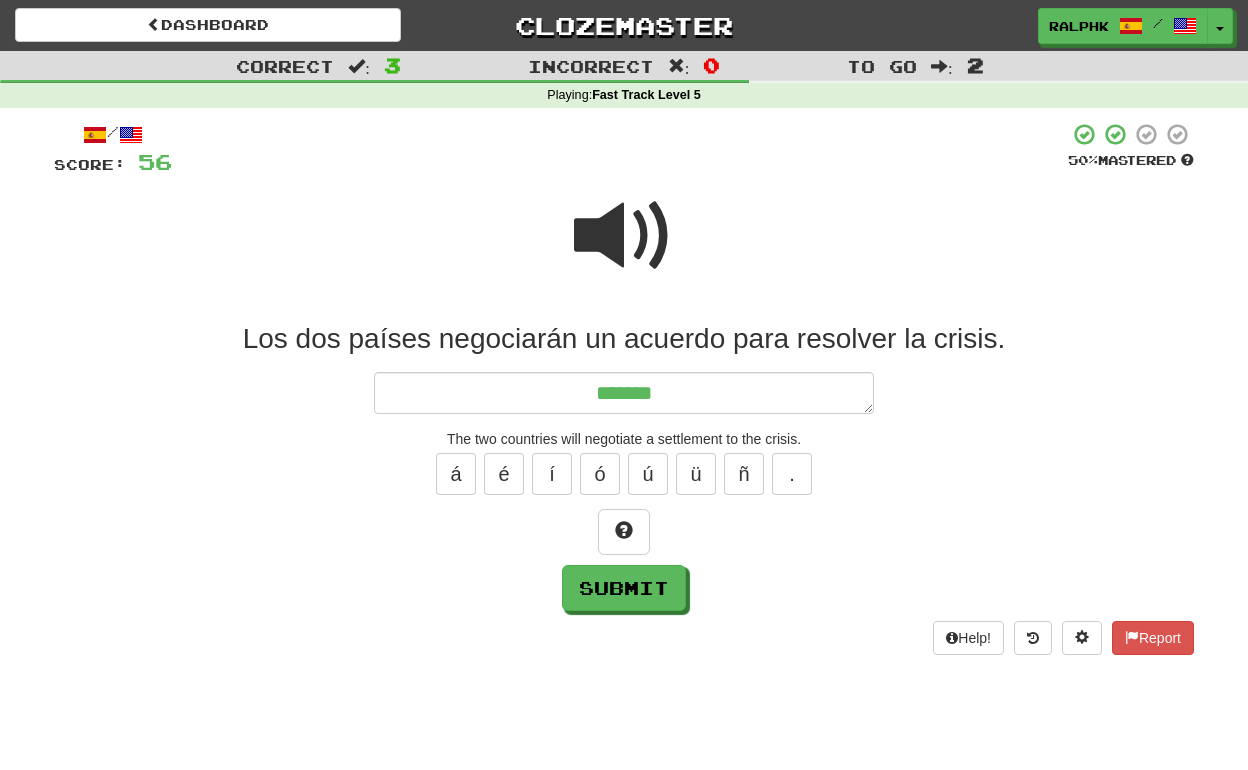 type on "*" 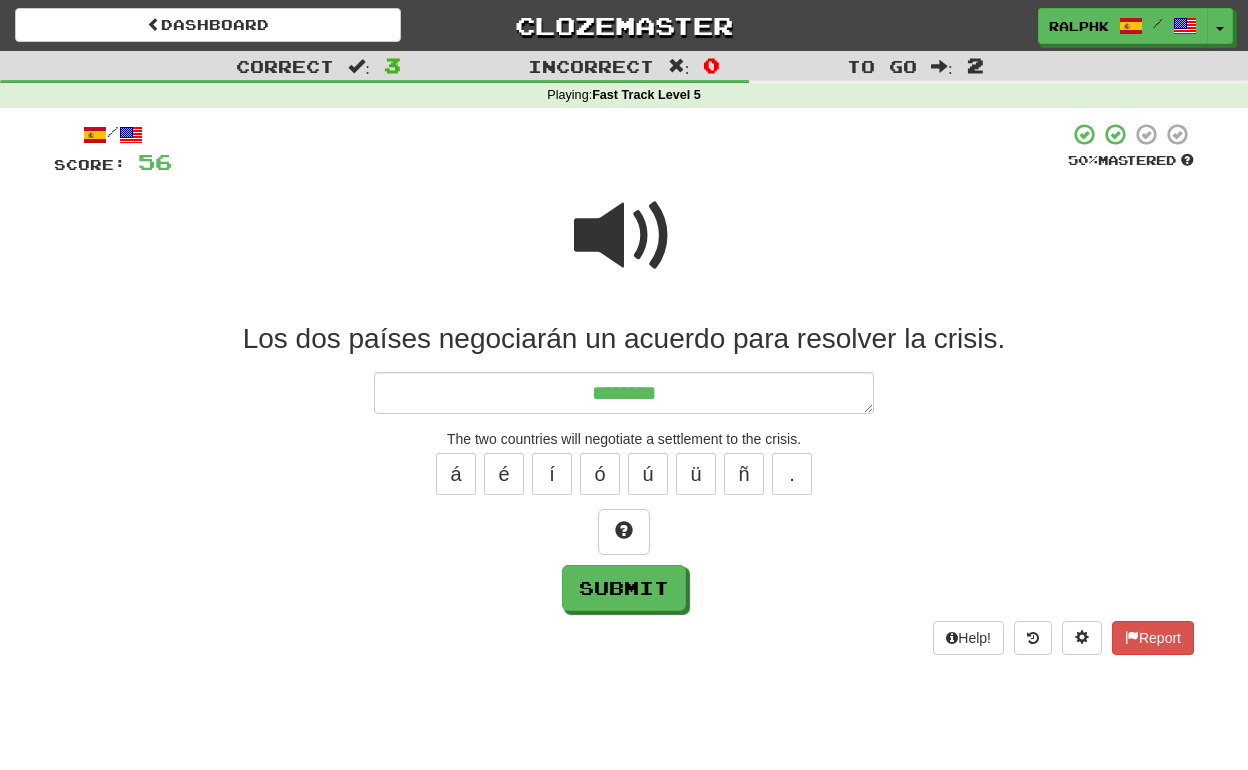 type on "*" 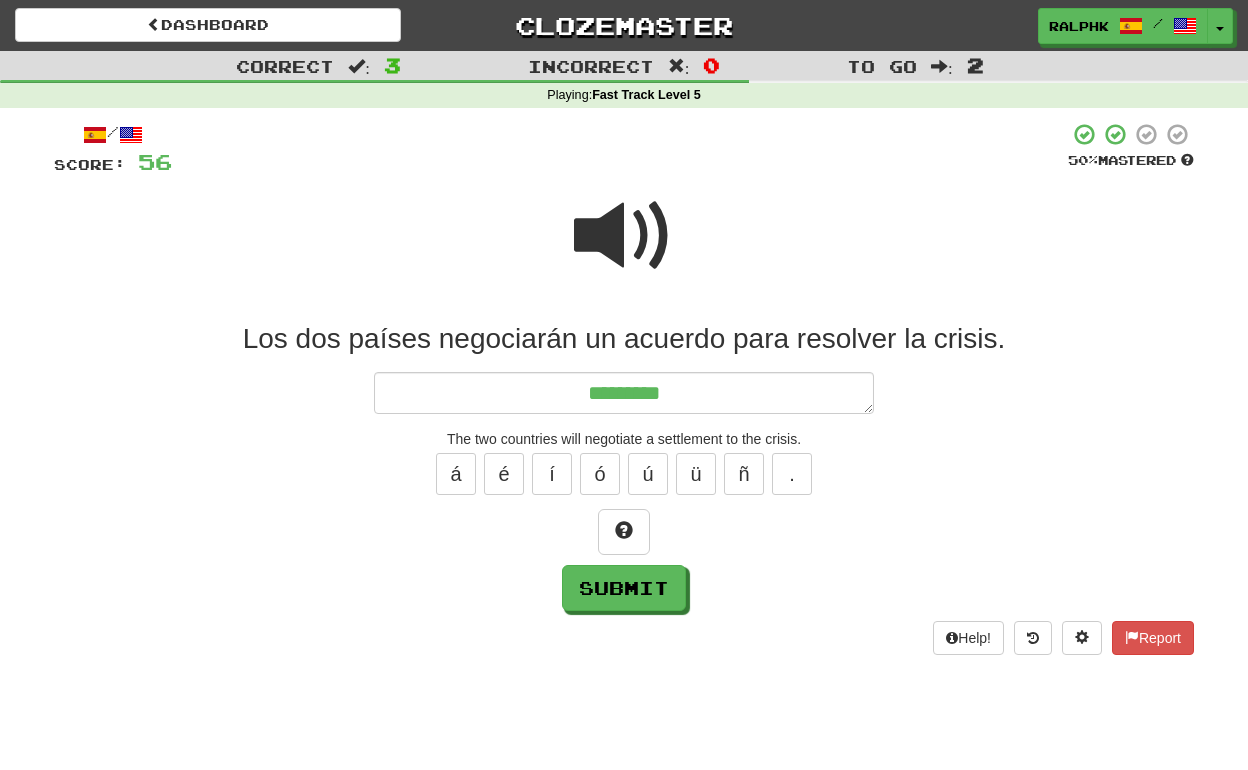 type on "*" 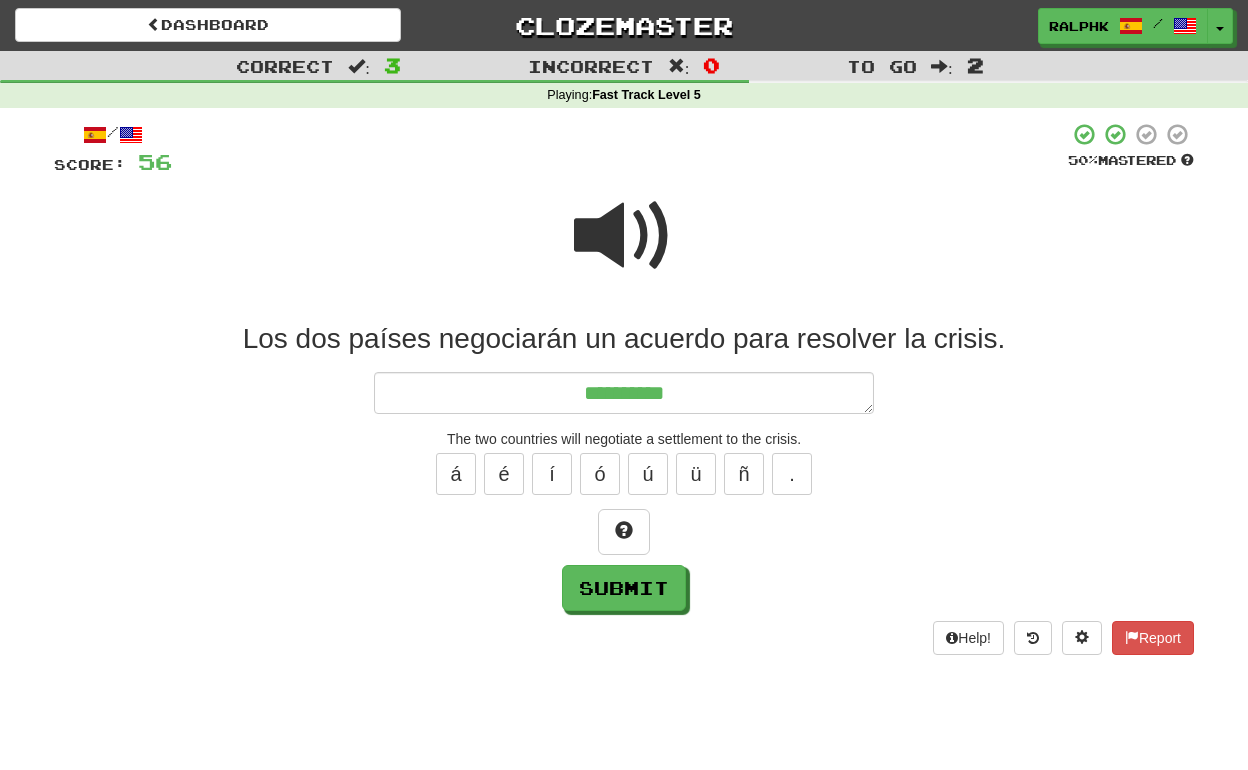 type on "*" 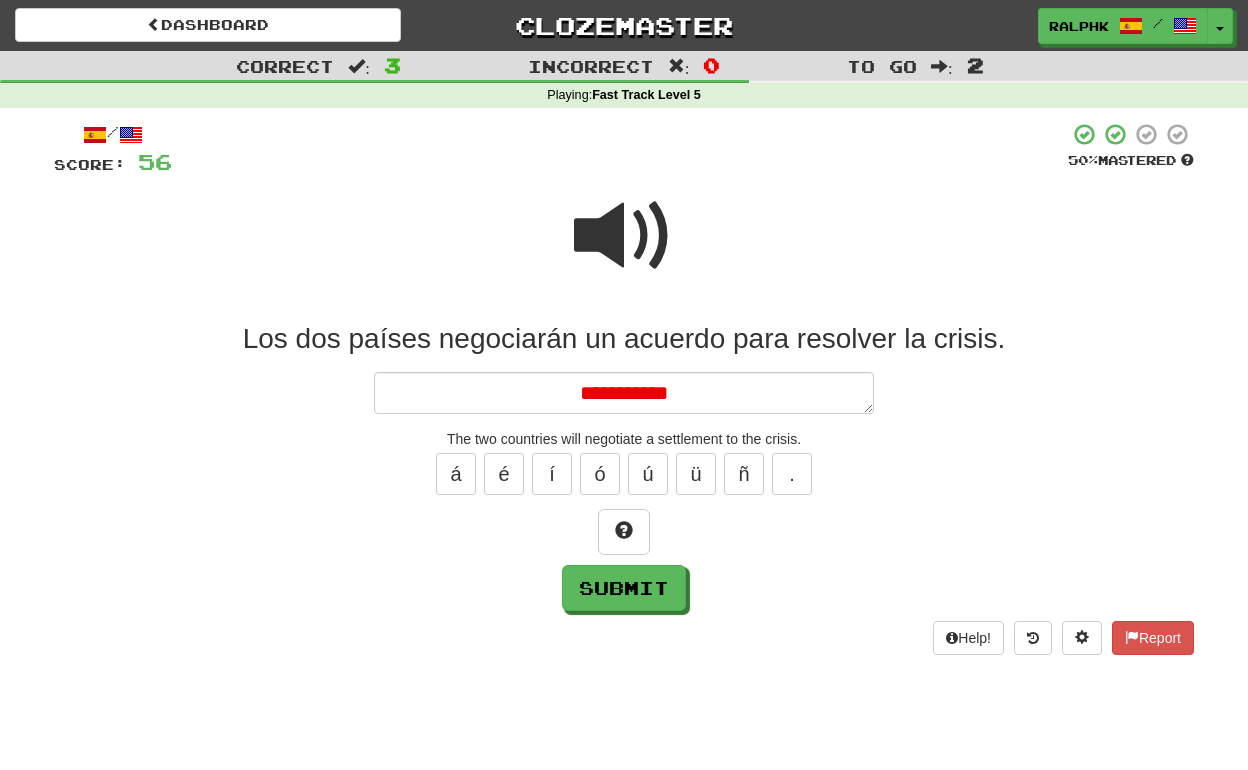 type on "*" 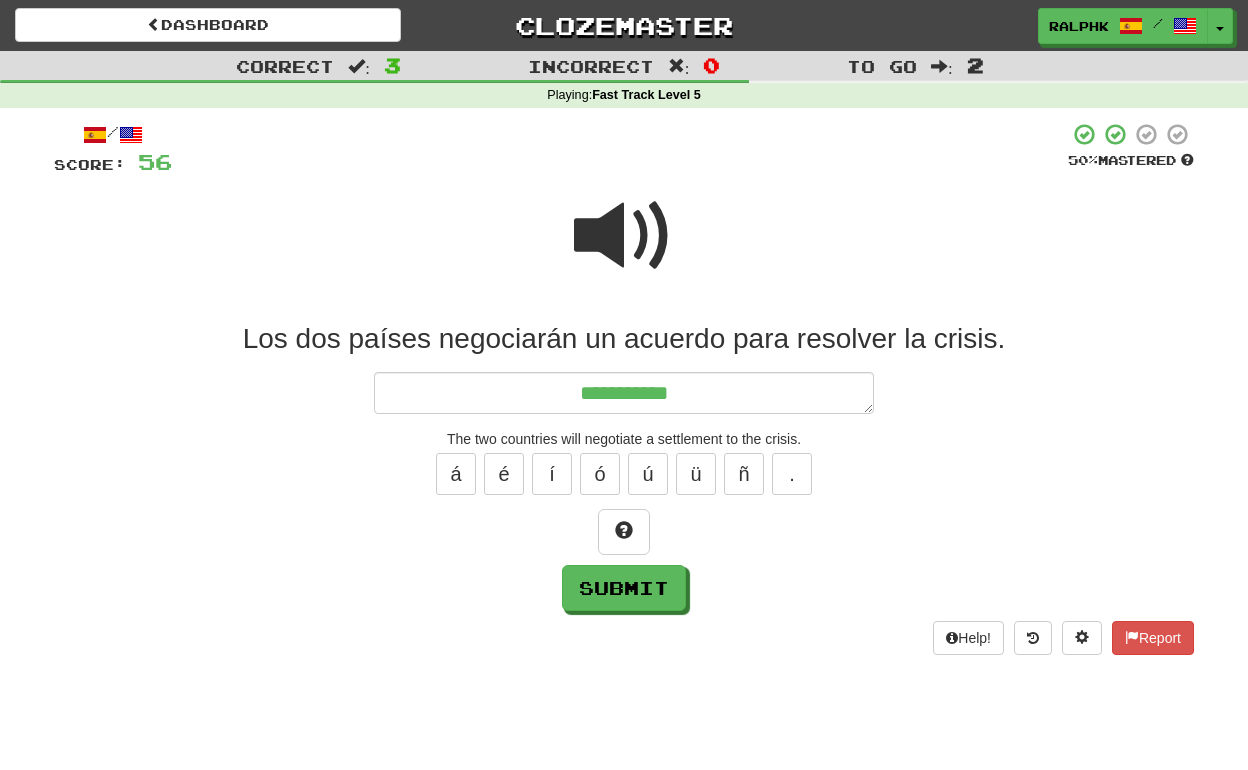 type on "*" 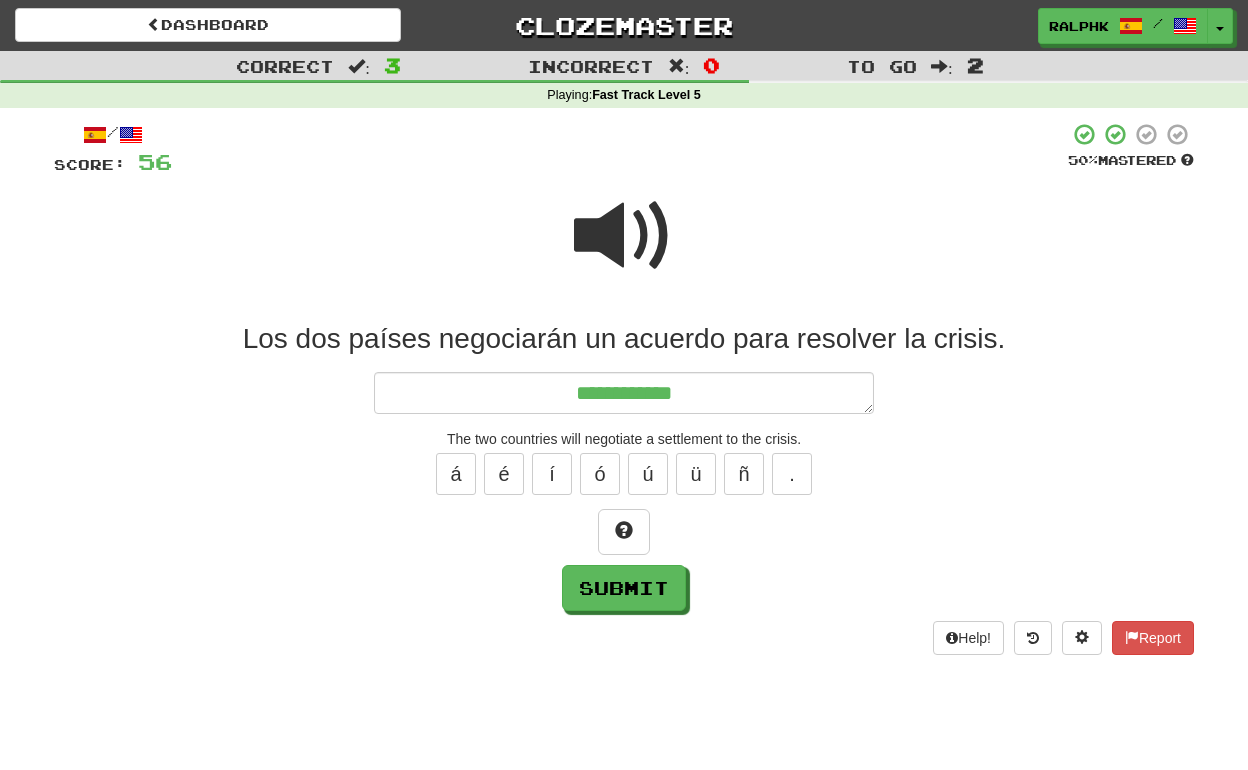 type on "*" 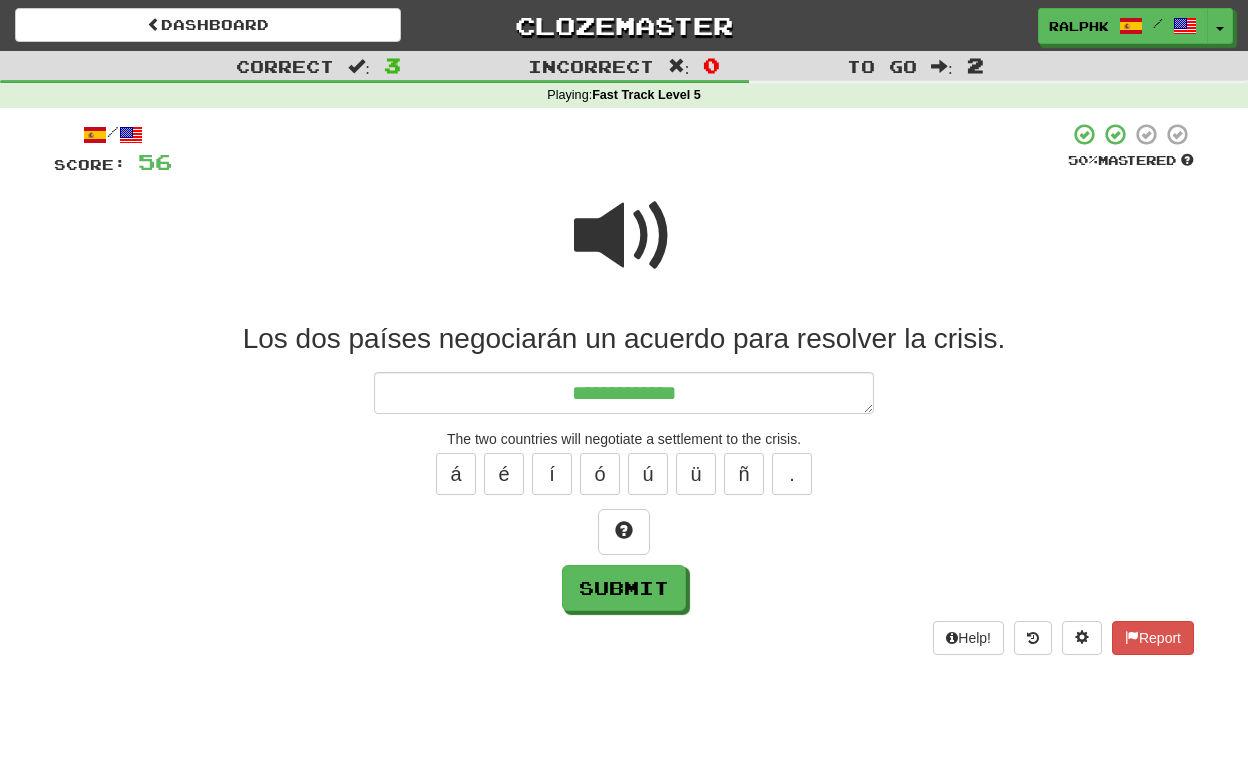 type on "*" 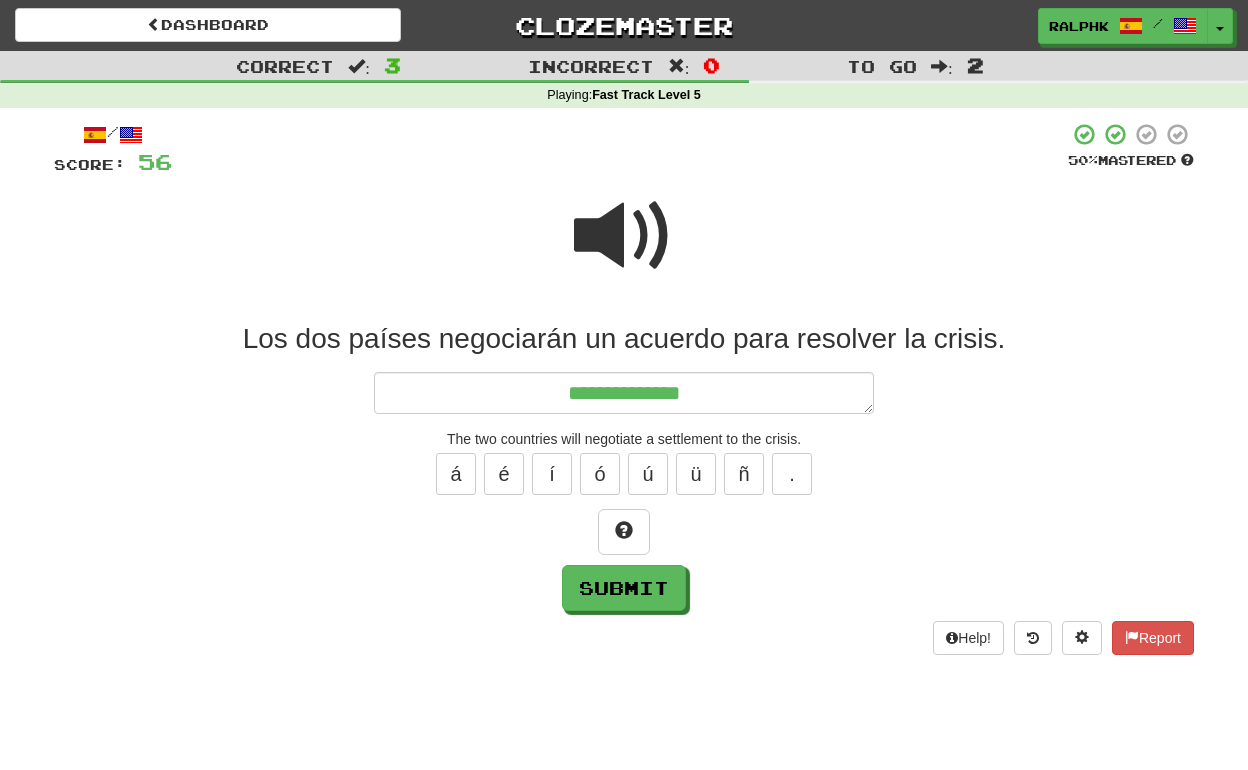 type on "*" 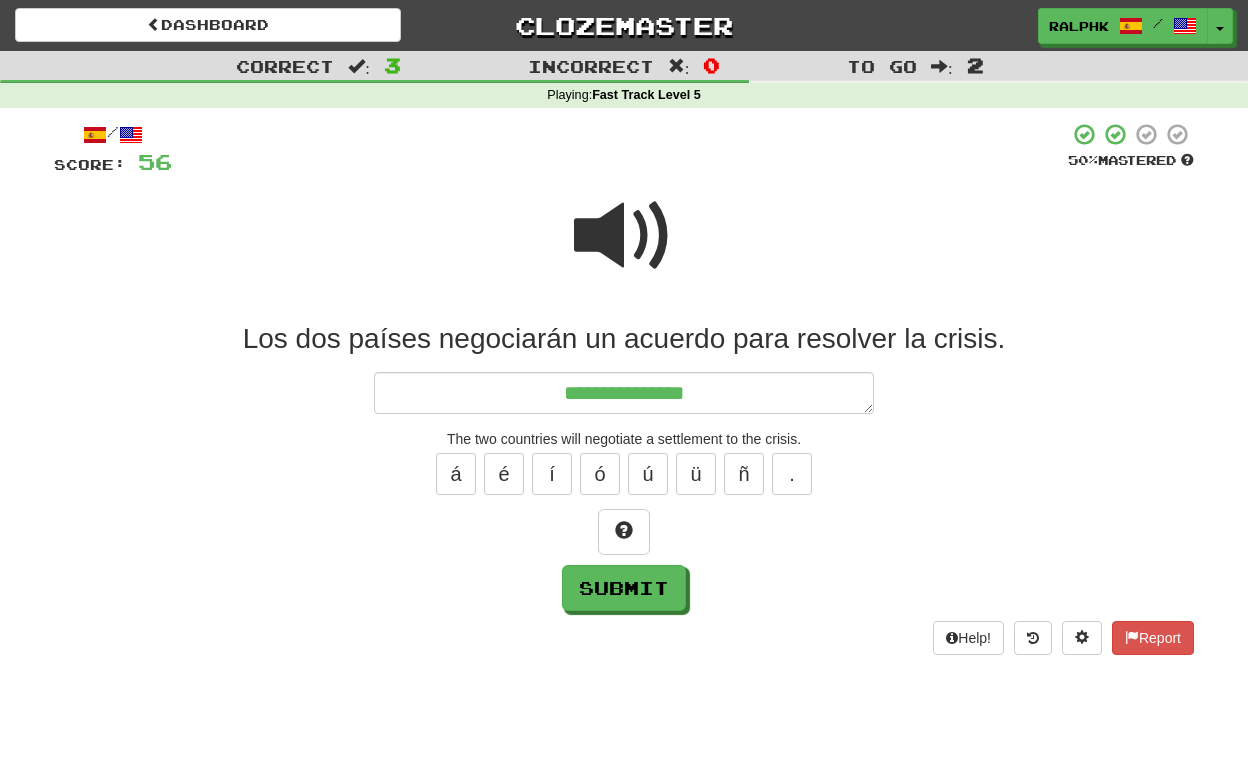 type 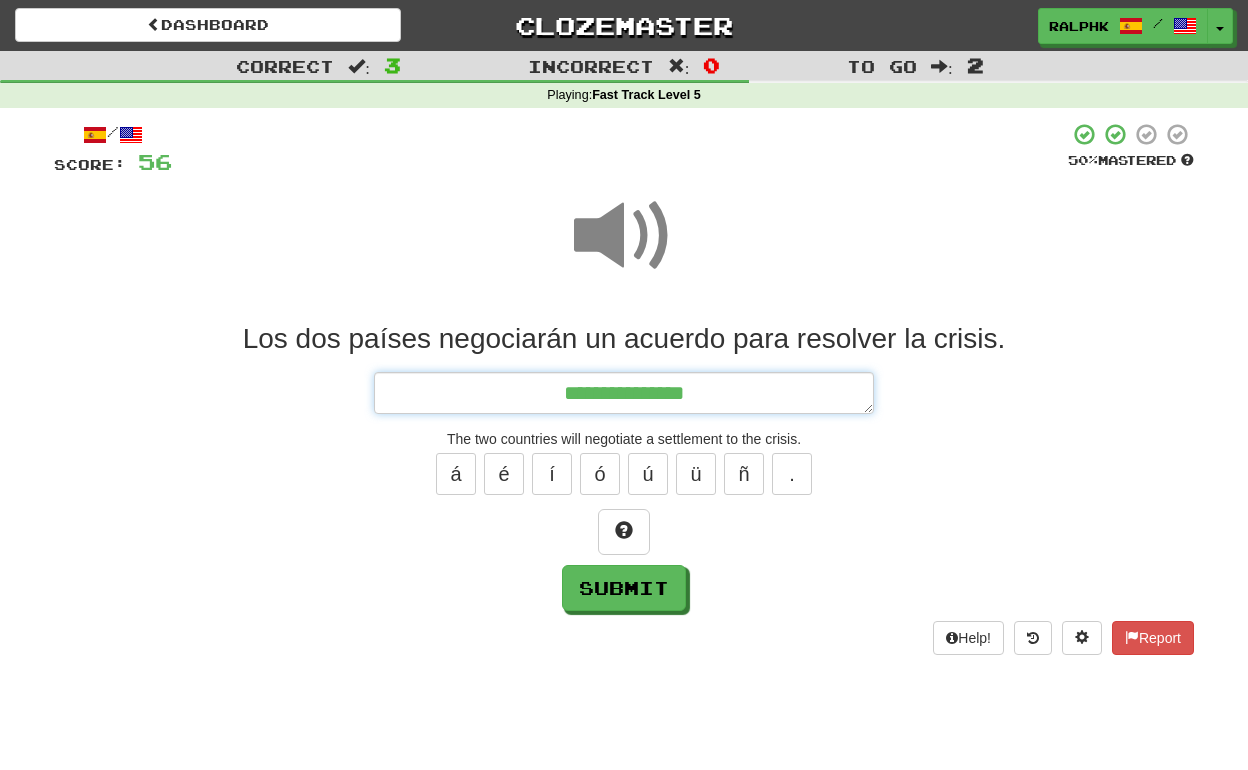 click on "**********" at bounding box center [624, 393] 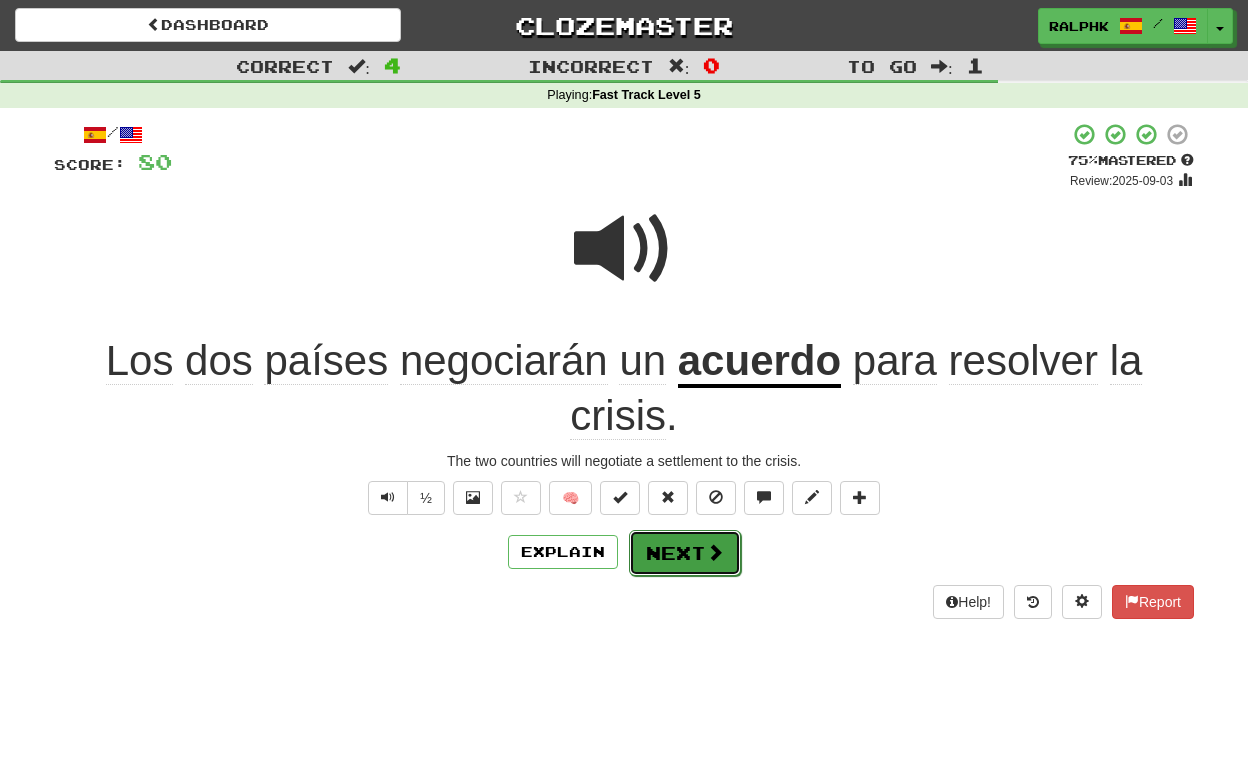 click at bounding box center (715, 552) 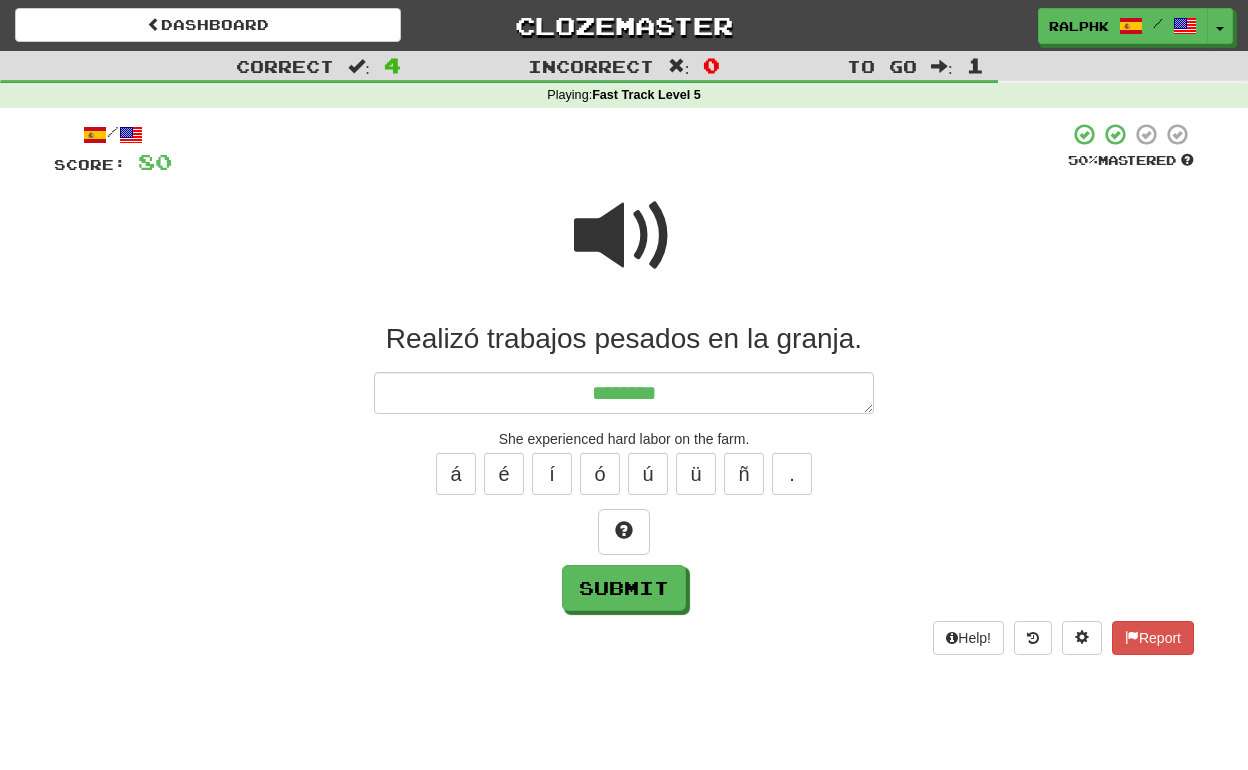 click at bounding box center [624, 236] 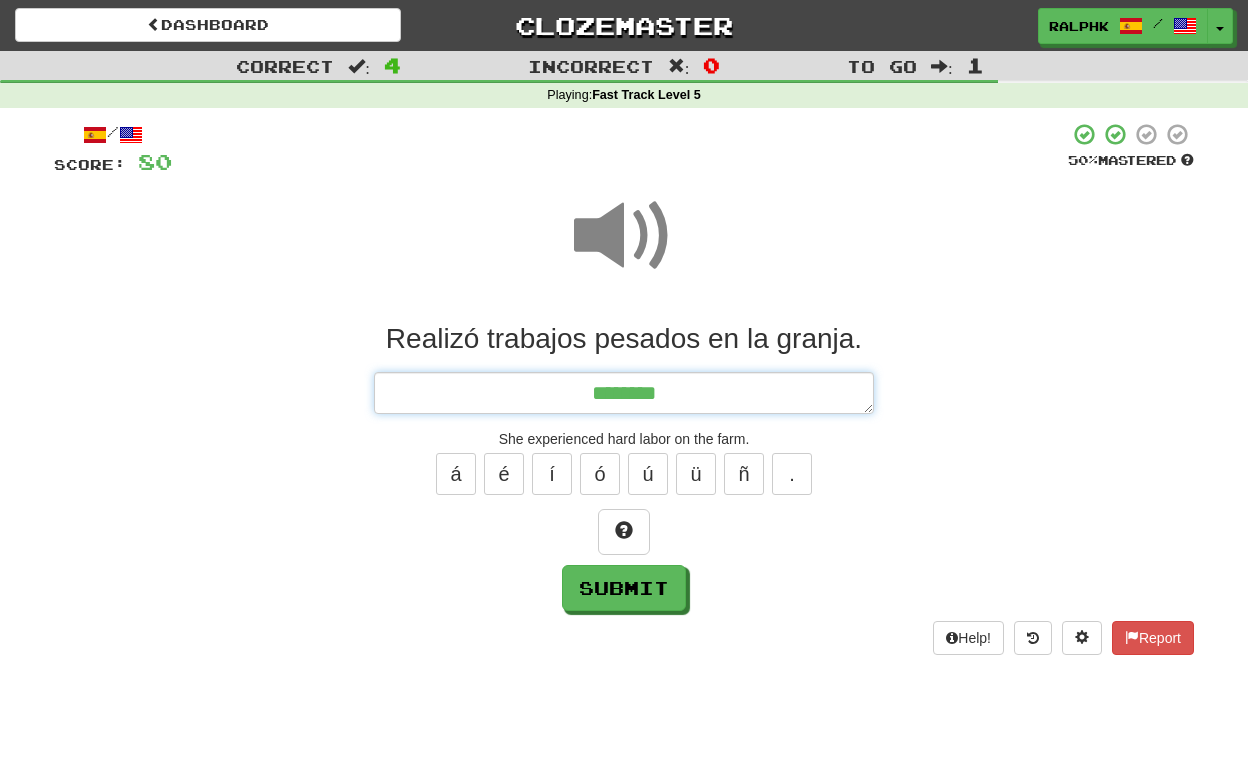 click on "*******" at bounding box center (624, 393) 